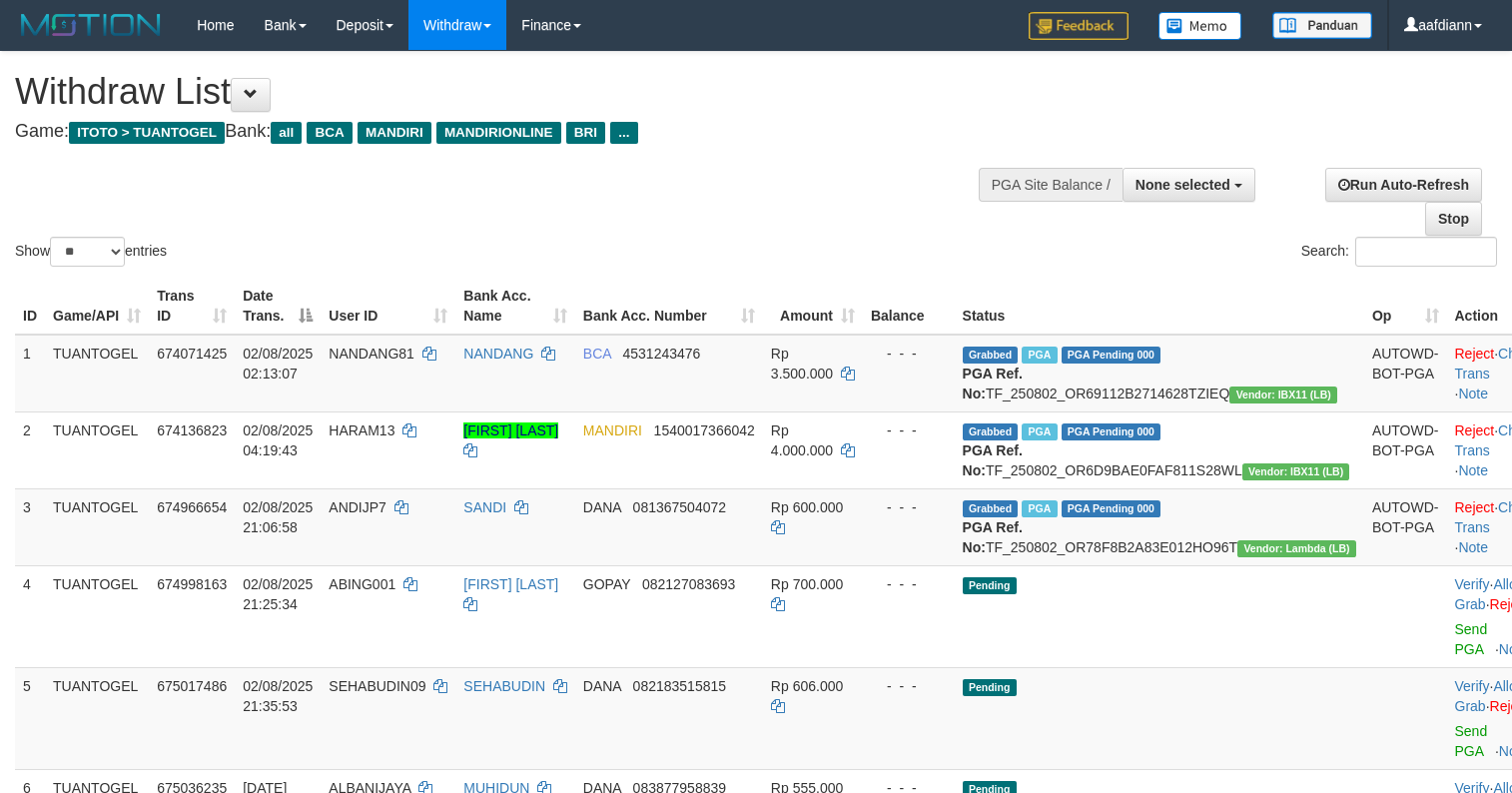 select 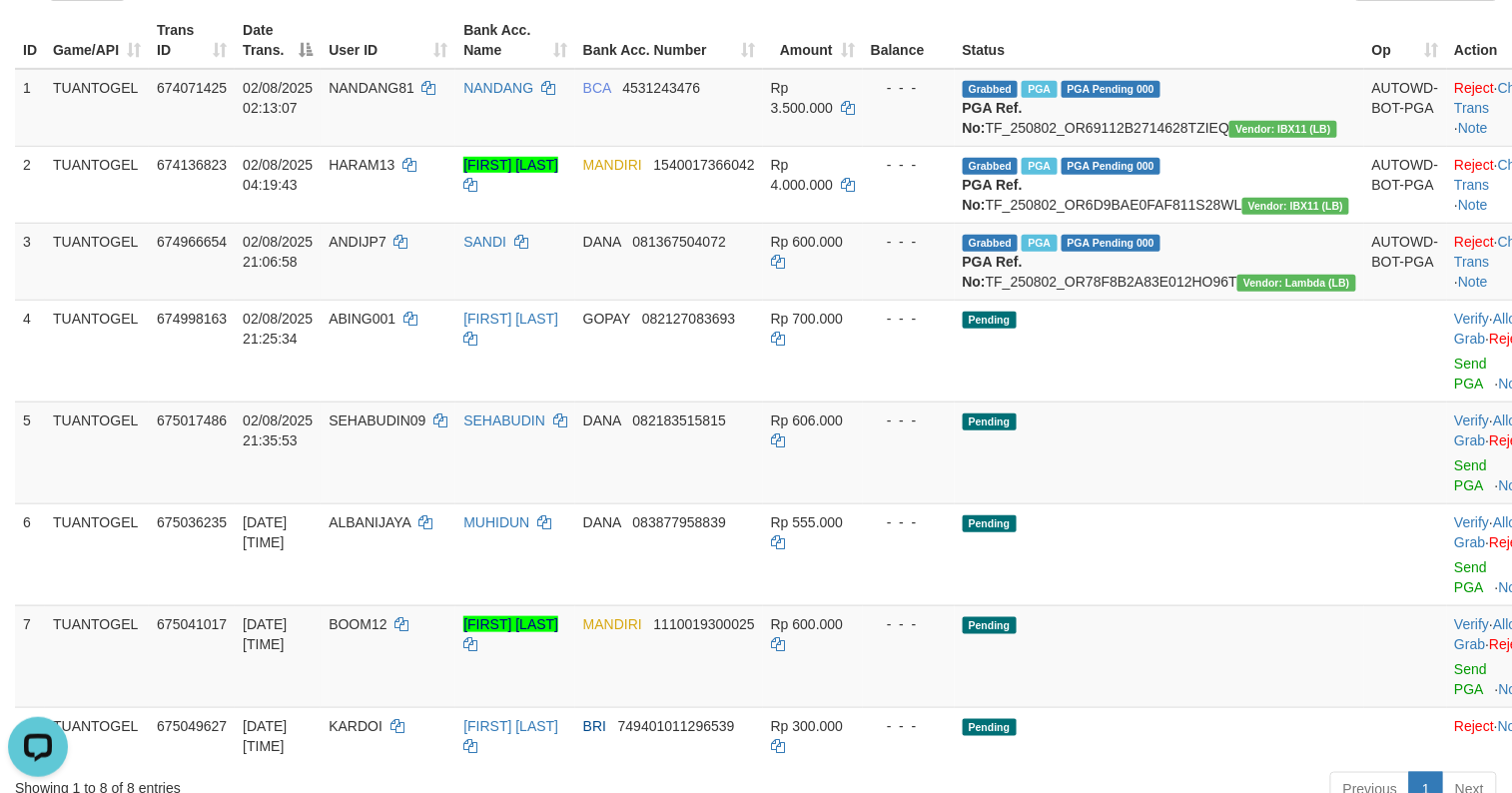 scroll, scrollTop: 0, scrollLeft: 0, axis: both 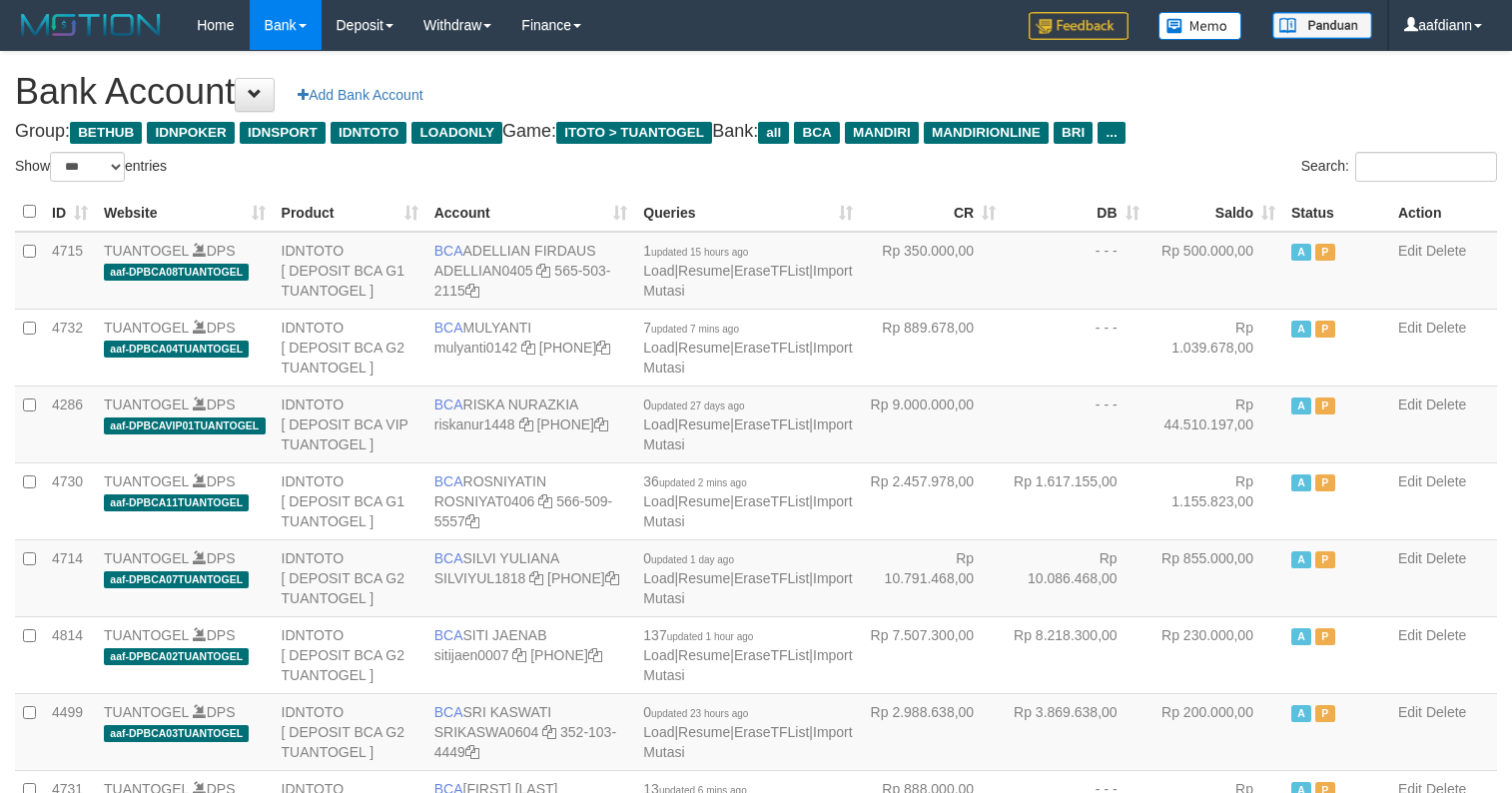 select on "***" 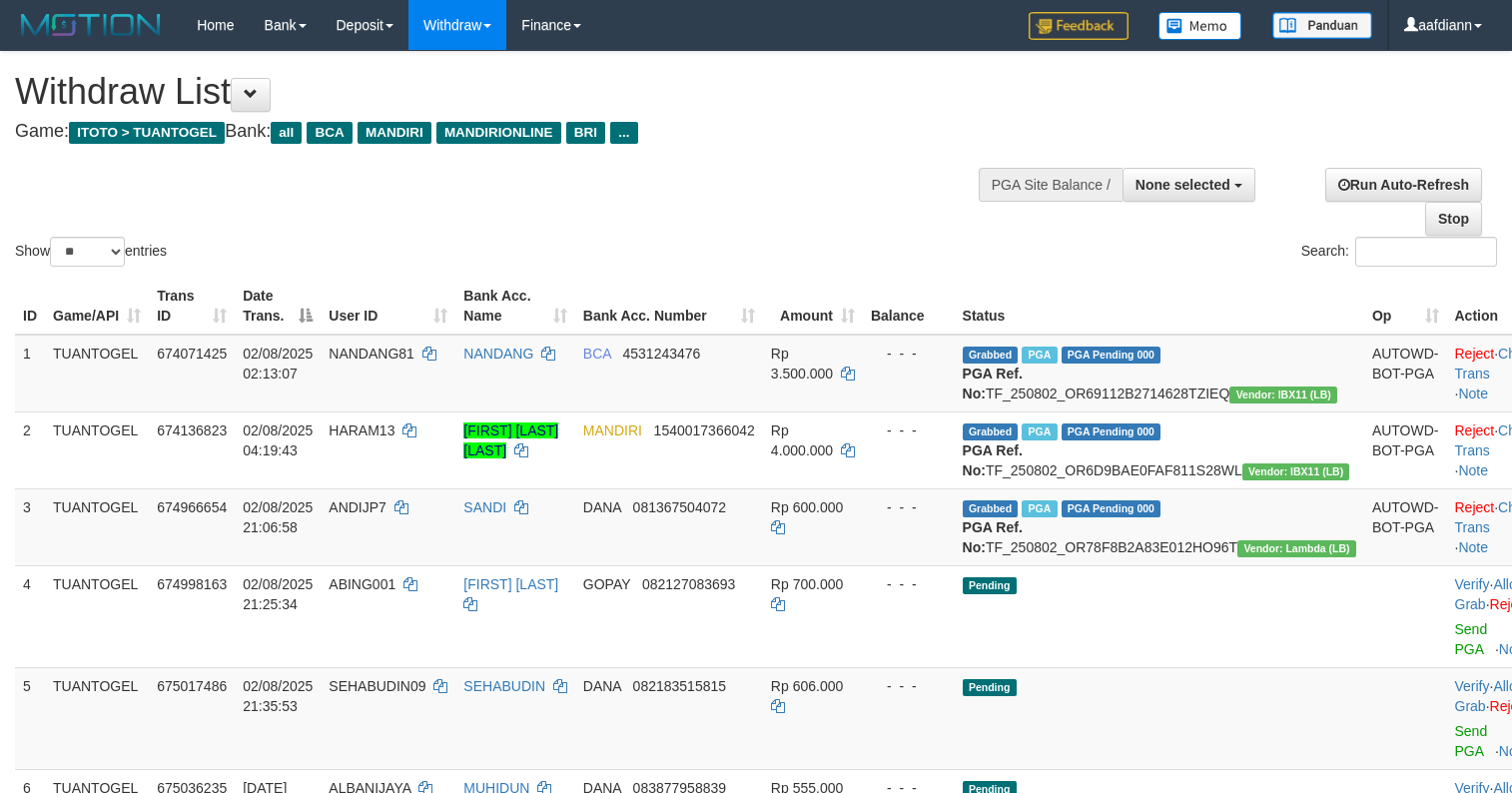 select 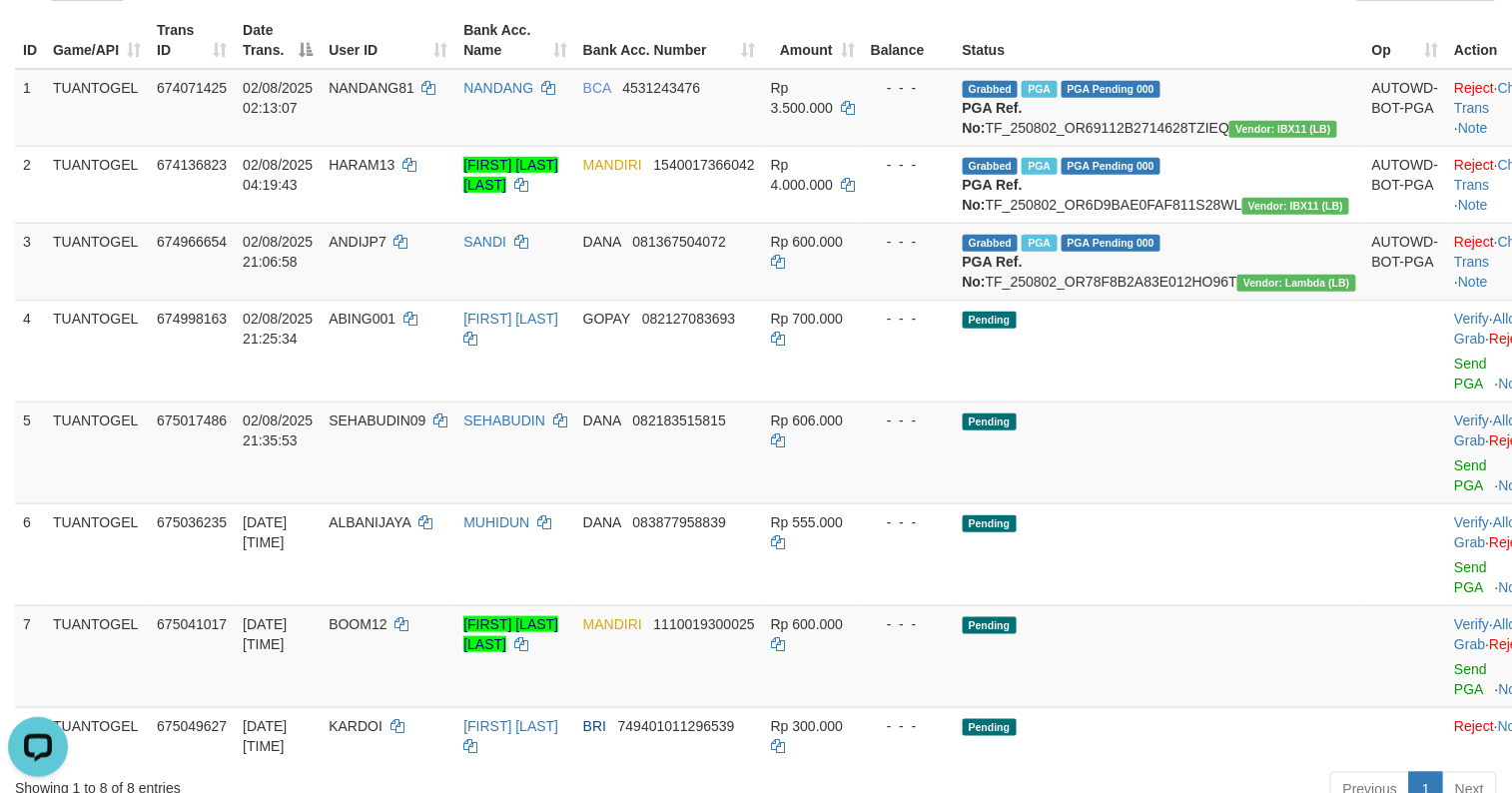 scroll, scrollTop: 0, scrollLeft: 0, axis: both 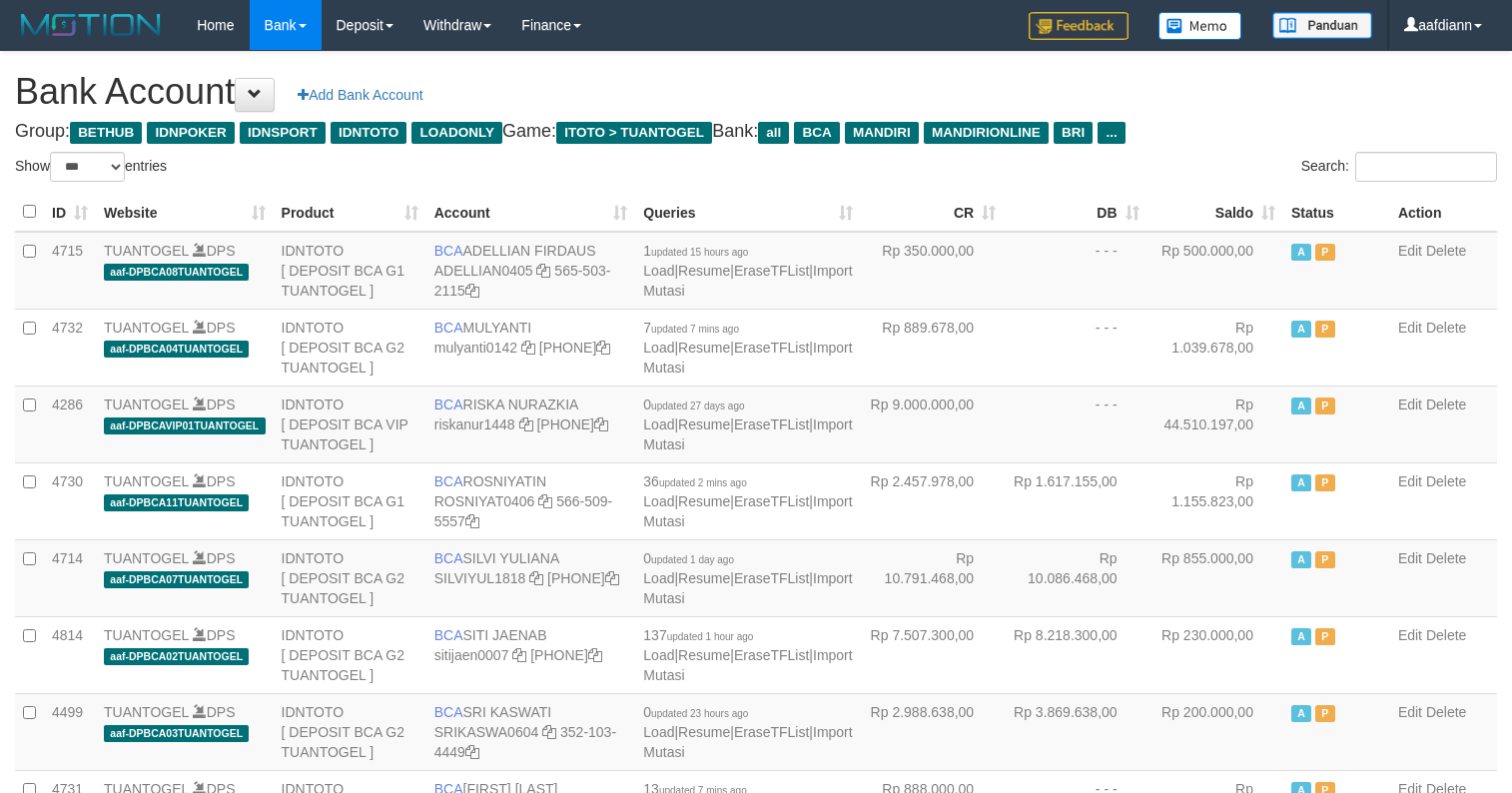 select on "***" 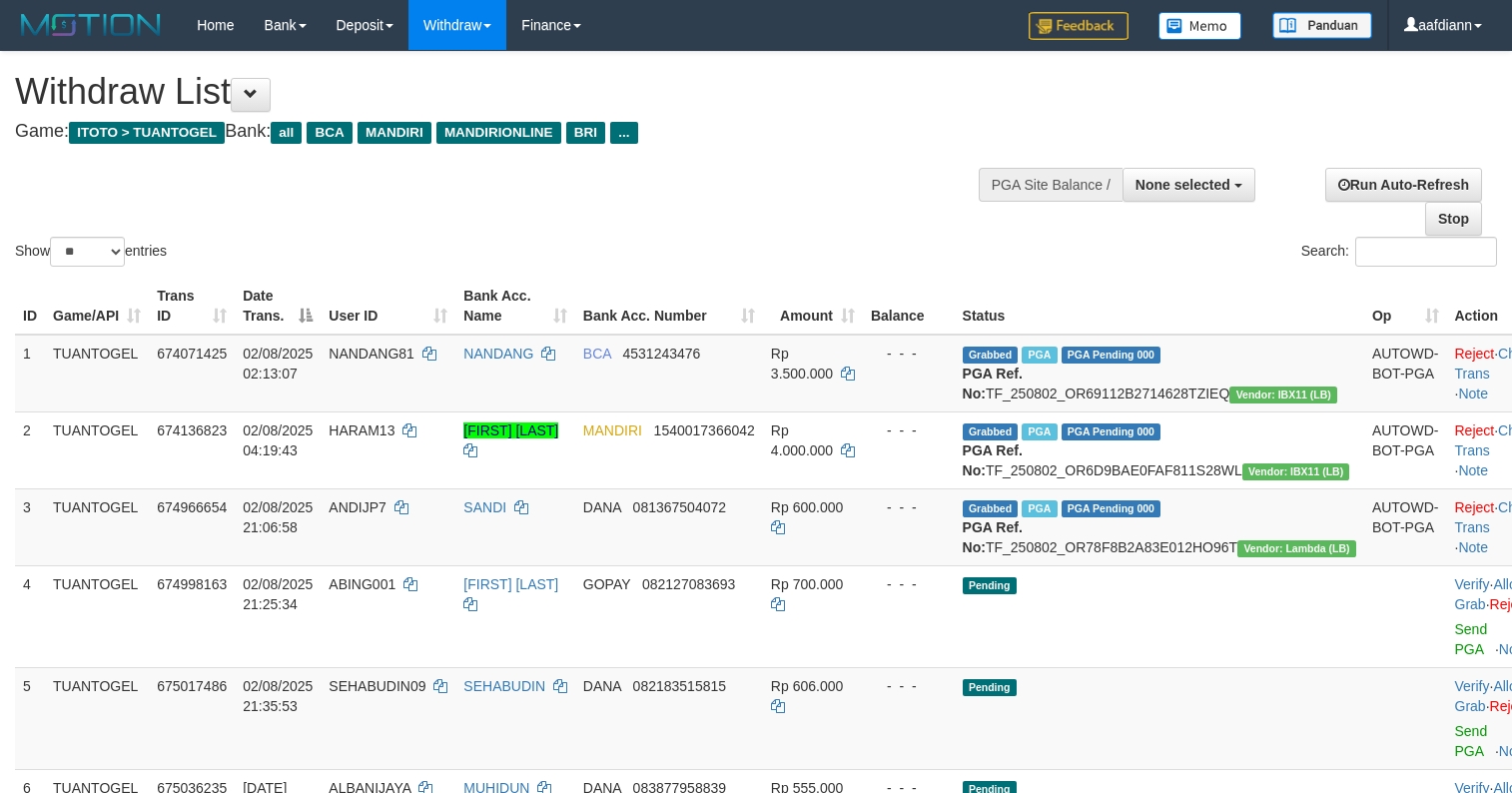 select 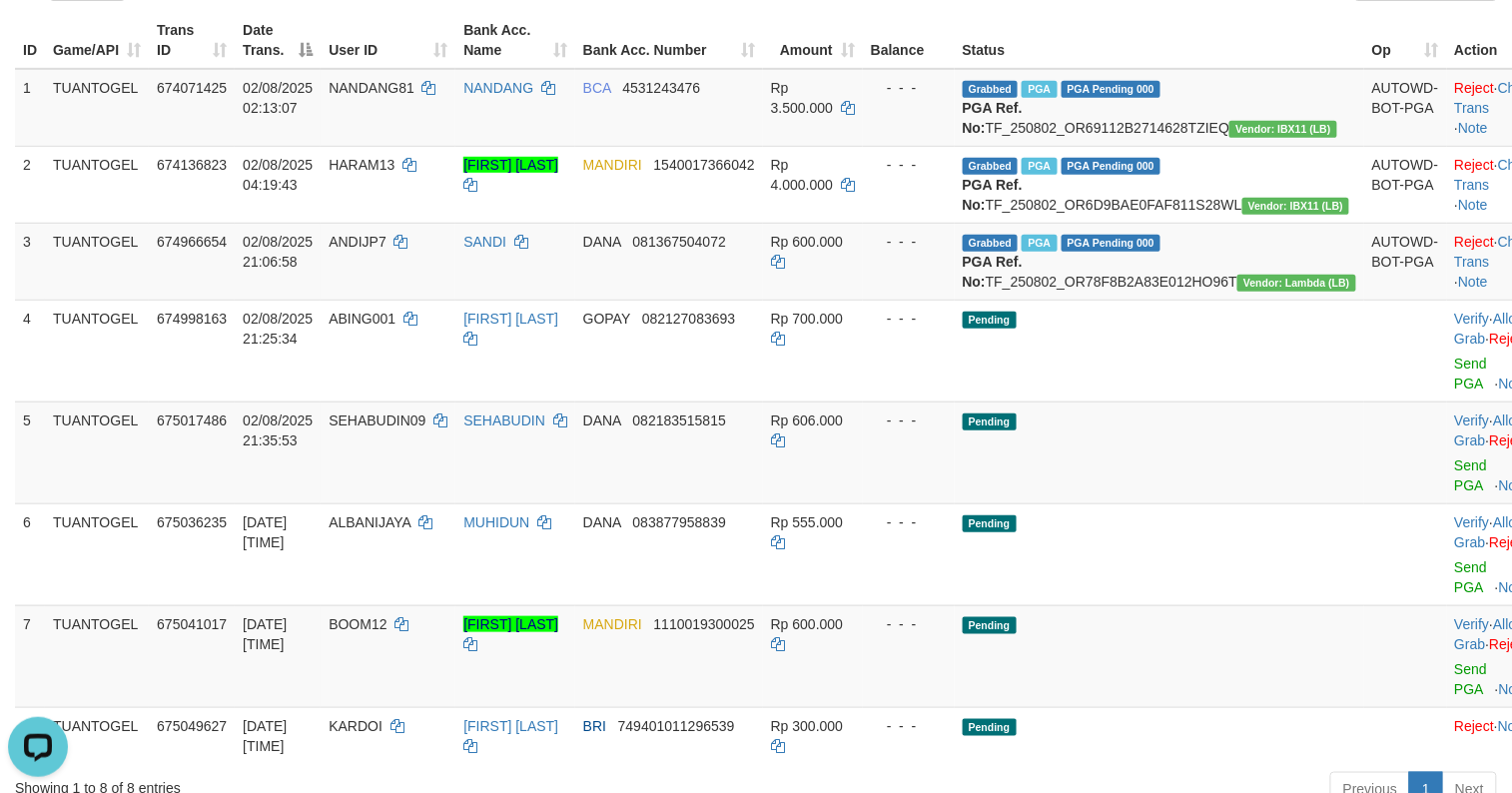 scroll, scrollTop: 0, scrollLeft: 0, axis: both 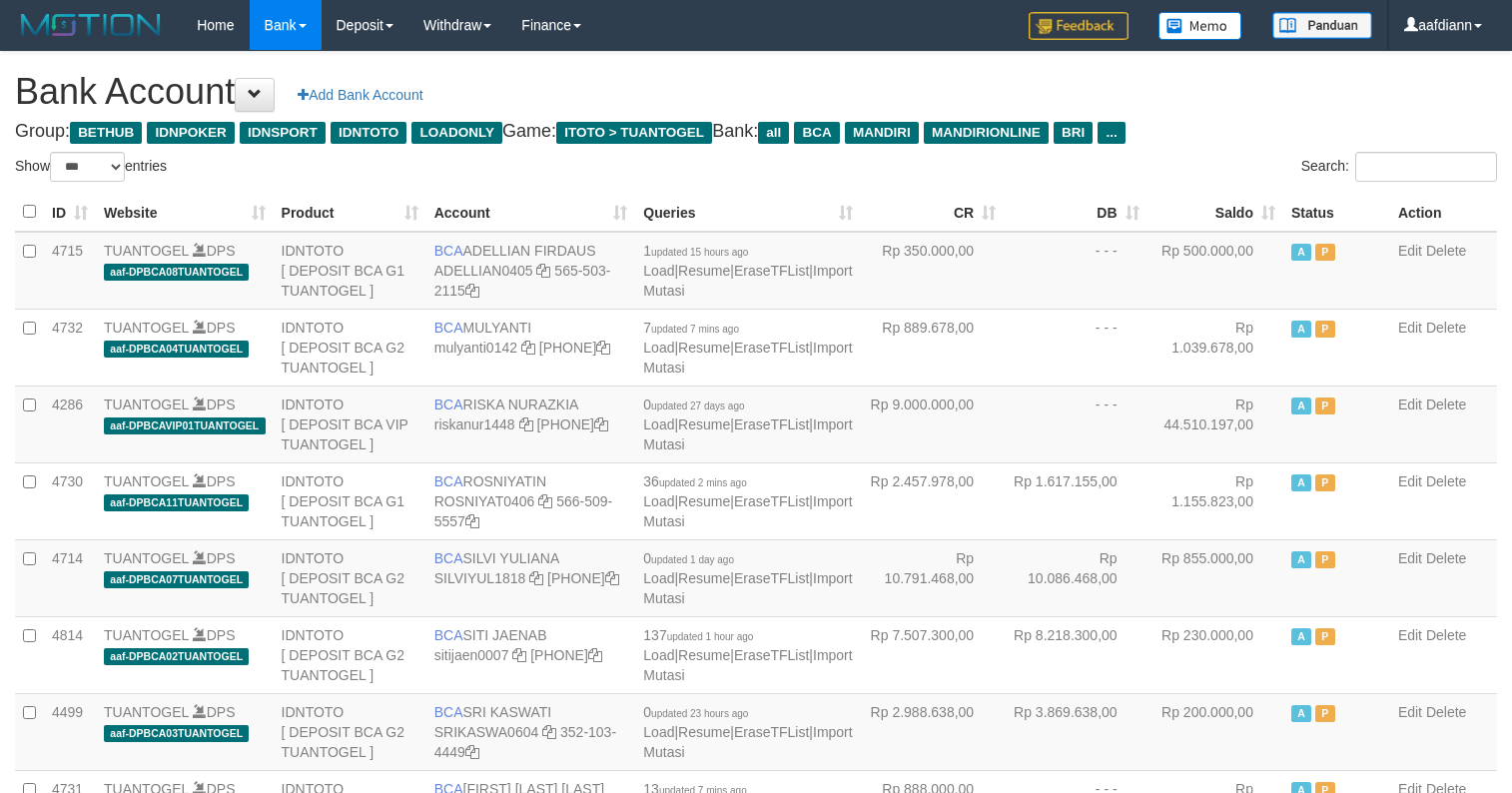 select on "***" 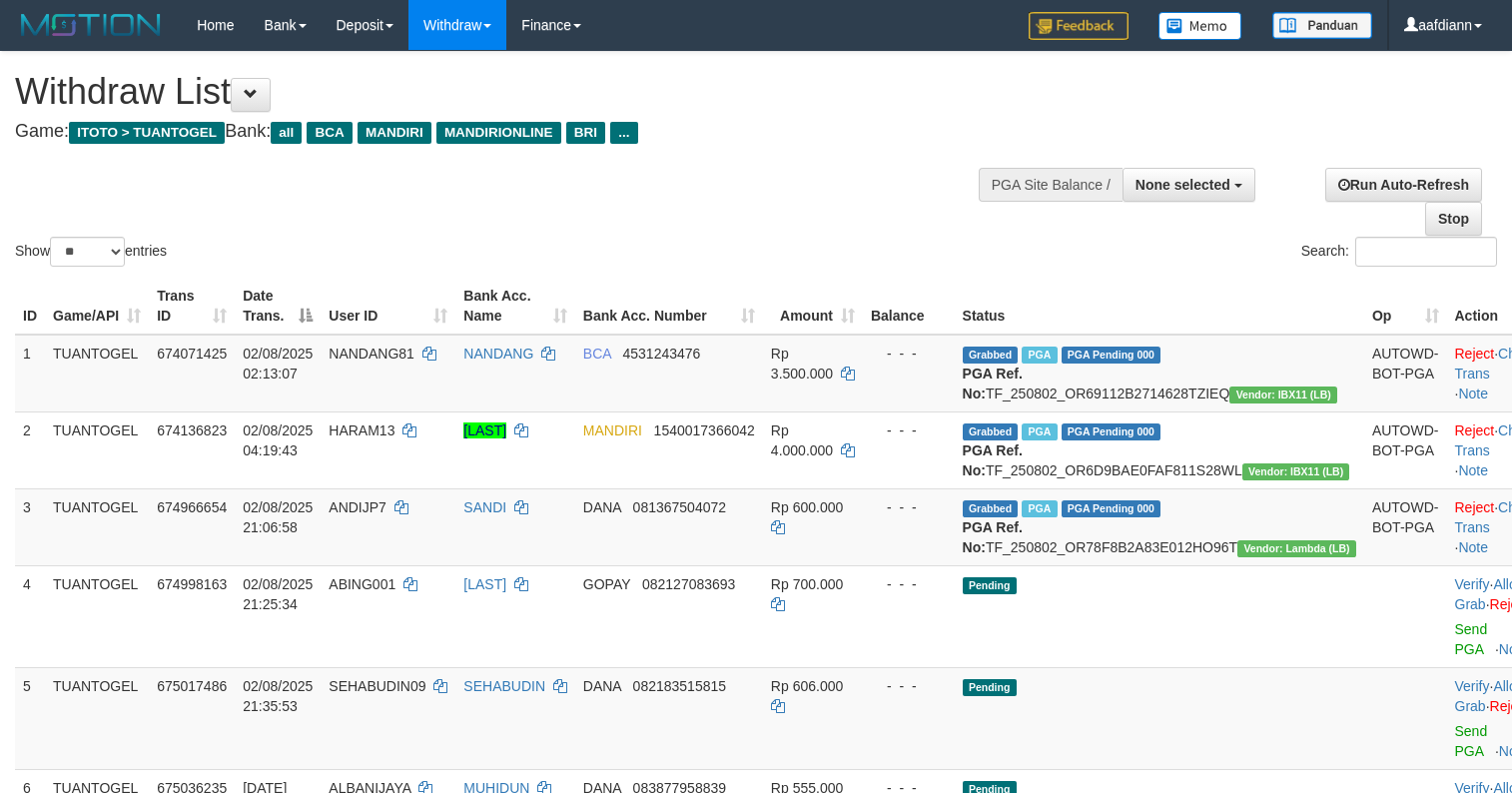 select 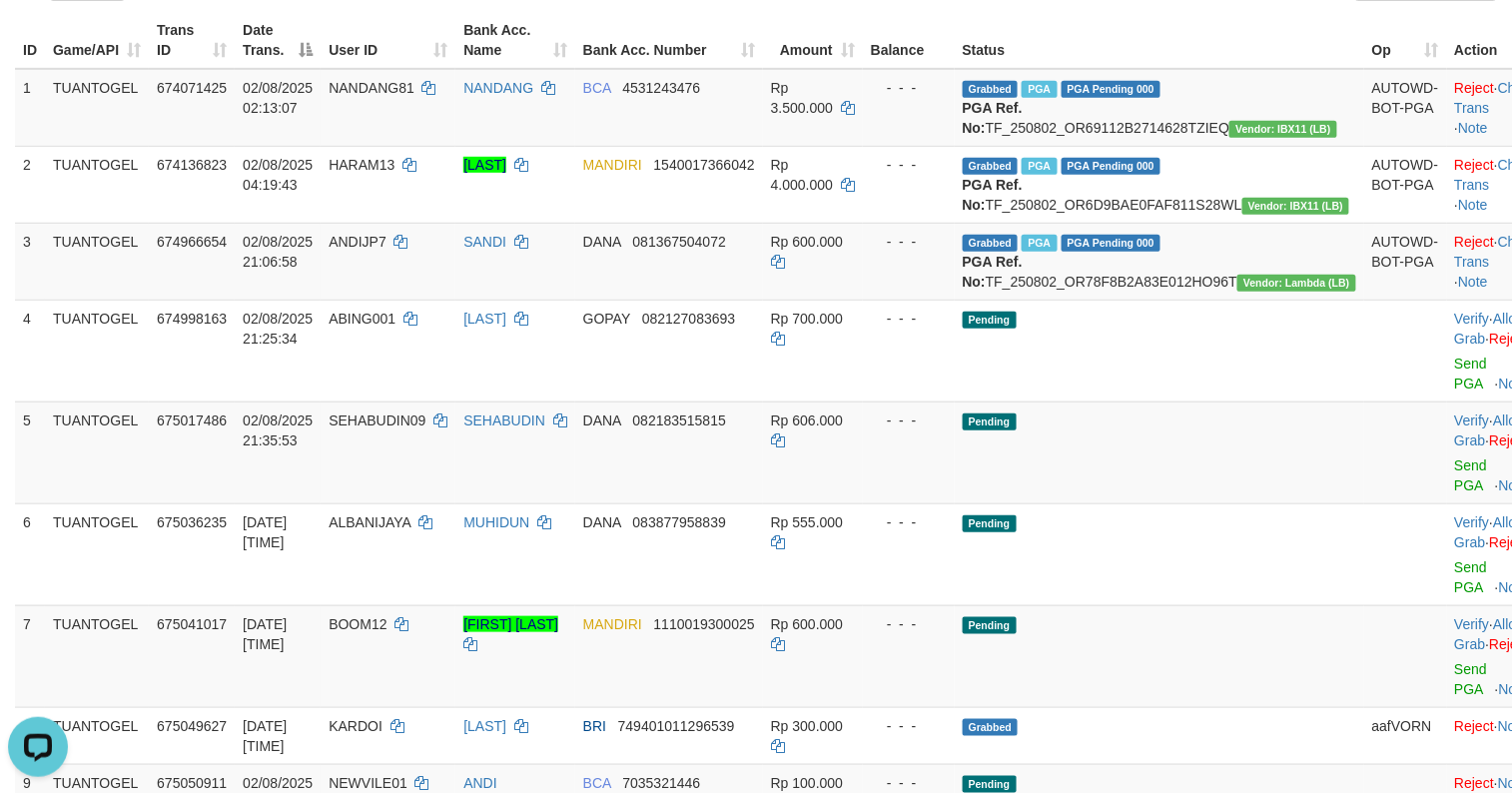 scroll, scrollTop: 0, scrollLeft: 0, axis: both 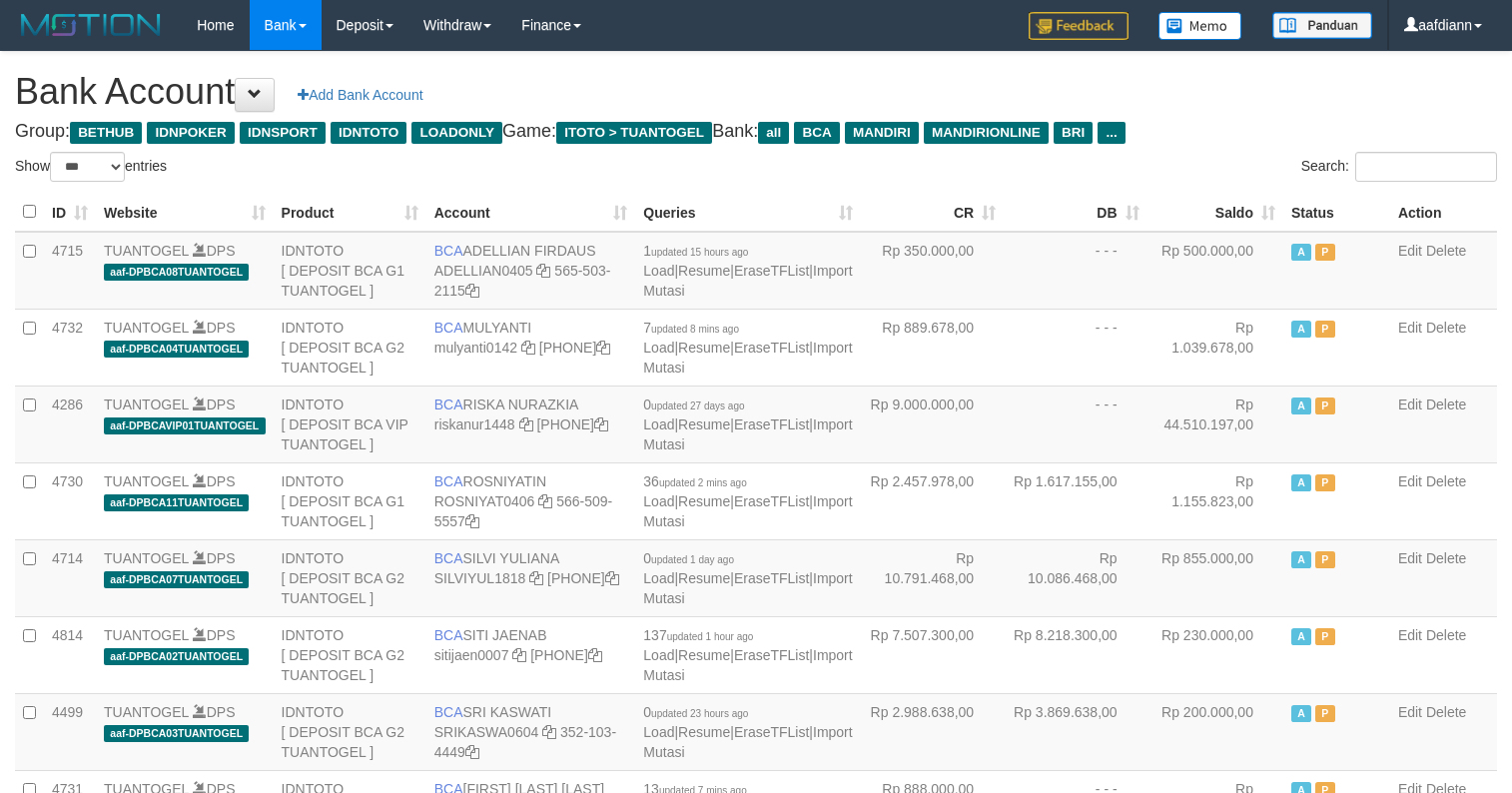 select on "***" 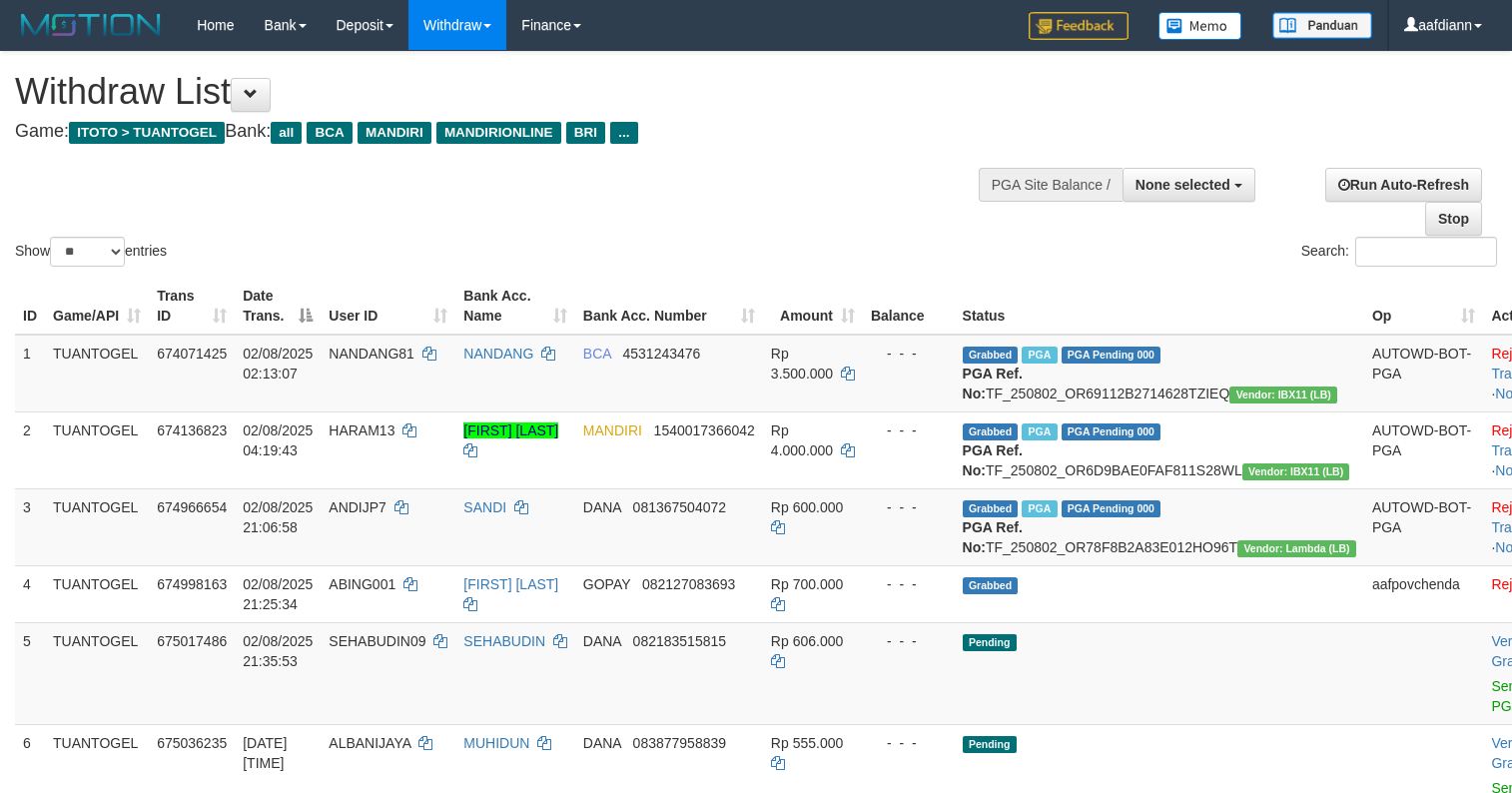select 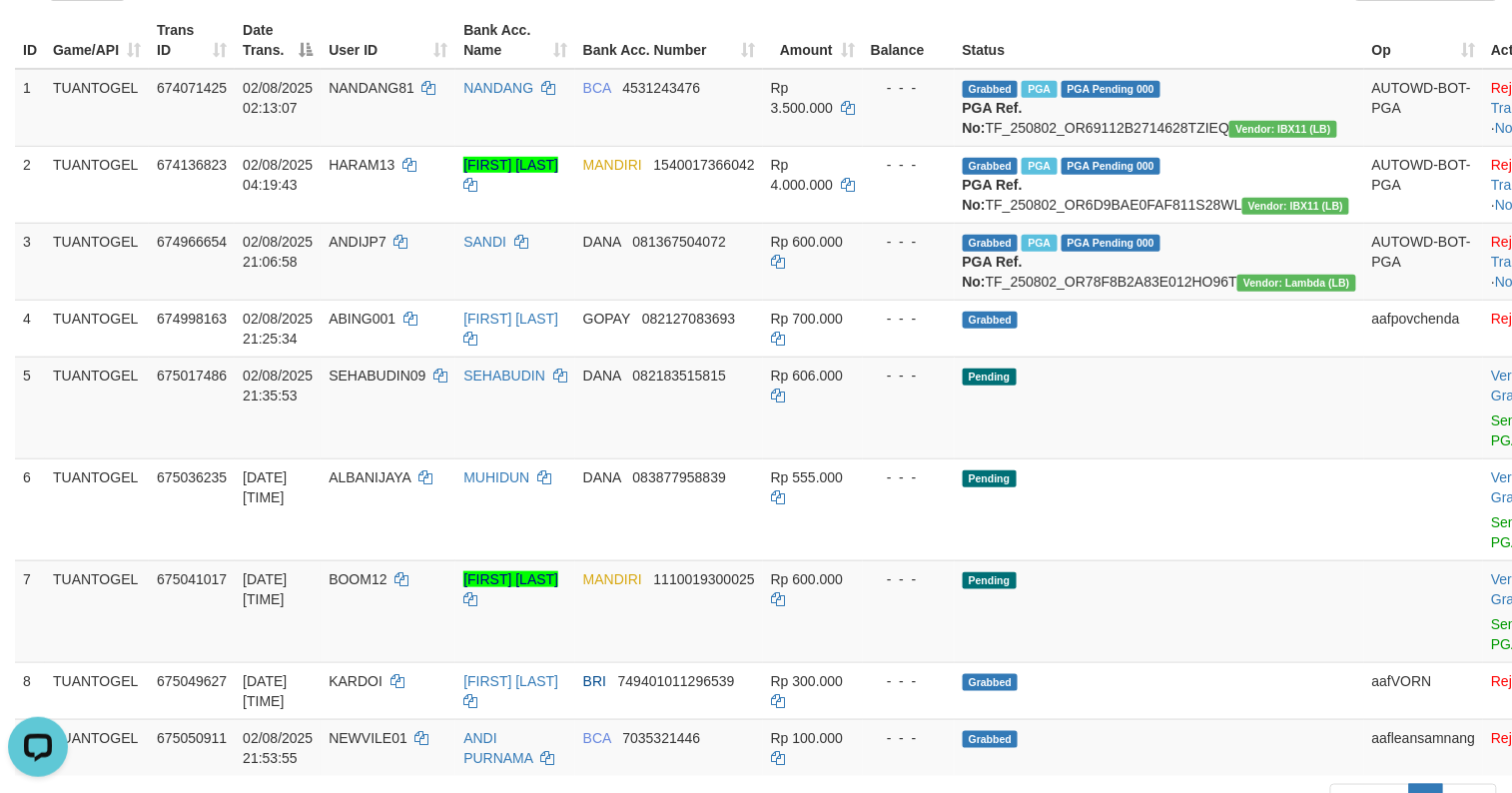 scroll, scrollTop: 0, scrollLeft: 0, axis: both 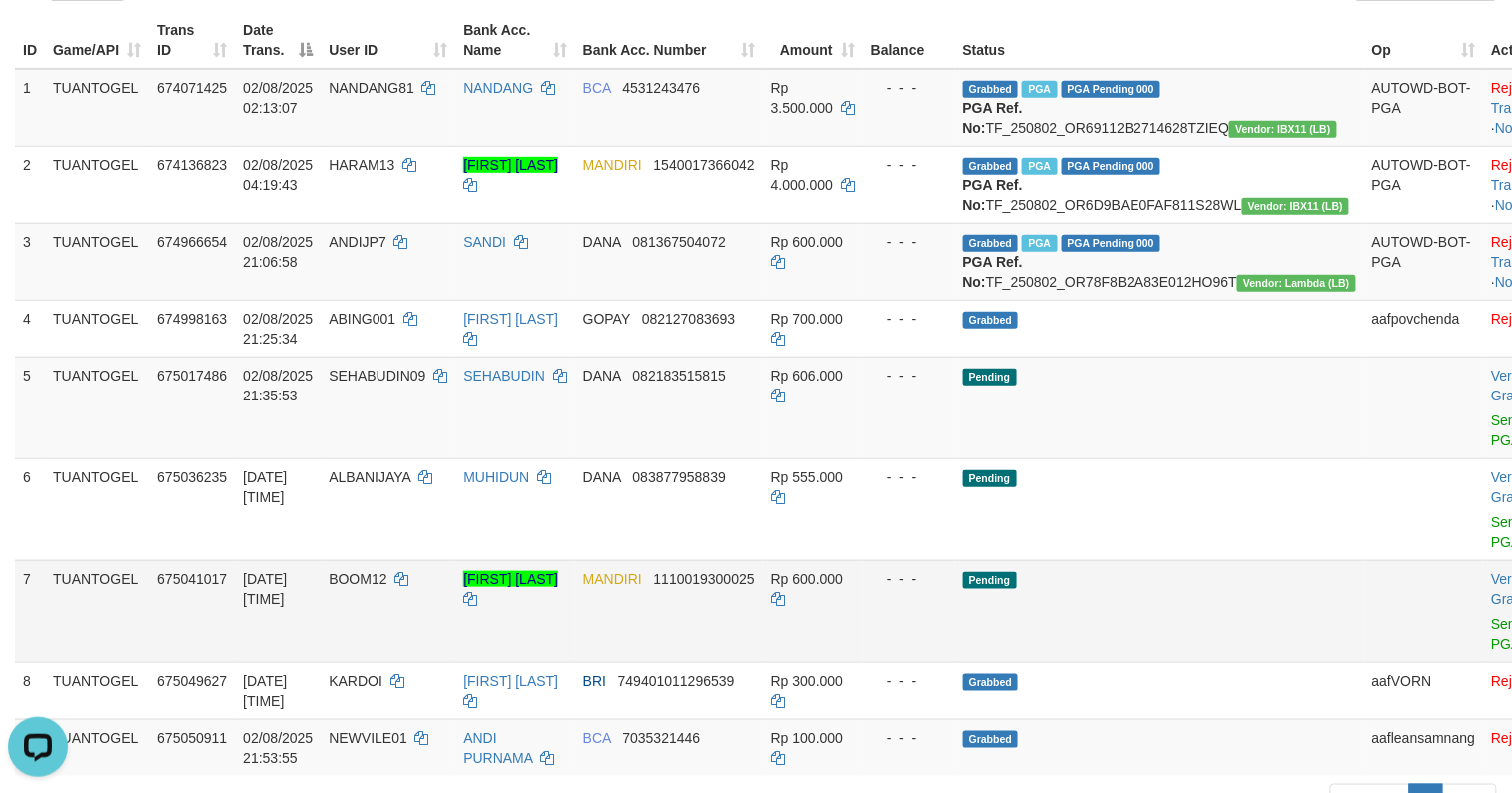 click on "Rp 600.000" at bounding box center [813, 611] 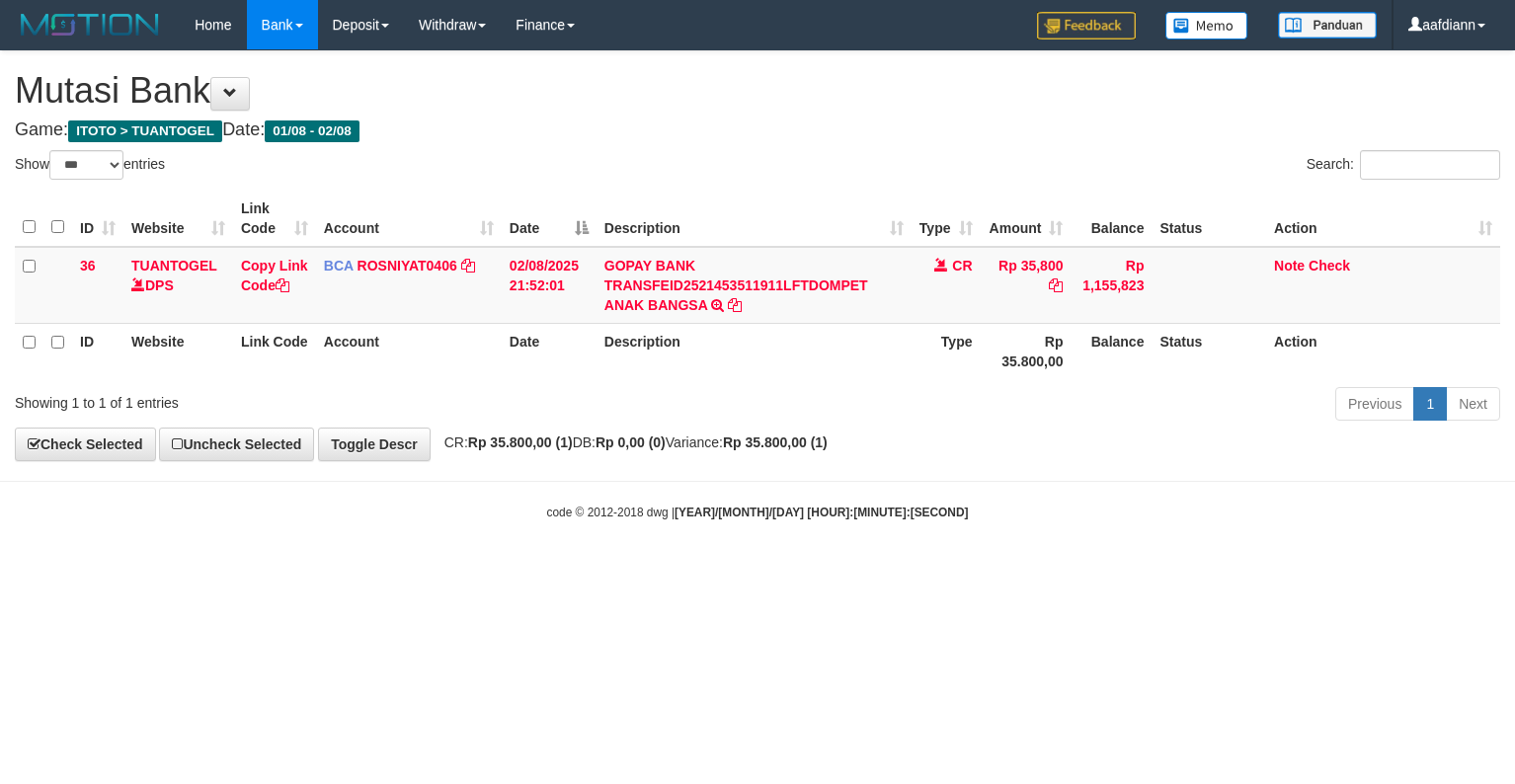 select on "***" 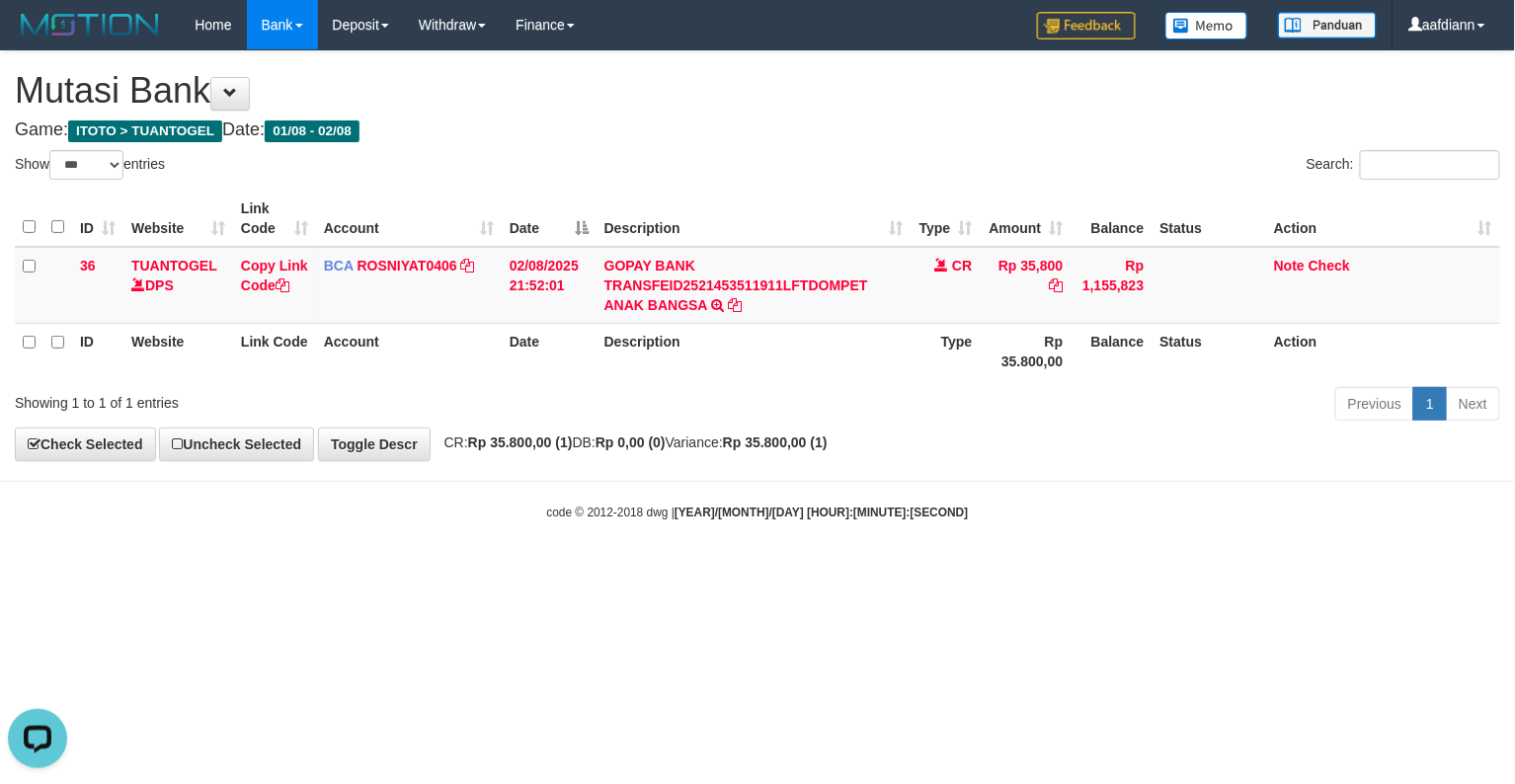 scroll, scrollTop: 0, scrollLeft: 0, axis: both 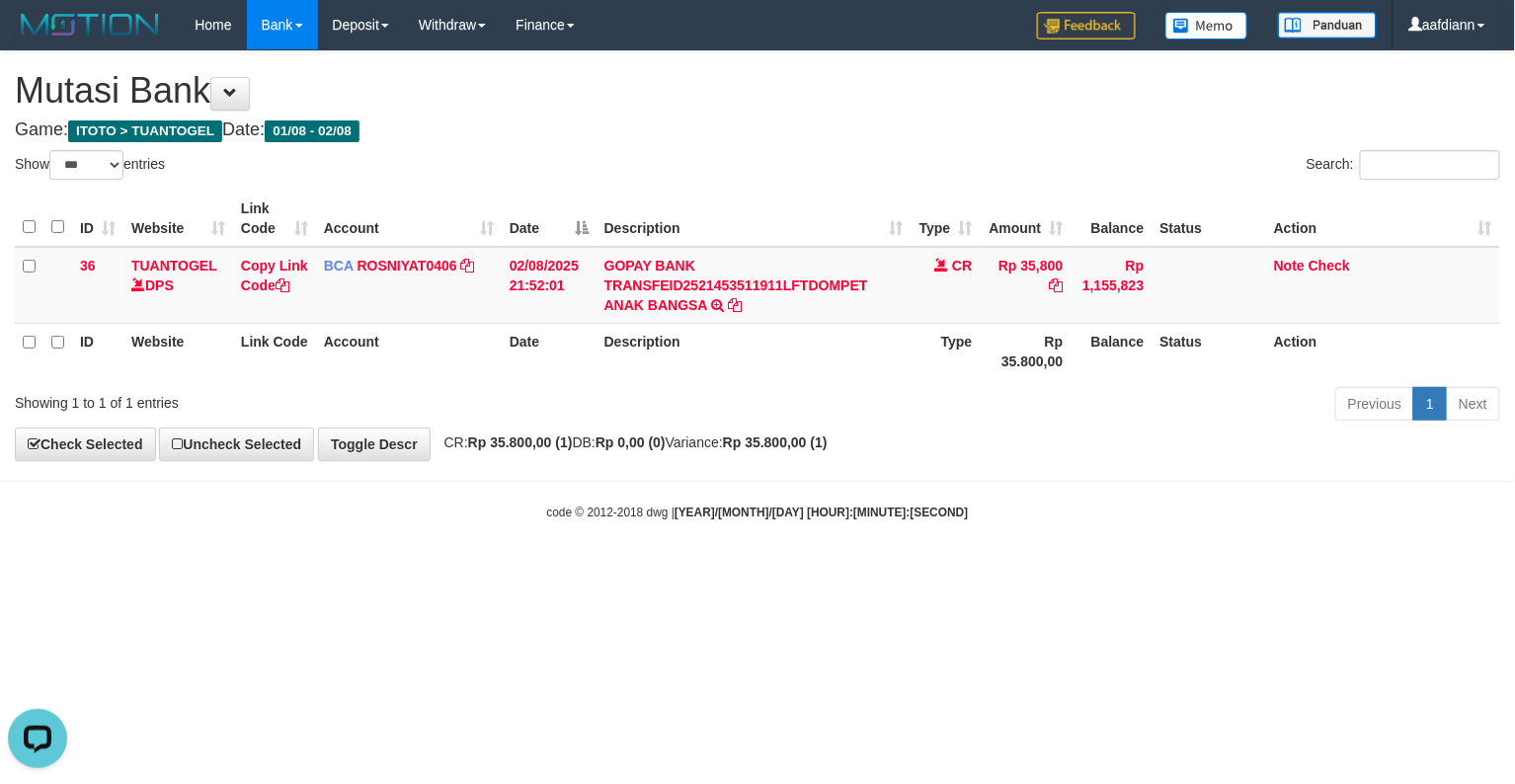 drag, startPoint x: 551, startPoint y: 713, endPoint x: 549, endPoint y: 598, distance: 115.01739 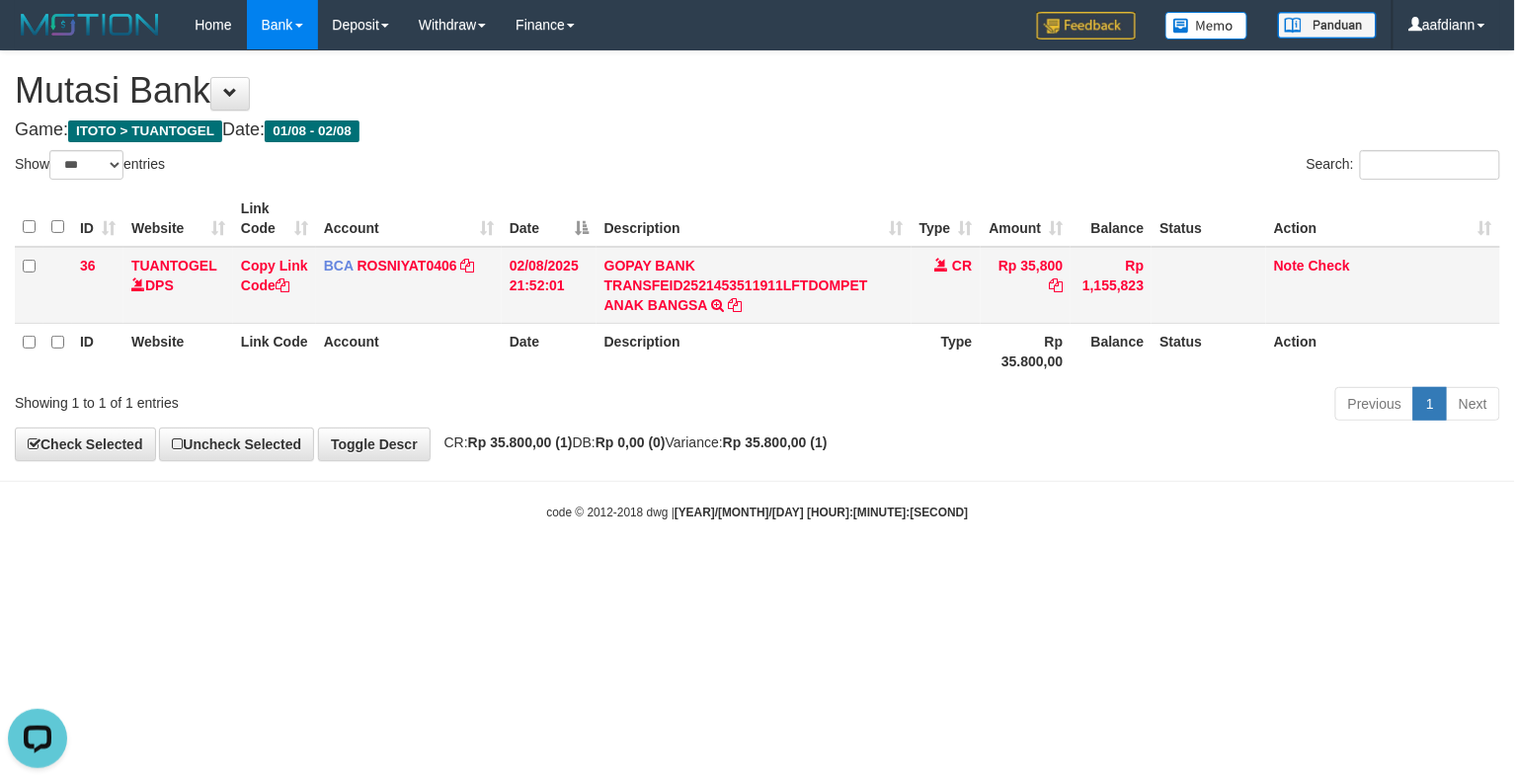 drag, startPoint x: 550, startPoint y: 271, endPoint x: 555, endPoint y: 262, distance: 10.29563 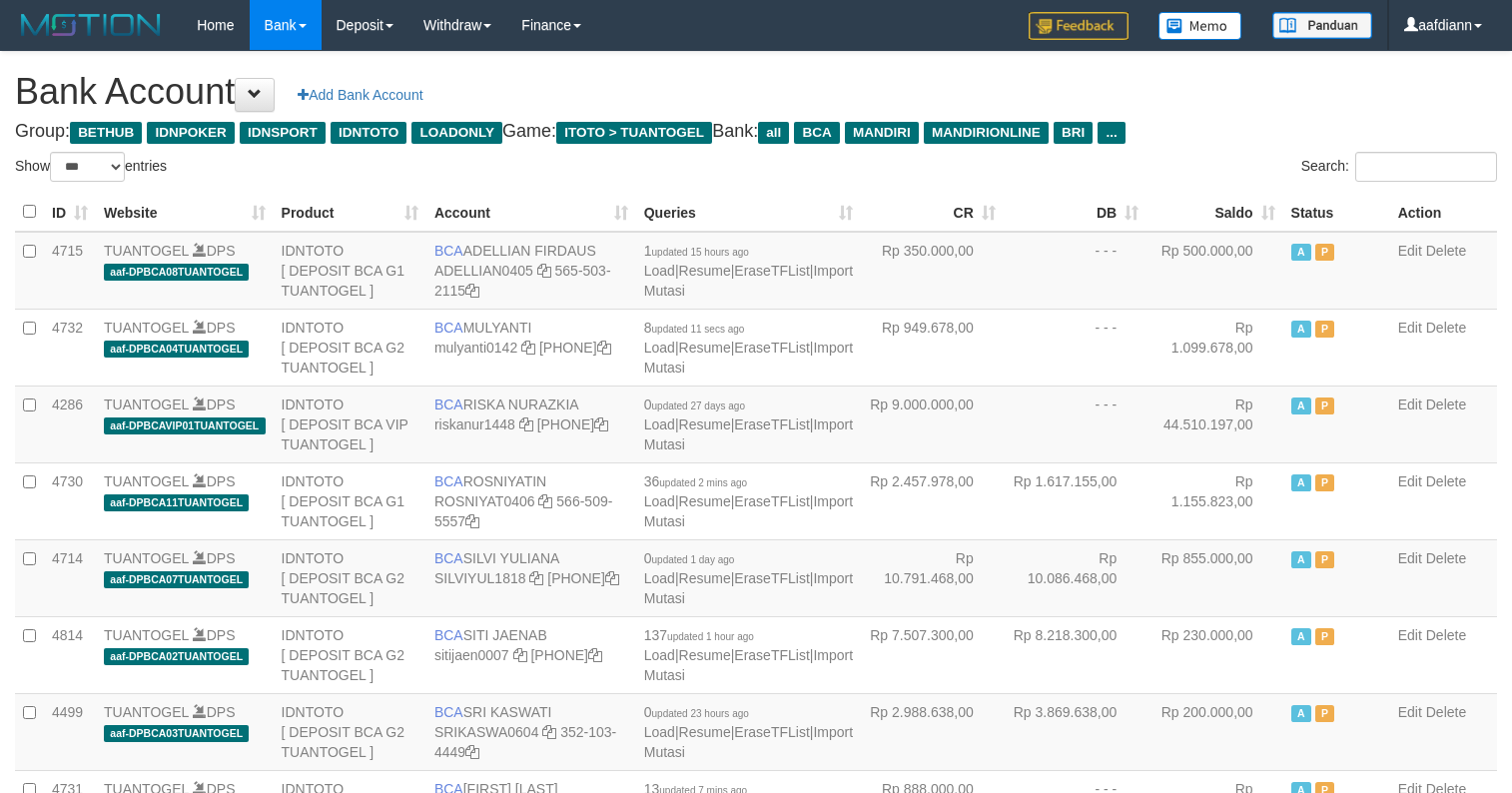 select on "***" 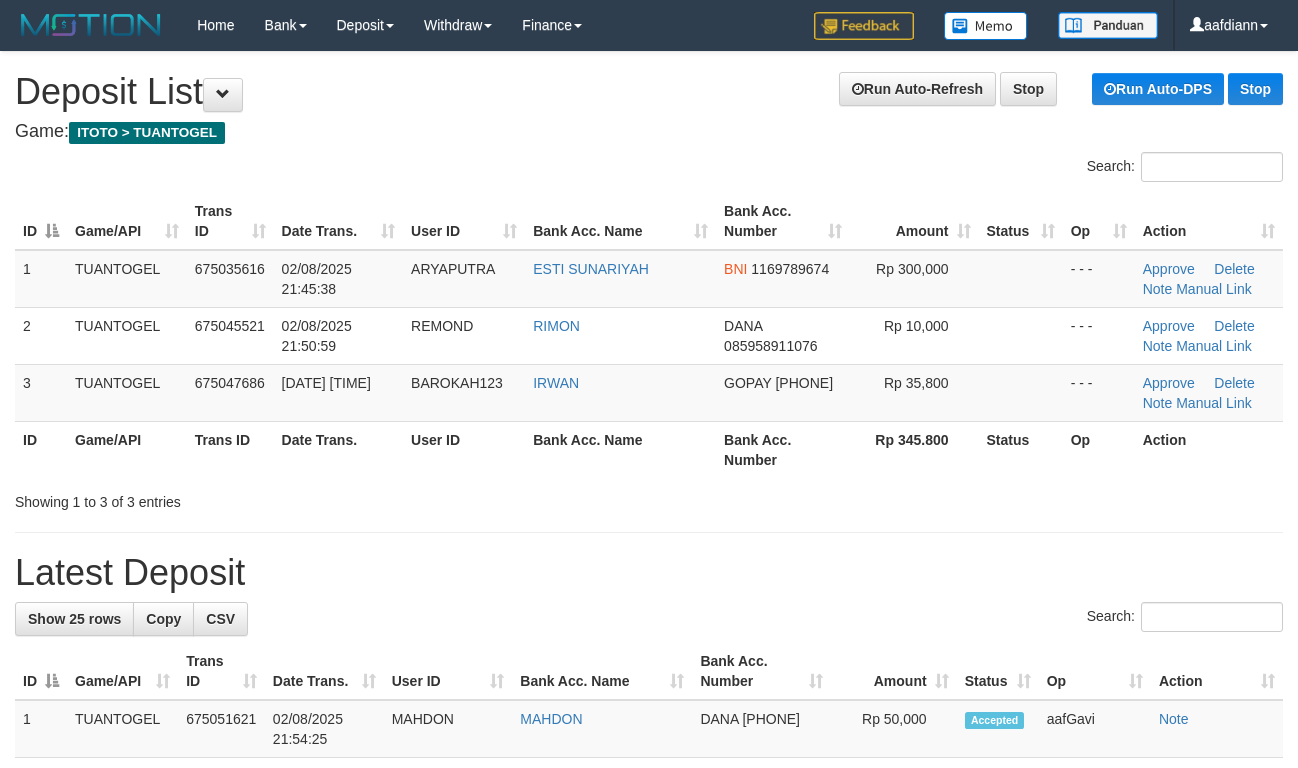 scroll, scrollTop: 72, scrollLeft: 0, axis: vertical 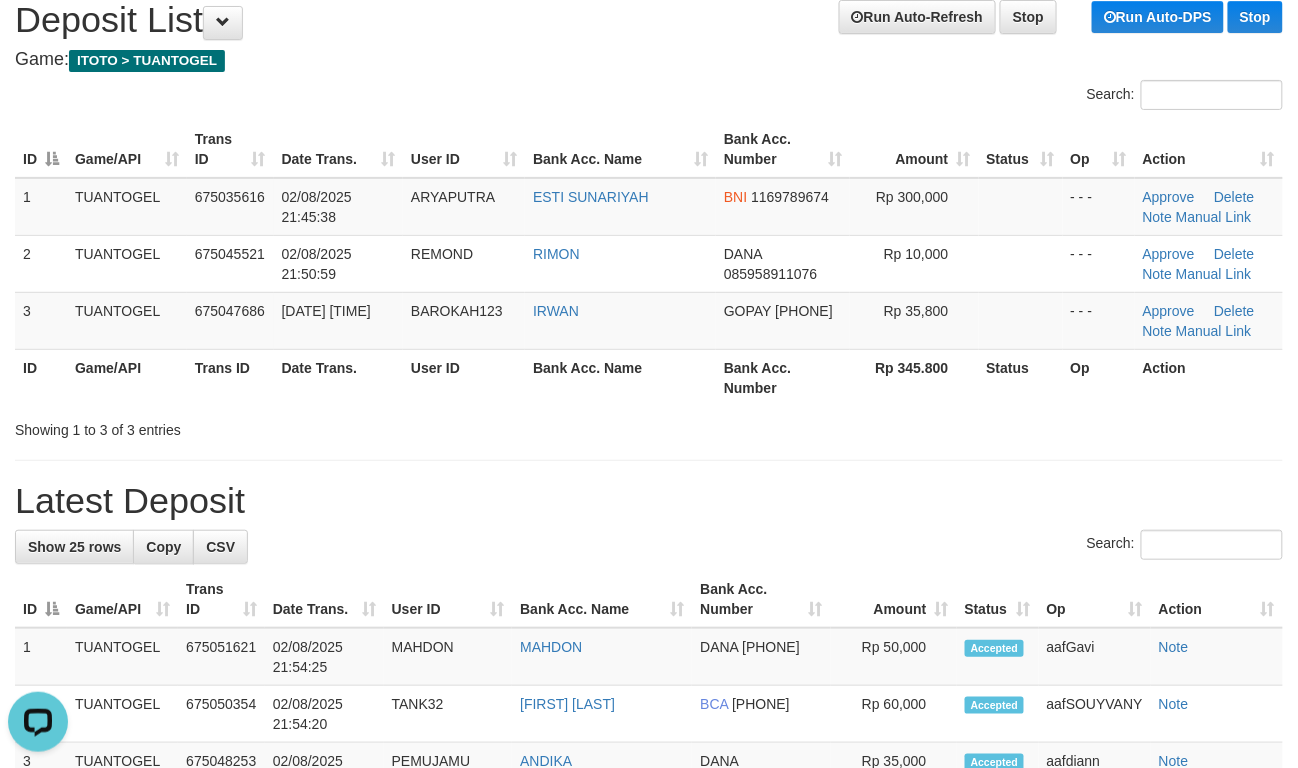 drag, startPoint x: 669, startPoint y: 80, endPoint x: 502, endPoint y: 0, distance: 185.1729 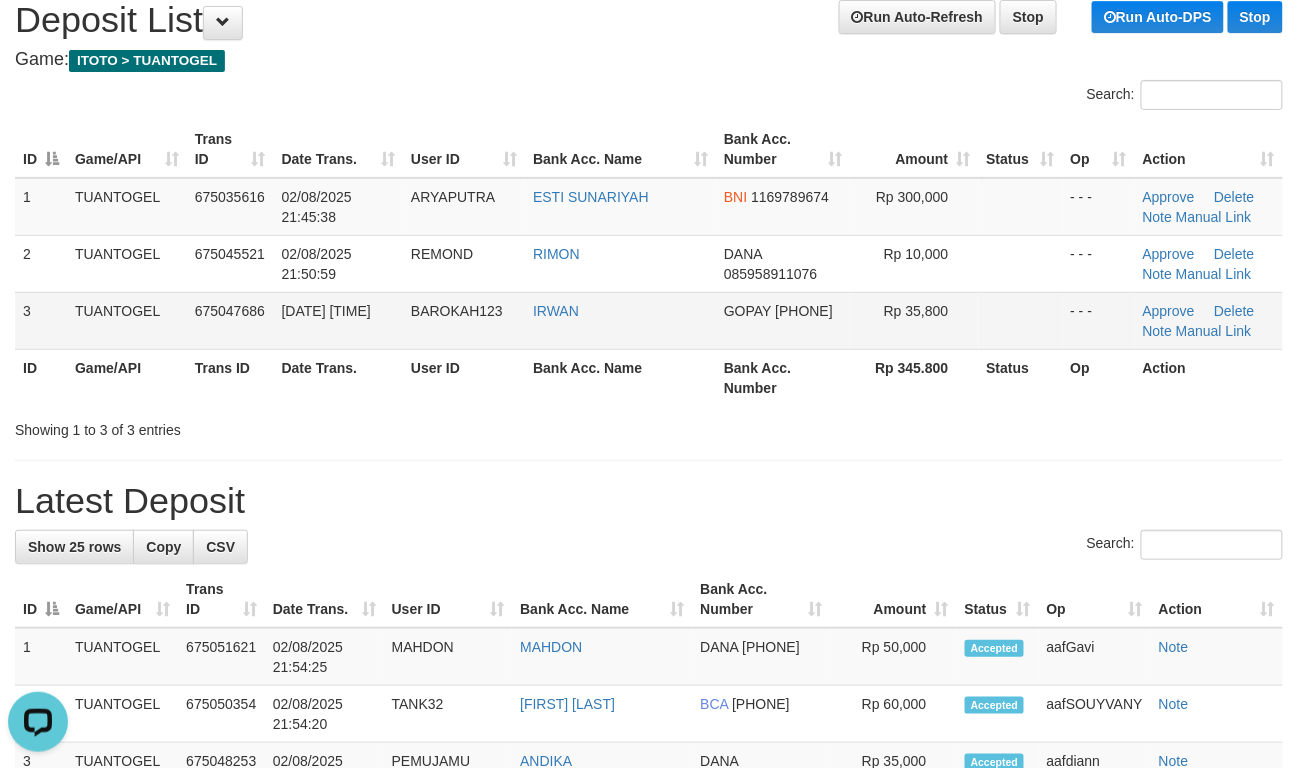 drag, startPoint x: 633, startPoint y: 466, endPoint x: 1073, endPoint y: 326, distance: 461.73587 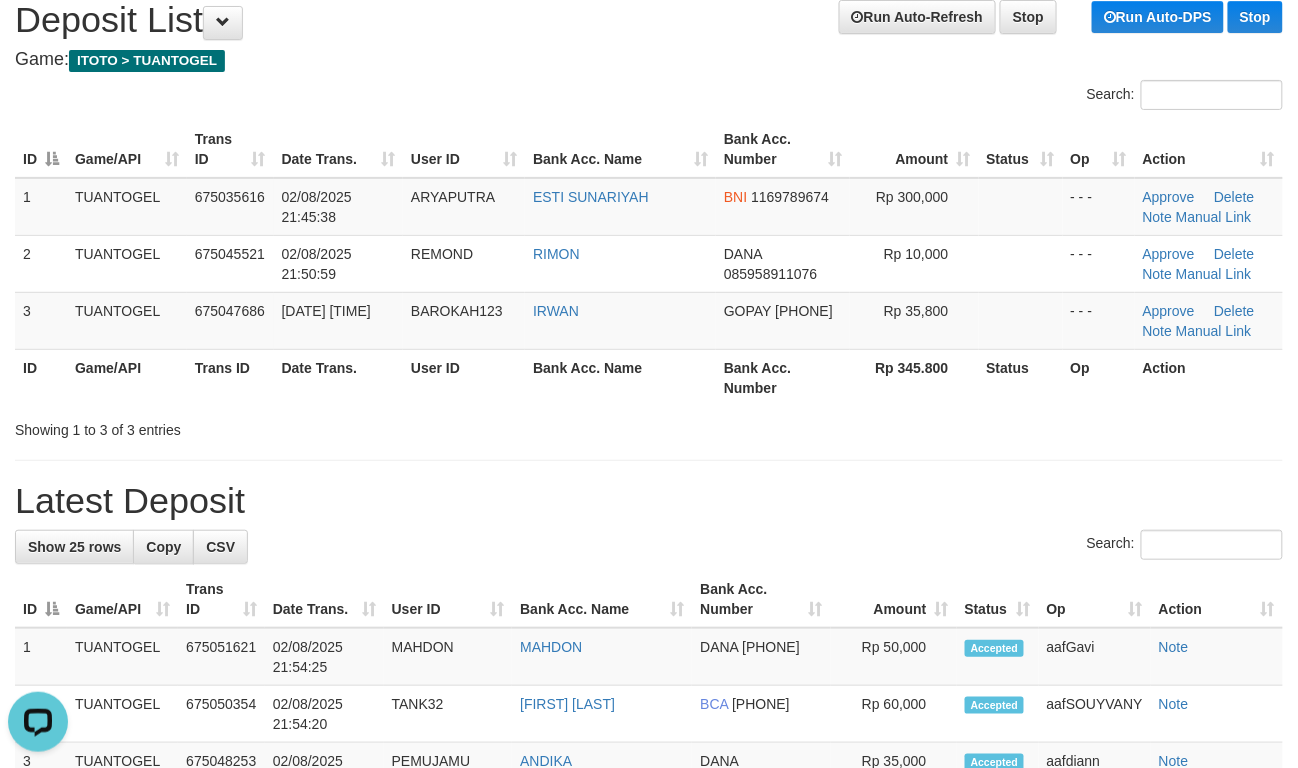 click on "**********" at bounding box center (649, 1083) 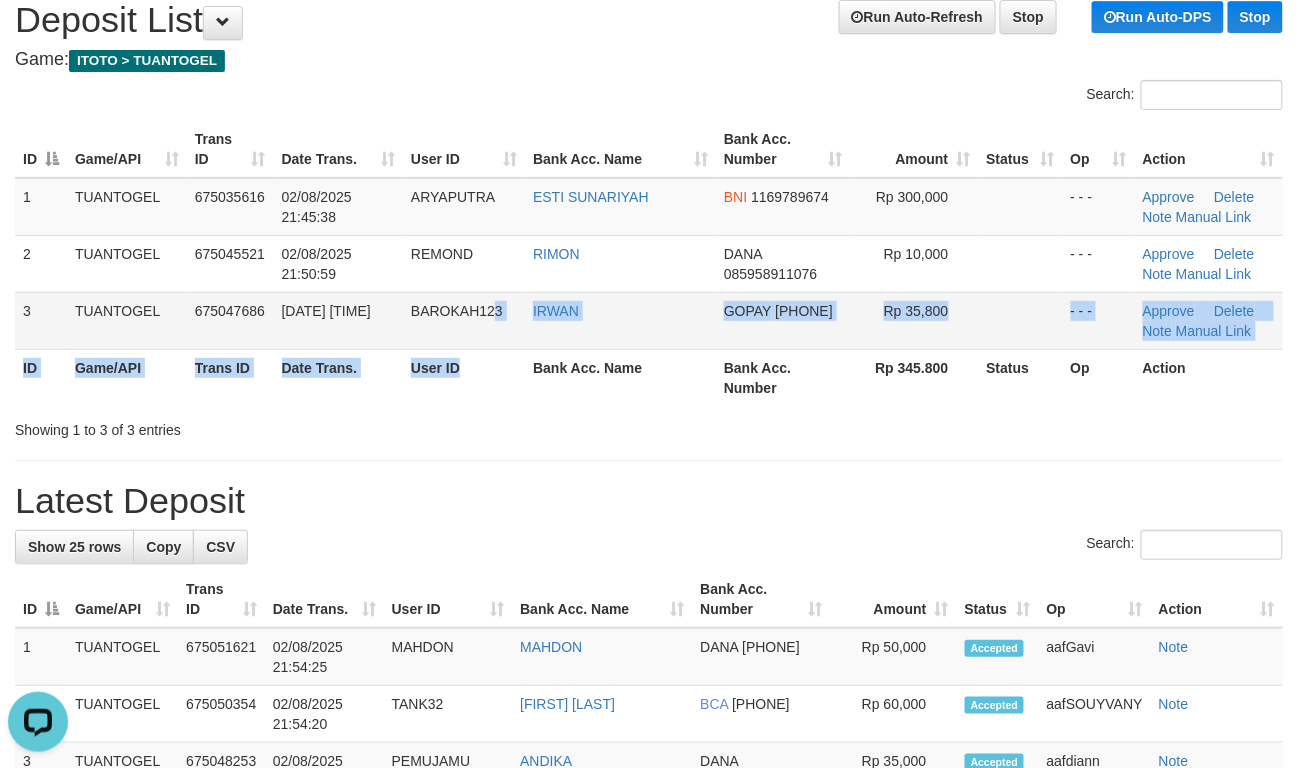 drag, startPoint x: 494, startPoint y: 328, endPoint x: 484, endPoint y: 344, distance: 18.867962 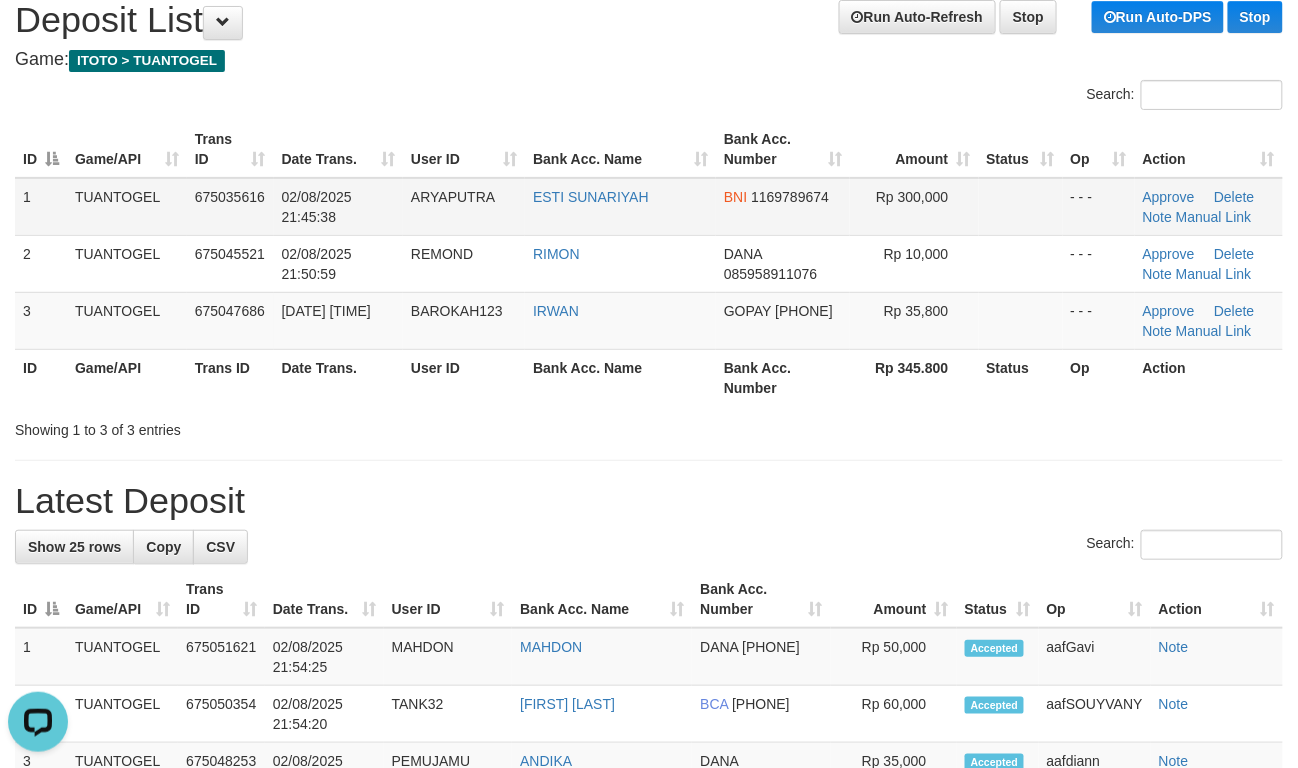 drag, startPoint x: 476, startPoint y: 214, endPoint x: 441, endPoint y: 196, distance: 39.357338 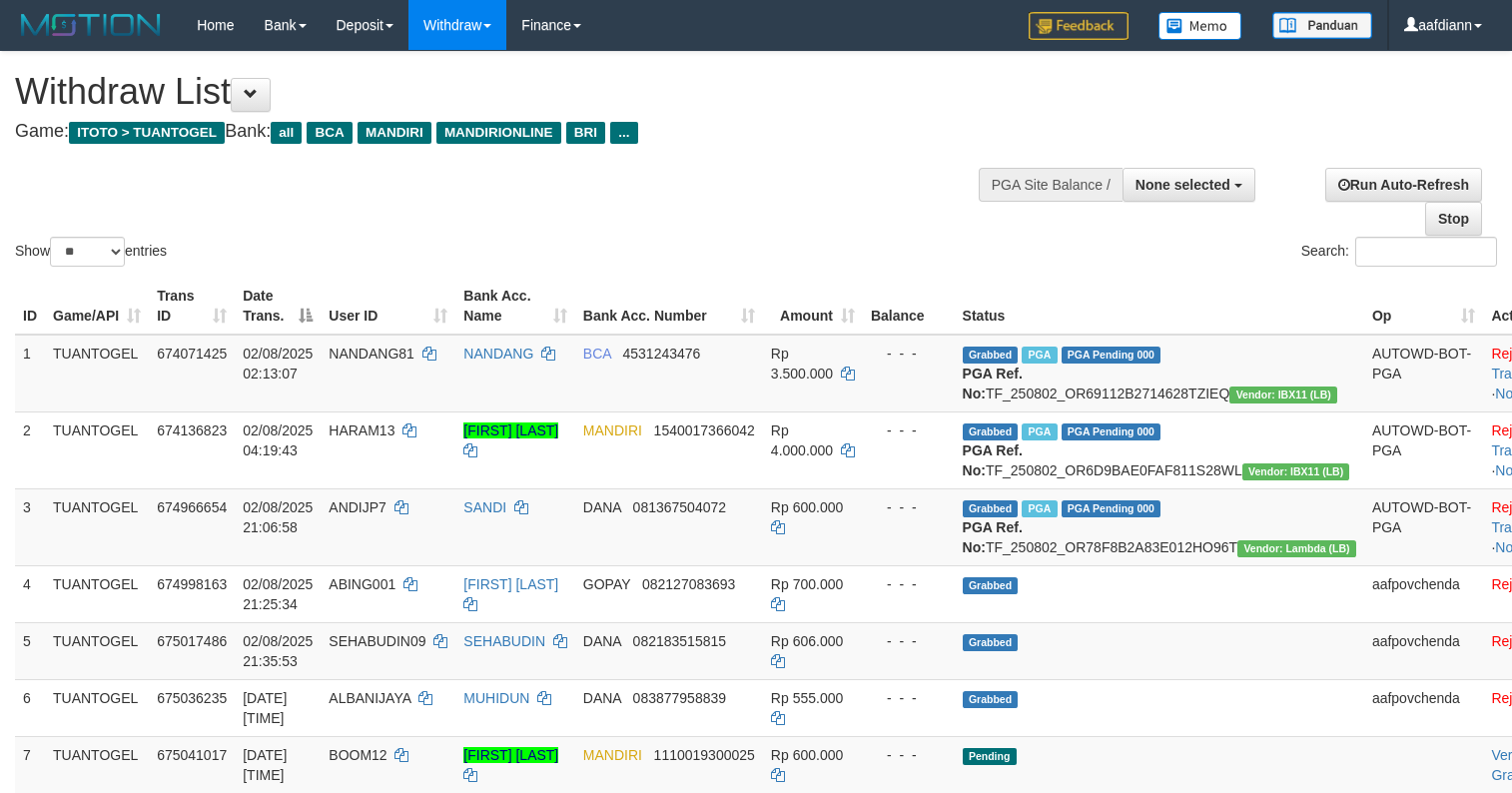 select 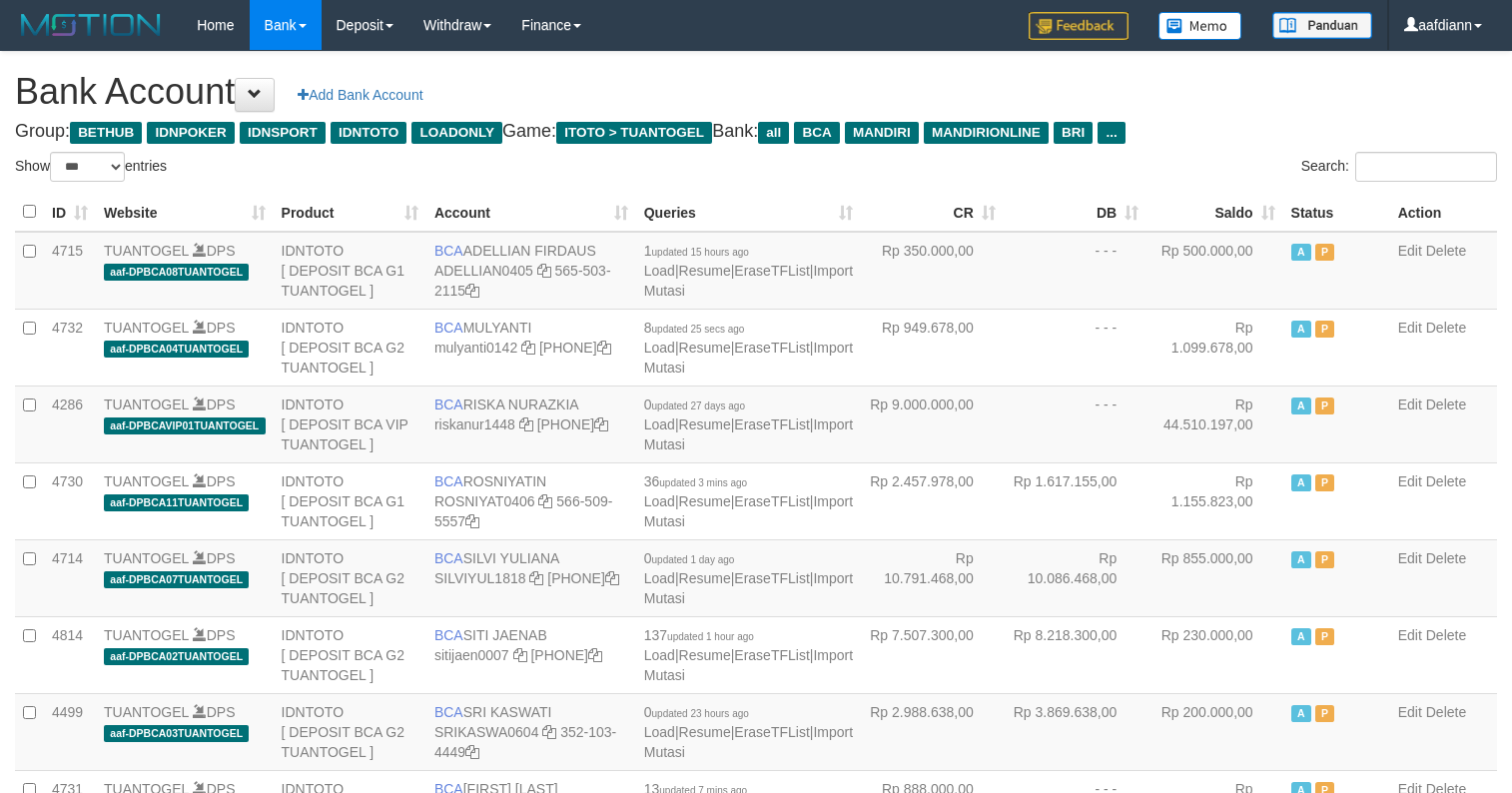 select on "***" 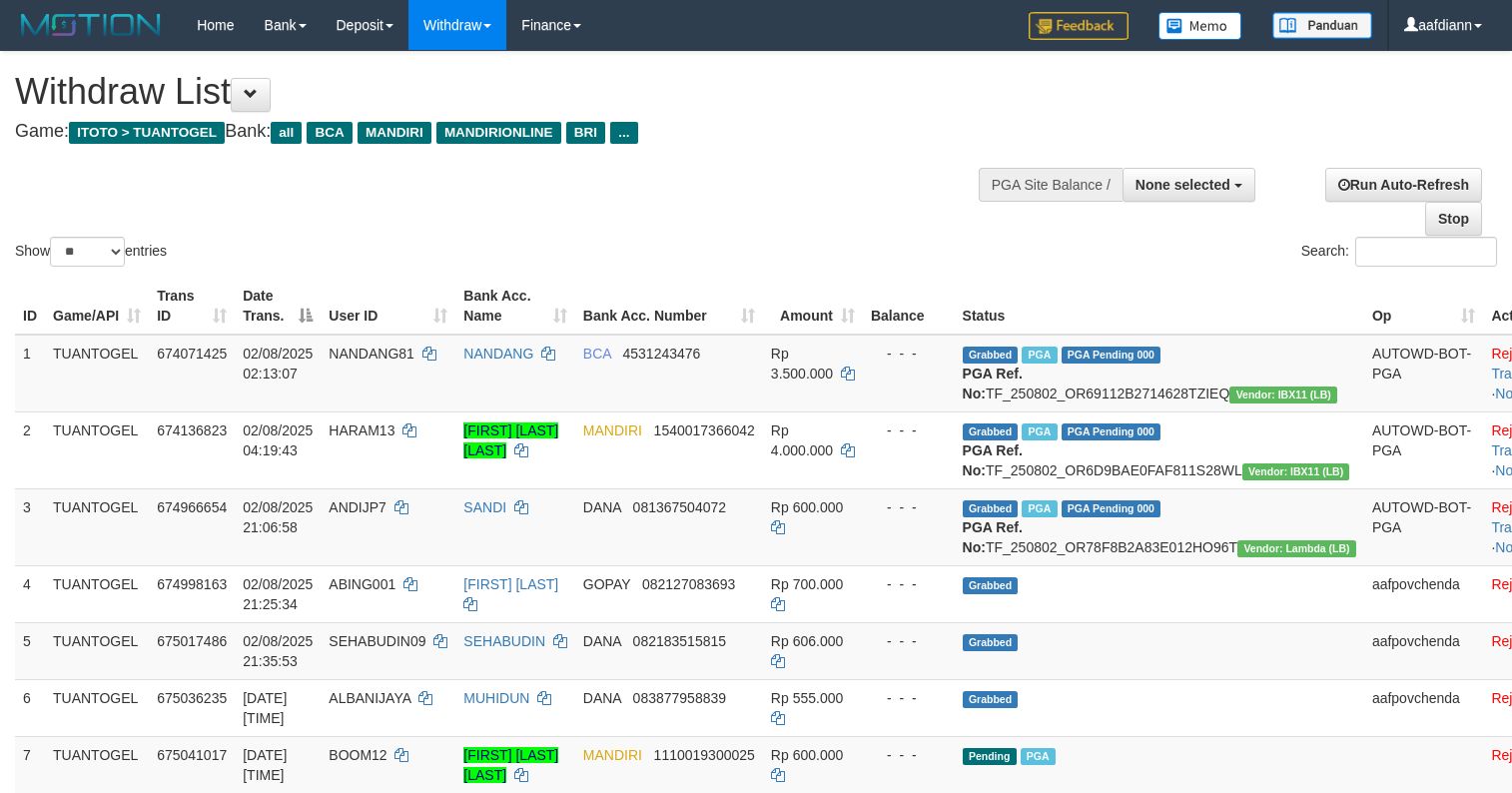 select 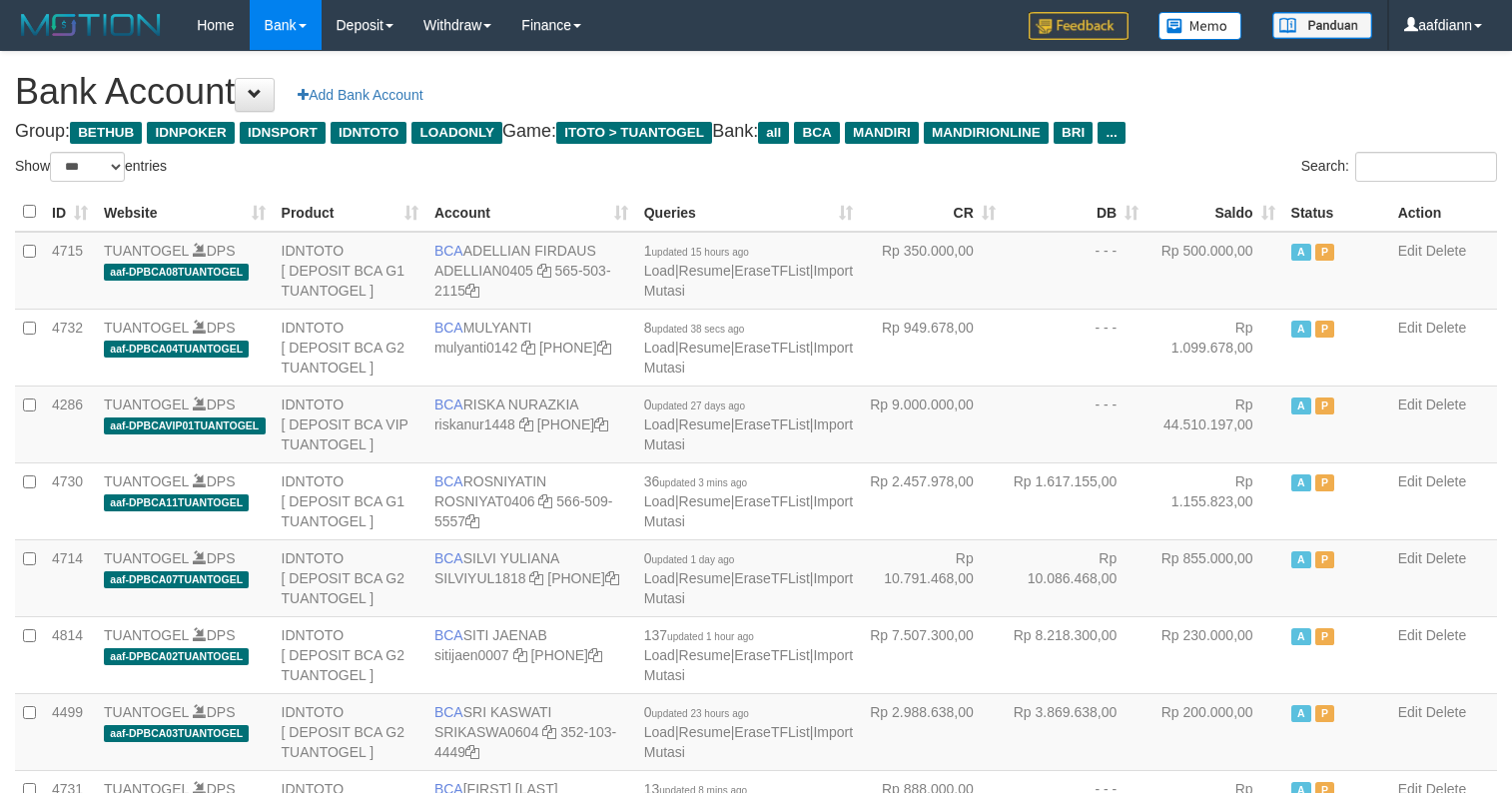select on "***" 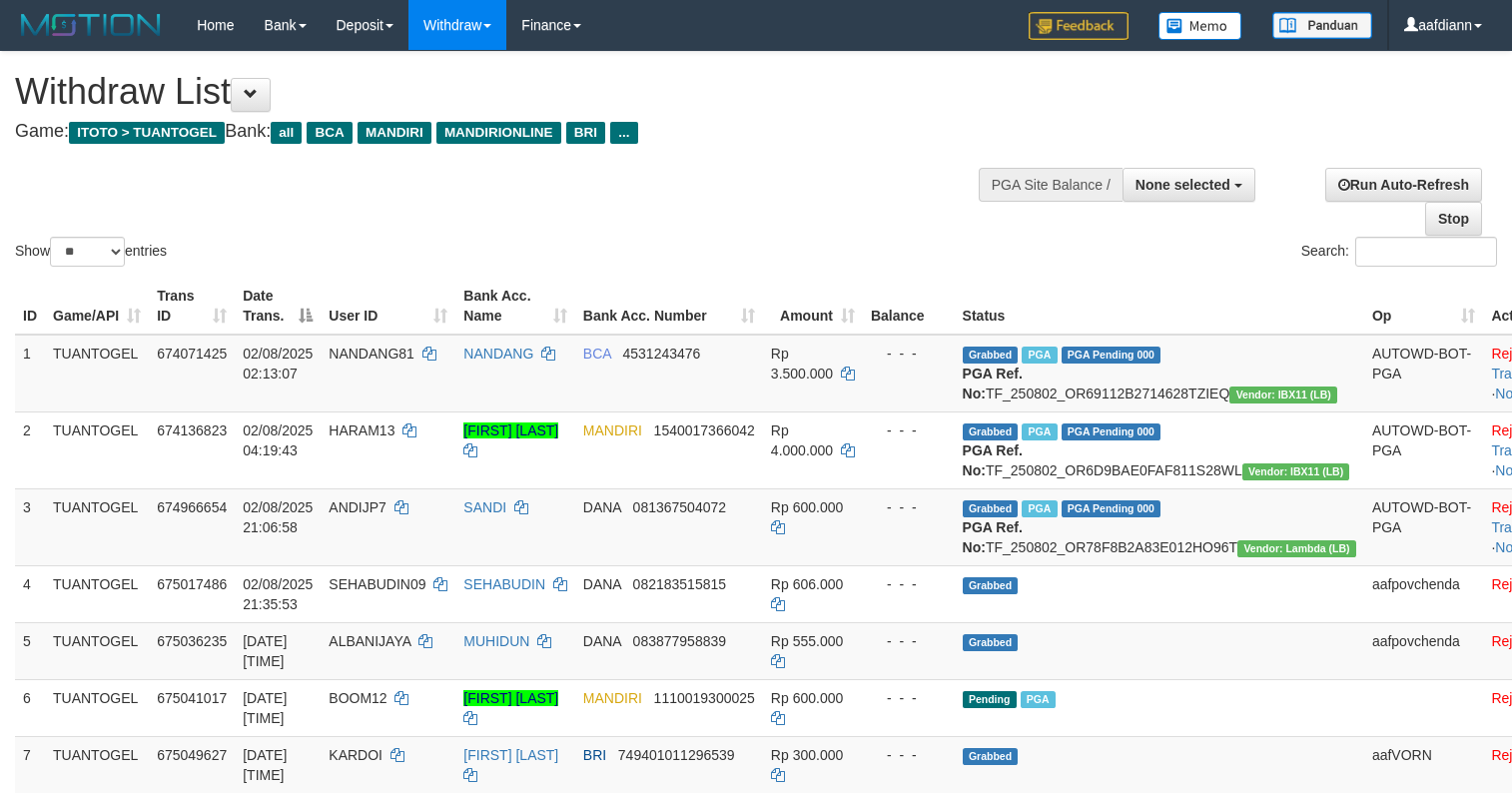 select 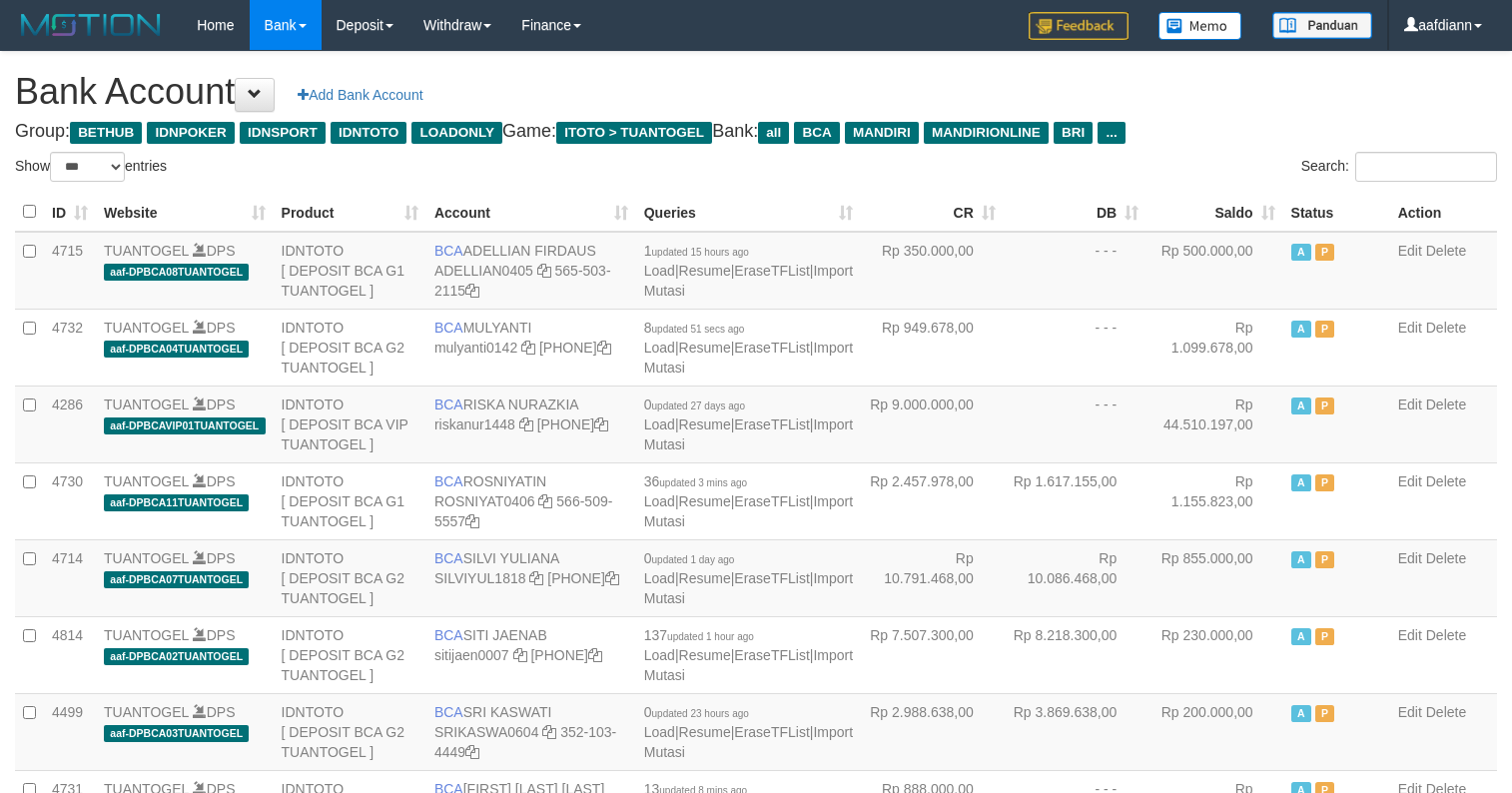 select on "***" 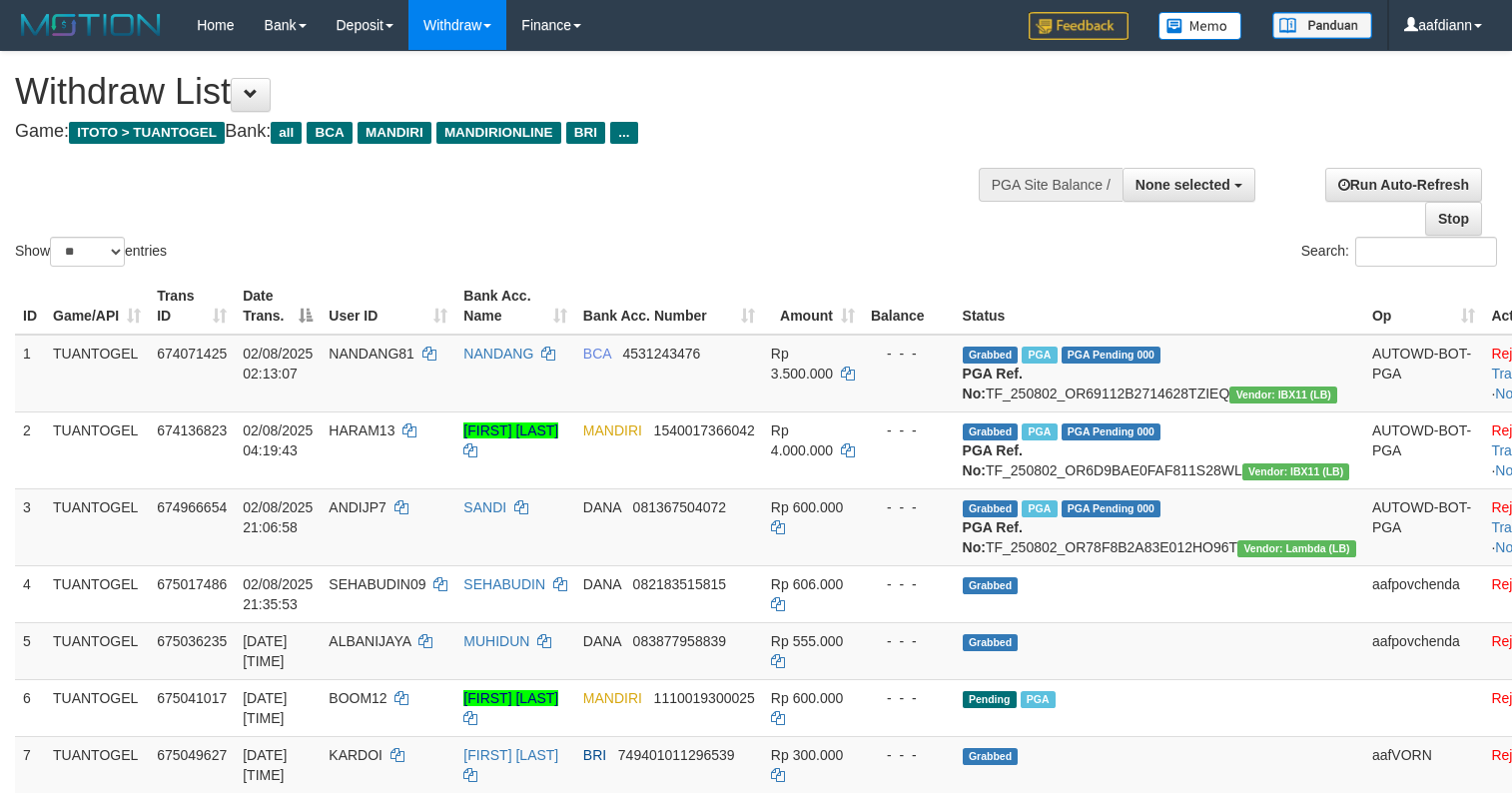 select 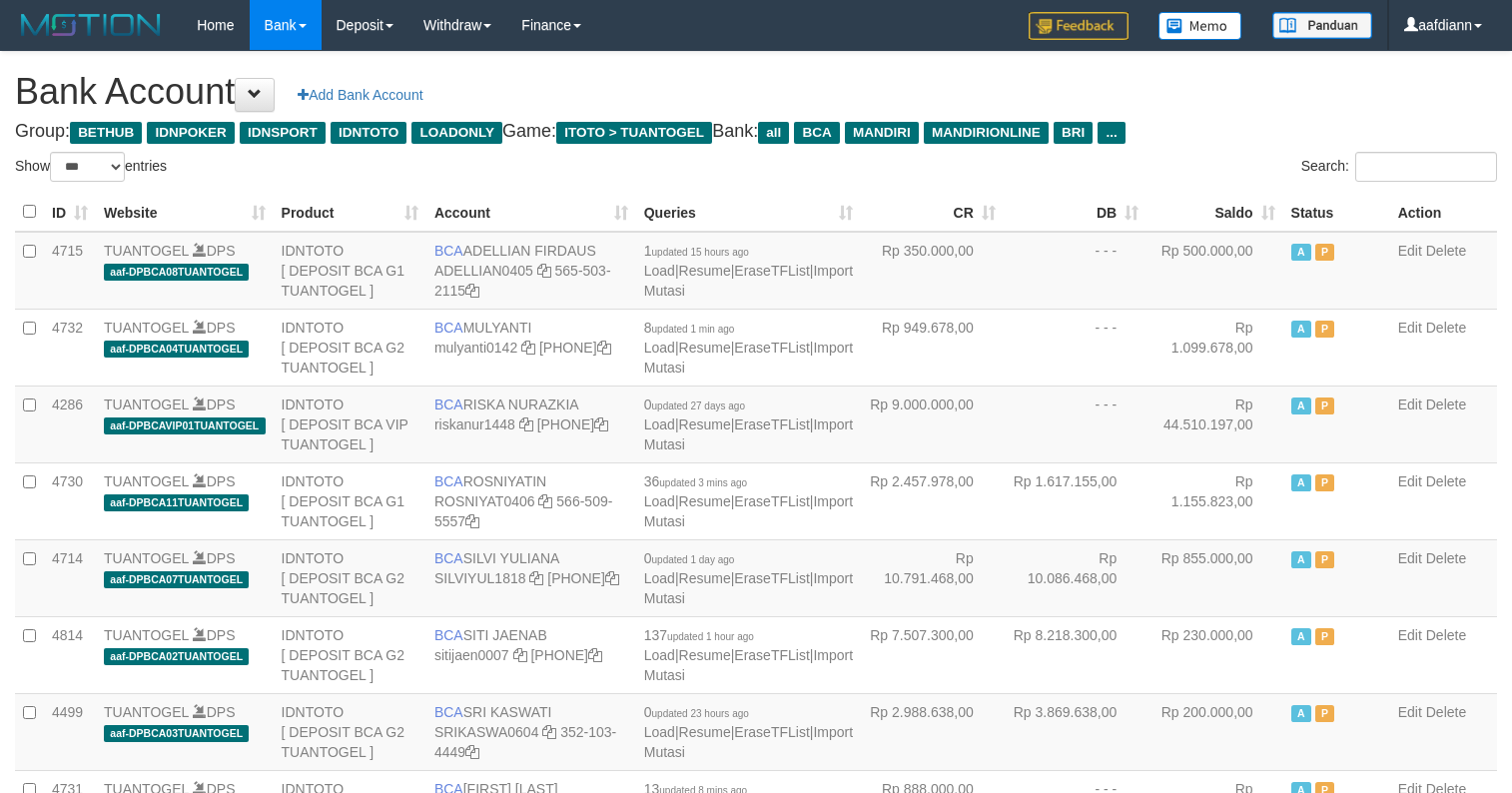 select on "***" 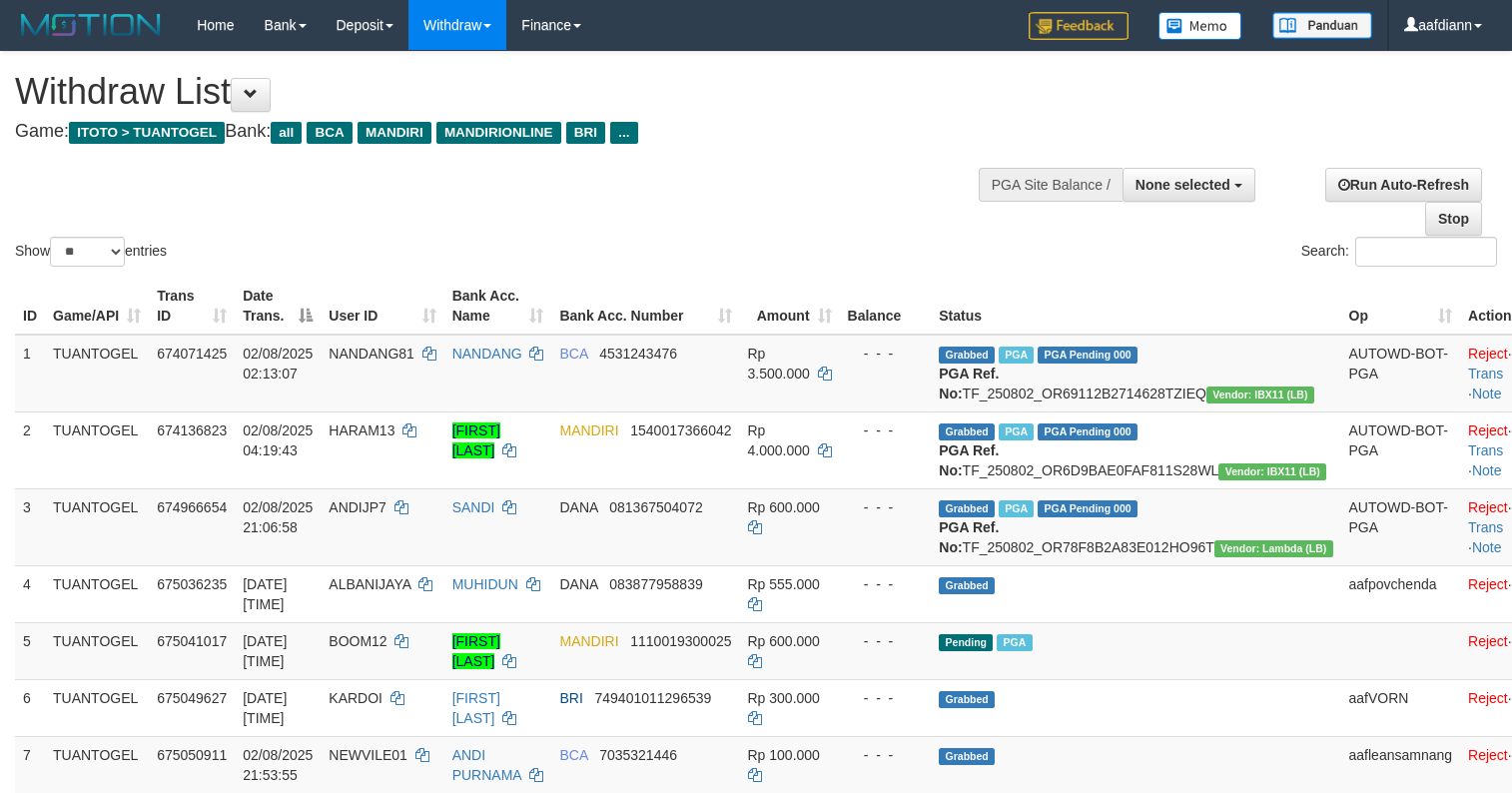select 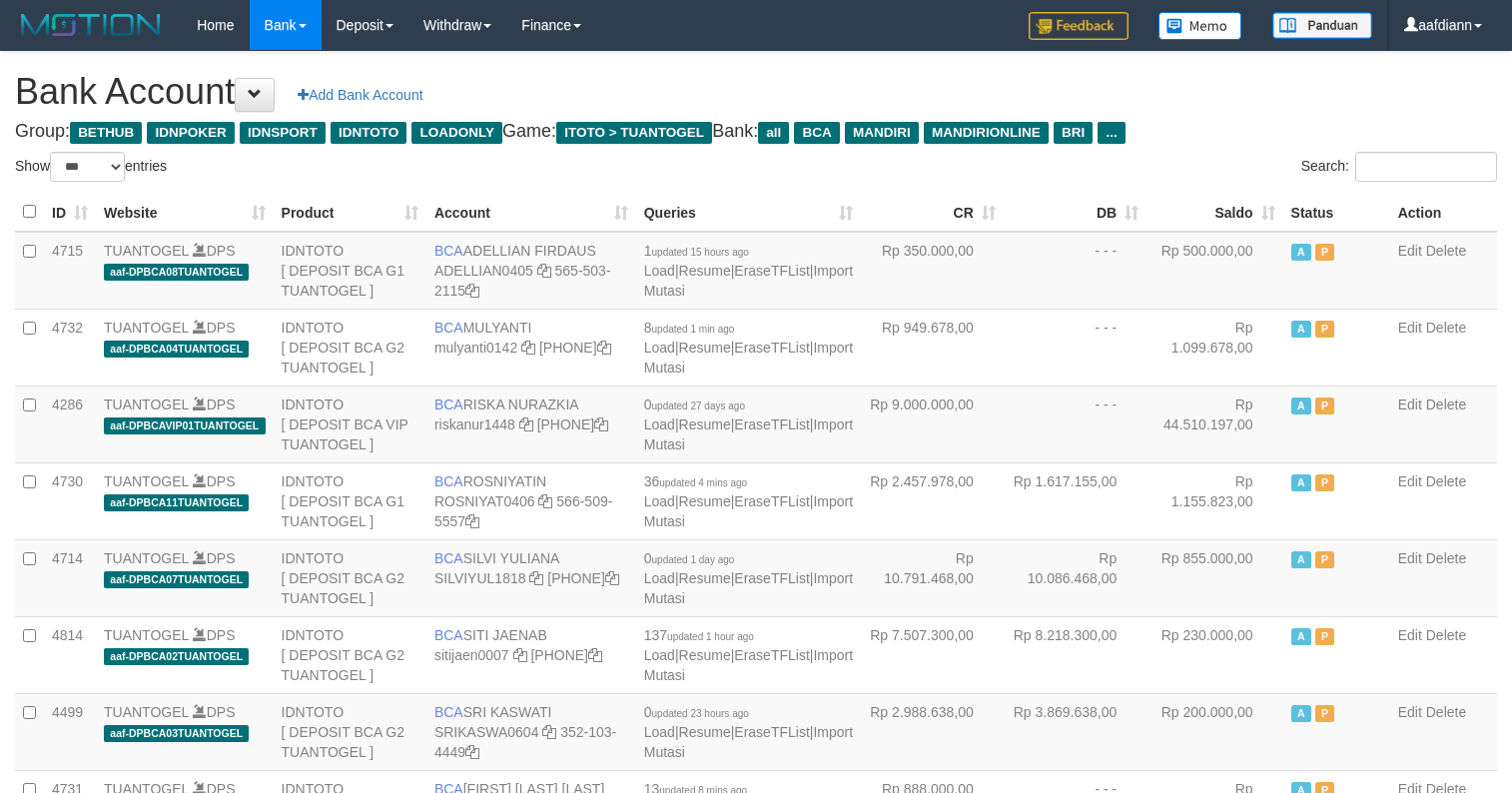 select on "***" 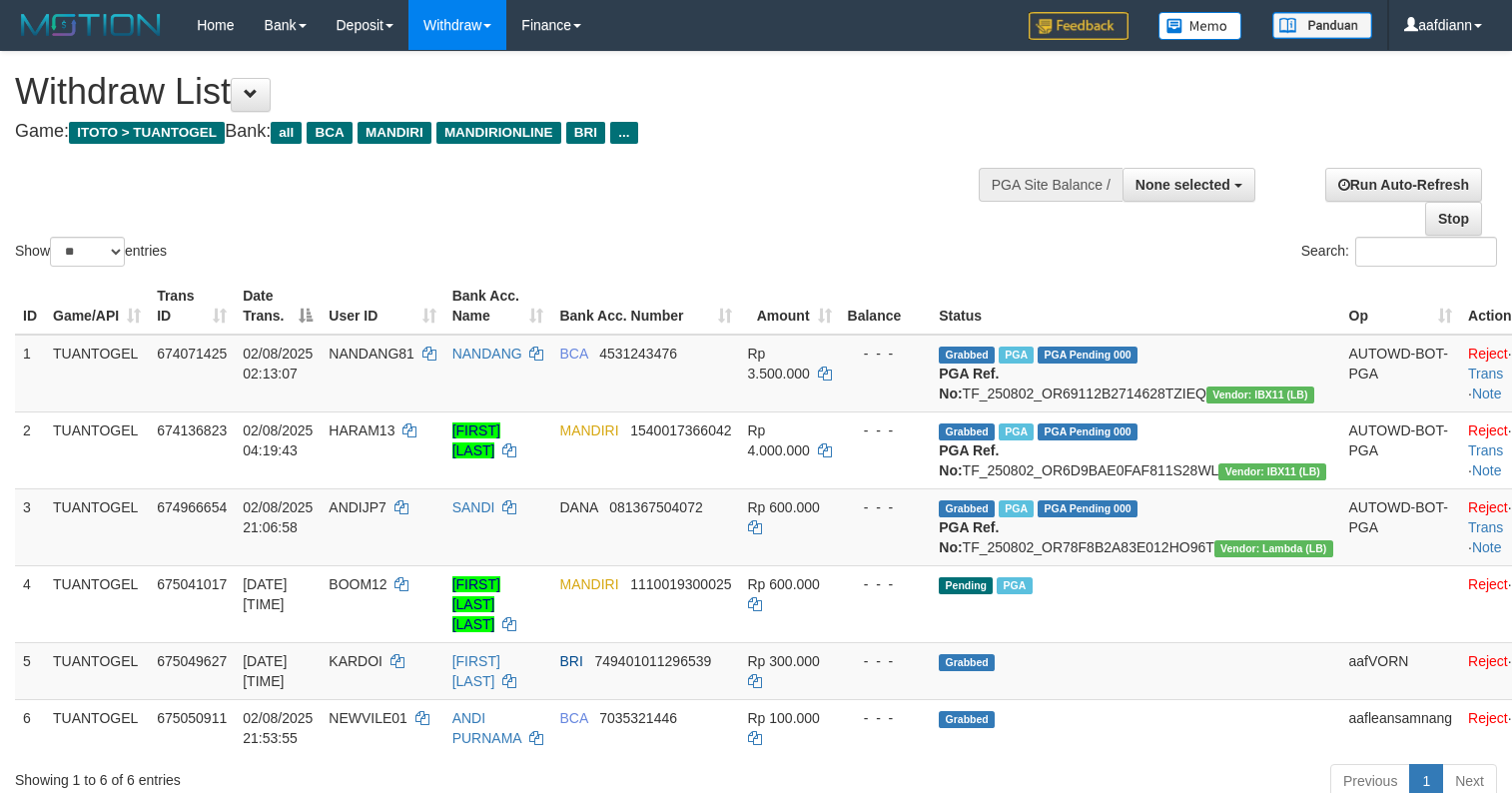 select 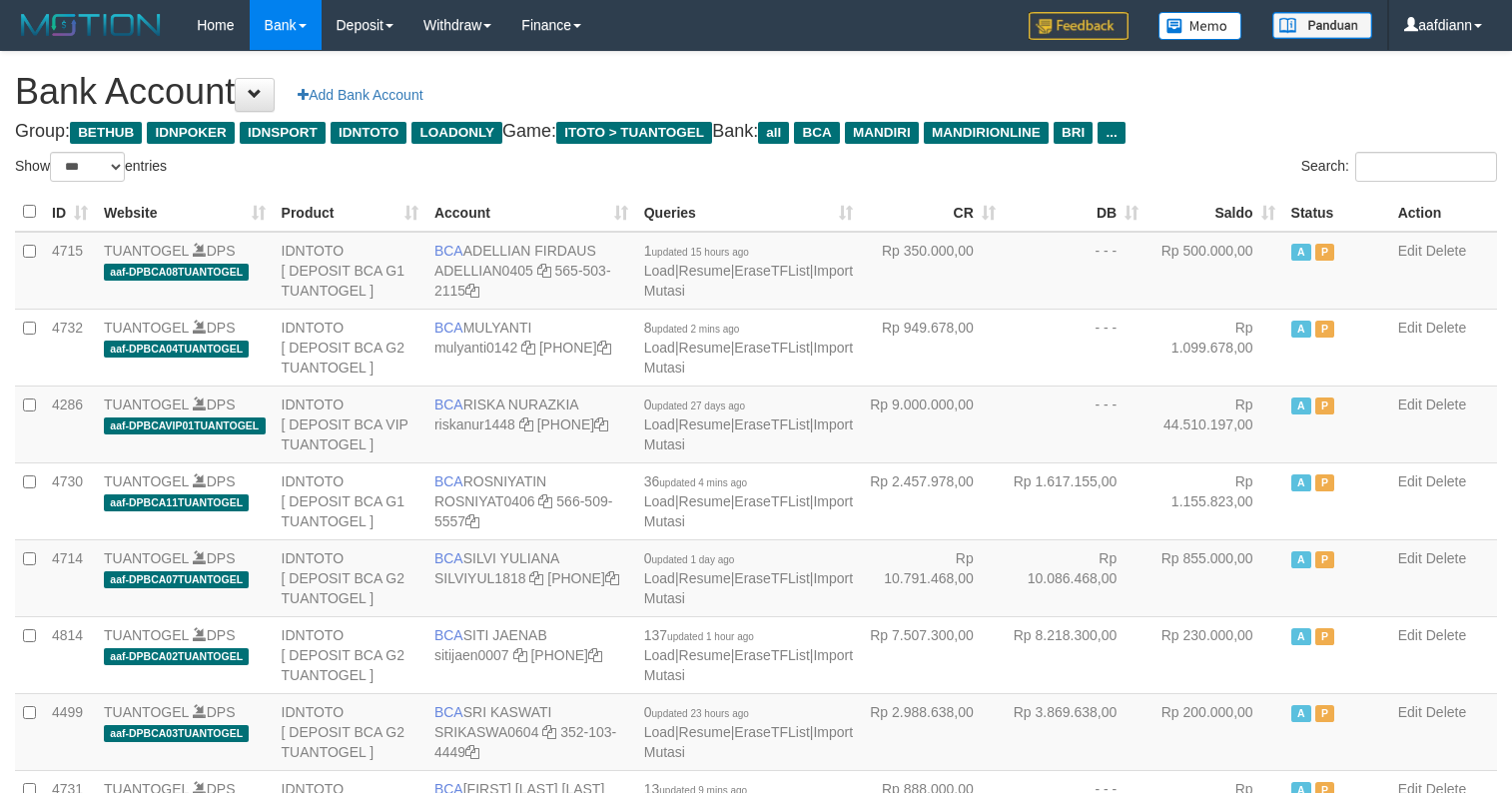 select on "***" 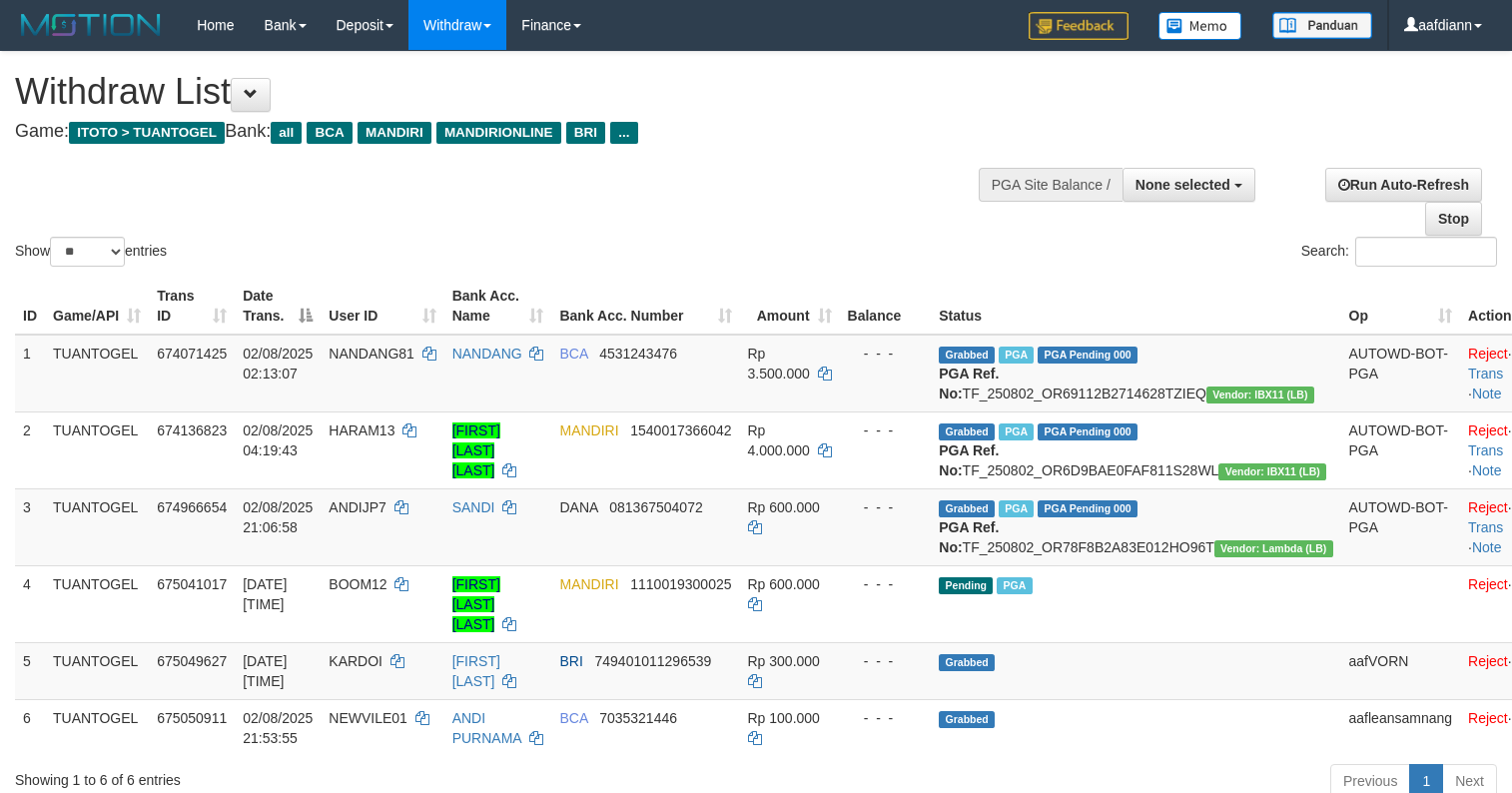 select 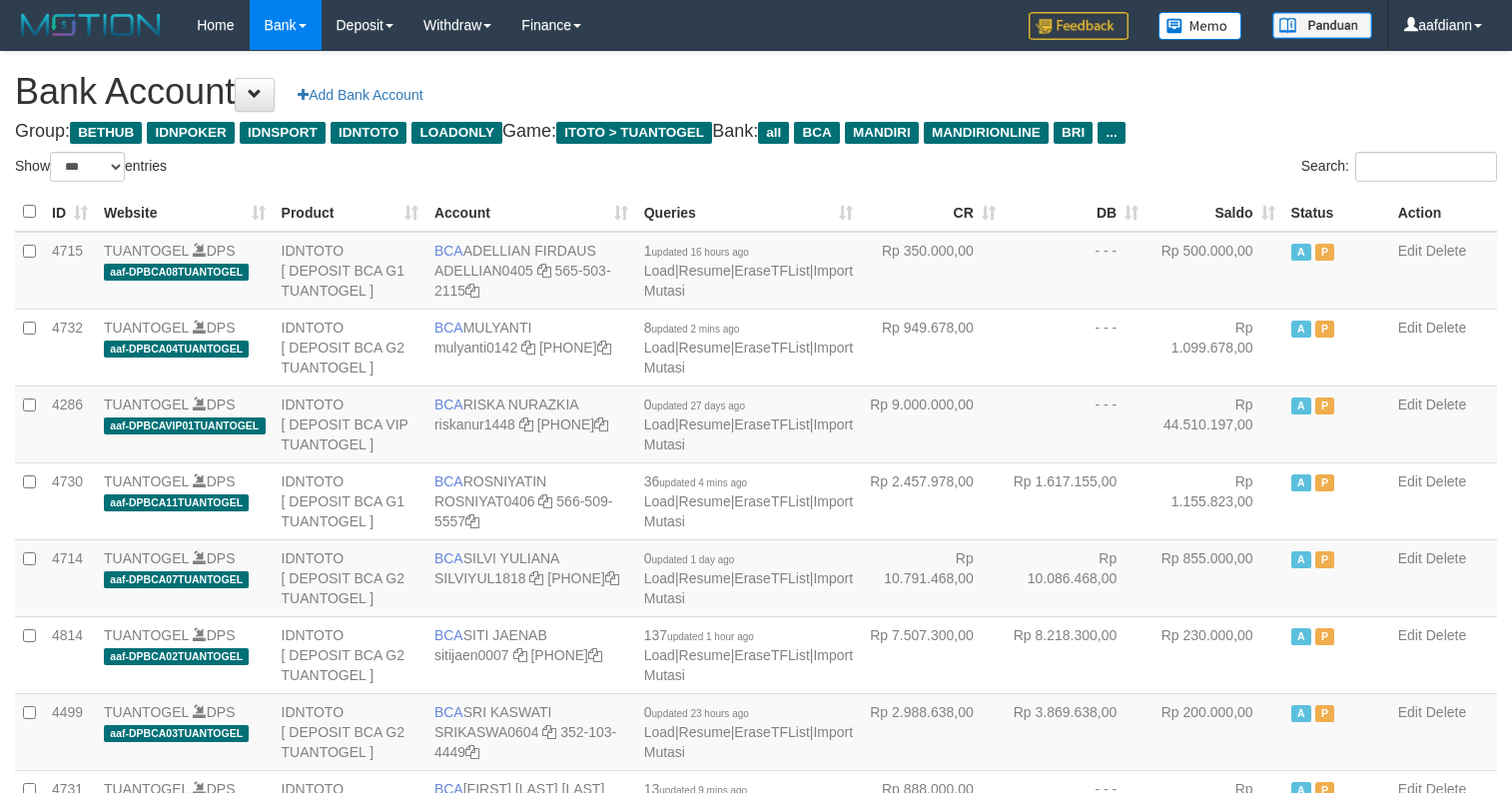 select on "***" 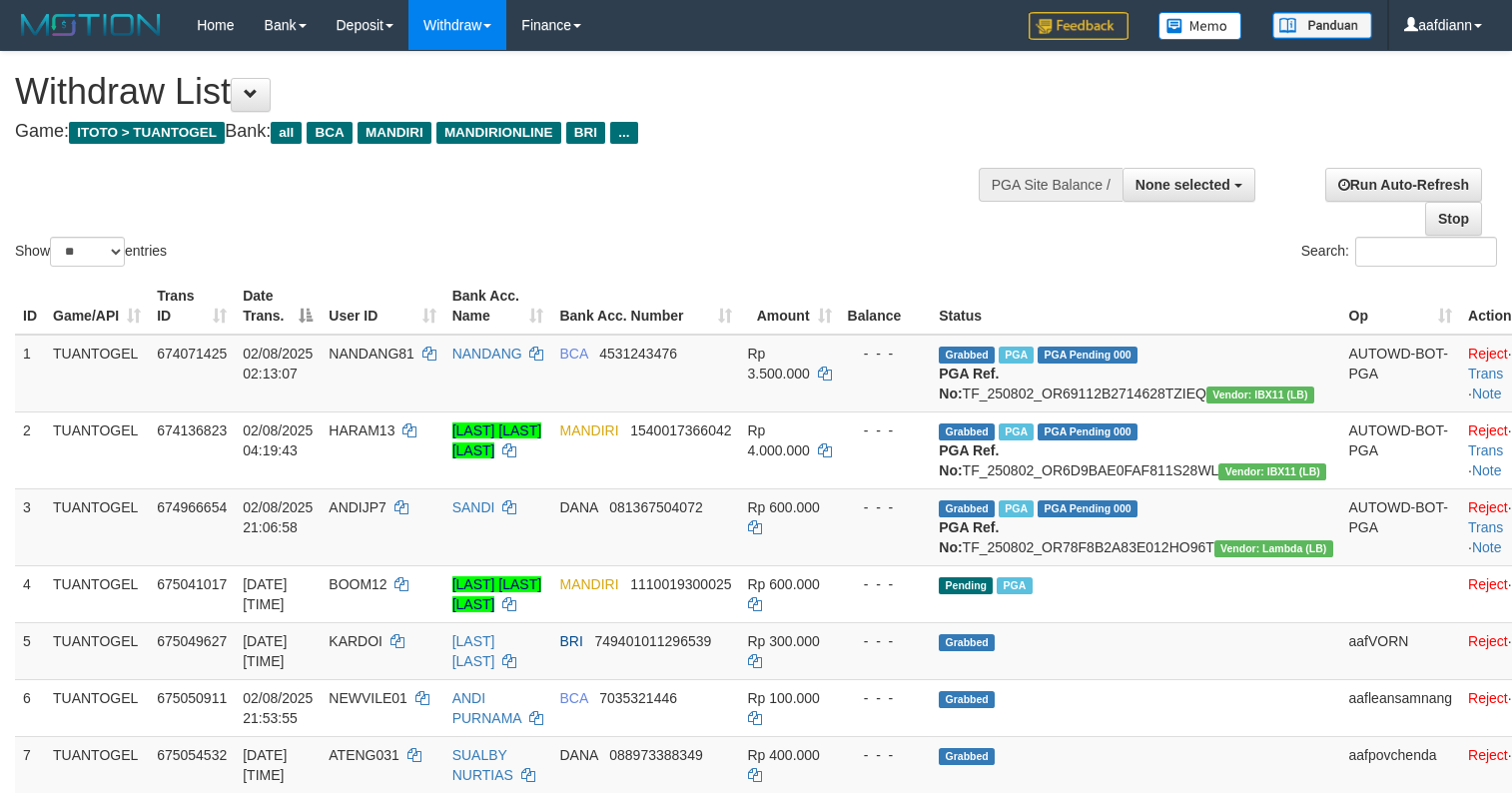 select 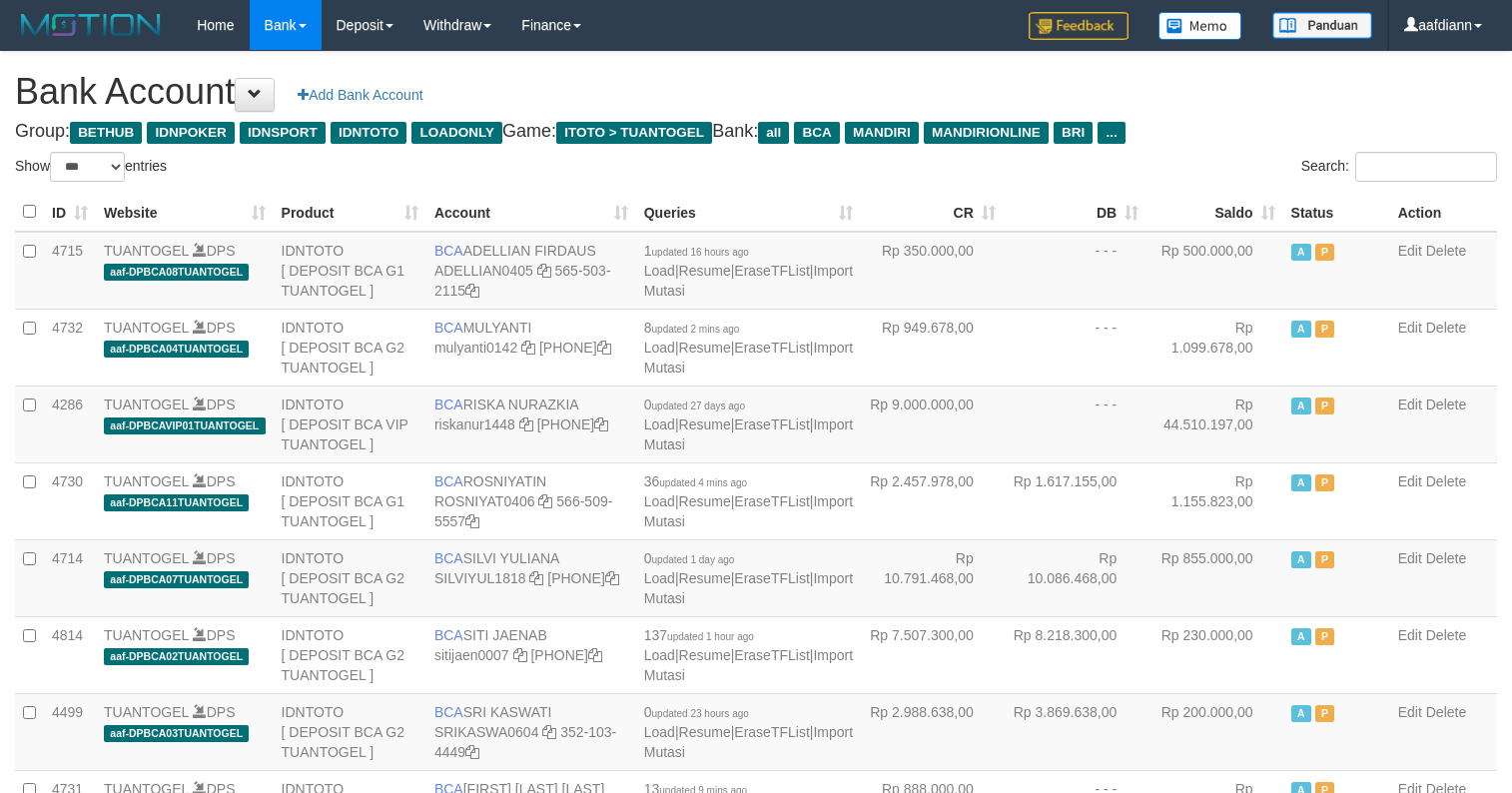 select on "***" 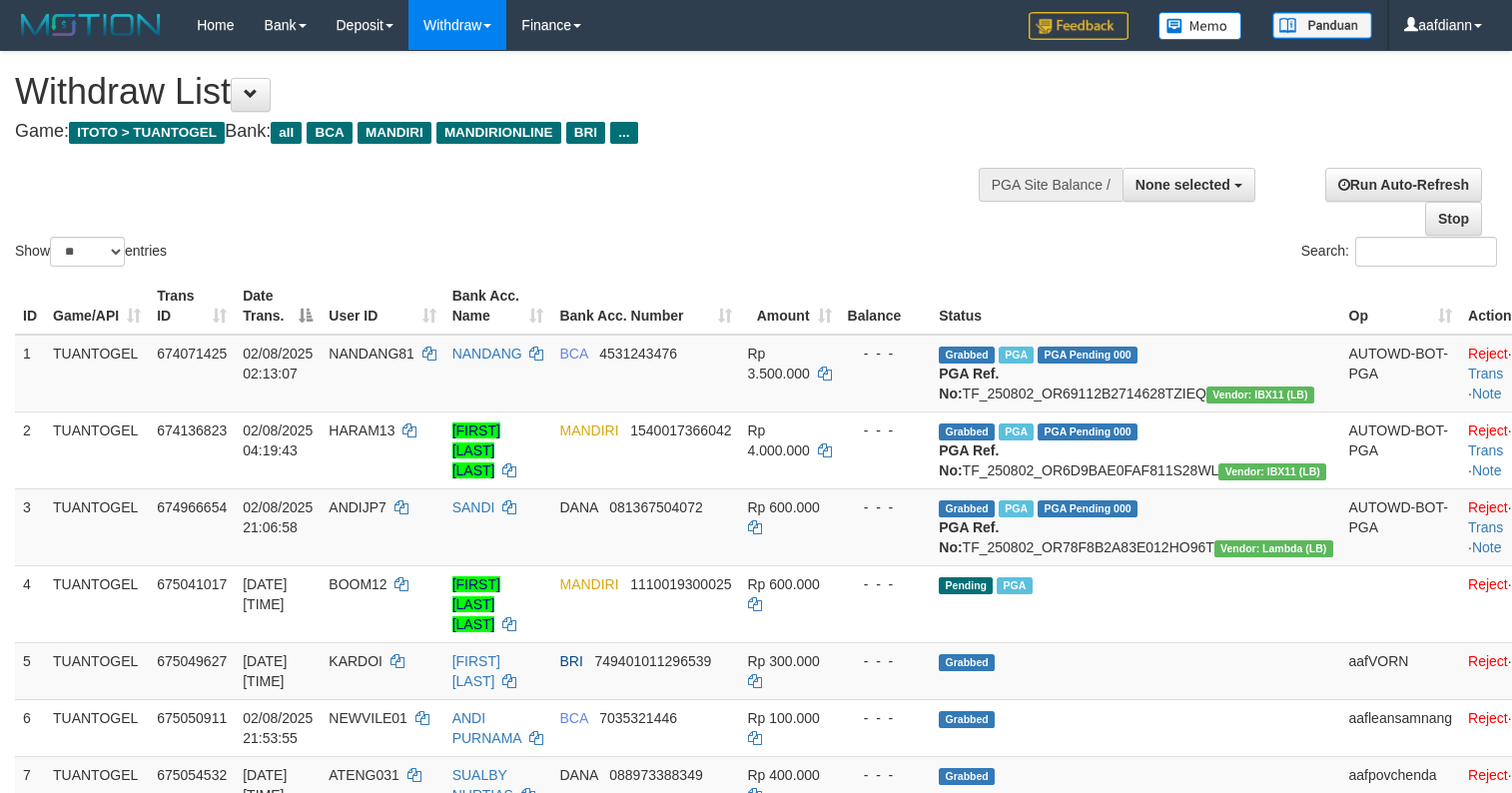 select 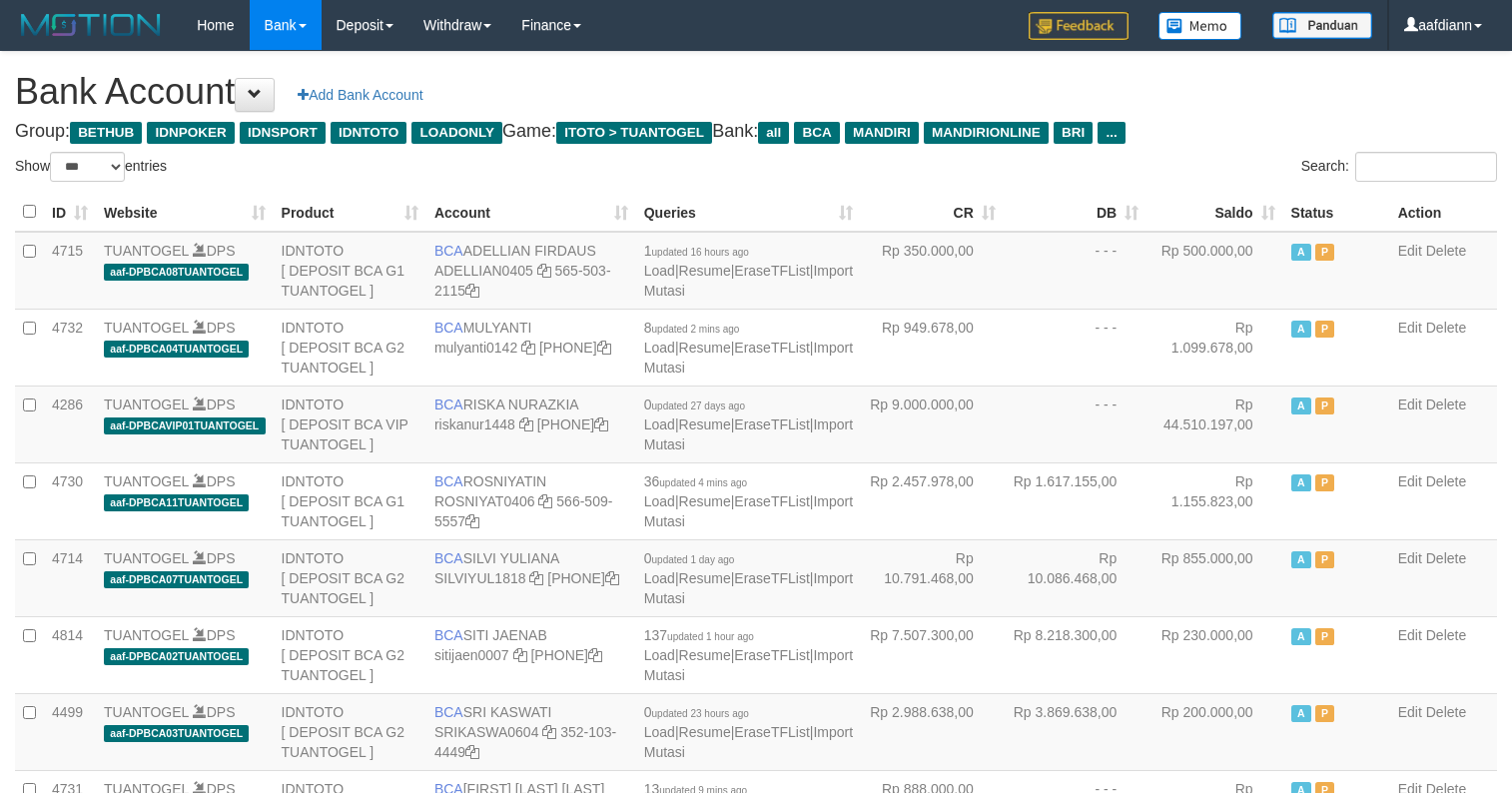 select on "***" 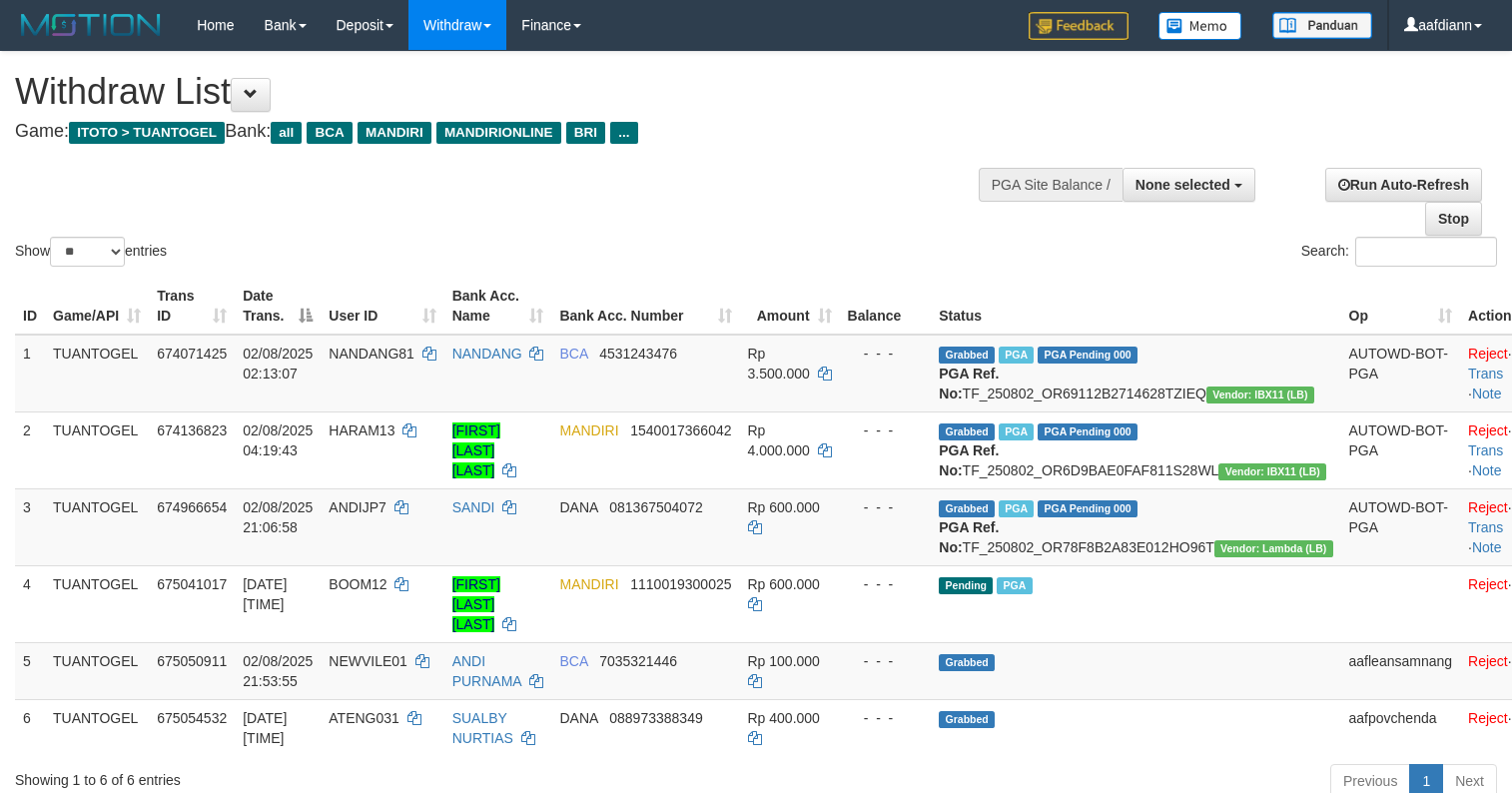 select 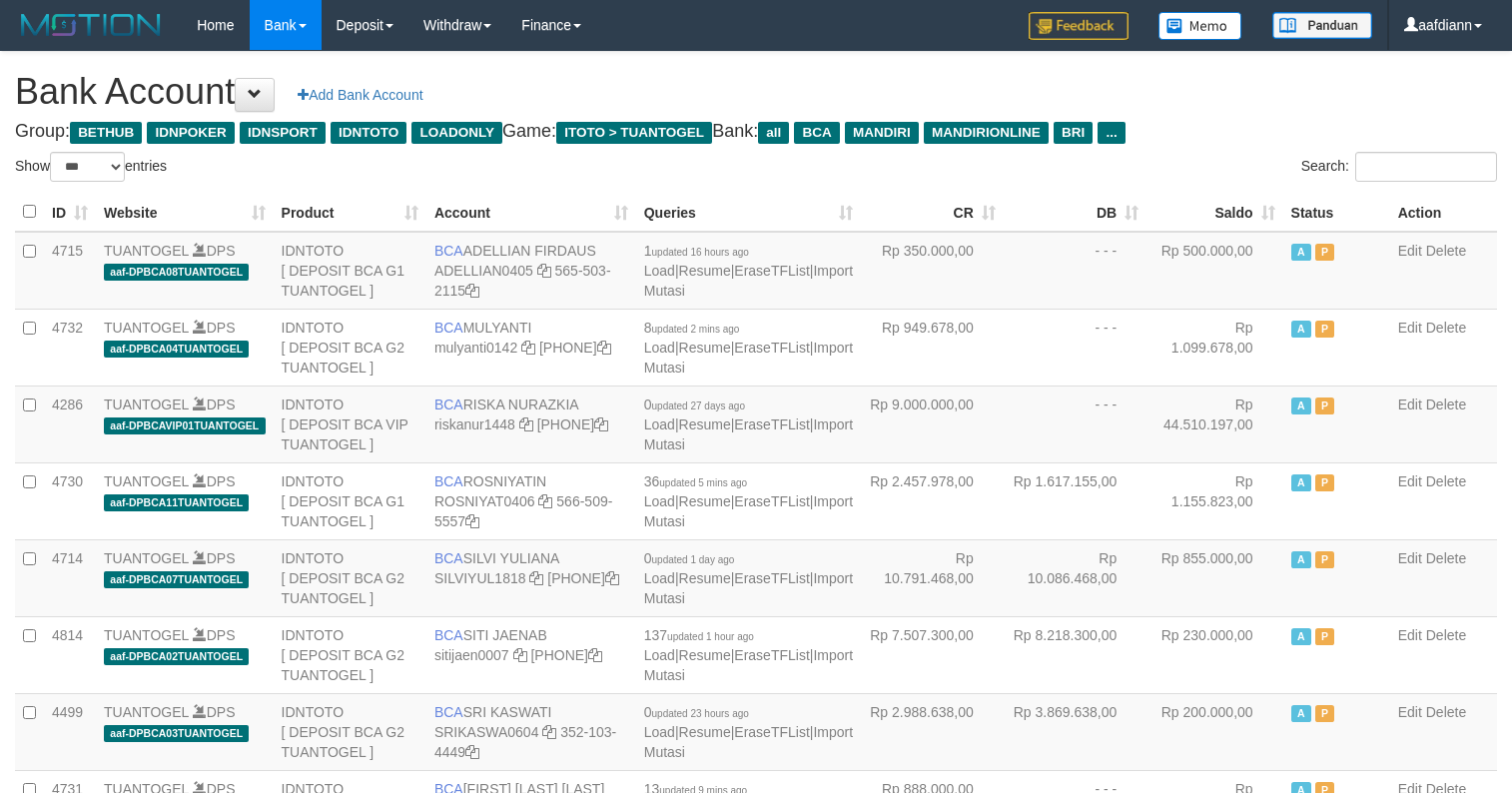 select on "***" 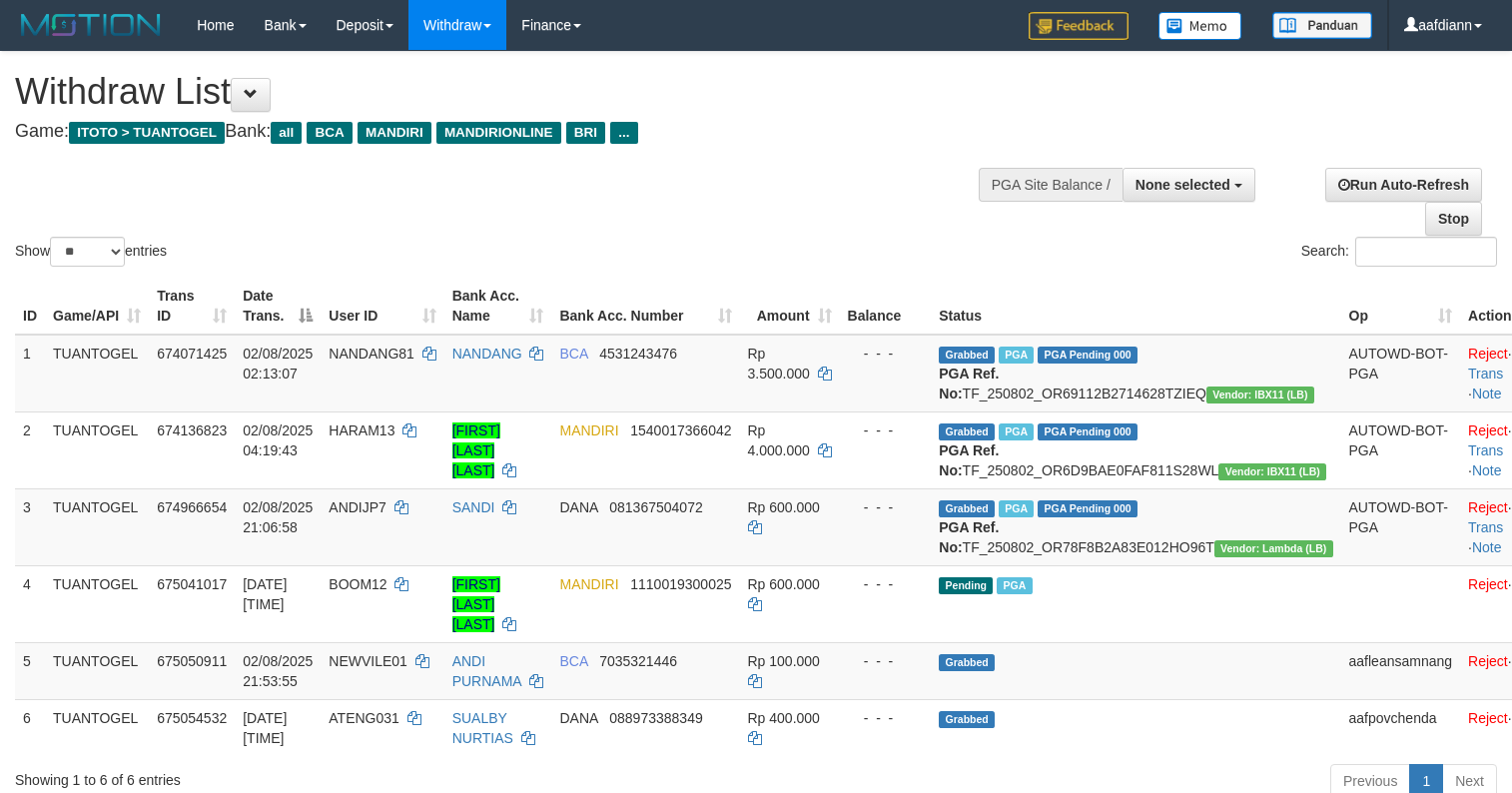 select 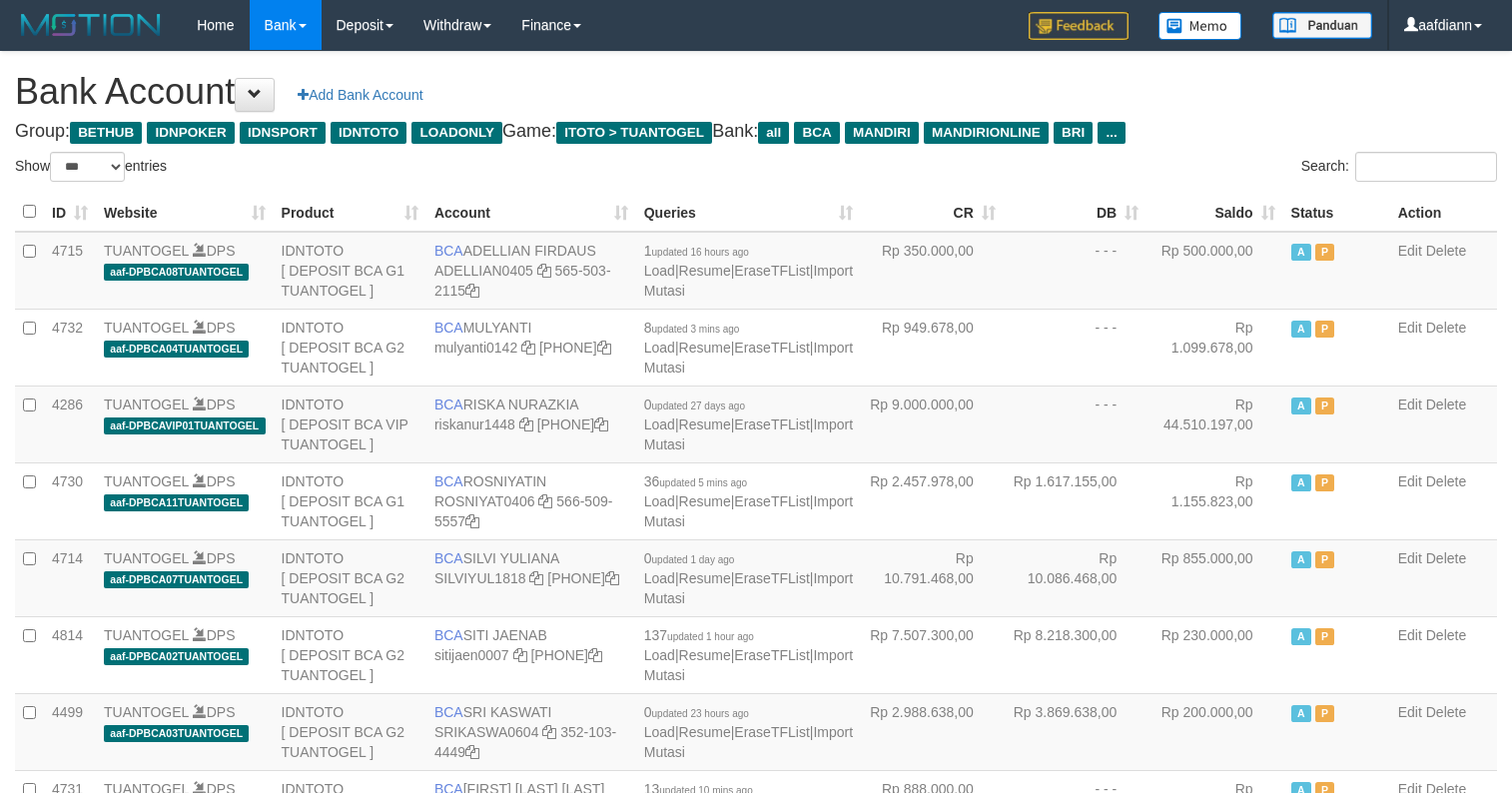 select on "***" 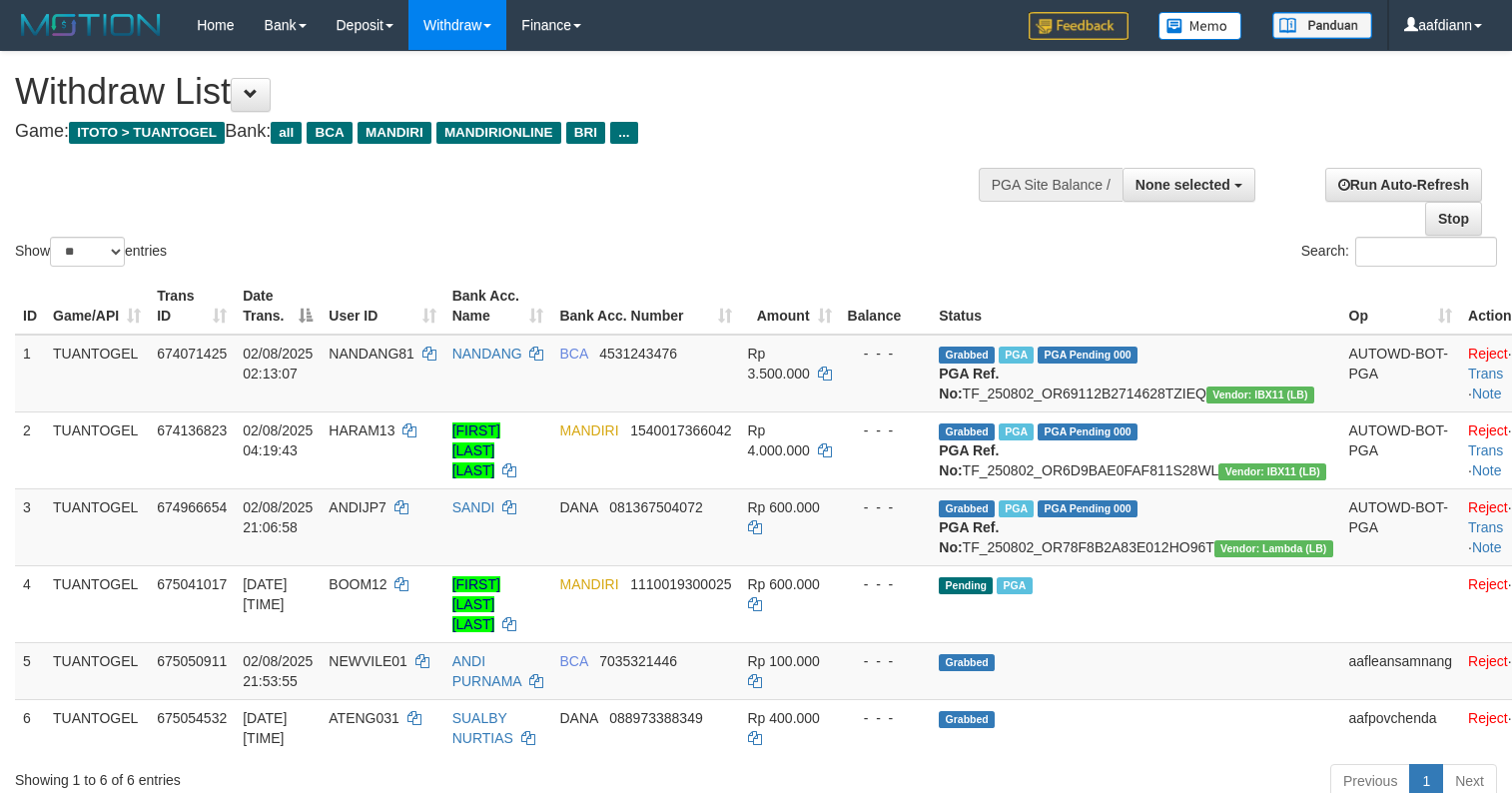 select 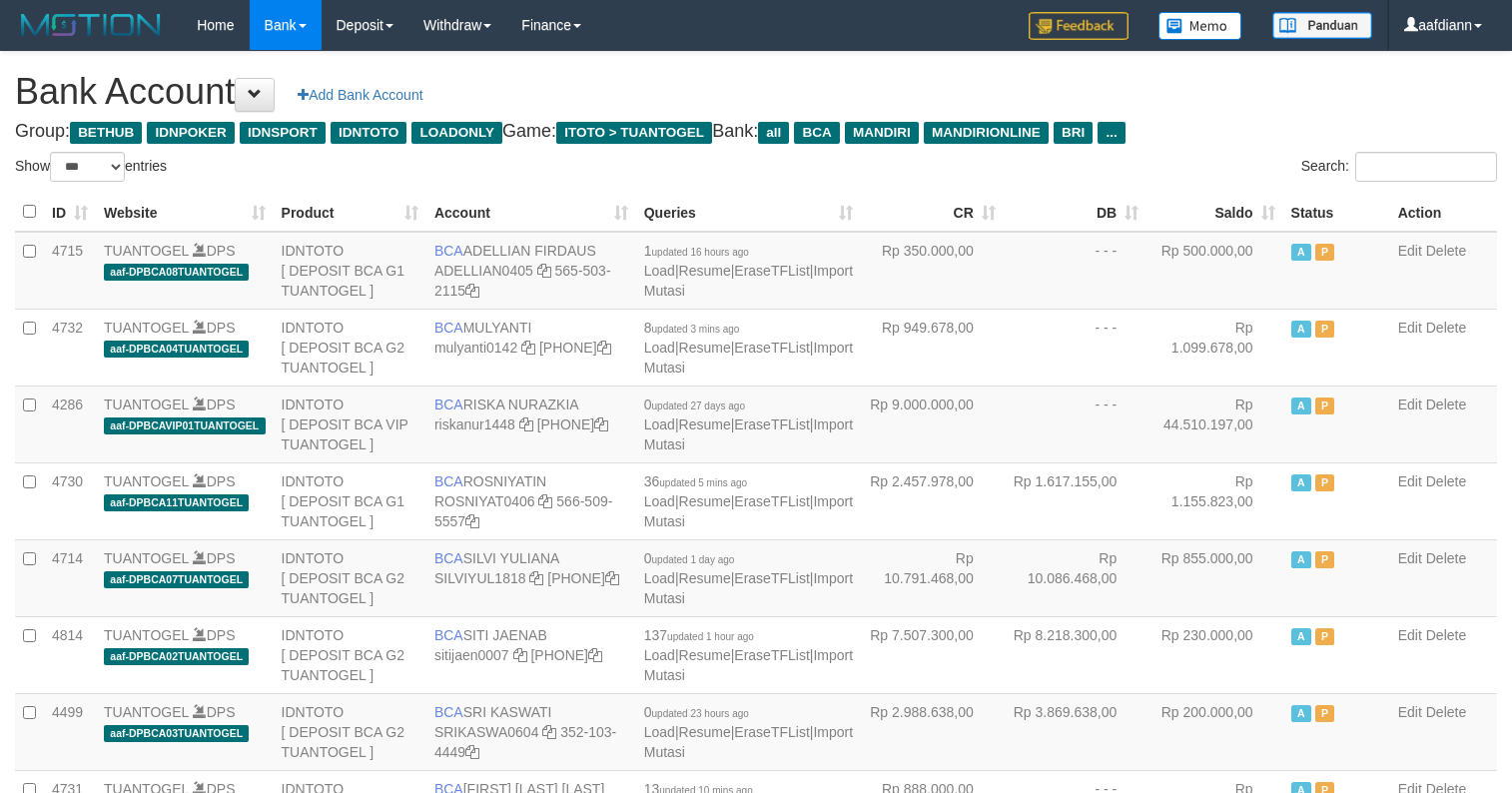 select on "***" 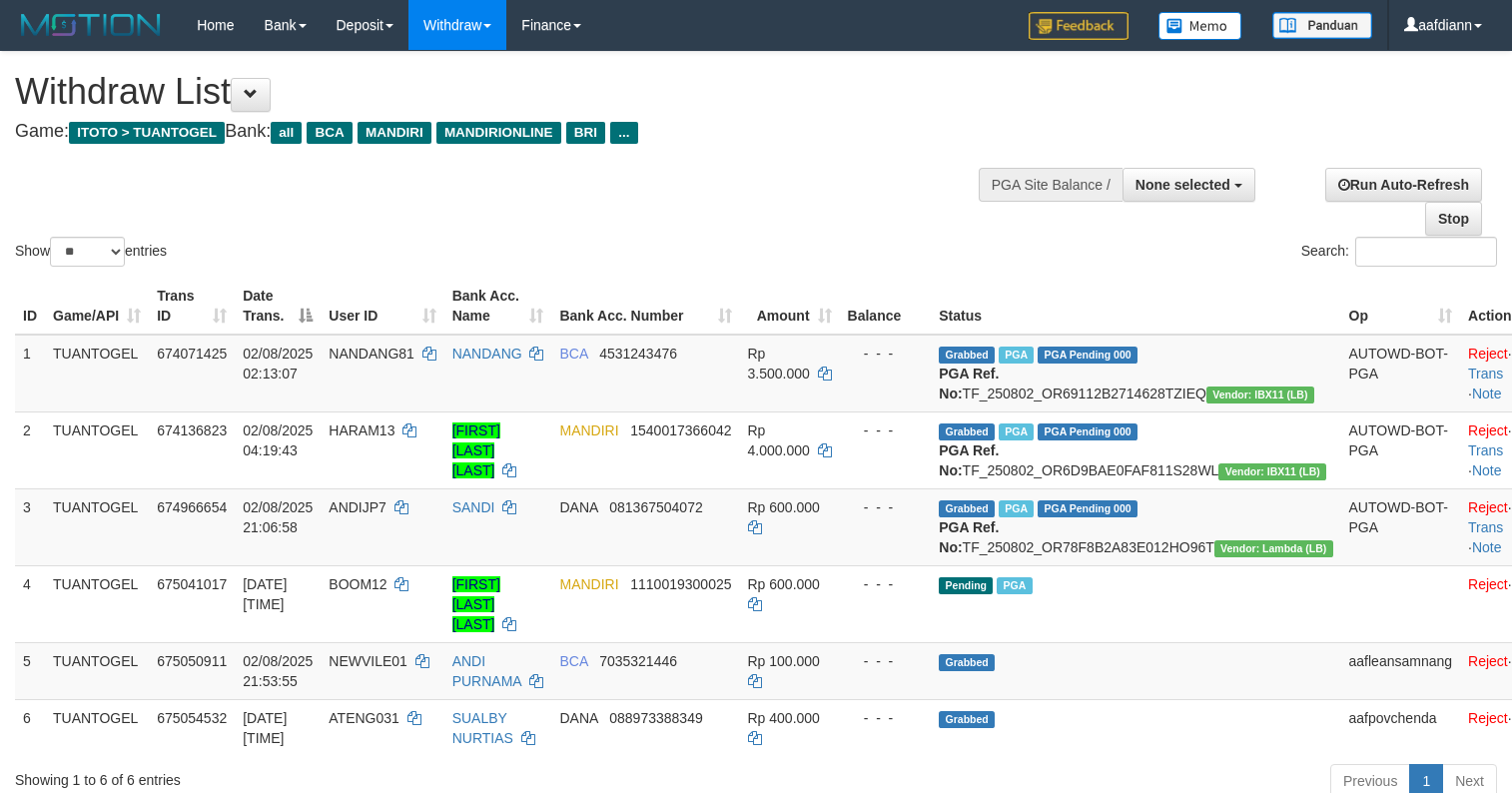 select 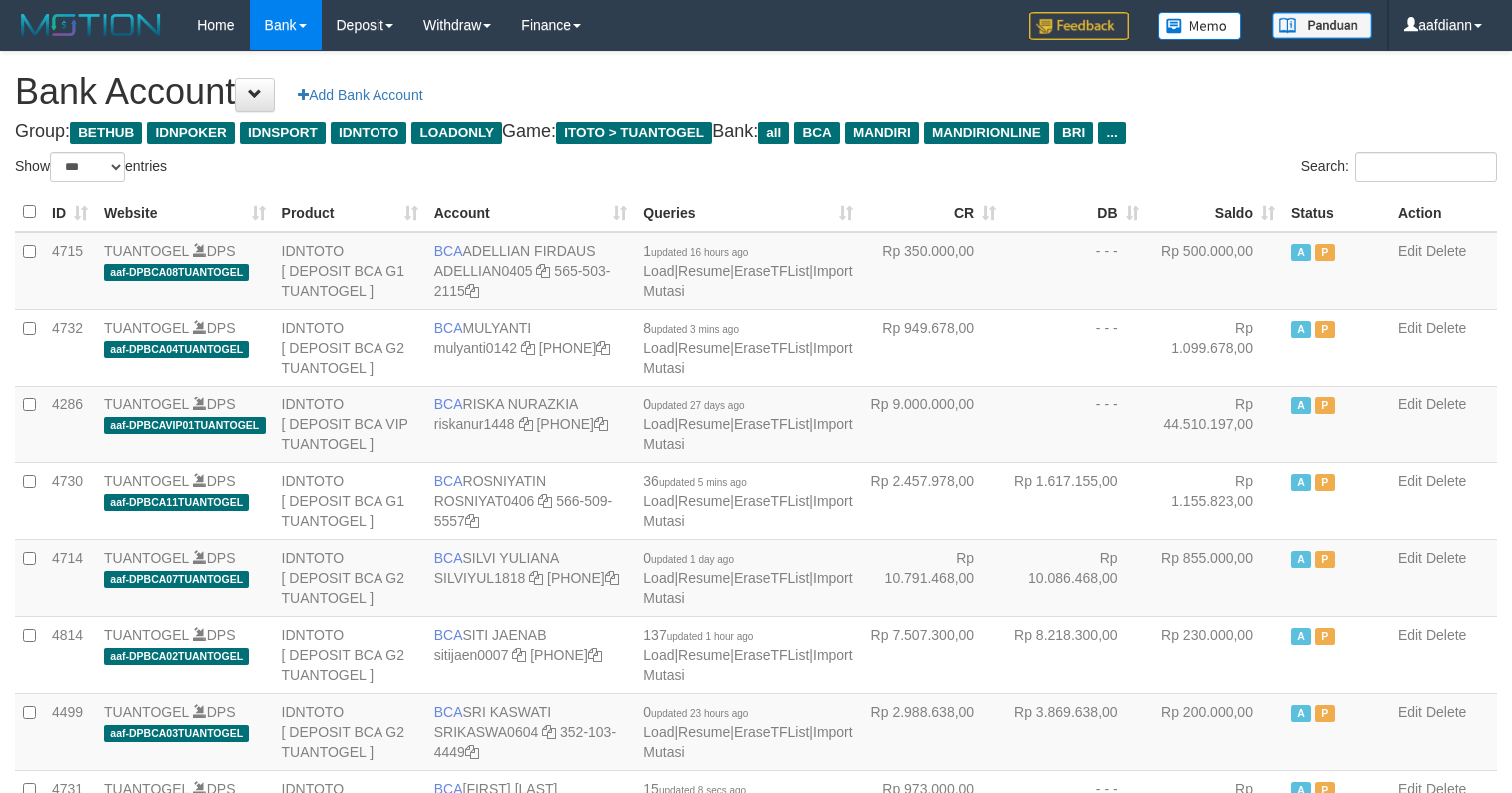 select on "***" 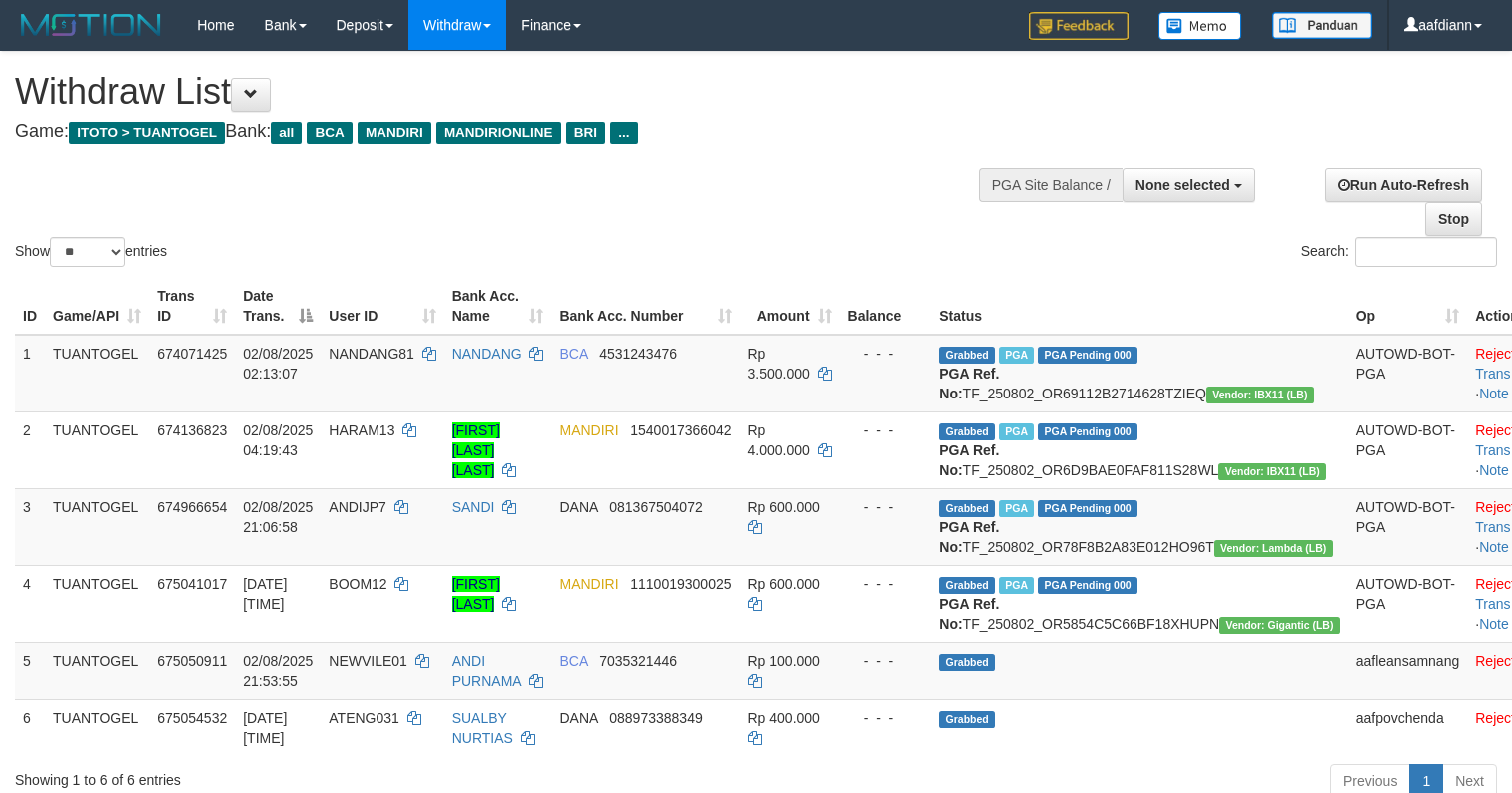 select 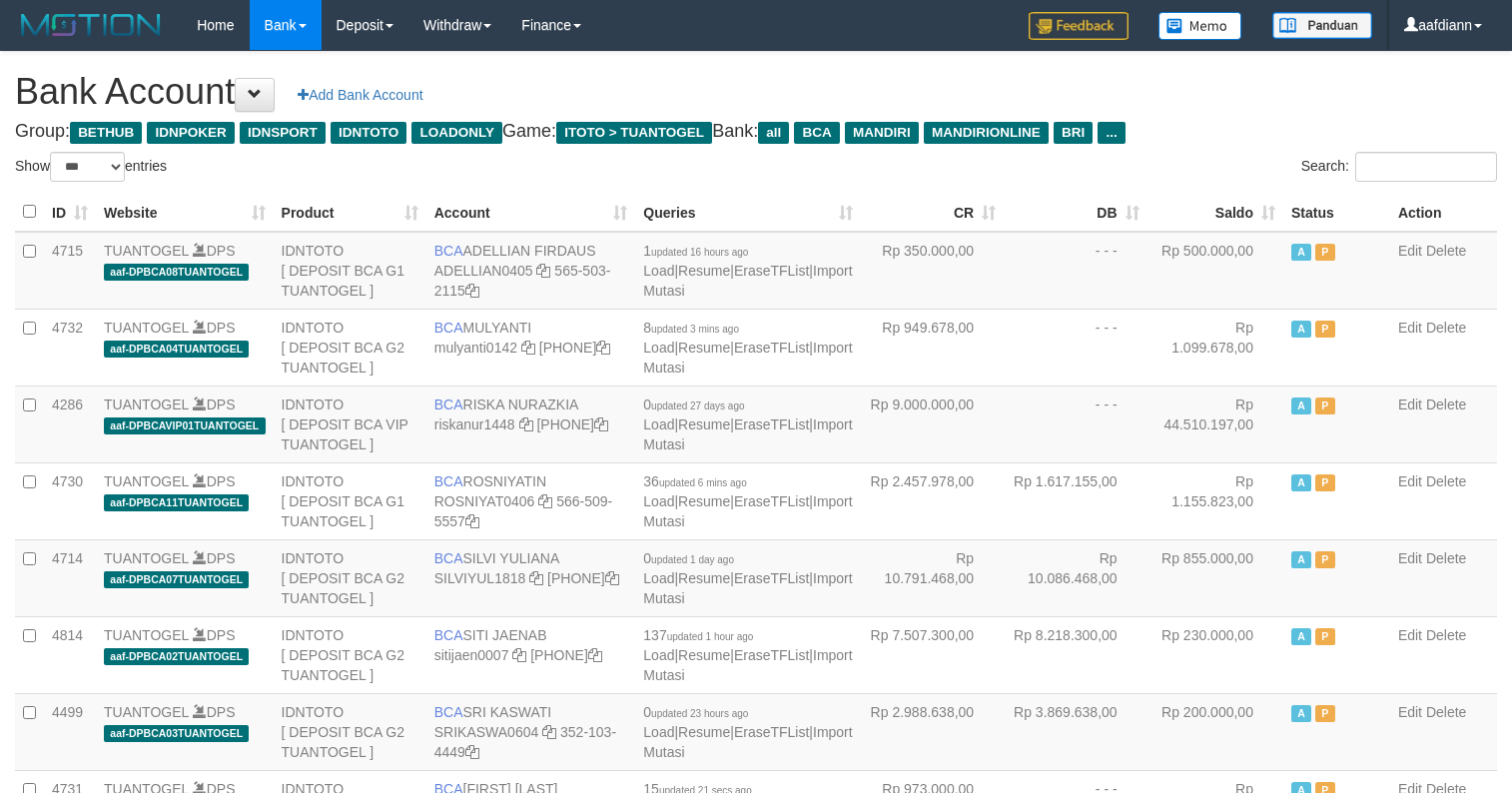 select on "***" 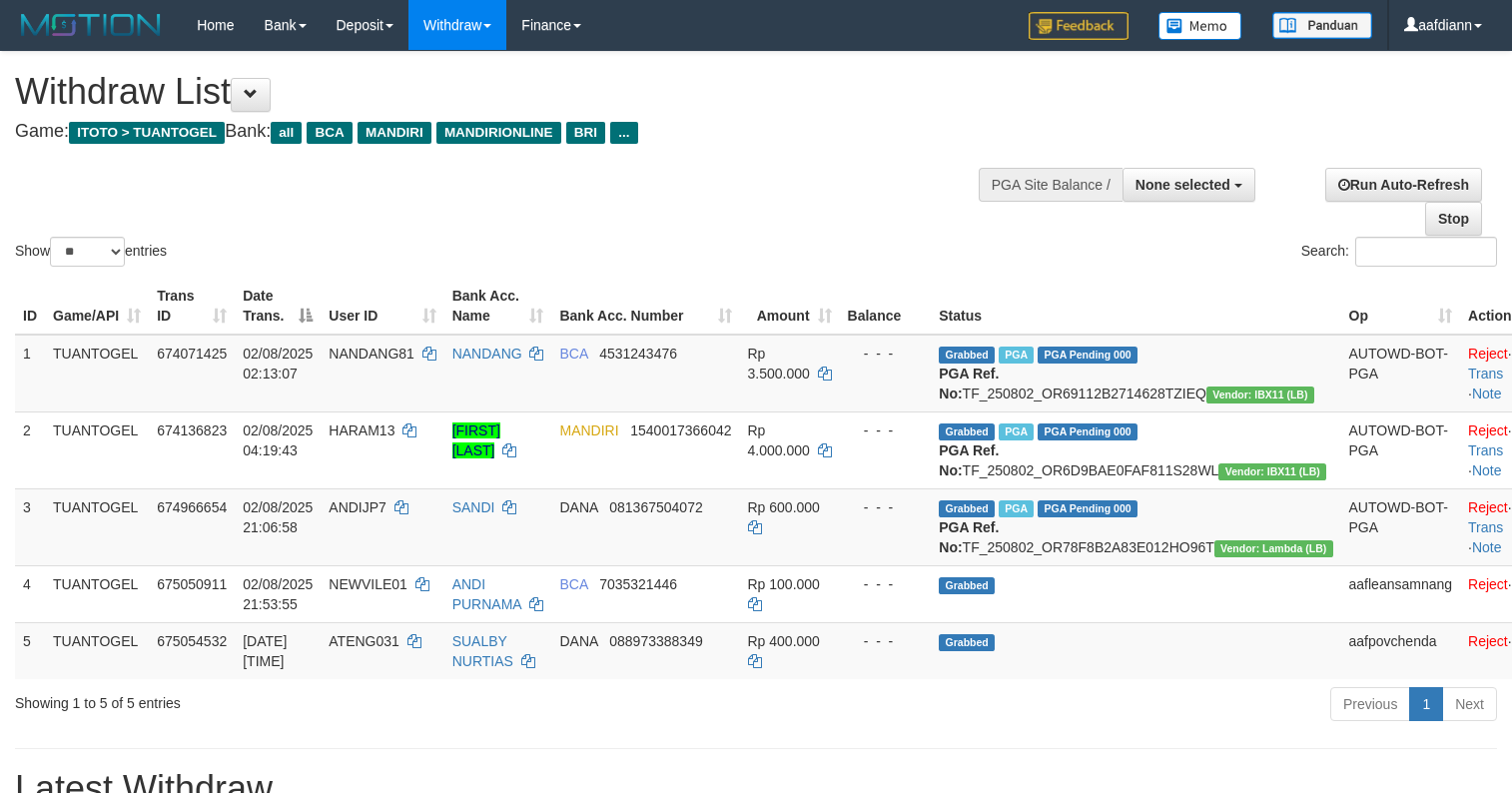 select 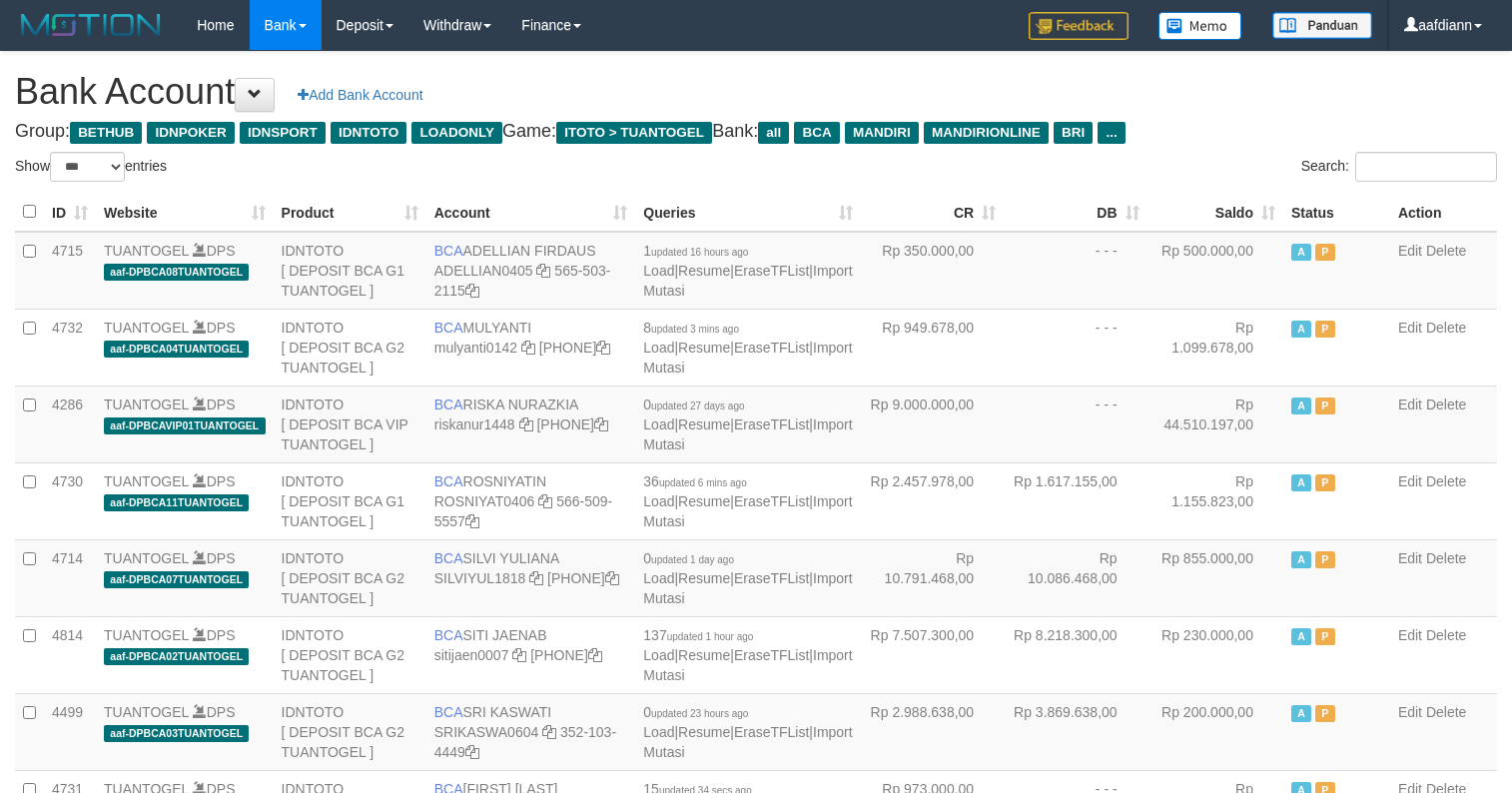 select on "***" 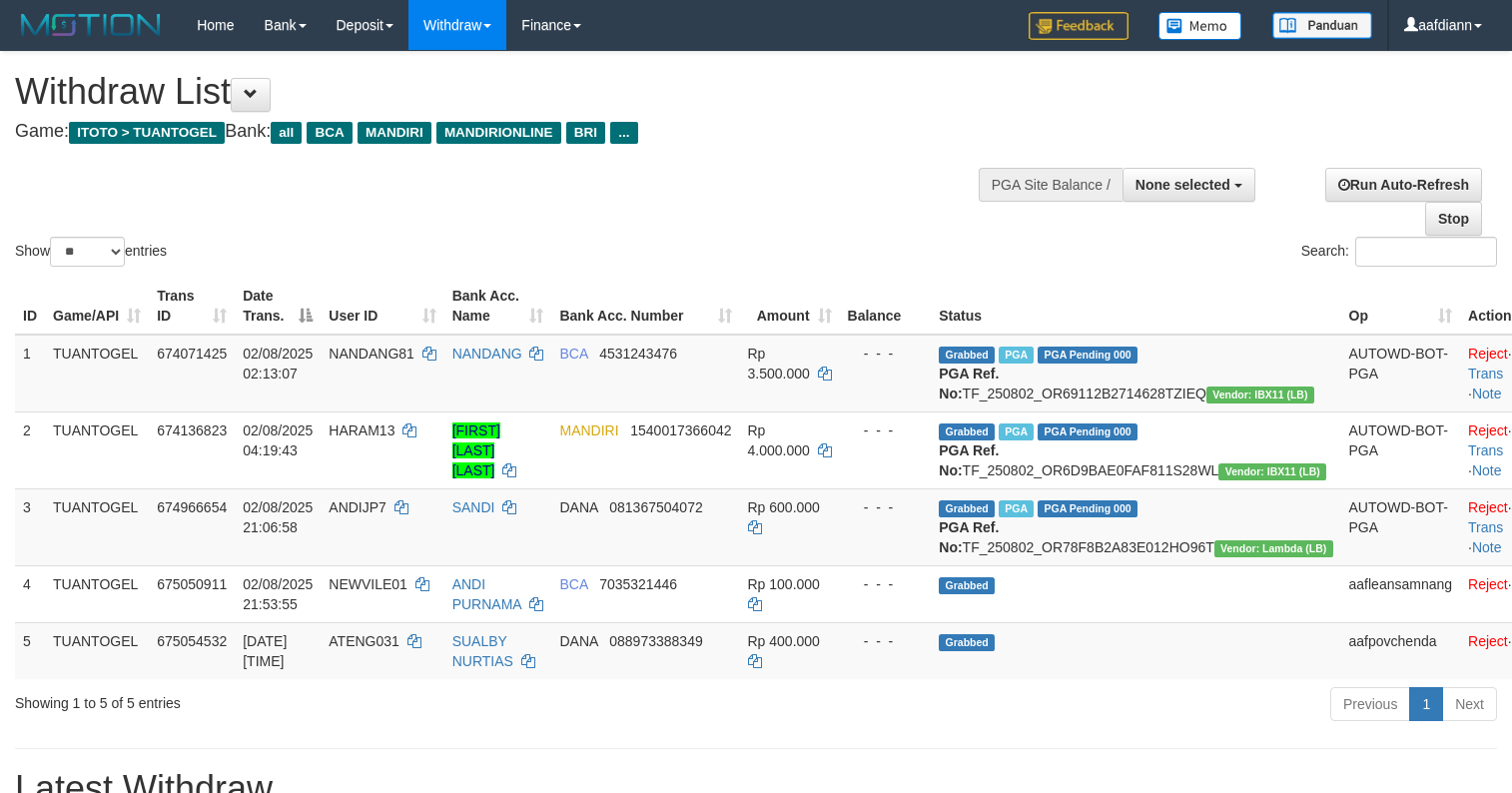 select 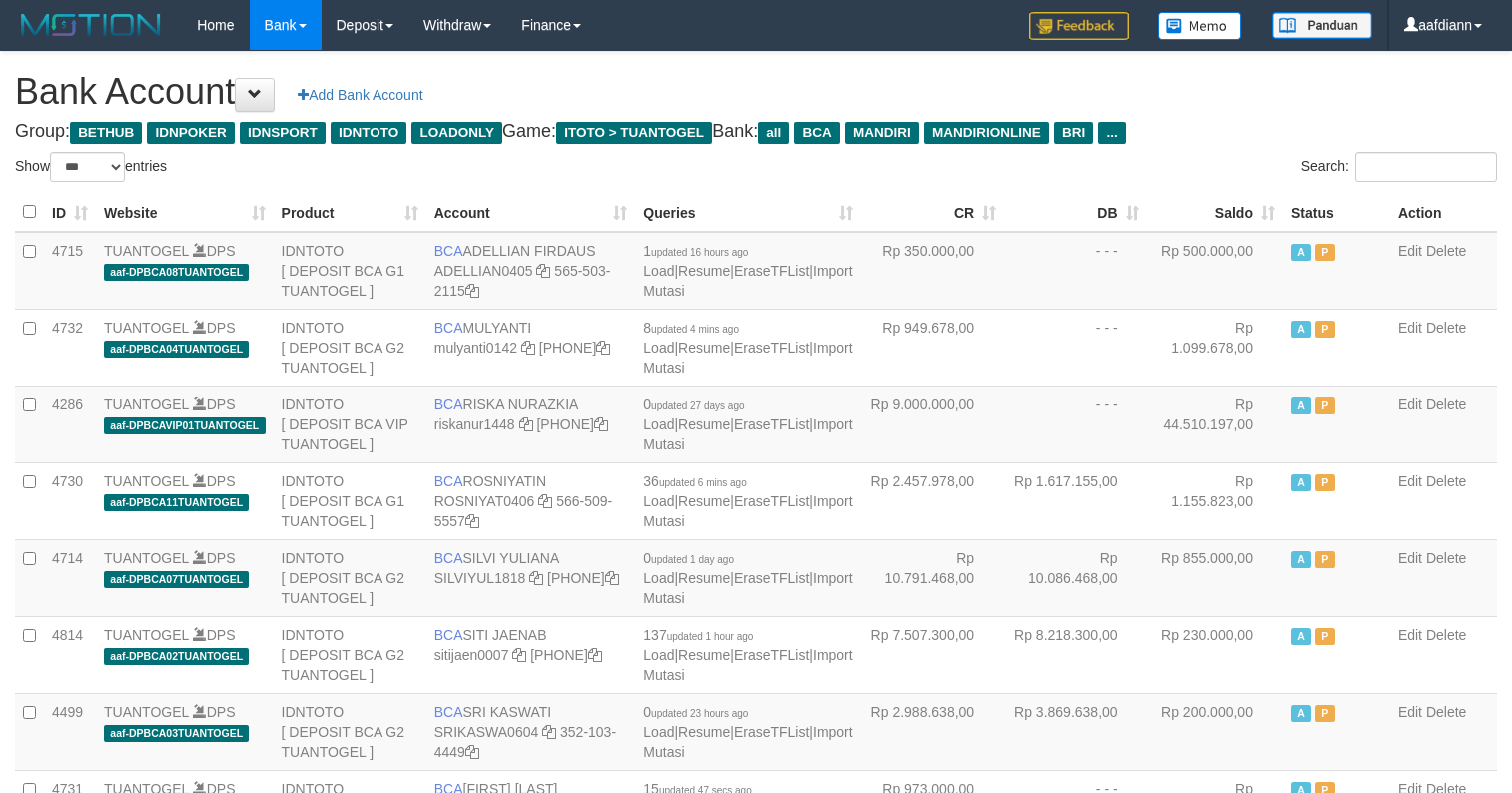 select on "***" 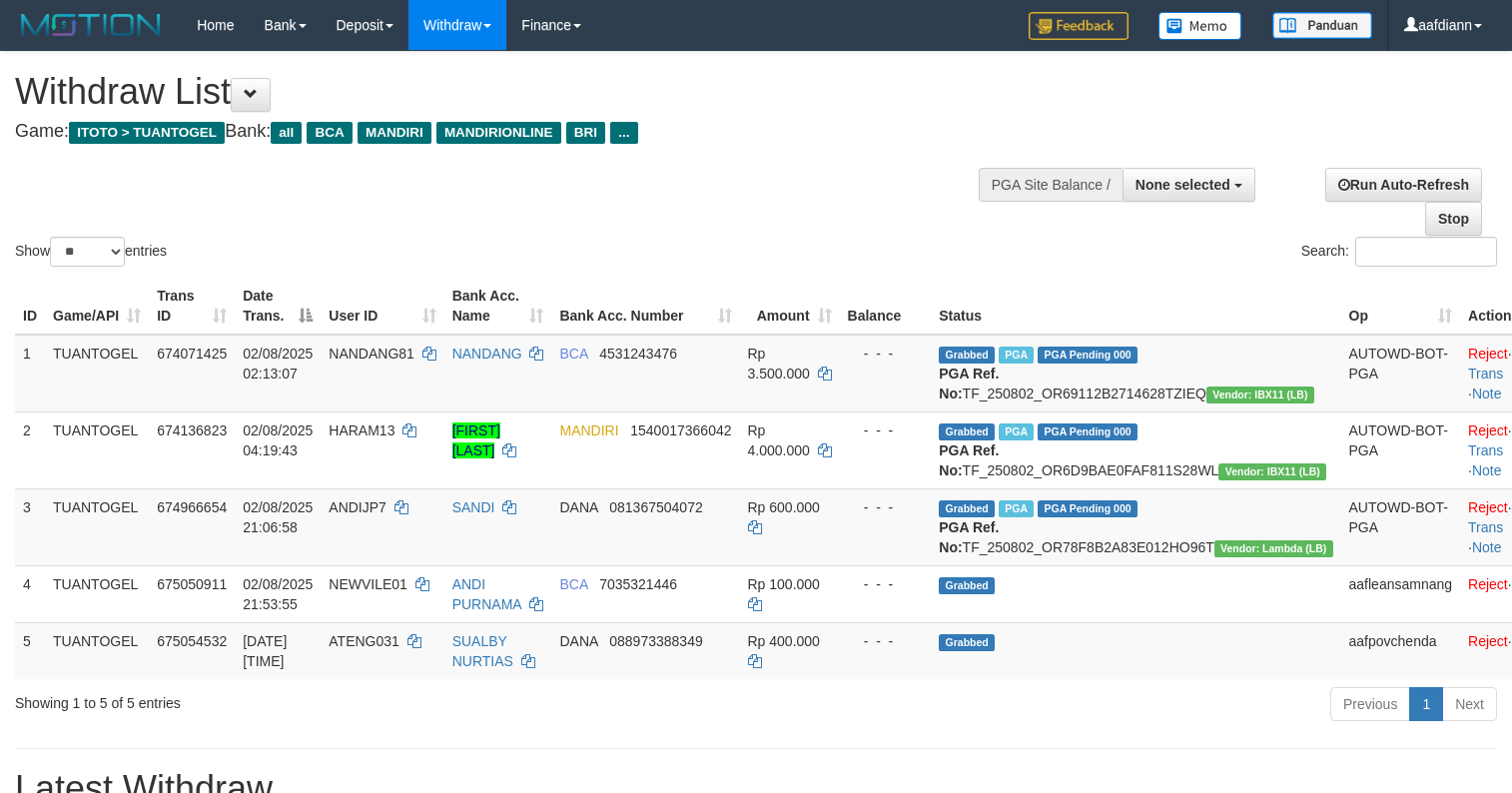 select 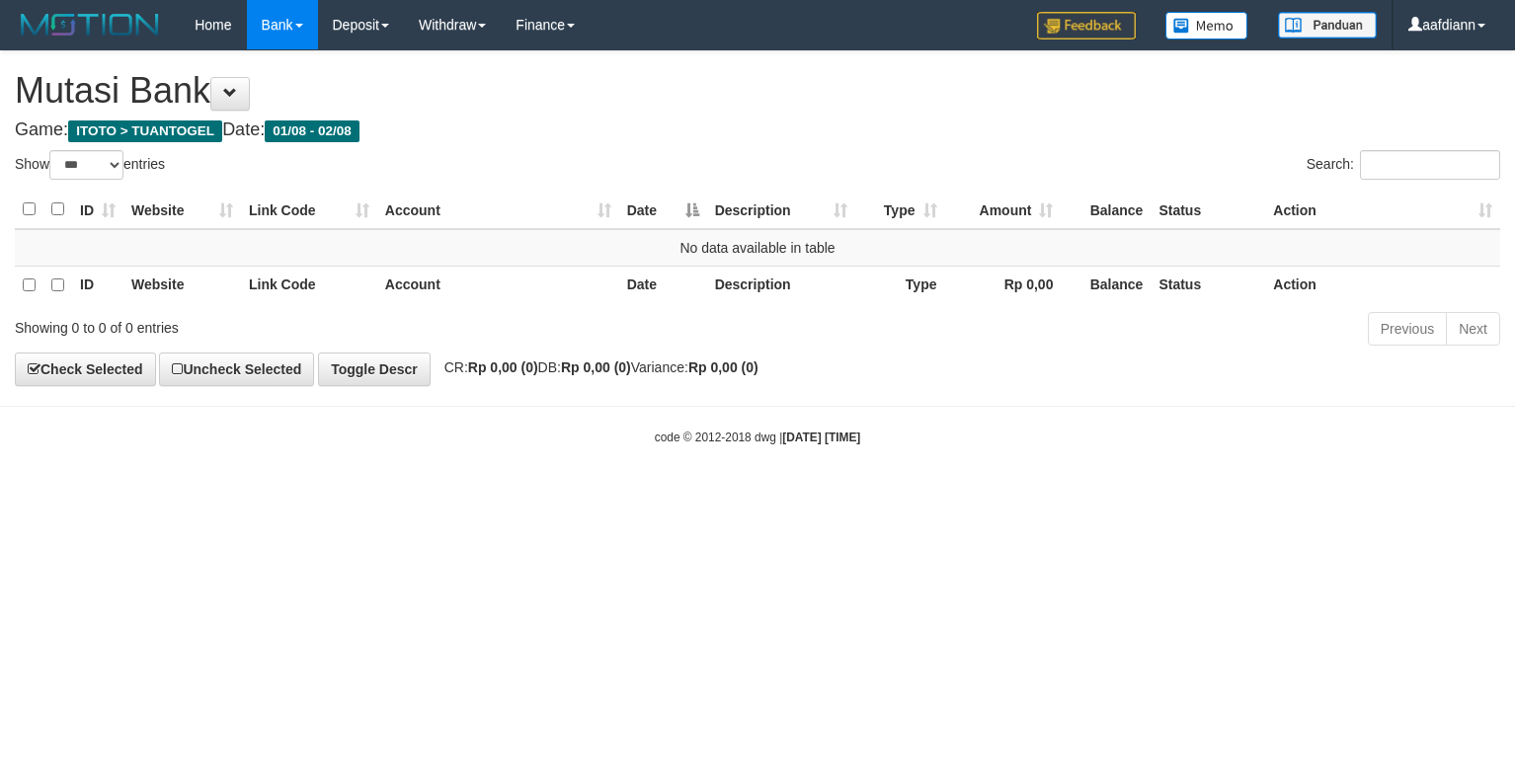 select on "***" 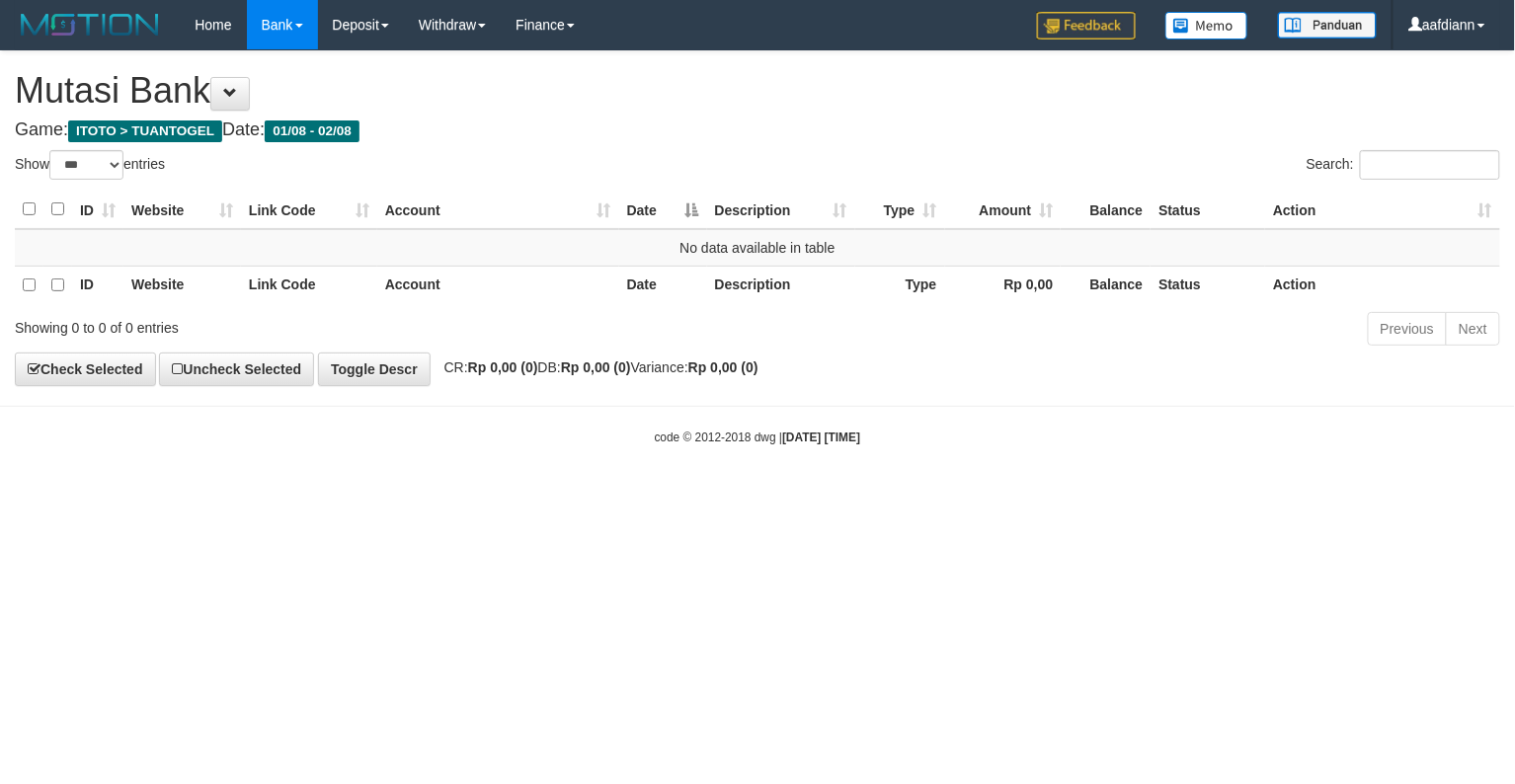 drag, startPoint x: 885, startPoint y: 667, endPoint x: 345, endPoint y: 699, distance: 540.94732 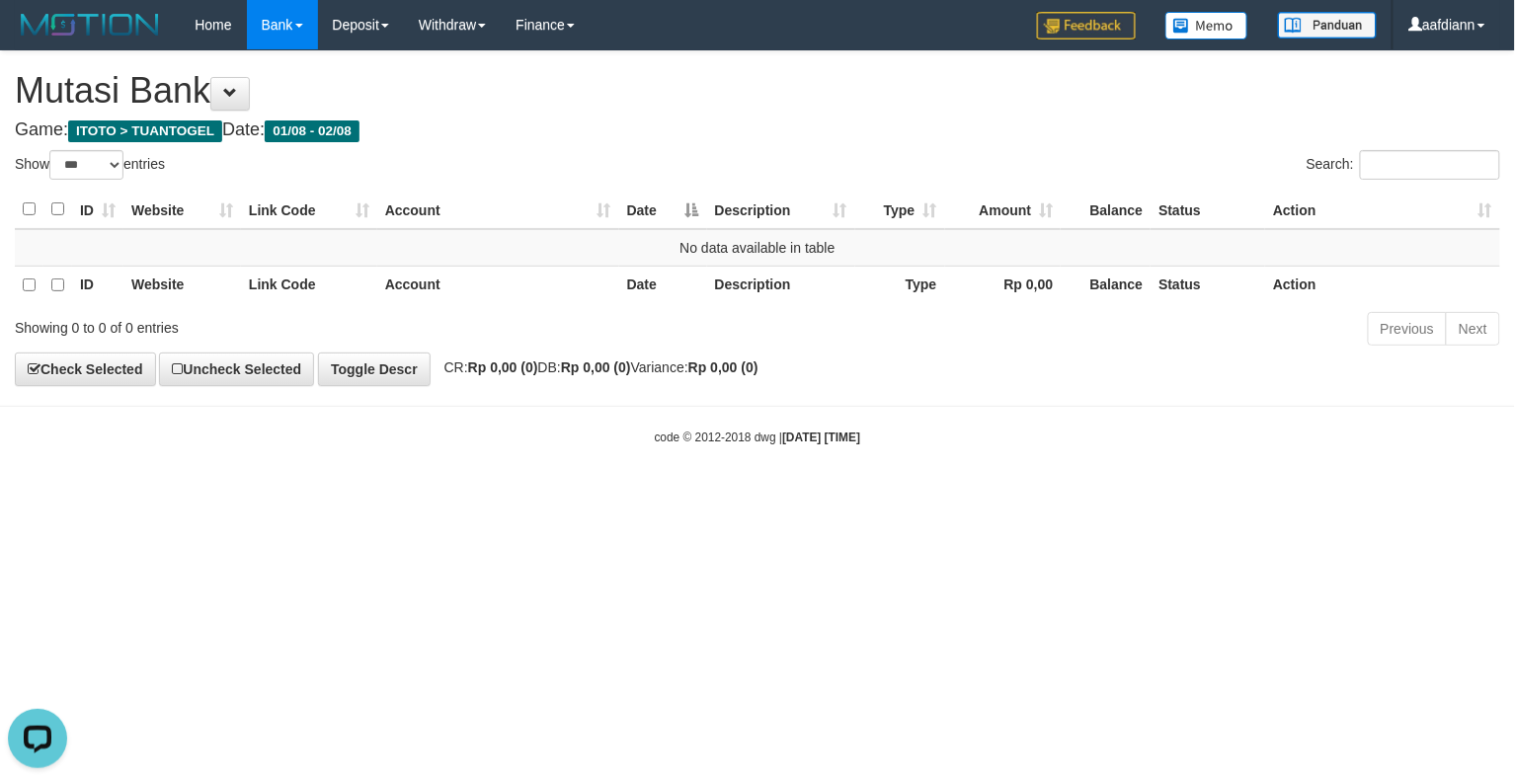 scroll, scrollTop: 0, scrollLeft: 0, axis: both 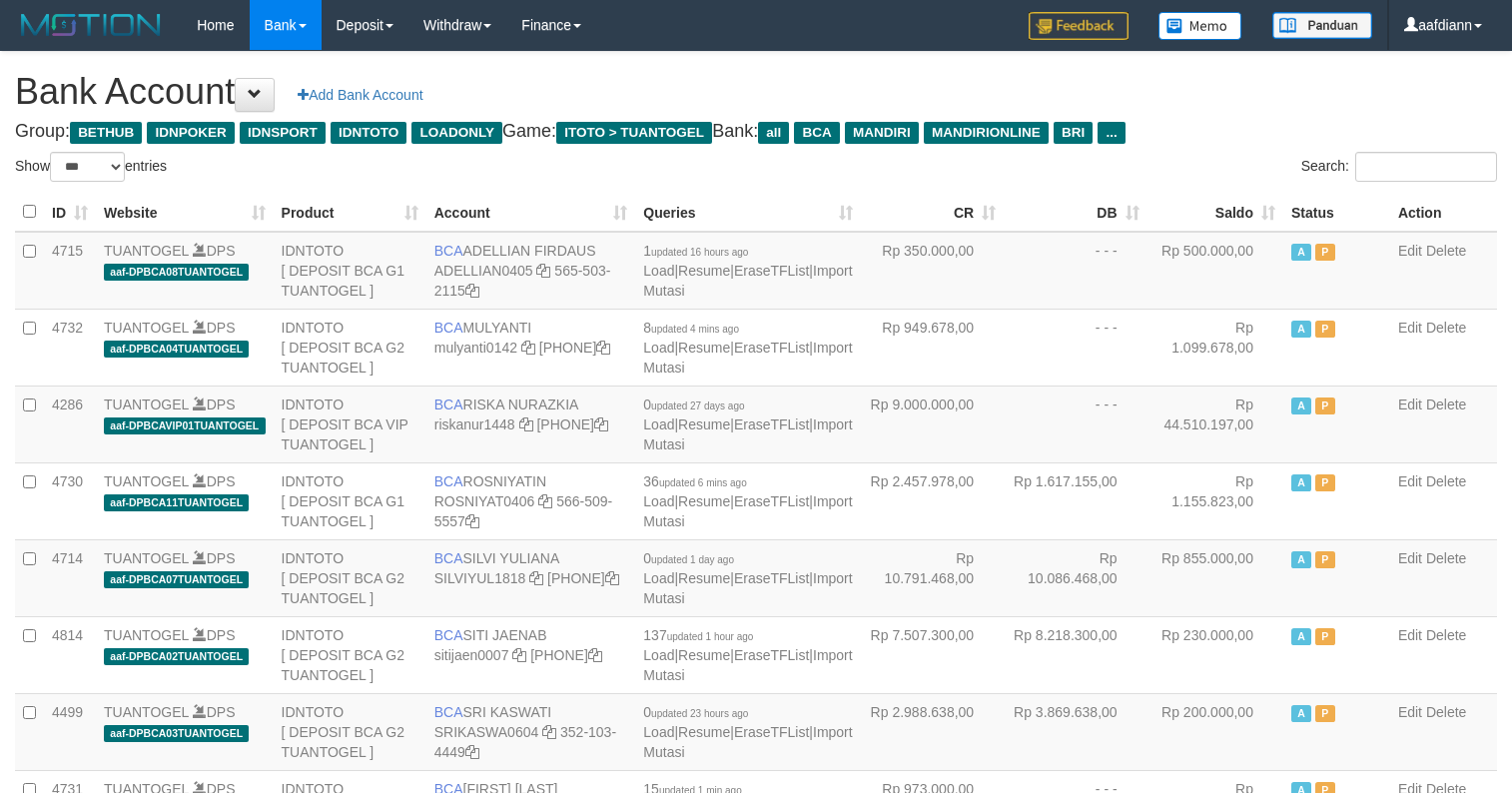 select on "***" 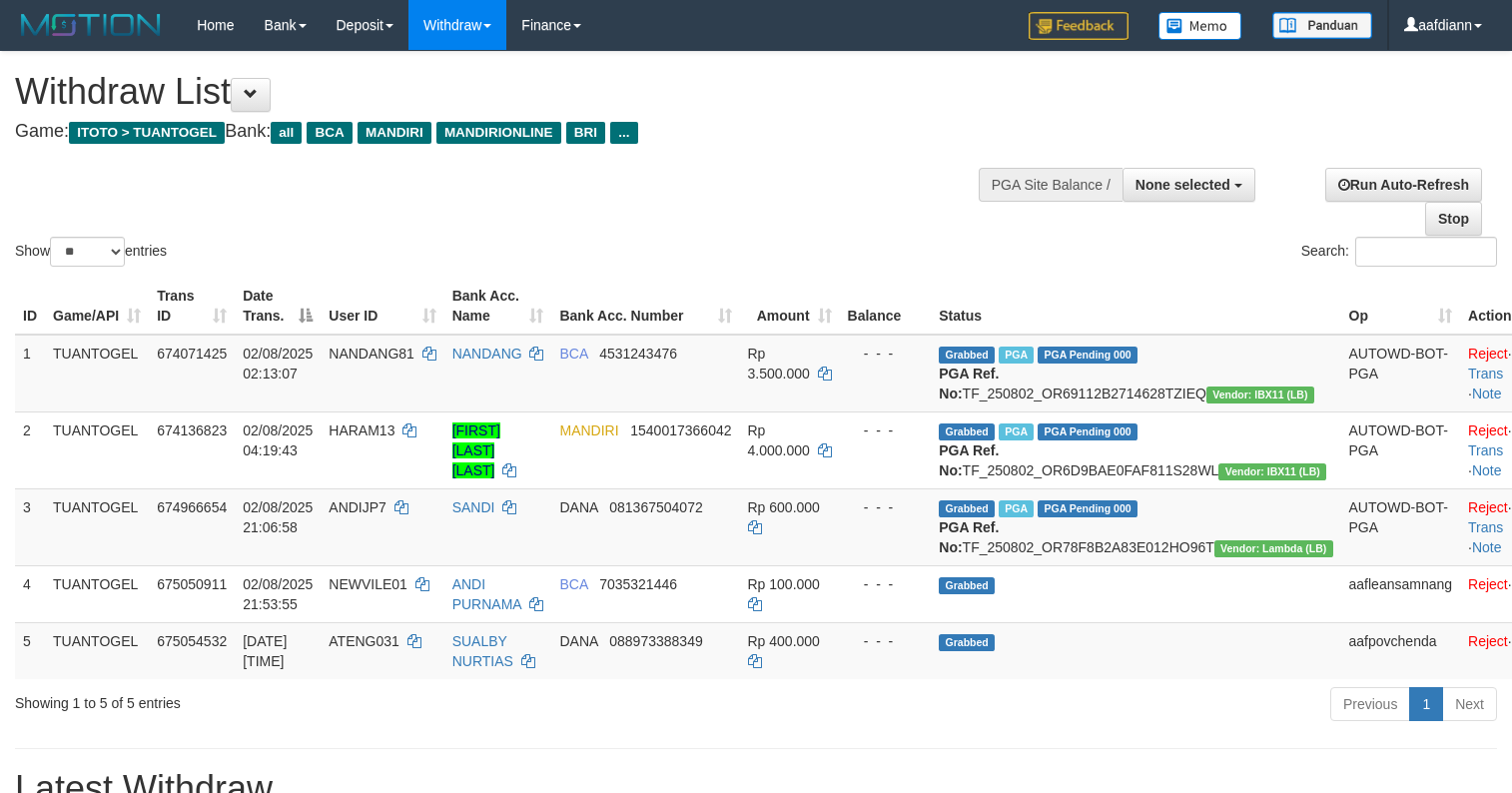 select 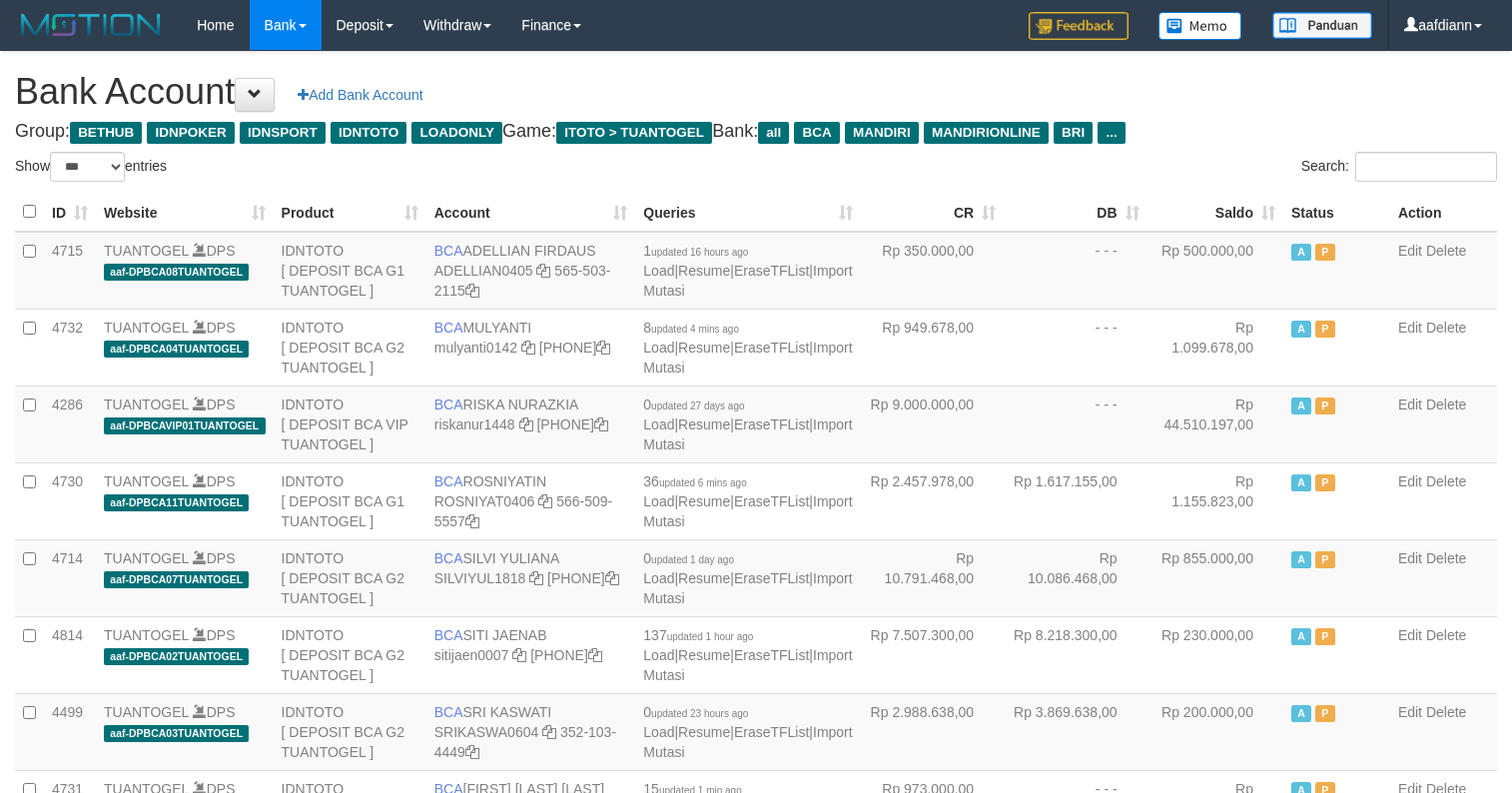 select on "***" 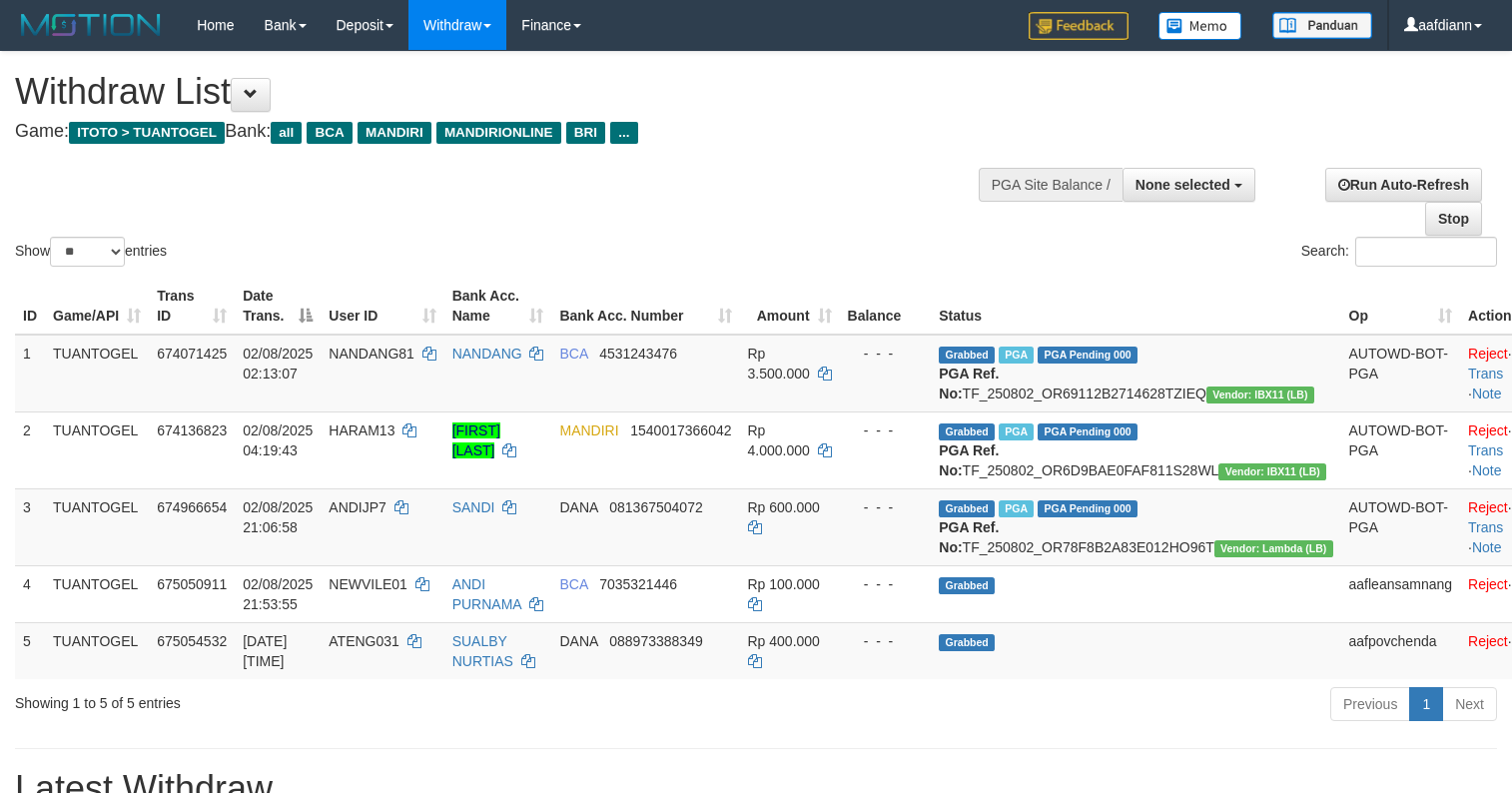 select 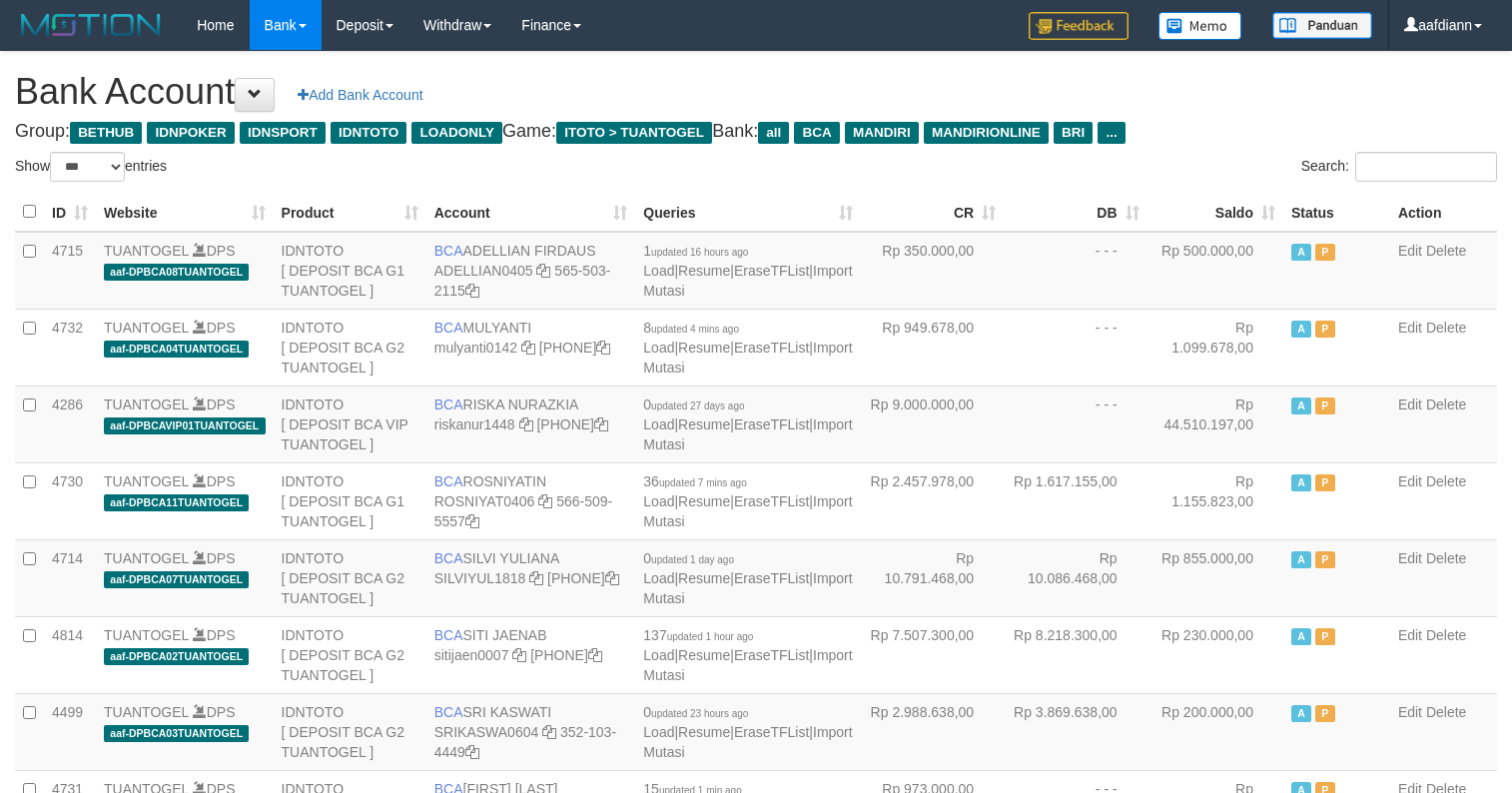 select on "***" 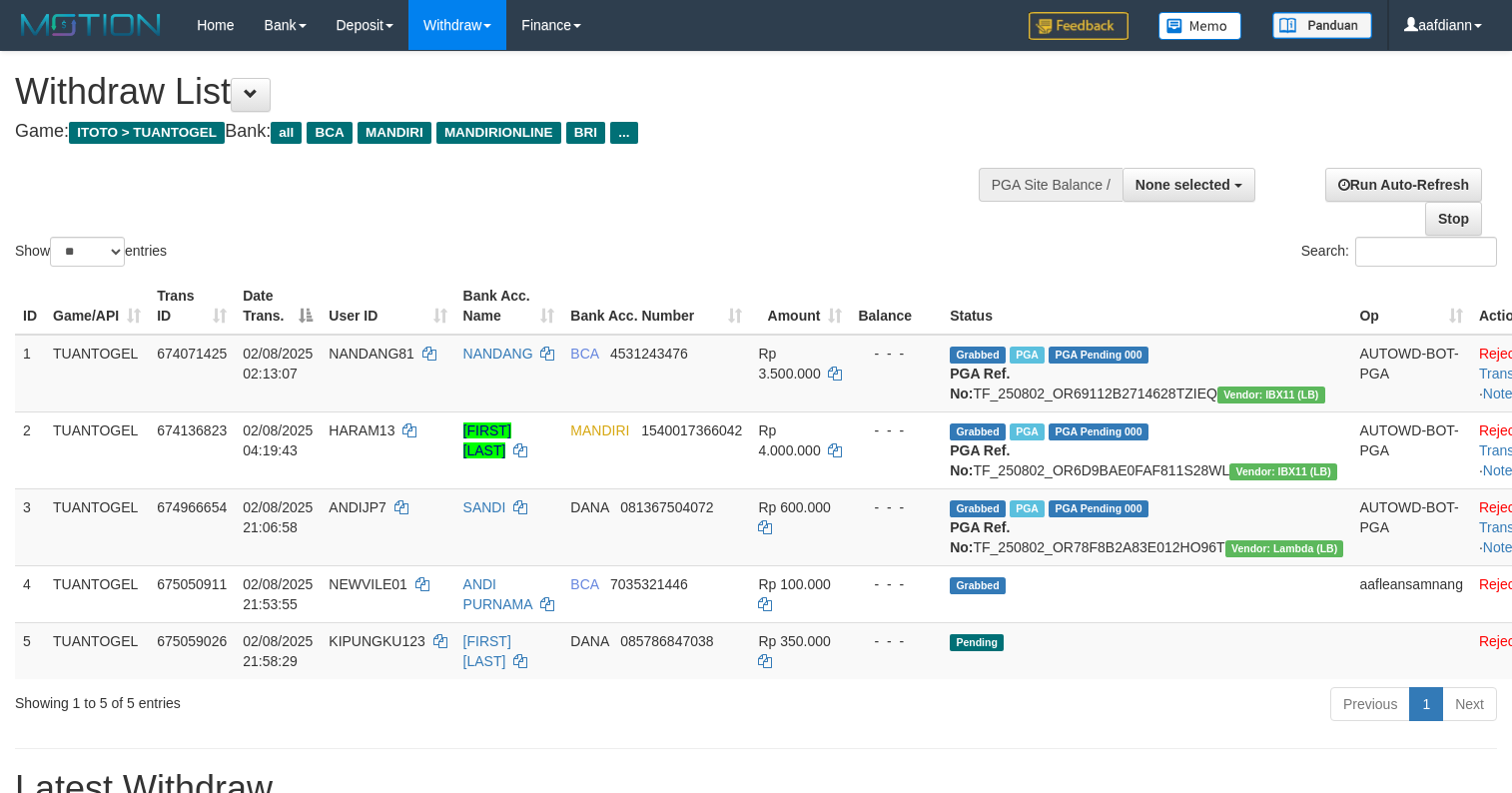 select 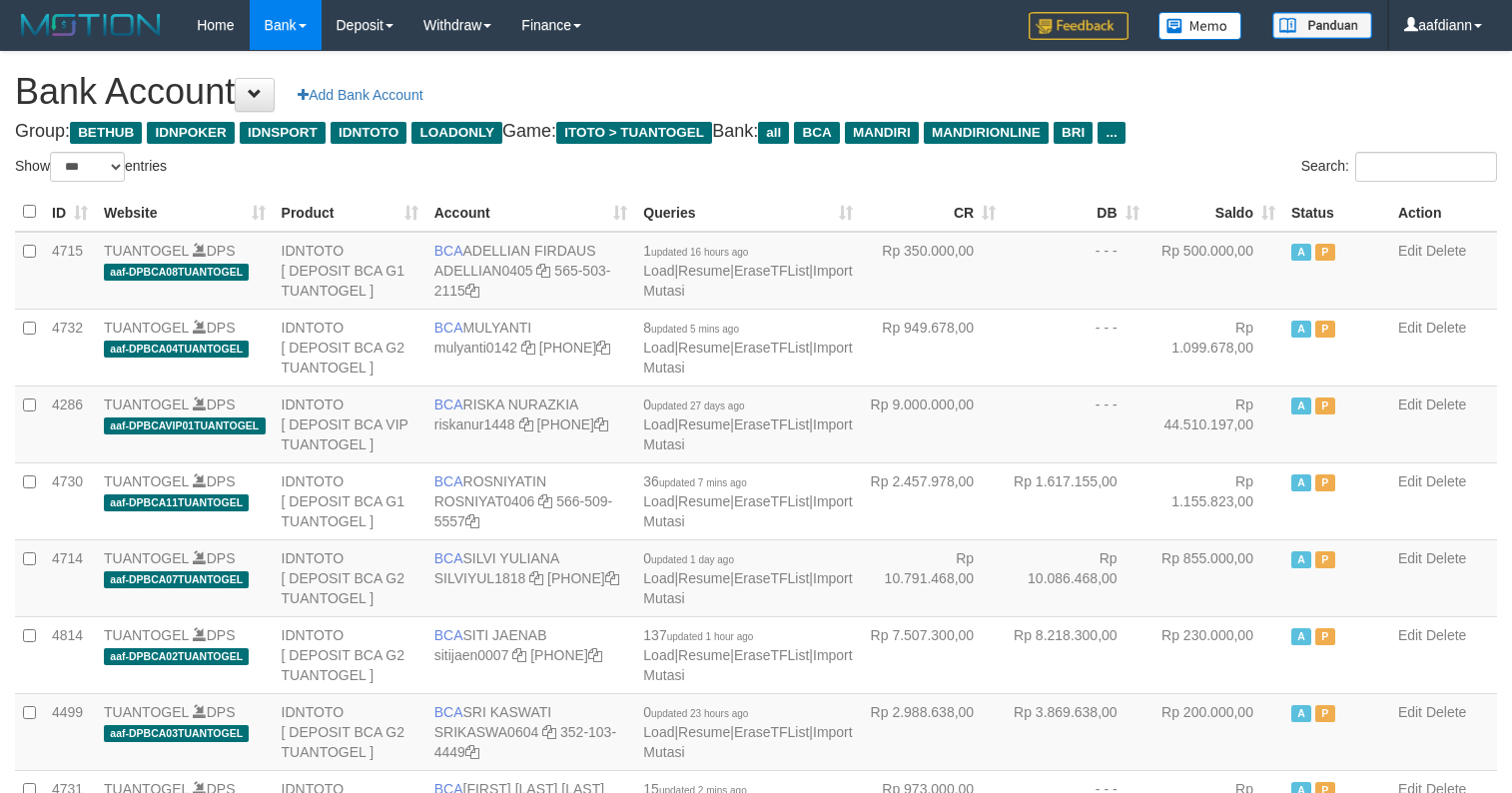 select on "***" 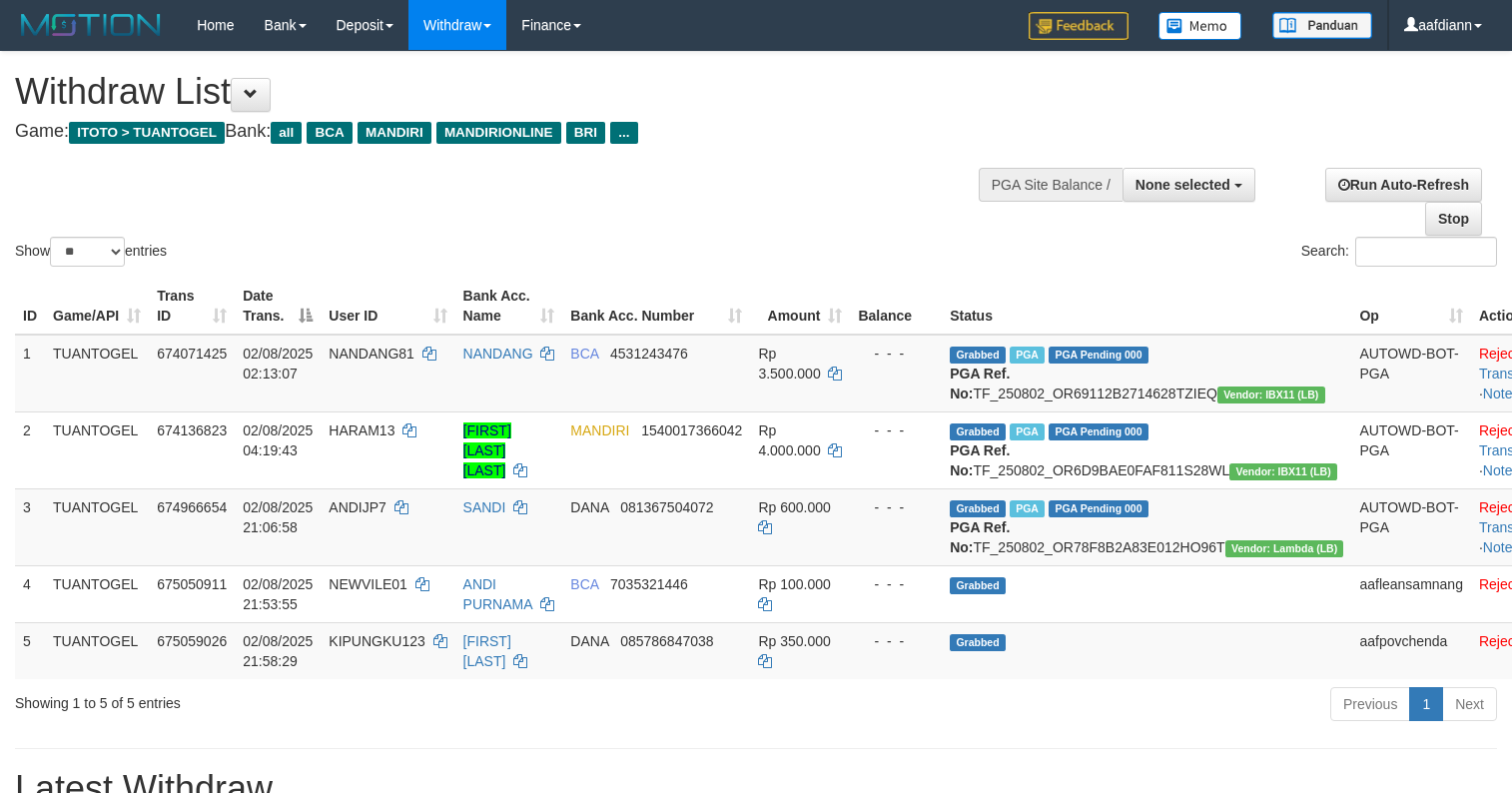 select 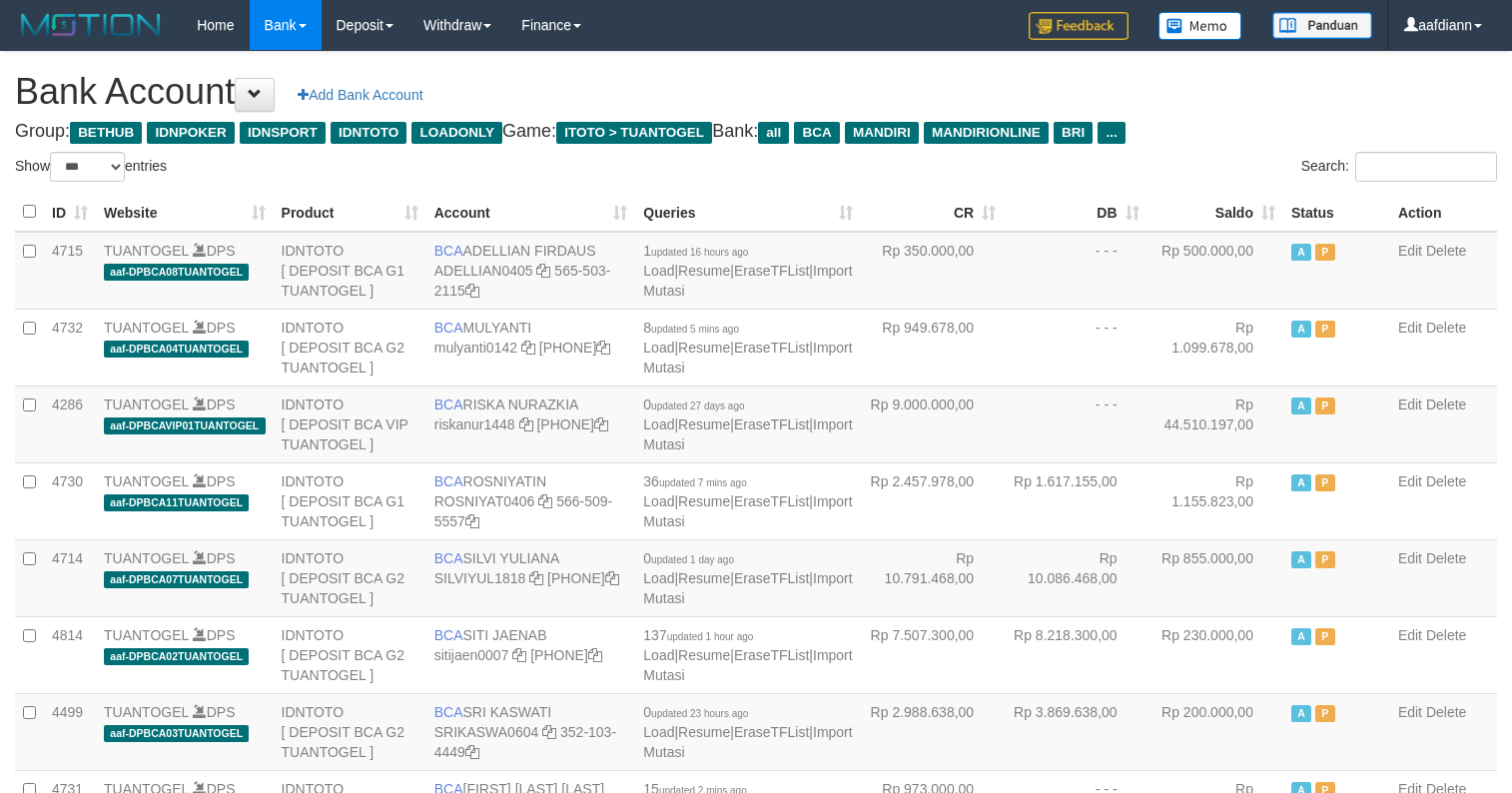 select on "***" 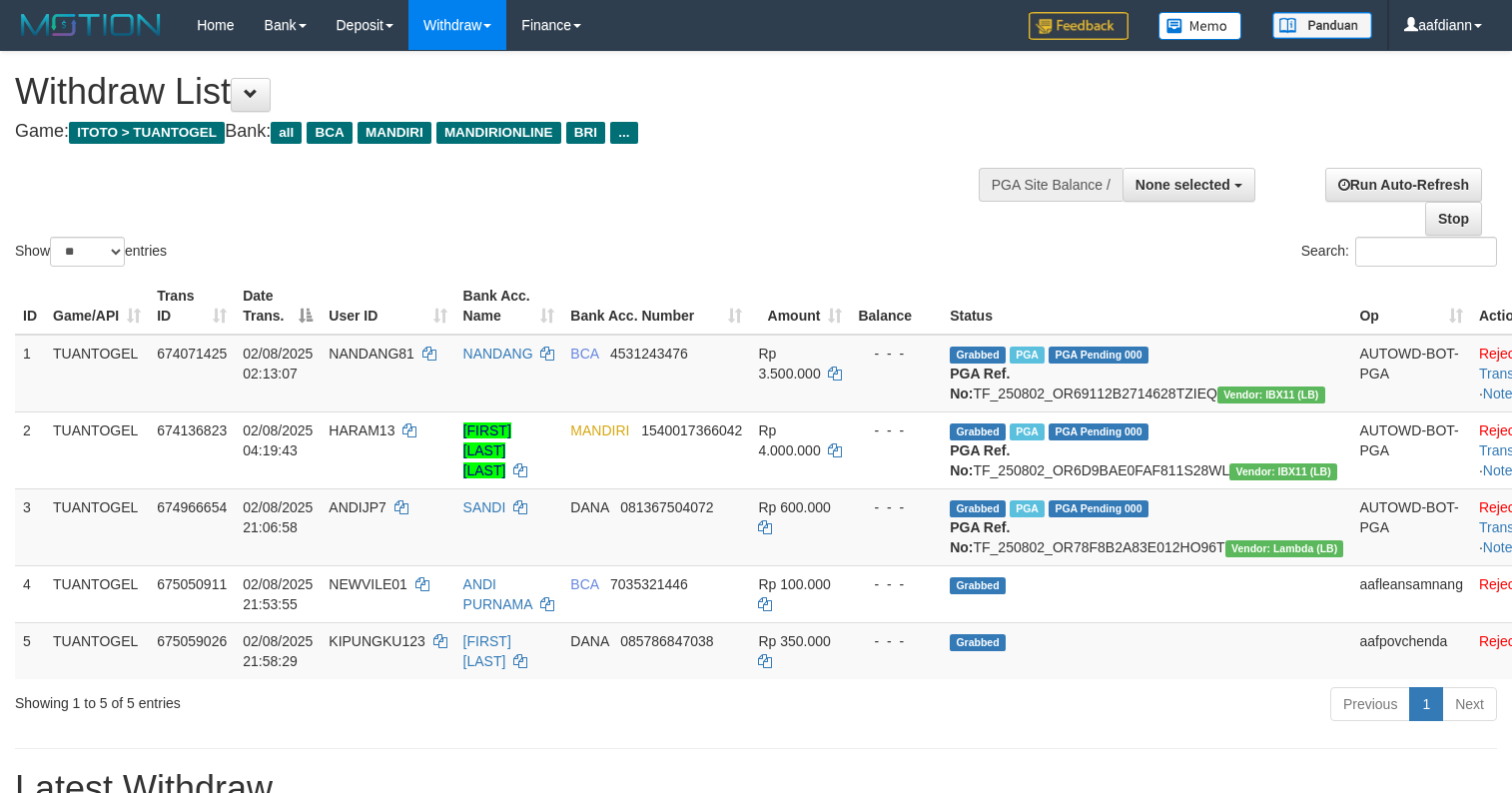 select 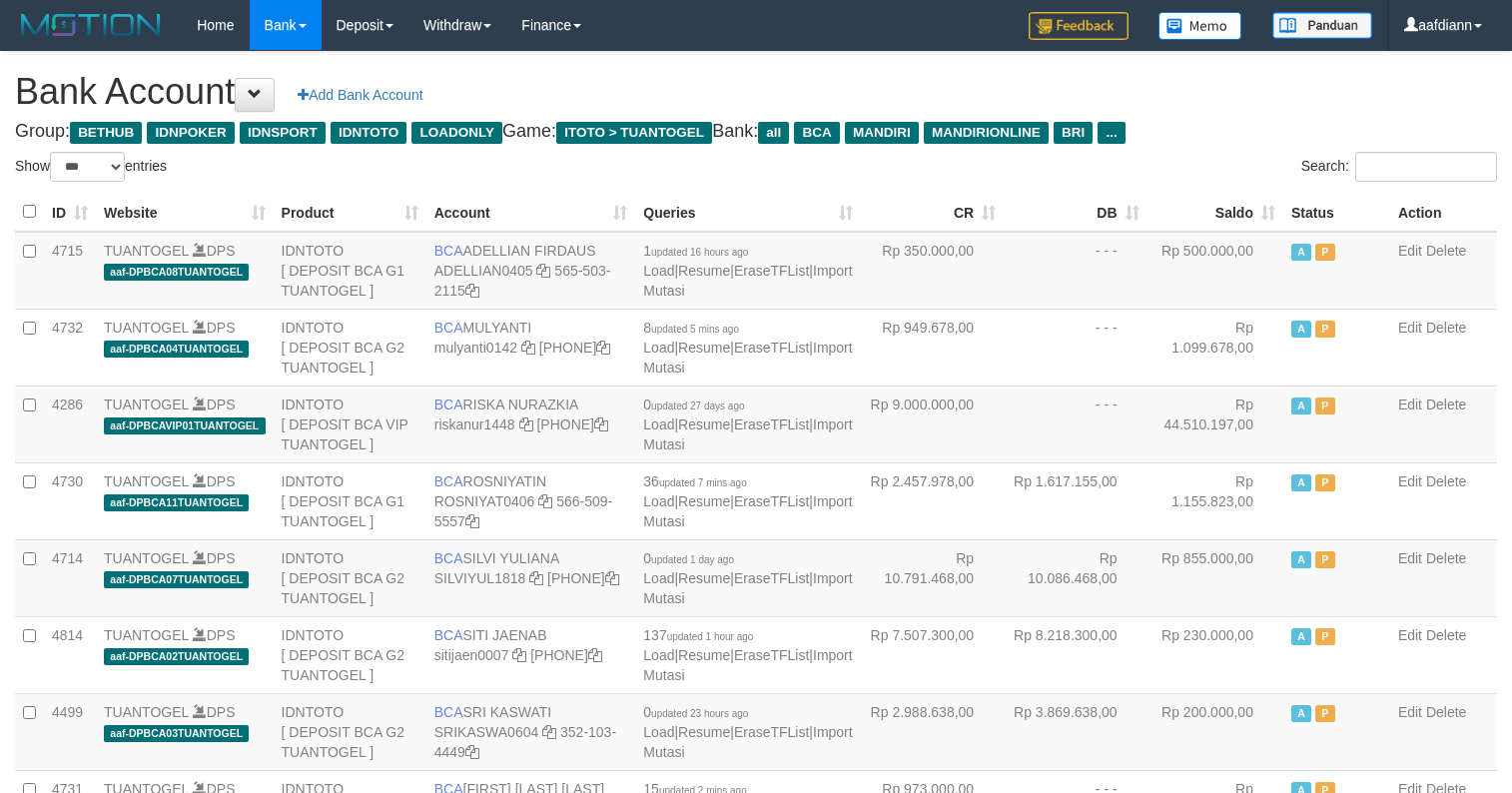 select on "***" 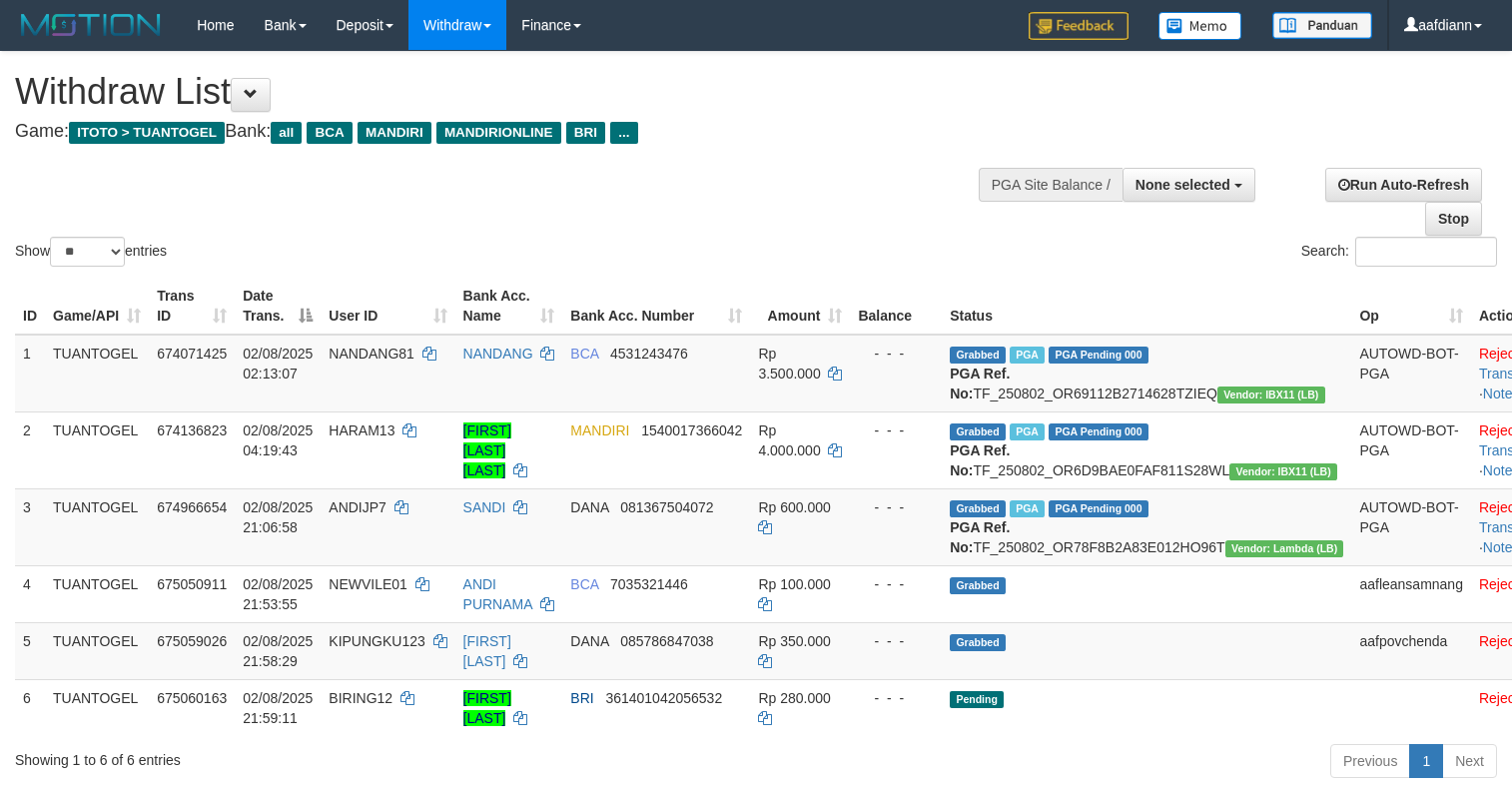select 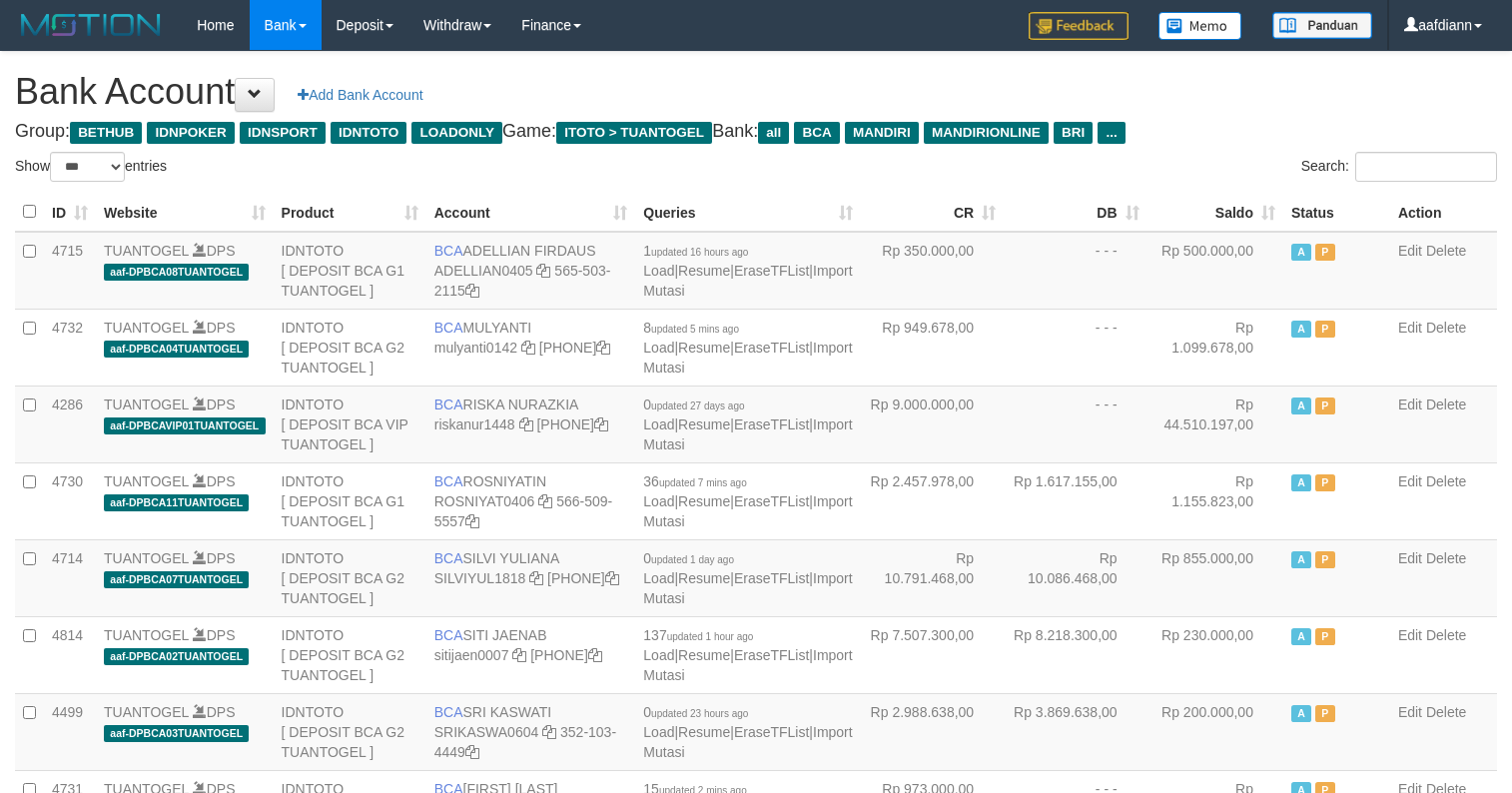 select on "***" 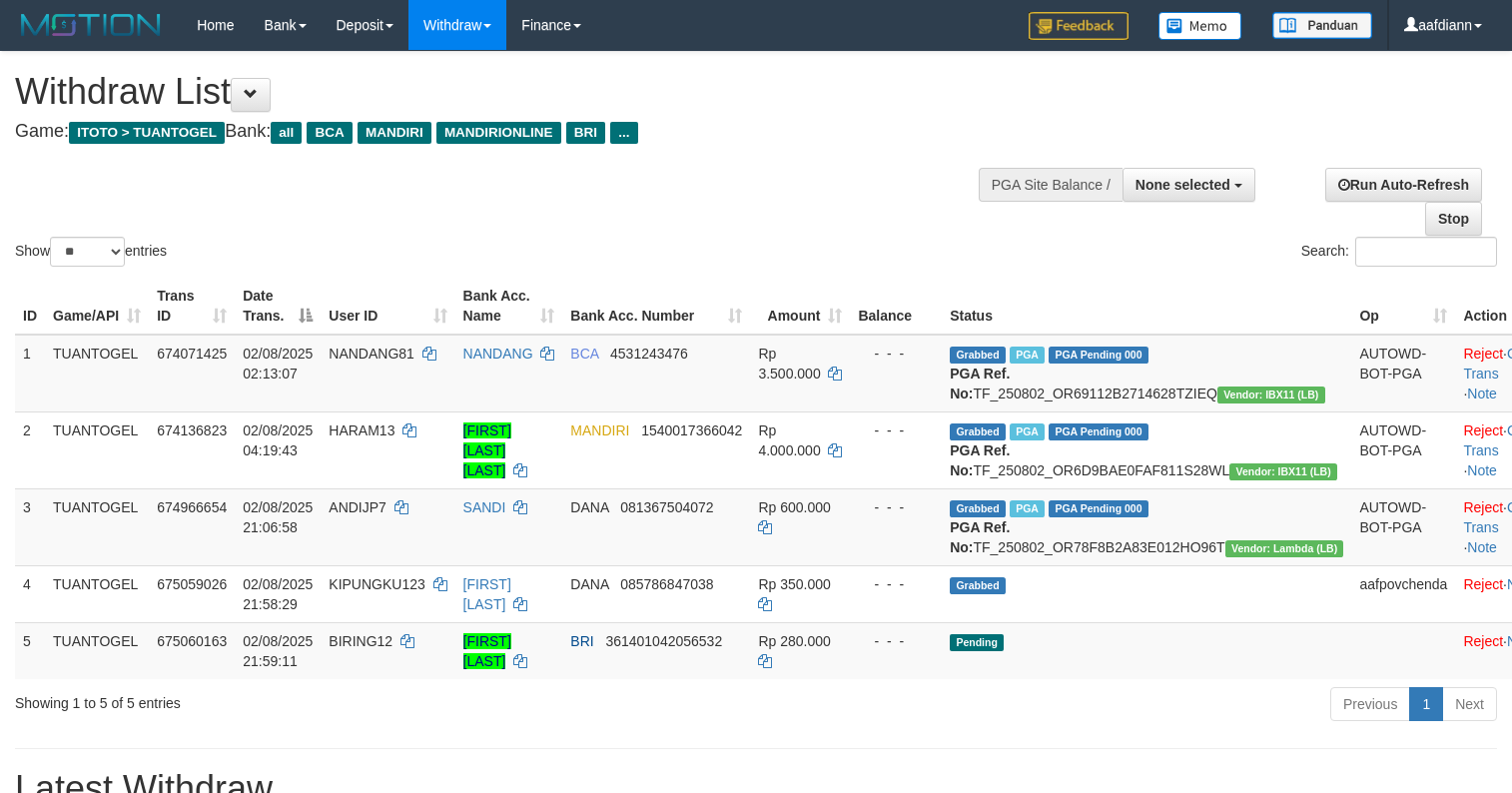select 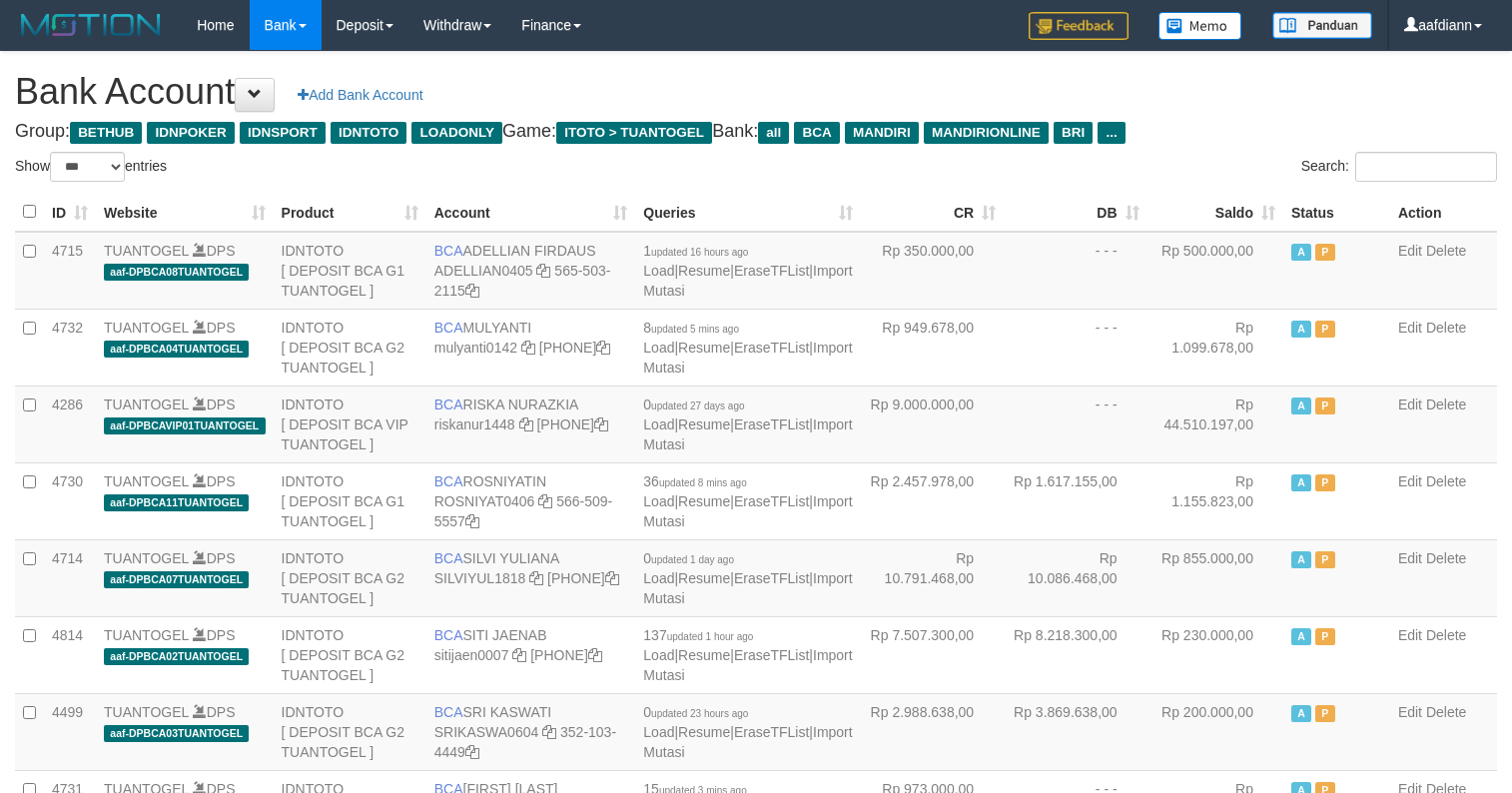 select on "***" 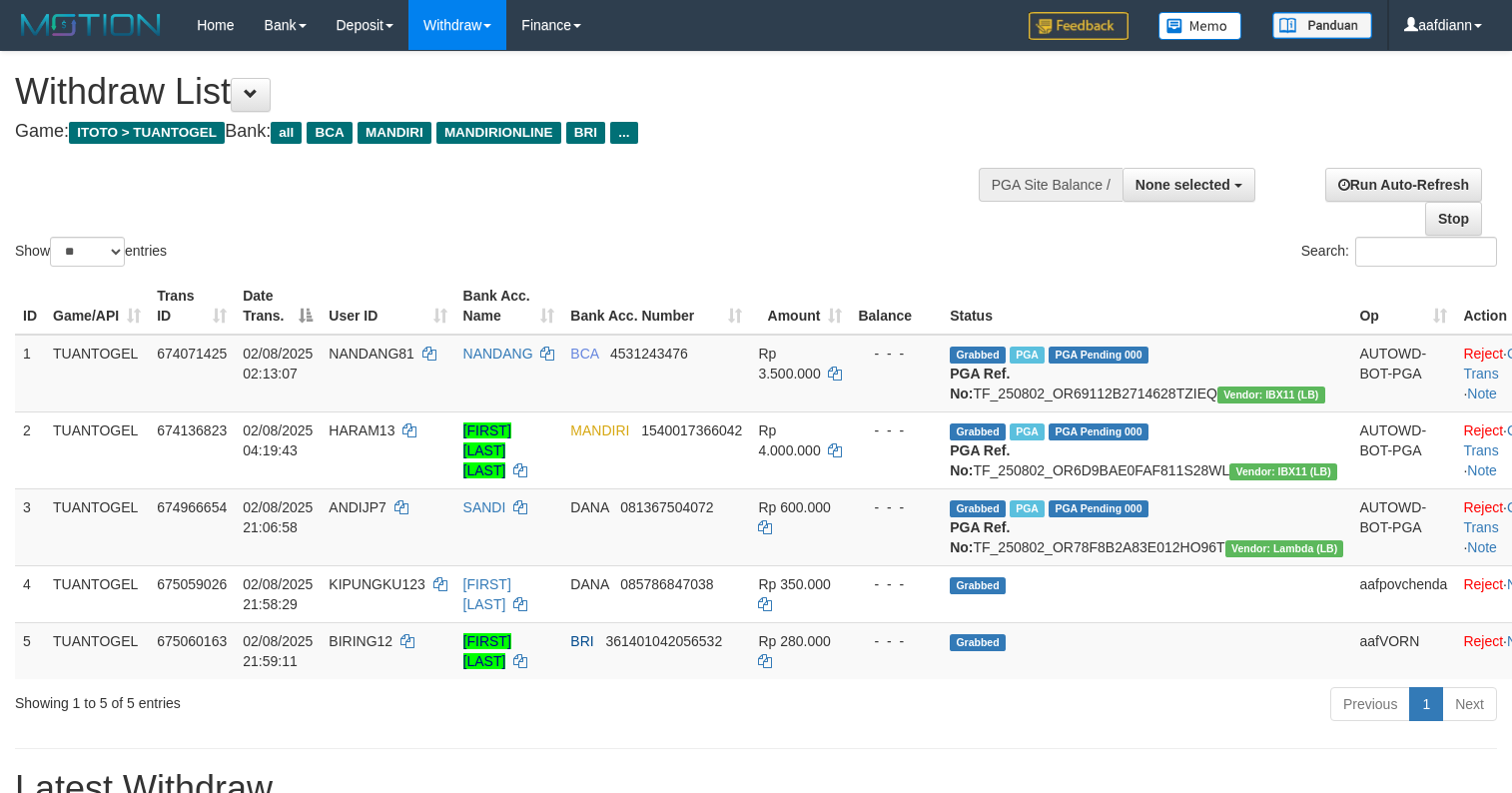 select 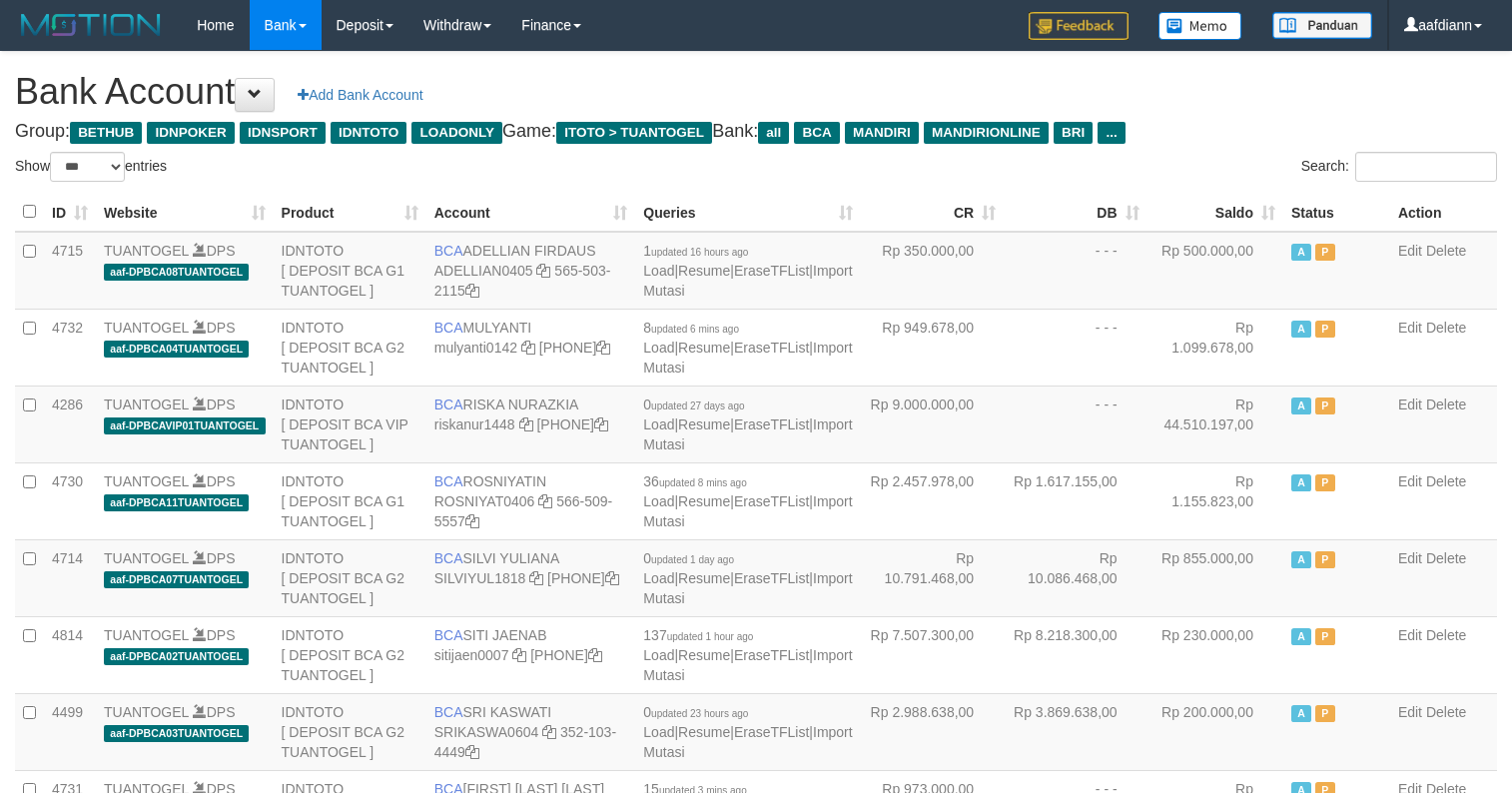 select on "***" 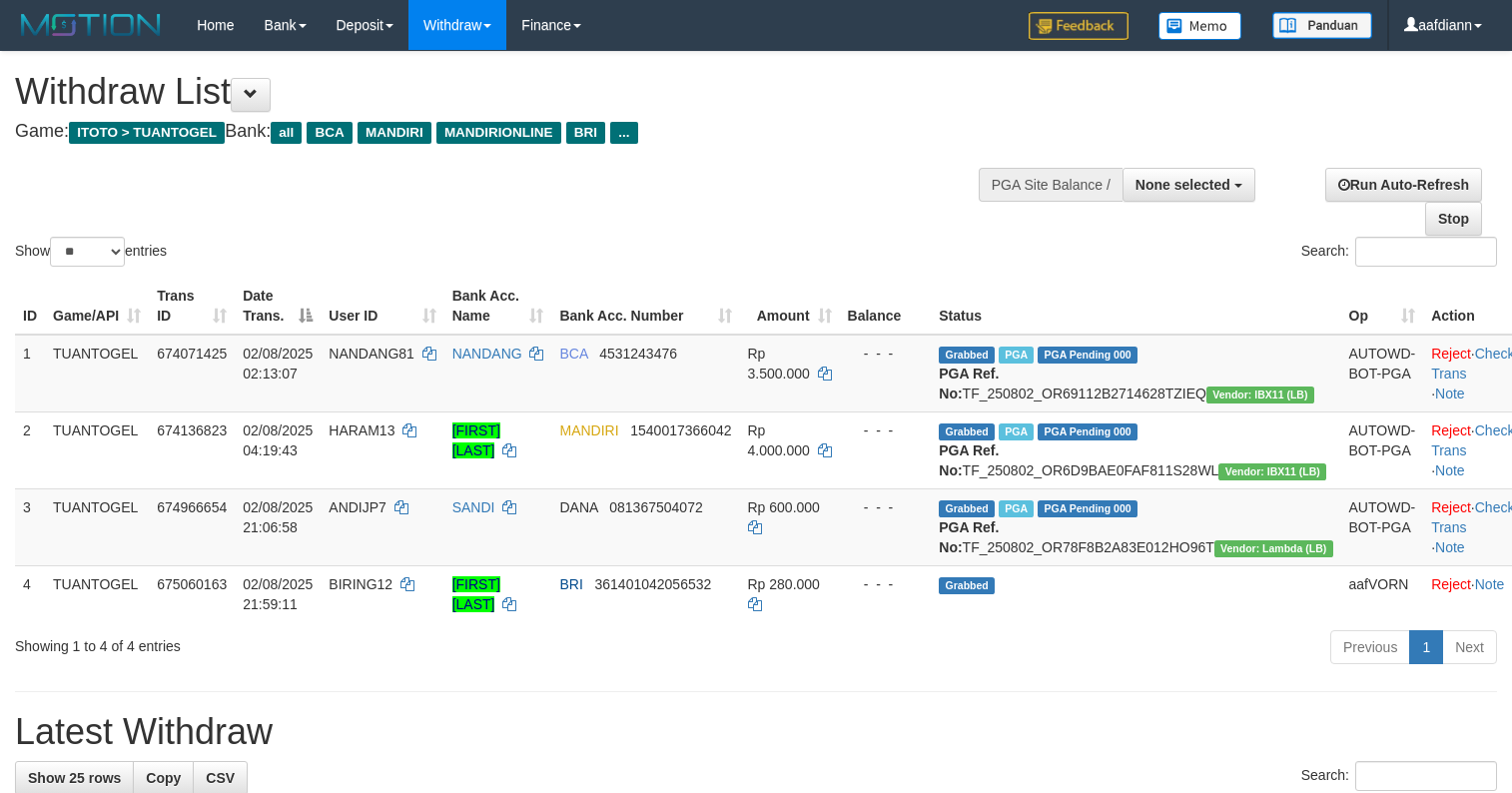 select 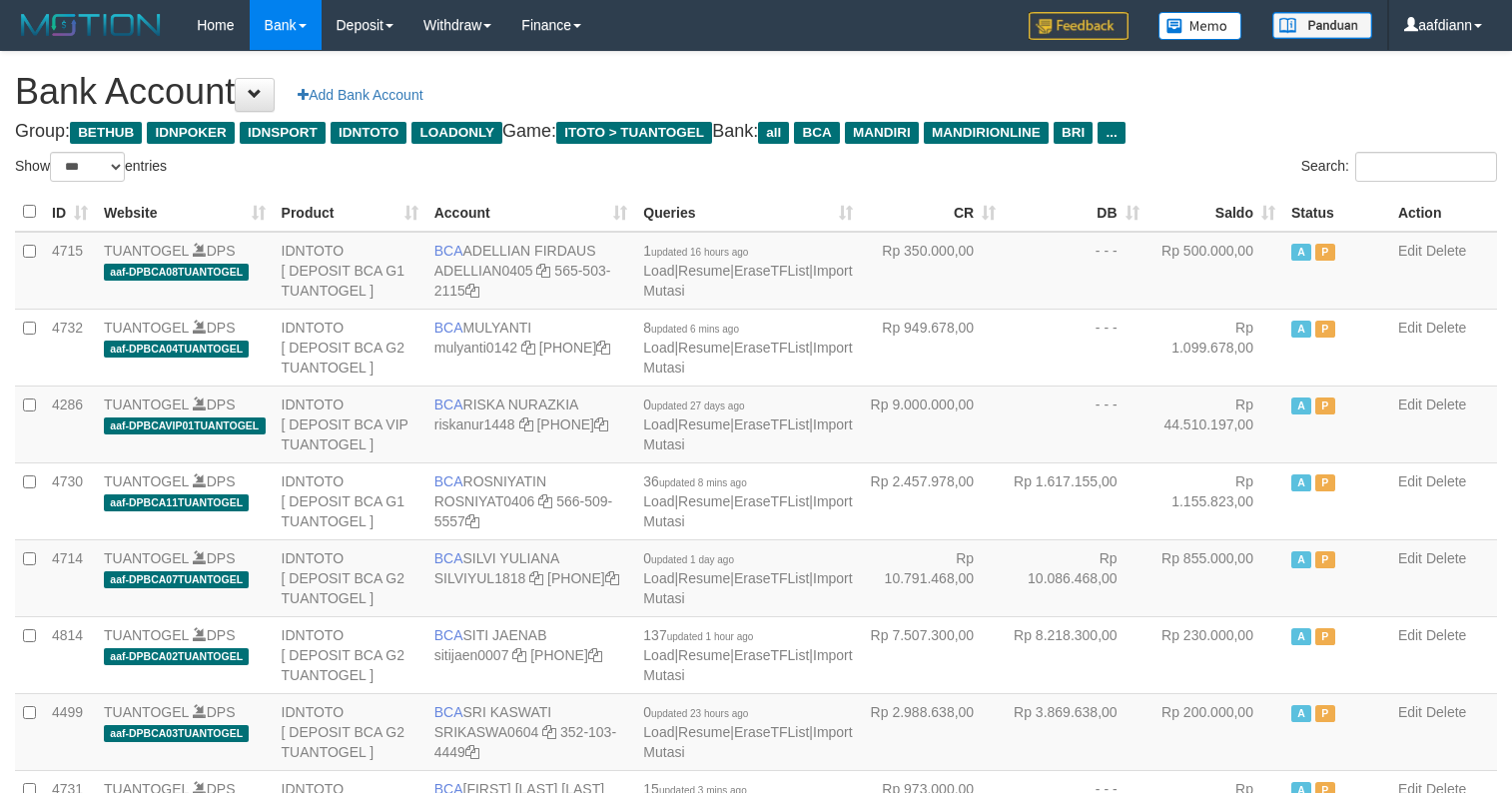 select on "***" 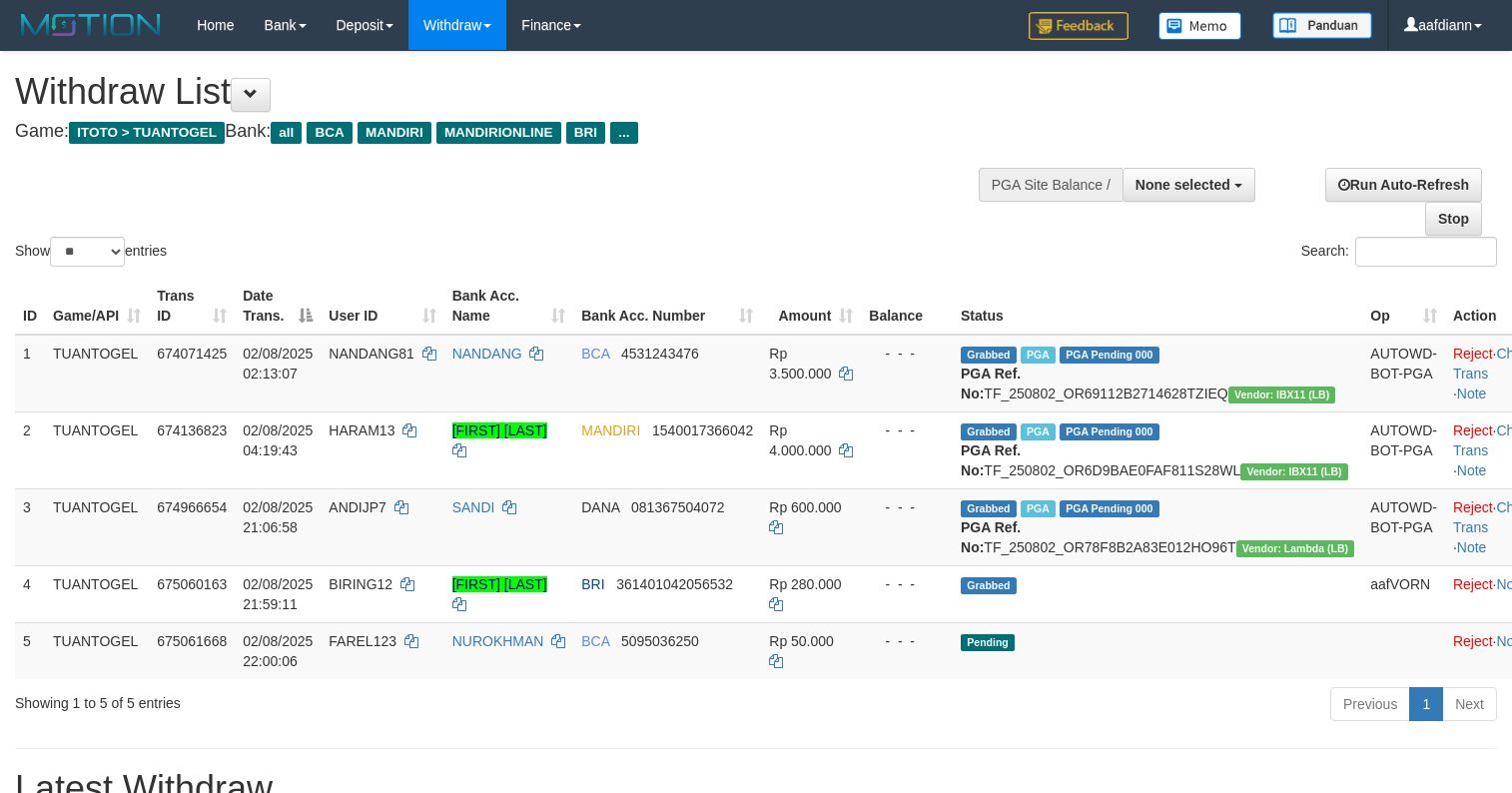 select 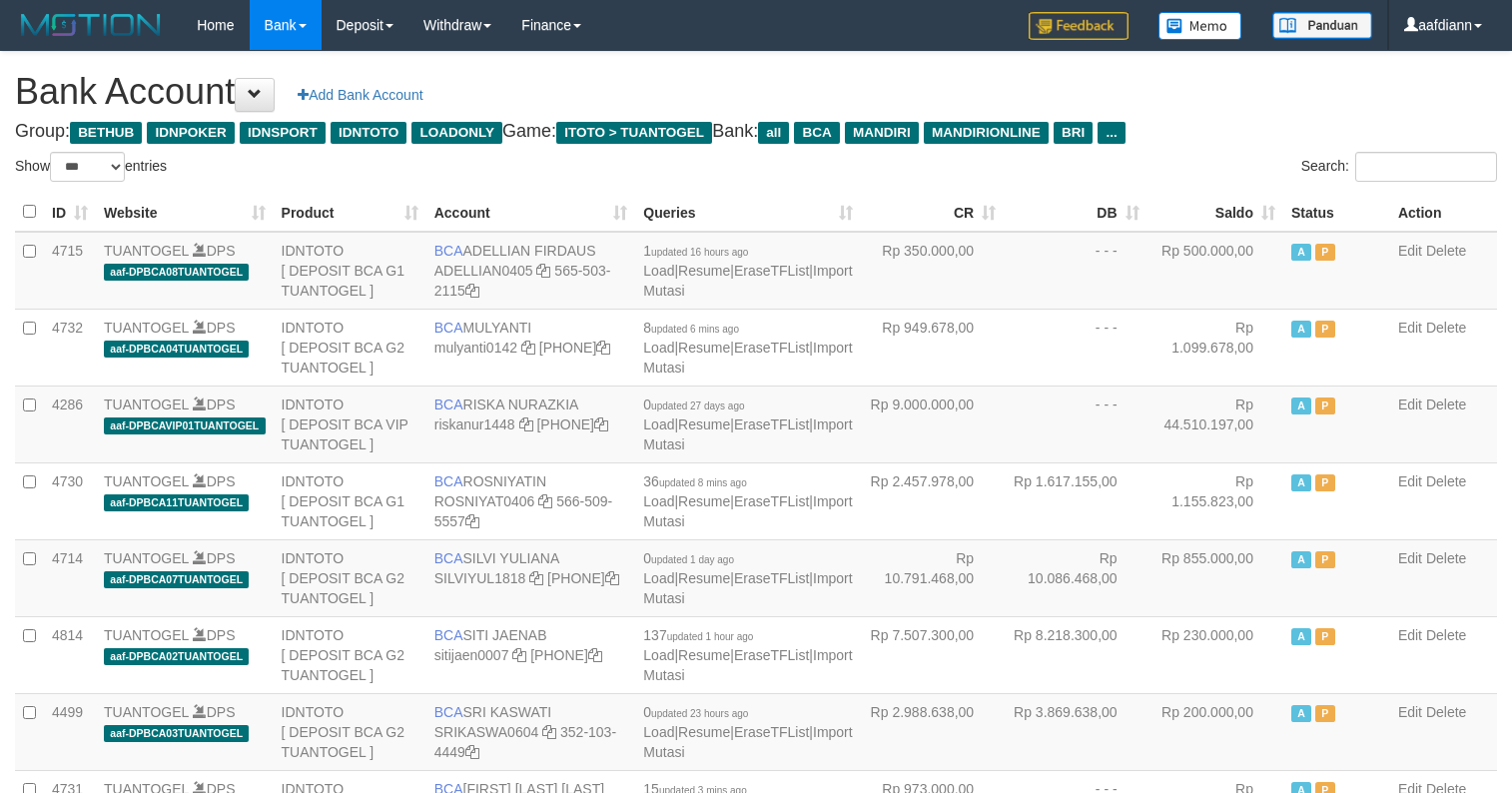 select on "***" 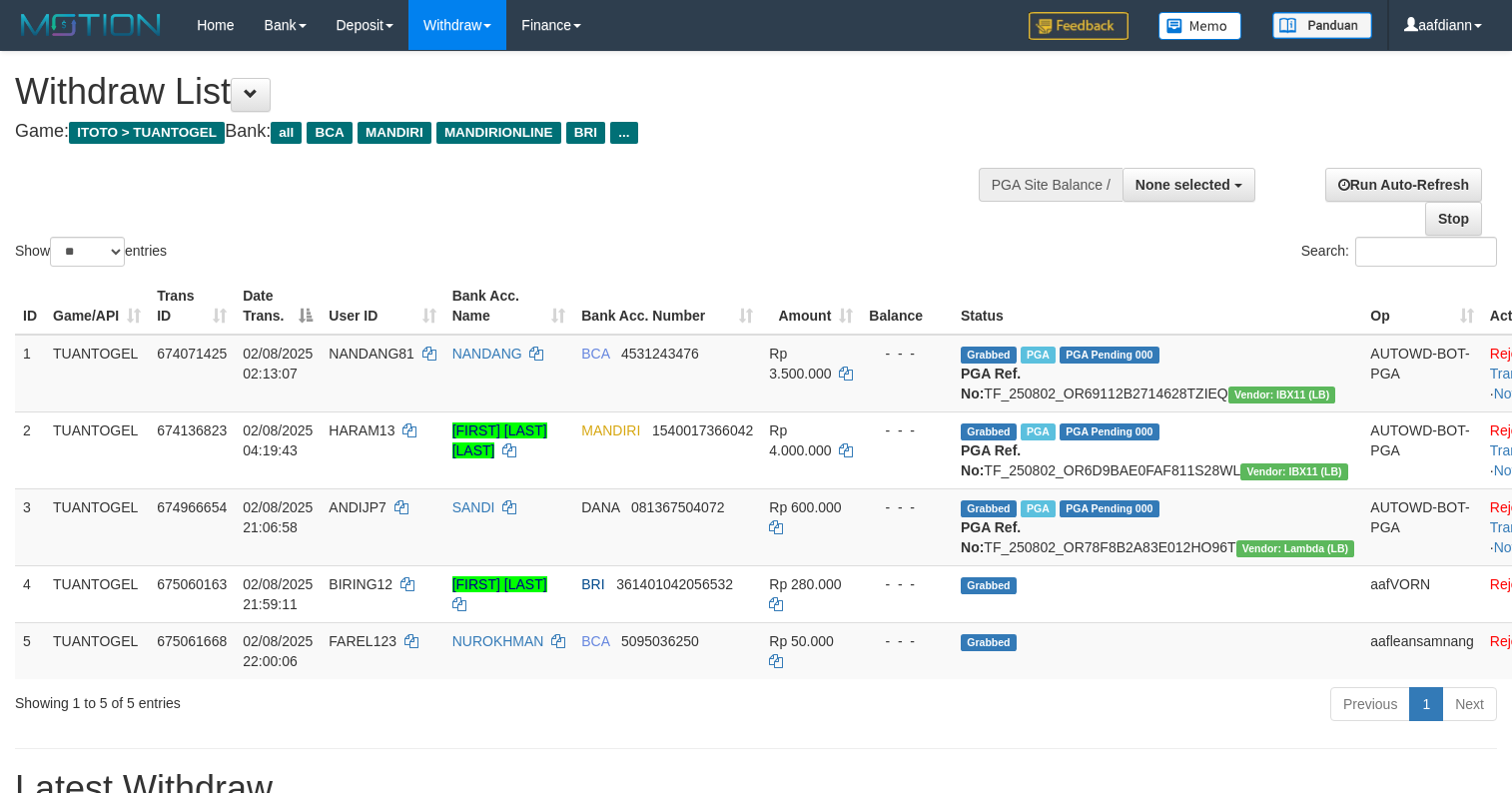 select 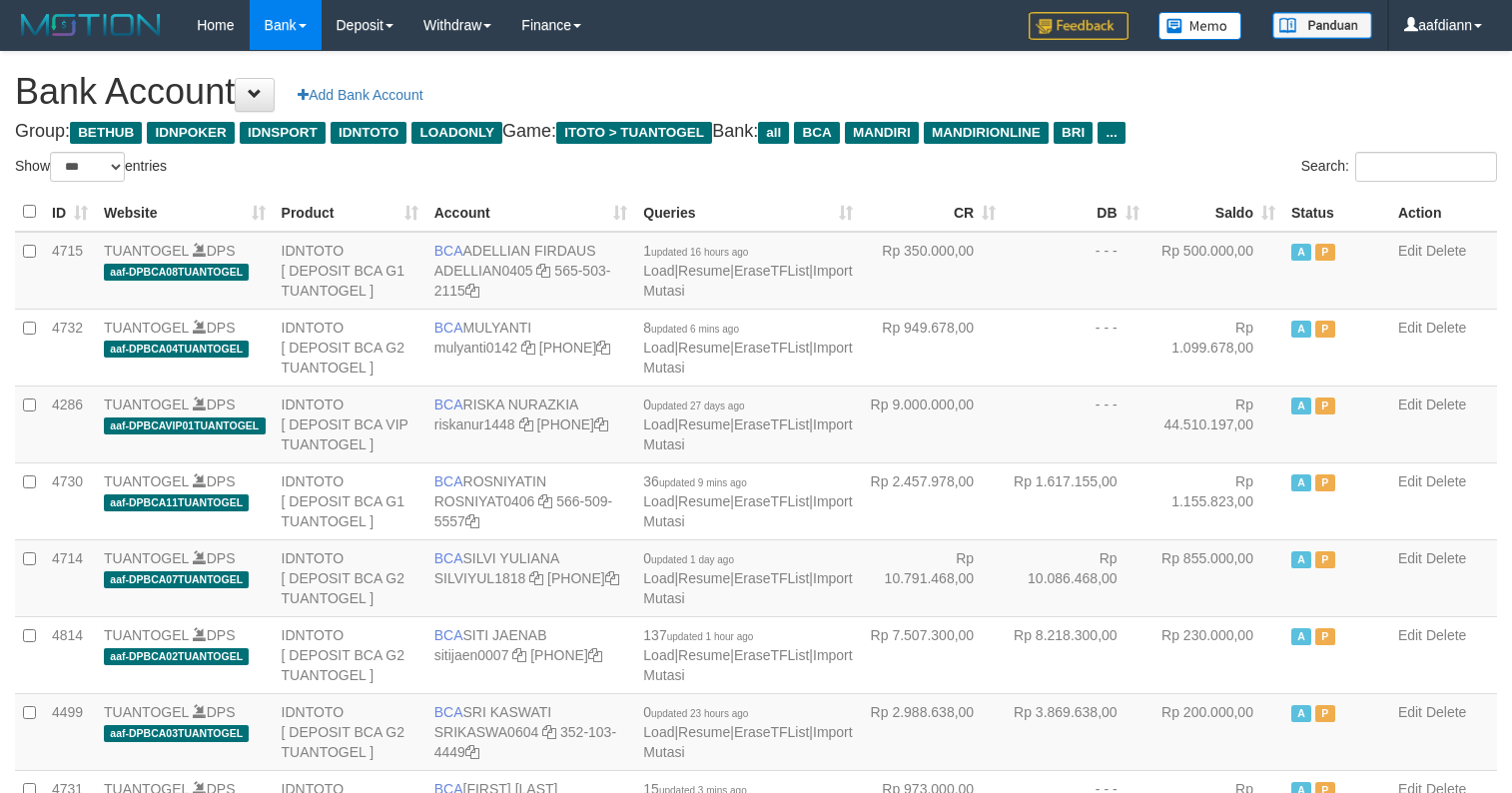 select on "***" 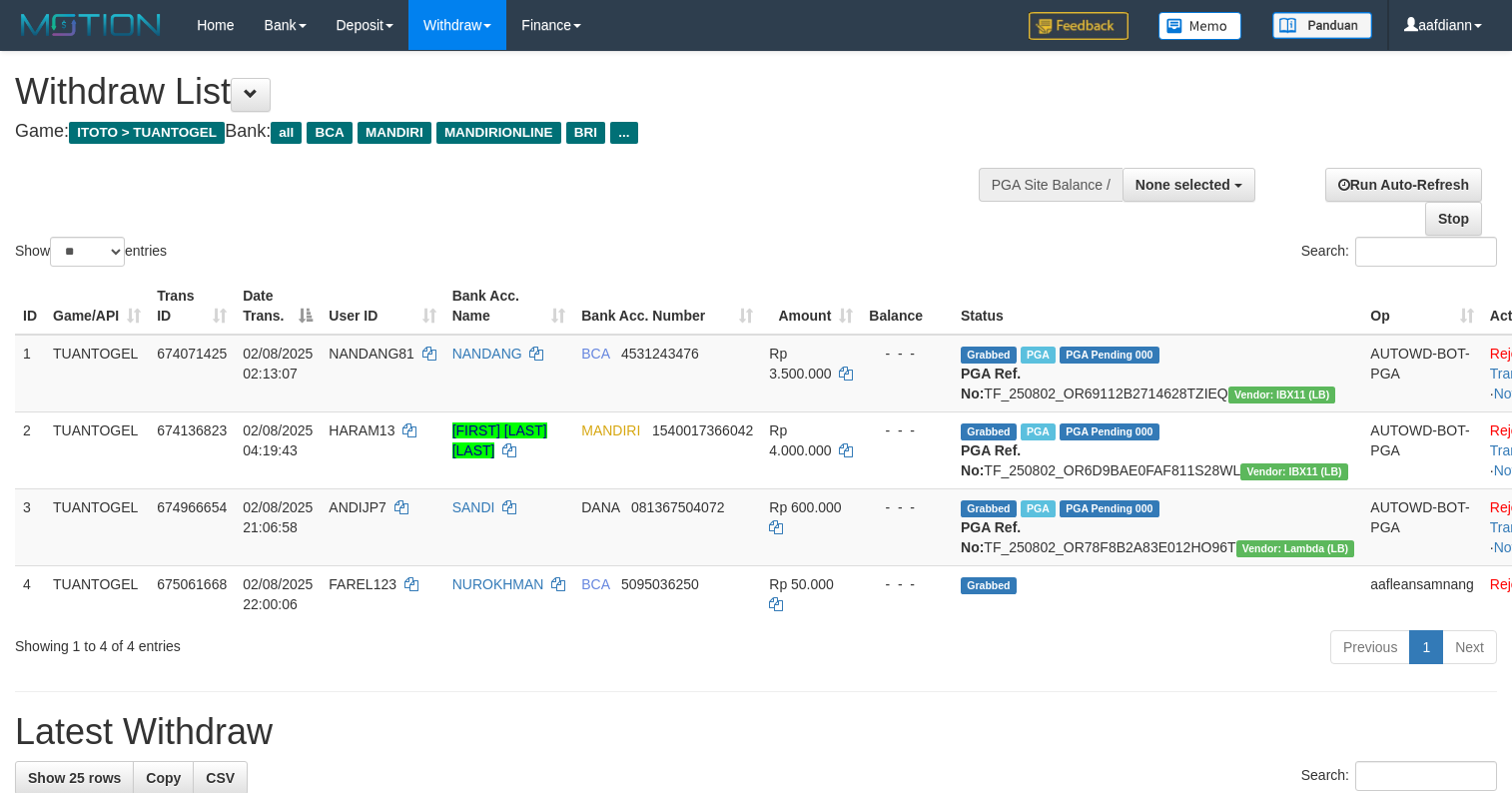 select 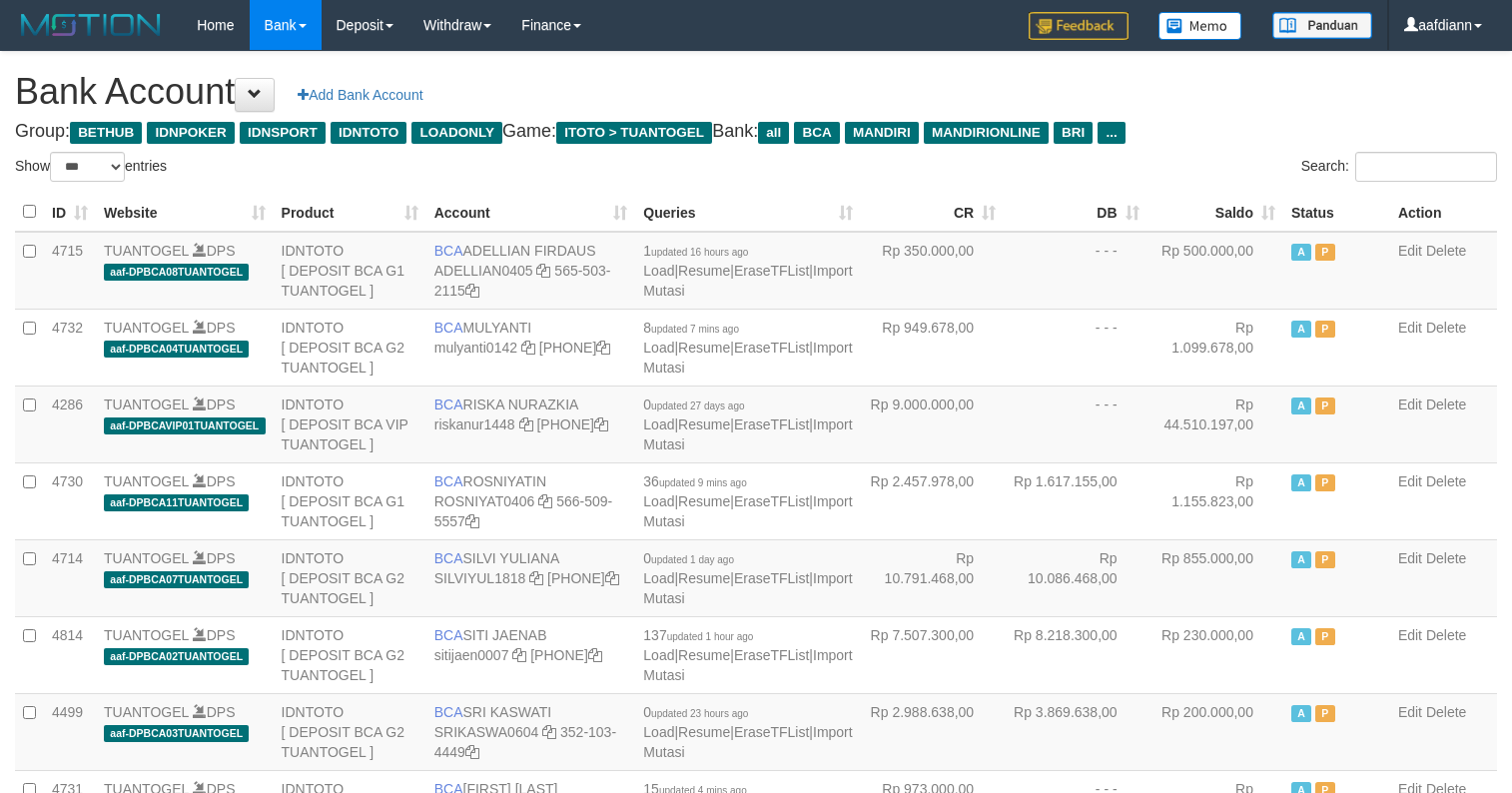 select on "***" 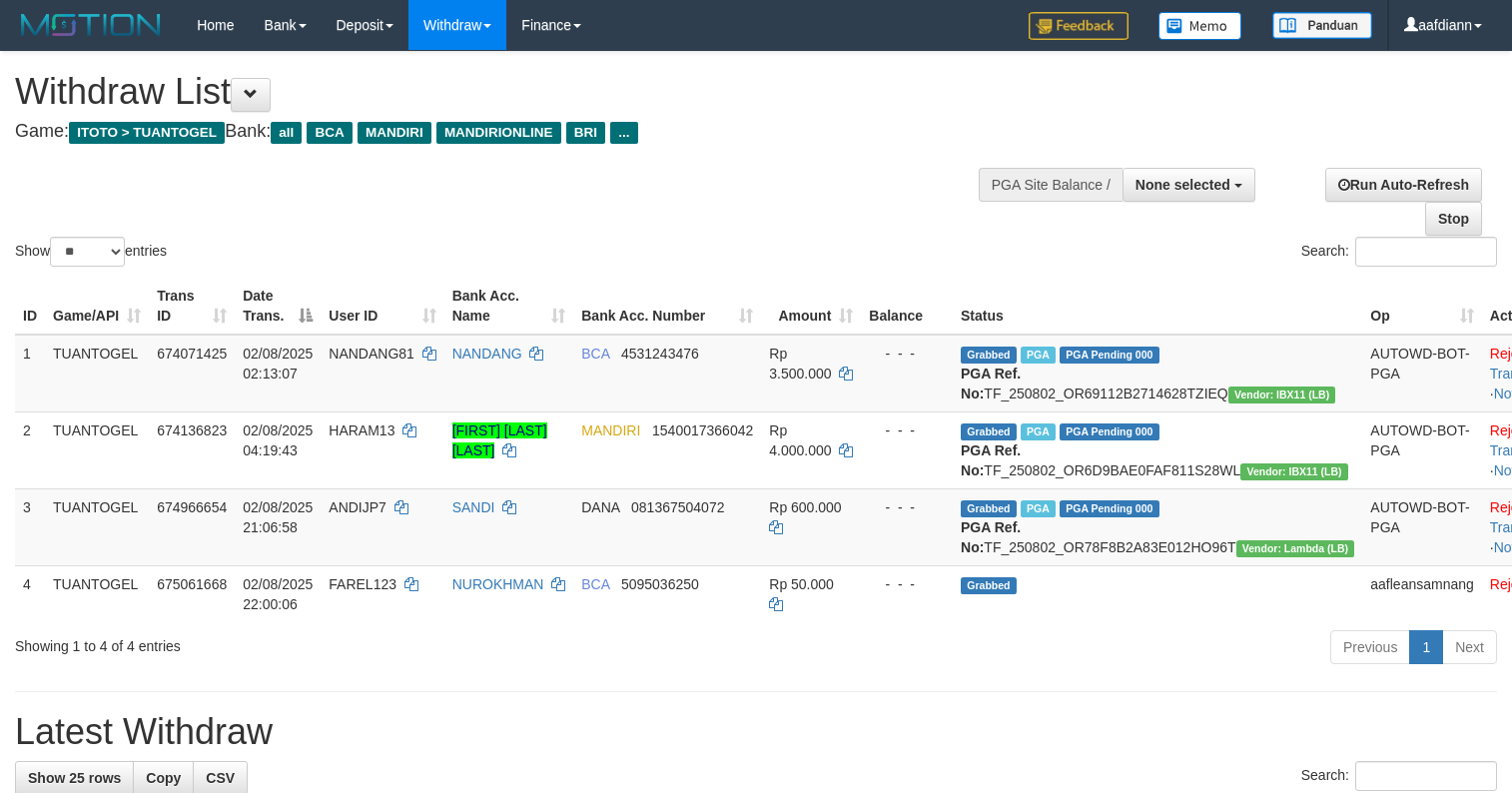 select 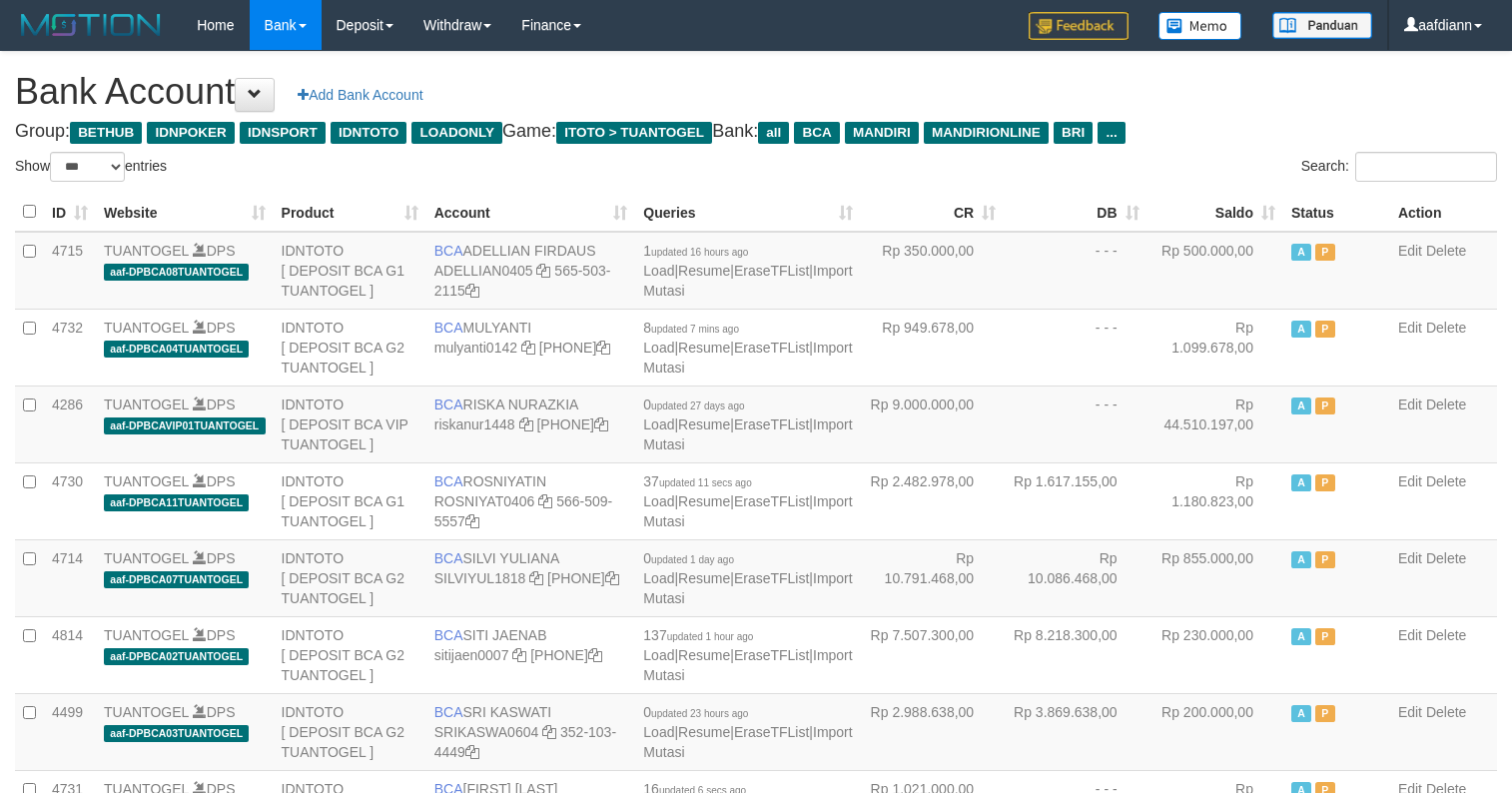 select on "***" 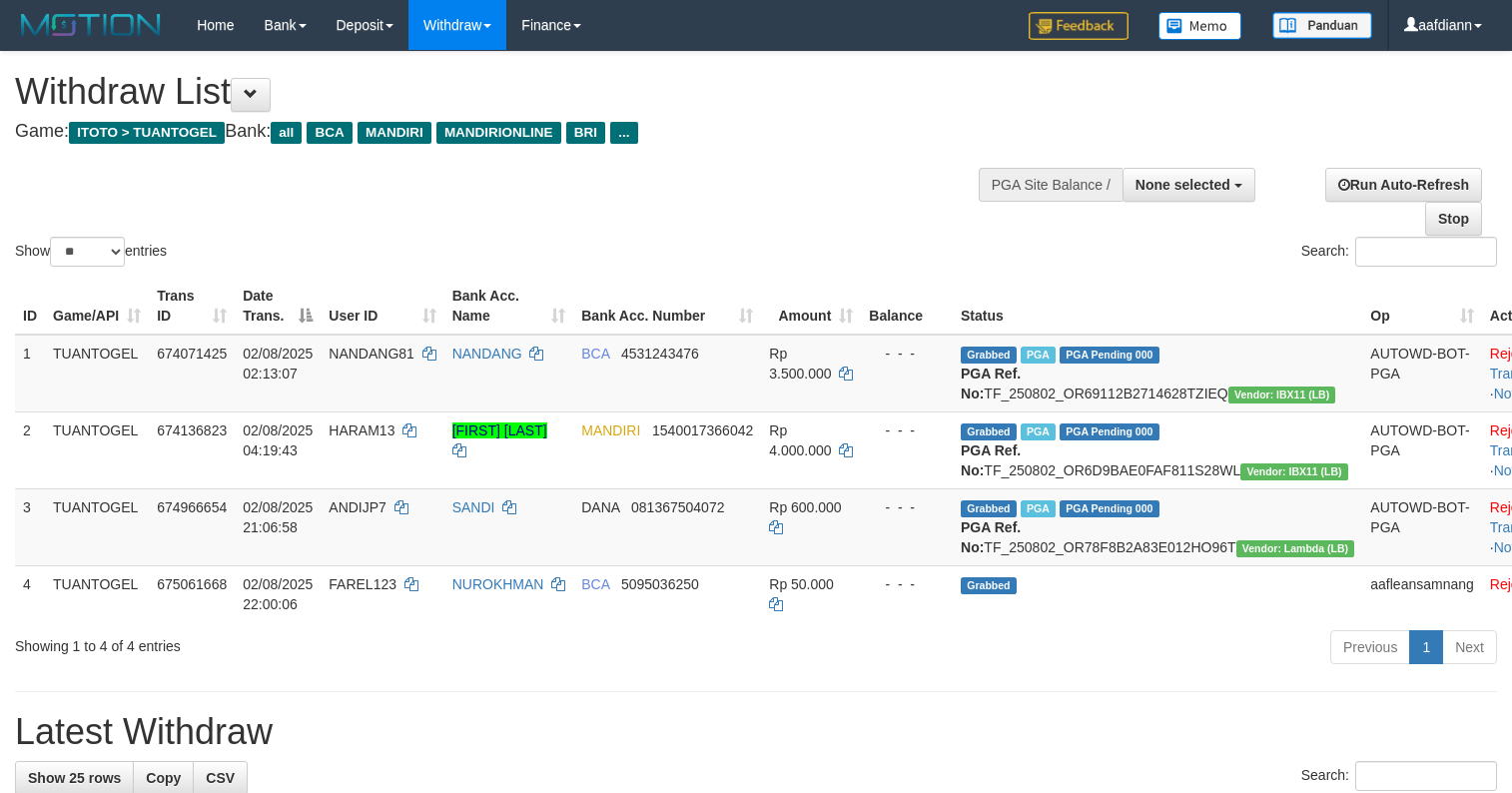 select 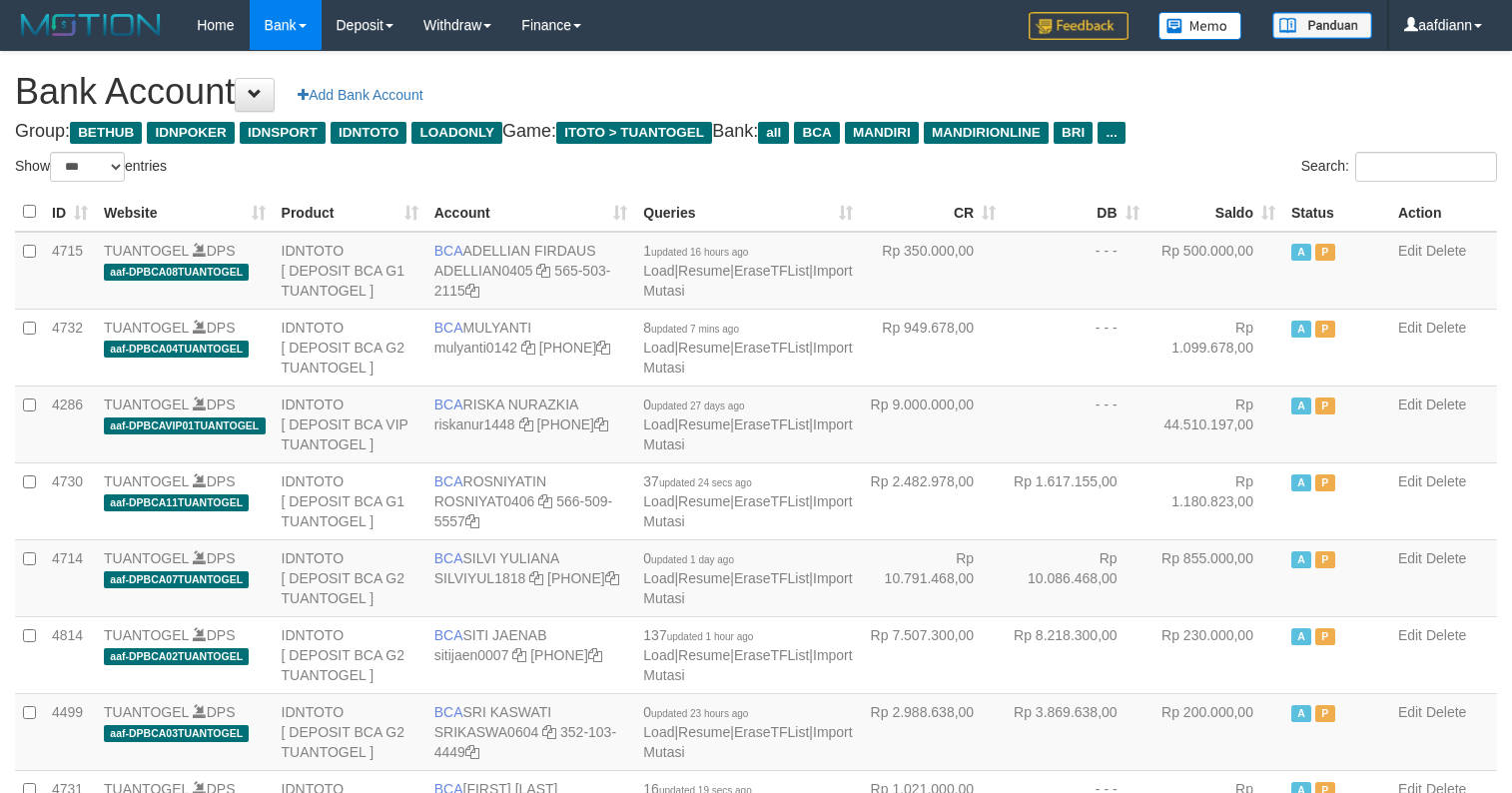 select on "***" 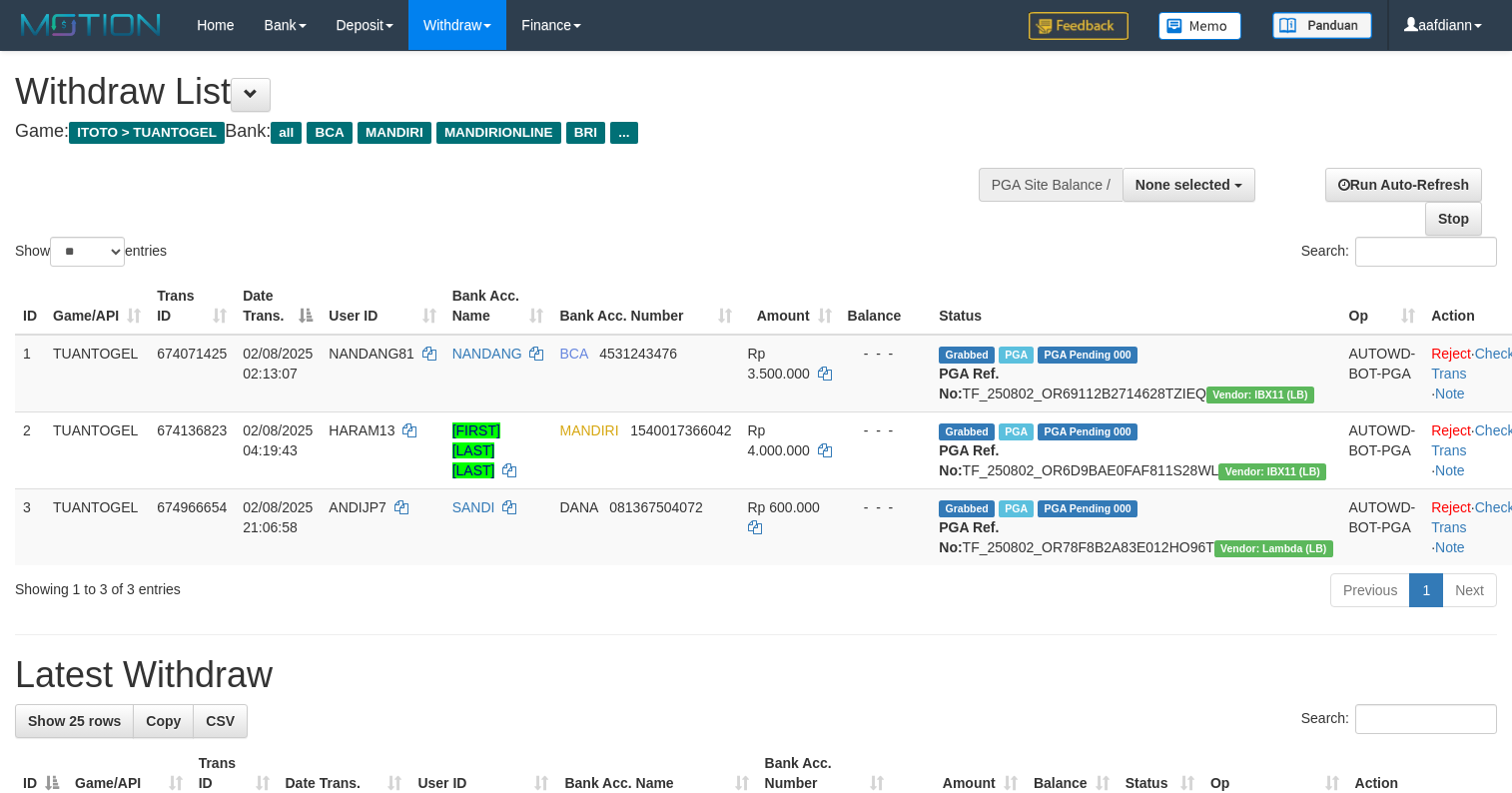 select 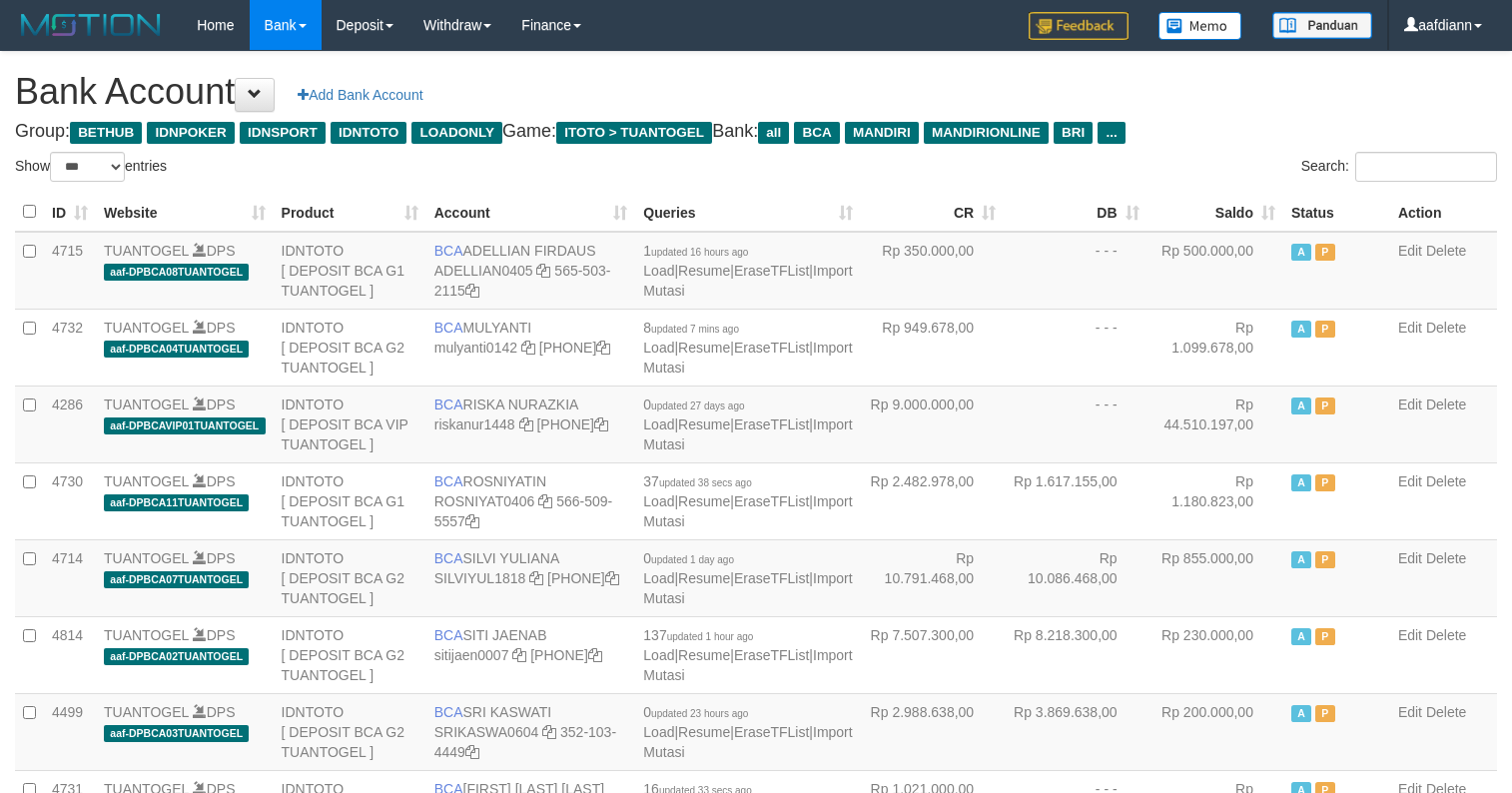 select on "***" 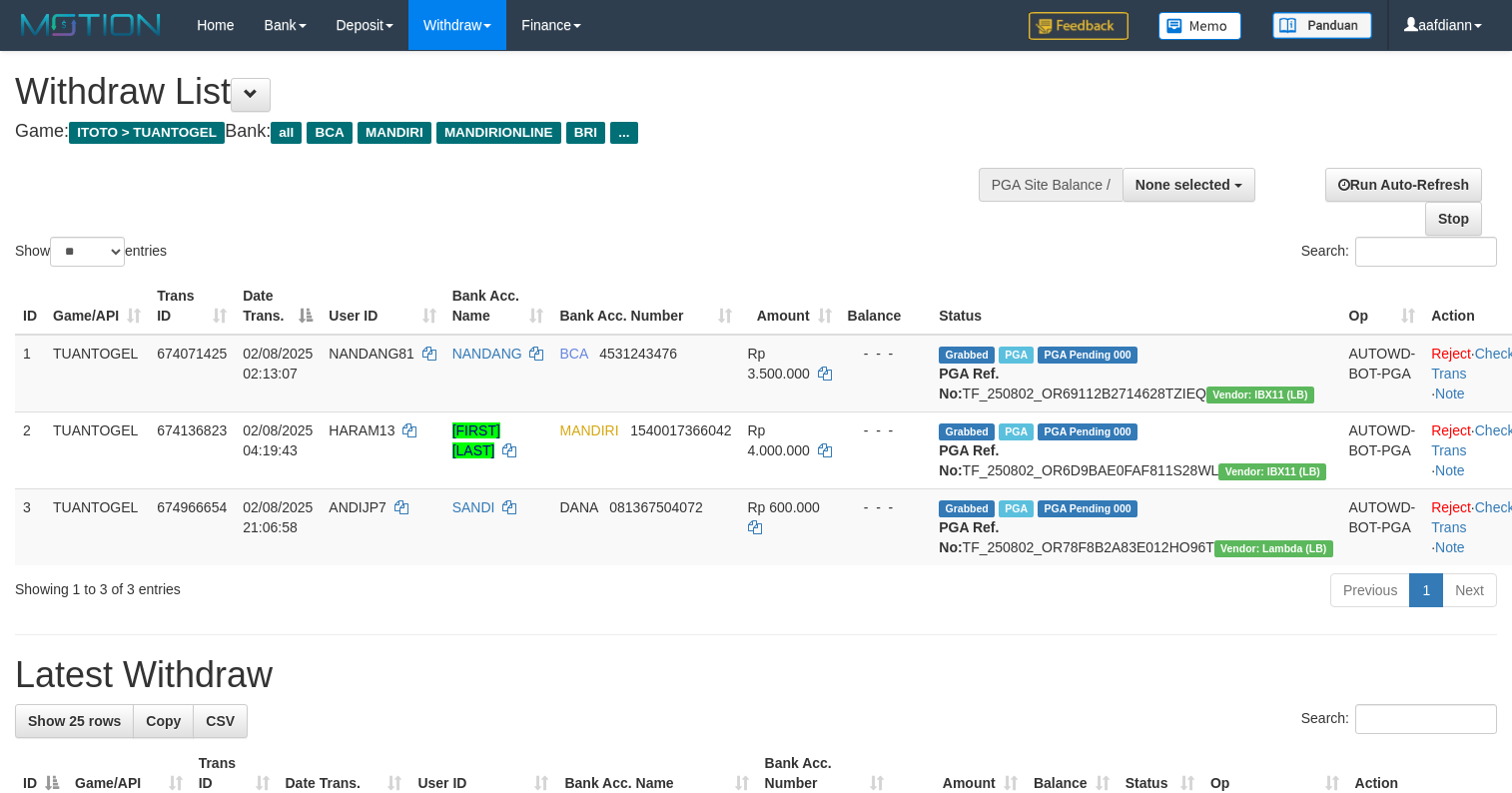 select 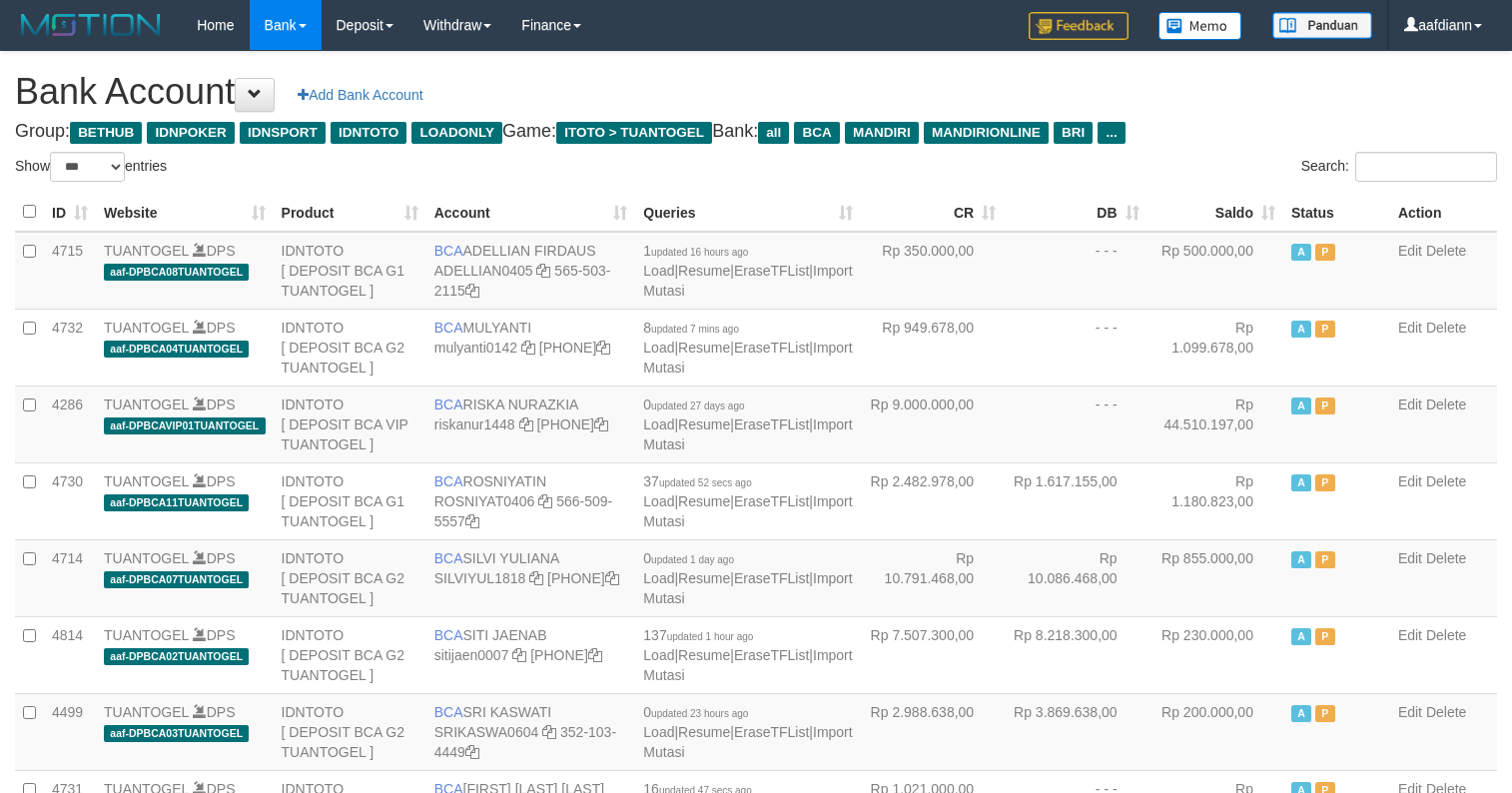 select on "***" 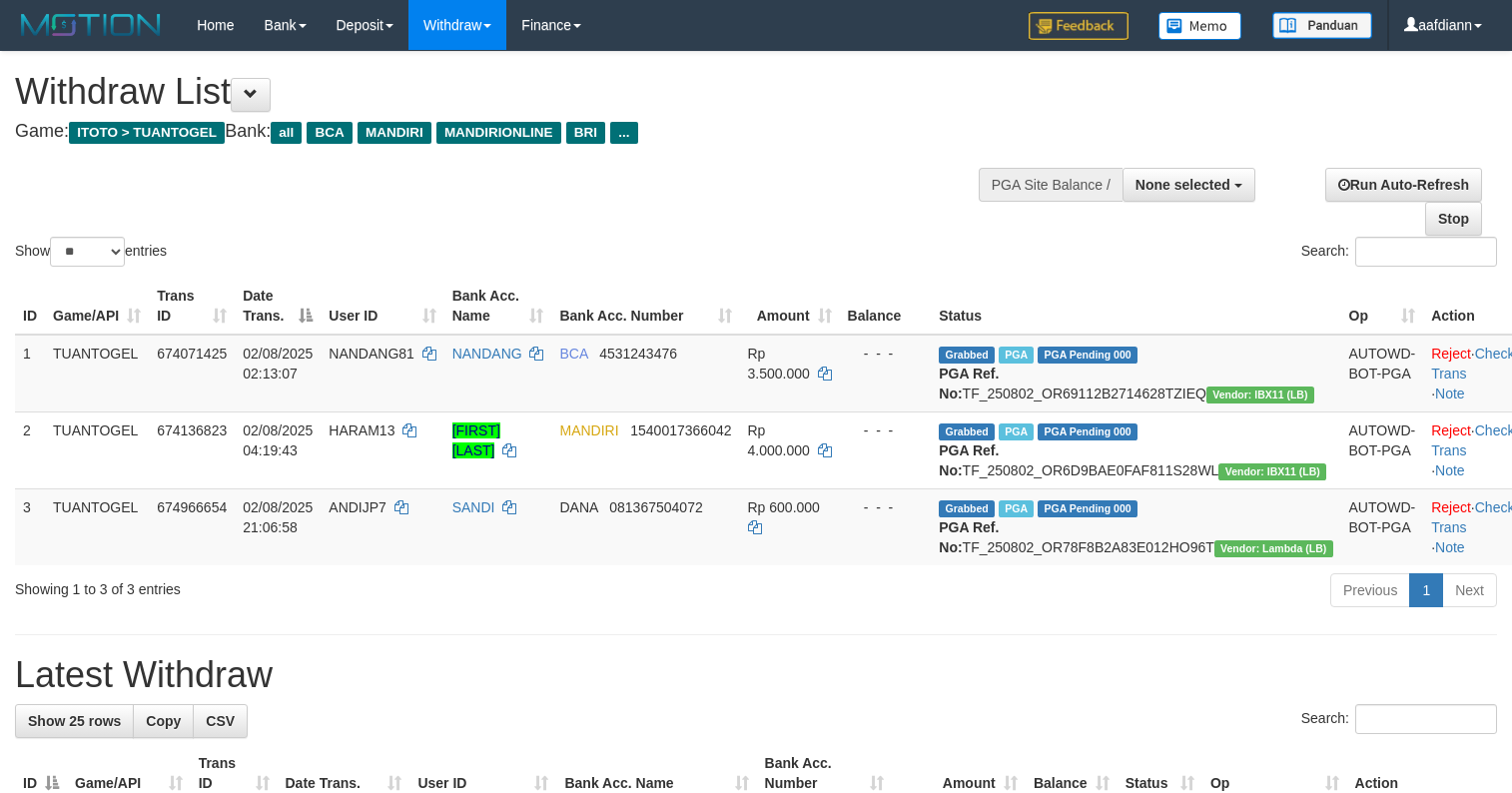 select 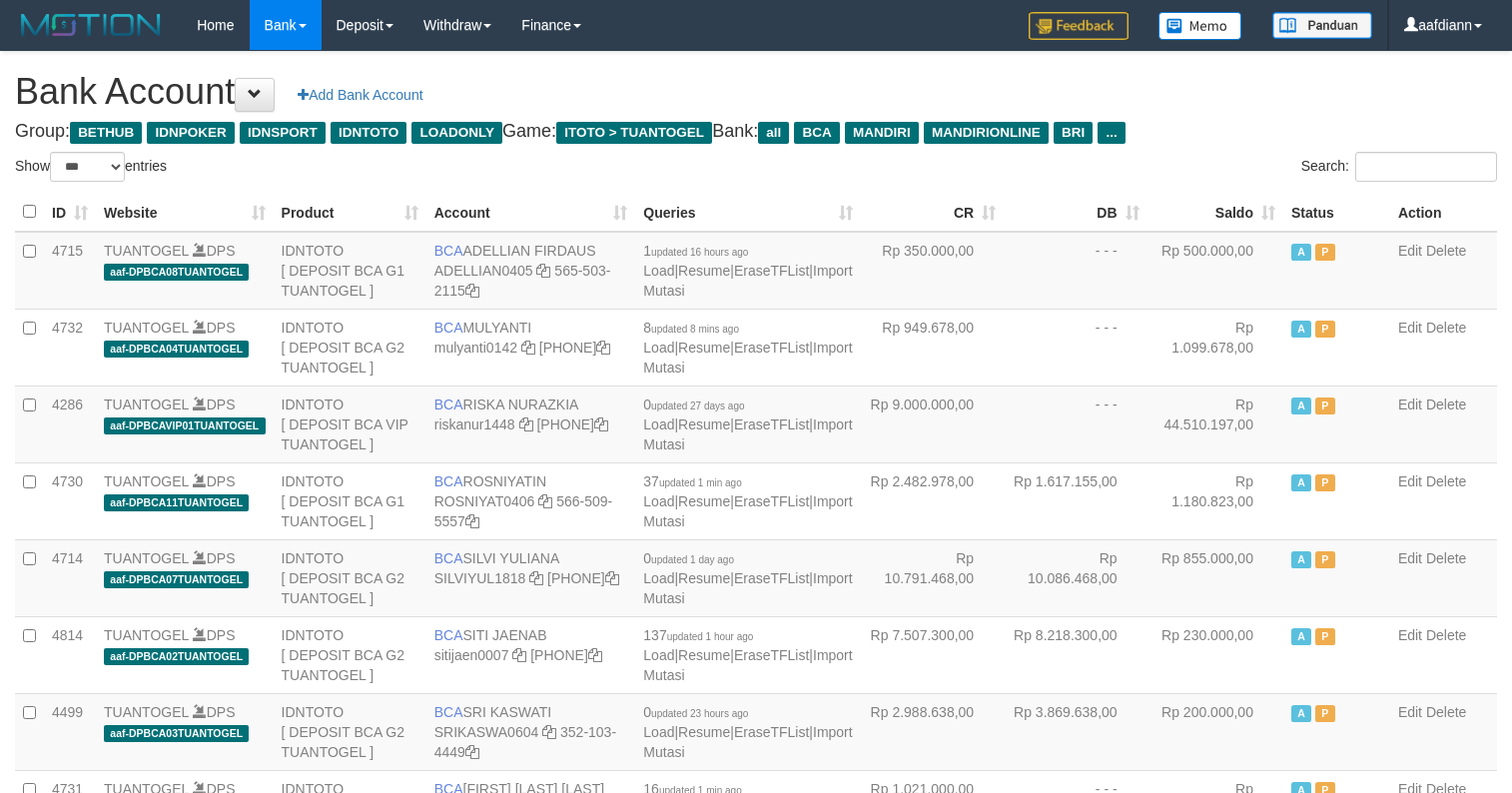 select on "***" 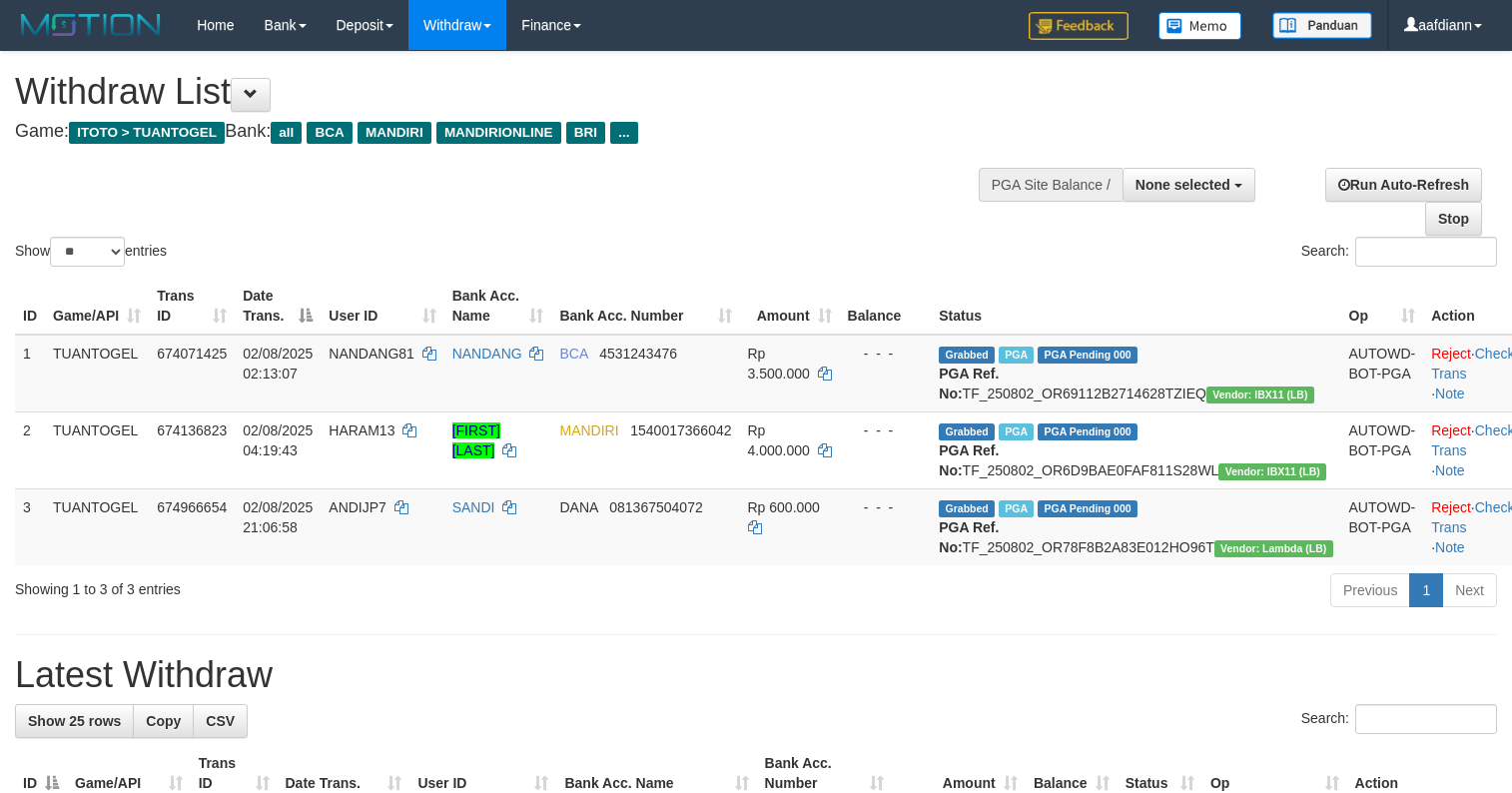 select 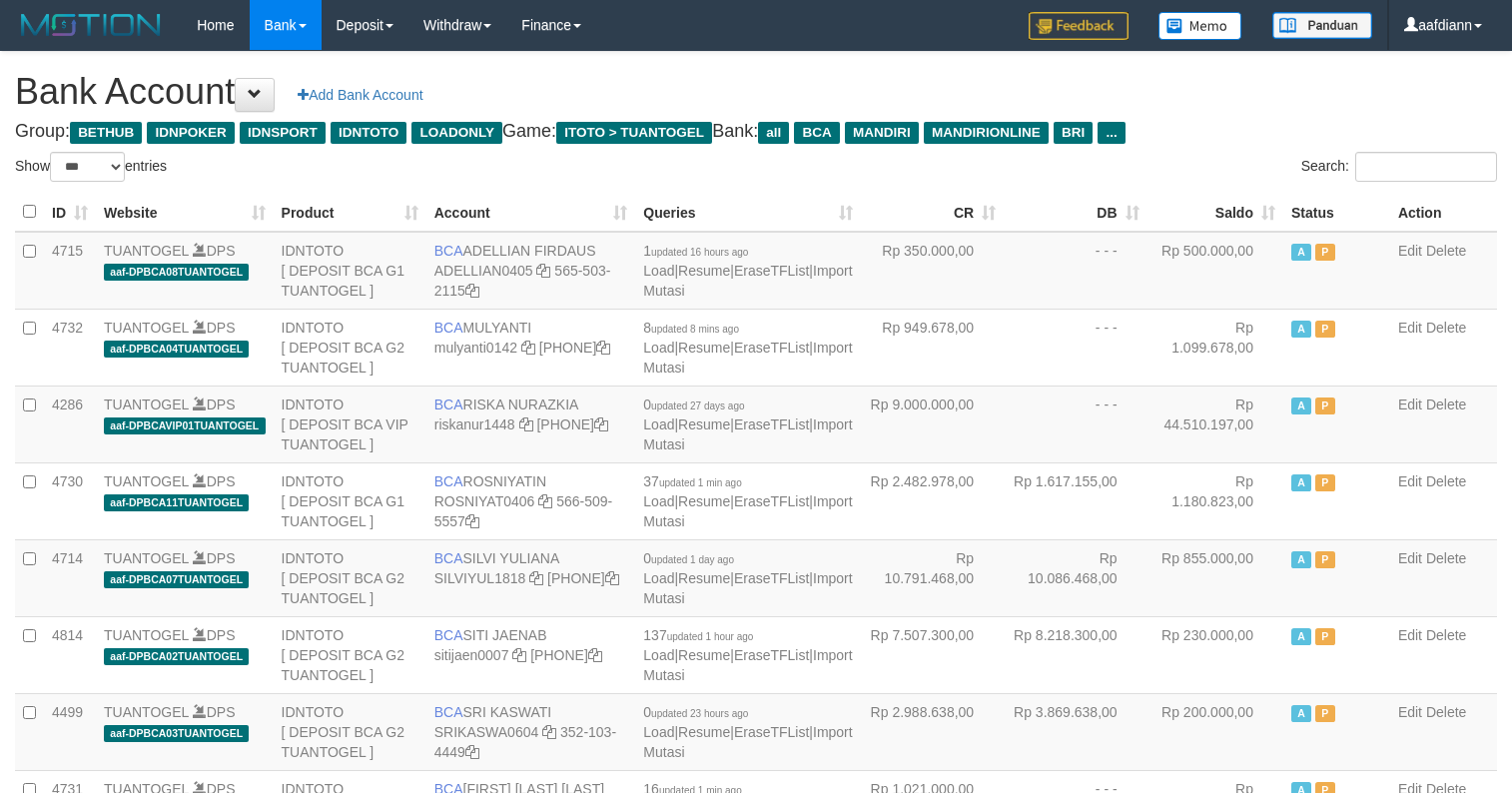 select on "***" 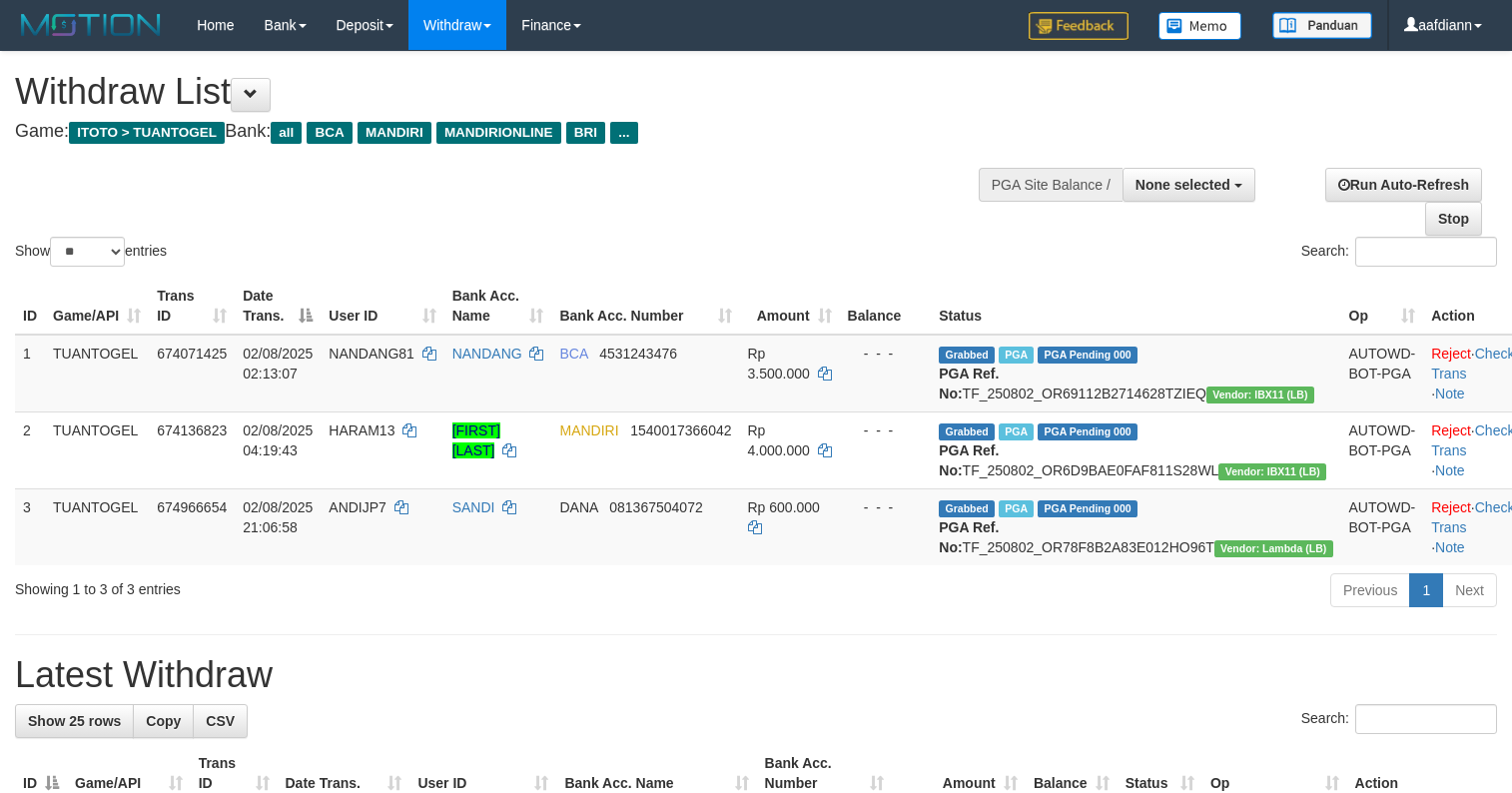 select 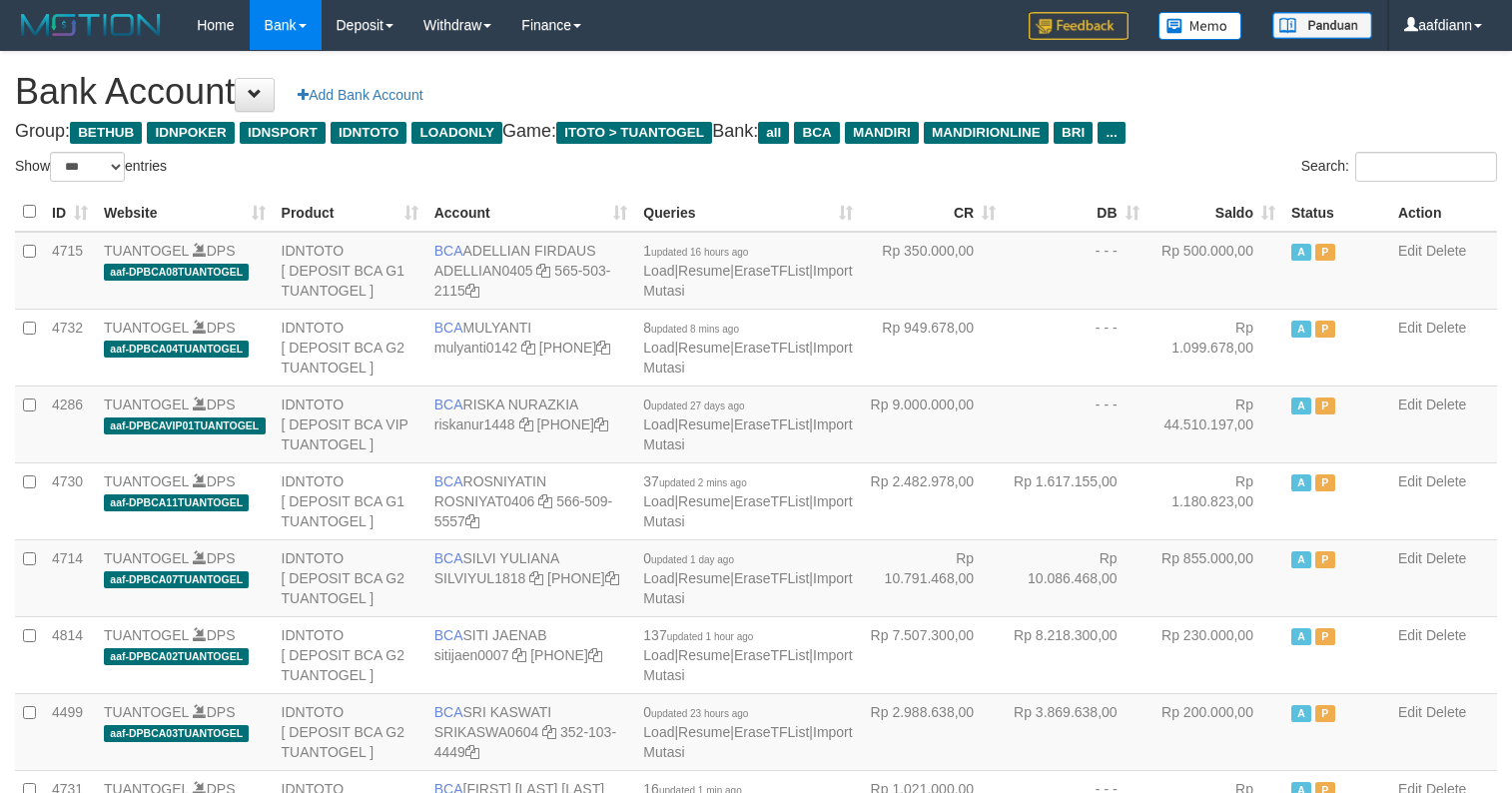 select on "***" 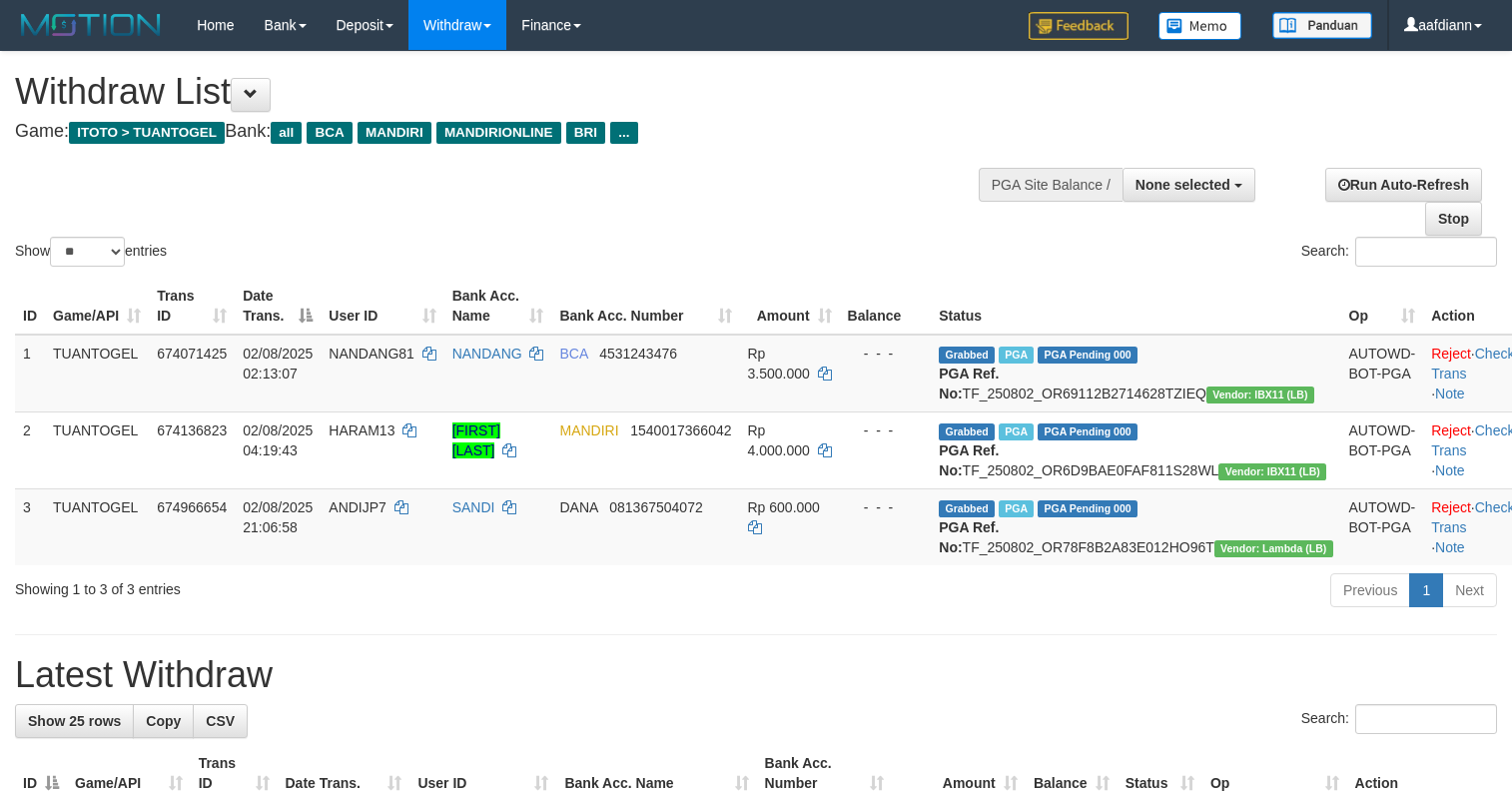 select 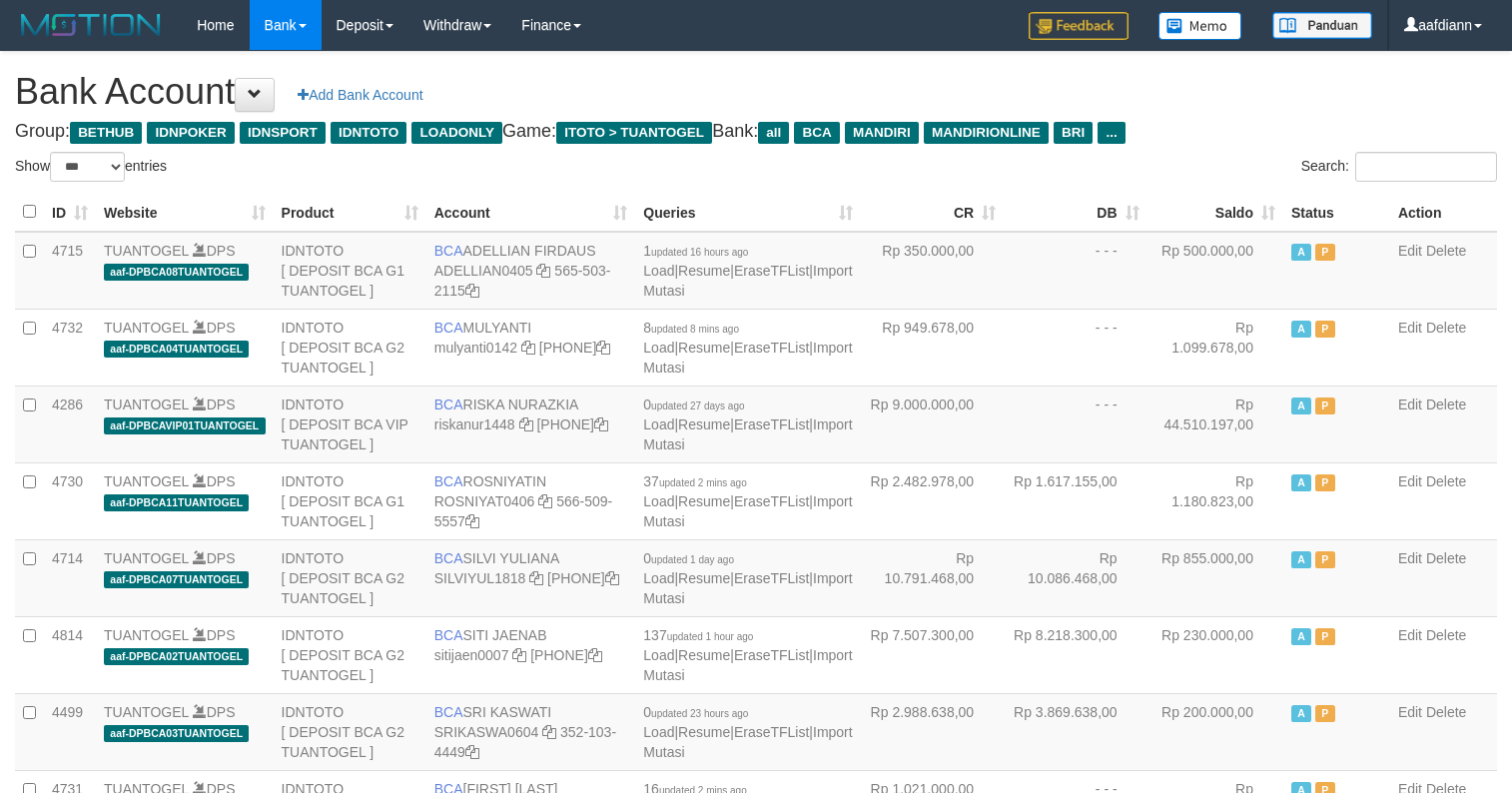 select on "***" 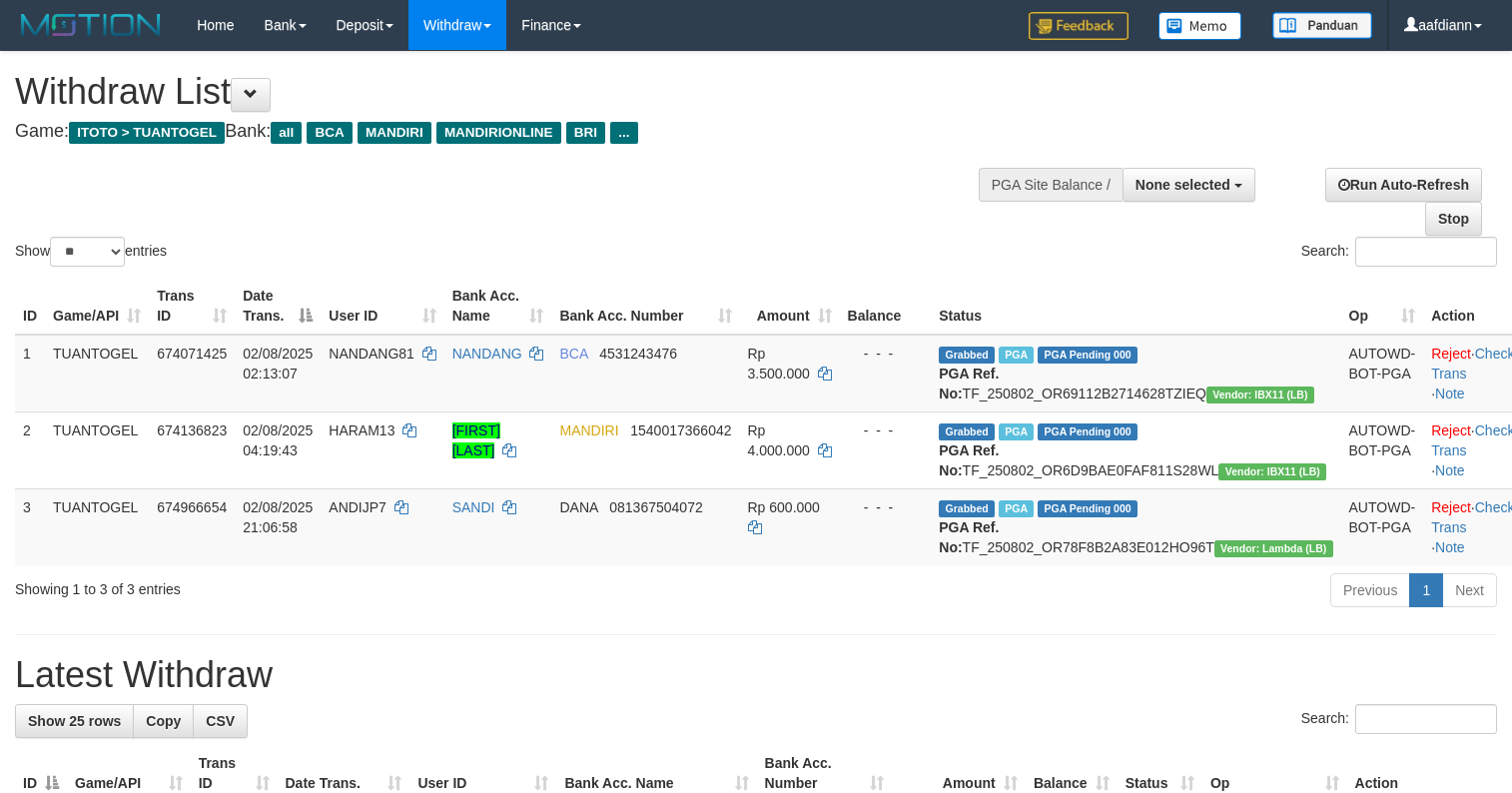 select 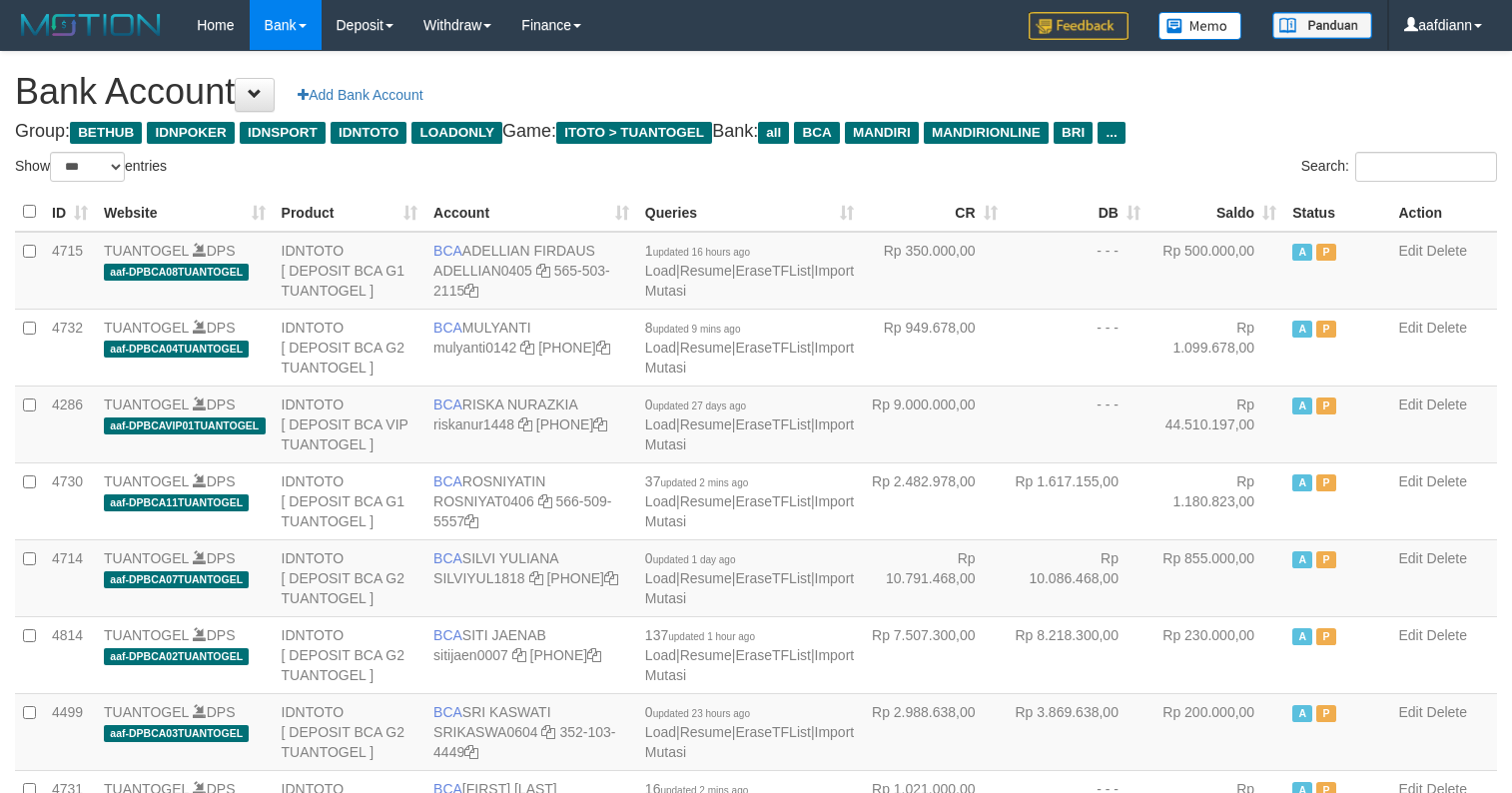 select on "***" 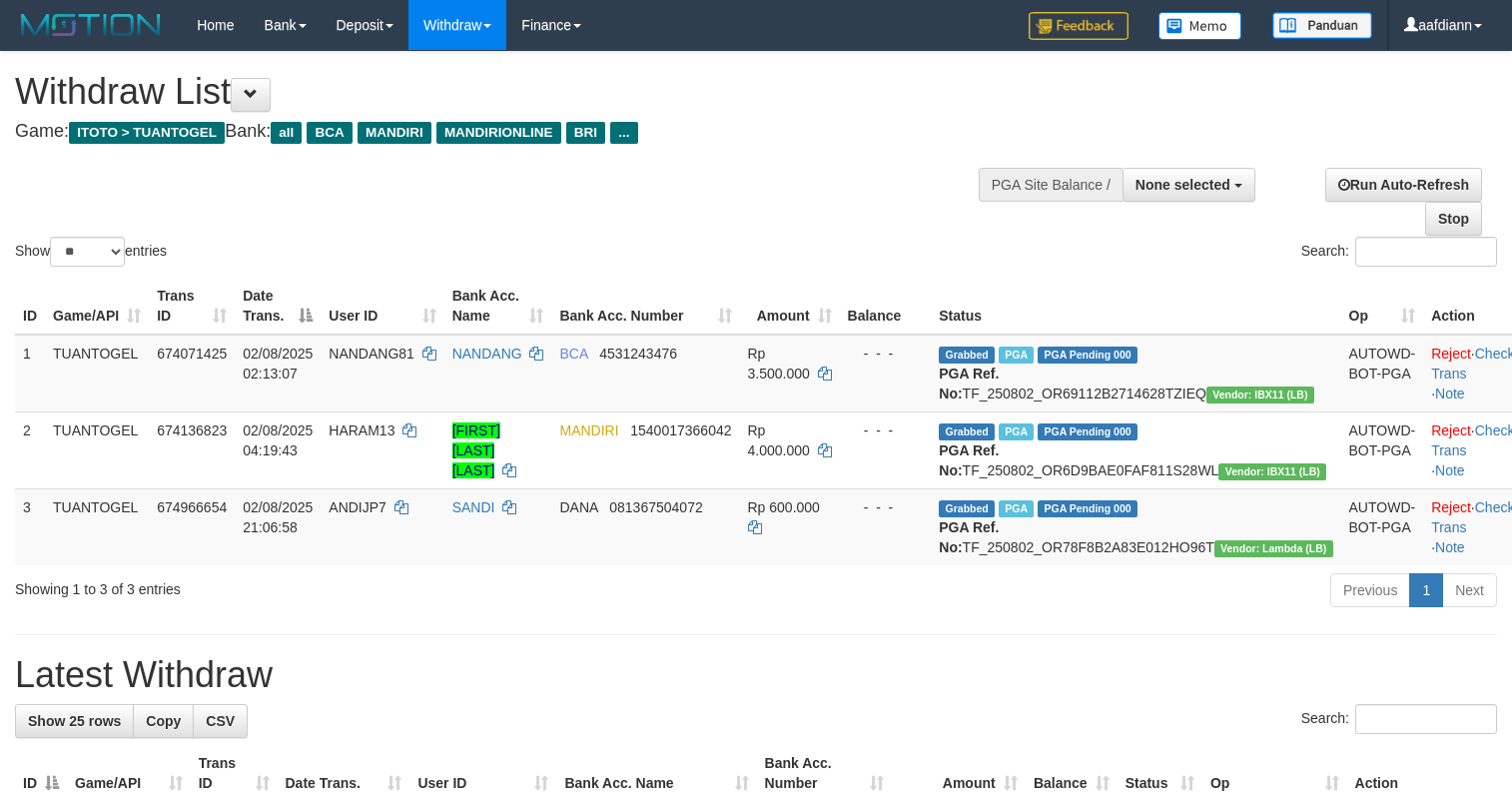 select 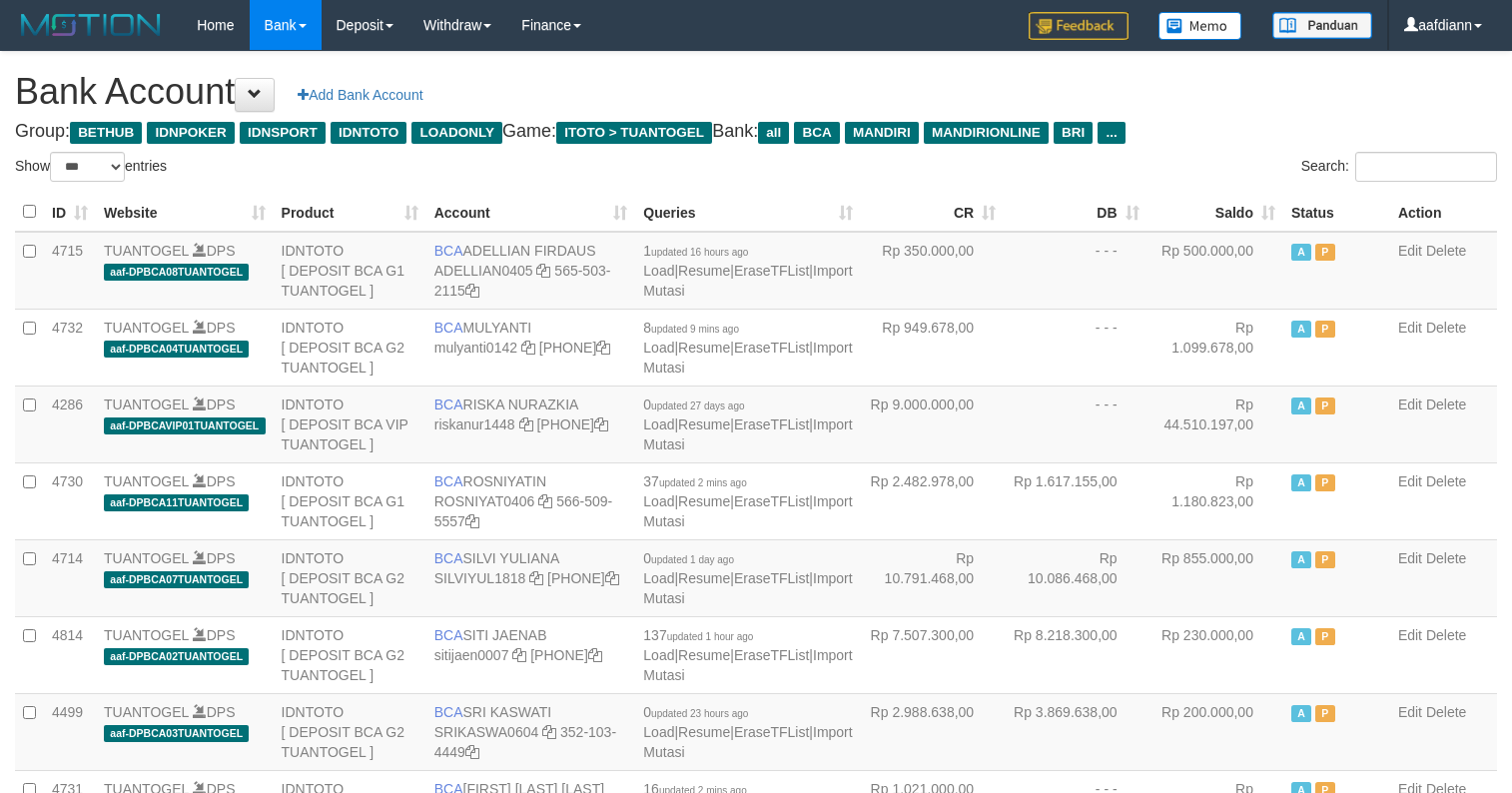 select on "***" 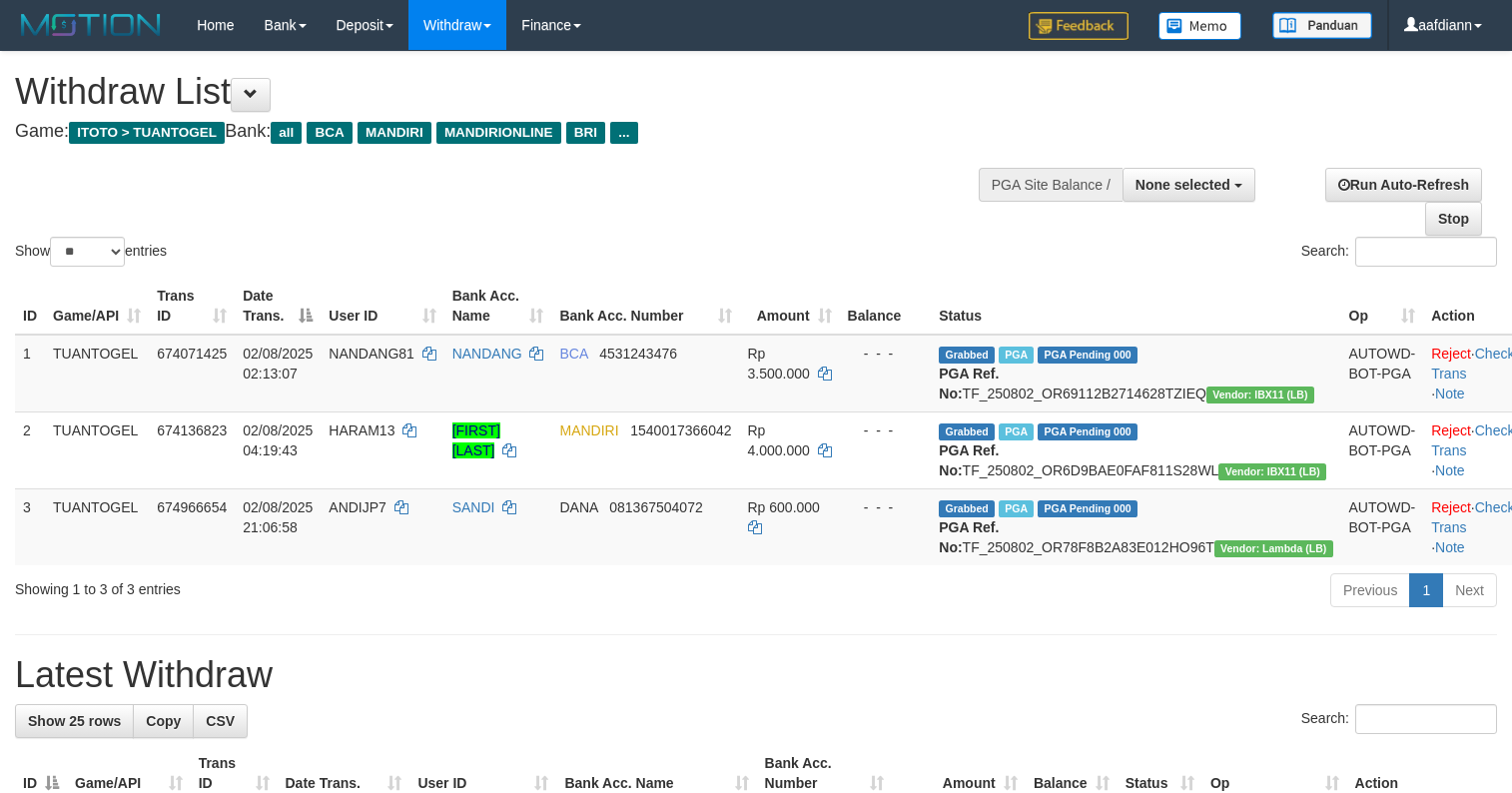 select 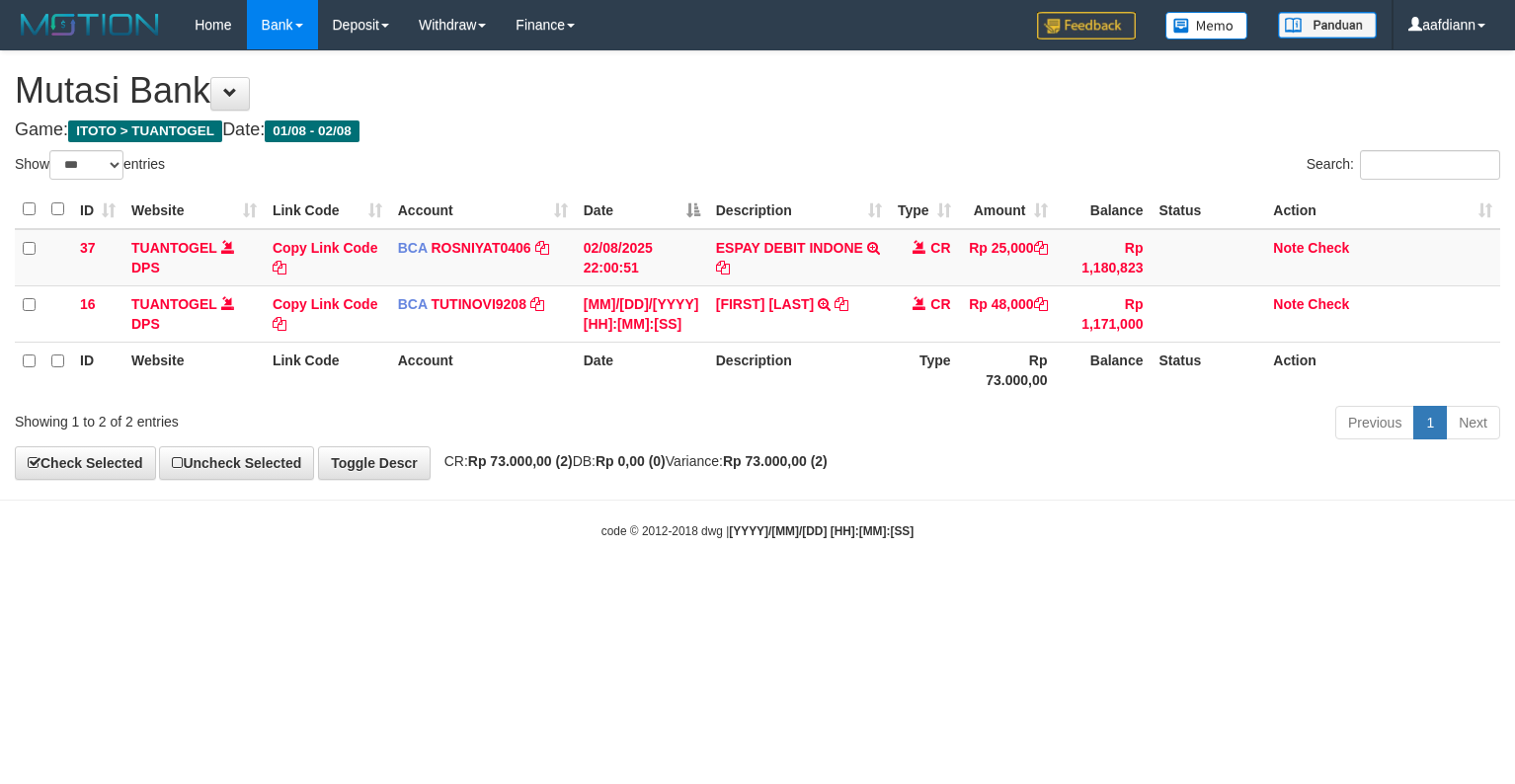 select on "***" 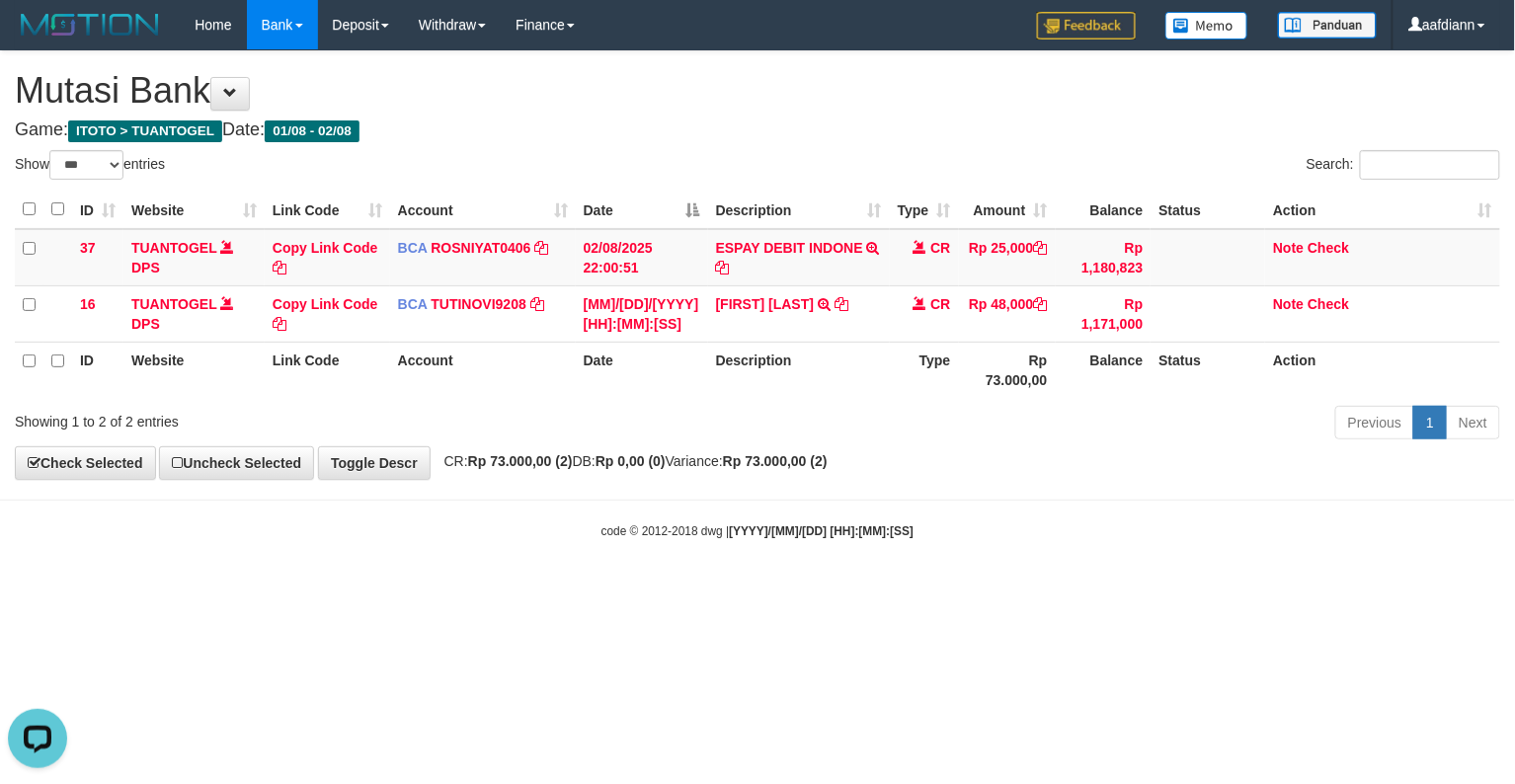 scroll, scrollTop: 0, scrollLeft: 0, axis: both 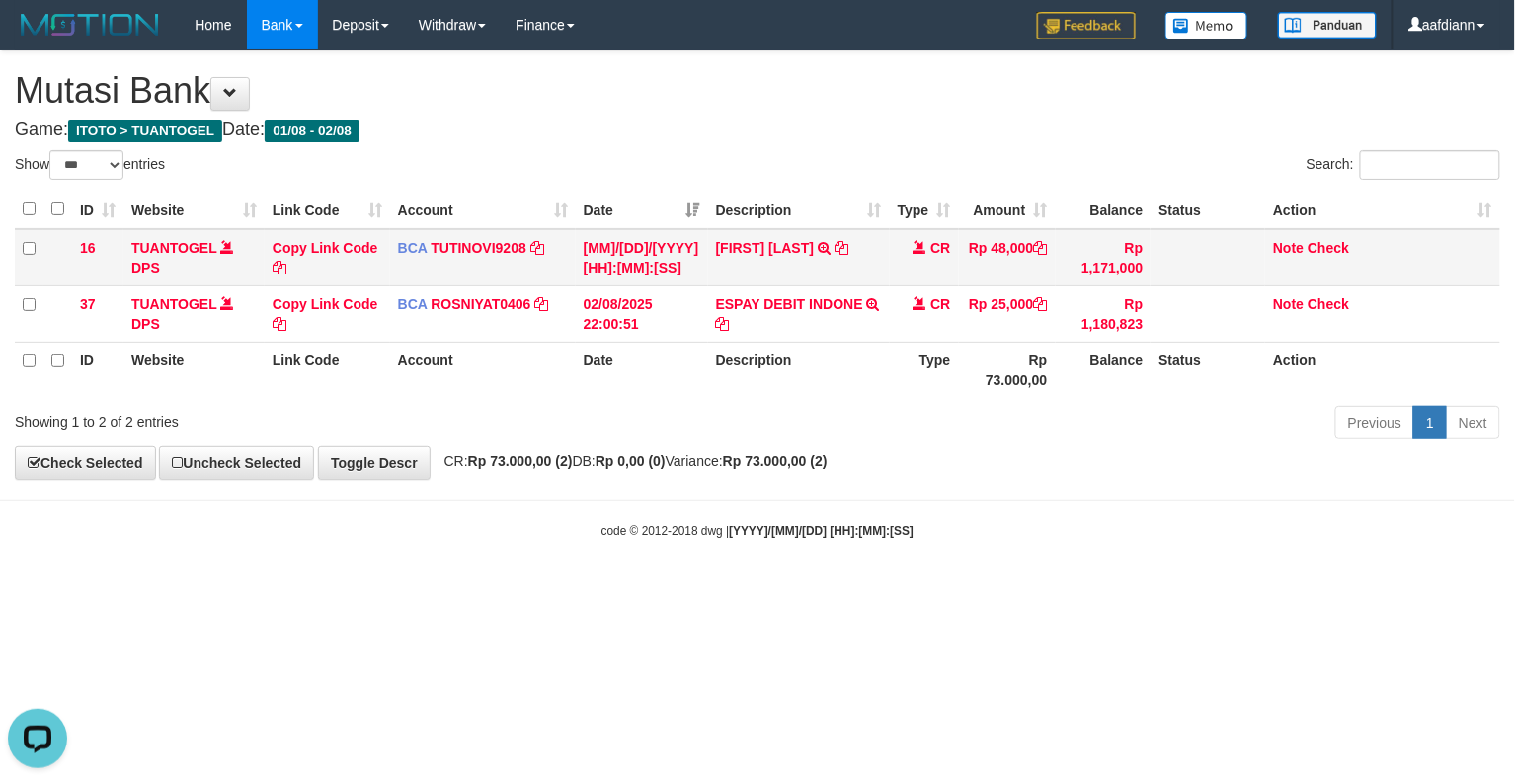 click on "FABIANUS JAM         TRSF E-BANKING CR 0208/FTSCY/WS95051
48000.002025080226102040 TRFDN-FABIANUS JAMESPAY DEBIT INDONE" at bounding box center [799, 258] 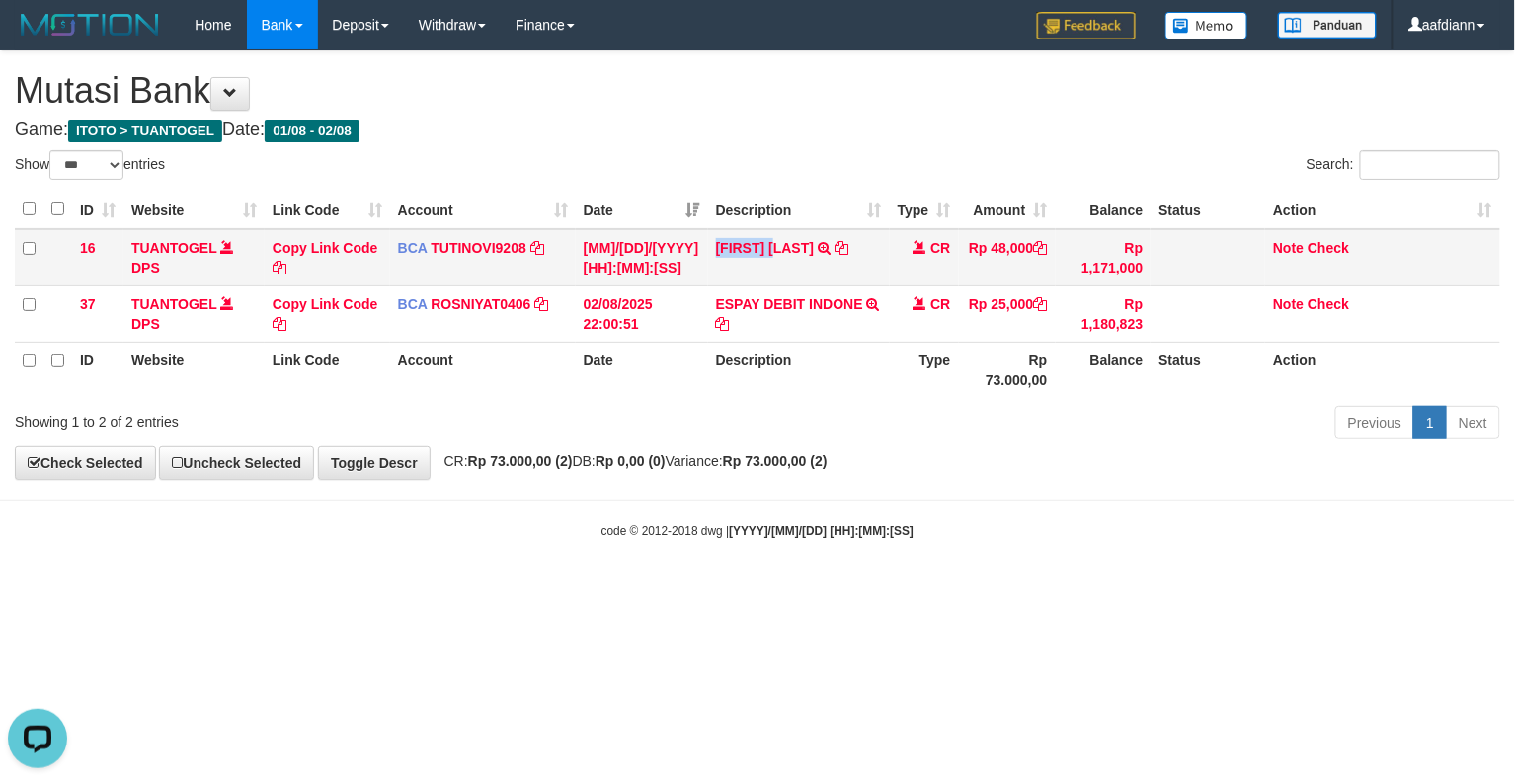 click on "FABIANUS JAM         TRSF E-BANKING CR 0208/FTSCY/WS95051
48000.002025080226102040 TRFDN-FABIANUS JAMESPAY DEBIT INDONE" at bounding box center [799, 258] 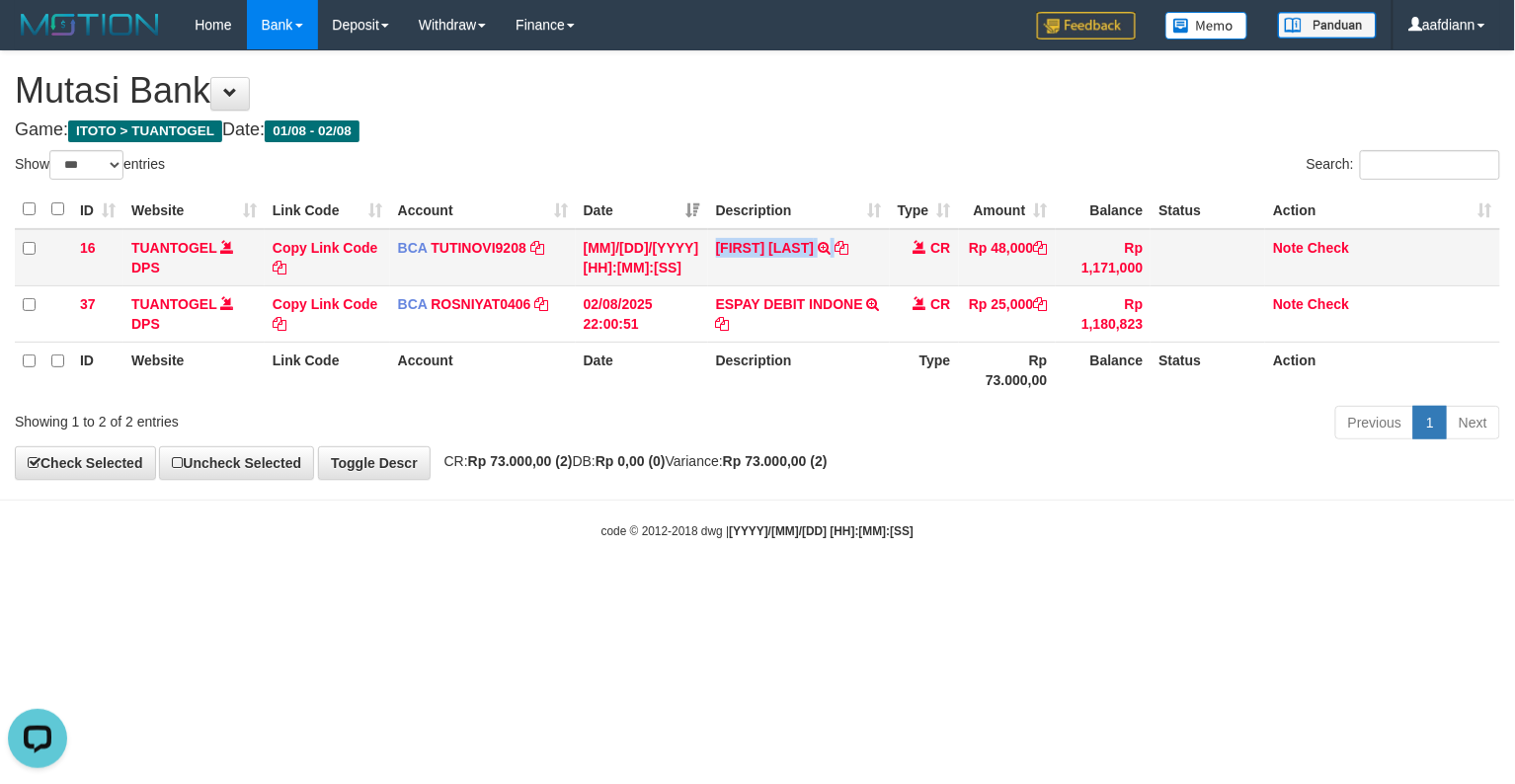 click on "FABIANUS JAM         TRSF E-BANKING CR 0208/FTSCY/WS95051
48000.002025080226102040 TRFDN-FABIANUS JAMESPAY DEBIT INDONE" at bounding box center [799, 258] 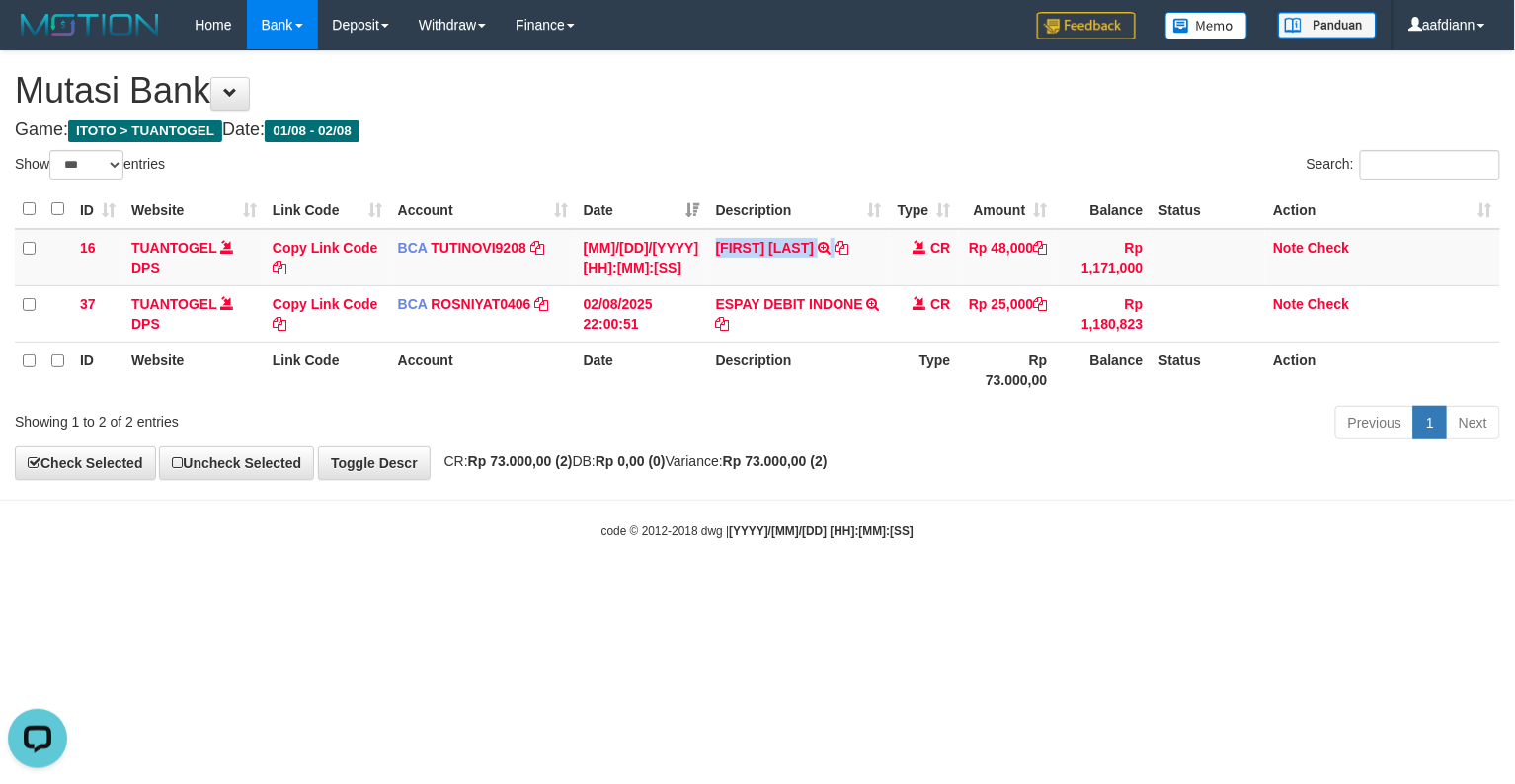 copy on "FABIANUS JAM" 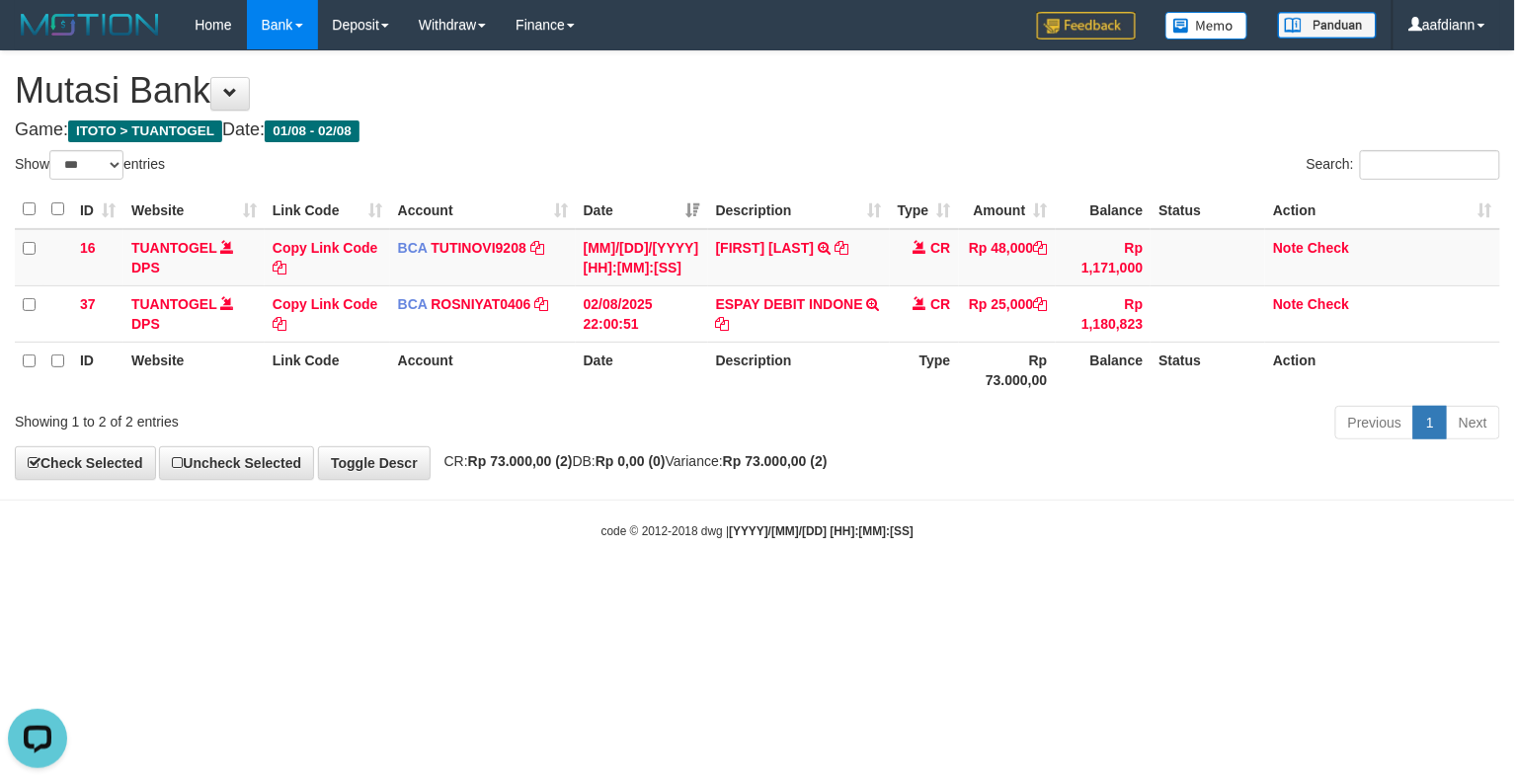 click on "Toggle navigation
Home
Bank
Account List
Load
By Website
Group
[ITOTO]													TUANTOGEL
By Load Group (DPS)
Group aaf-DPBCA02TUANTOGEL" at bounding box center [758, 294] 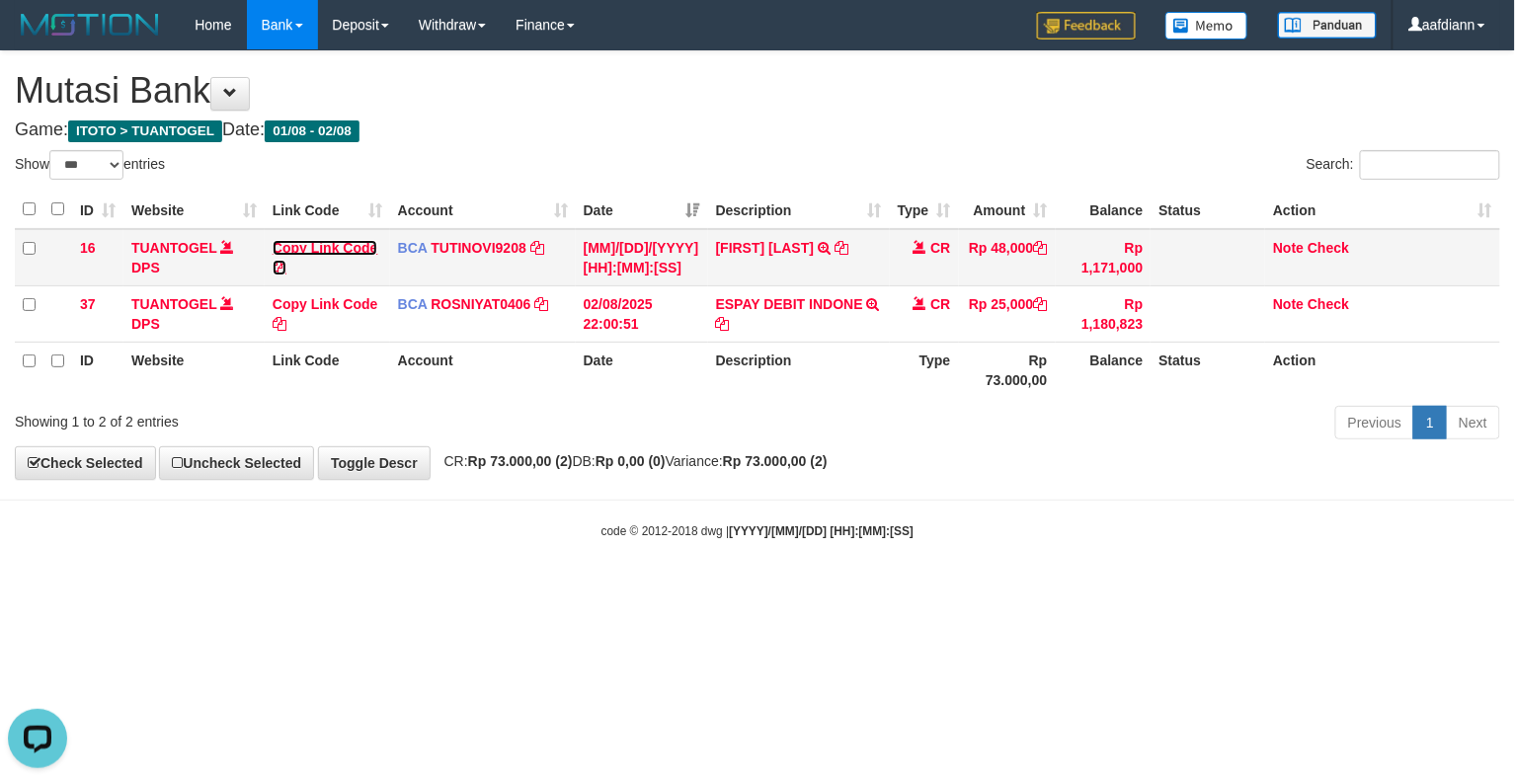 click on "Copy Link Code" at bounding box center (325, 258) 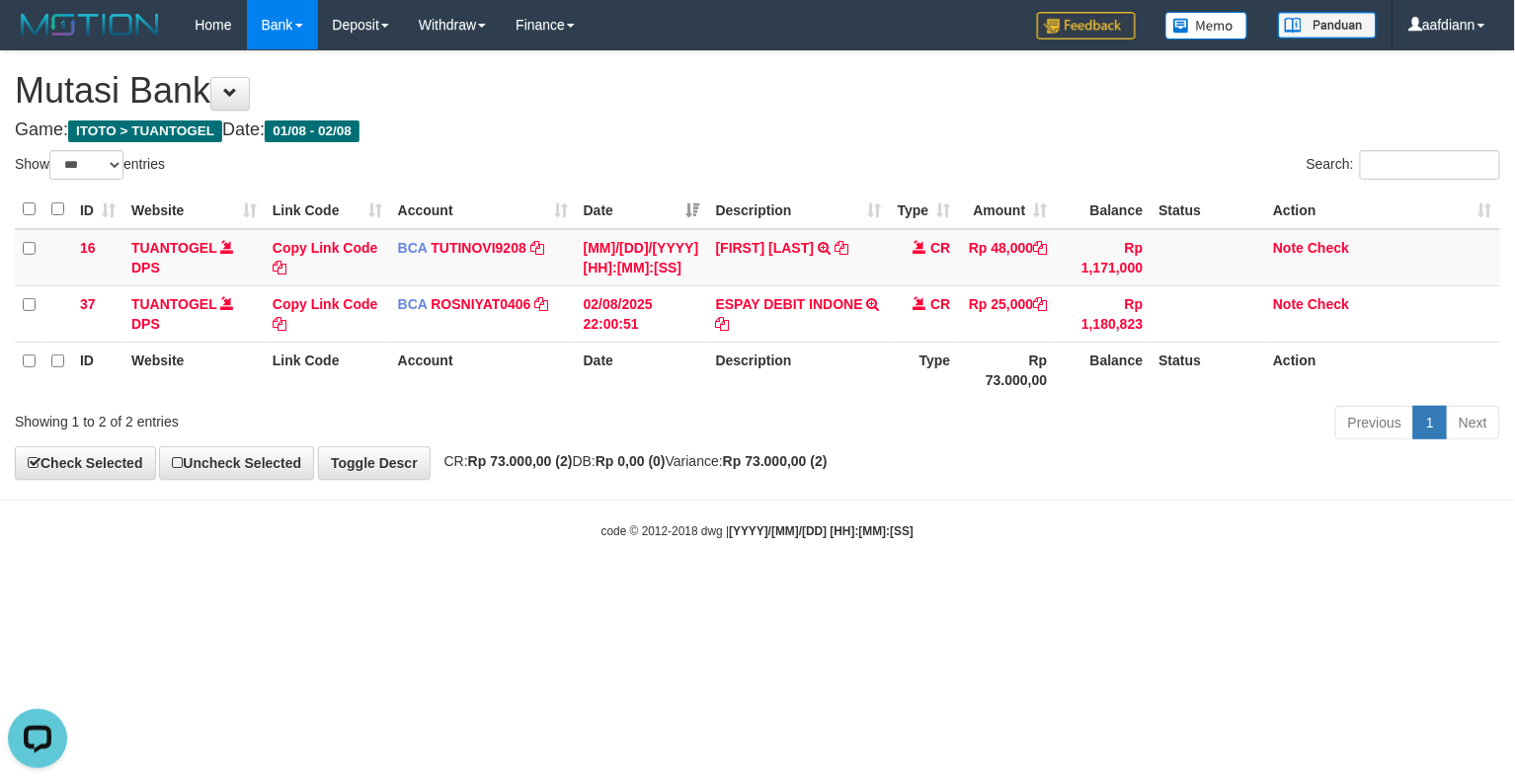 scroll, scrollTop: 271, scrollLeft: 0, axis: vertical 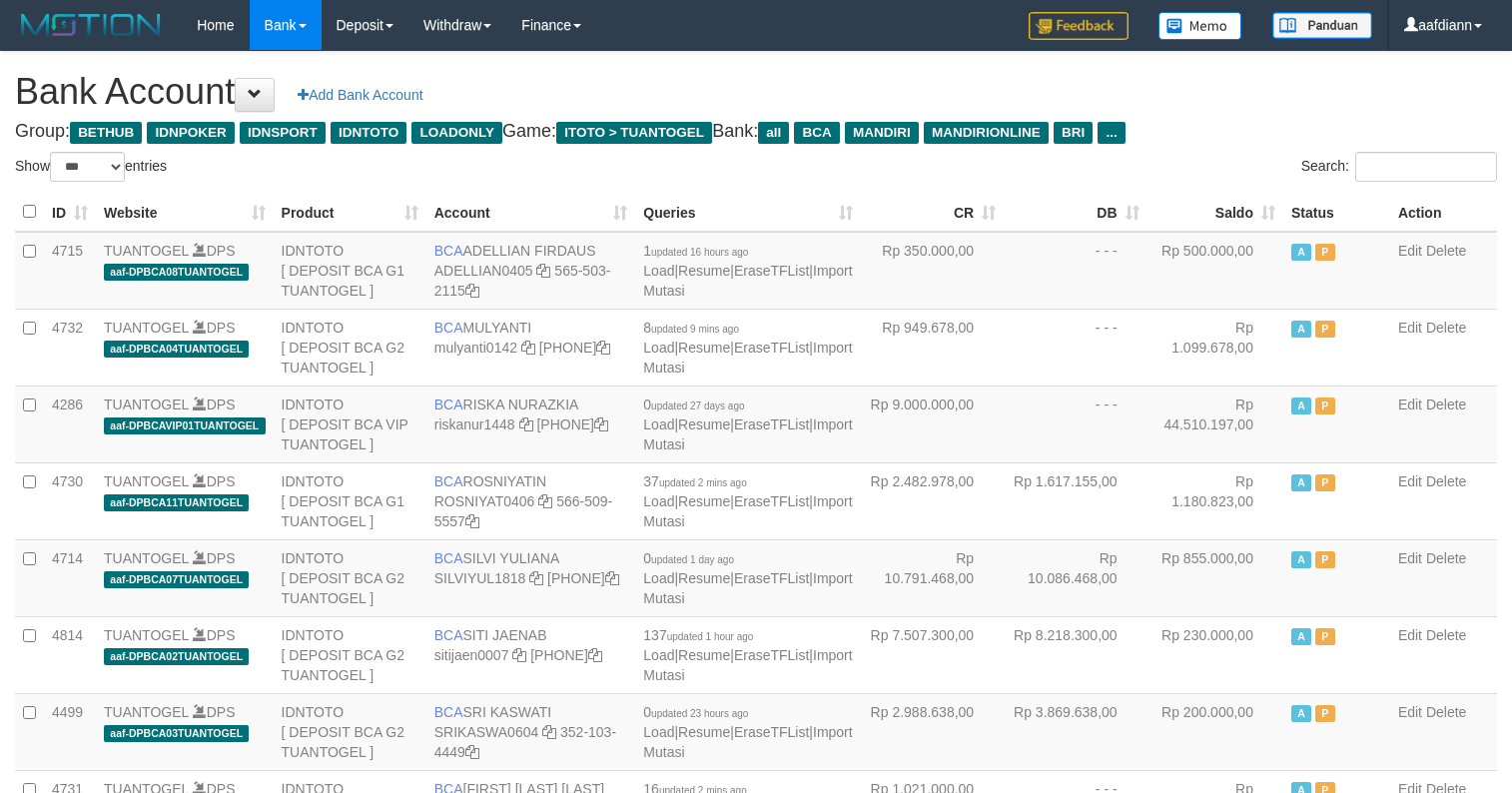 select on "***" 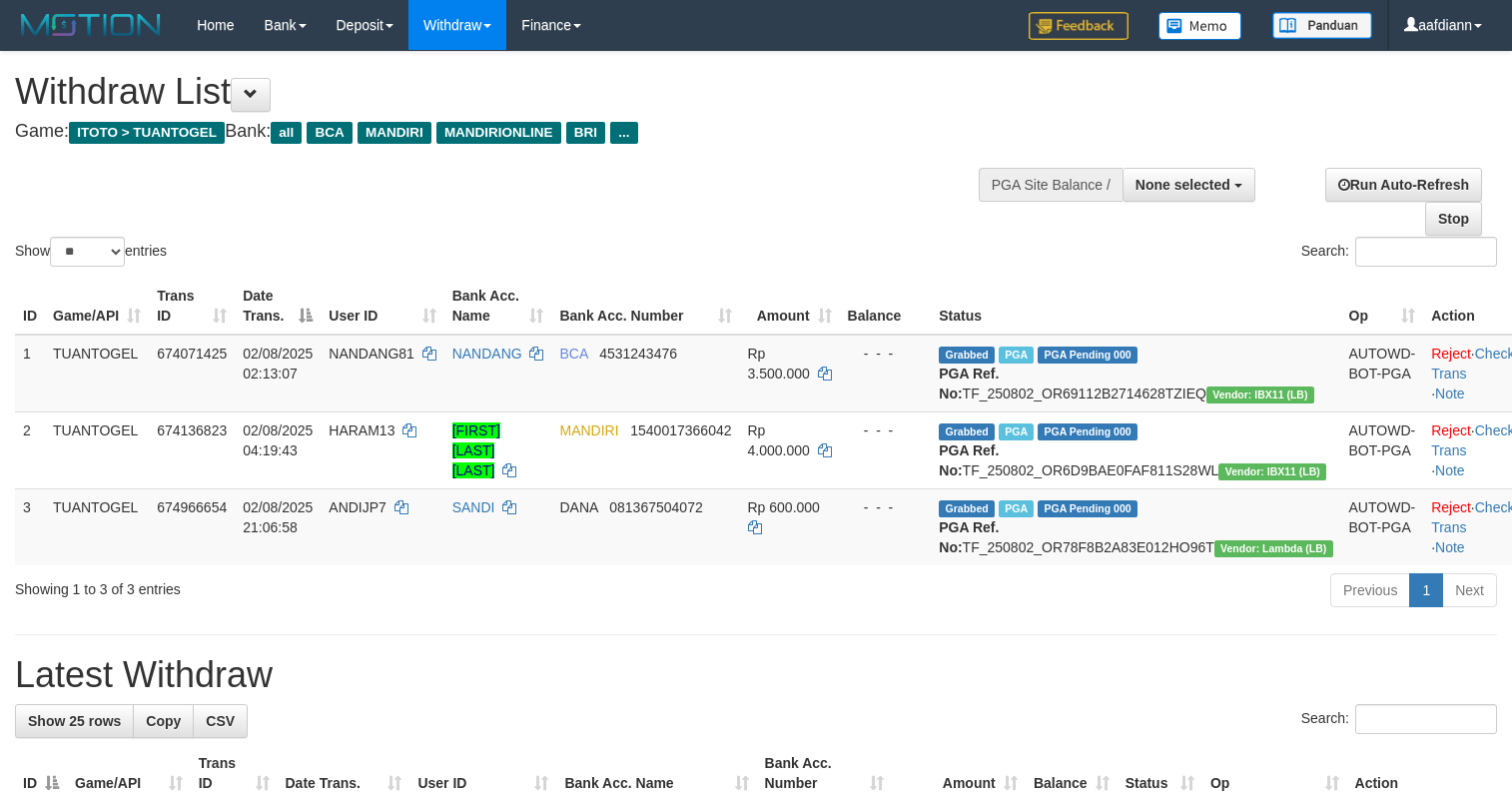 select 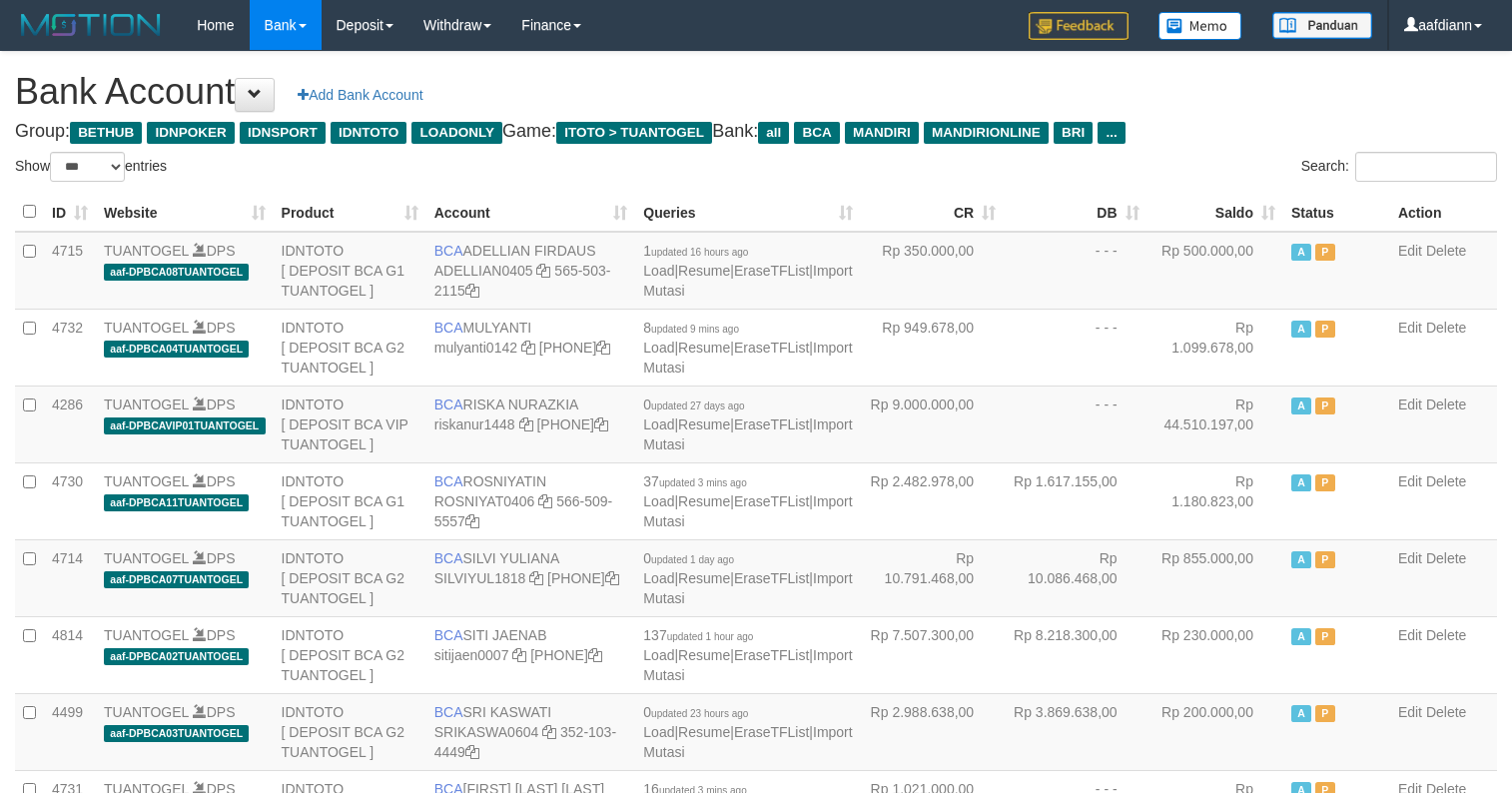 select on "***" 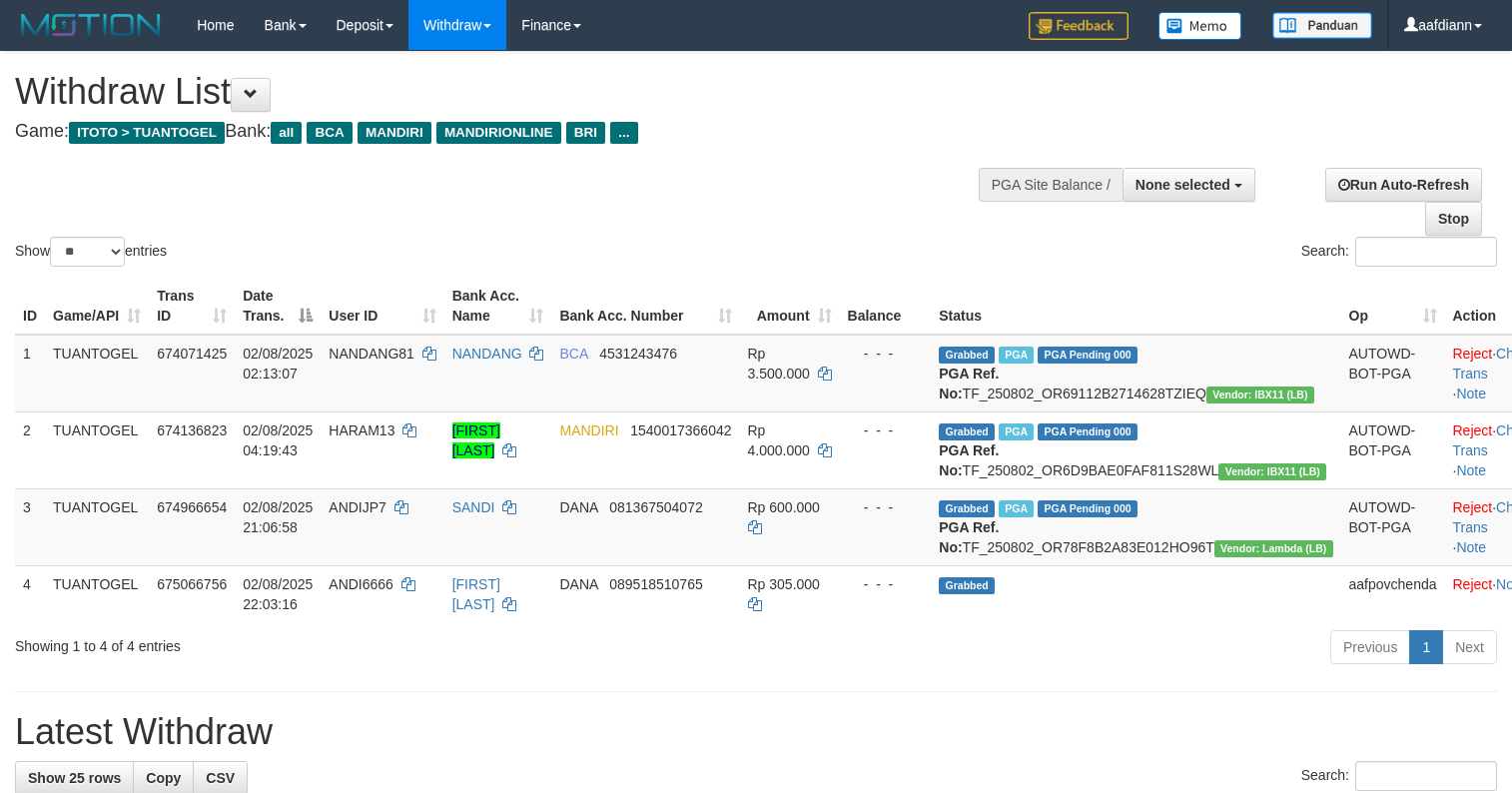select 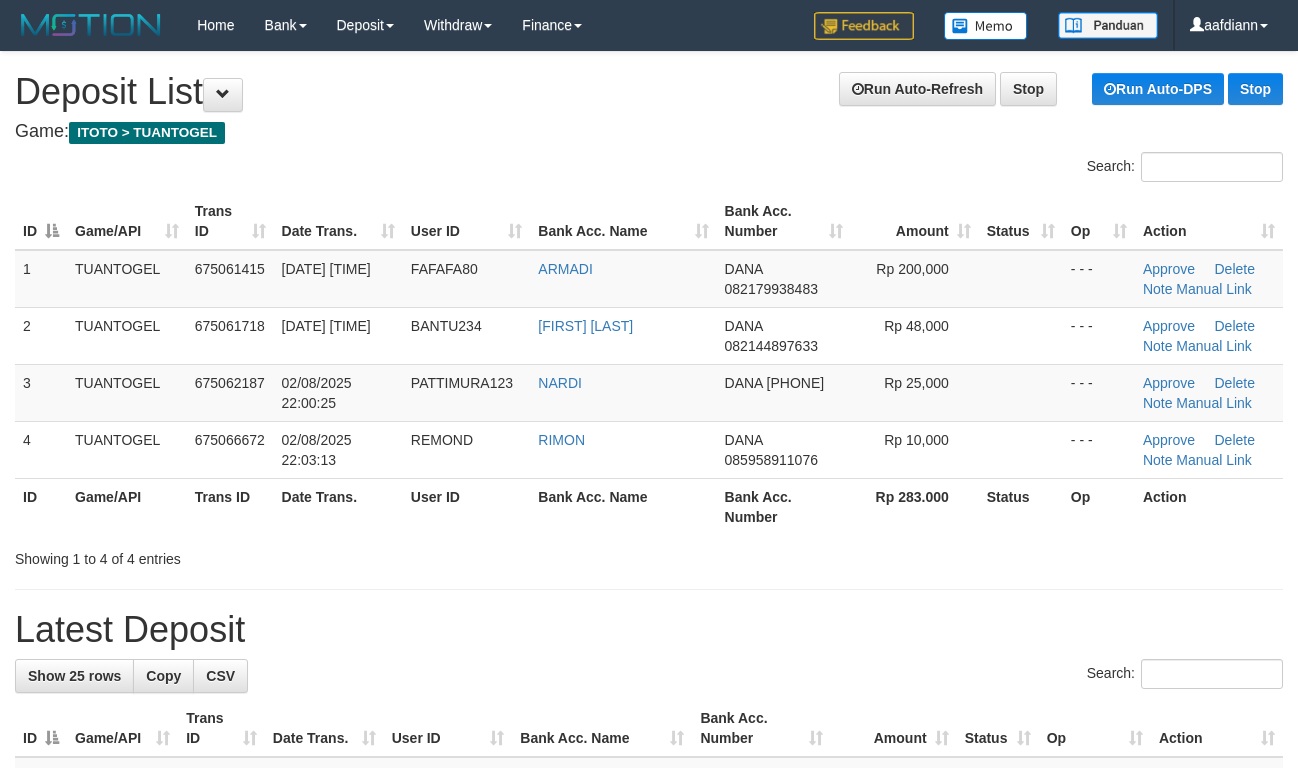 scroll, scrollTop: 72, scrollLeft: 0, axis: vertical 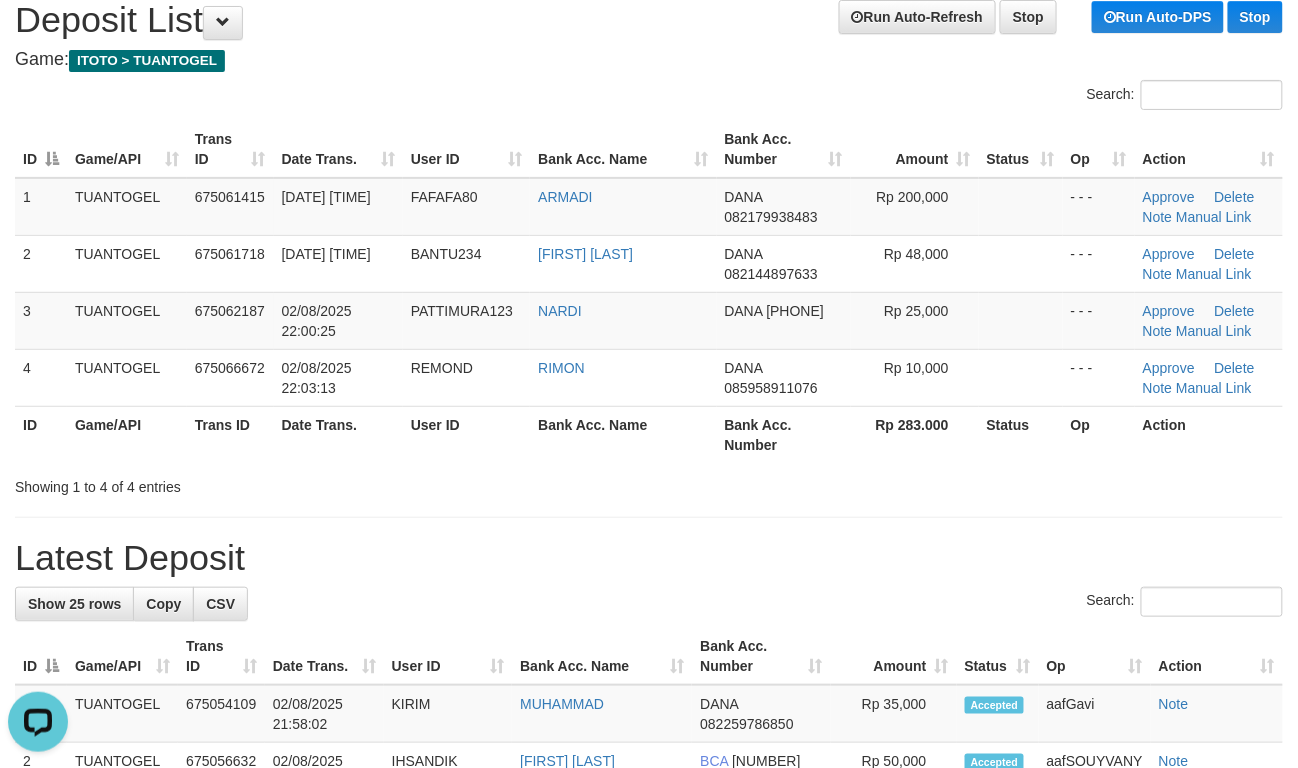 click on "**********" at bounding box center [649, 1112] 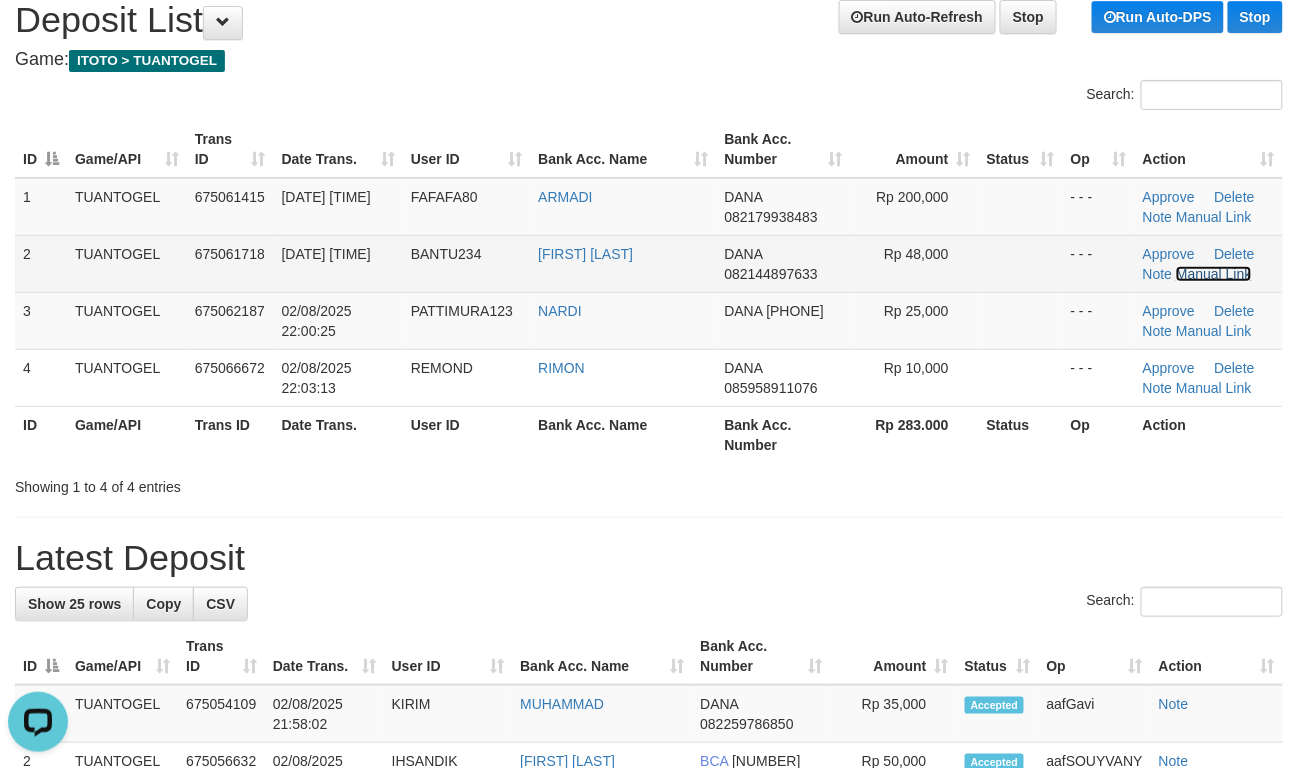 click on "Manual Link" at bounding box center [1214, 274] 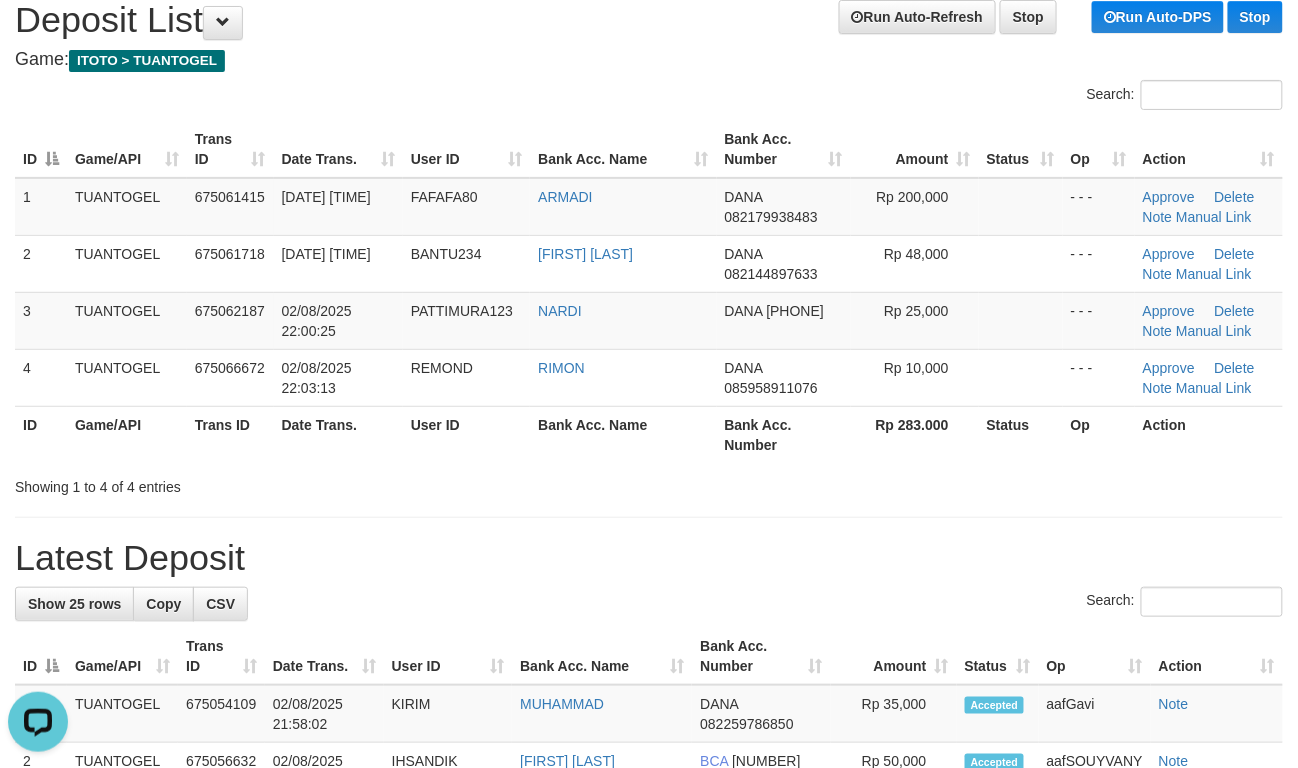 click on "**********" at bounding box center (649, 1112) 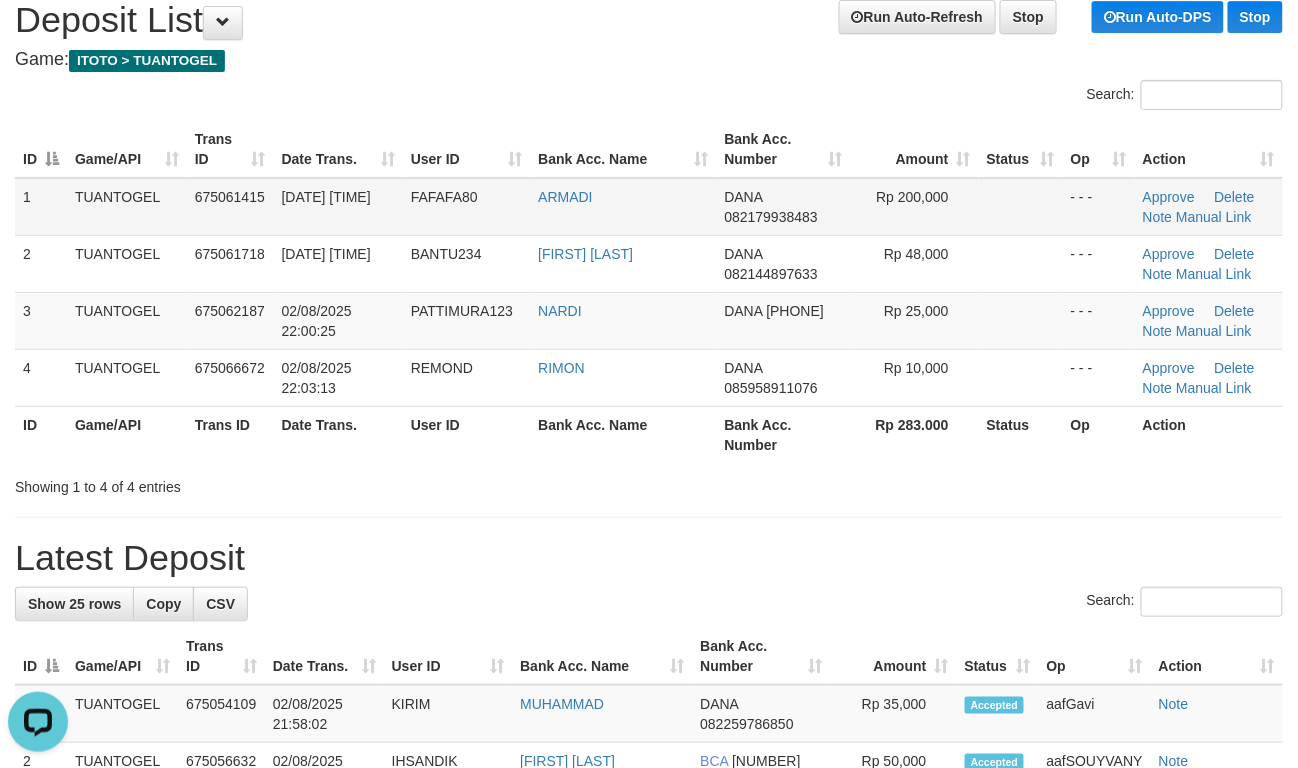 click on "FAFAFA80" at bounding box center [466, 207] 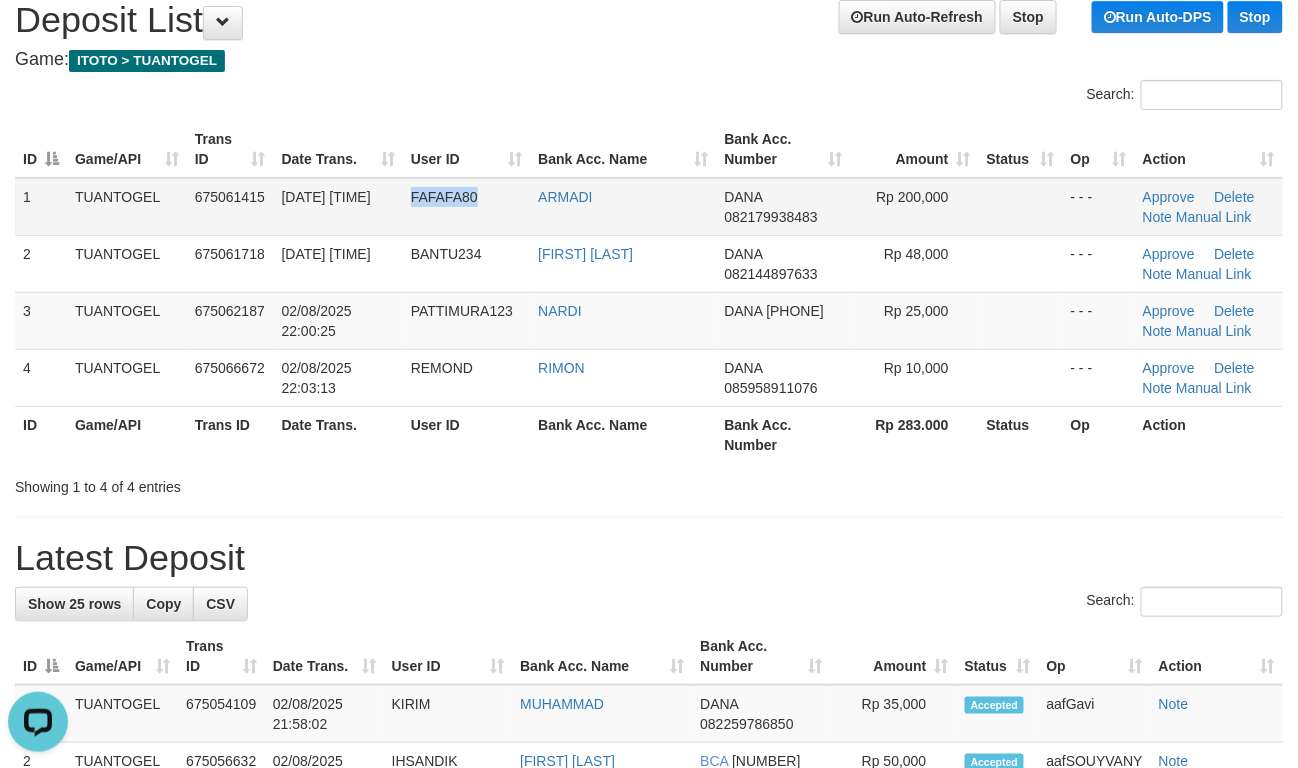 click on "FAFAFA80" at bounding box center [466, 207] 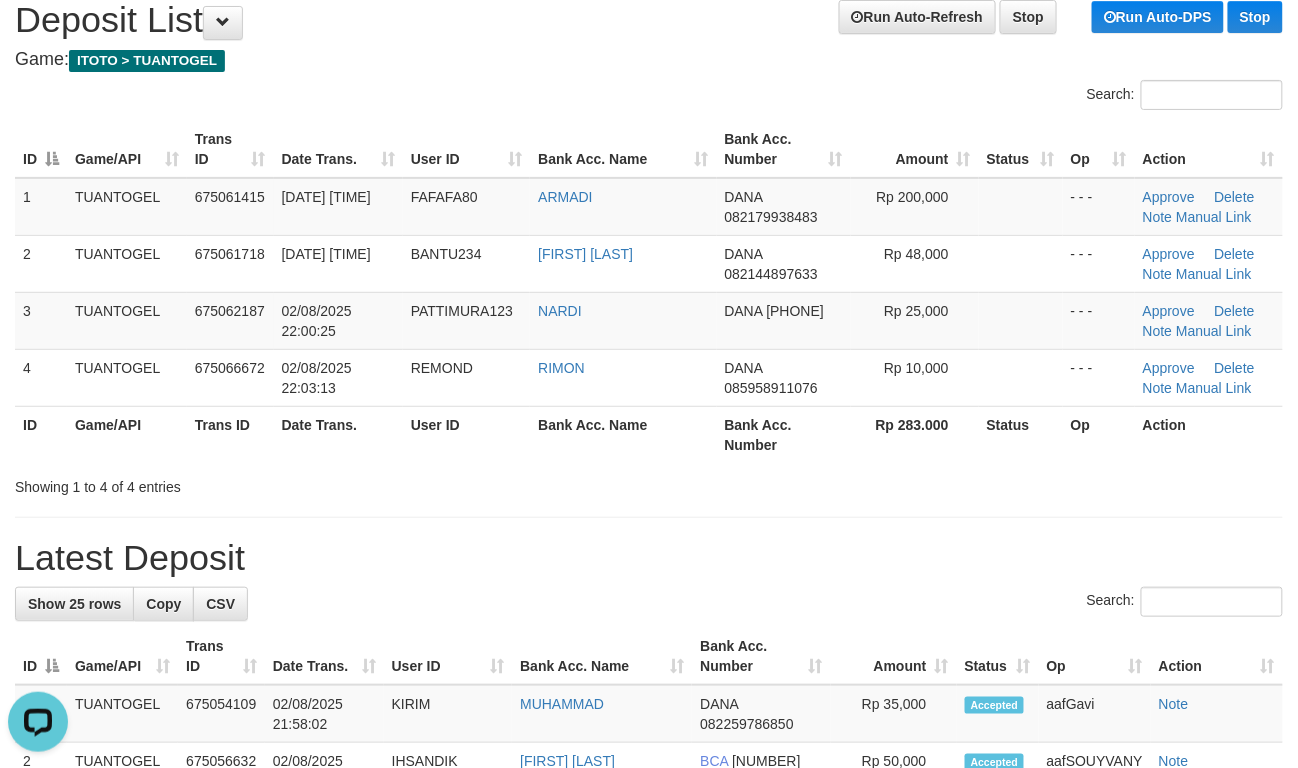 drag, startPoint x: 785, startPoint y: 486, endPoint x: 1250, endPoint y: 336, distance: 488.5949 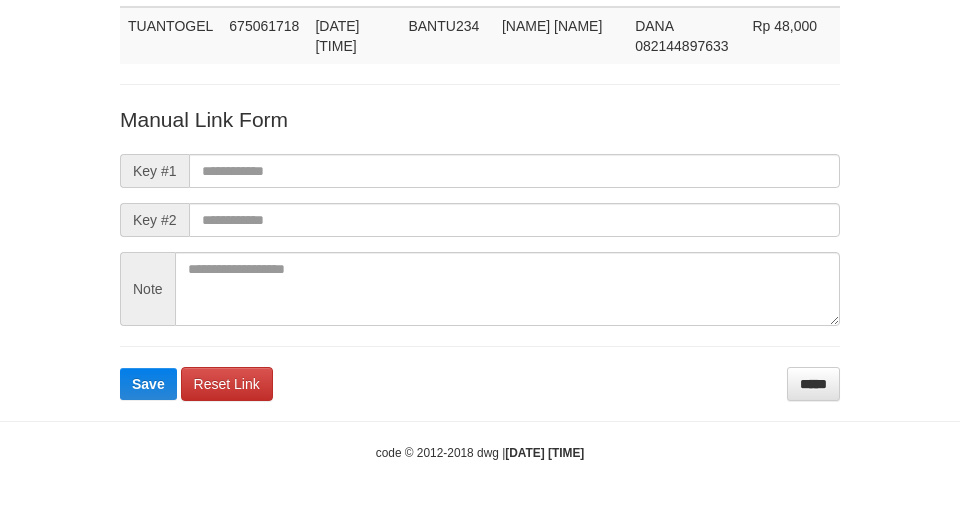 scroll, scrollTop: 146, scrollLeft: 0, axis: vertical 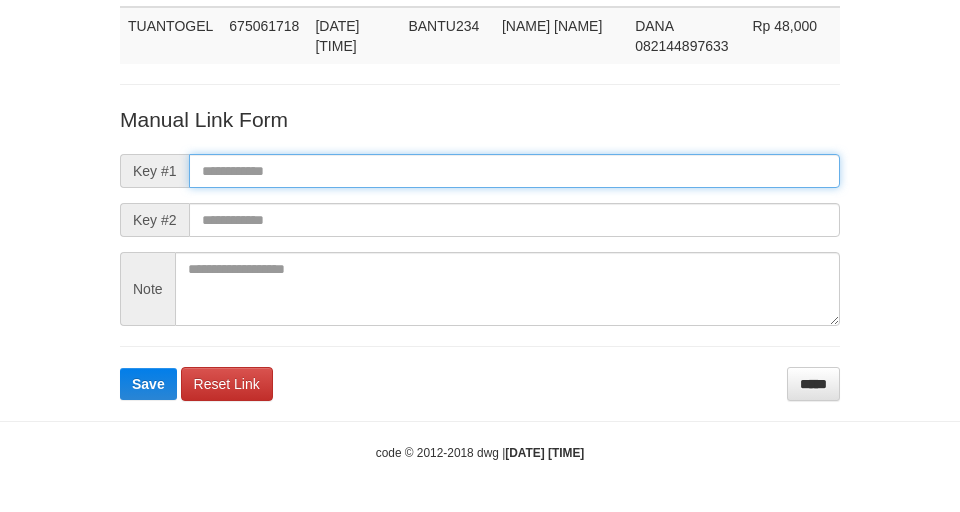 drag, startPoint x: 274, startPoint y: 174, endPoint x: 134, endPoint y: 101, distance: 157.8892 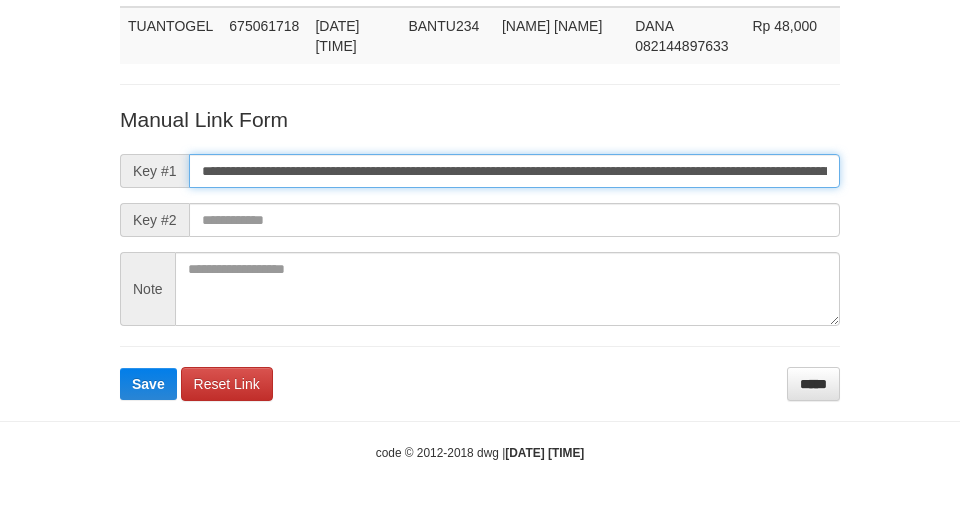 scroll, scrollTop: 0, scrollLeft: 1161, axis: horizontal 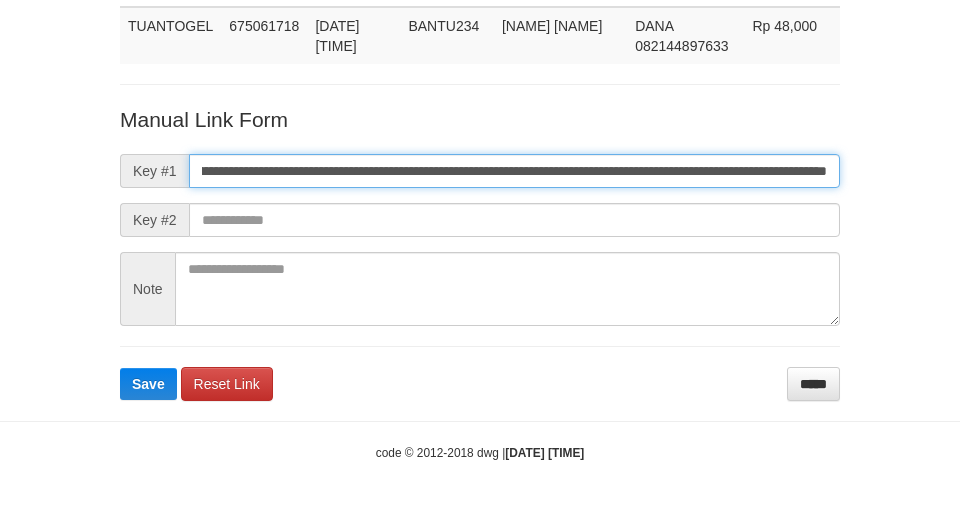 type on "**********" 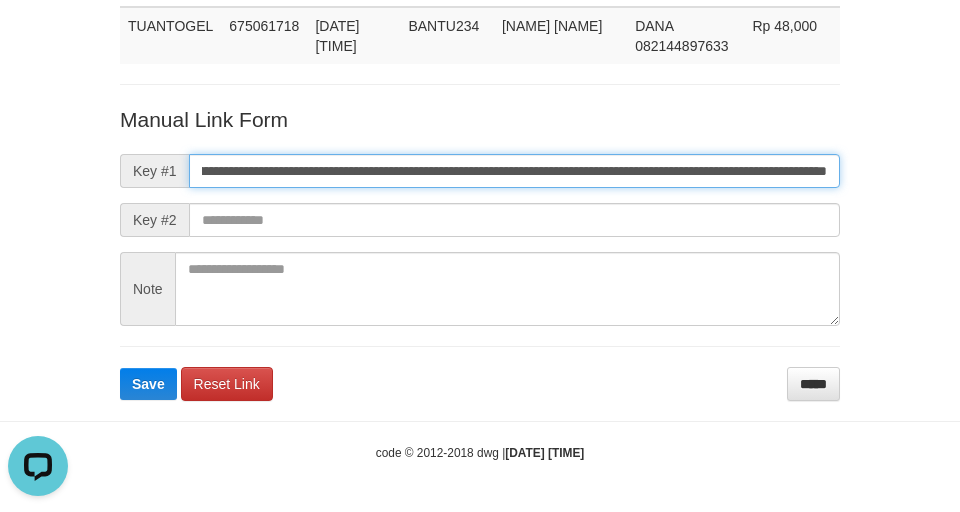 scroll, scrollTop: 0, scrollLeft: 0, axis: both 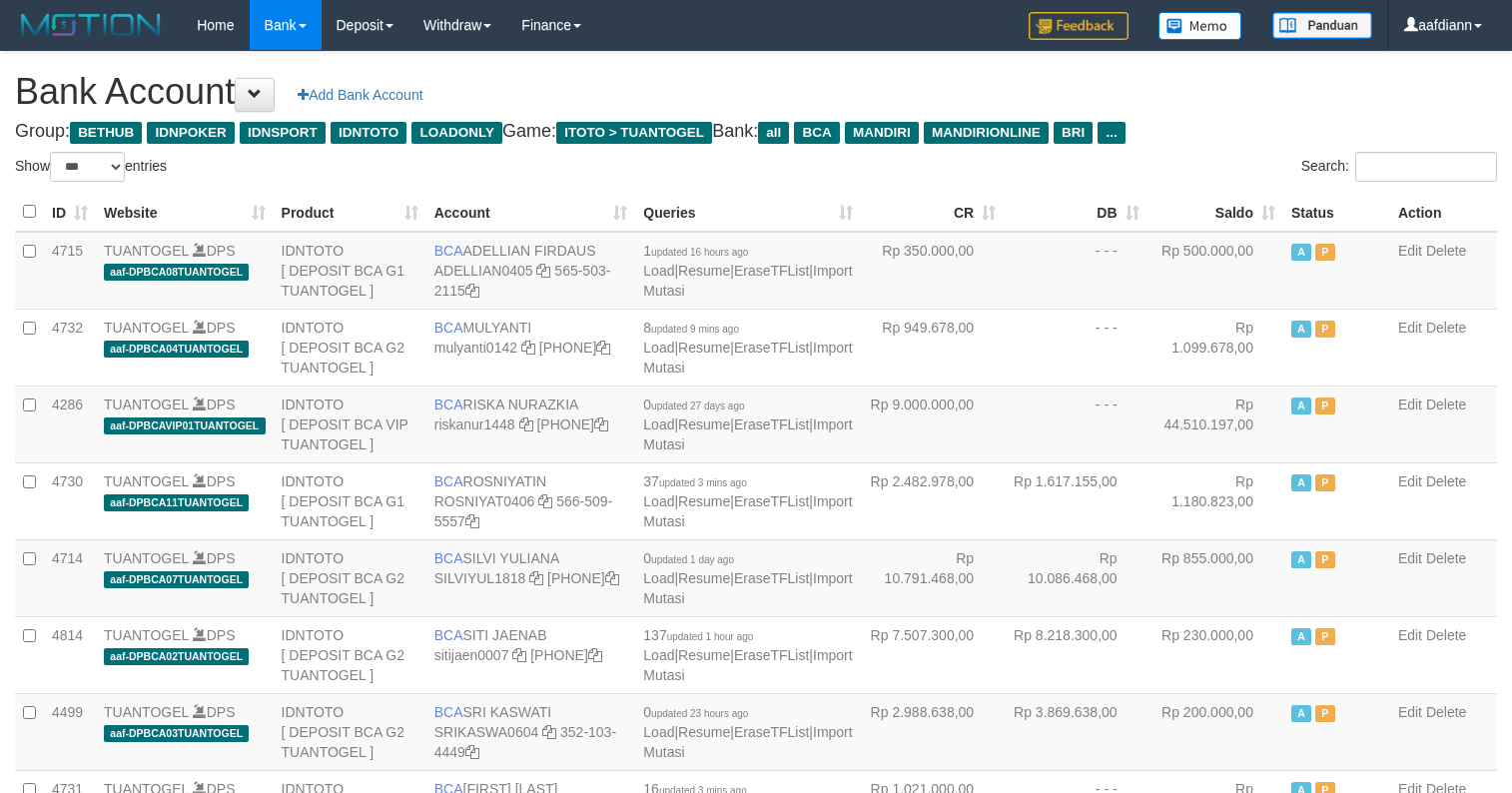 select on "***" 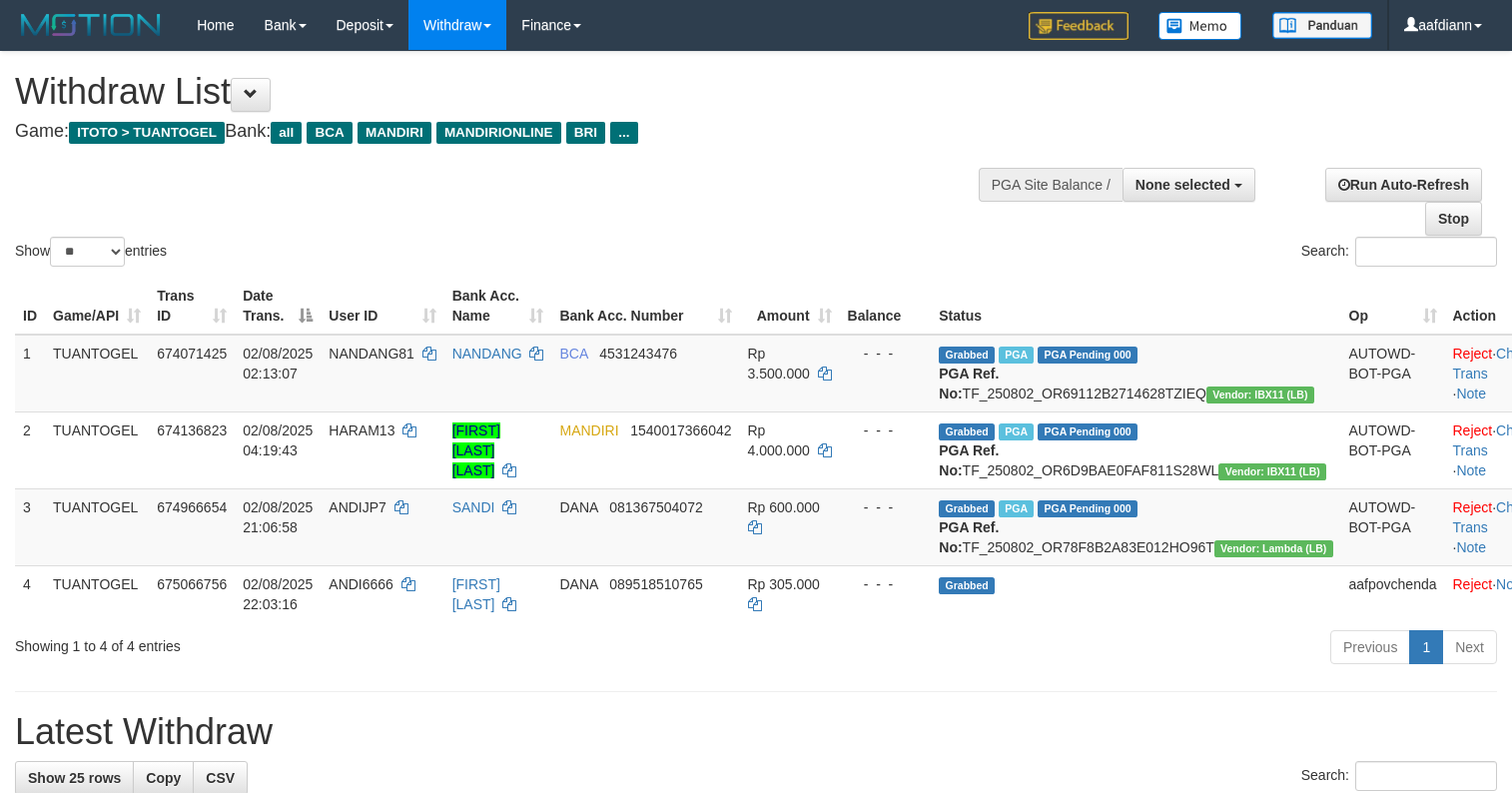 select 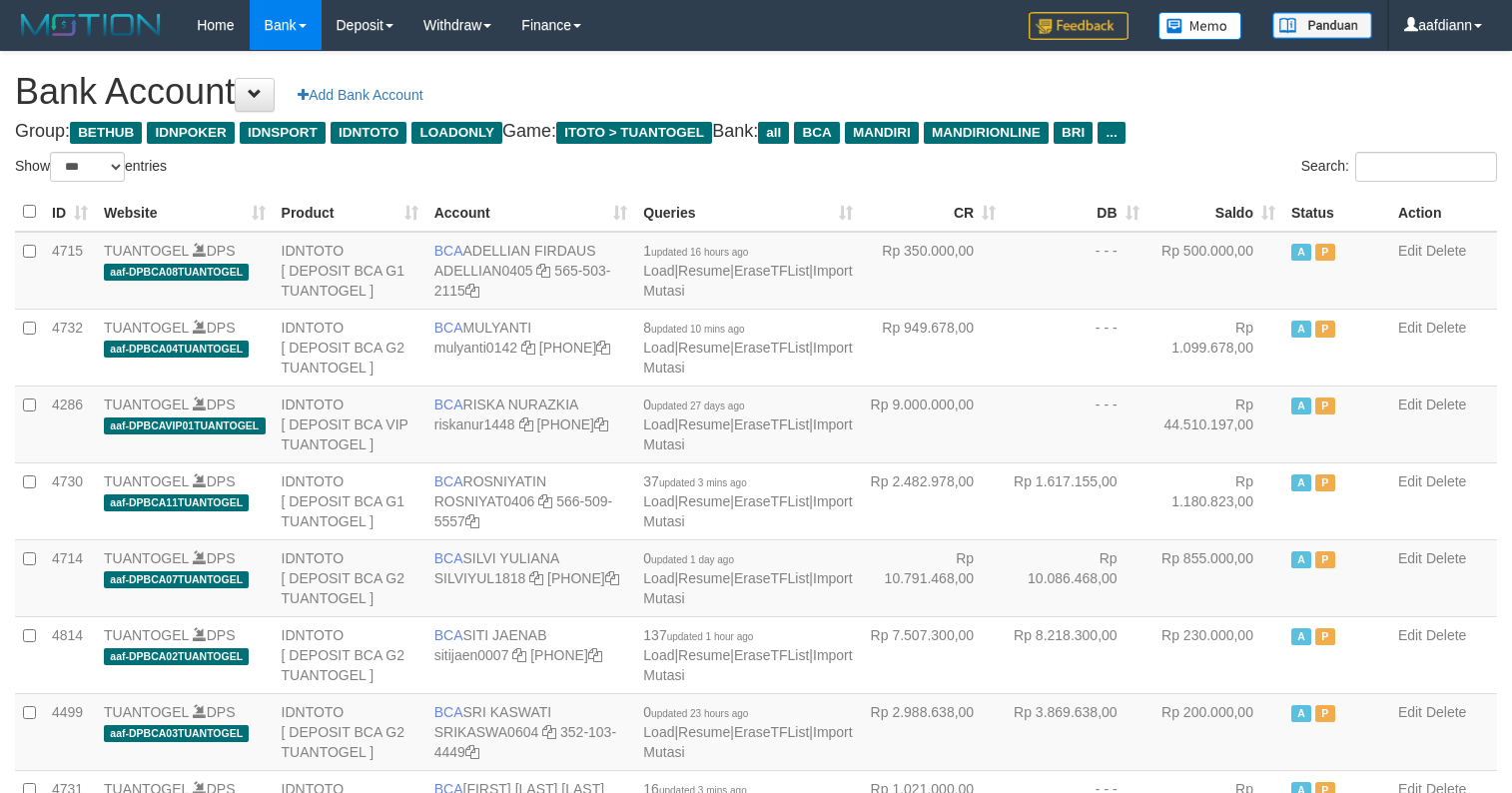 select on "***" 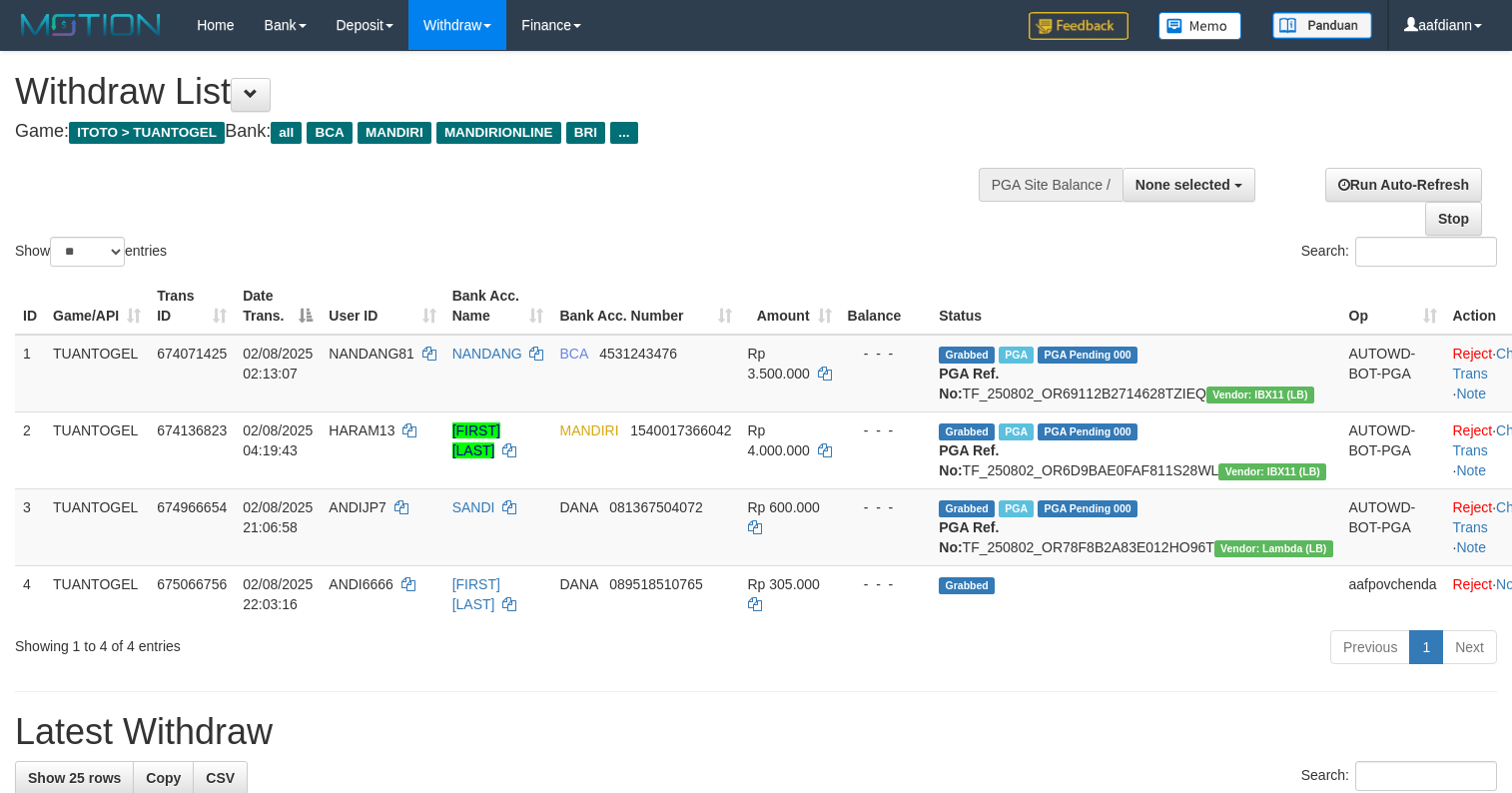 select 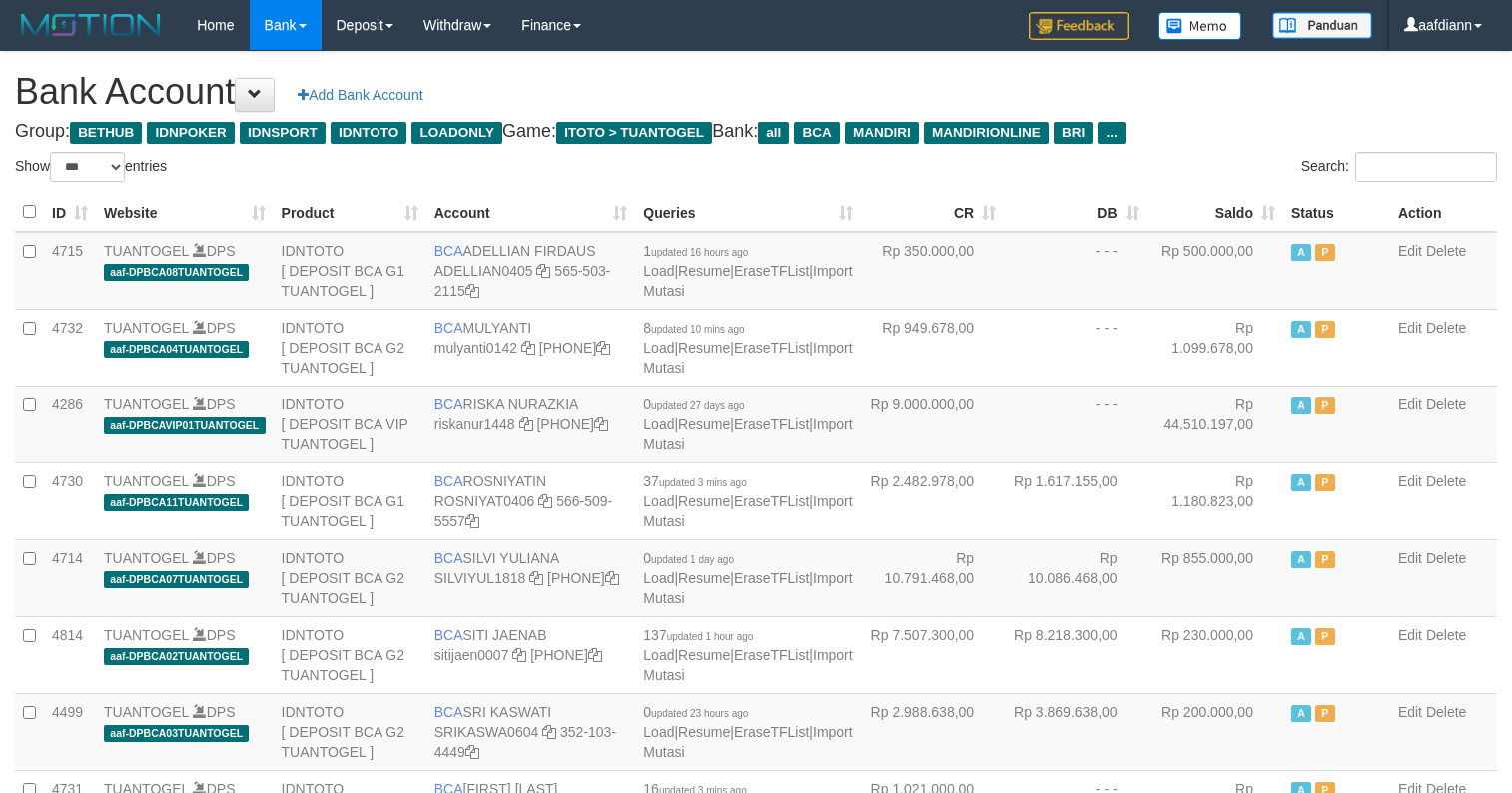 select on "***" 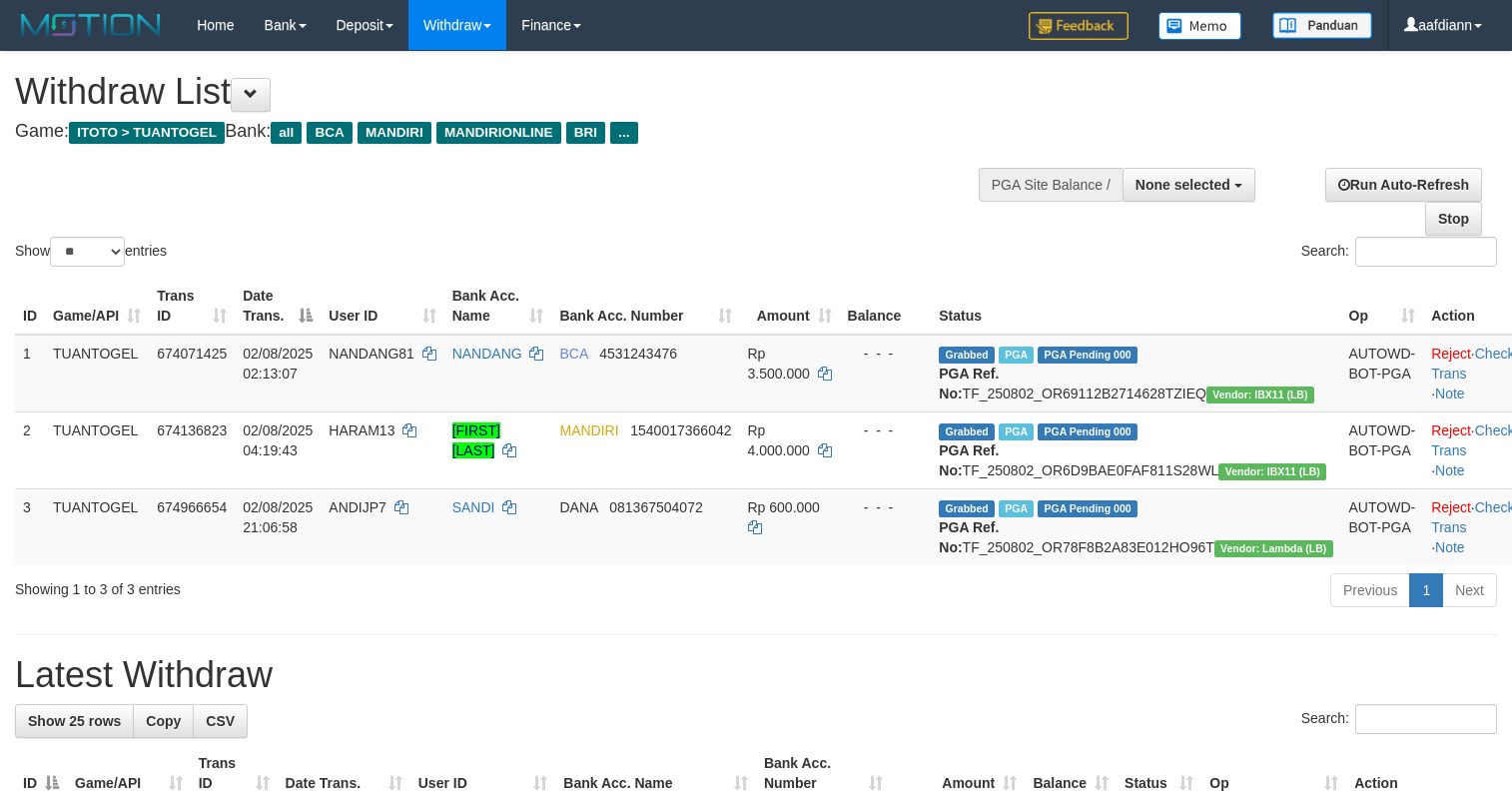 select 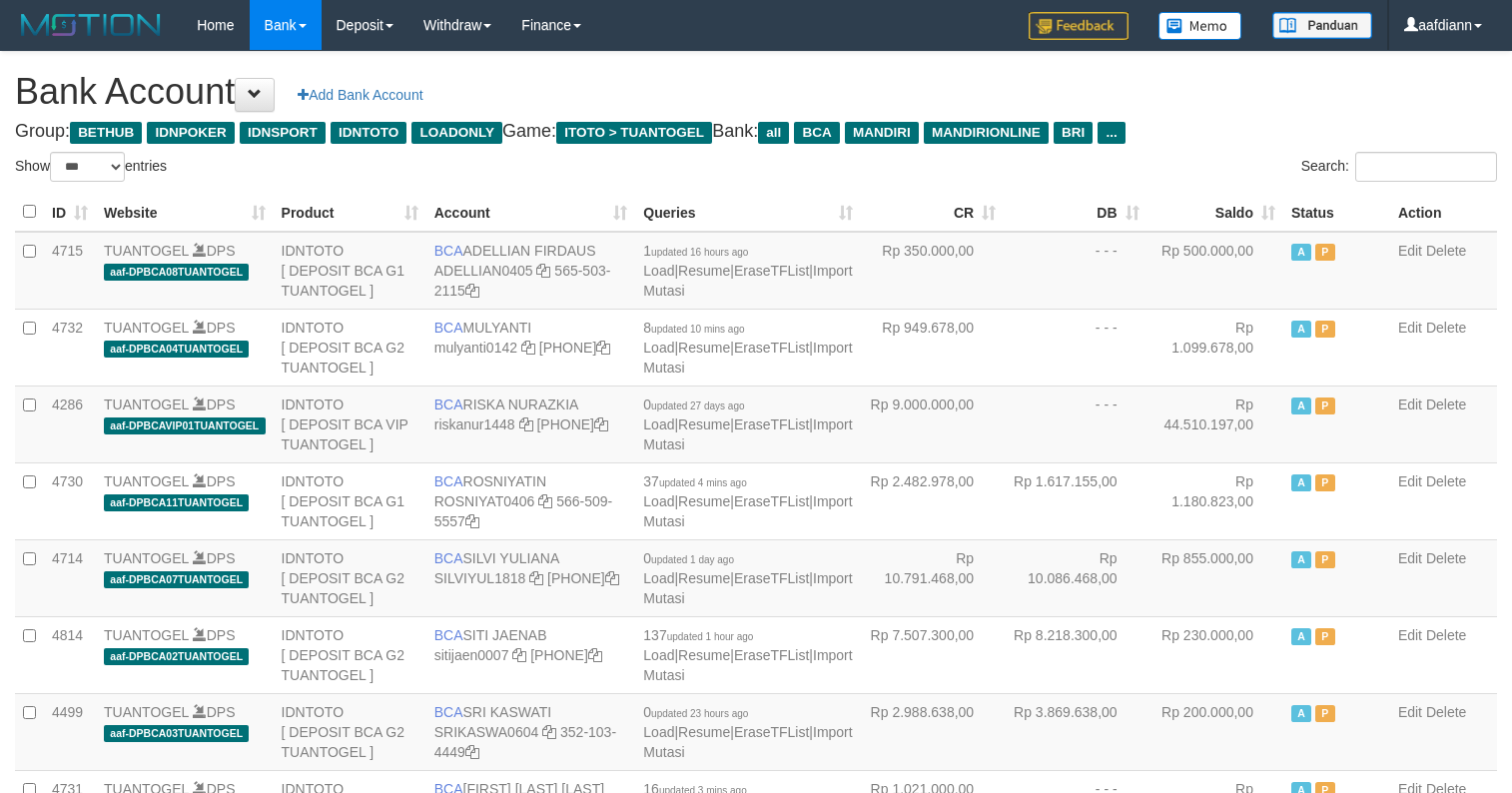 select on "***" 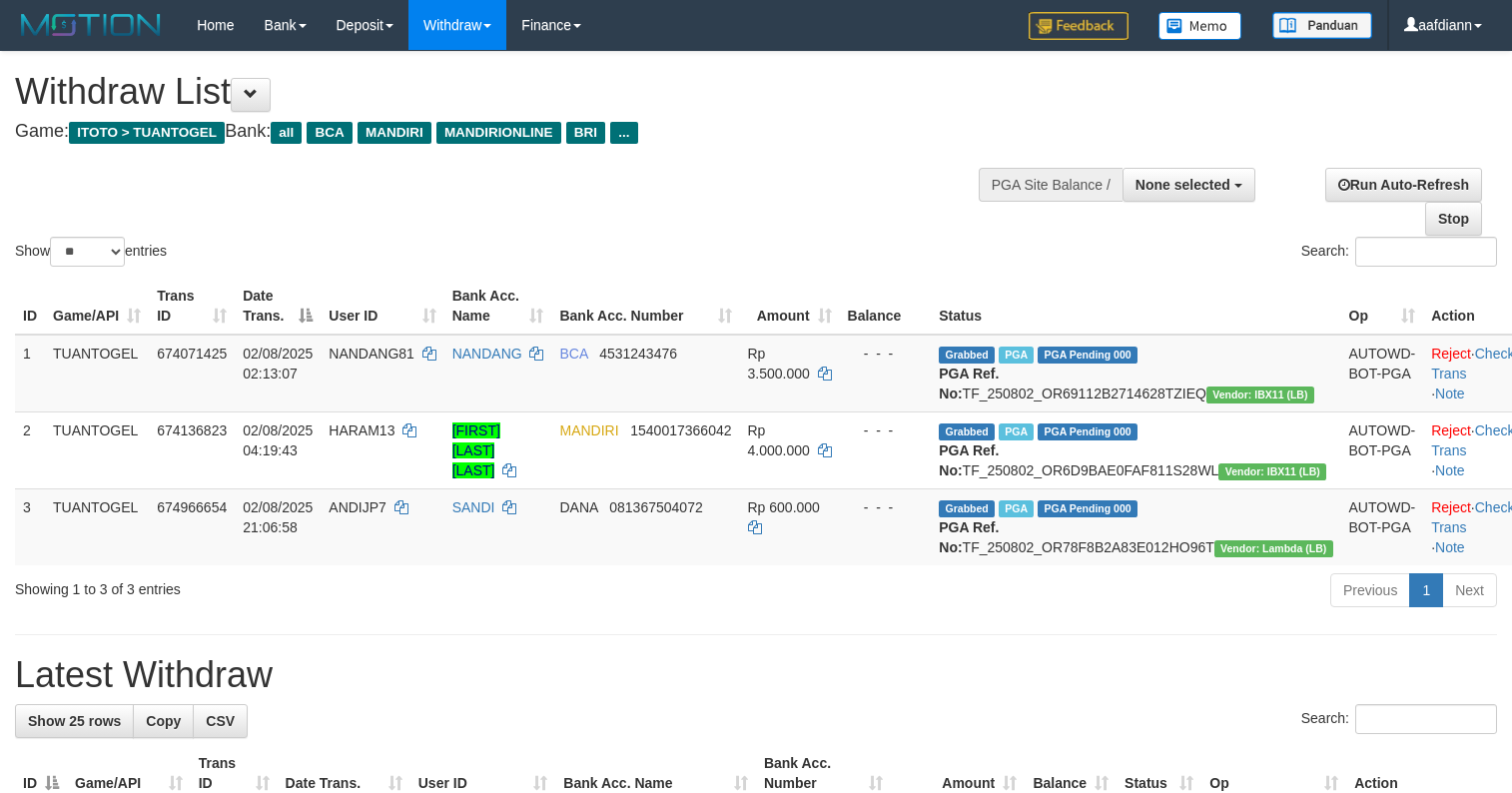 select 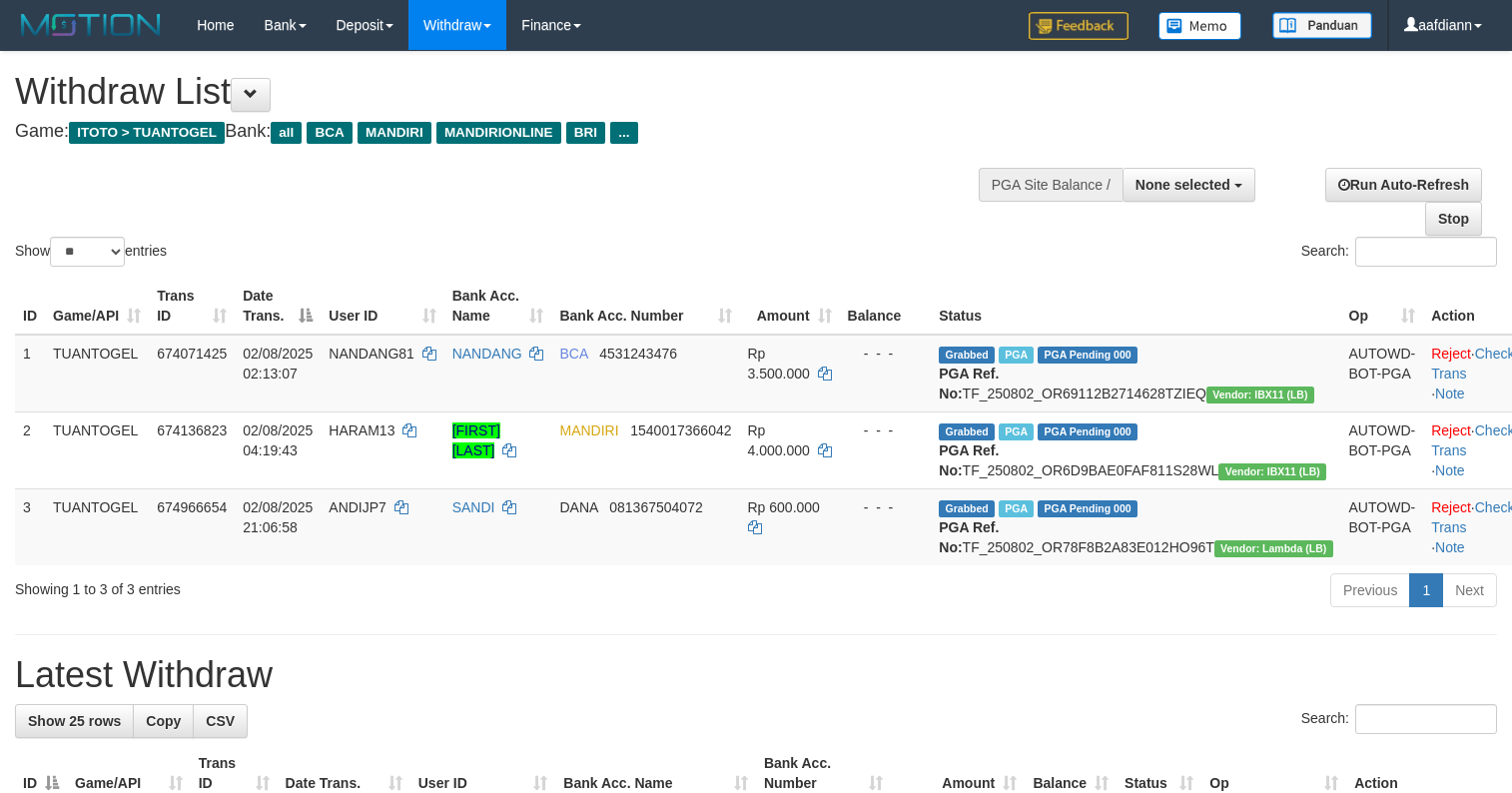 select 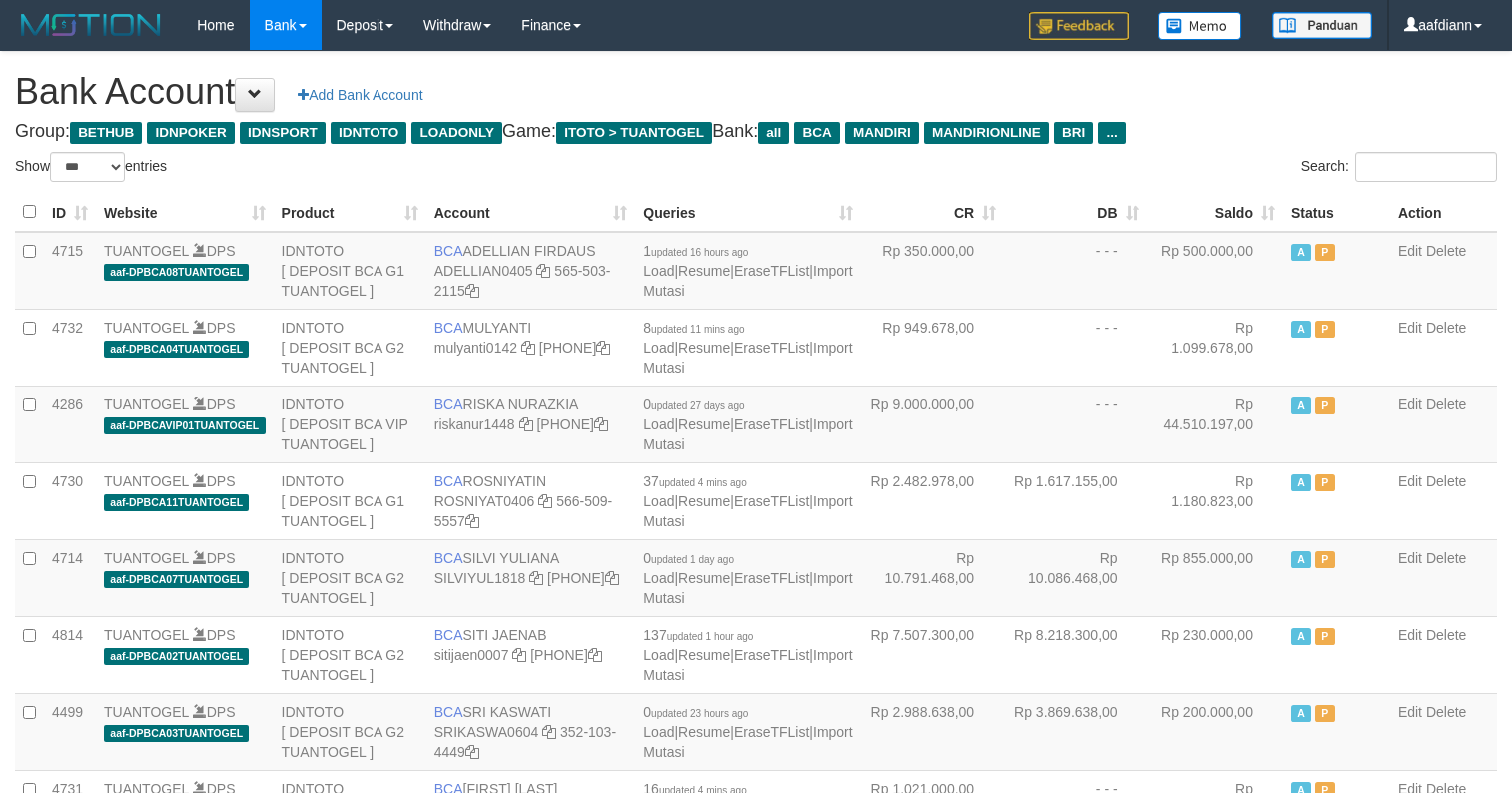 select on "***" 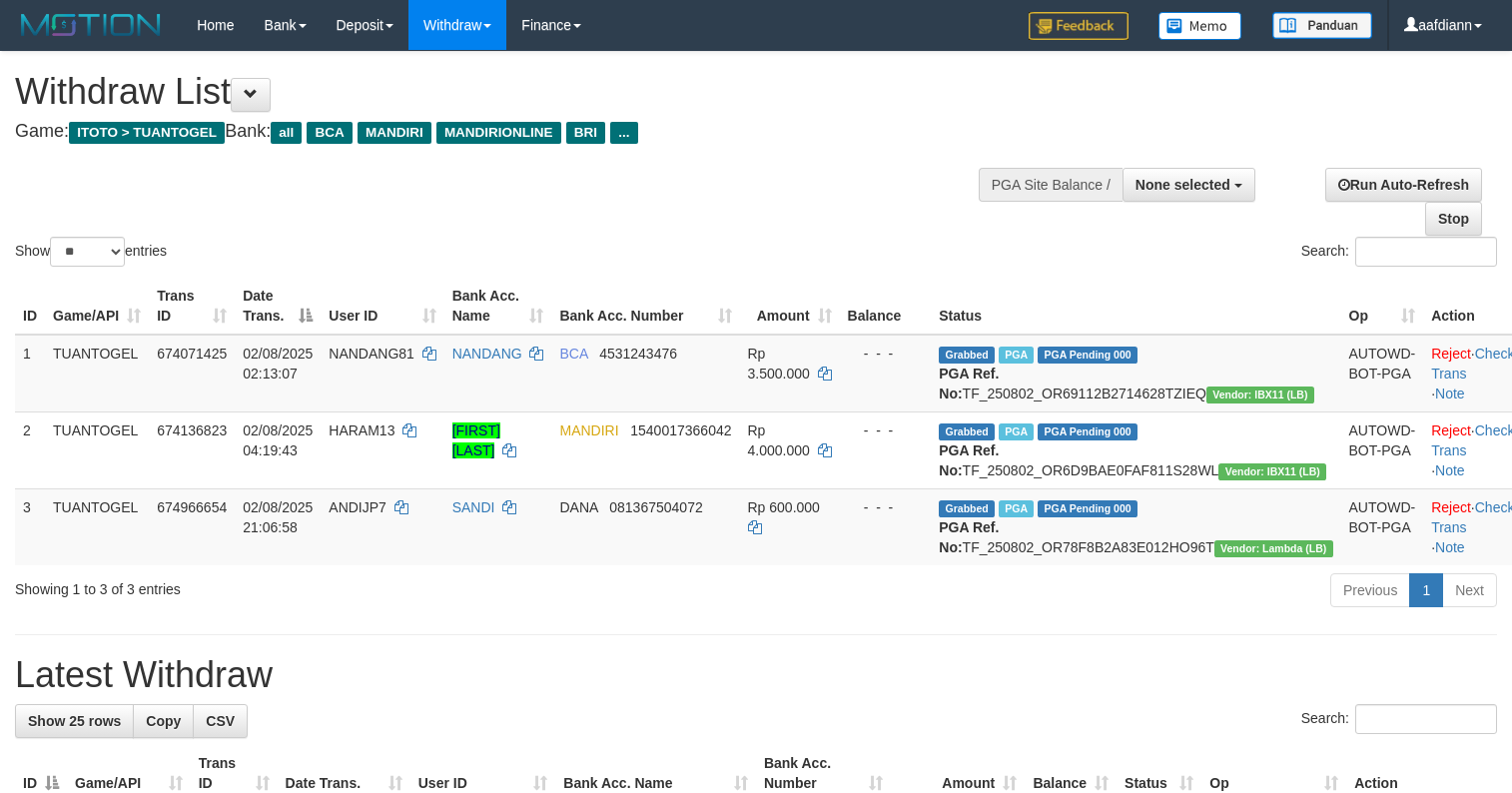 select 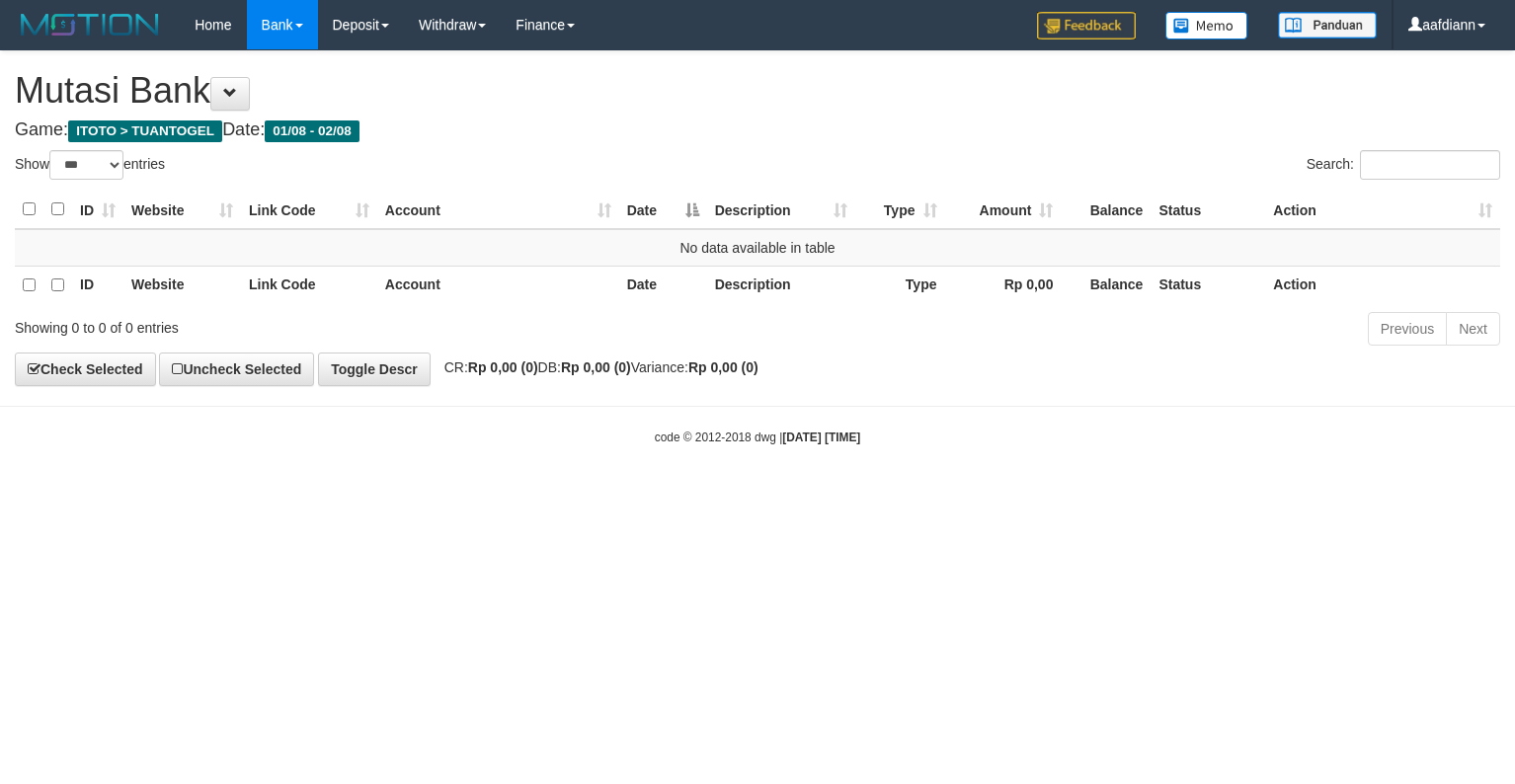 select on "***" 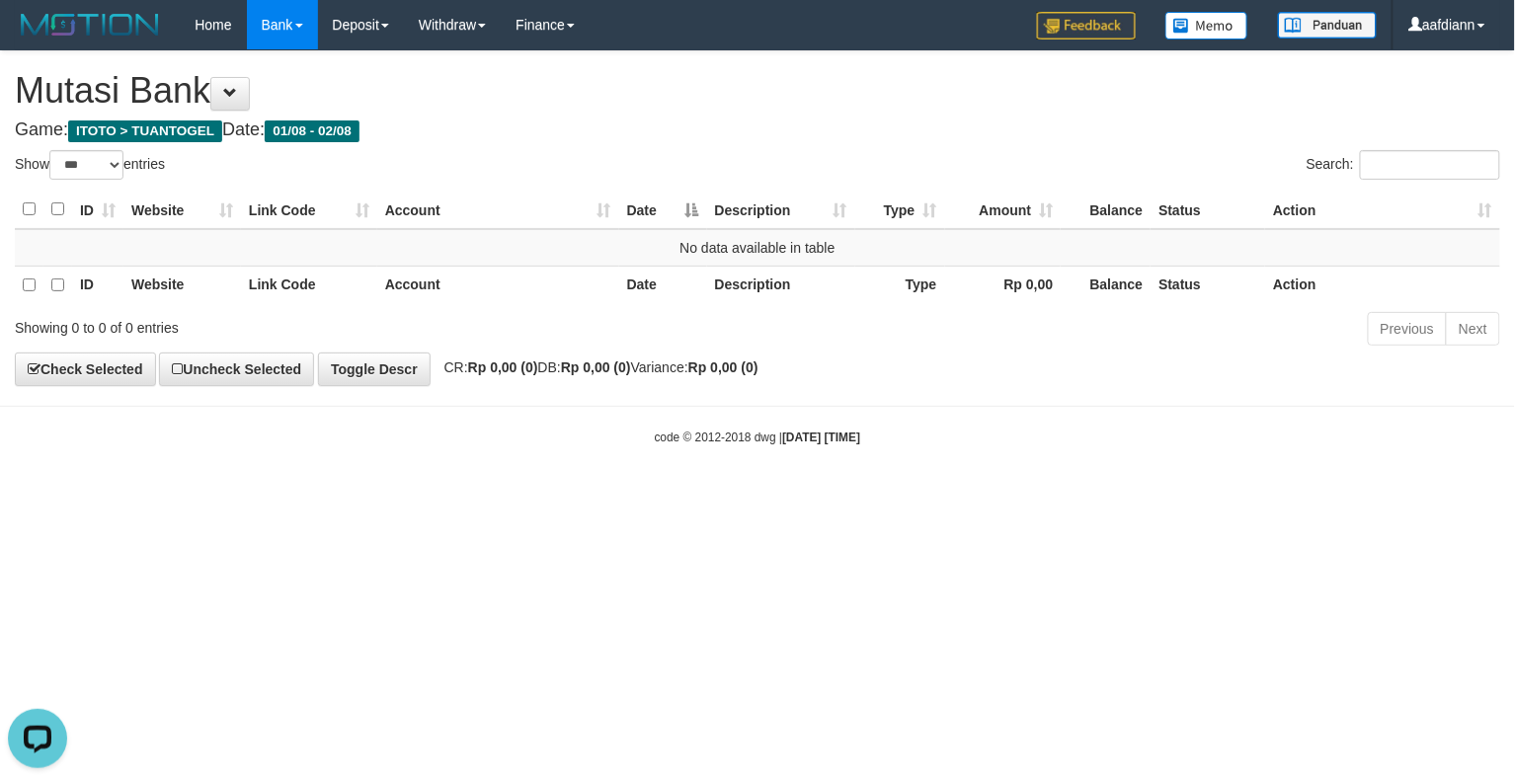 scroll, scrollTop: 0, scrollLeft: 0, axis: both 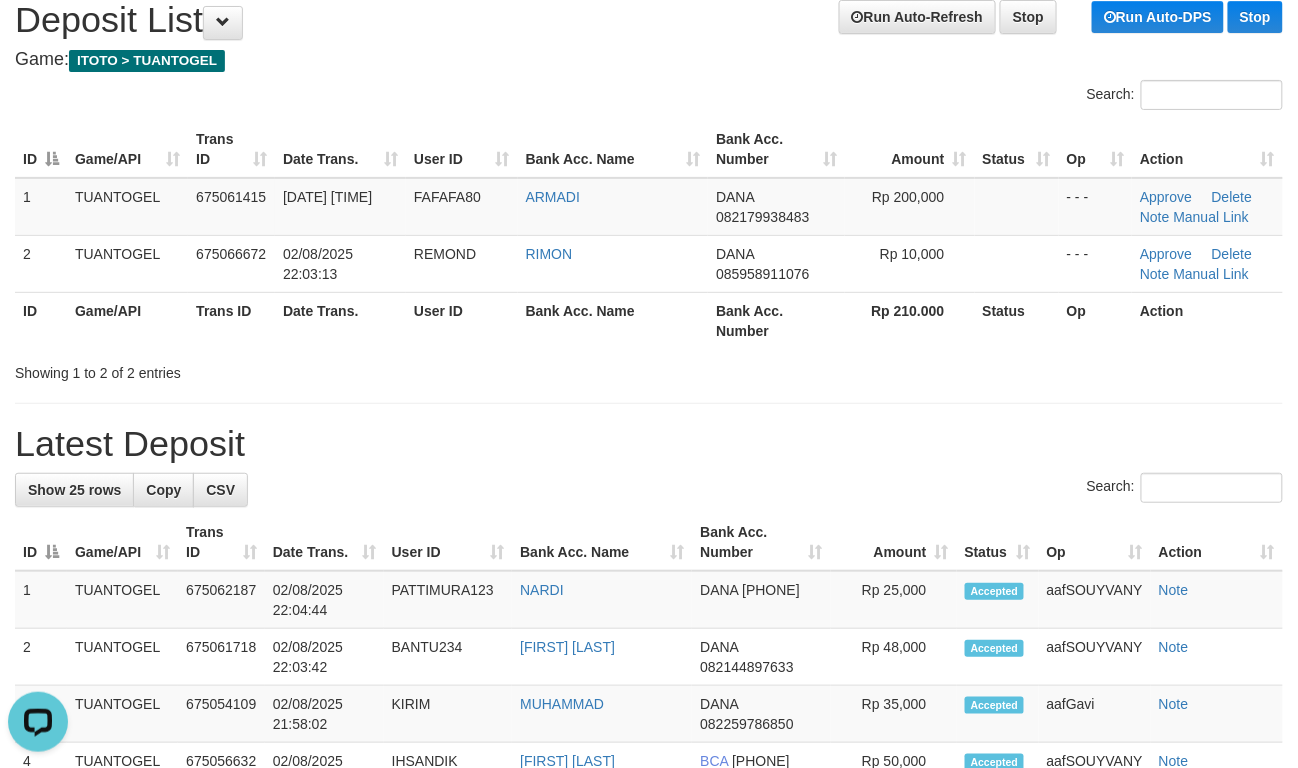 drag, startPoint x: 993, startPoint y: 565, endPoint x: 941, endPoint y: 536, distance: 59.5399 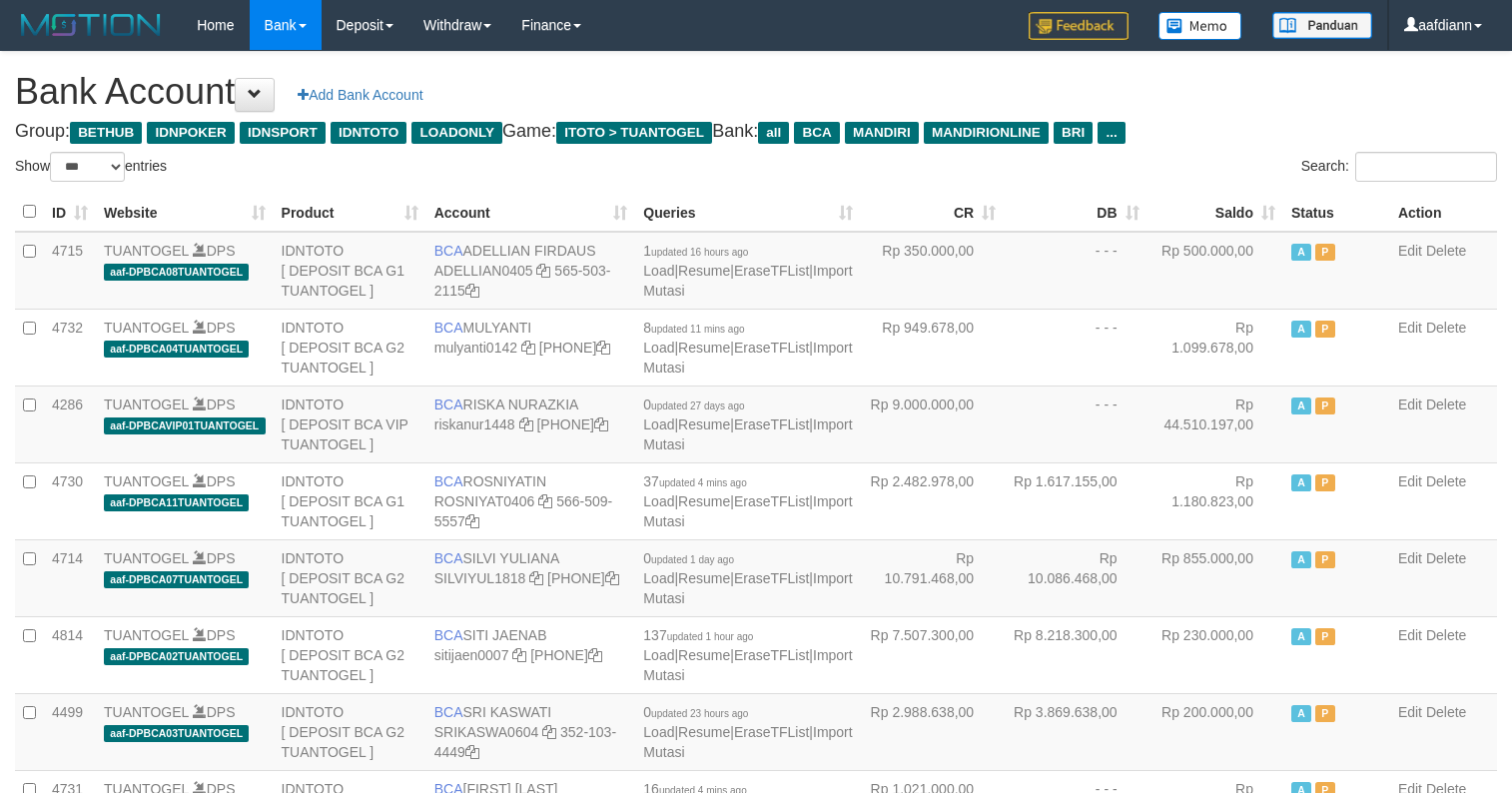 select on "***" 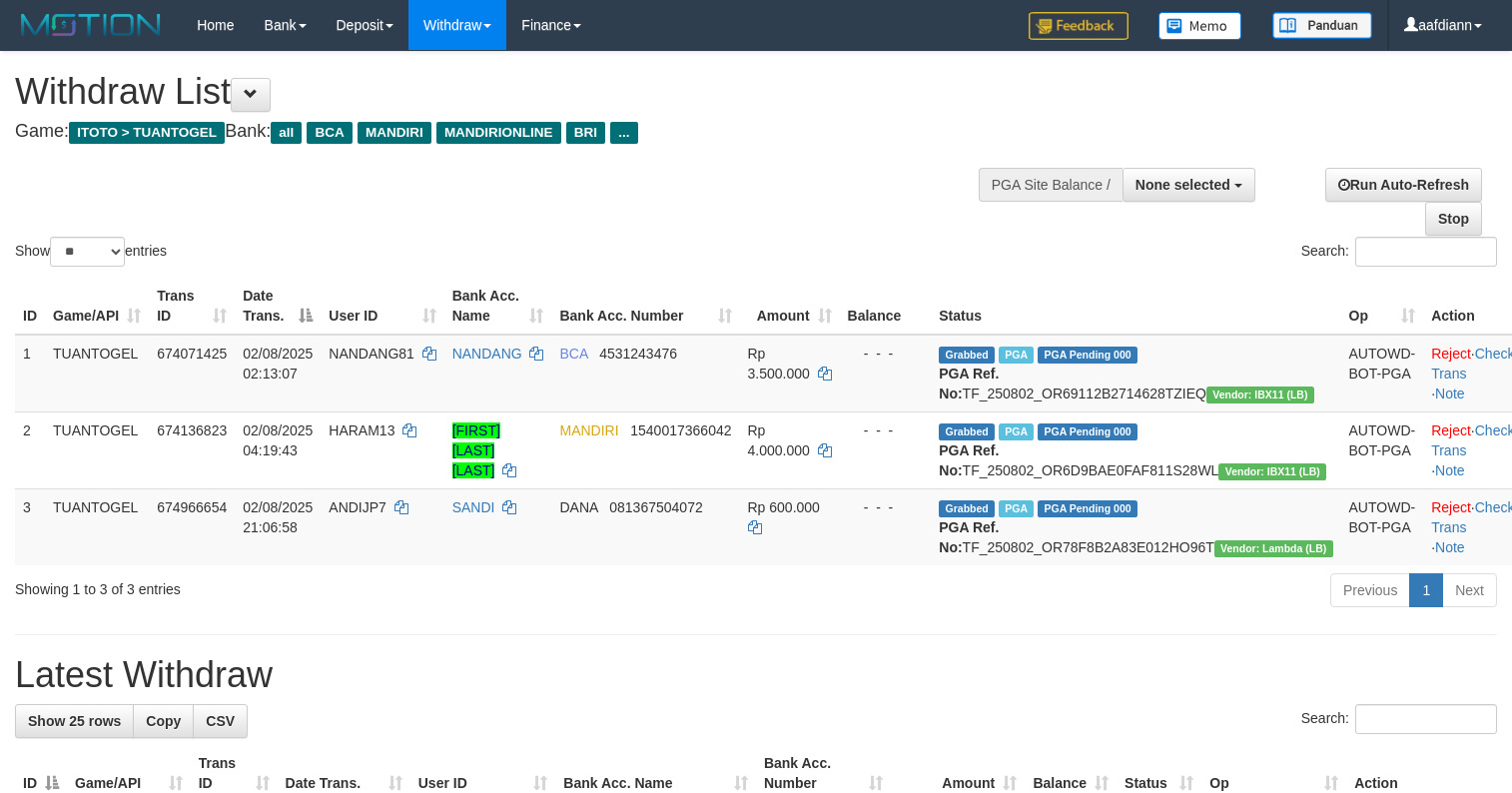 select 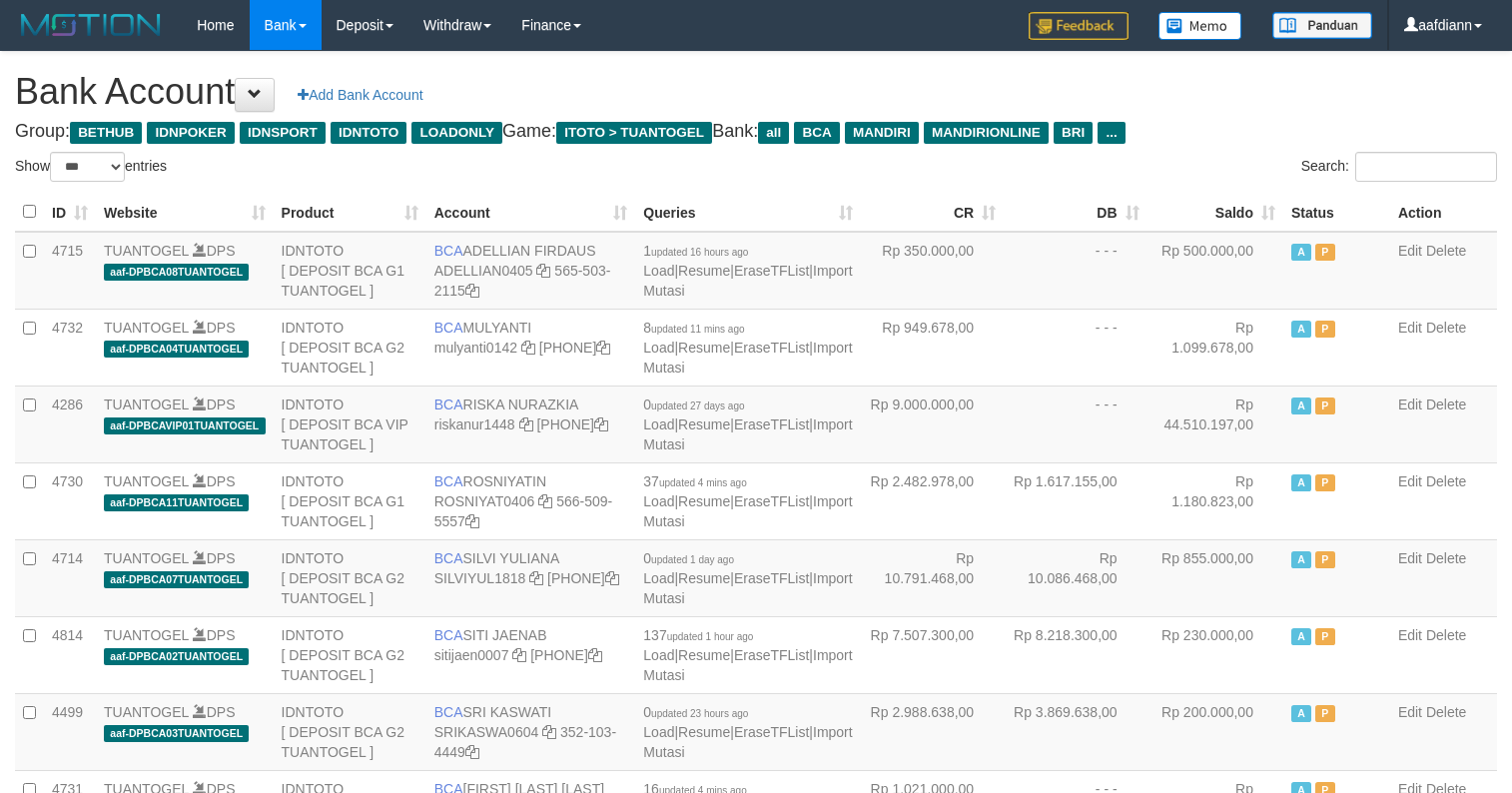 select on "***" 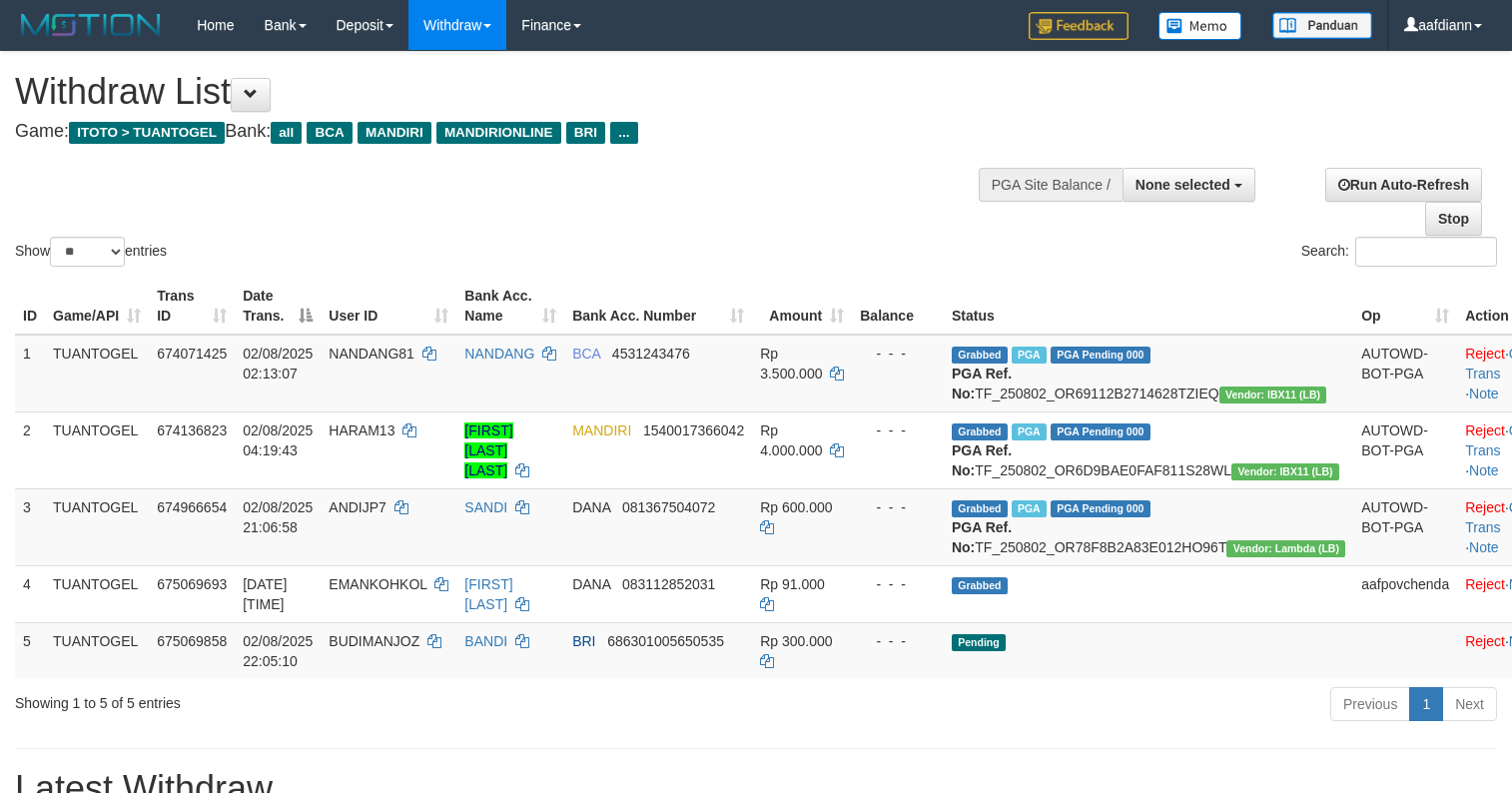 select 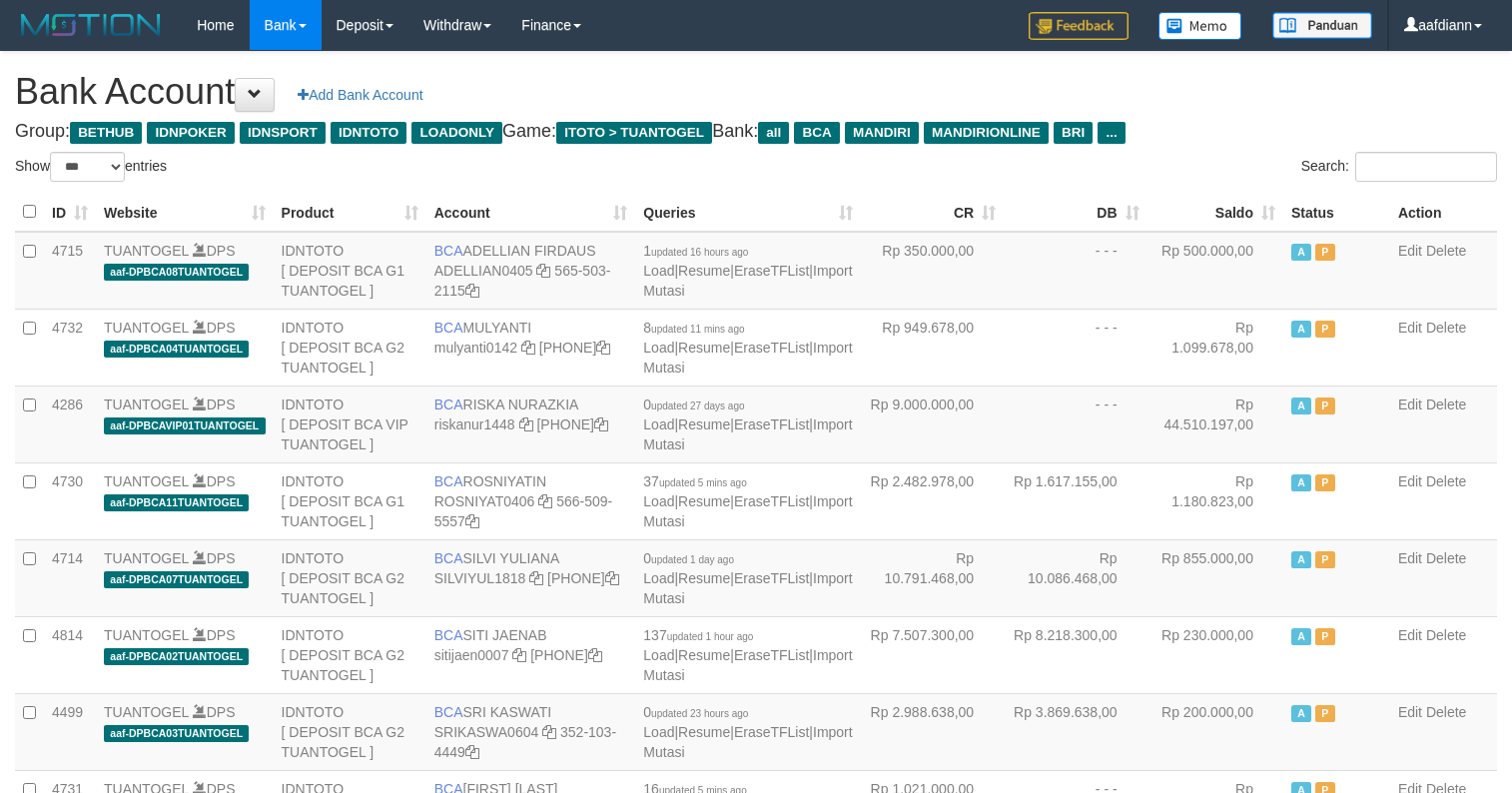 select on "***" 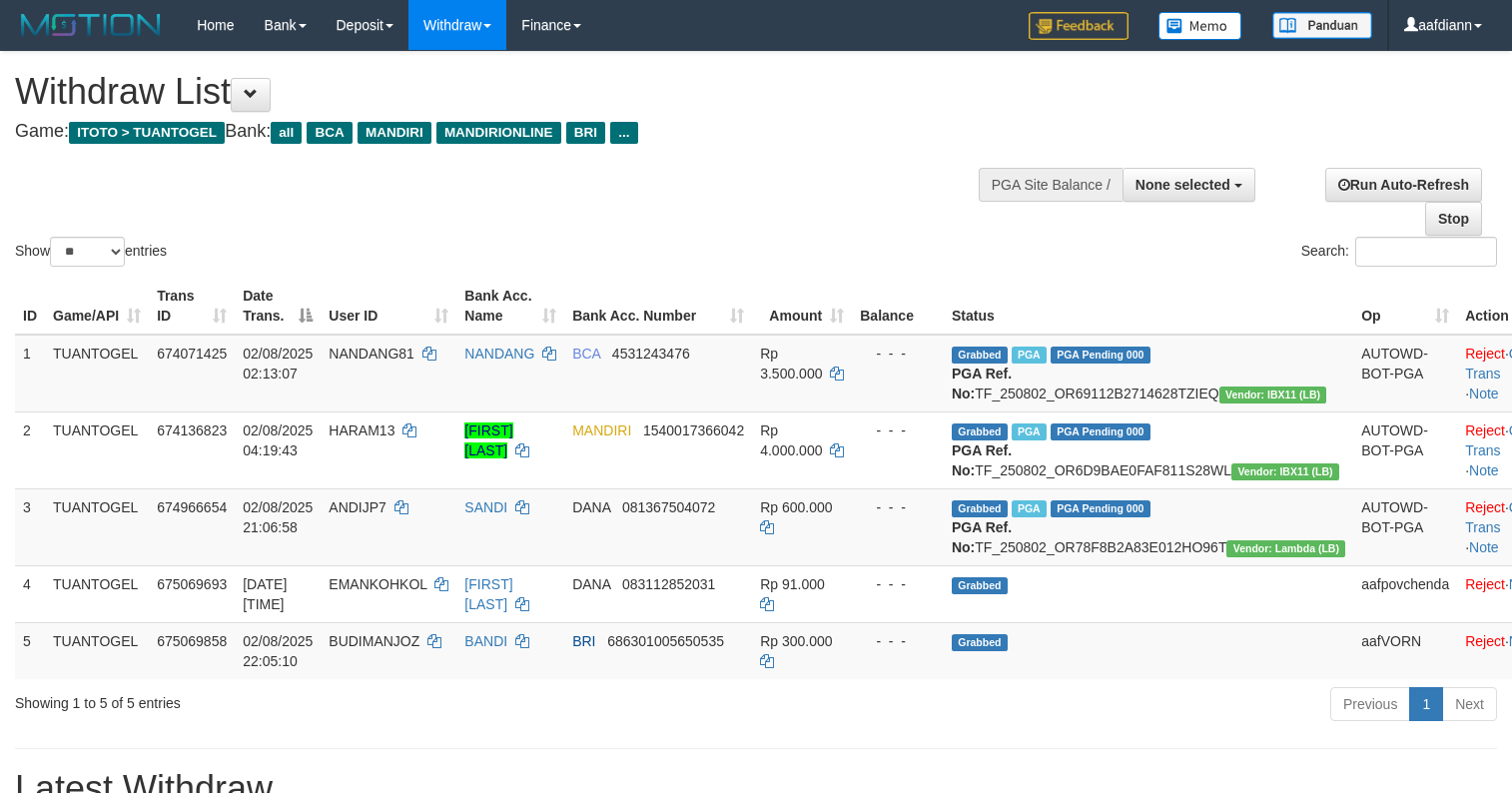 select 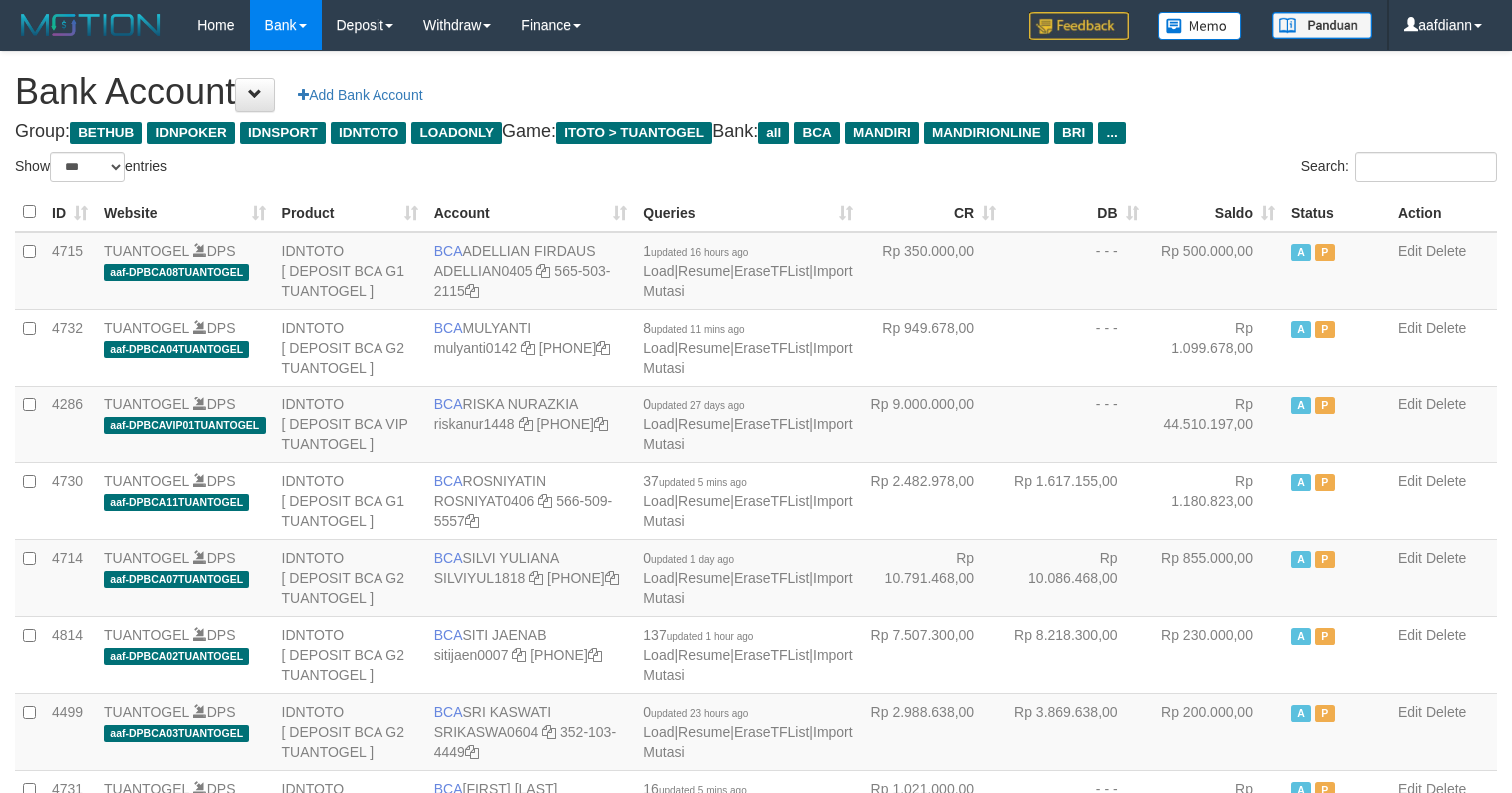 select on "***" 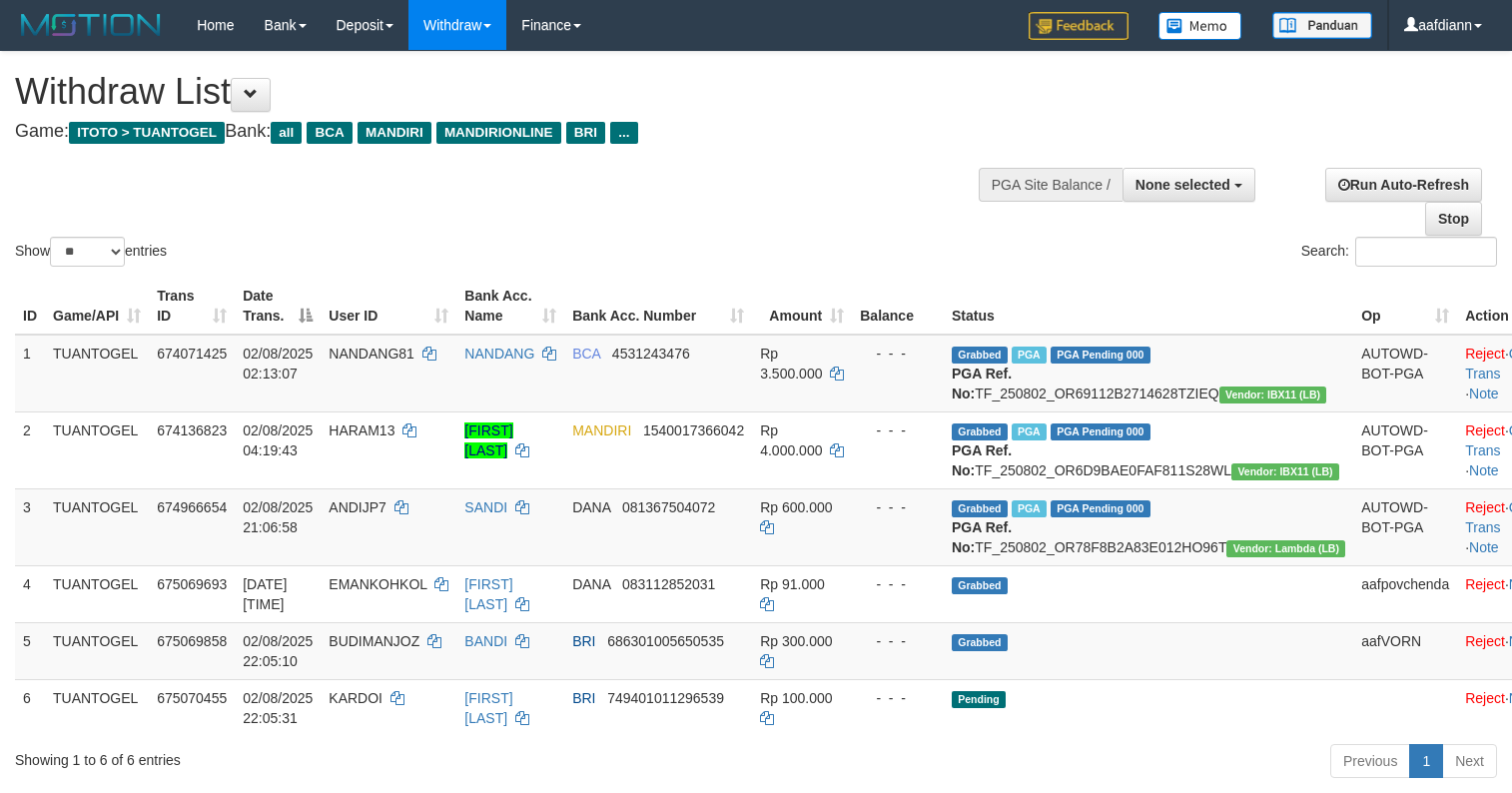 select 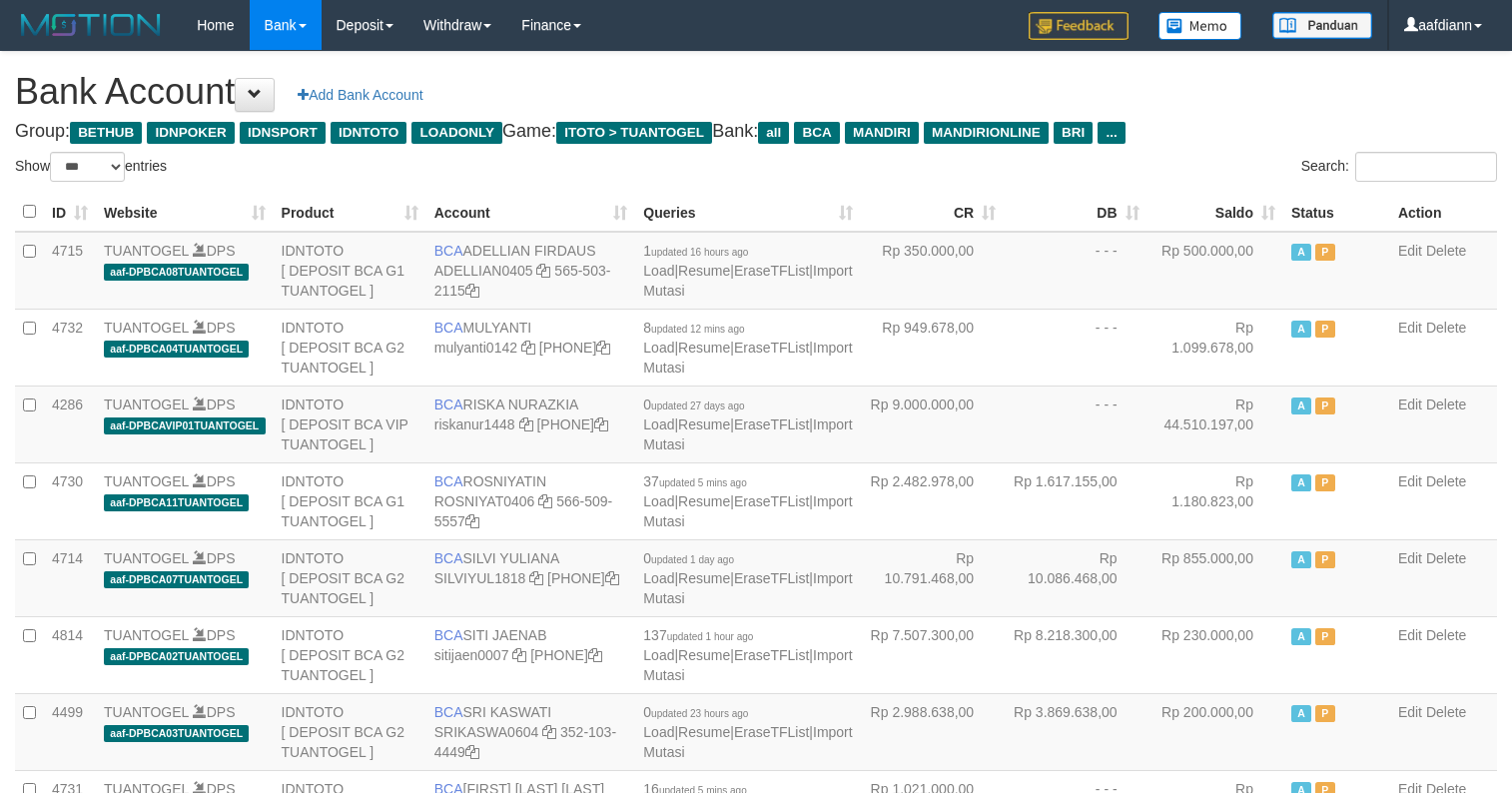 select on "***" 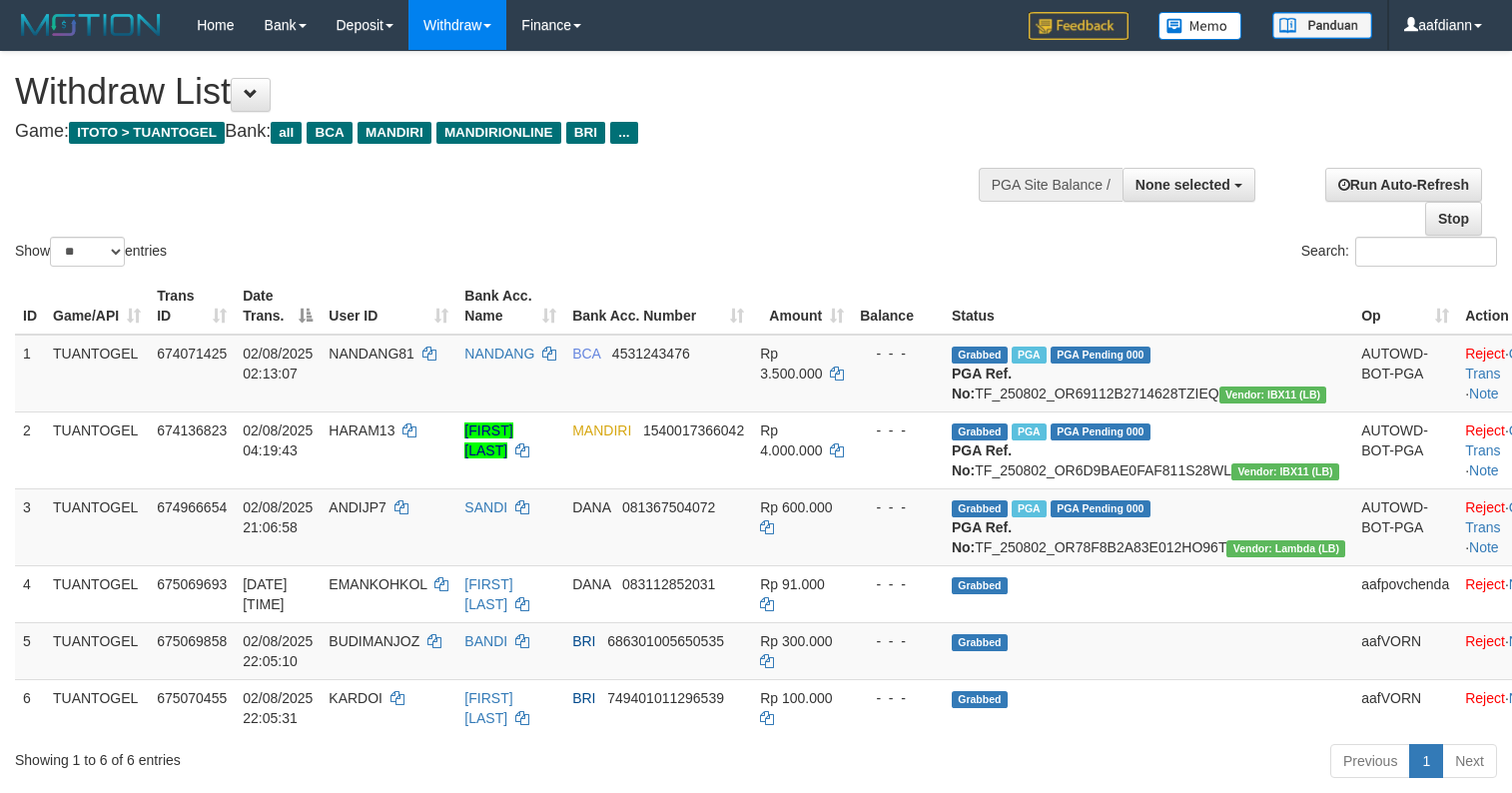 select 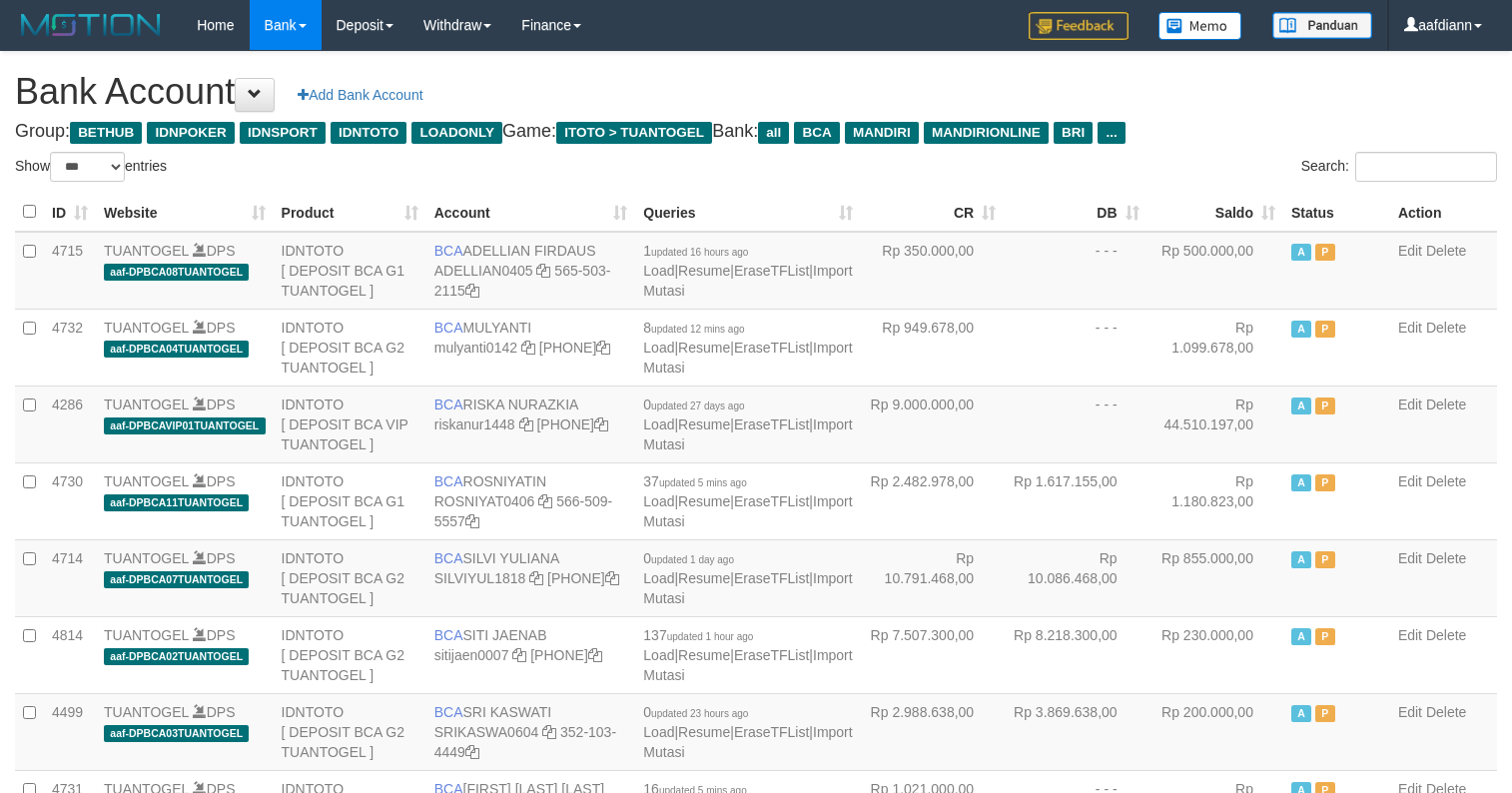 select on "***" 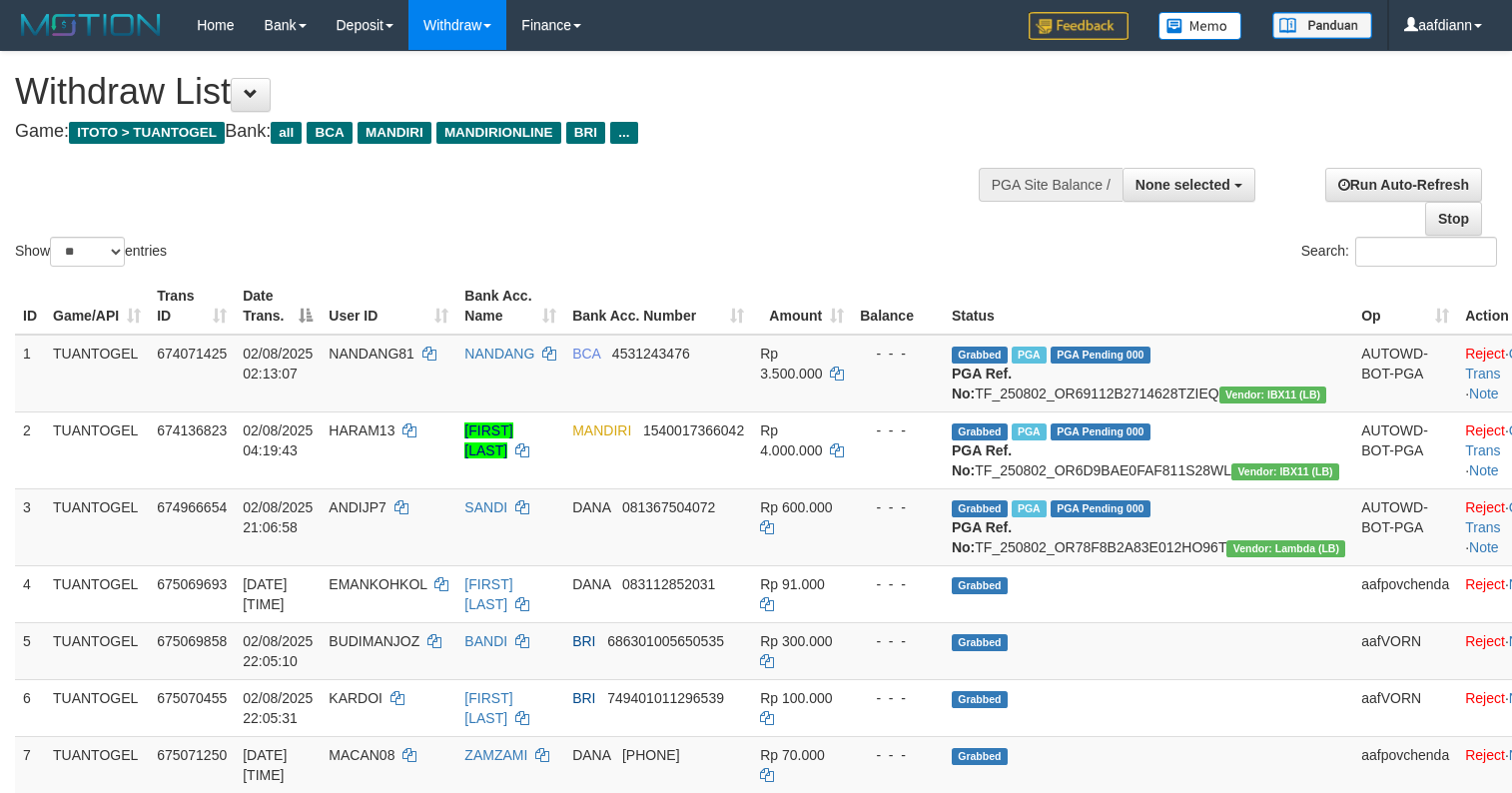 select 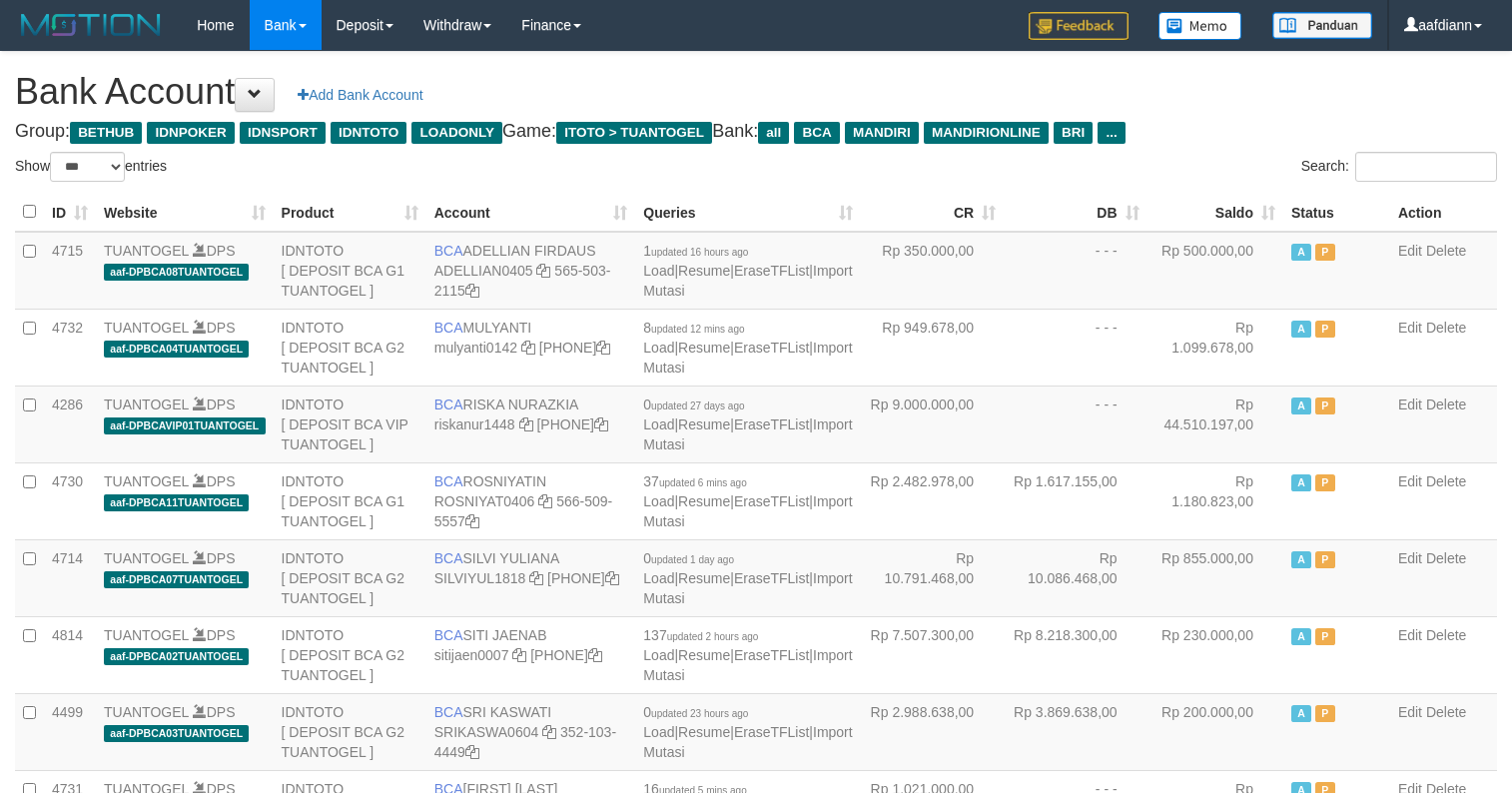 select on "***" 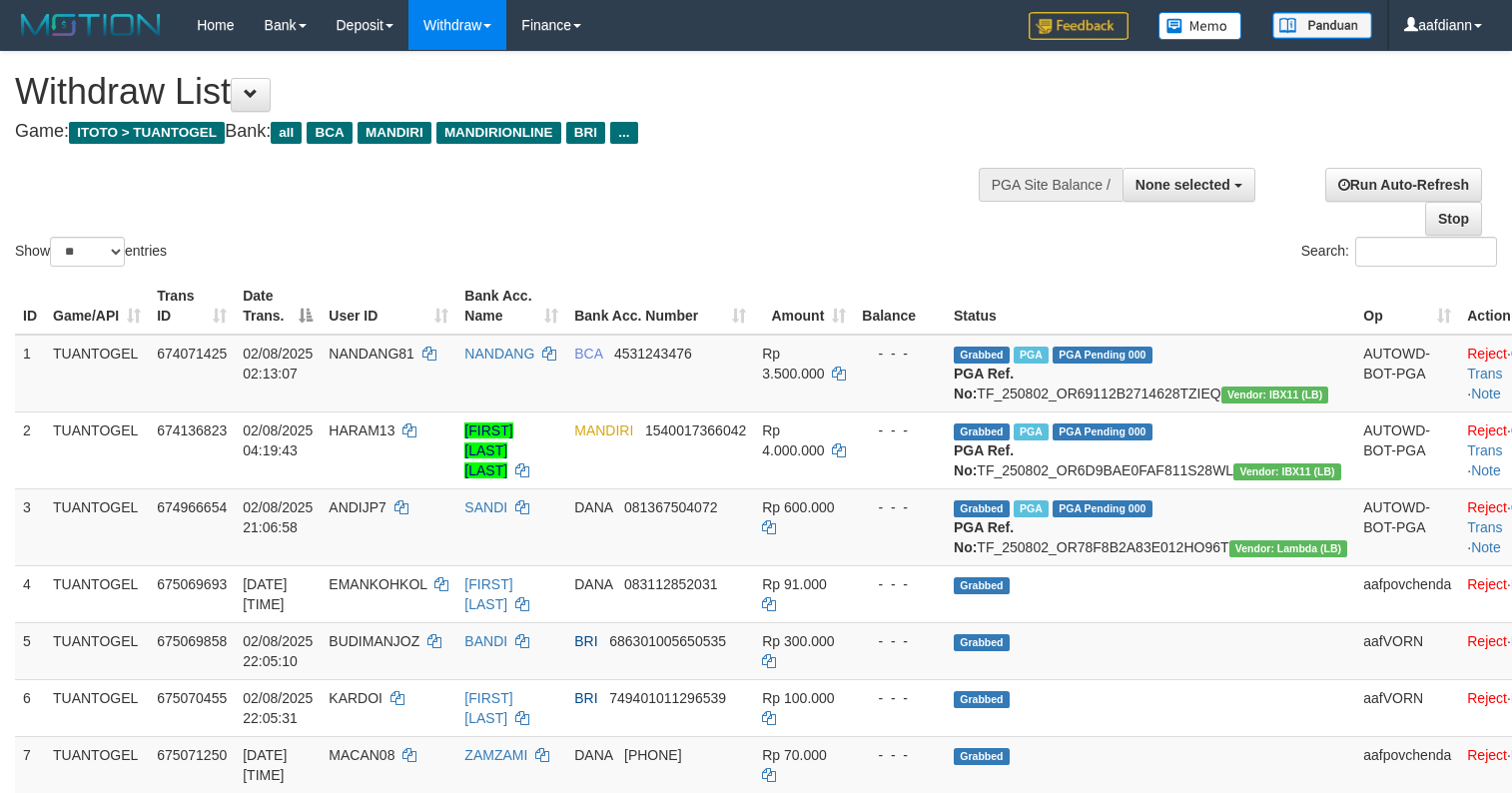 select 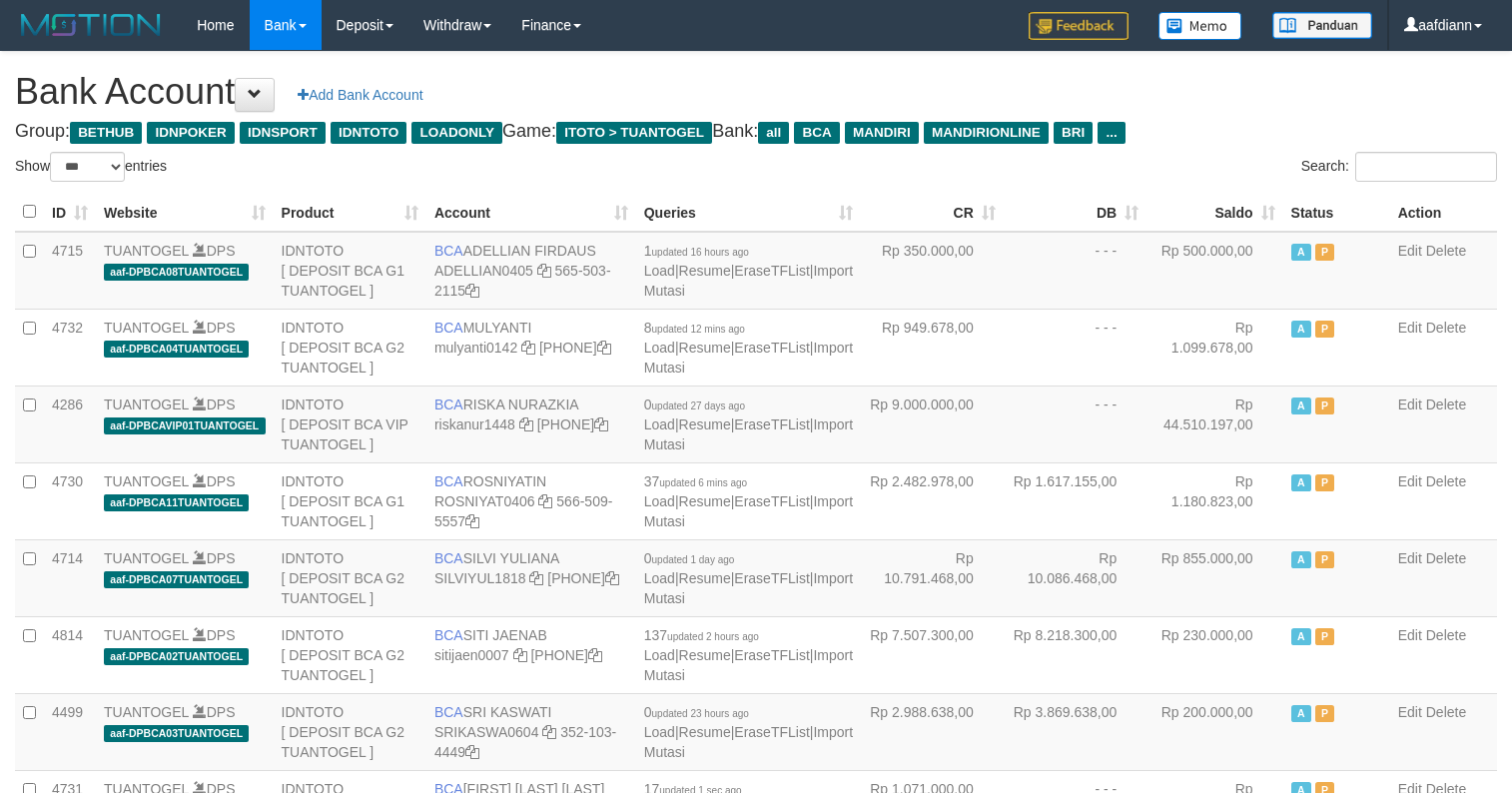 select on "***" 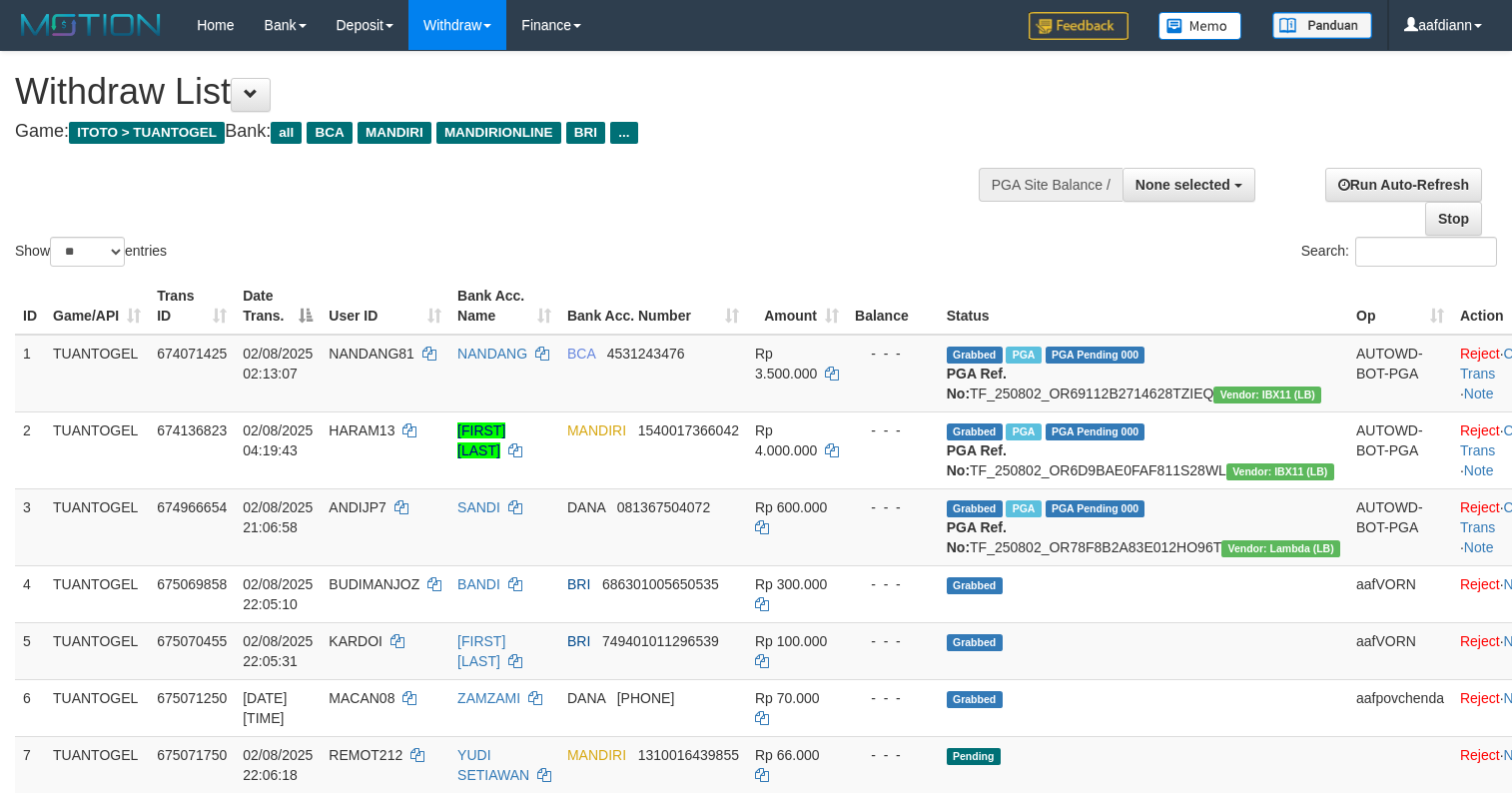 select 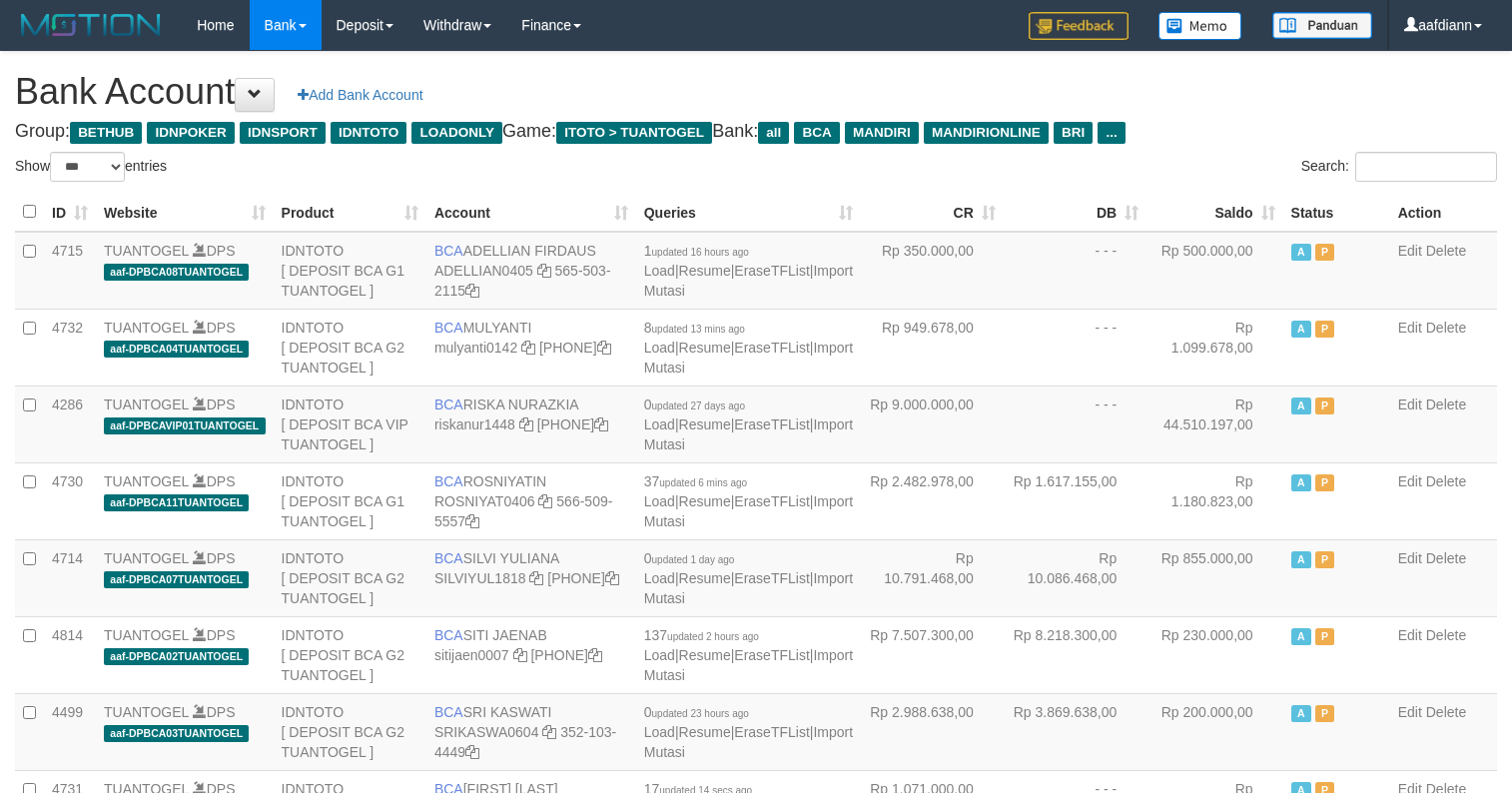select on "***" 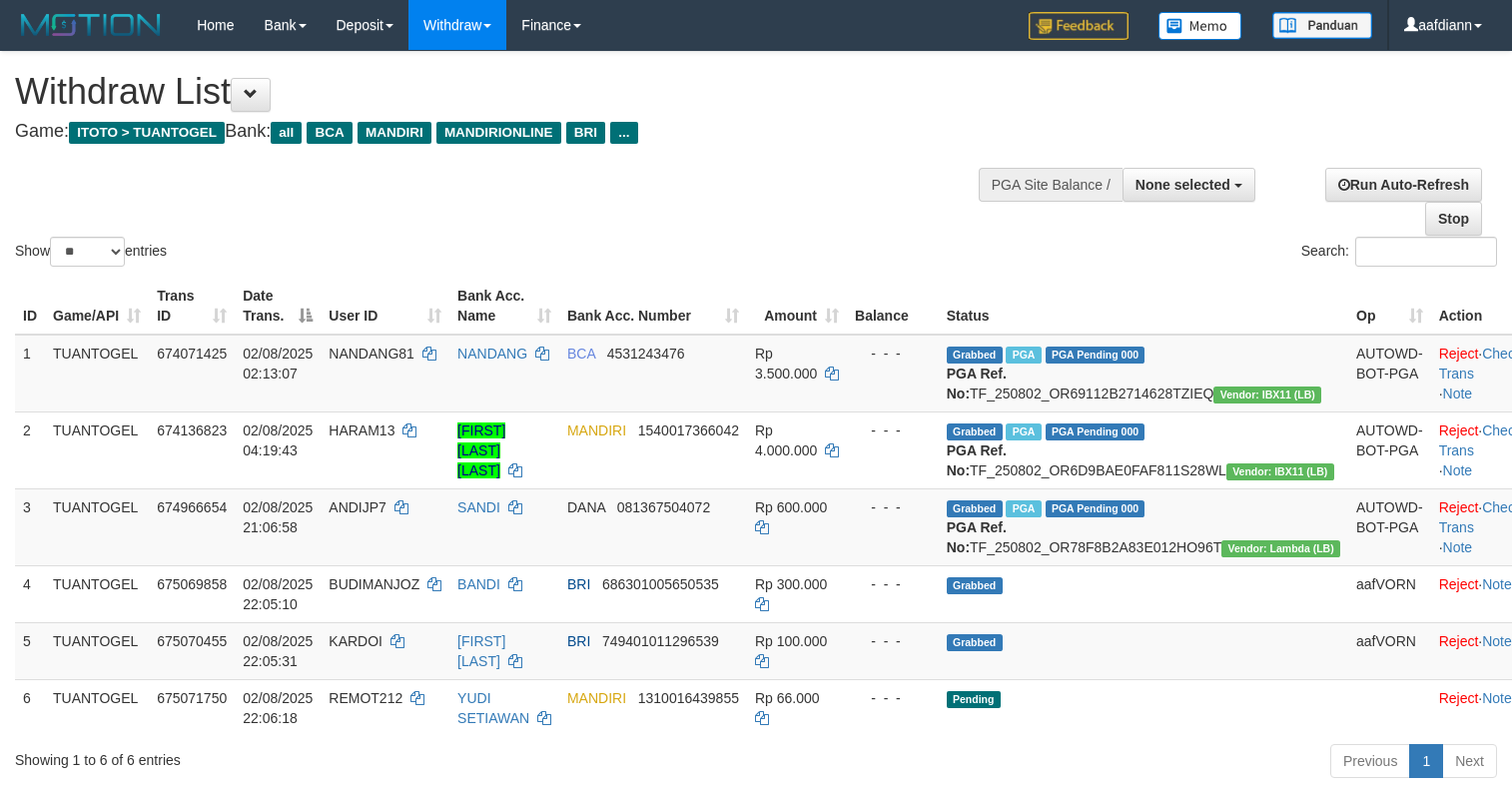 select 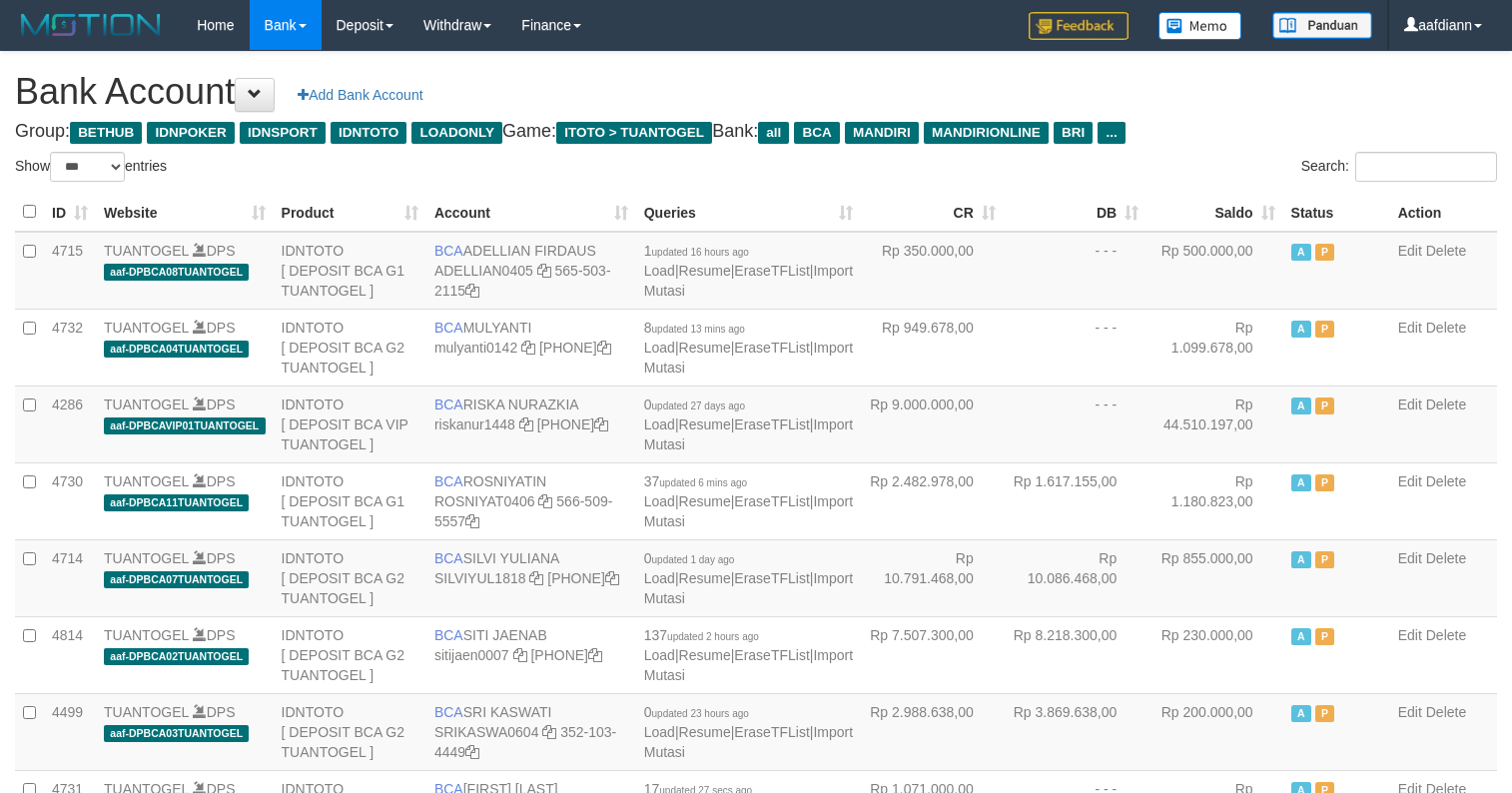 select on "***" 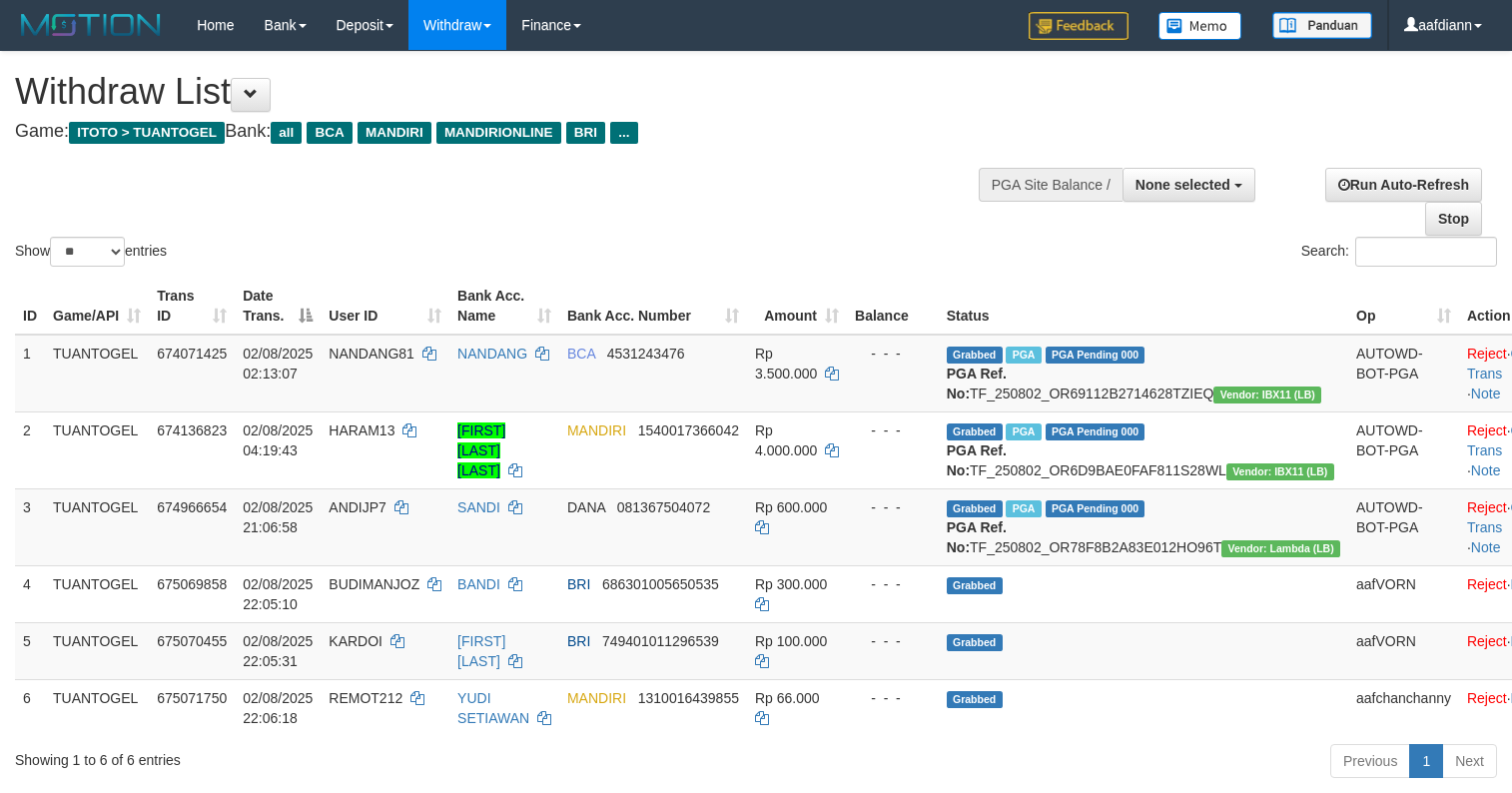 select 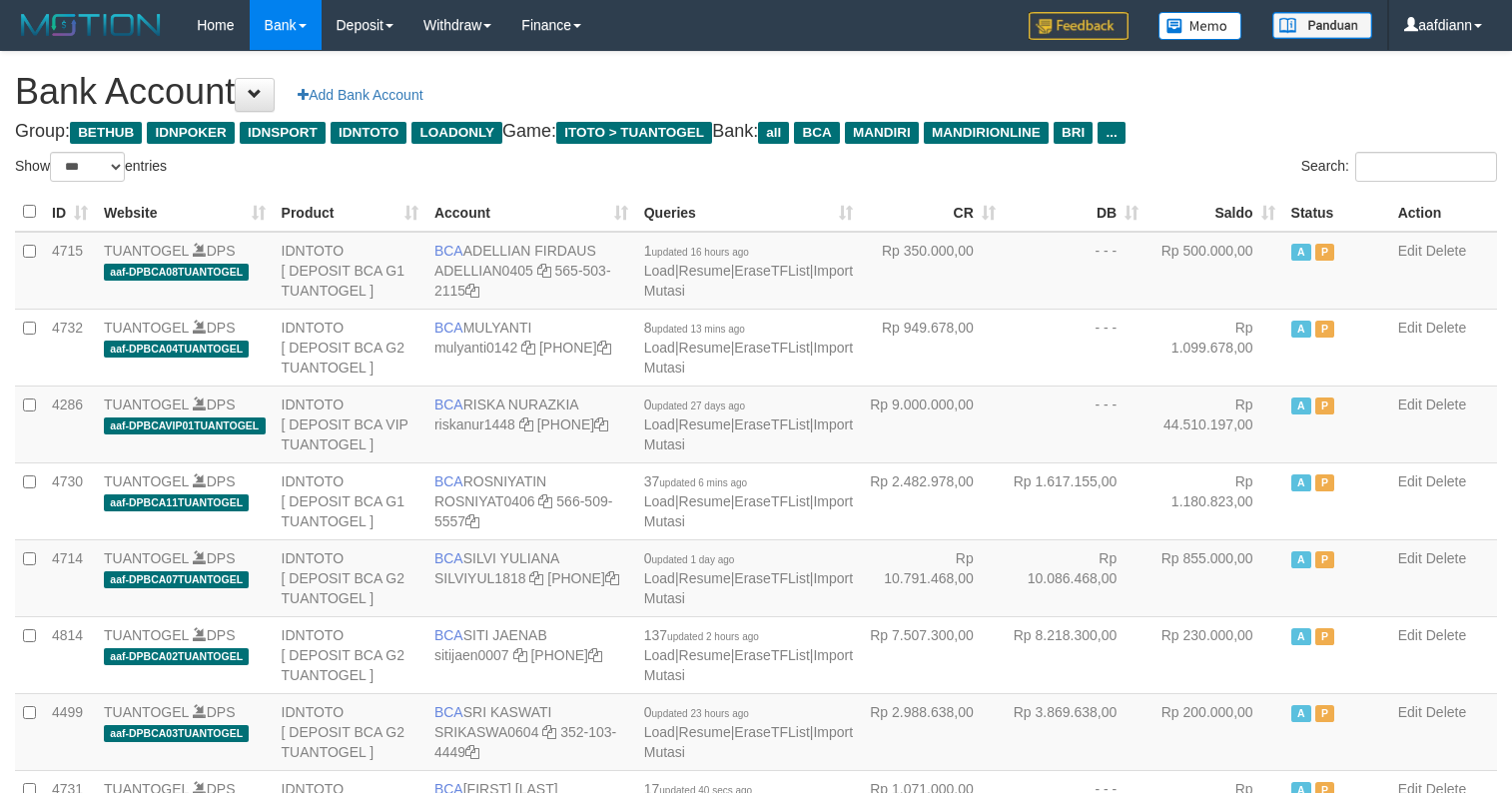 select on "***" 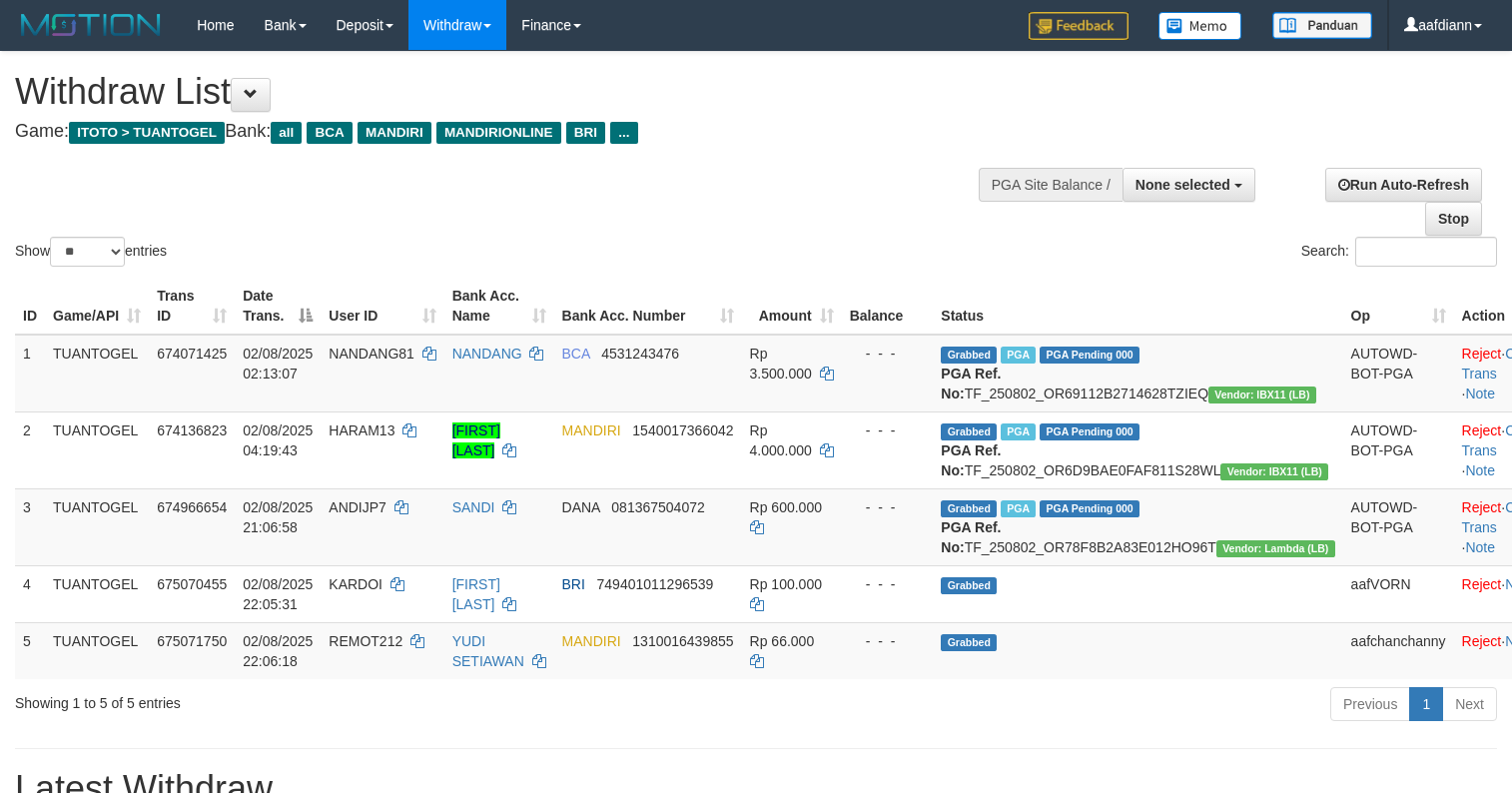 select 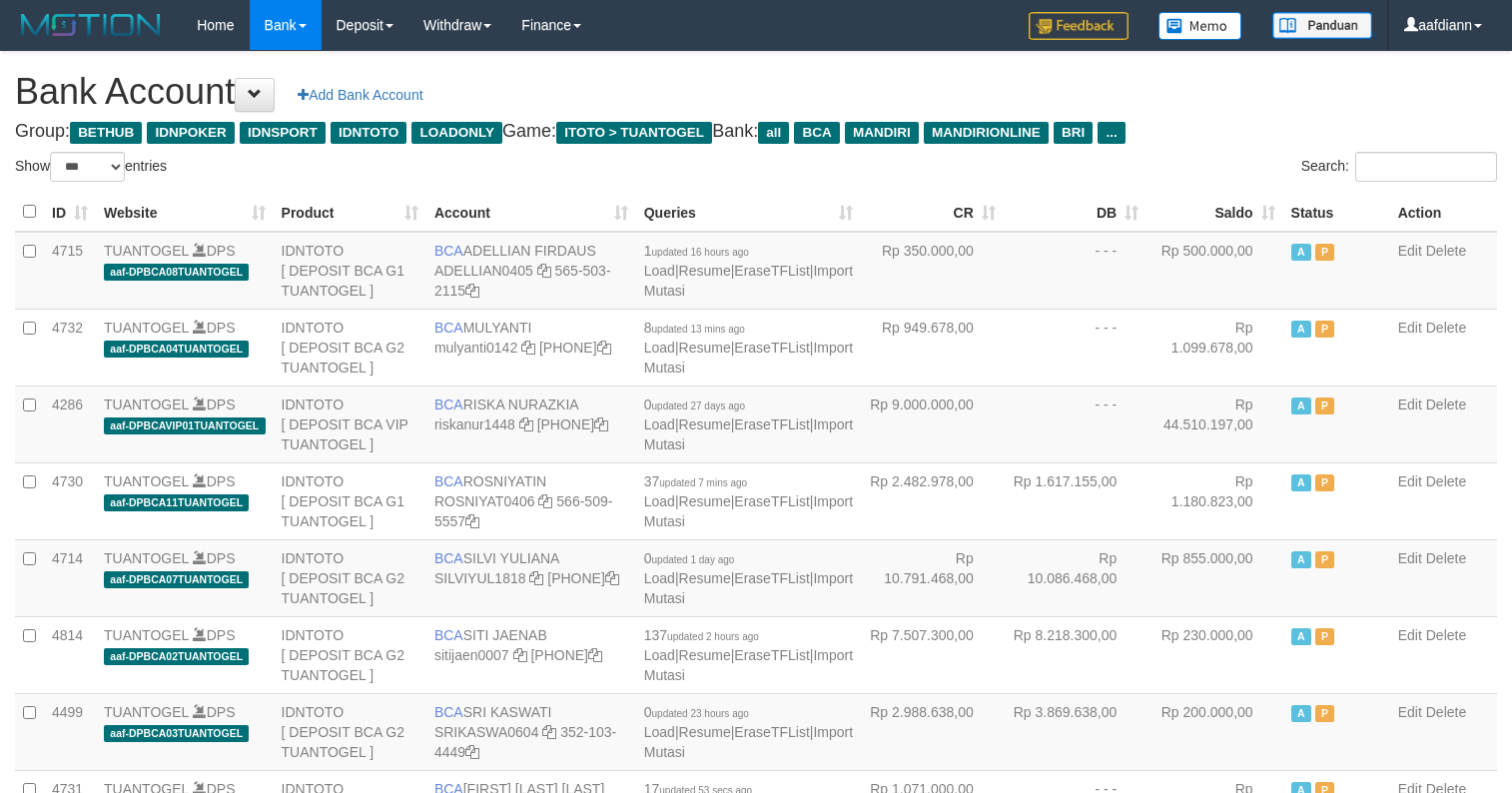 select on "***" 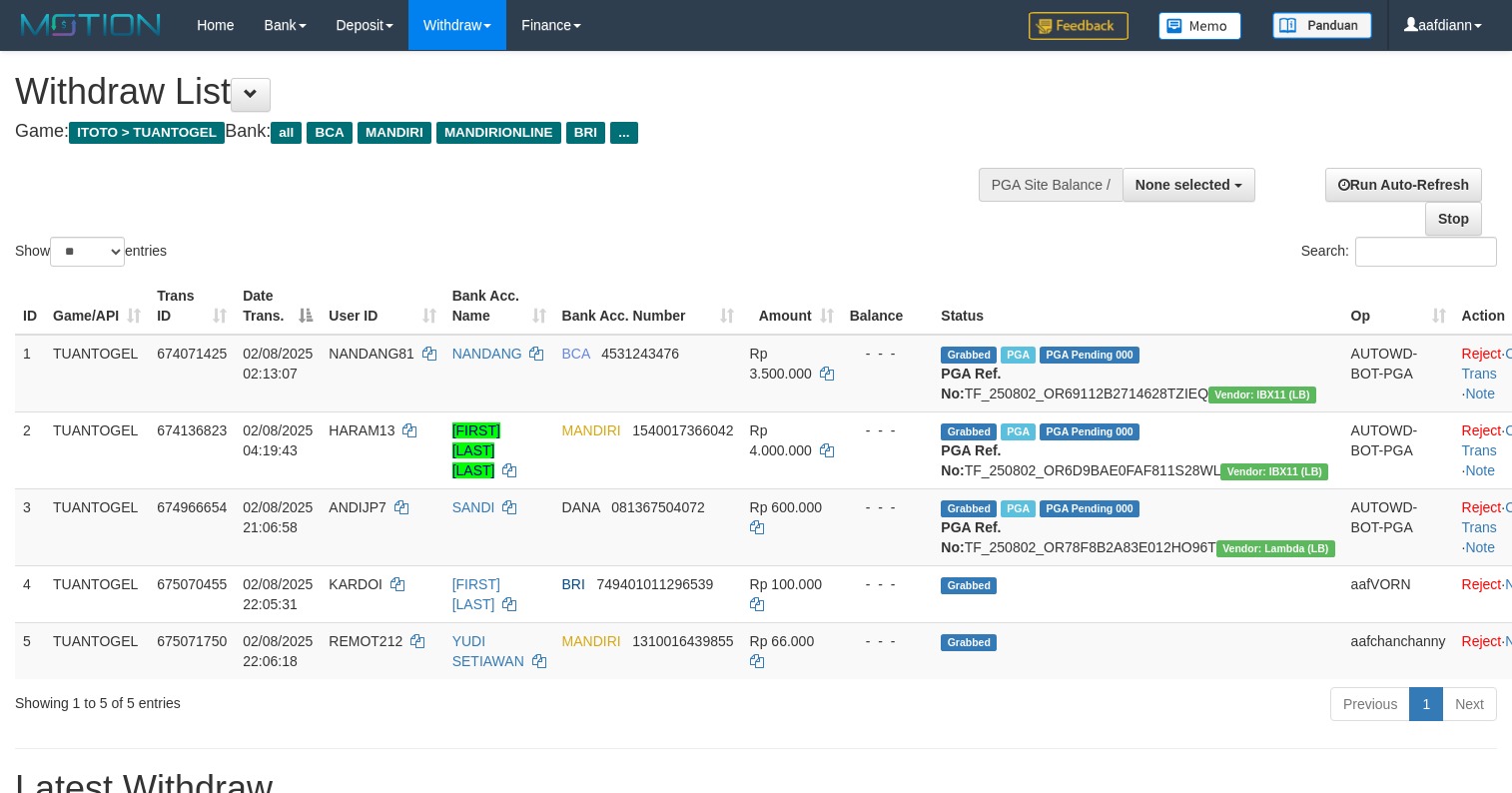 select 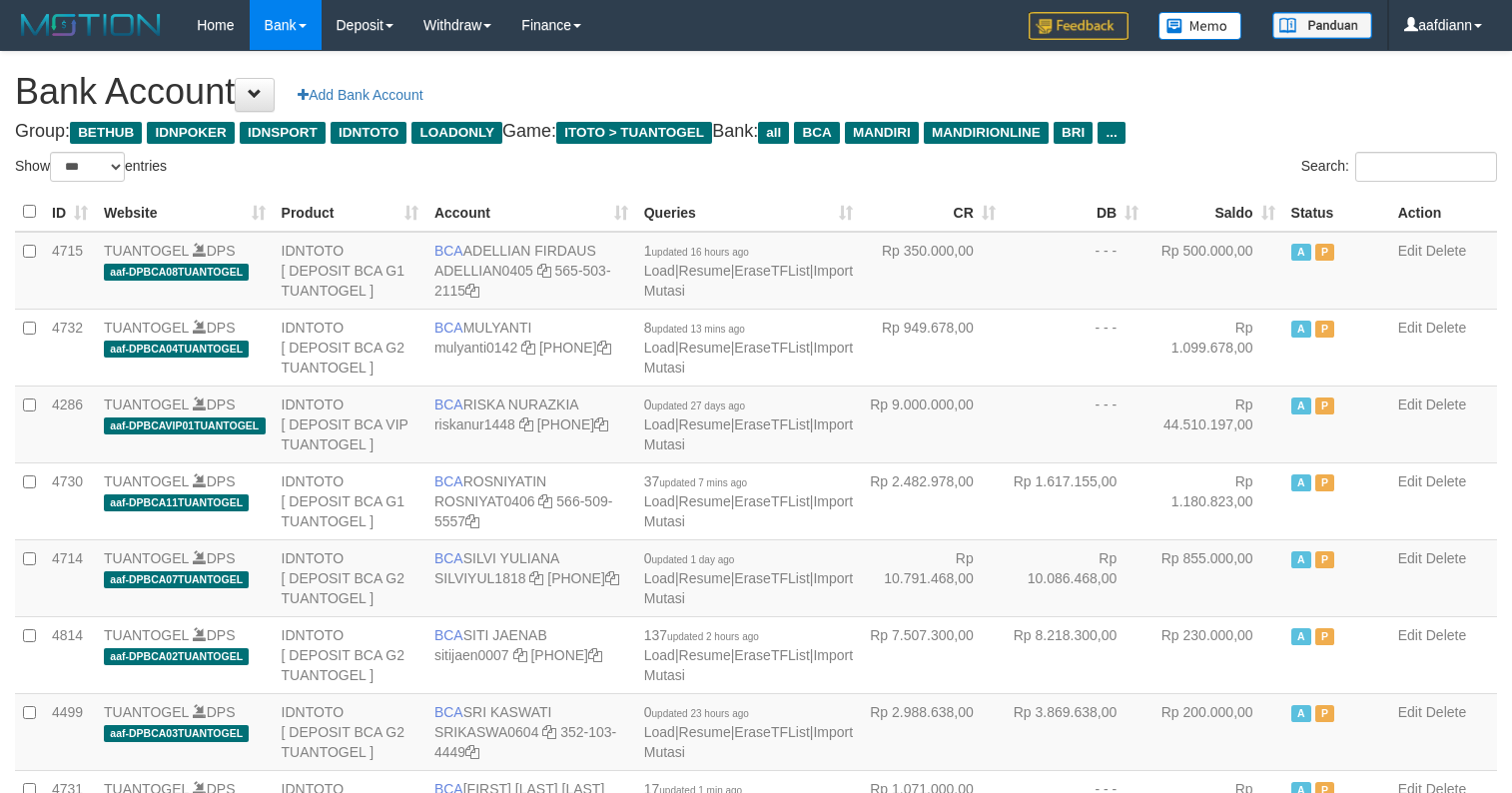 select on "***" 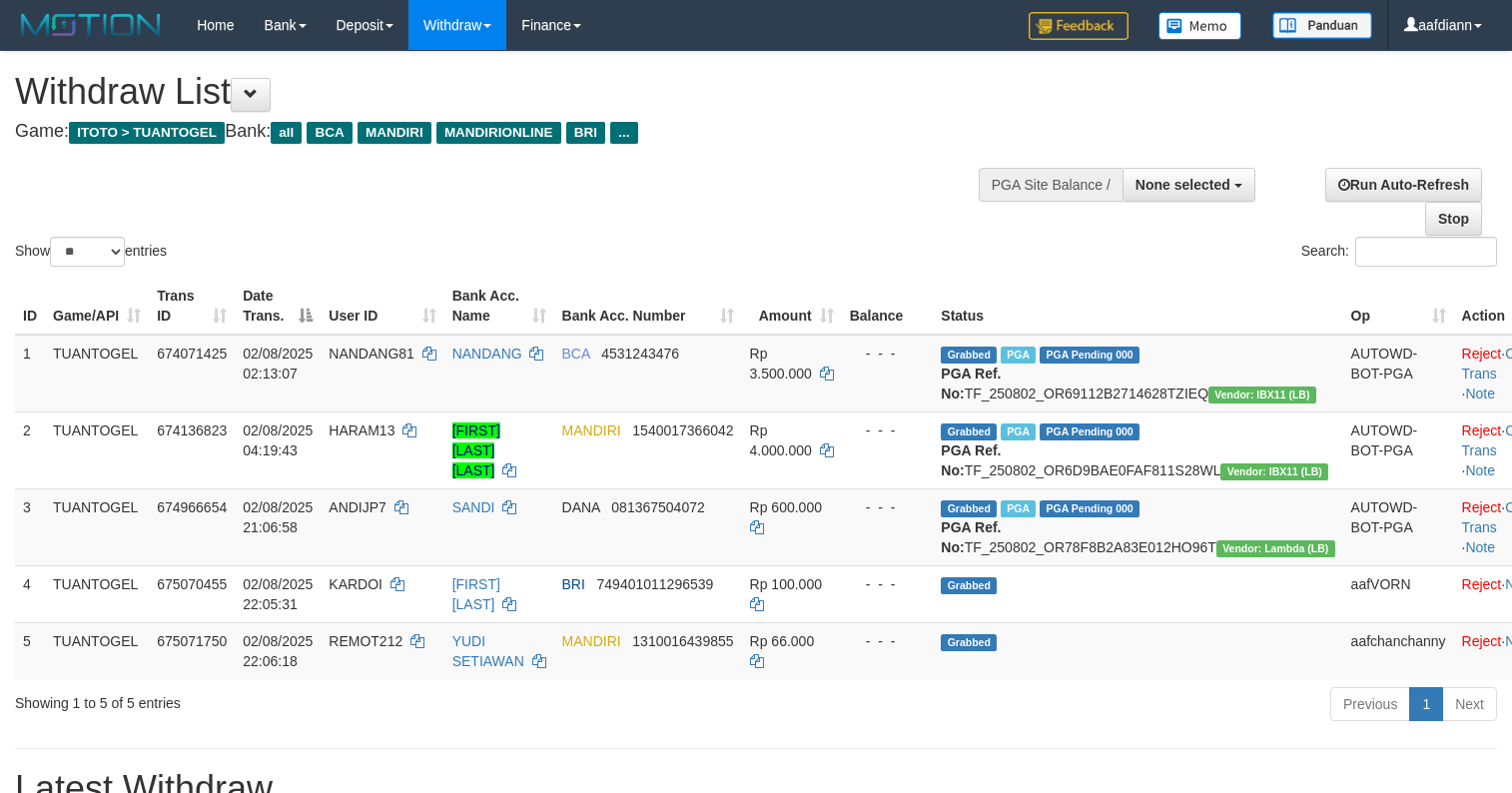 select 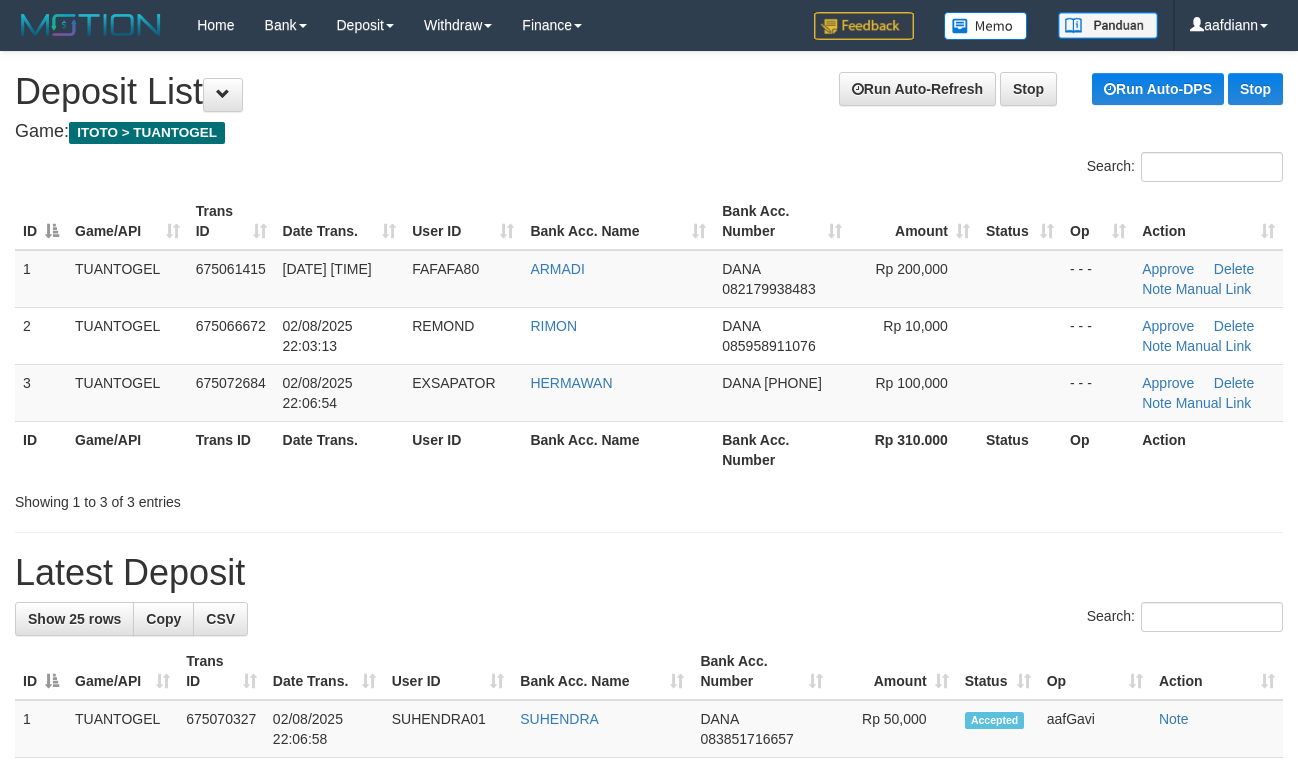 scroll, scrollTop: 72, scrollLeft: 0, axis: vertical 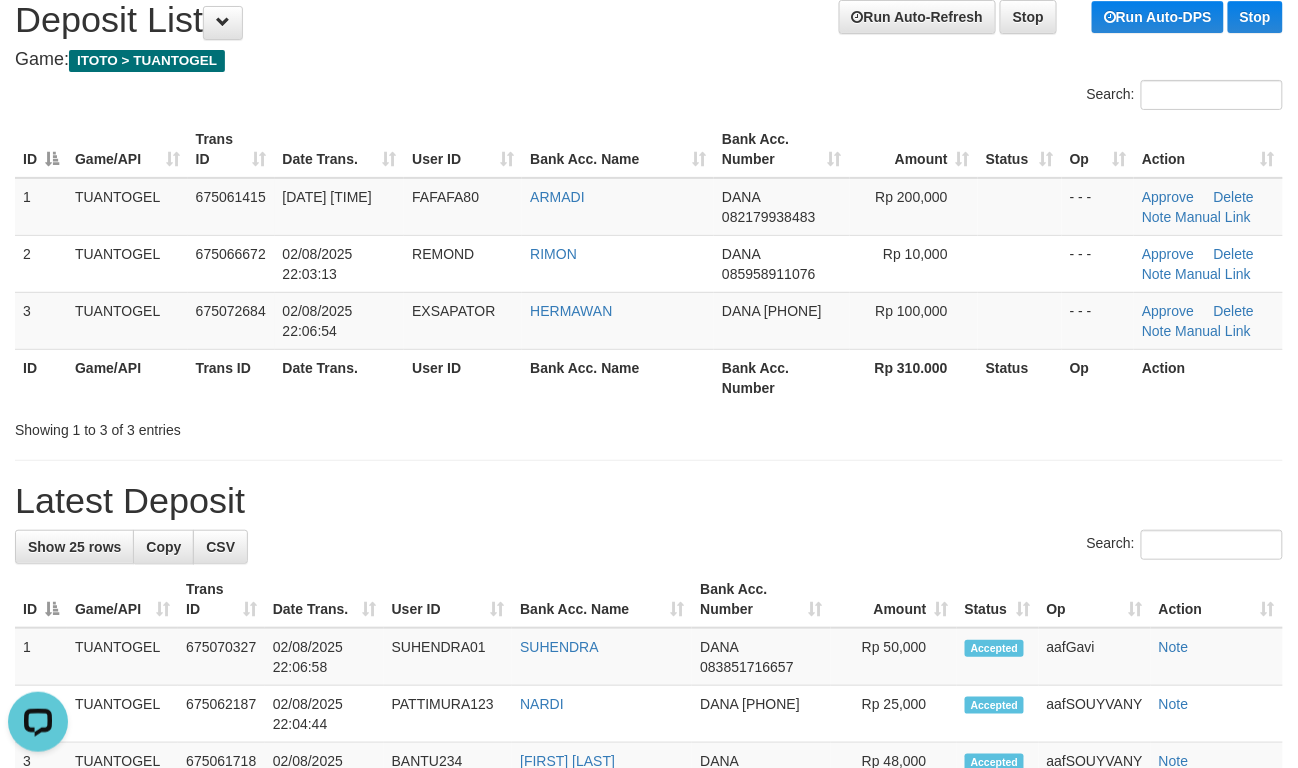 click on "**********" at bounding box center (649, 1083) 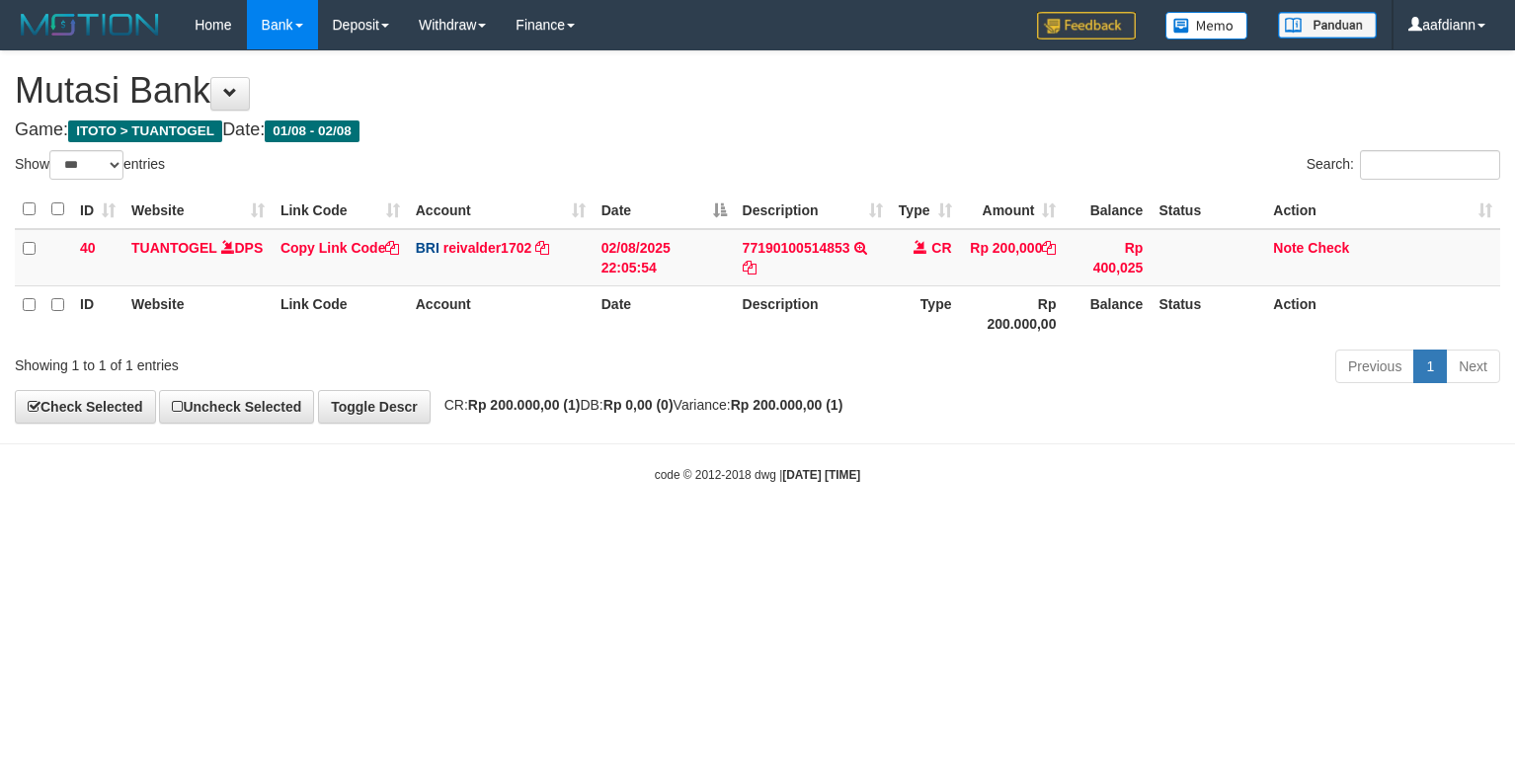 select on "***" 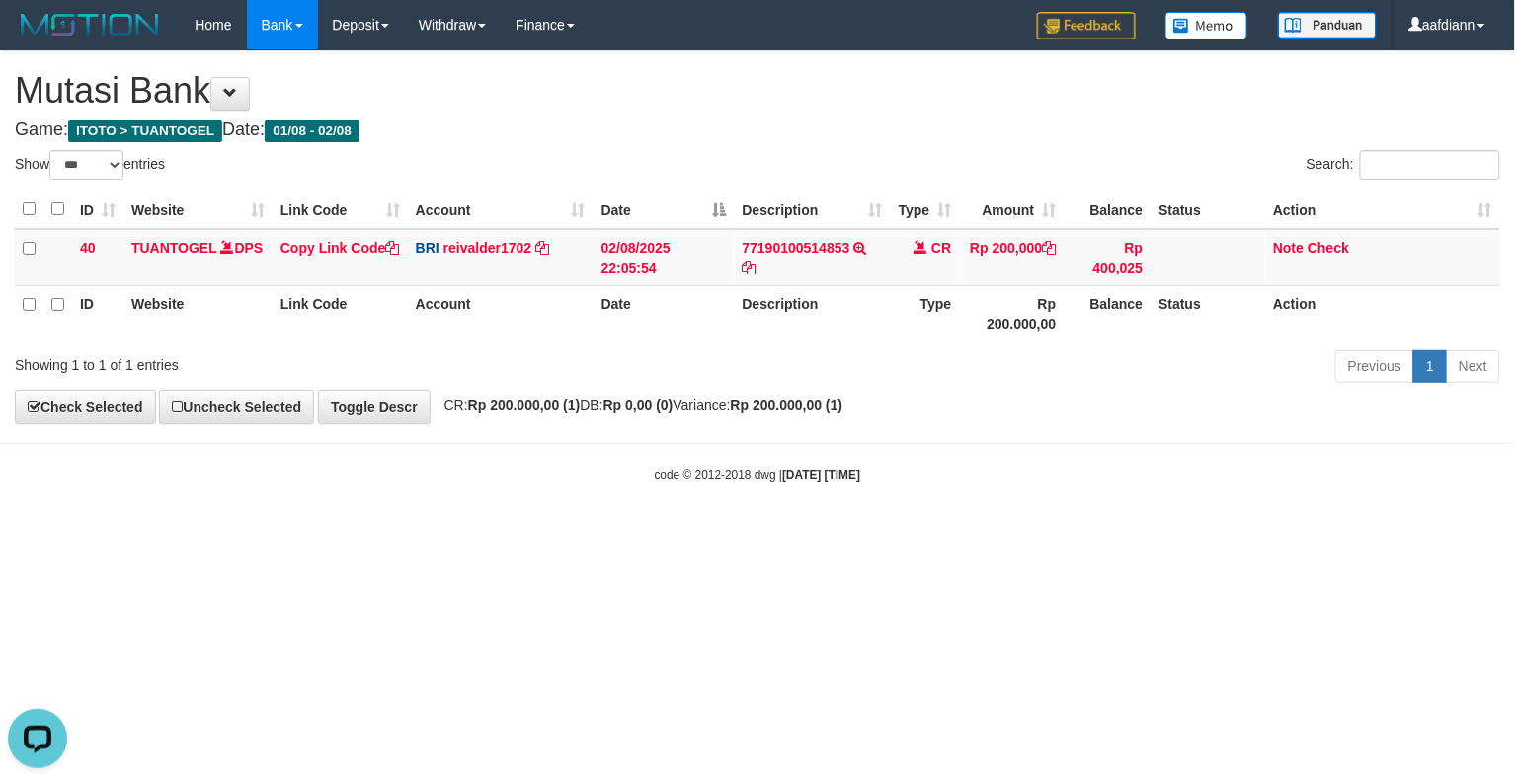 scroll, scrollTop: 0, scrollLeft: 0, axis: both 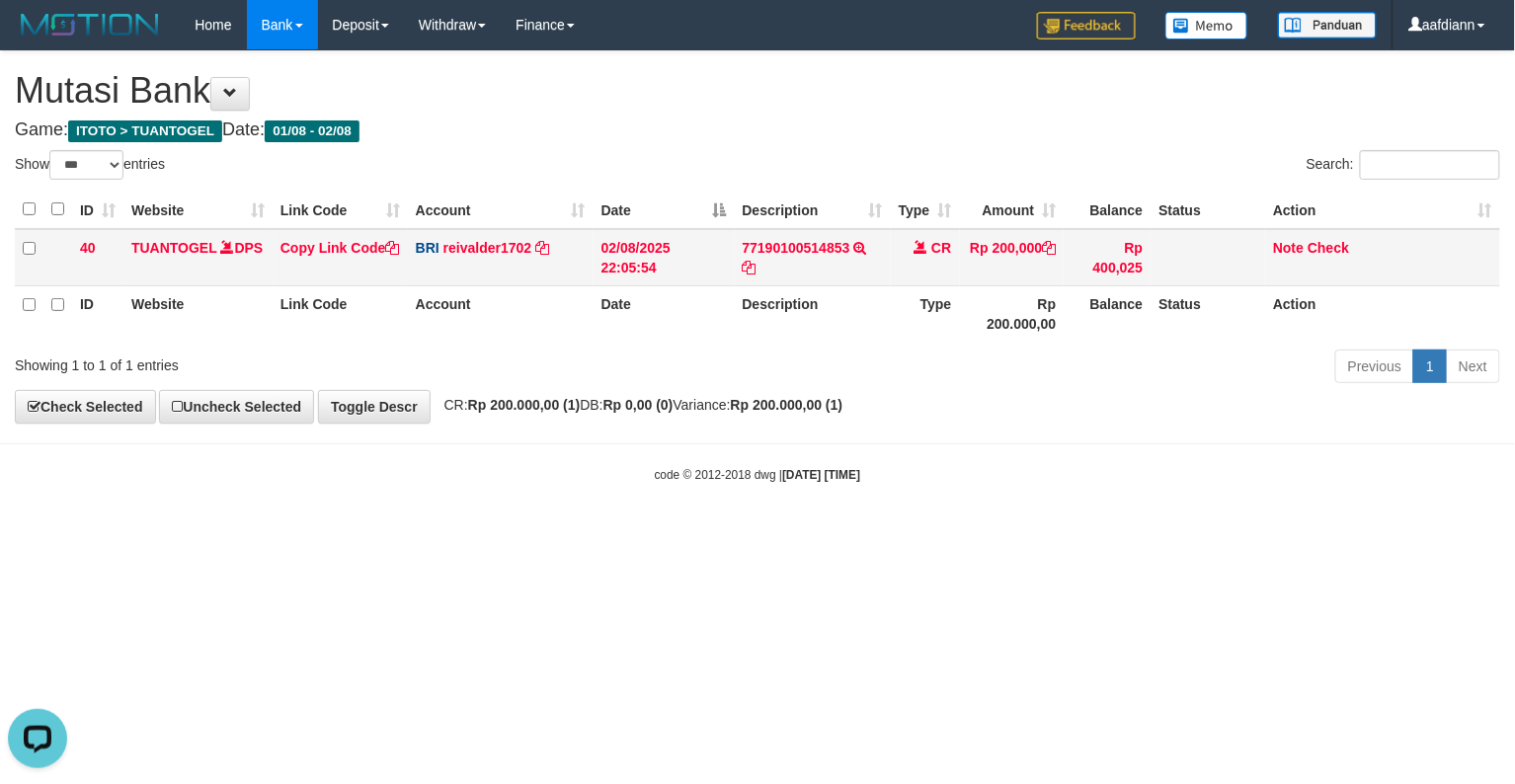 click on "77190100514853         TRANSFER NBMB 77190100514853 TO RIEVAL DERMAWAN" at bounding box center (813, 258) 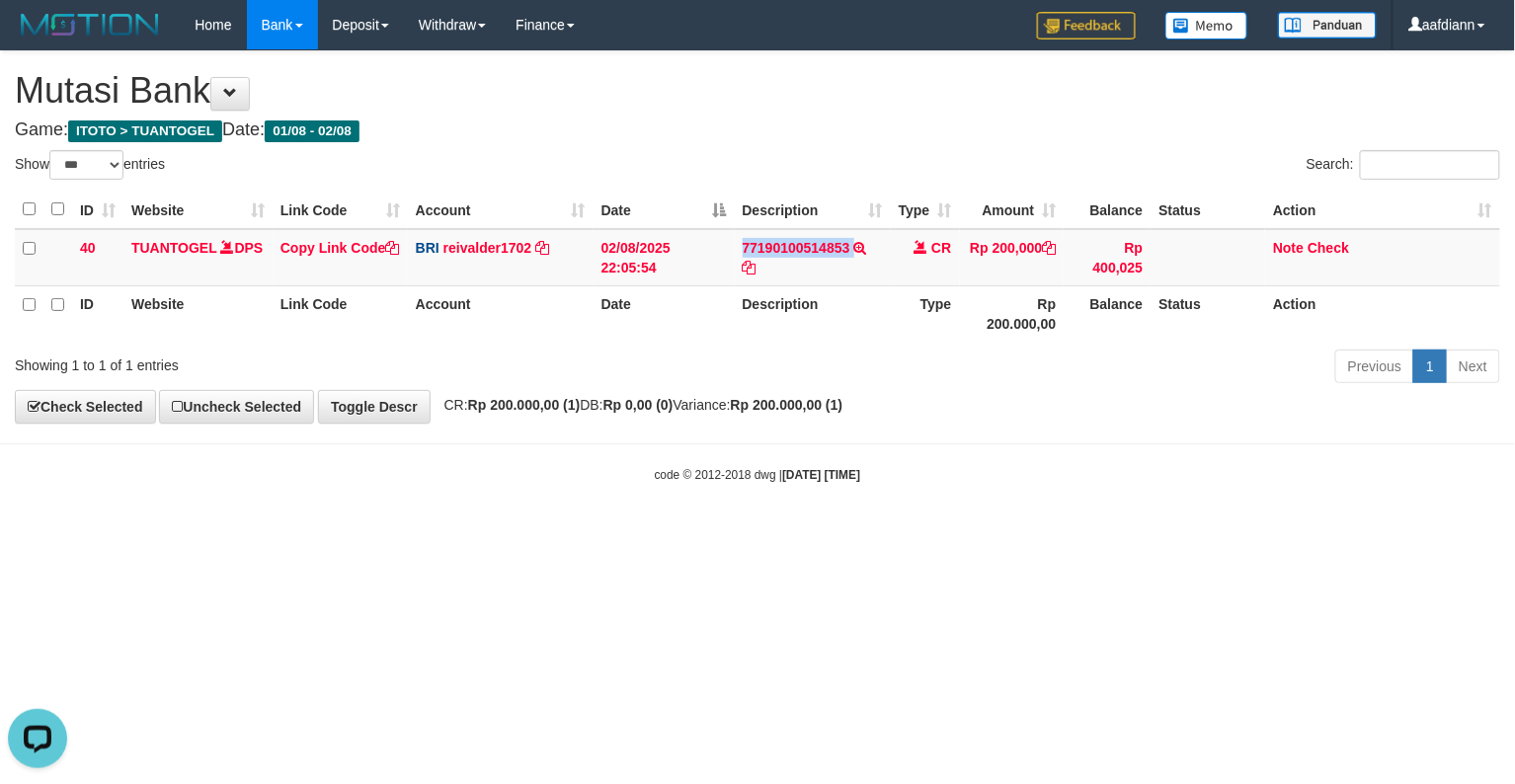 drag, startPoint x: 810, startPoint y: 282, endPoint x: 760, endPoint y: 329, distance: 68.622154 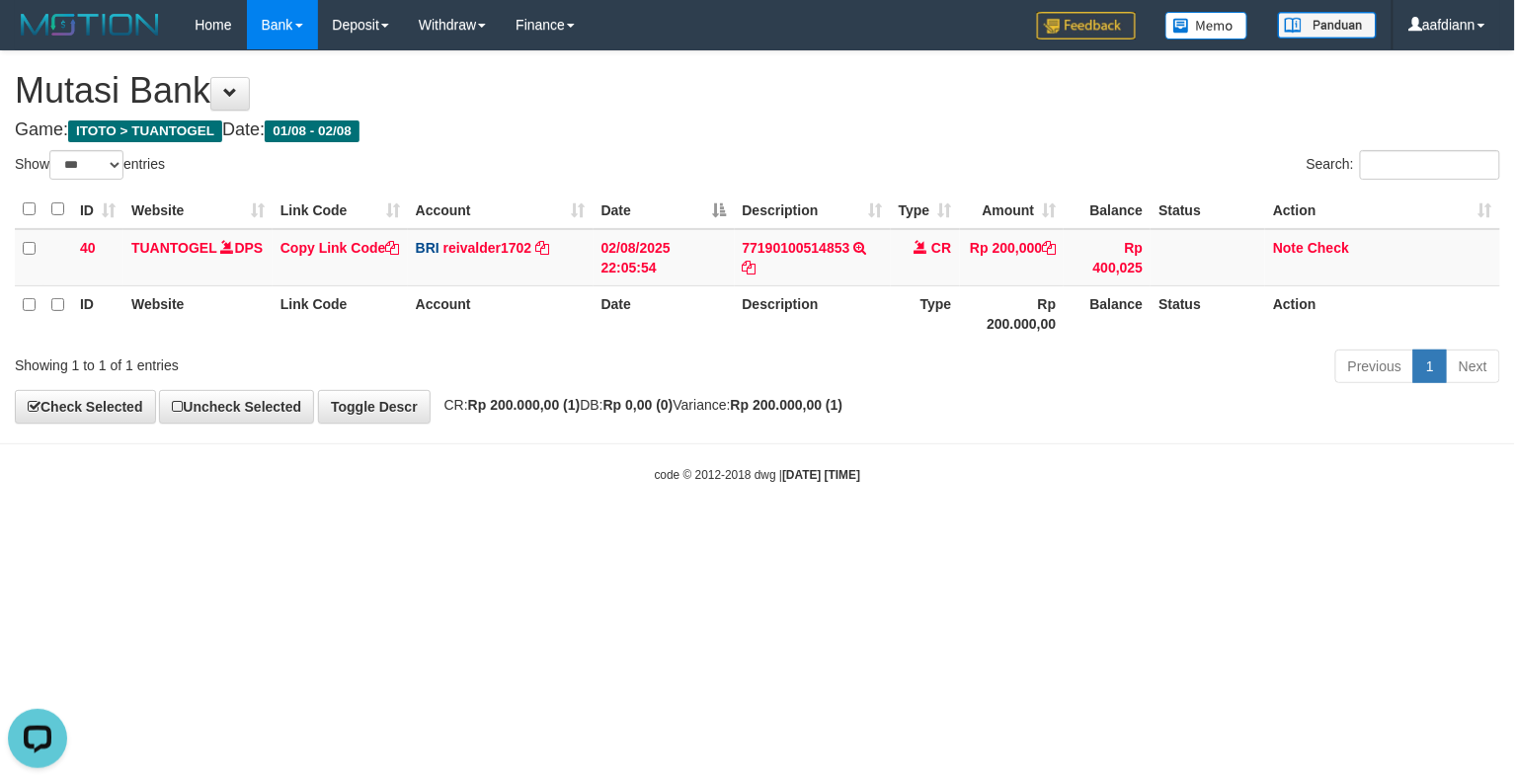 drag, startPoint x: 949, startPoint y: 538, endPoint x: 855, endPoint y: 447, distance: 130.83195 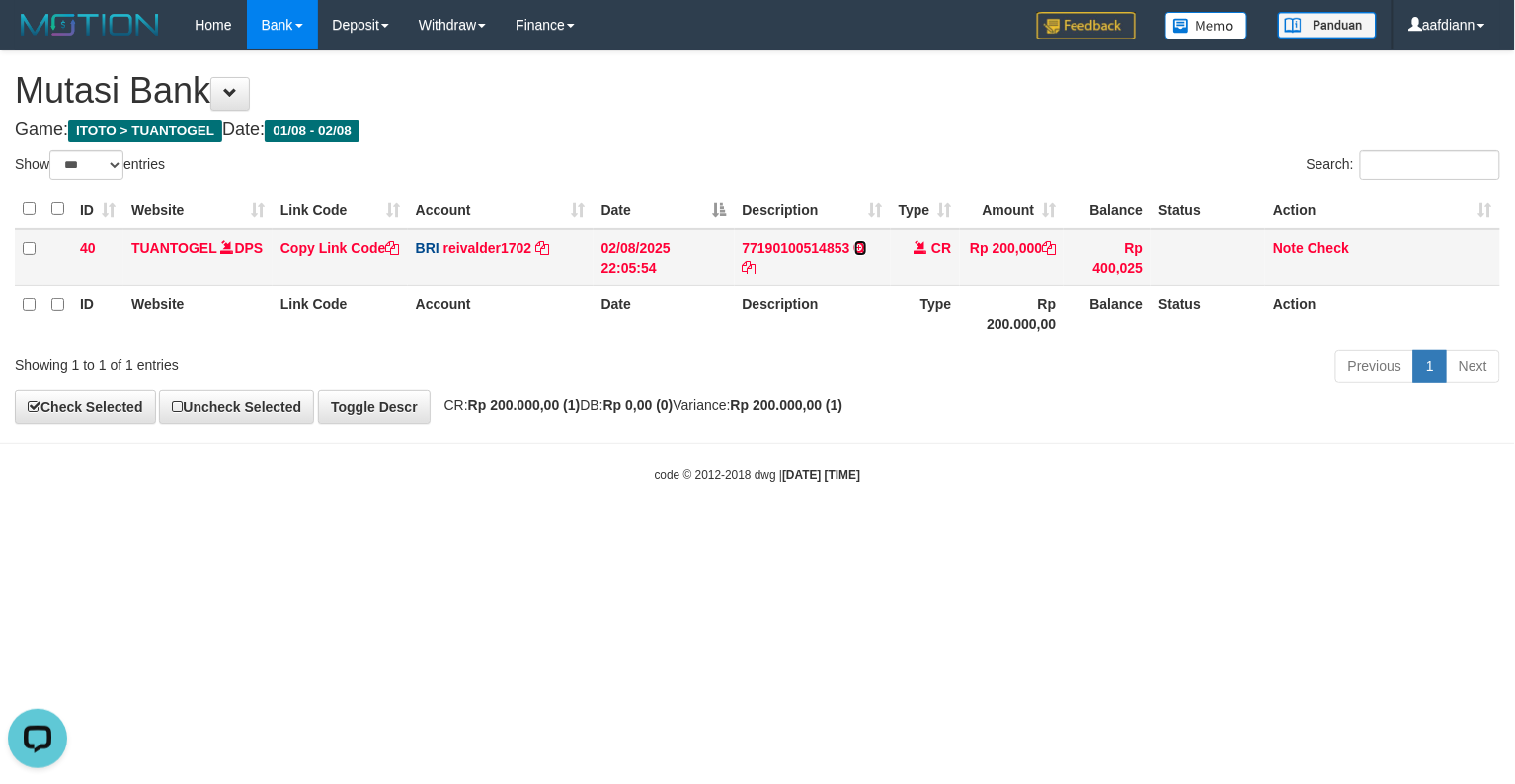 click at bounding box center [860, 248] 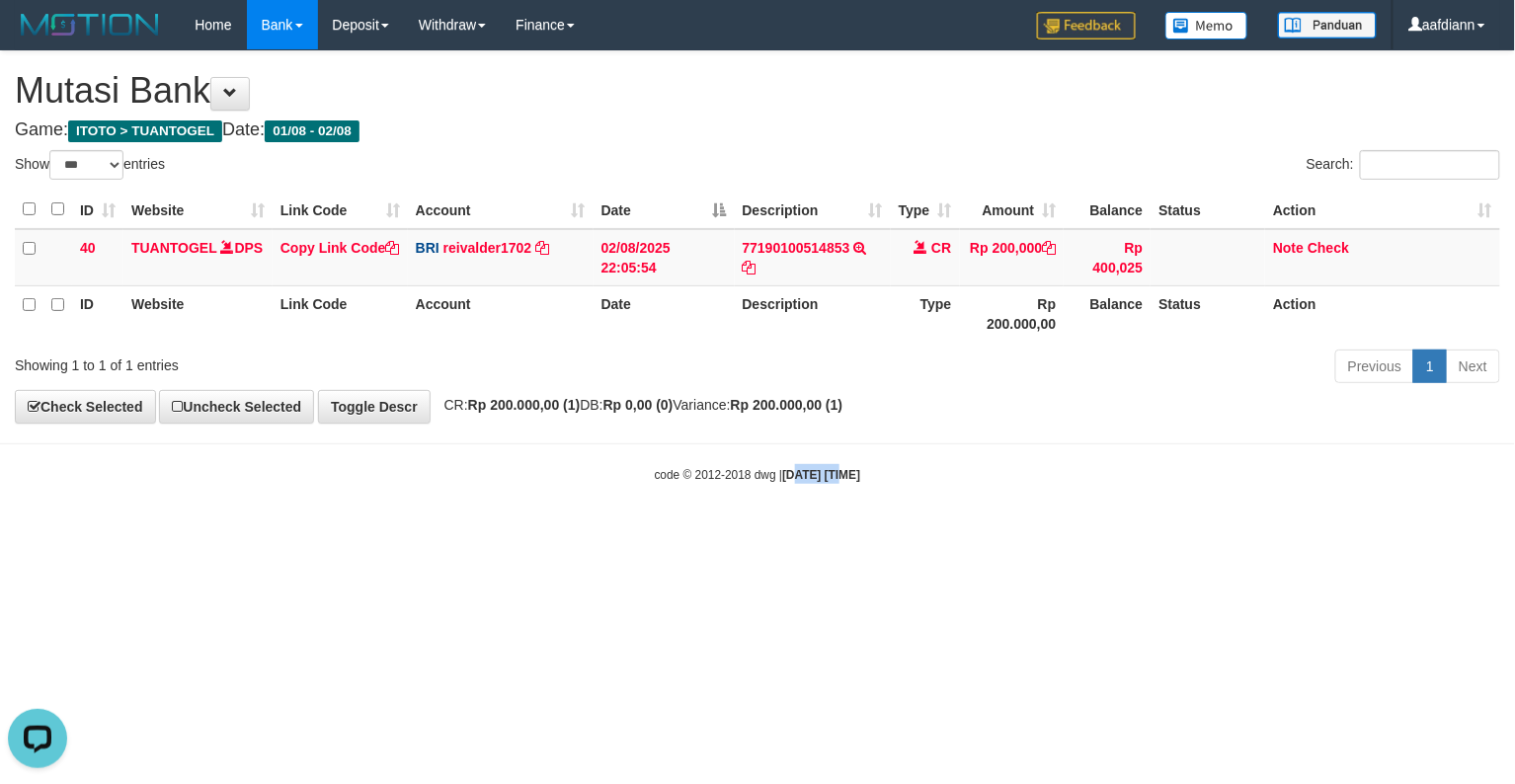 click on "Toggle navigation
Home
Bank
Account List
Load
By Website
Group
[ITOTO]													TUANTOGEL
By Load Group (DPS)
Group aaf-DPBCA02TUANTOGEL" at bounding box center [758, 267] 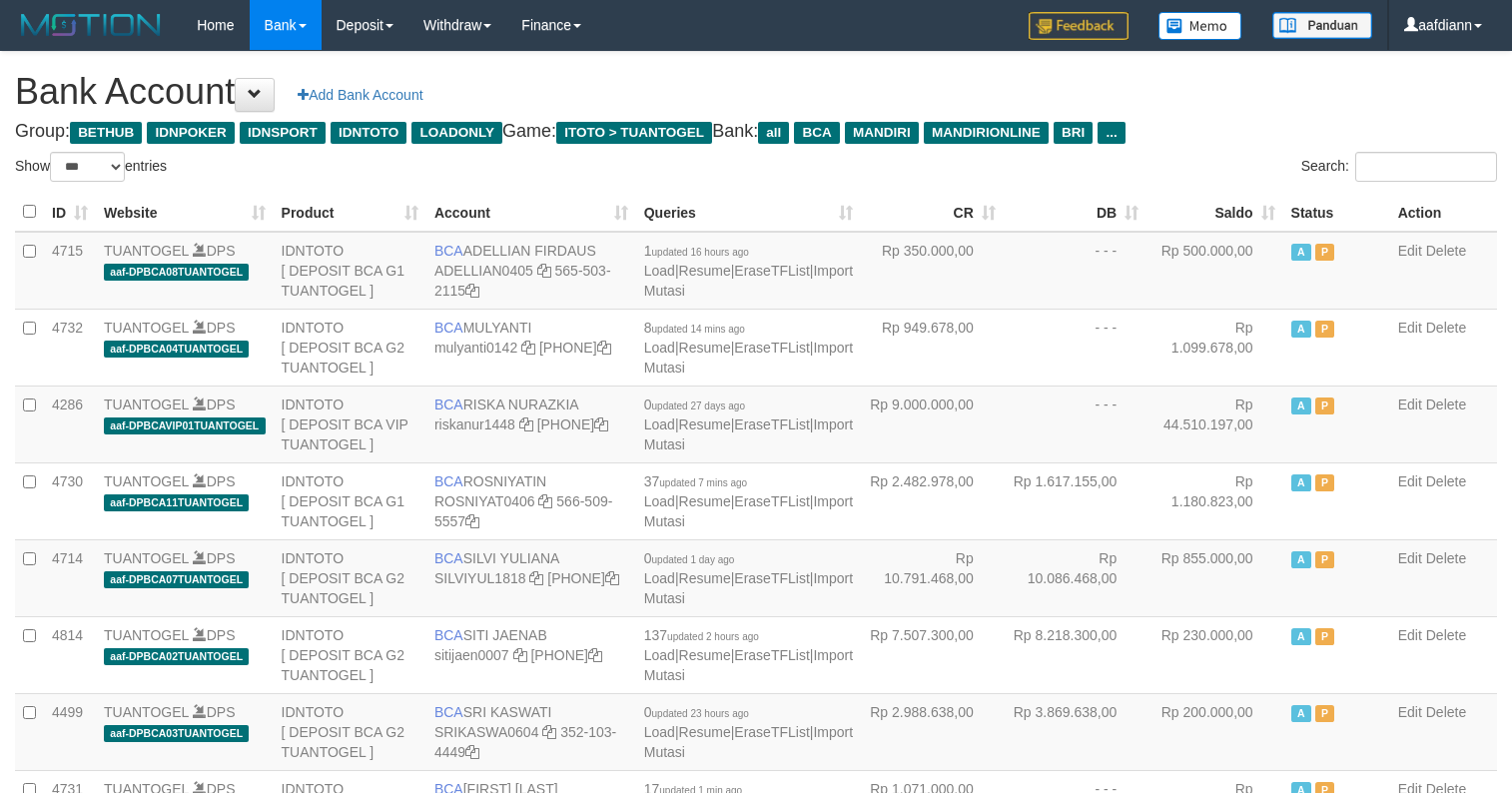 select on "***" 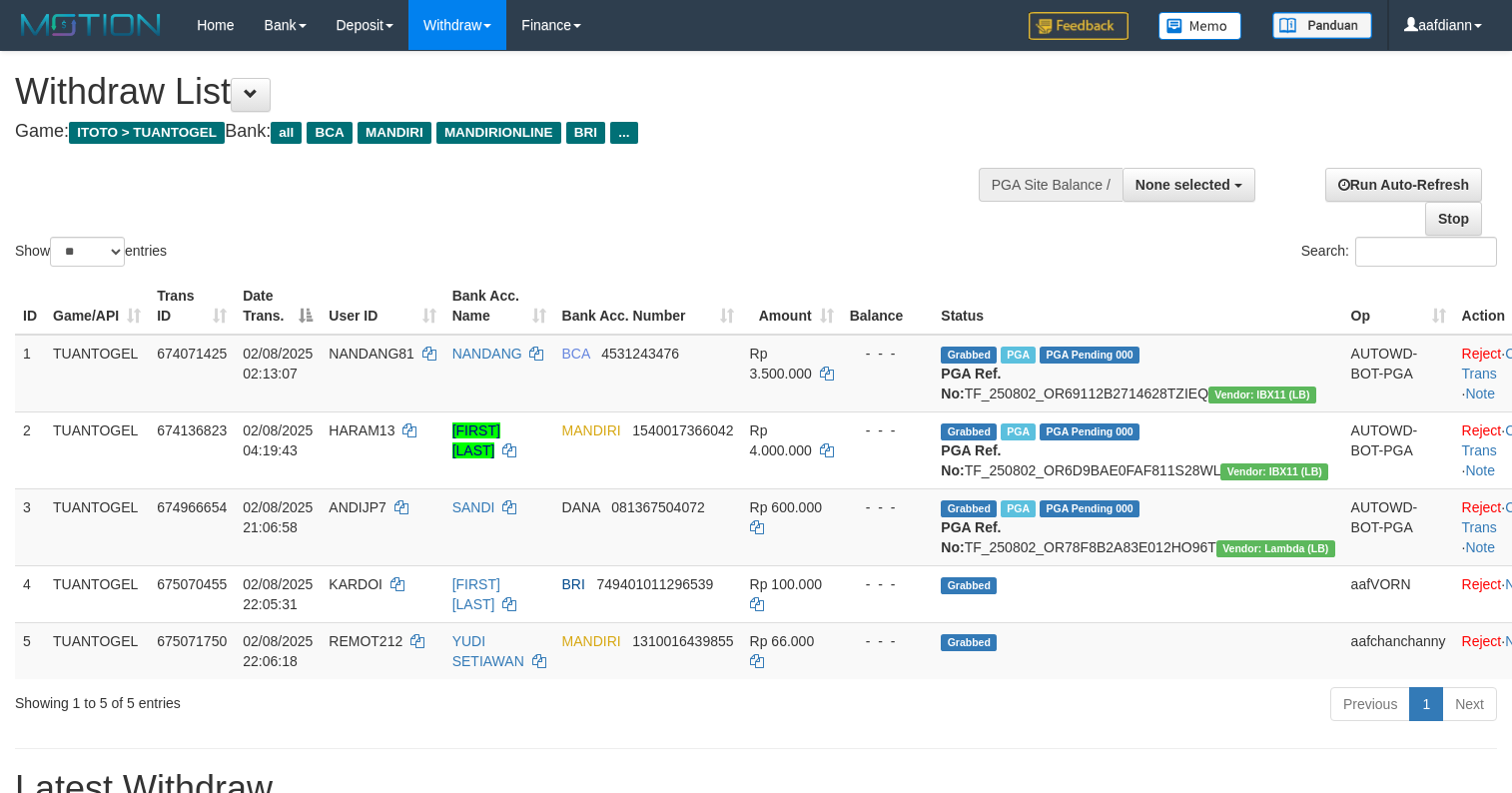 select 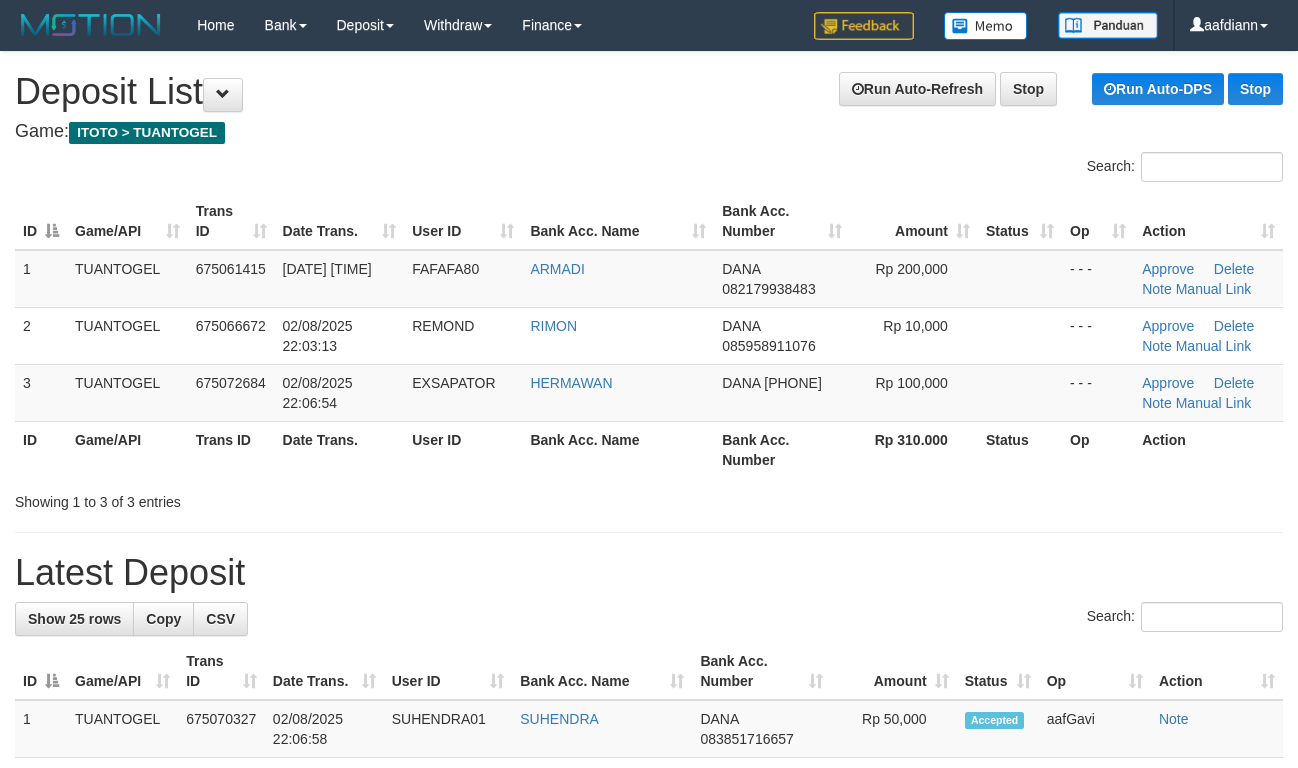 scroll, scrollTop: 72, scrollLeft: 0, axis: vertical 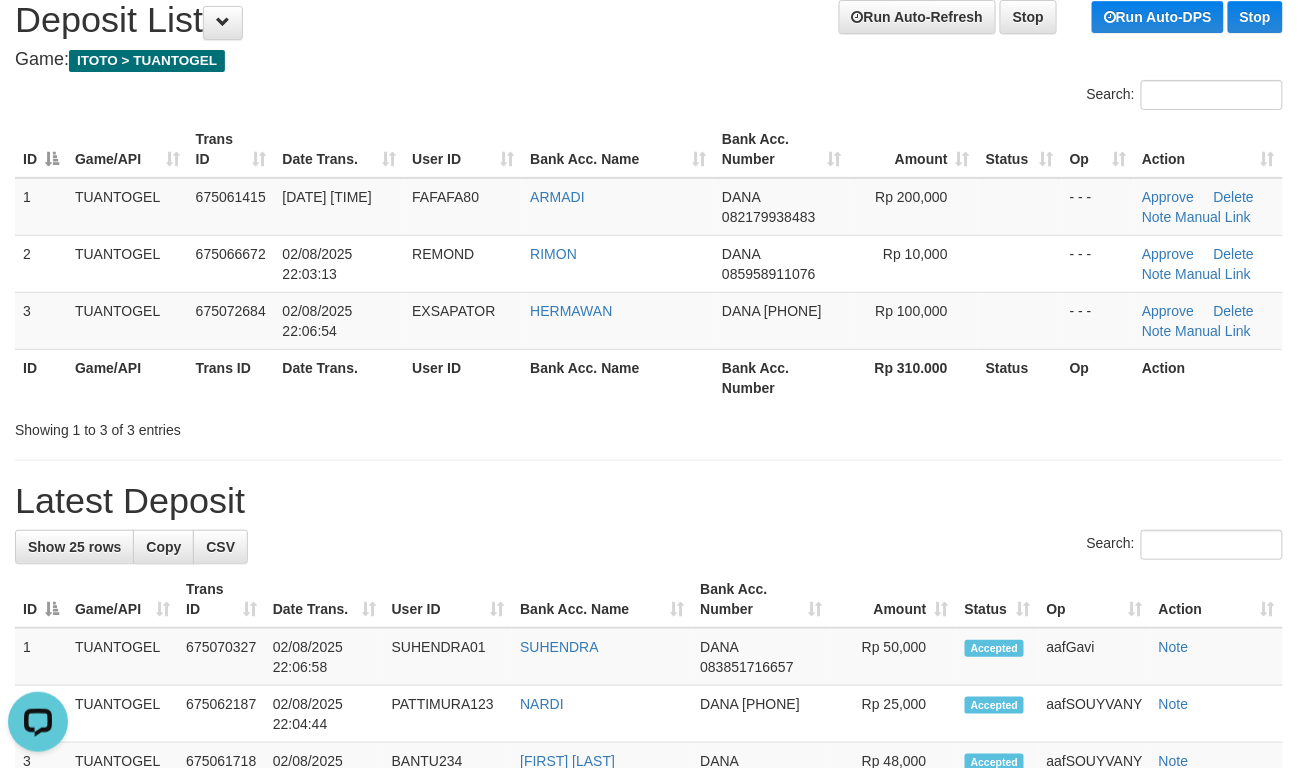 click on "Latest Deposit" at bounding box center (649, 501) 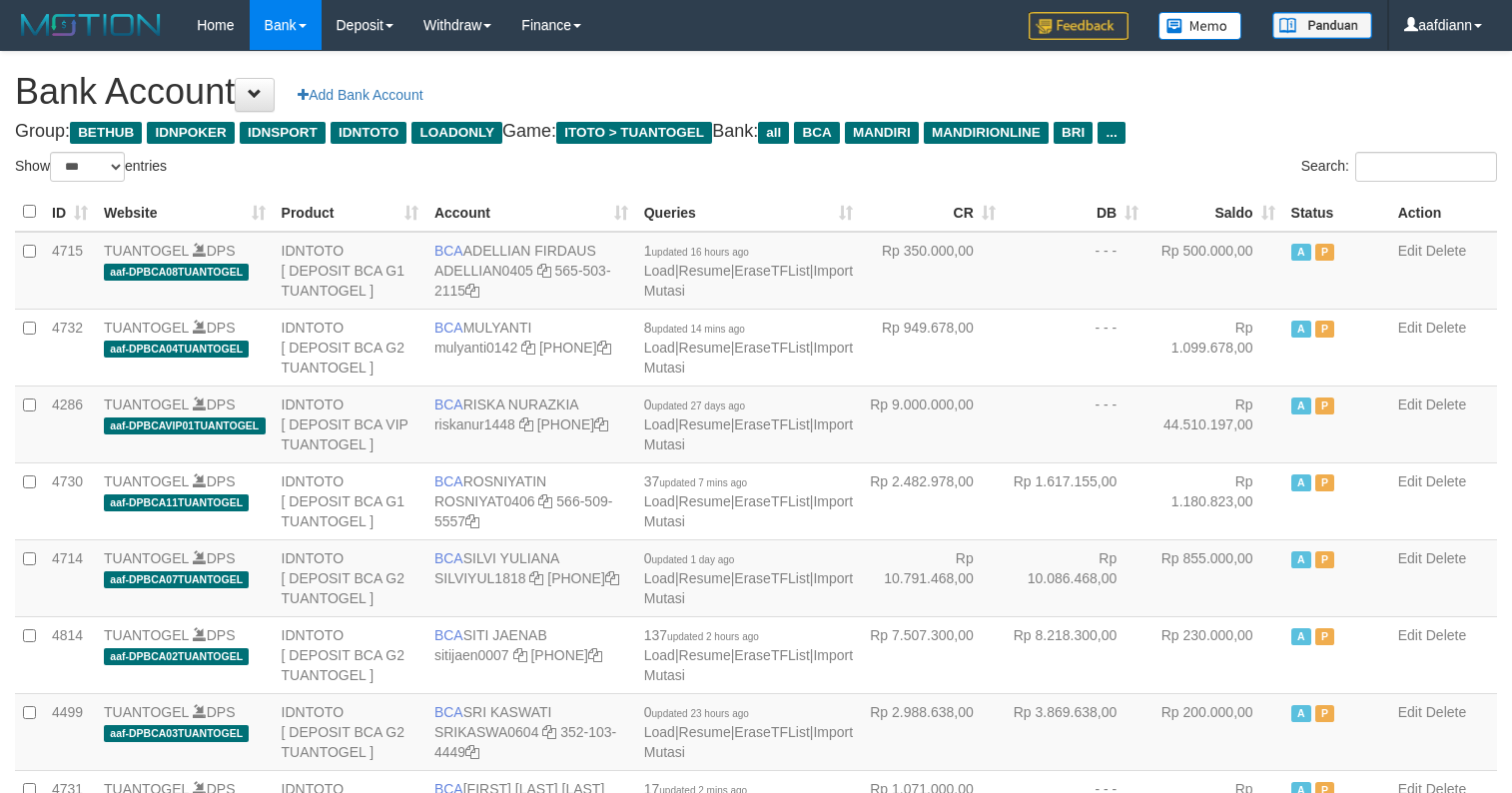 select on "***" 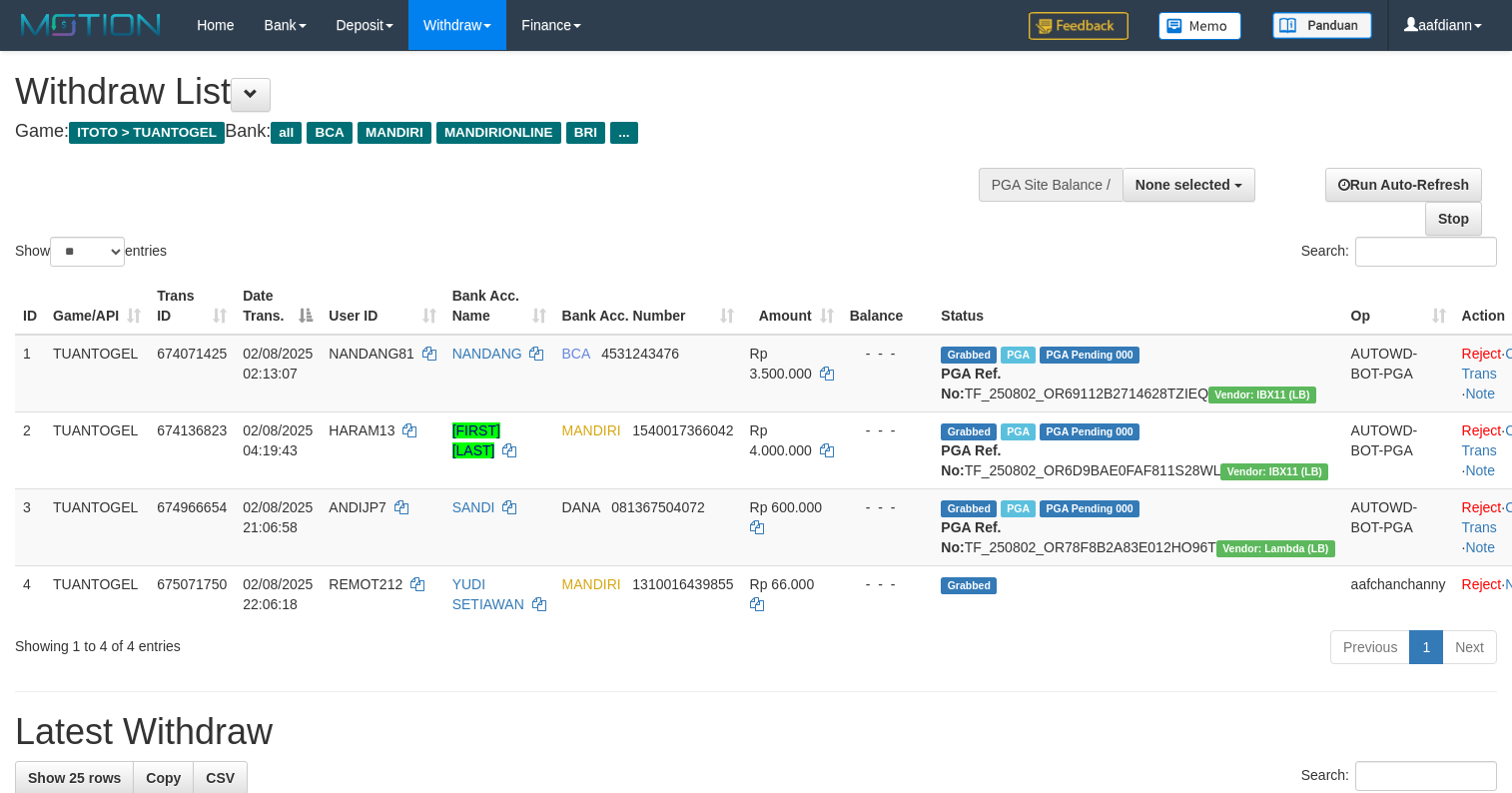 select 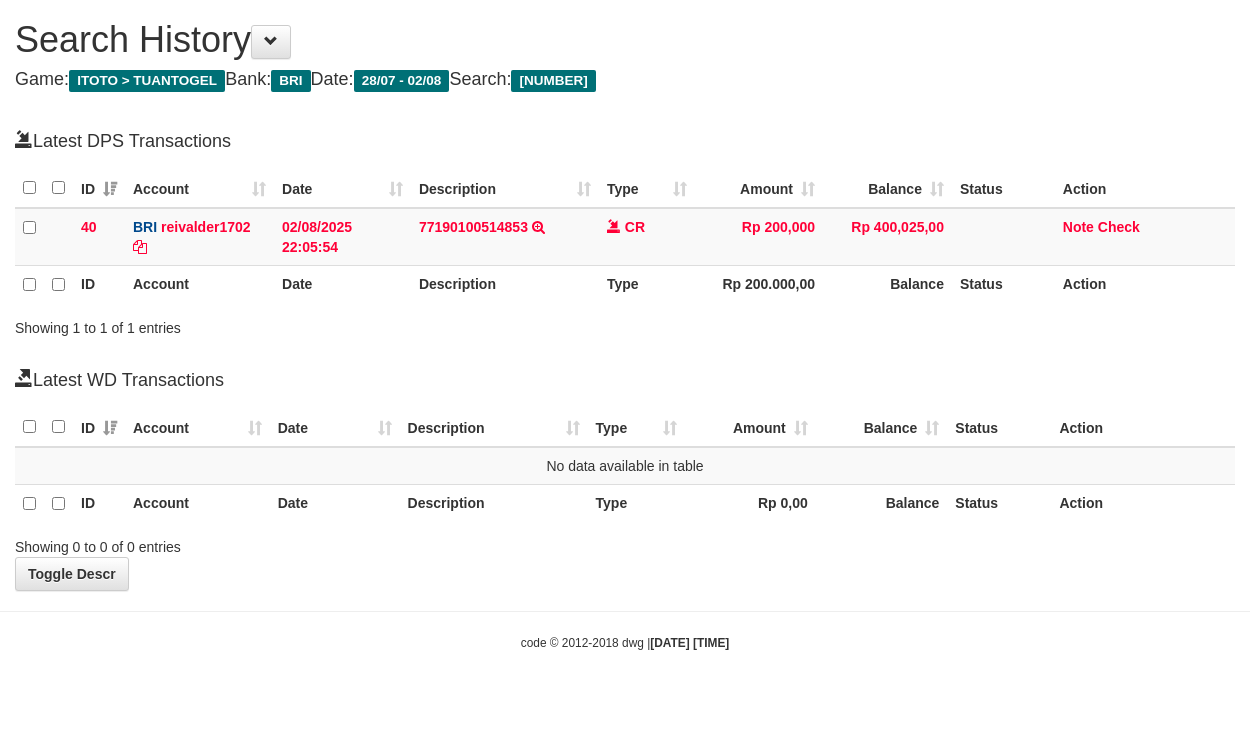 scroll, scrollTop: 0, scrollLeft: 0, axis: both 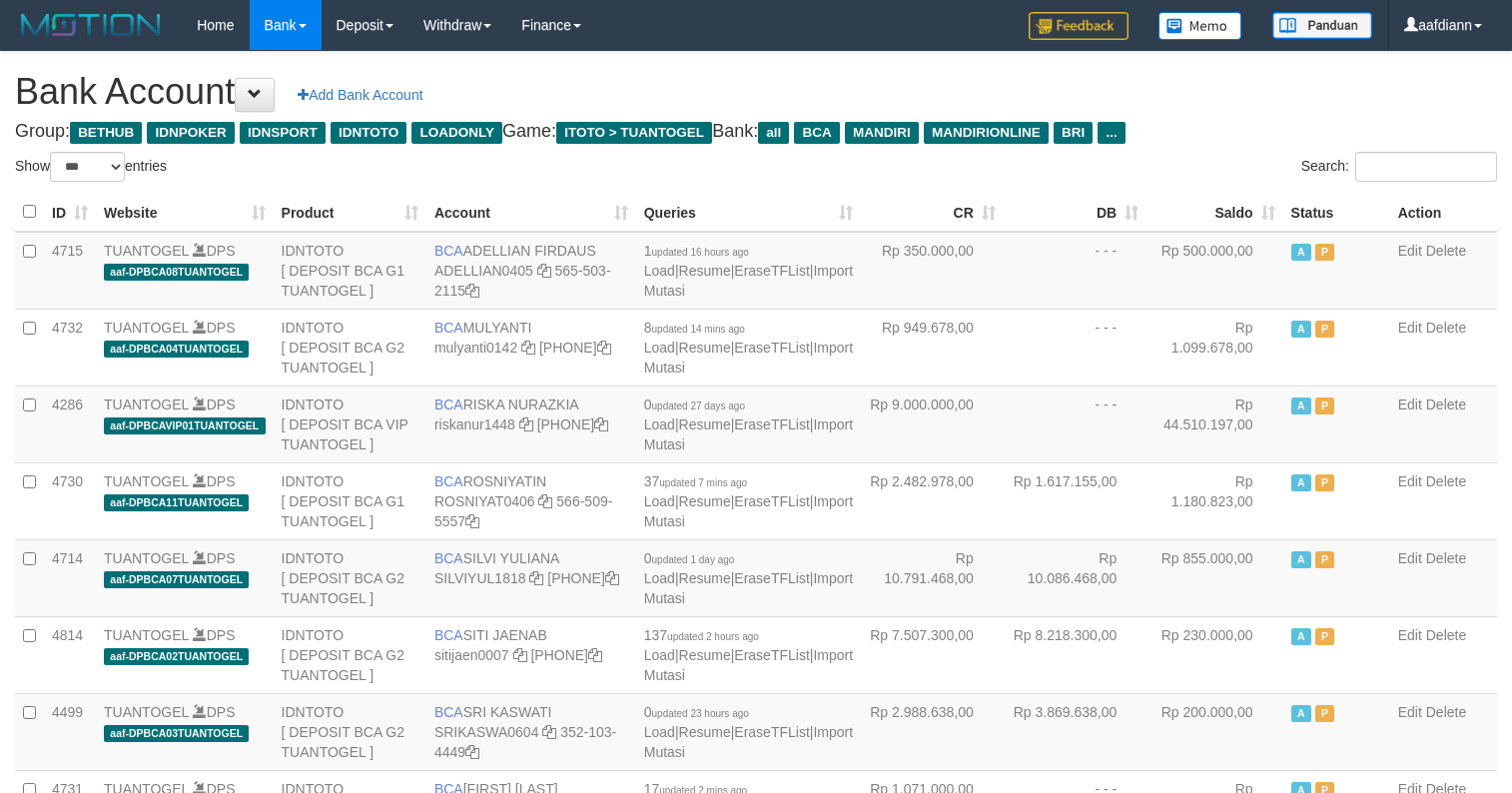 select on "***" 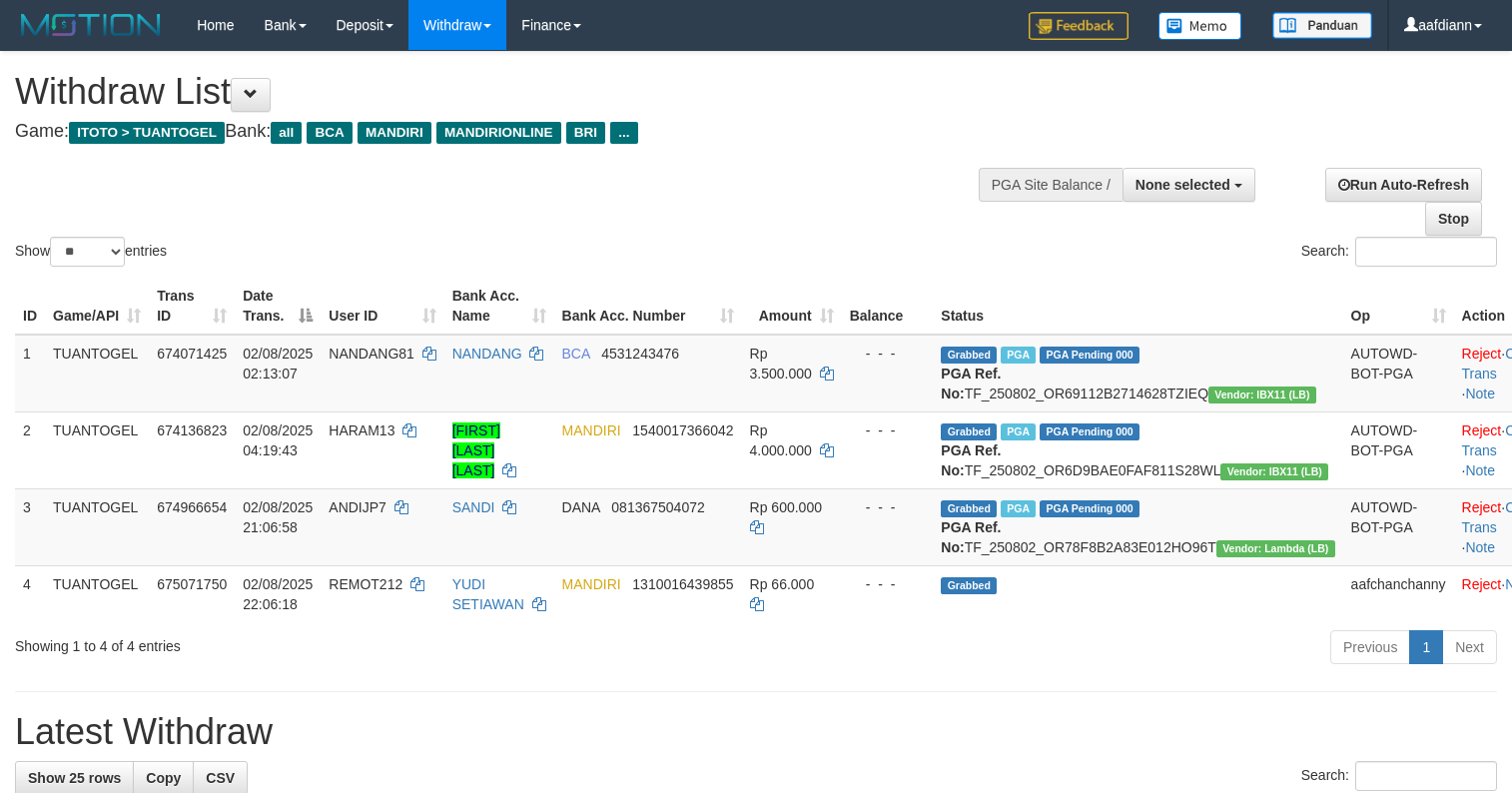select 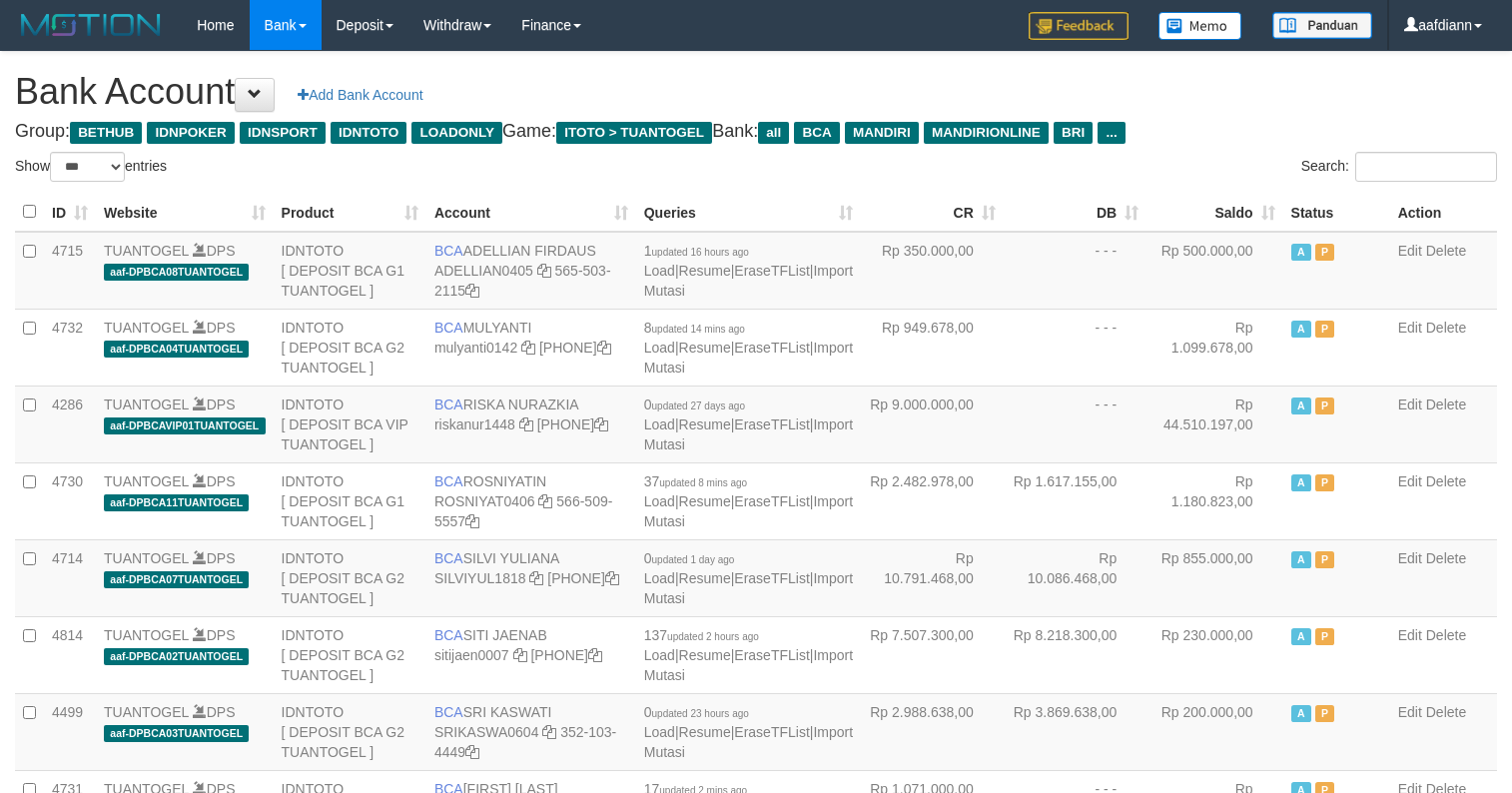 select on "***" 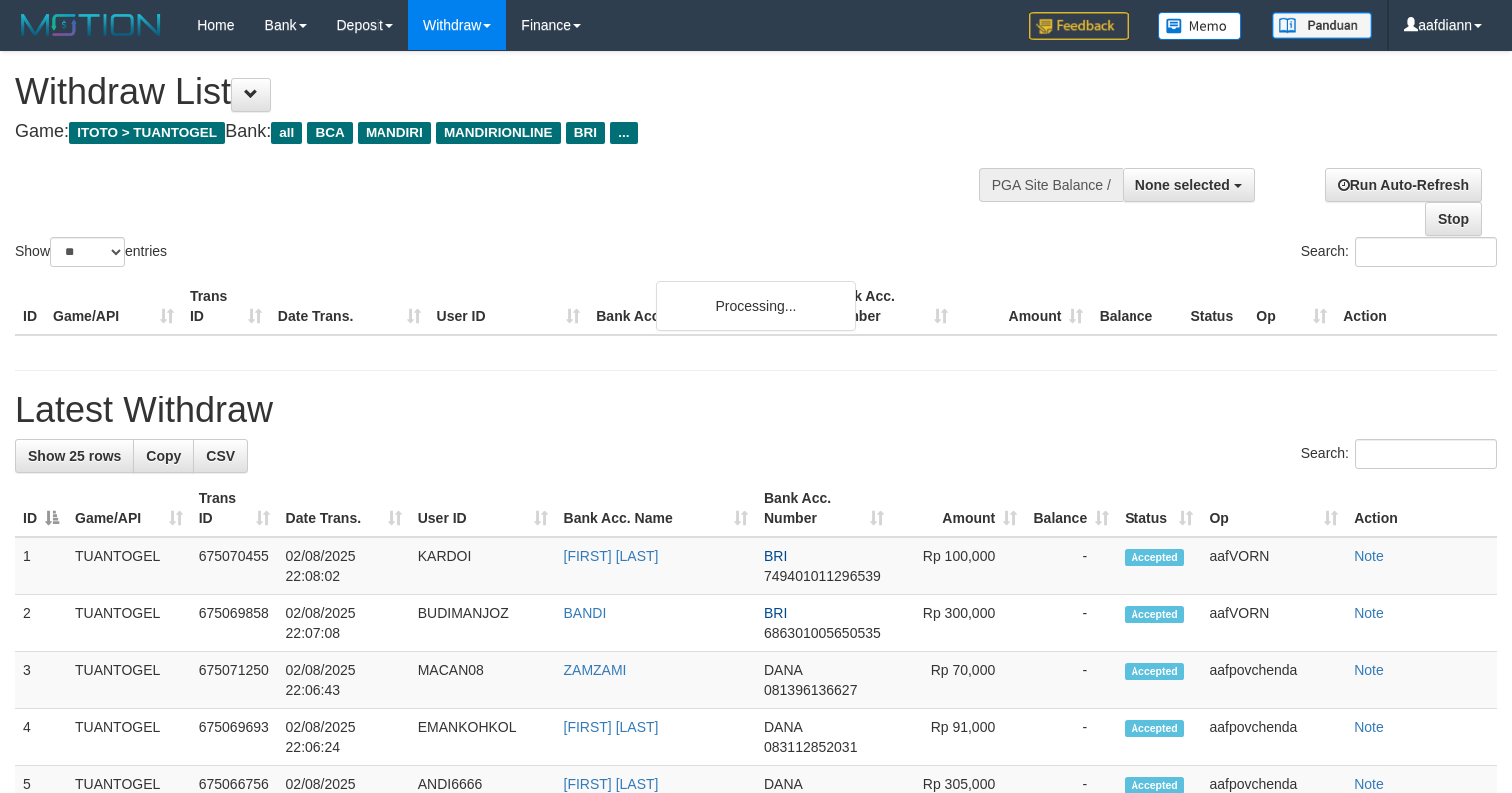 select 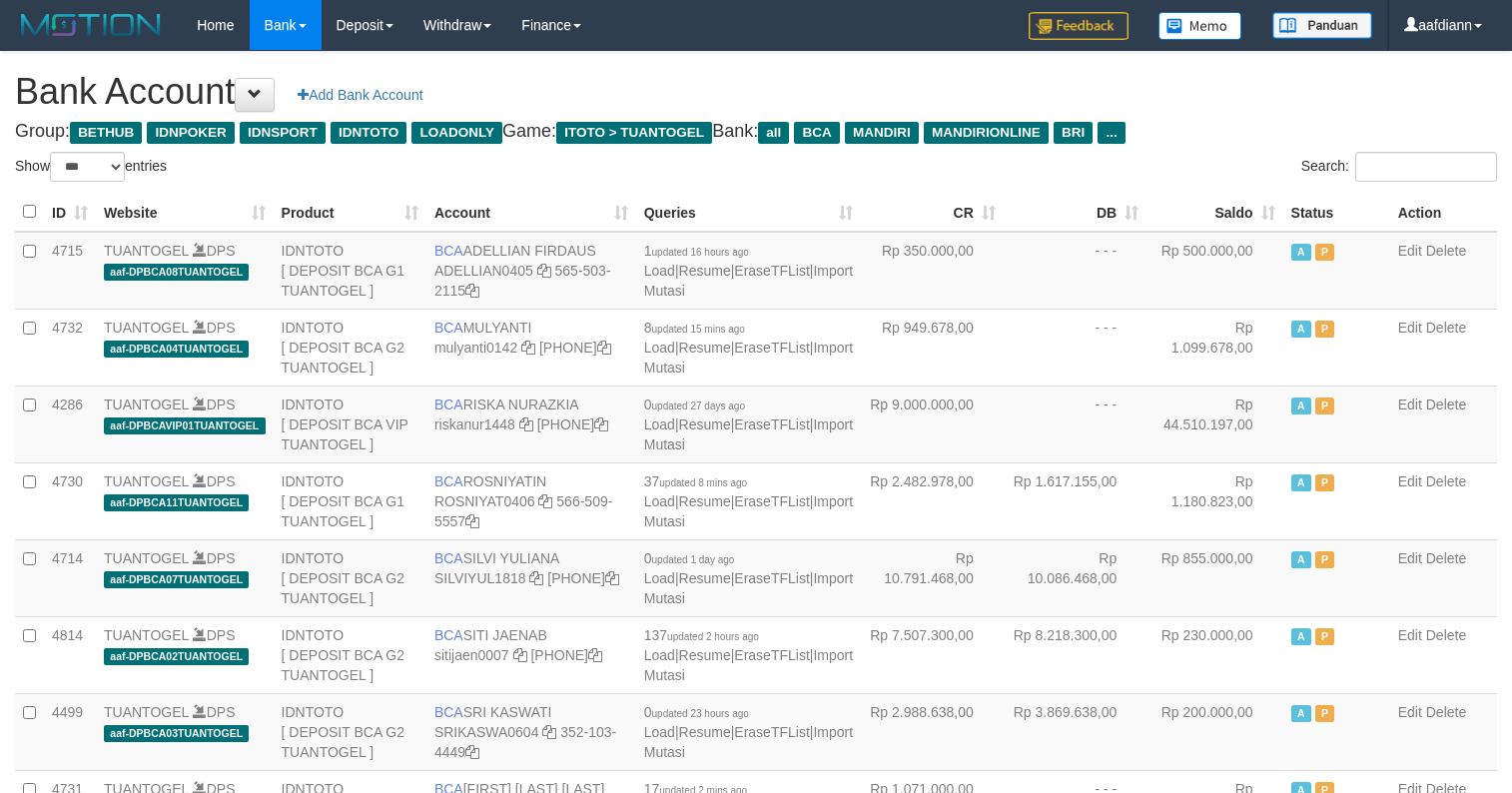 select on "***" 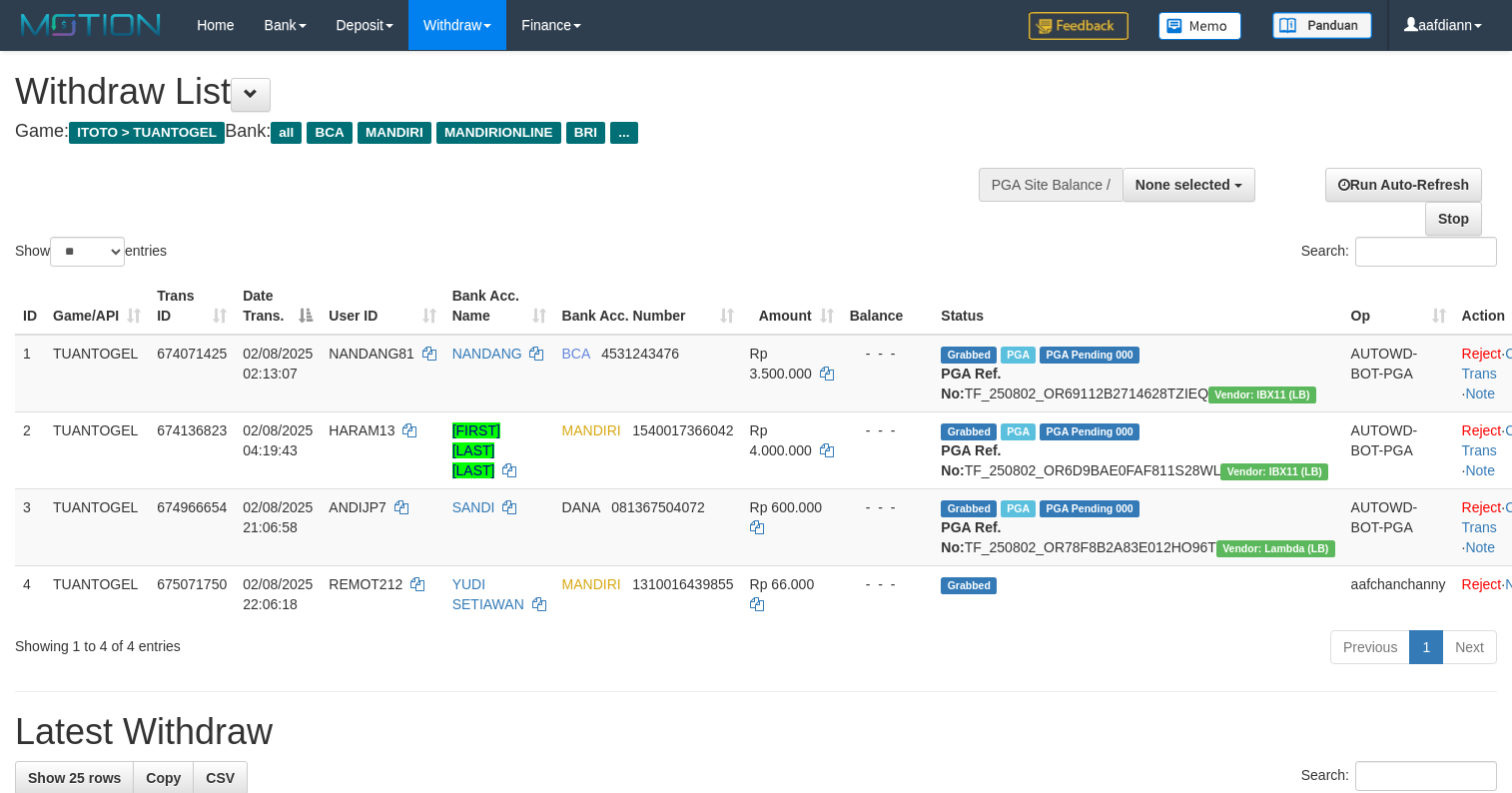select 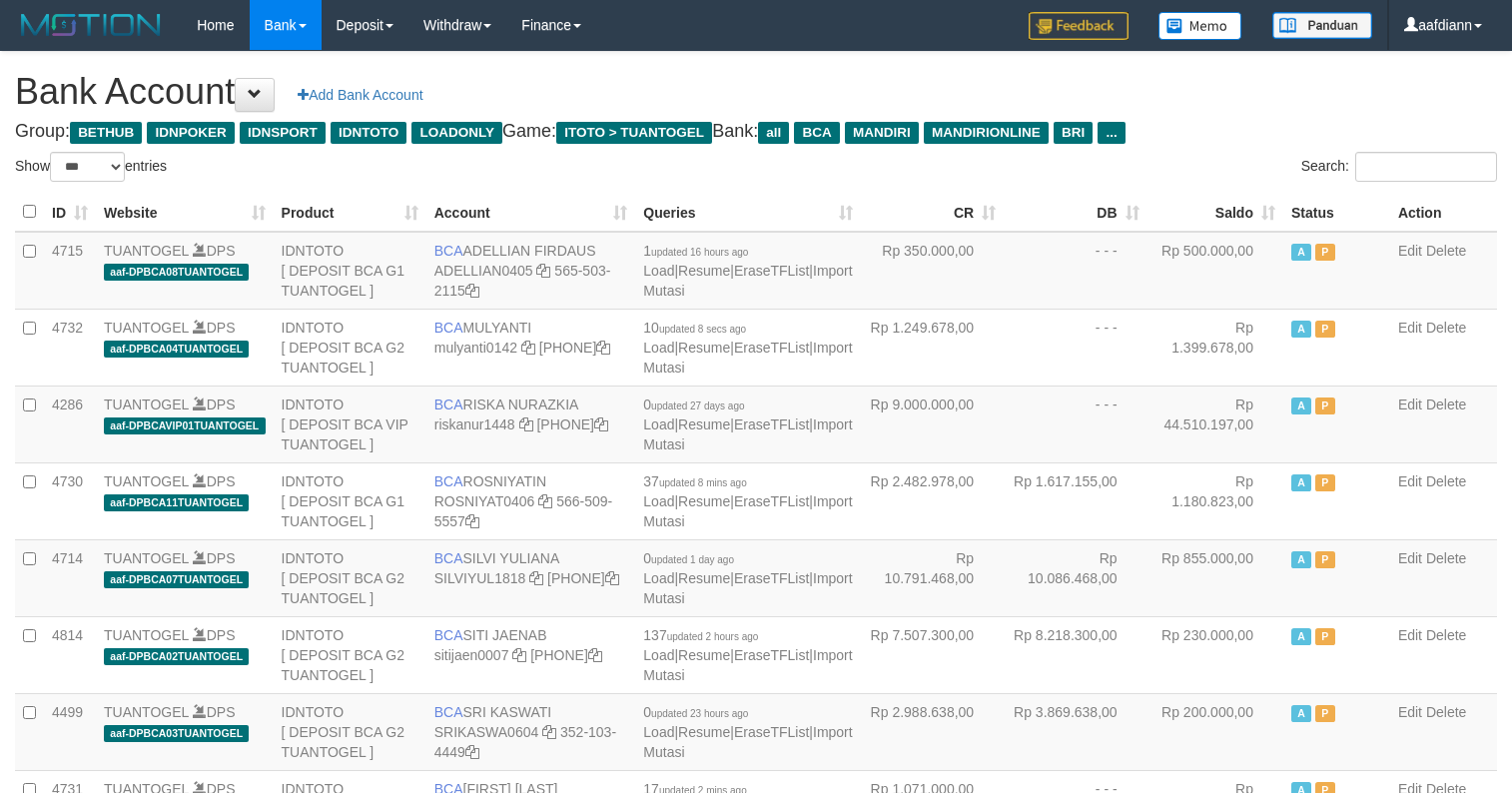select on "***" 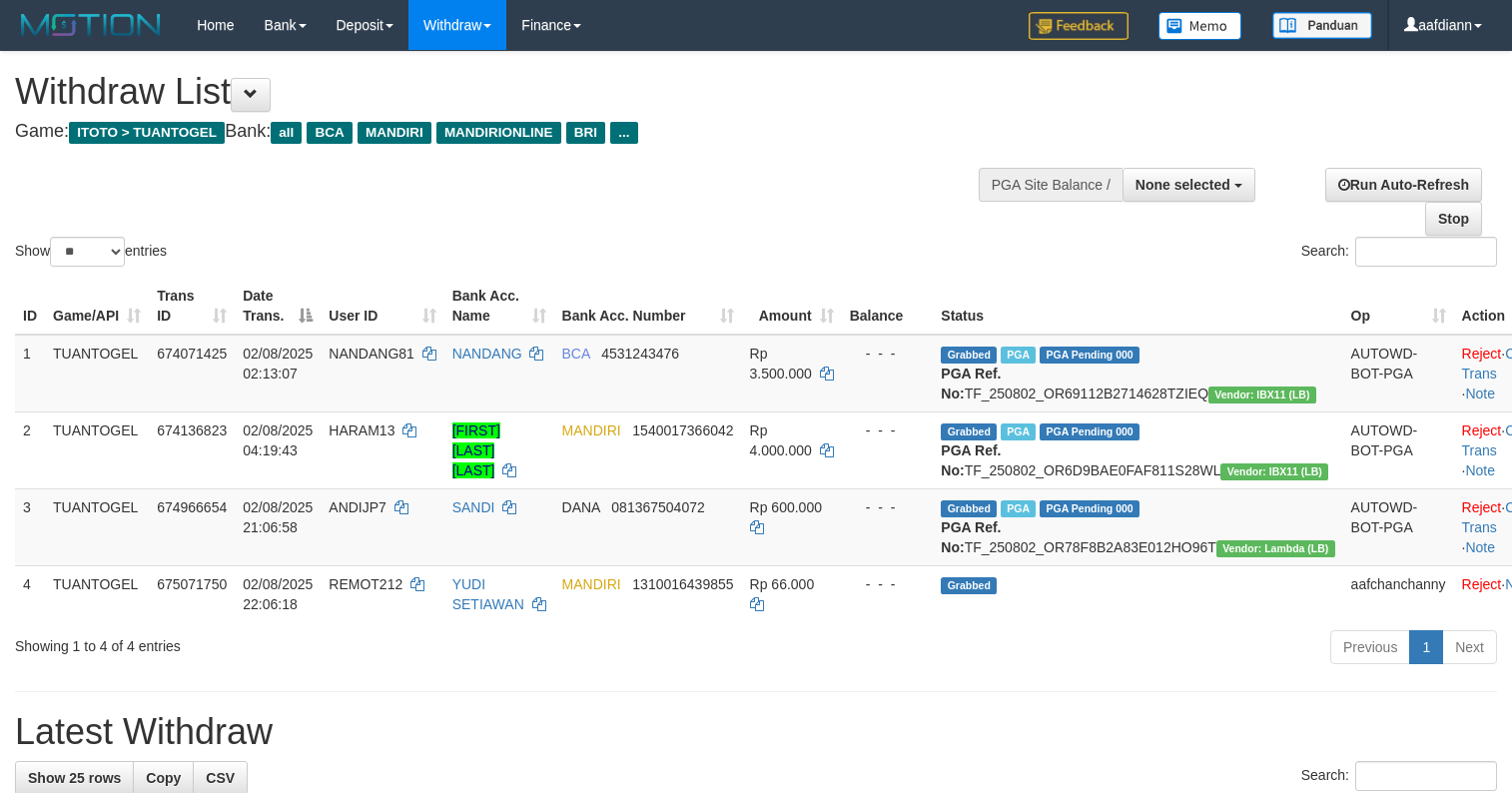 select 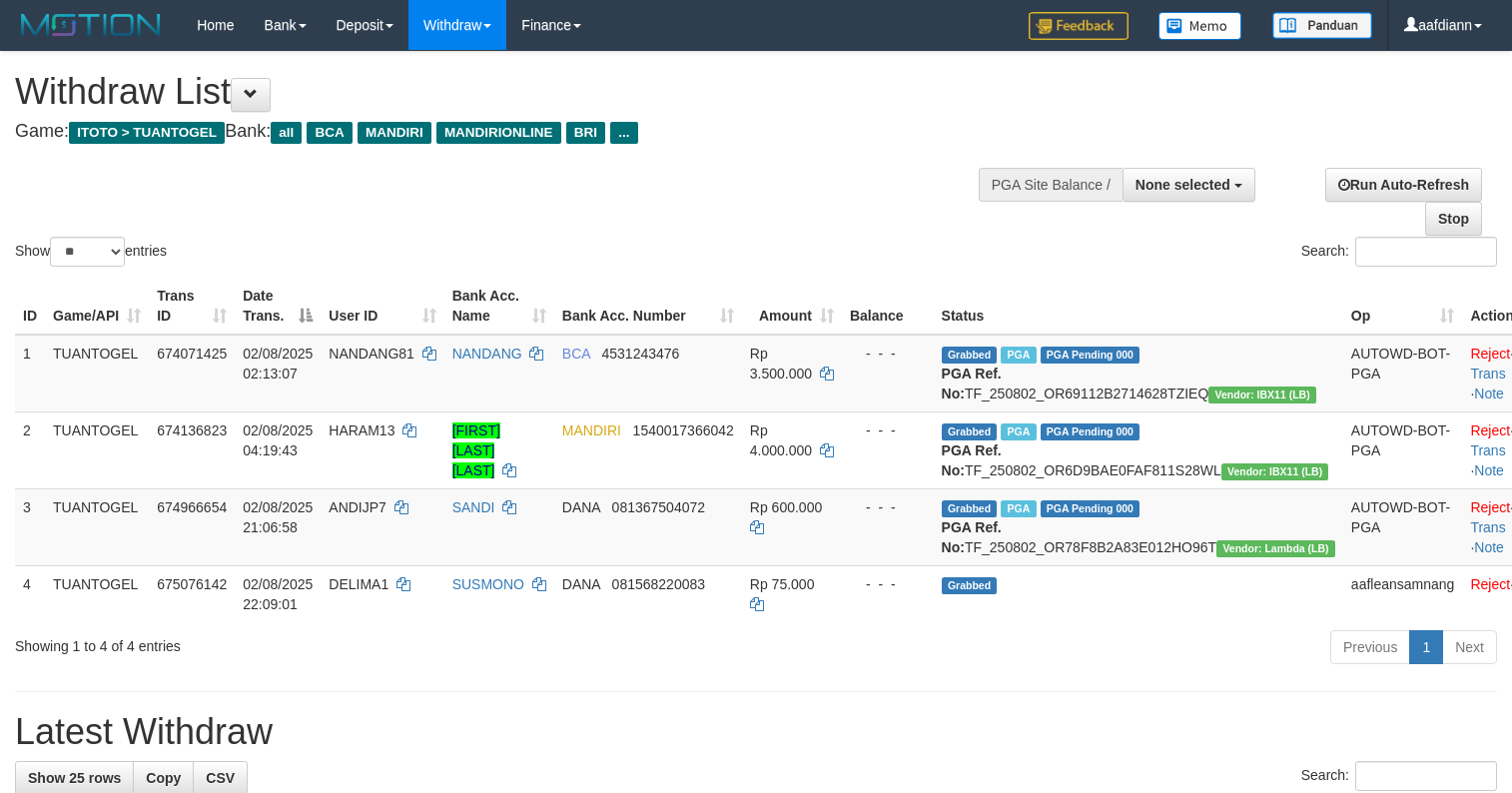 select 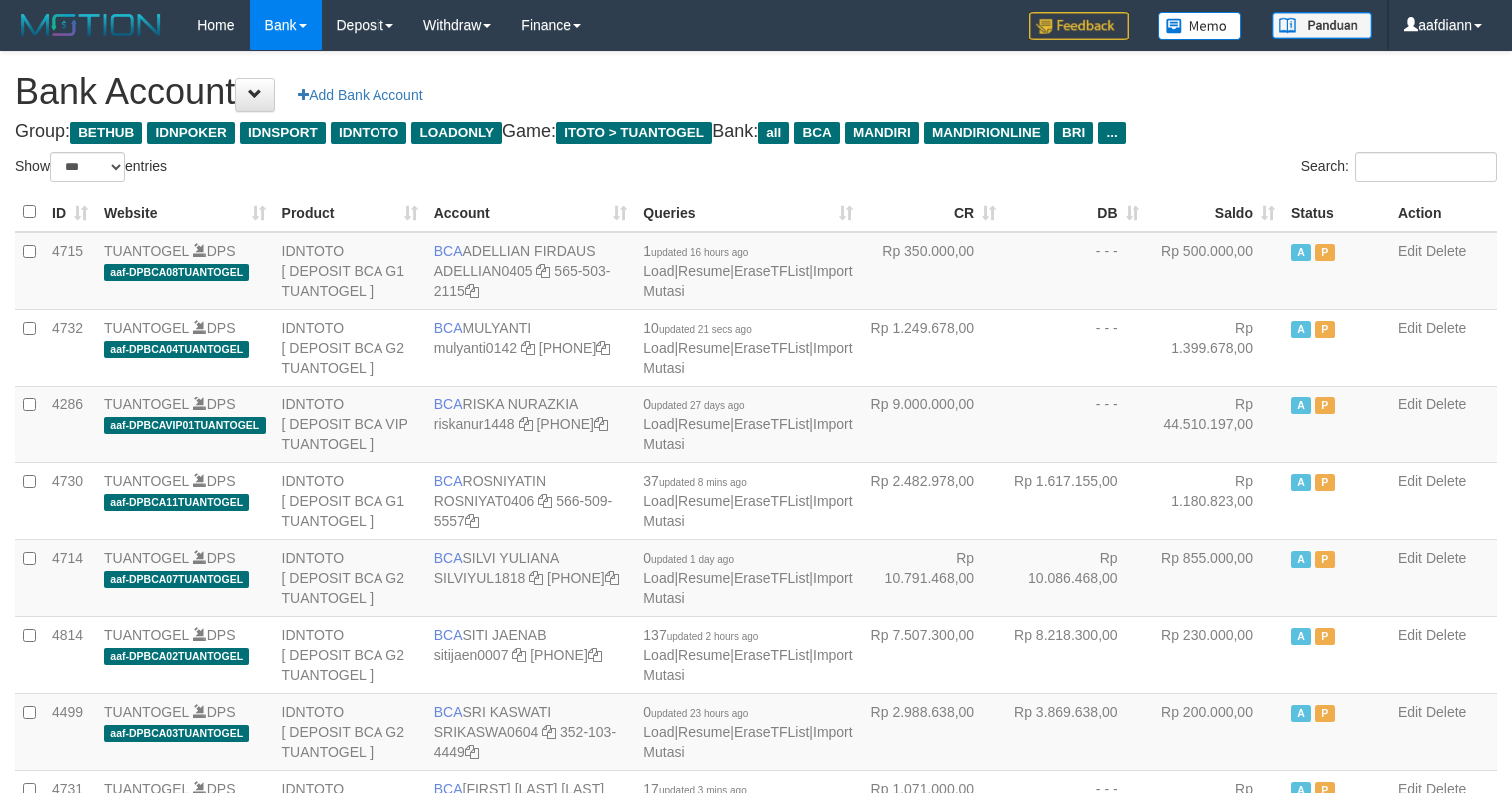 select on "***" 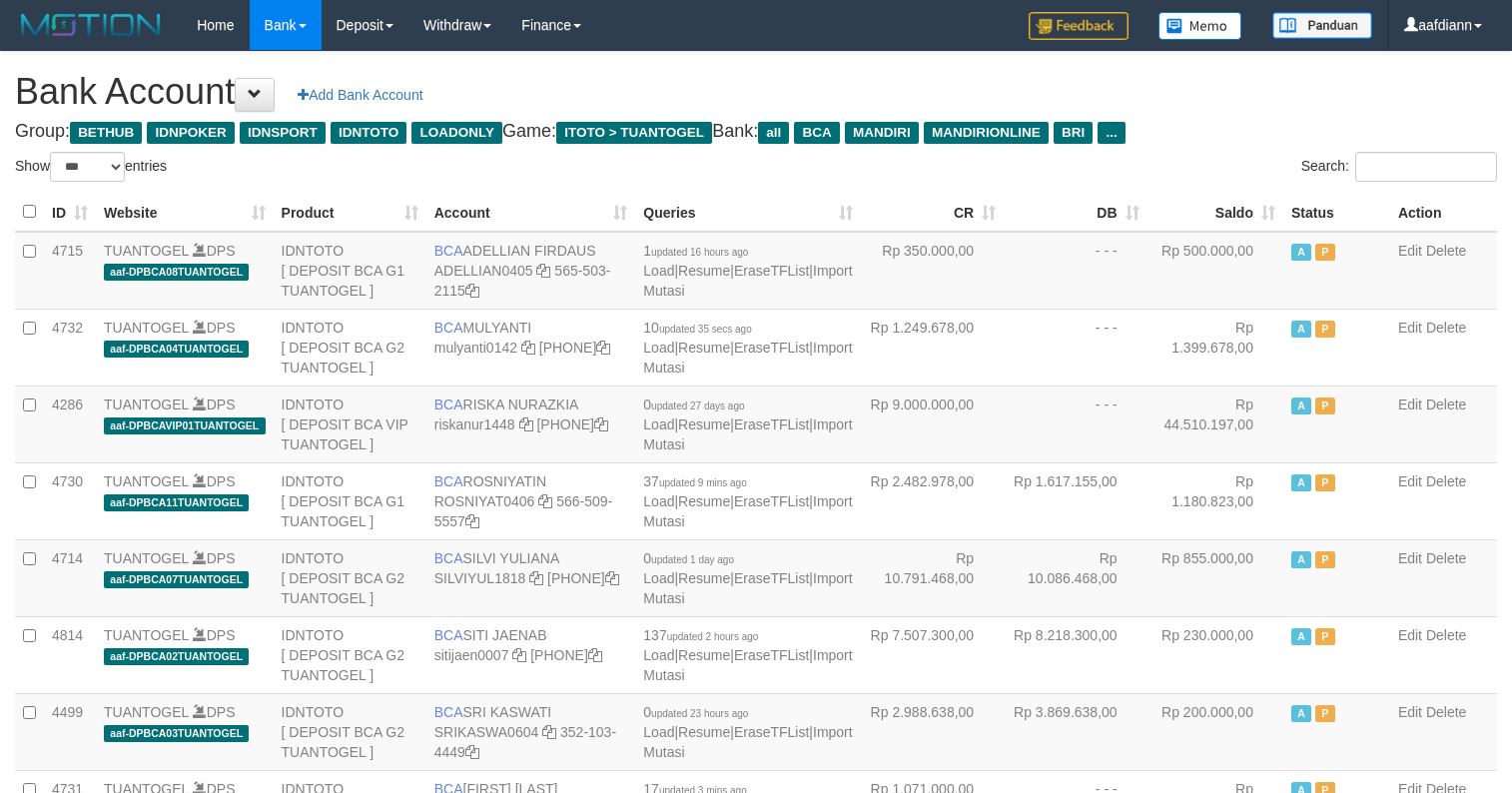 select on "***" 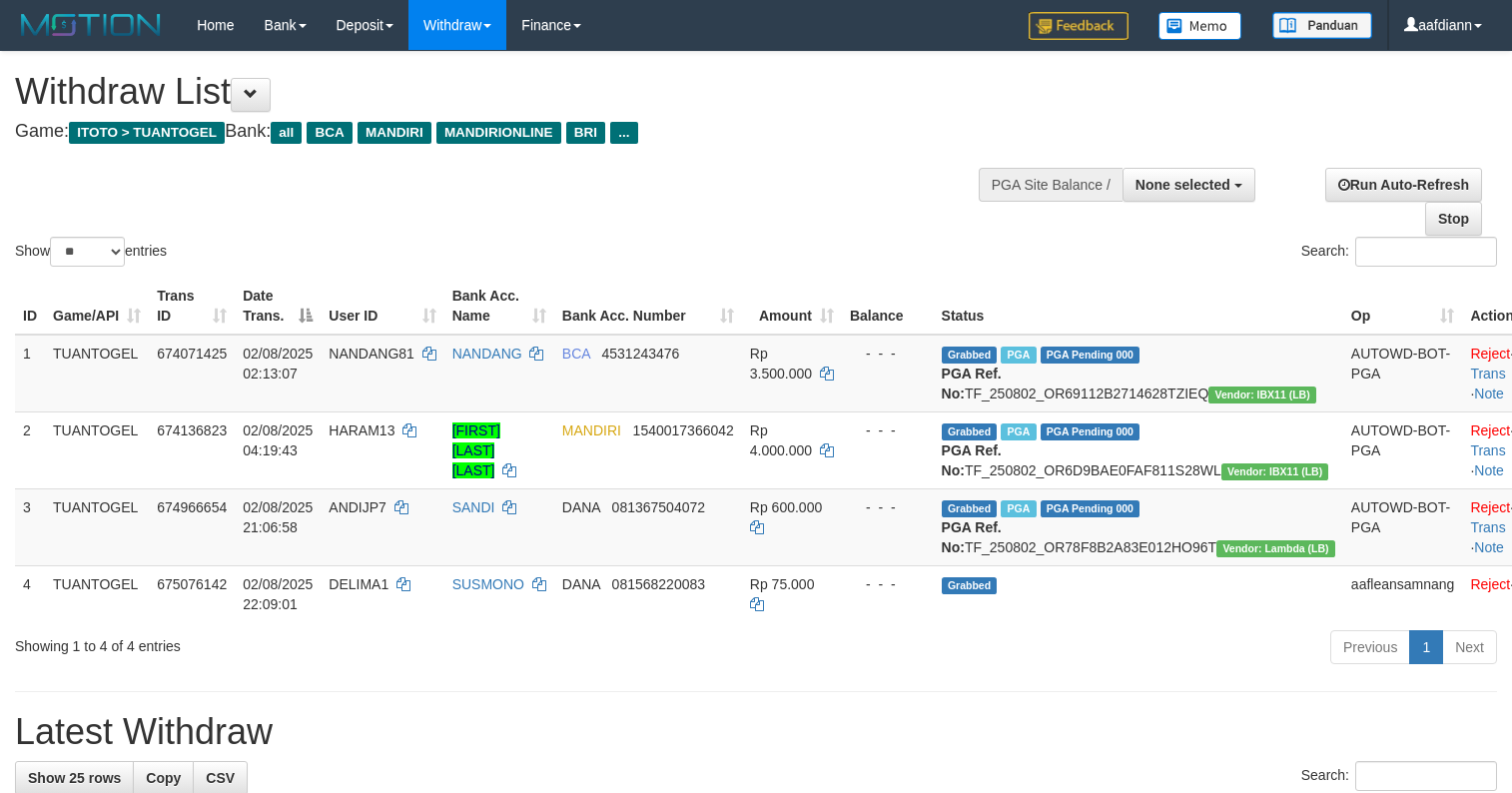 select 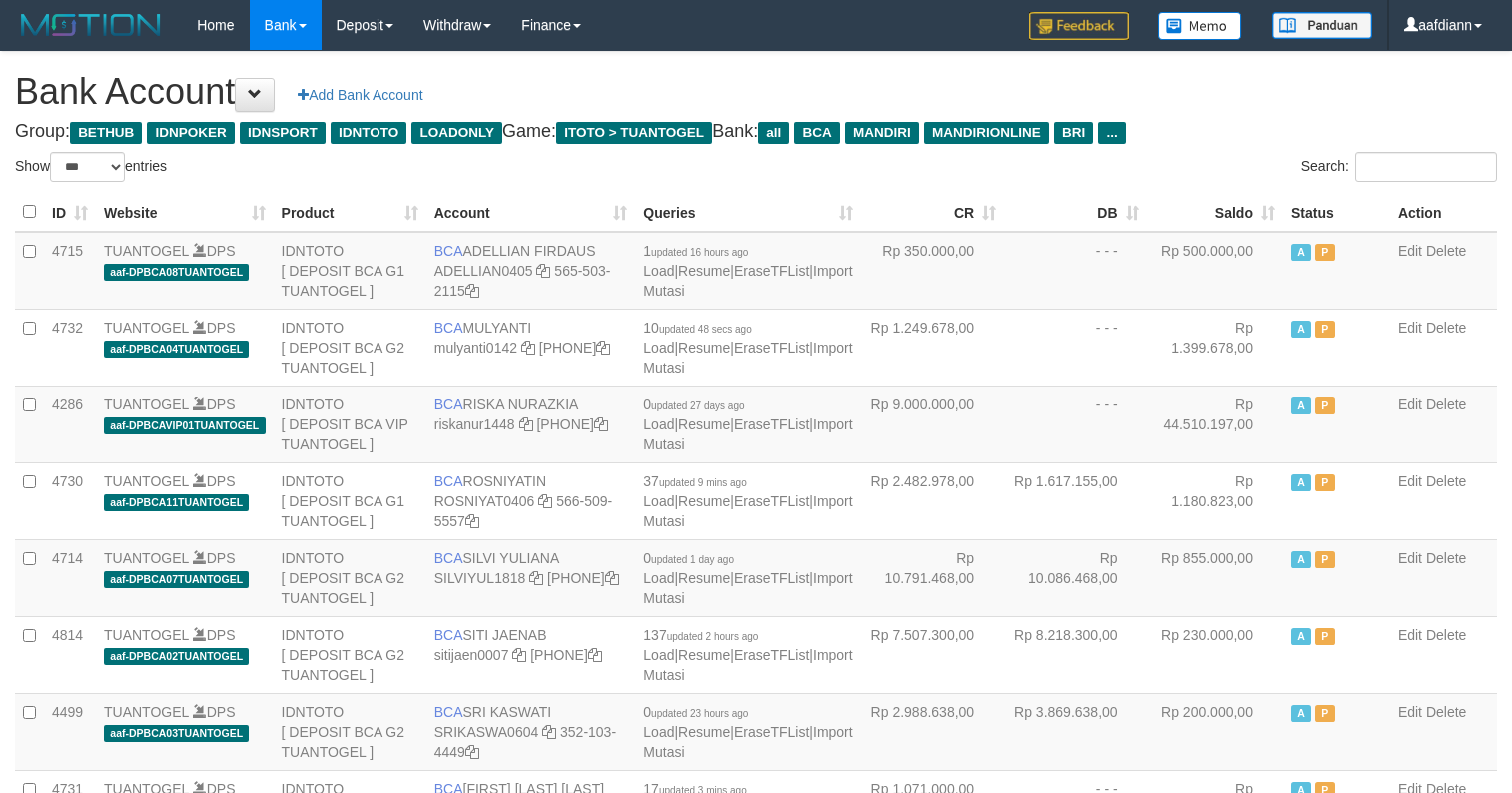 select on "***" 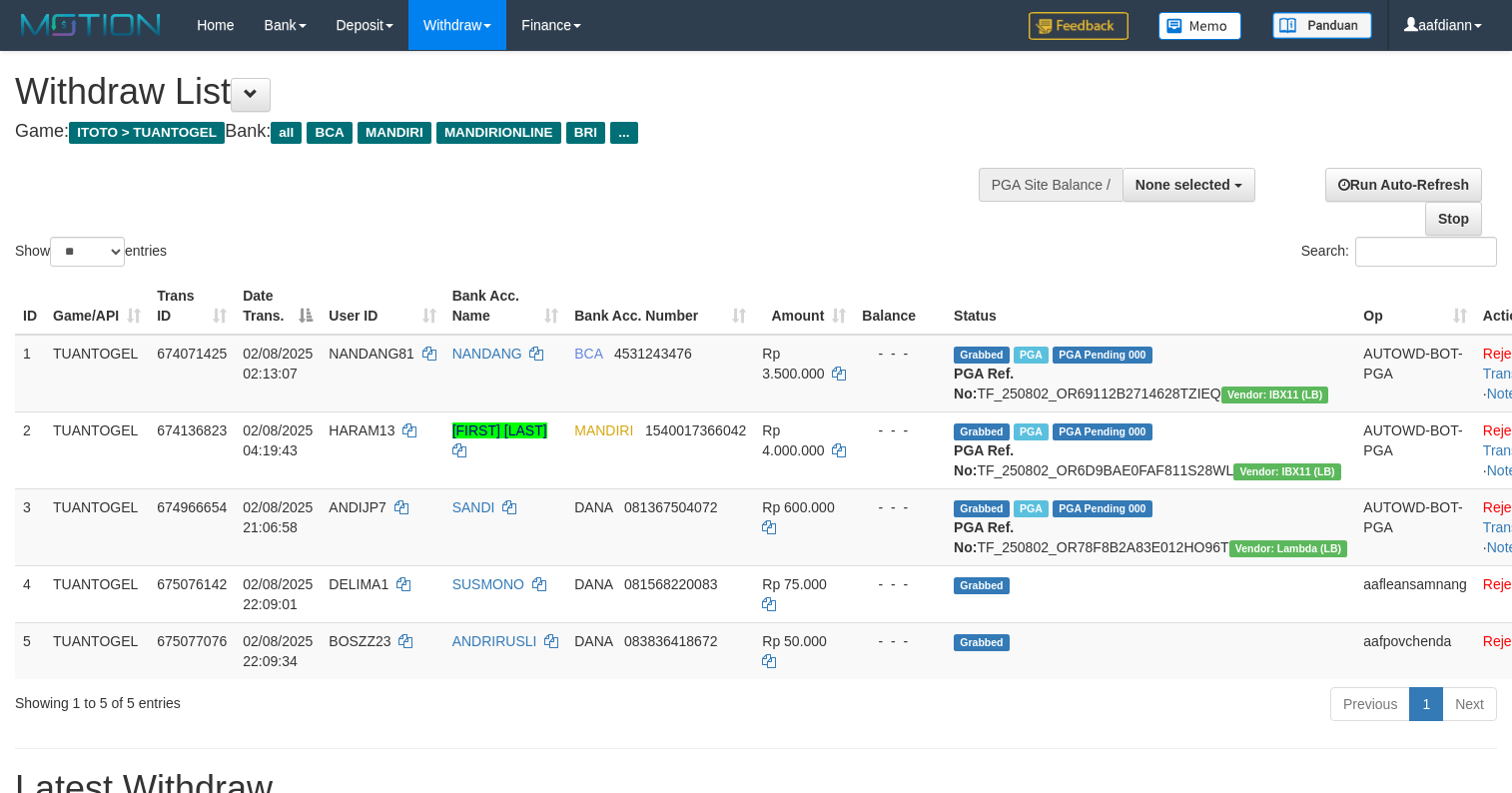 select 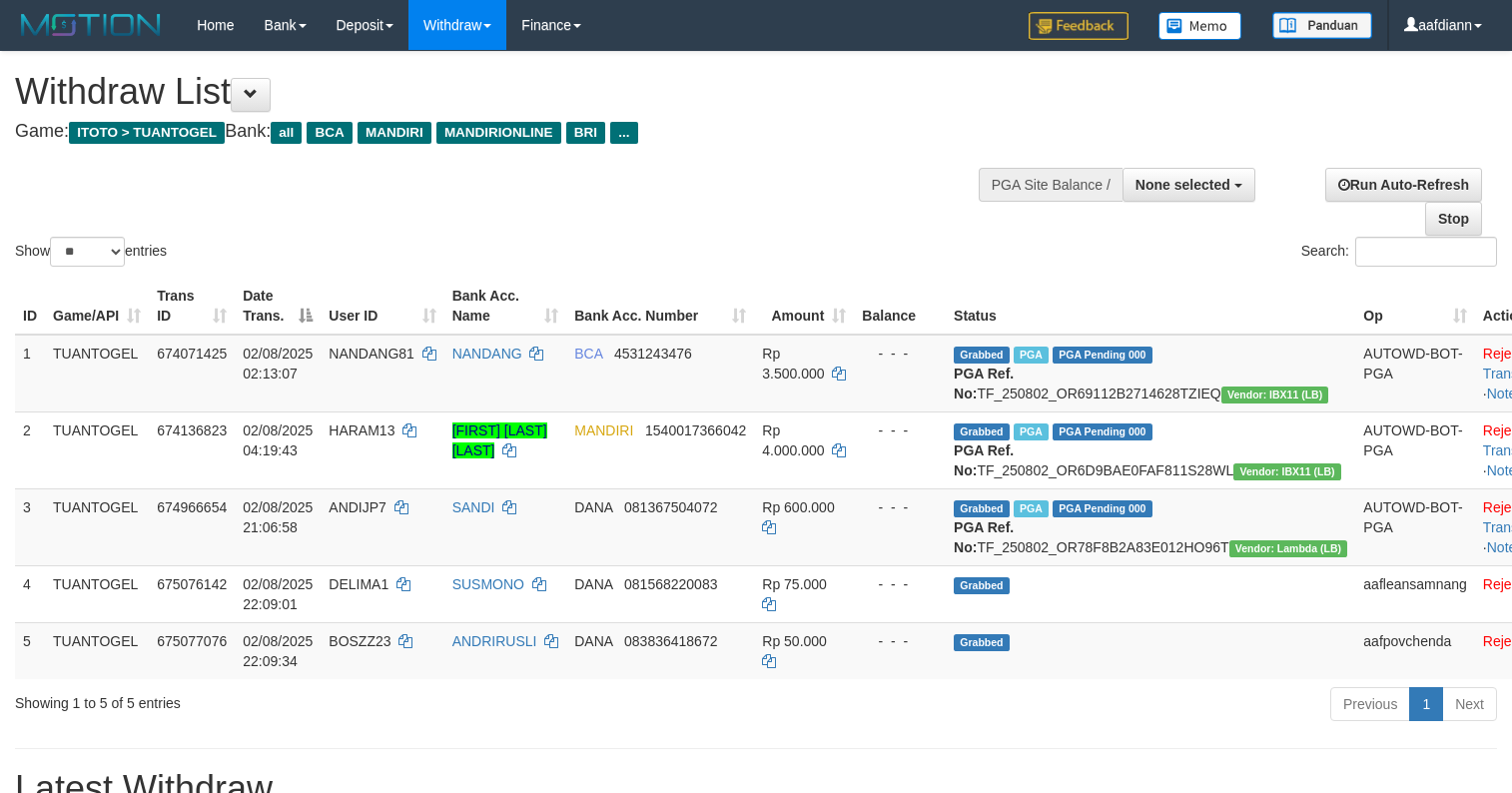 select 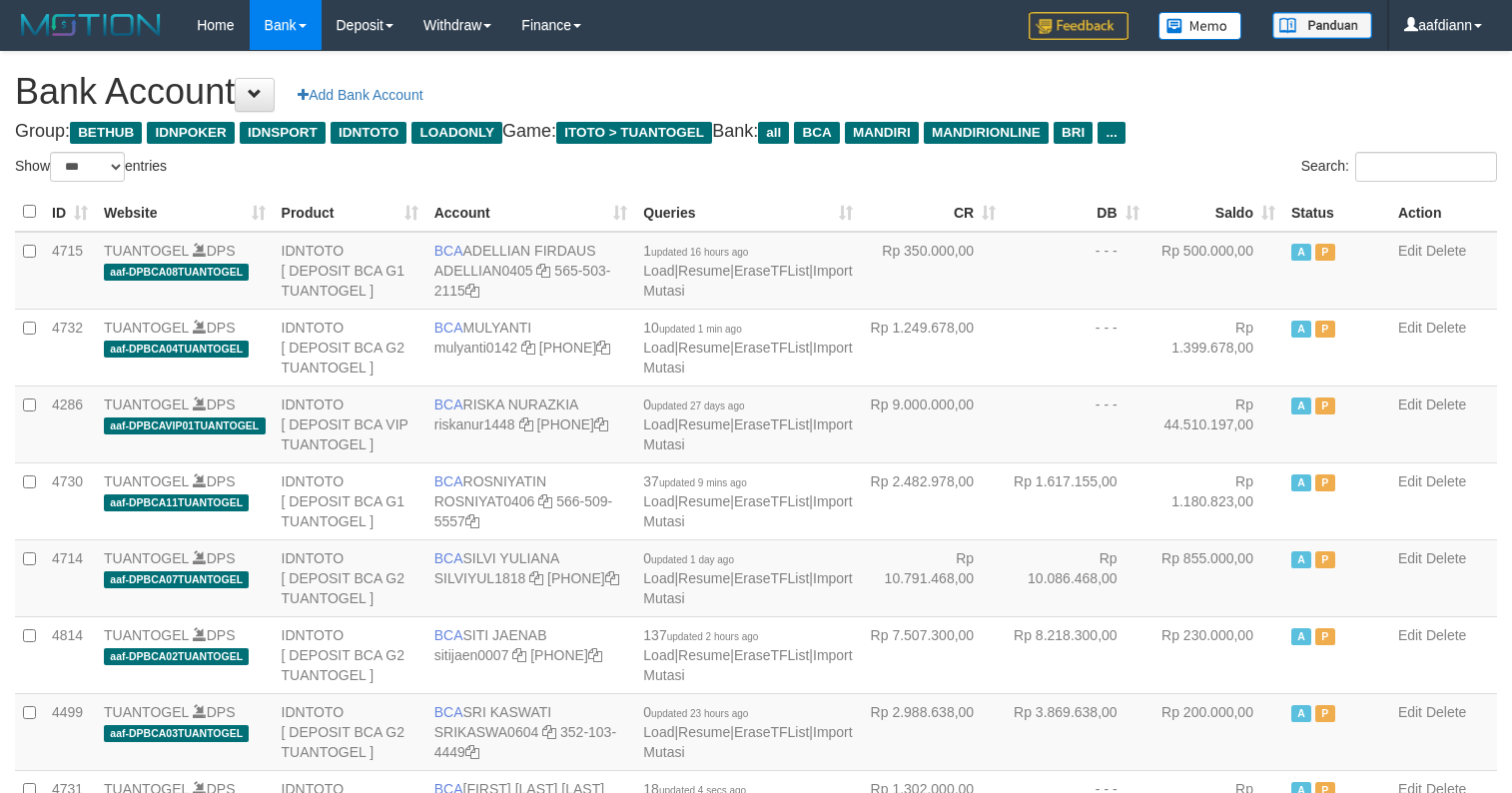 select on "***" 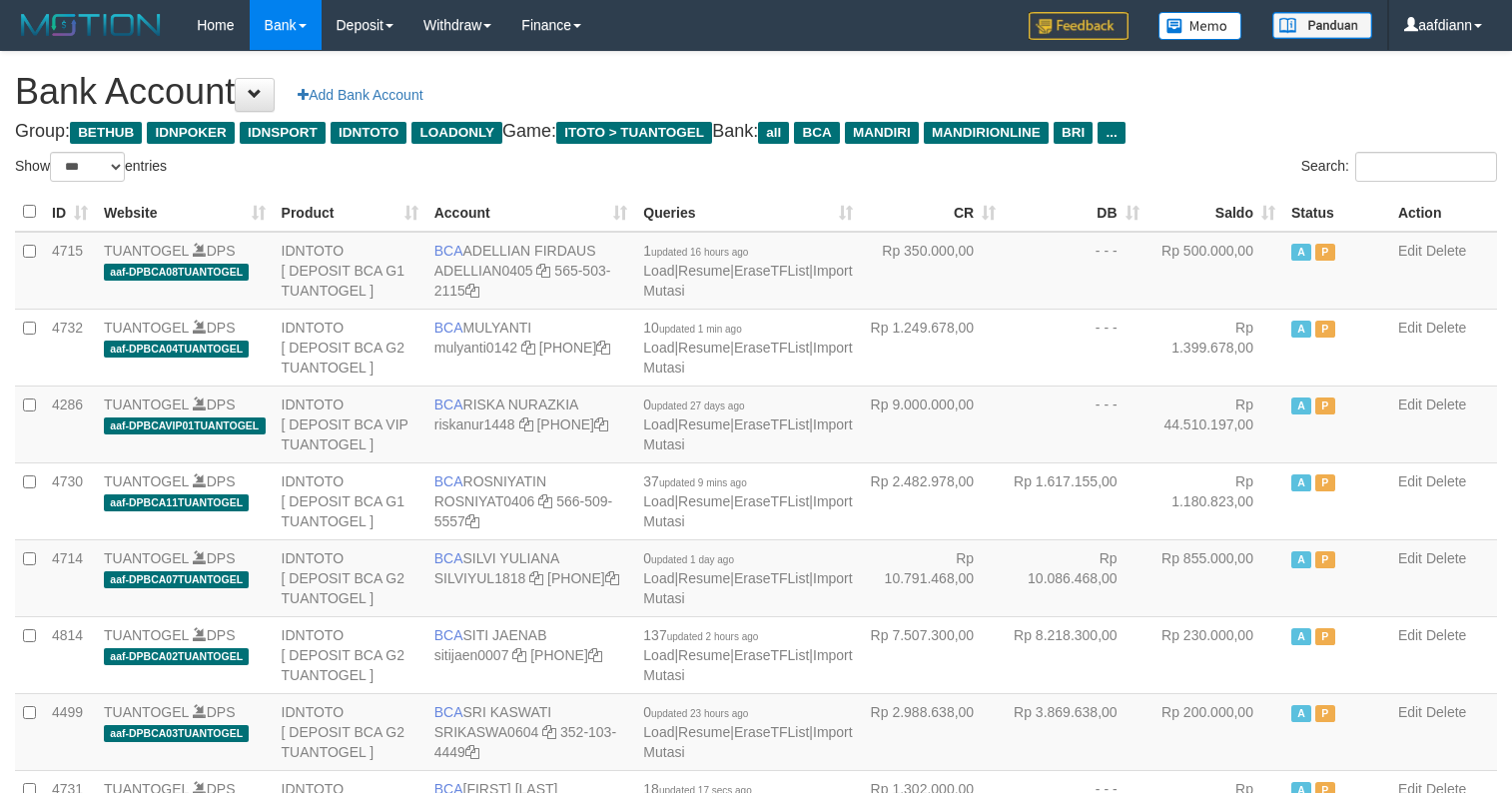 select on "***" 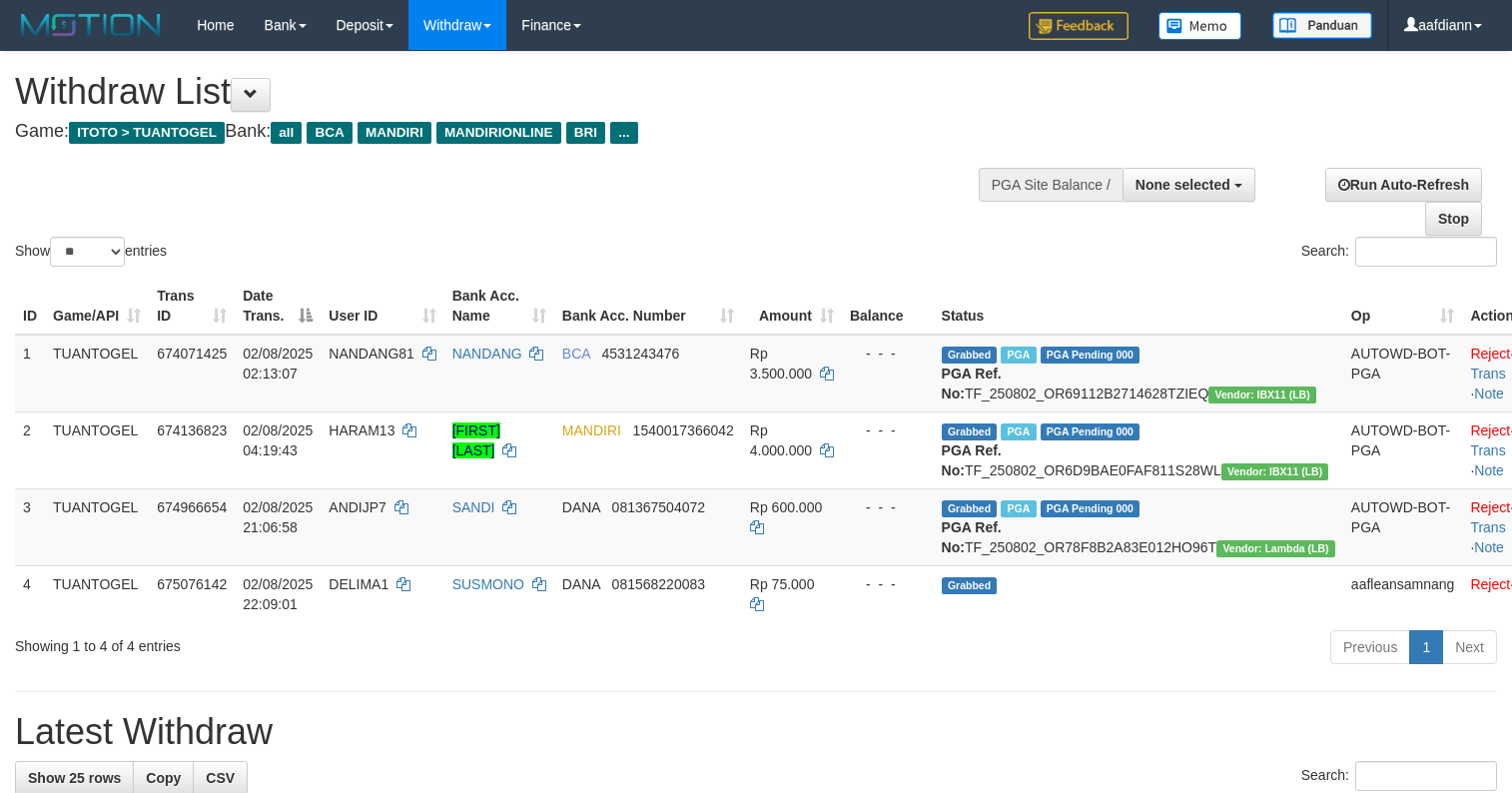 select 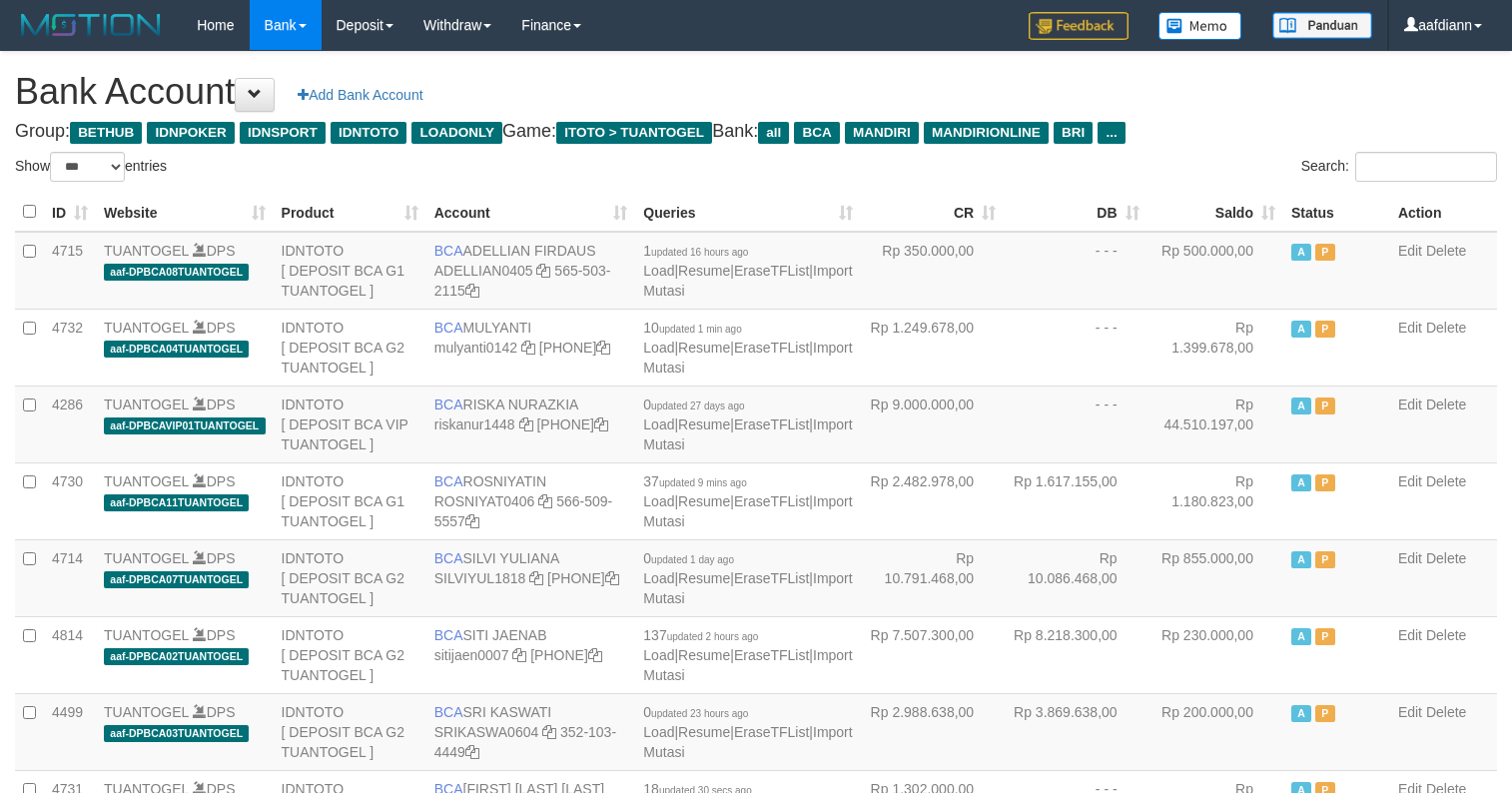 select on "***" 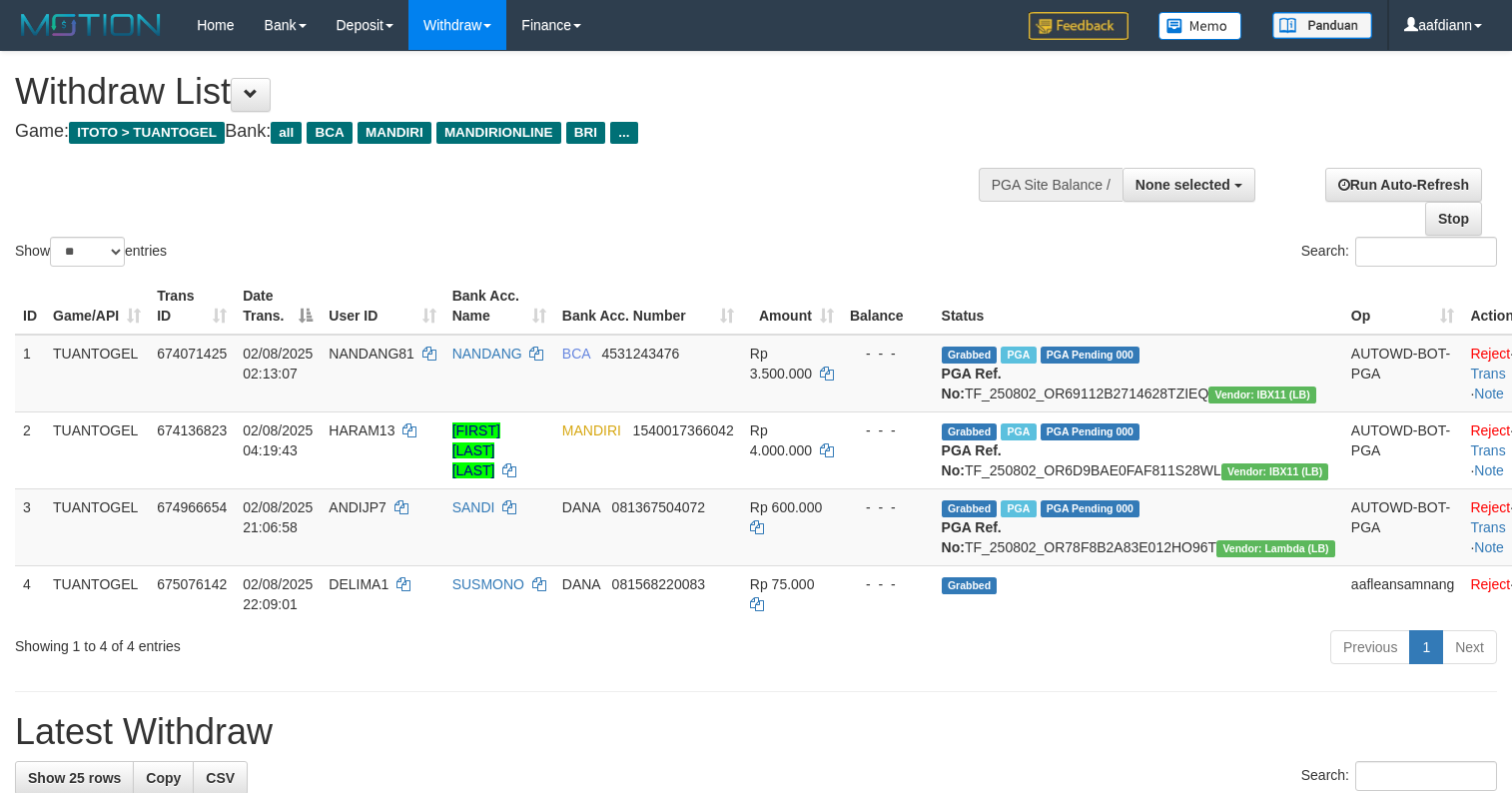 select 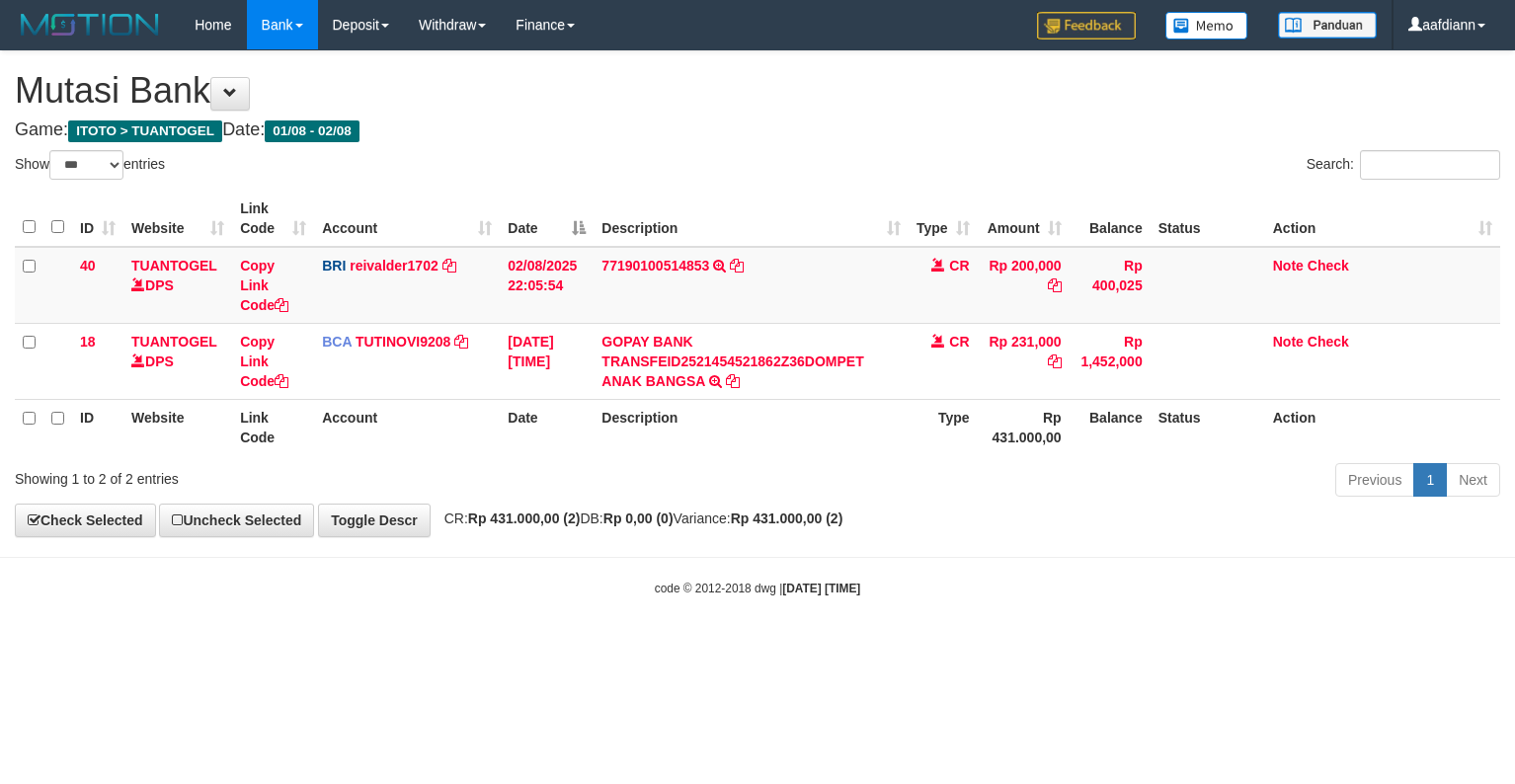 select on "***" 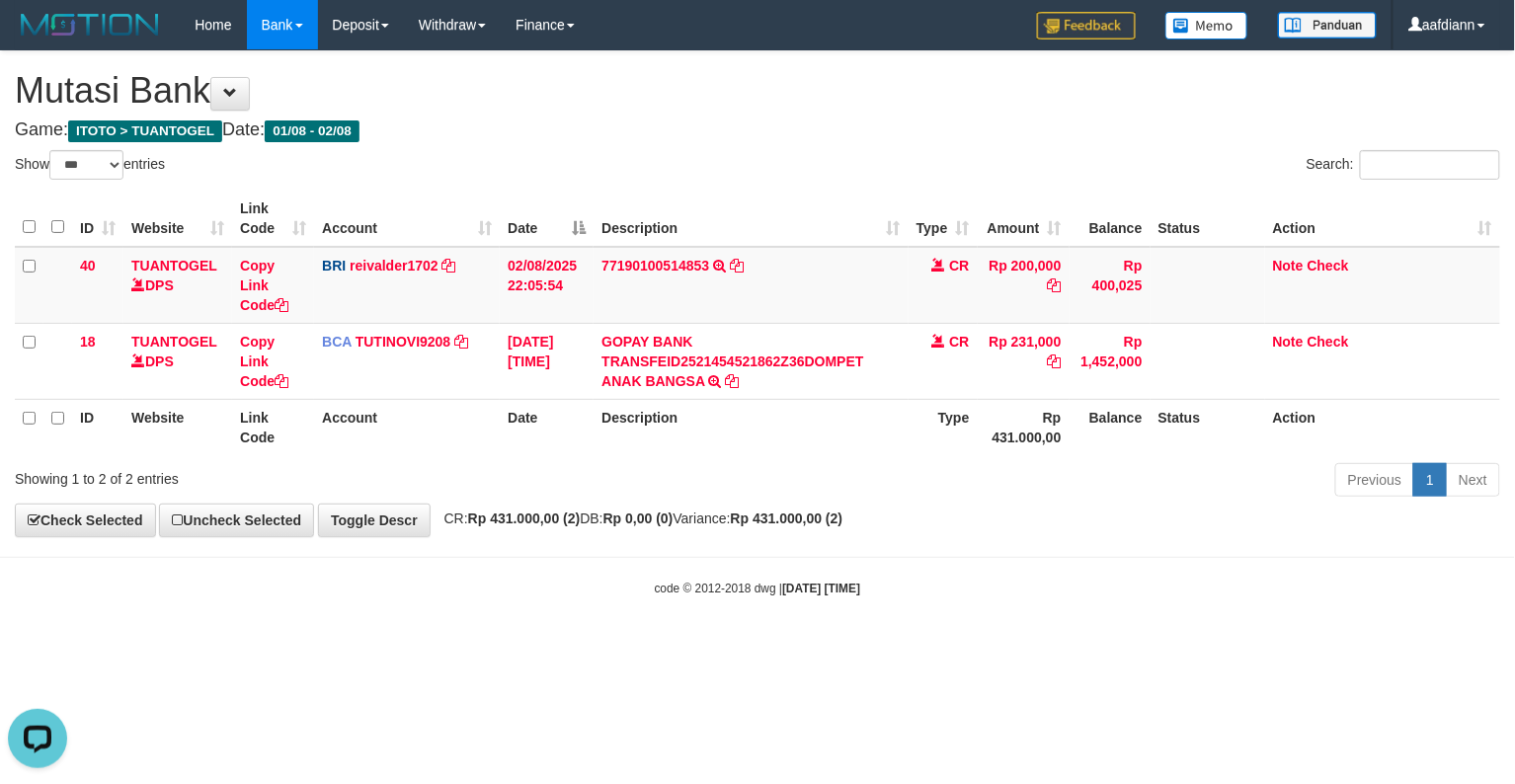 scroll, scrollTop: 0, scrollLeft: 0, axis: both 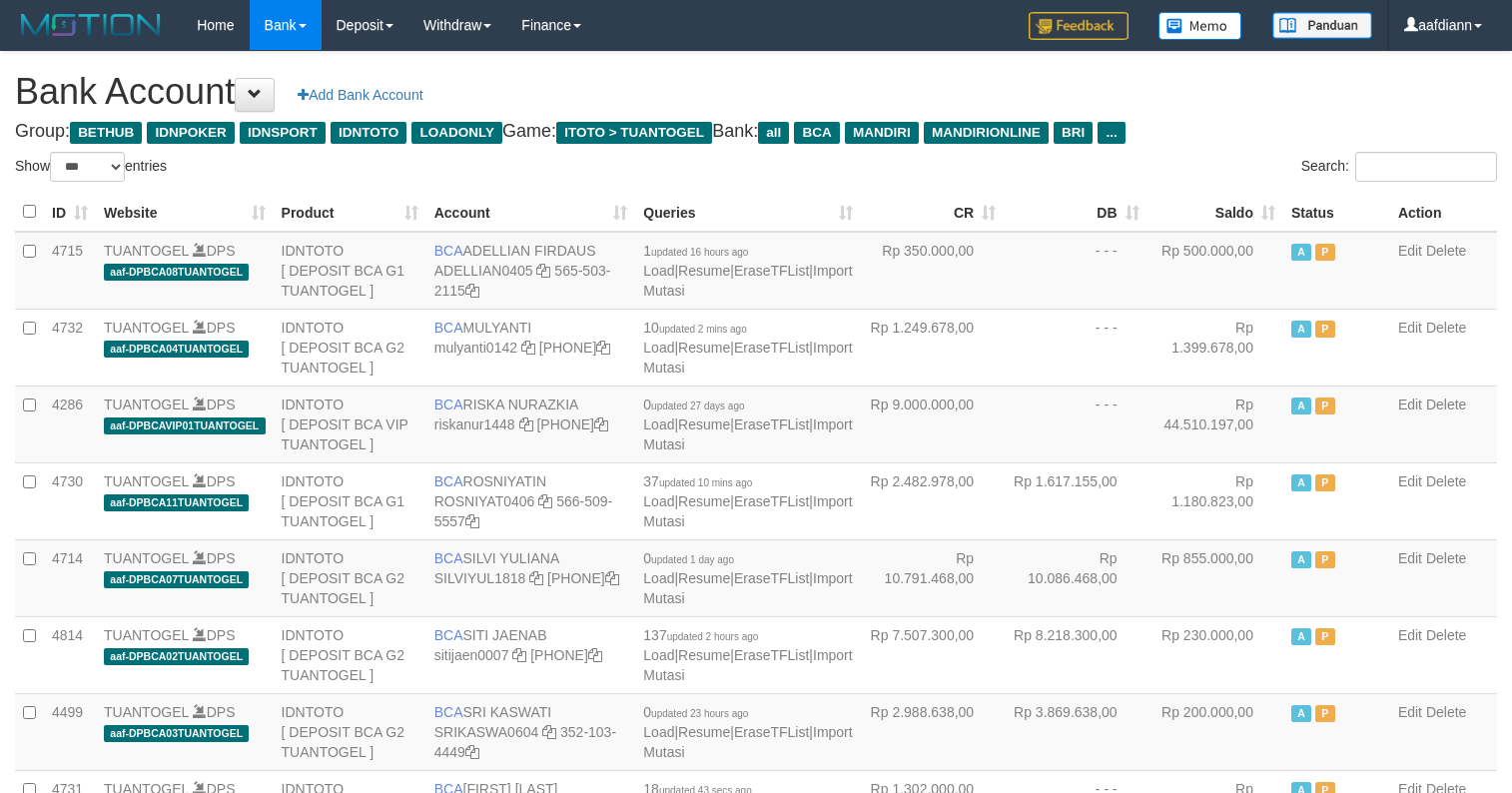 select on "***" 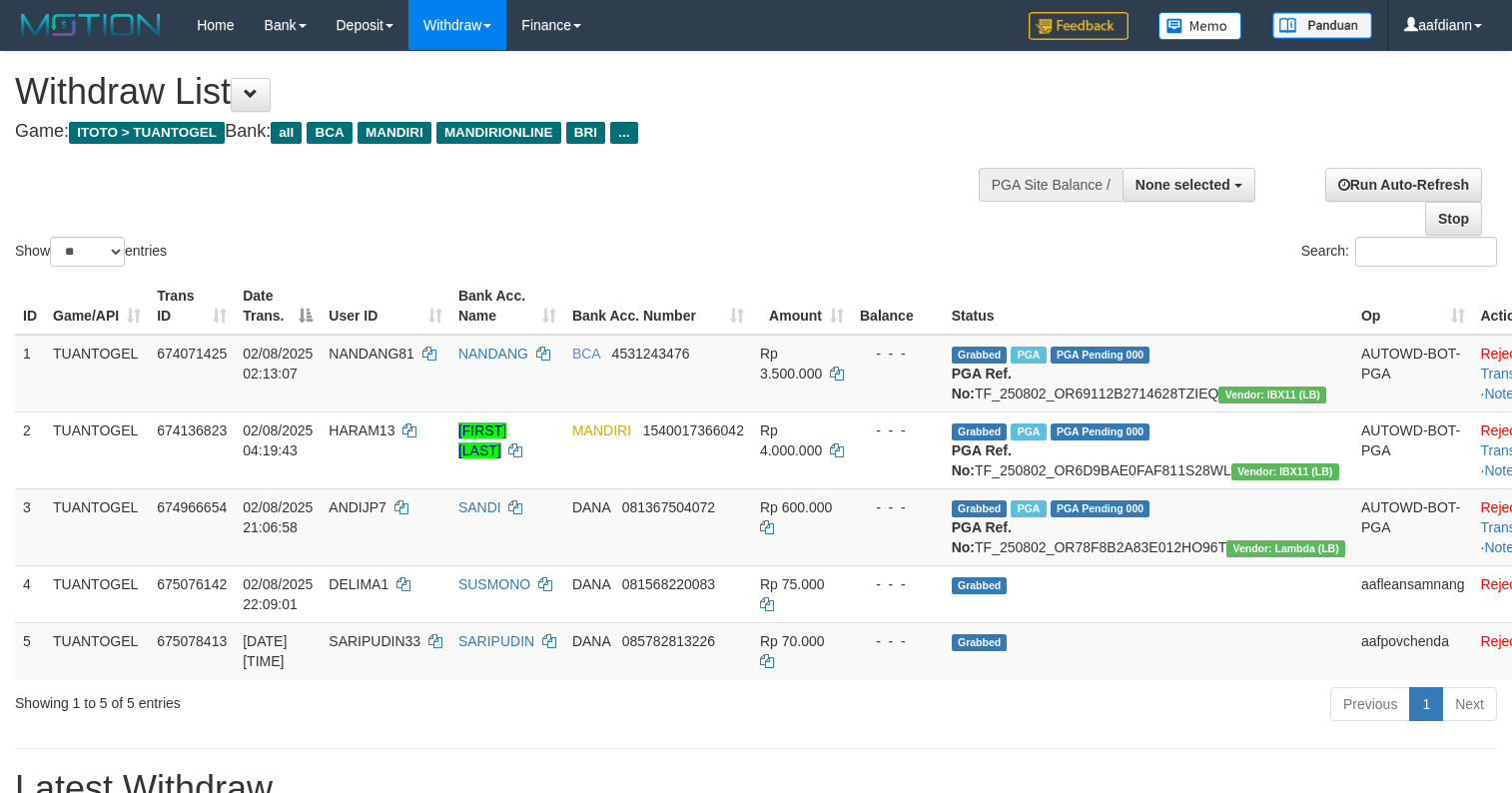 select 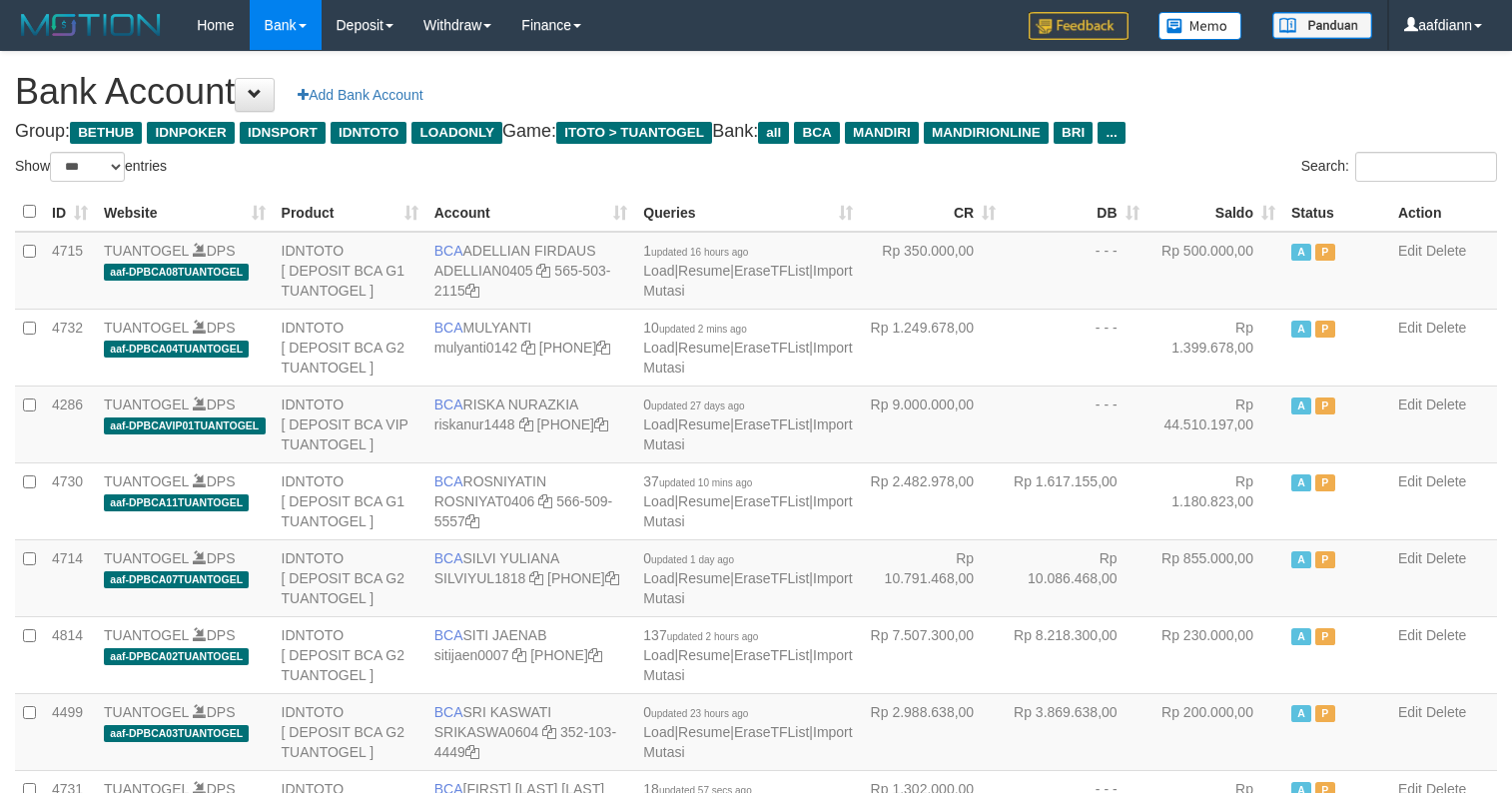 select on "***" 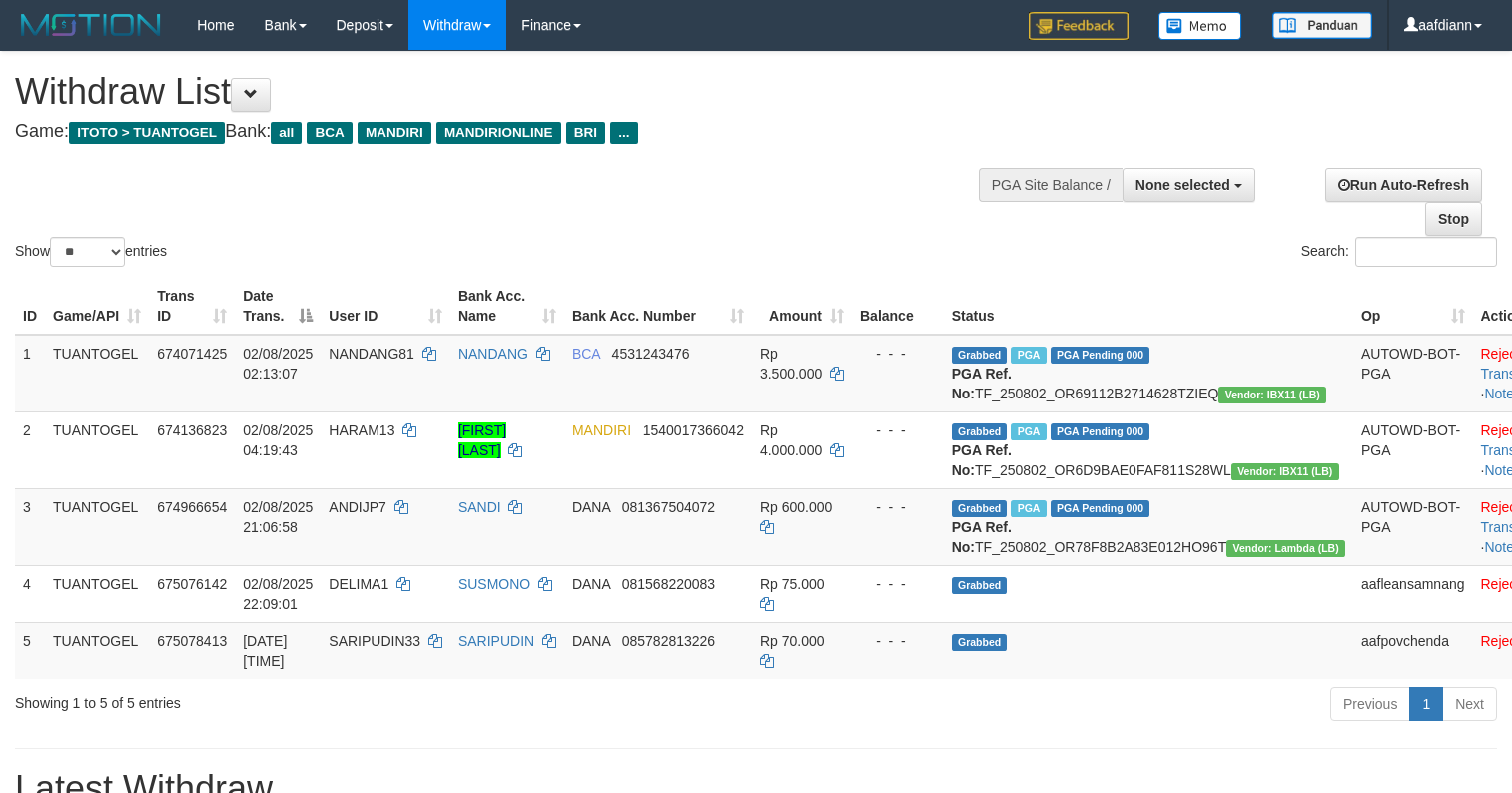 select 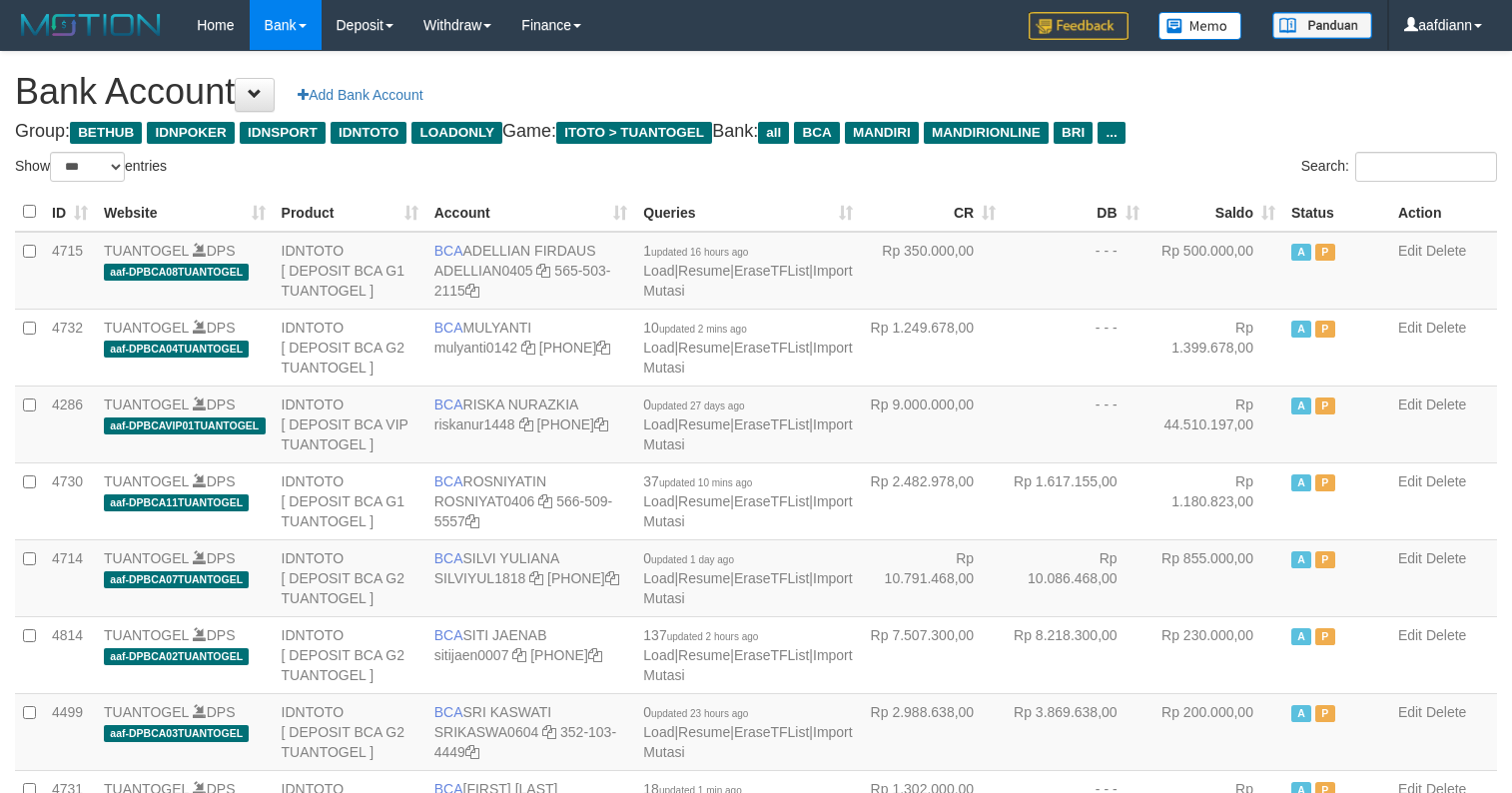 select on "***" 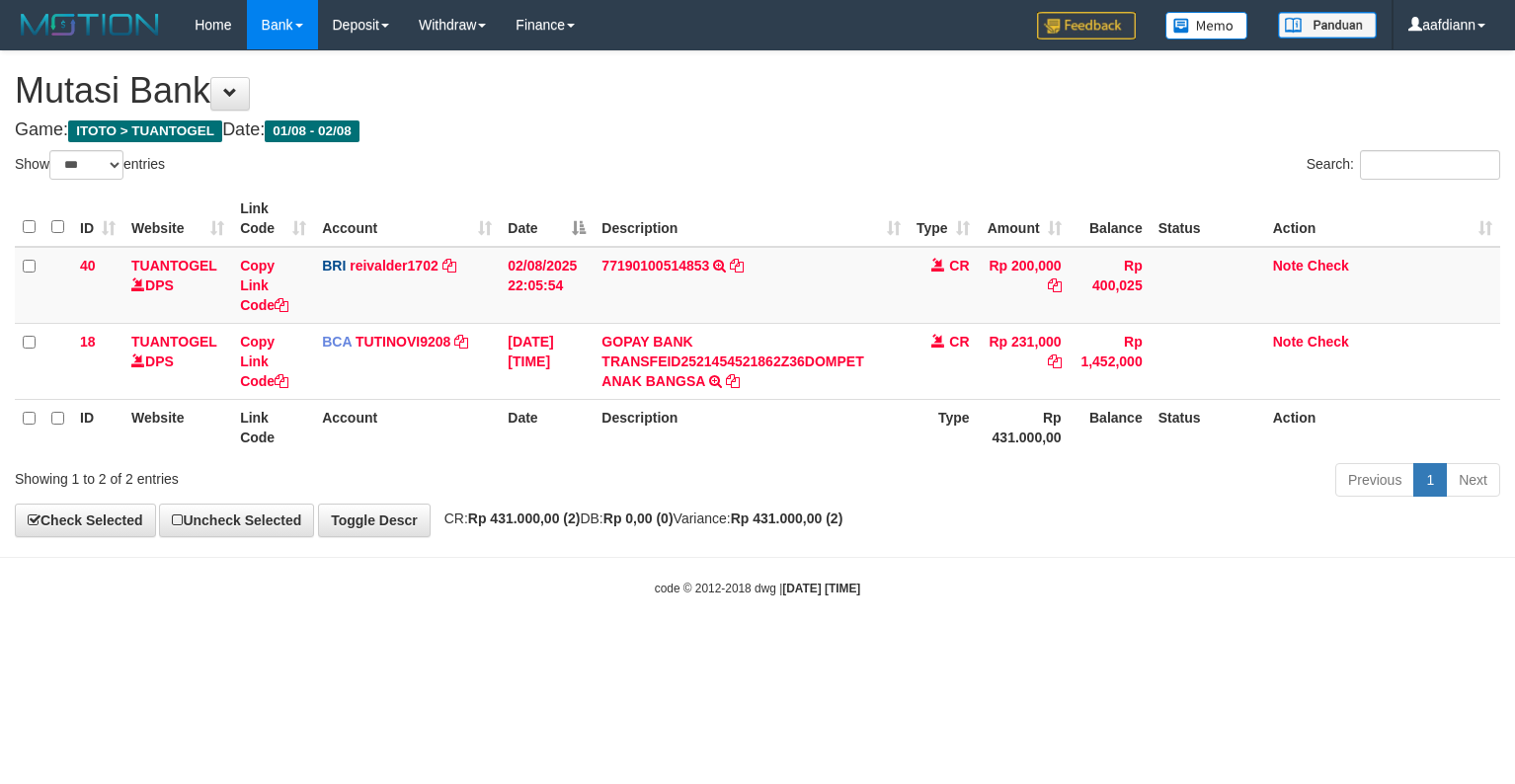 select on "***" 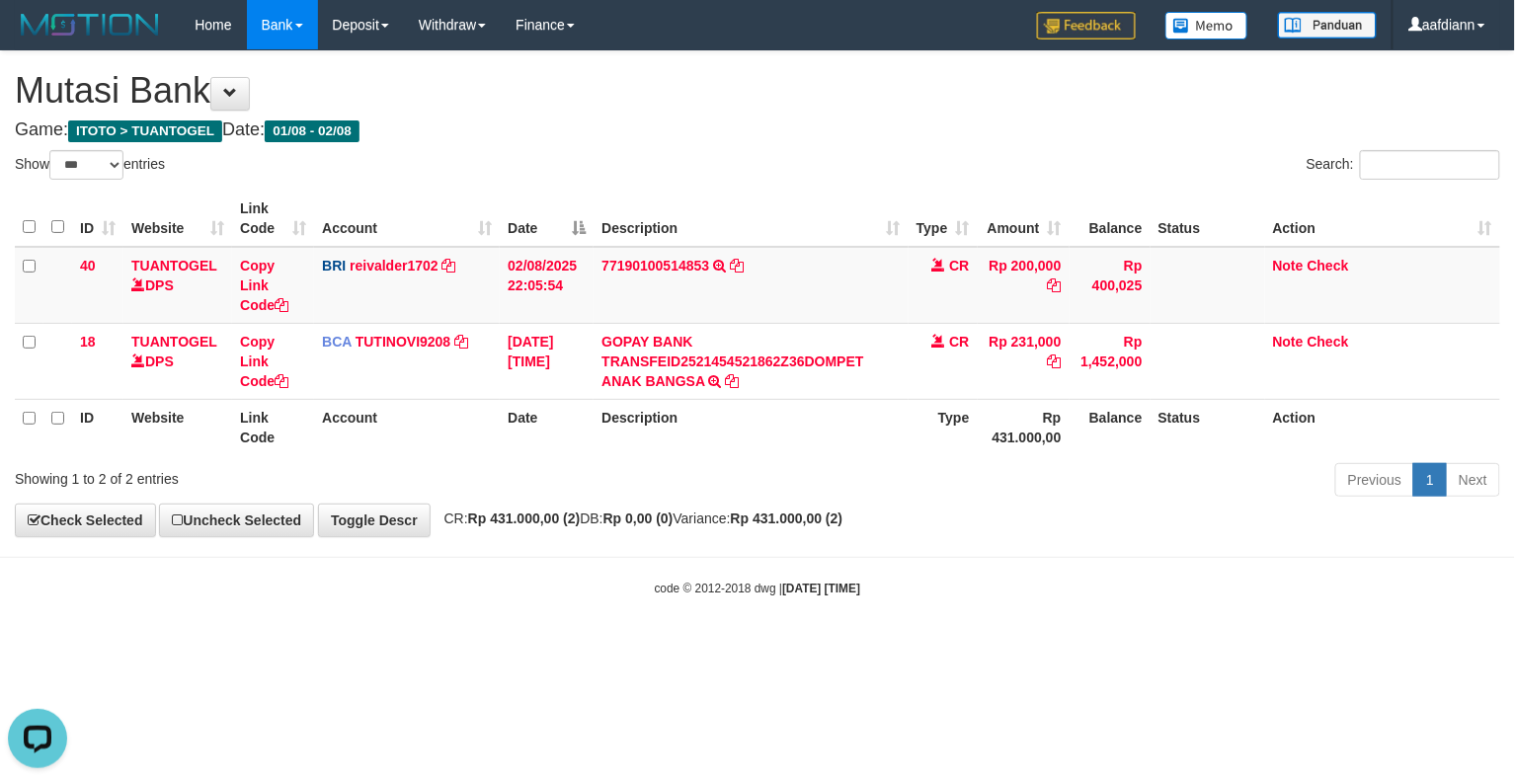 scroll, scrollTop: 0, scrollLeft: 0, axis: both 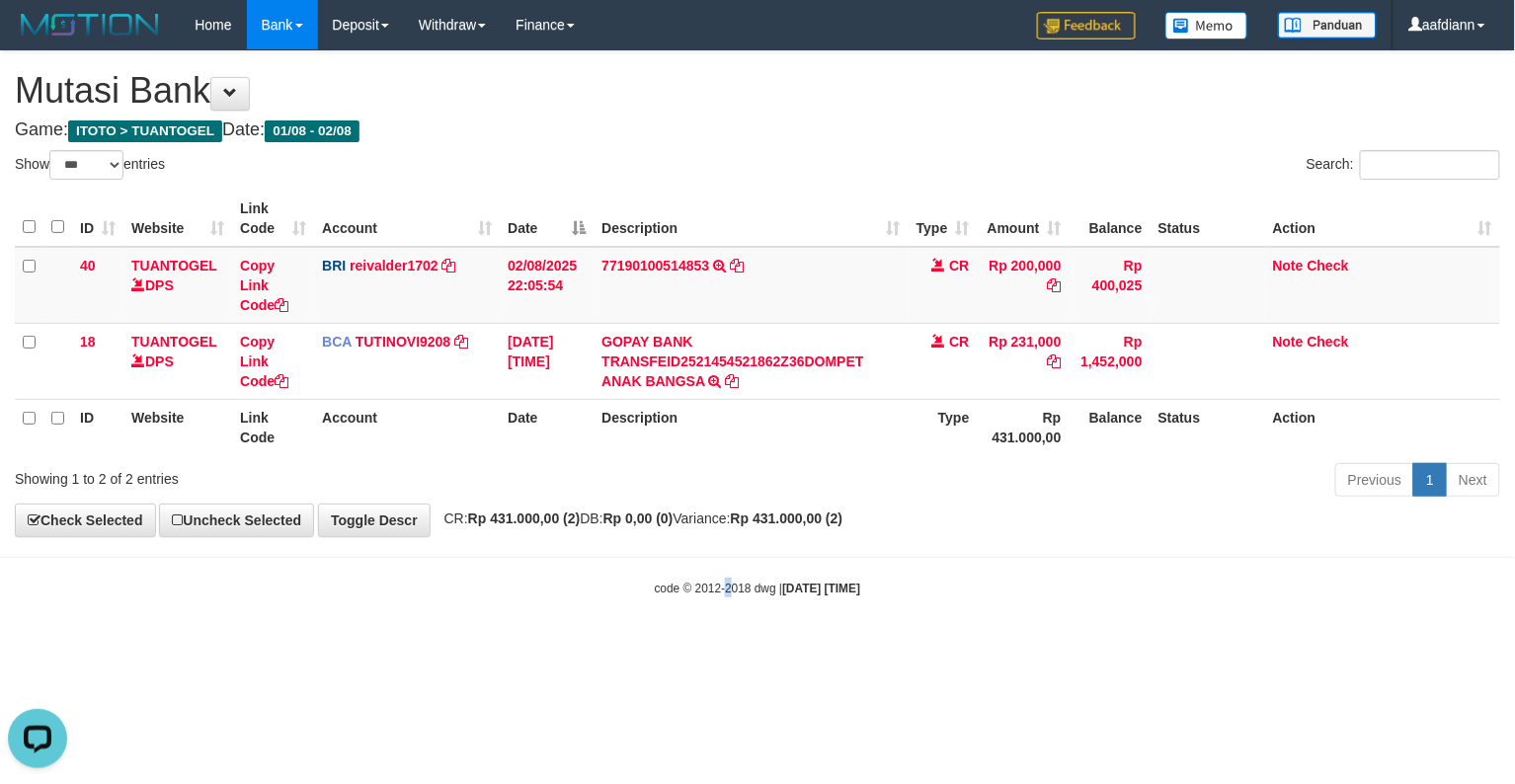 drag, startPoint x: 716, startPoint y: 578, endPoint x: 715, endPoint y: 553, distance: 25.019992 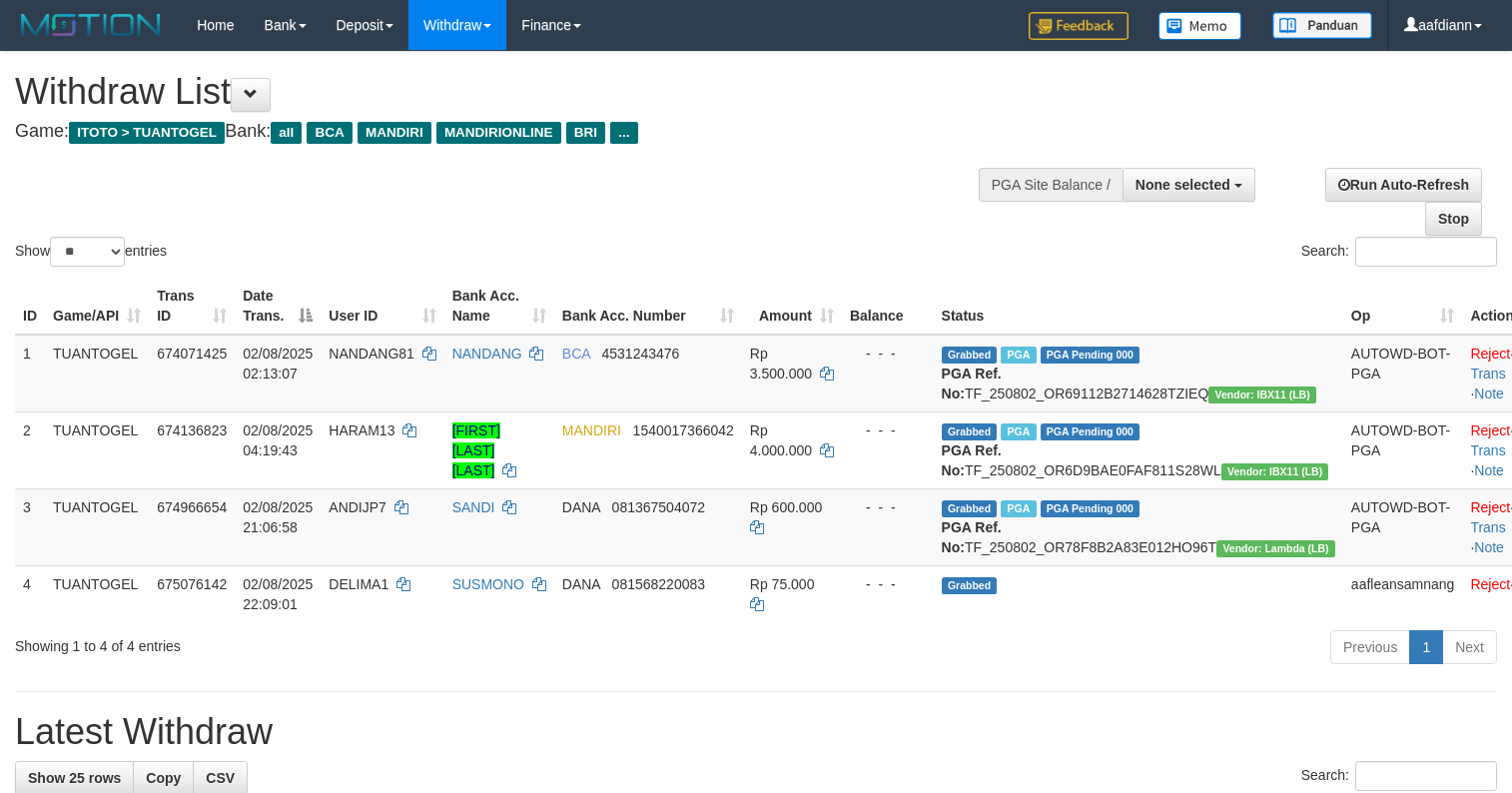select 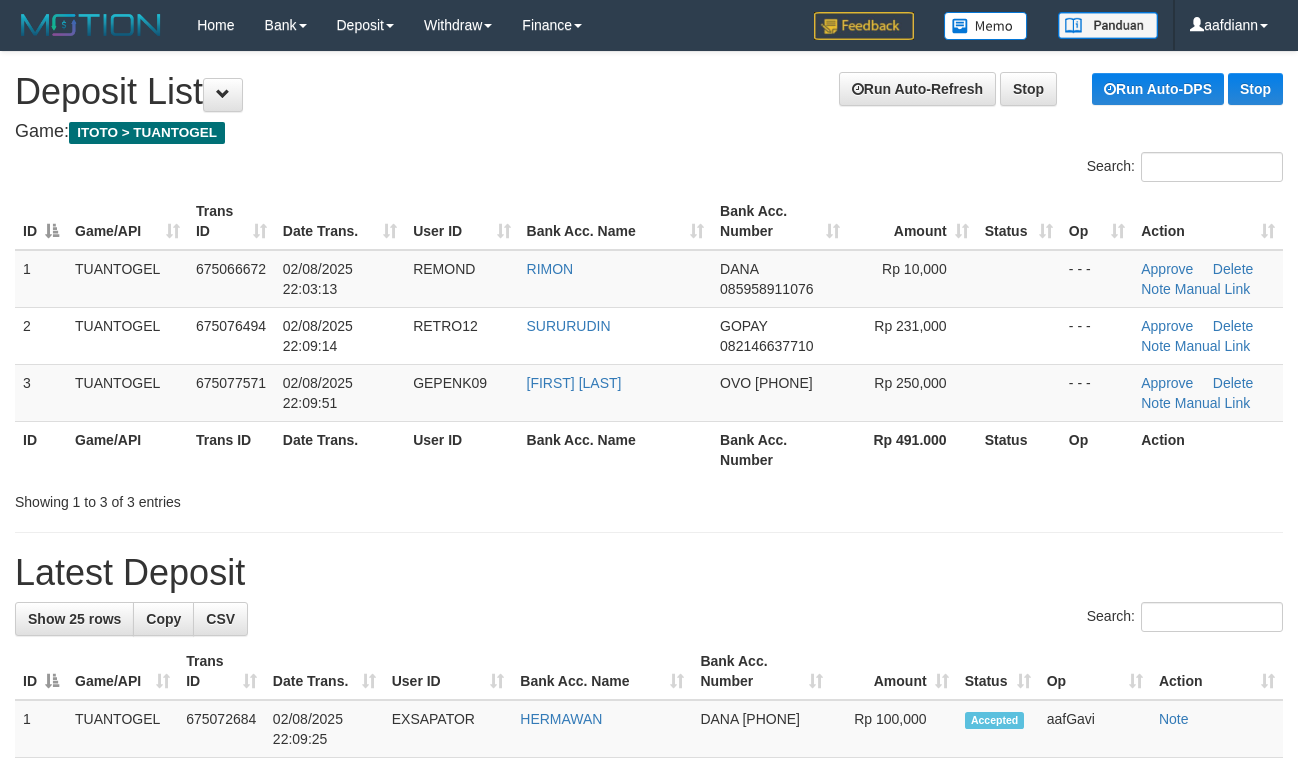 scroll, scrollTop: 72, scrollLeft: 0, axis: vertical 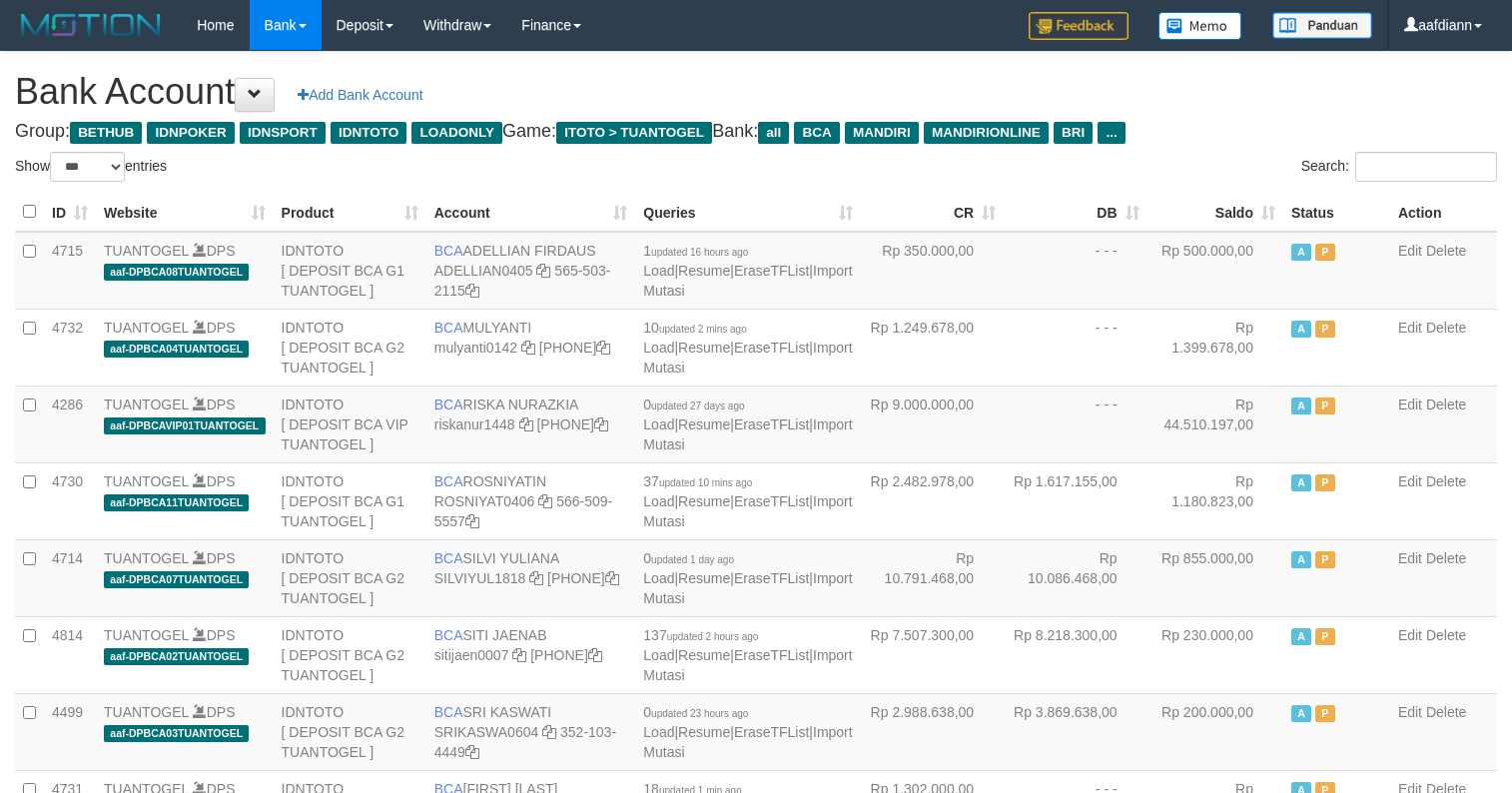 select on "***" 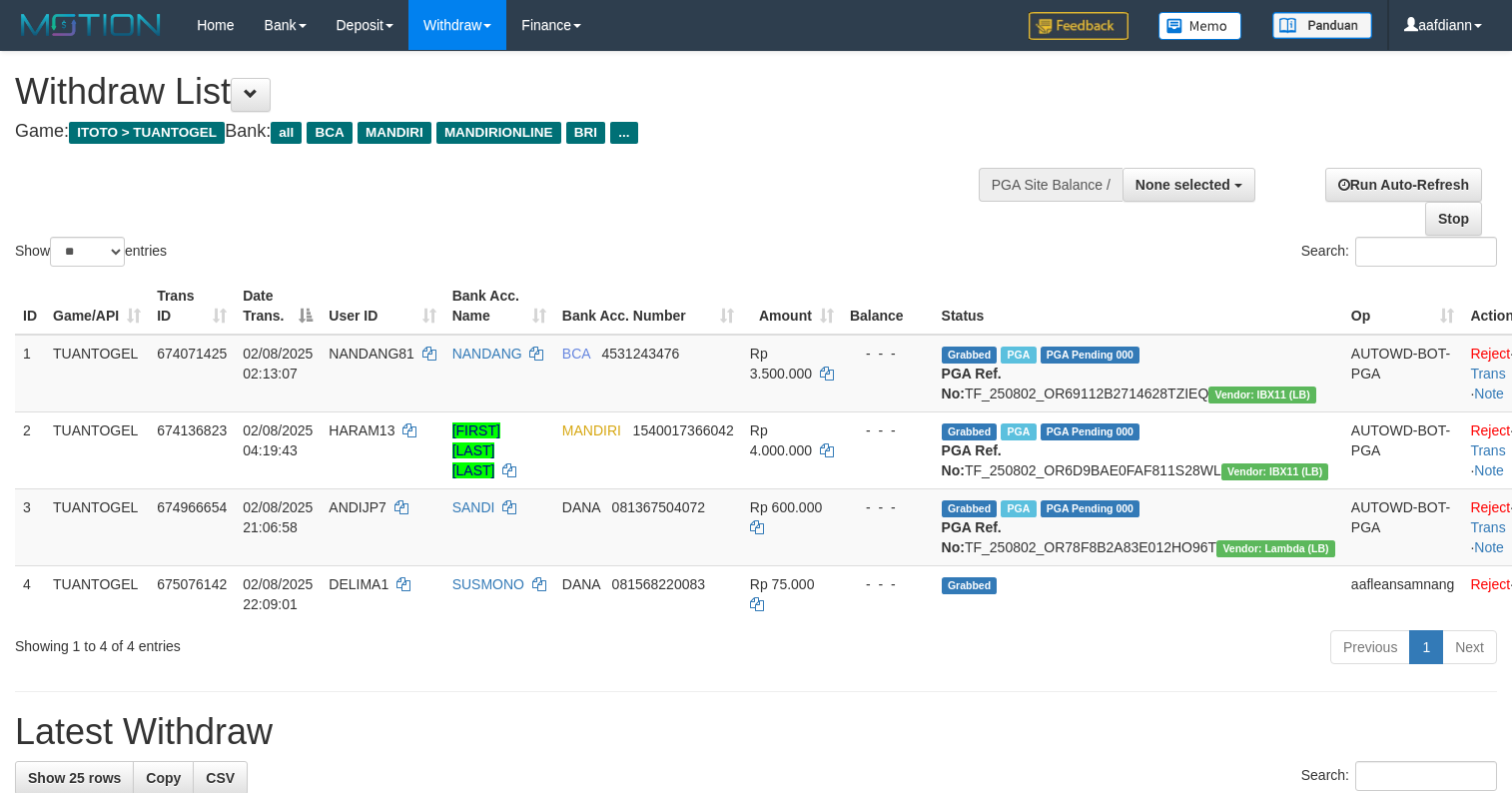 select 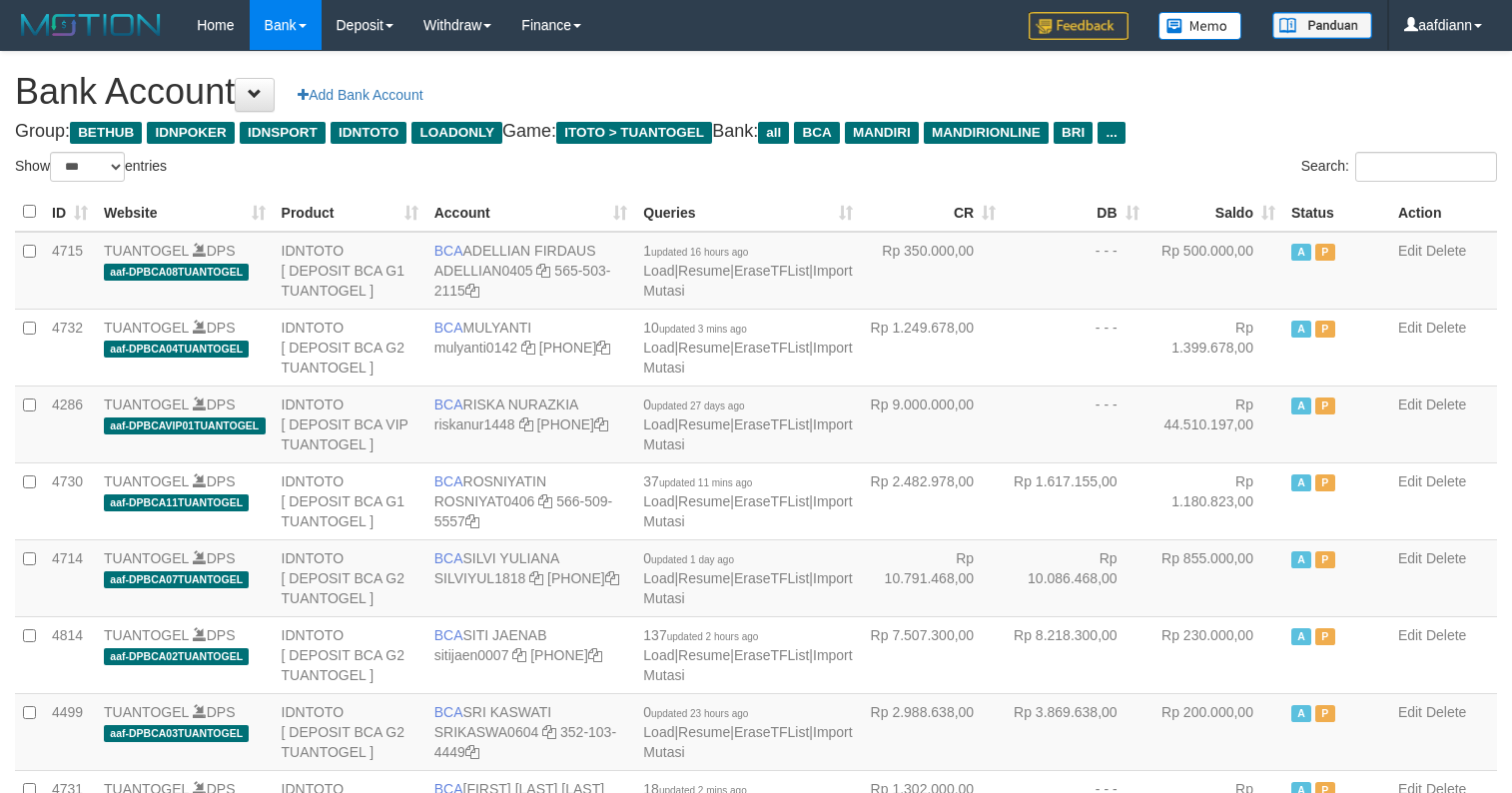 select on "***" 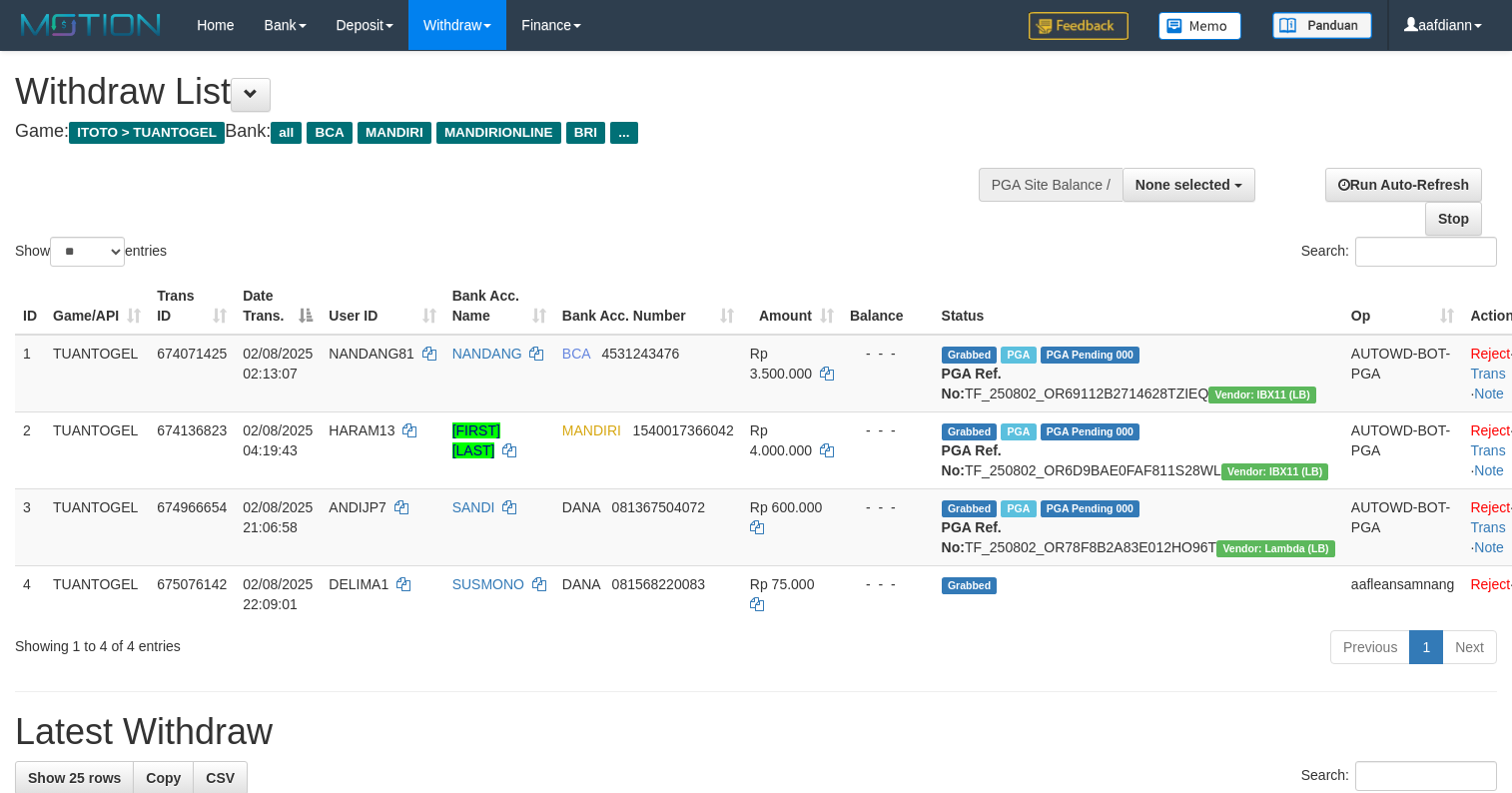 select 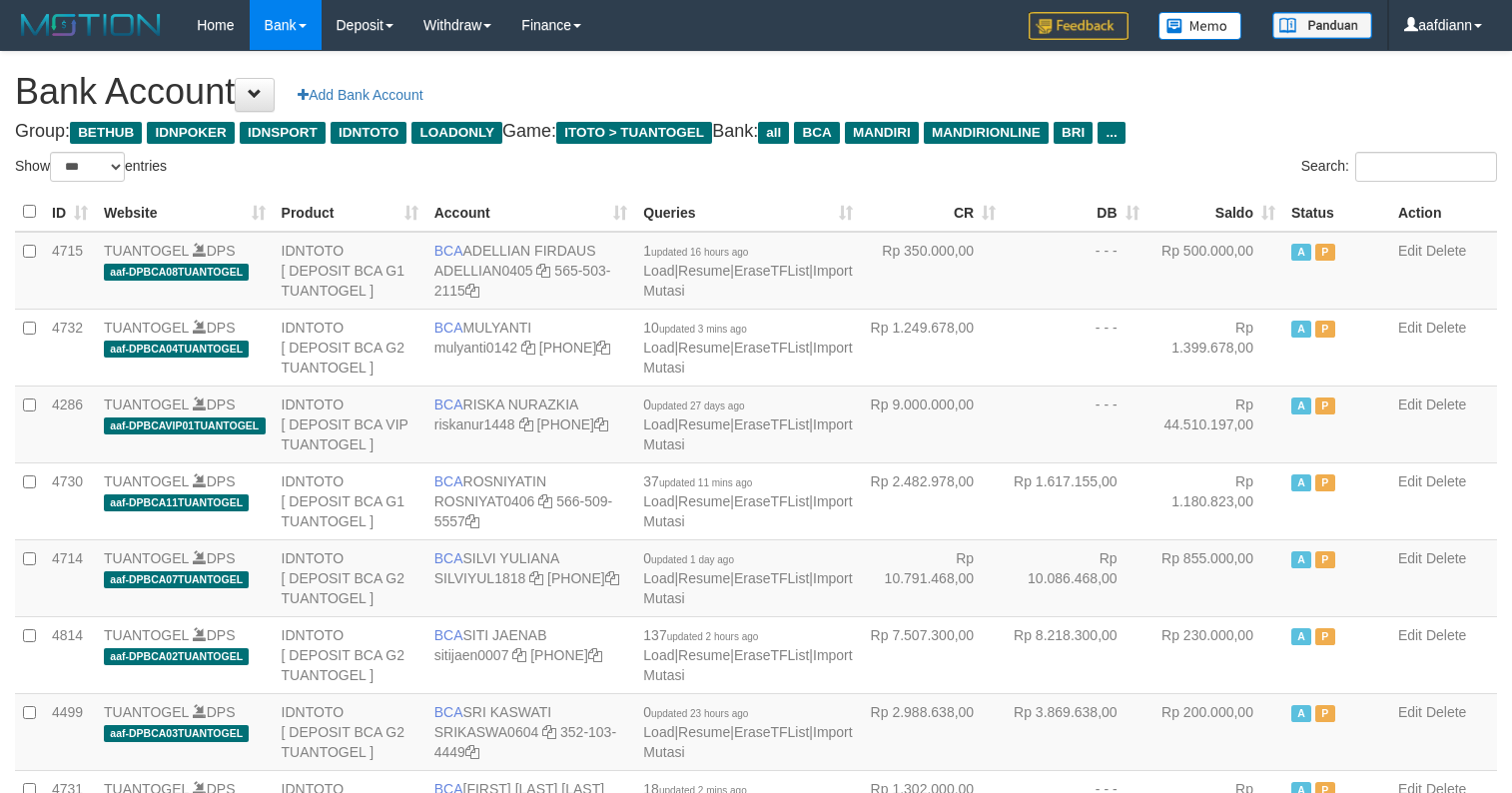 select on "***" 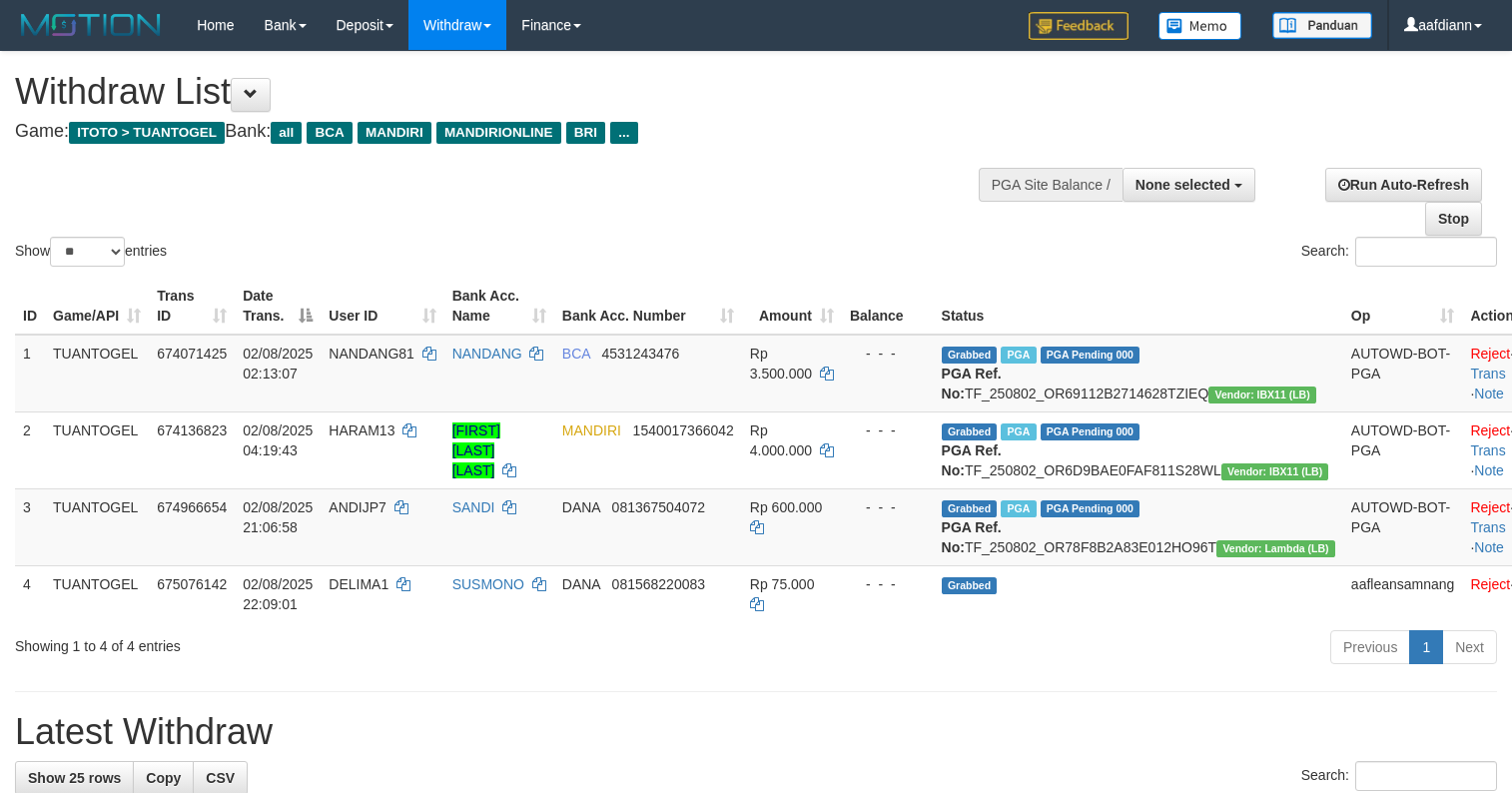 select 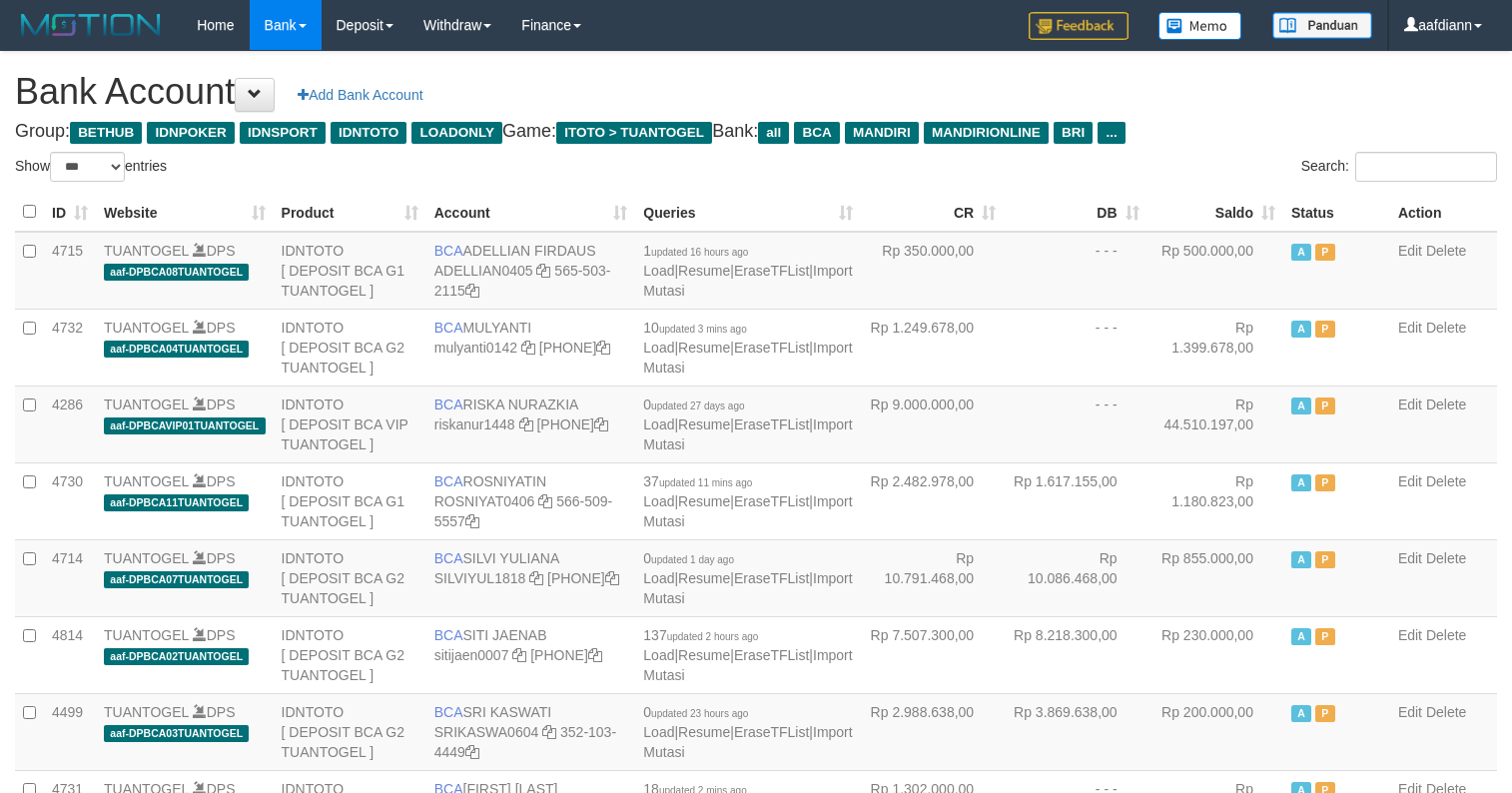 select on "***" 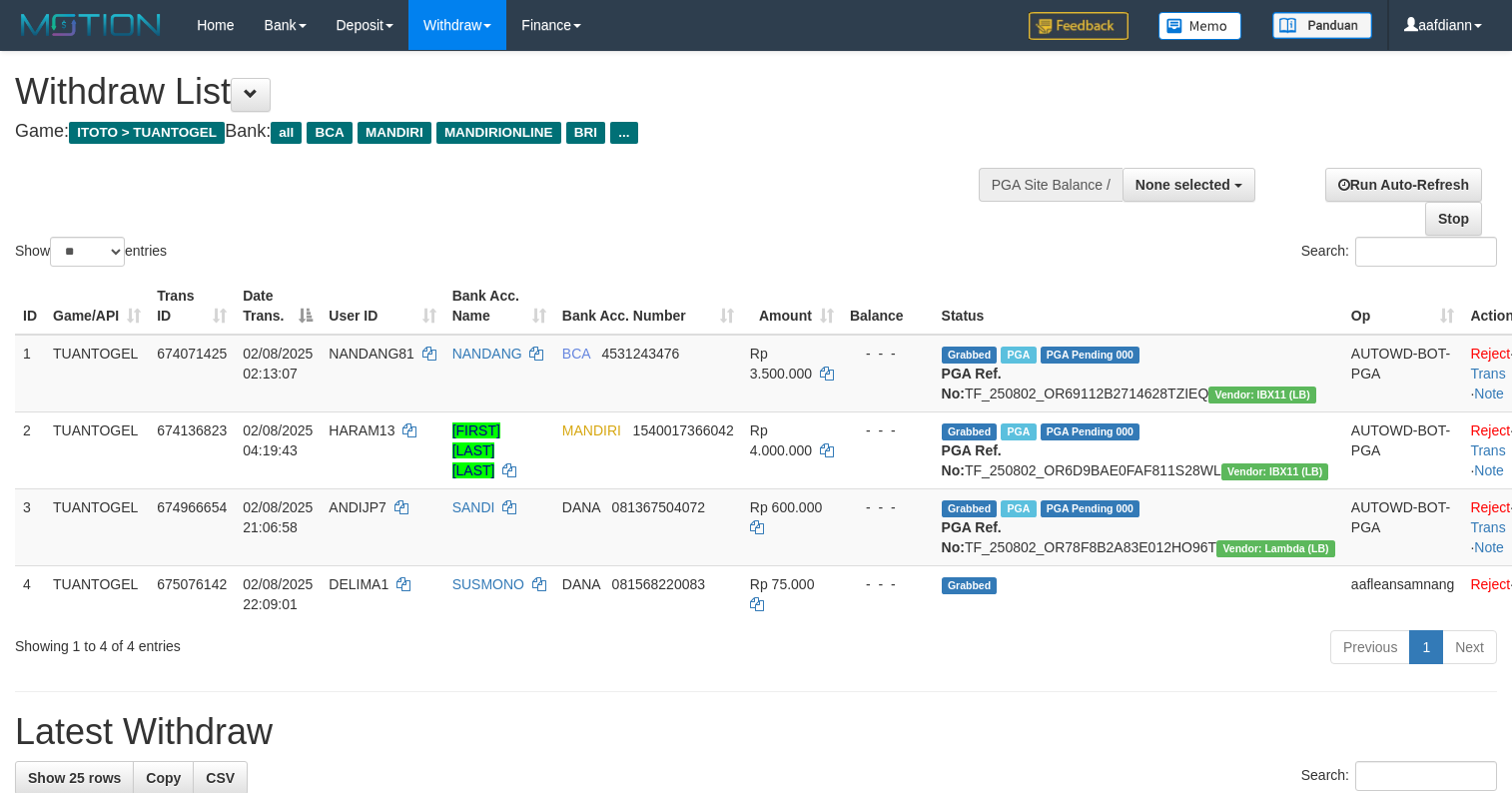 select 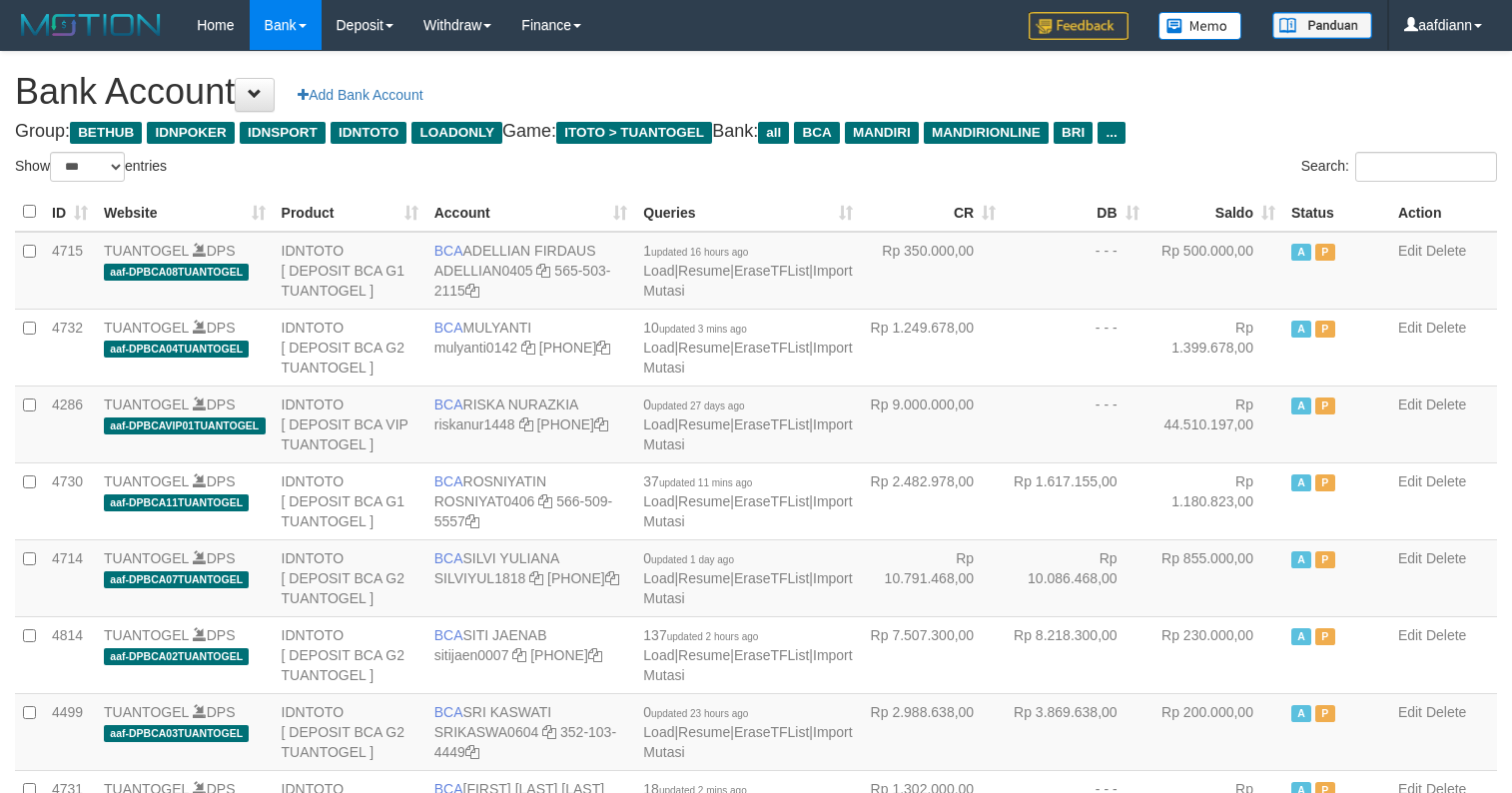 select on "***" 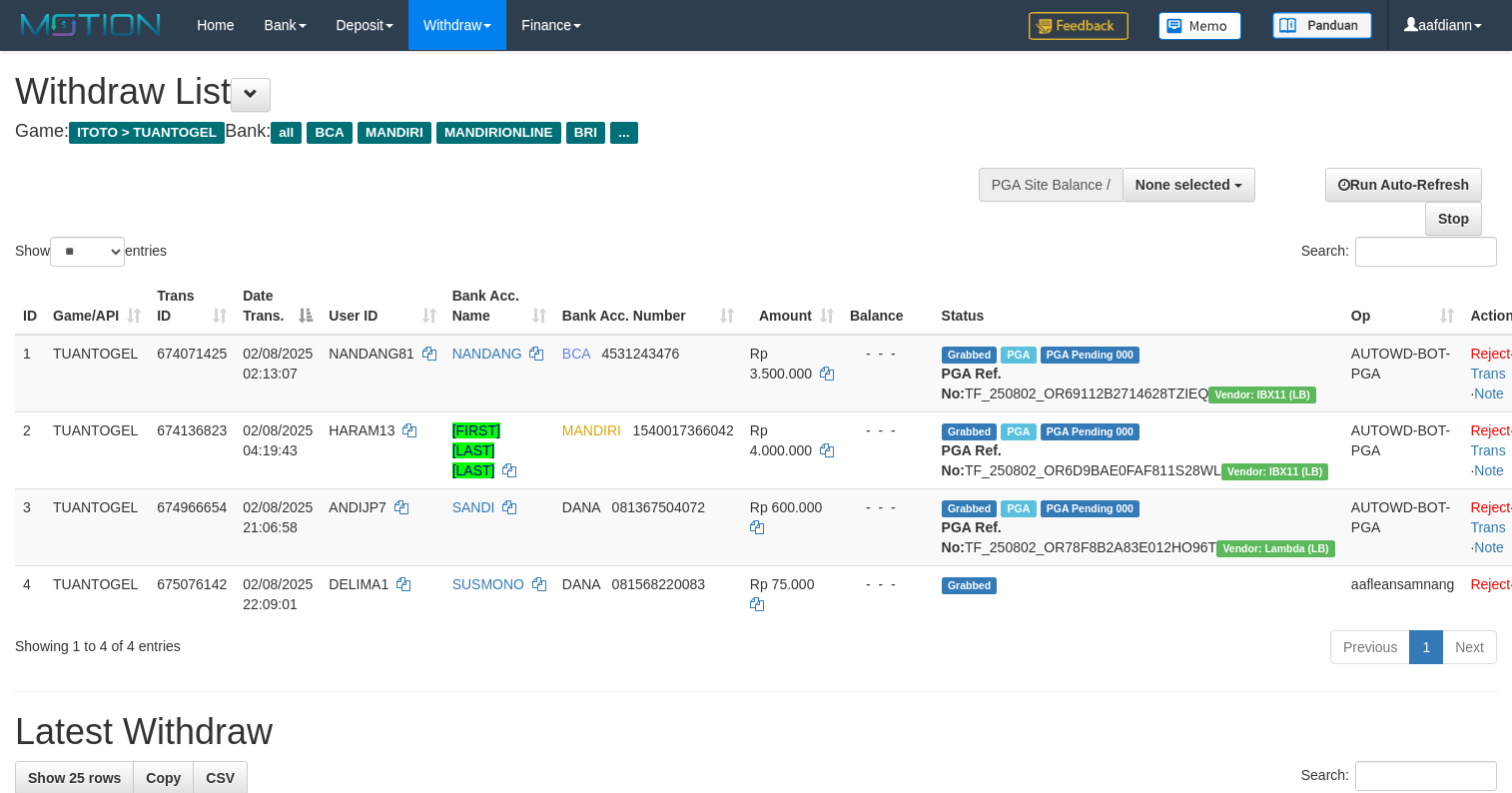 select 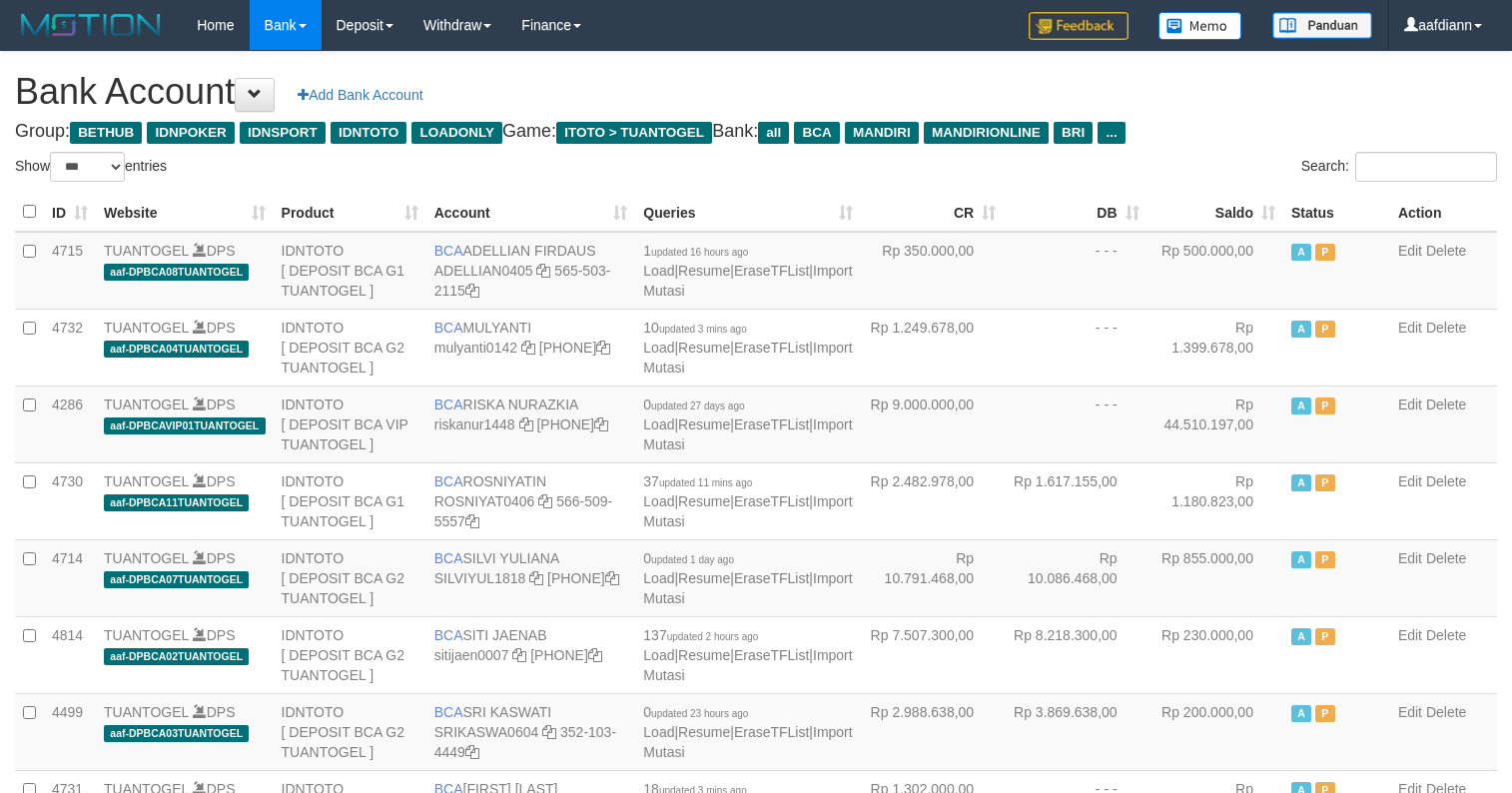 select on "***" 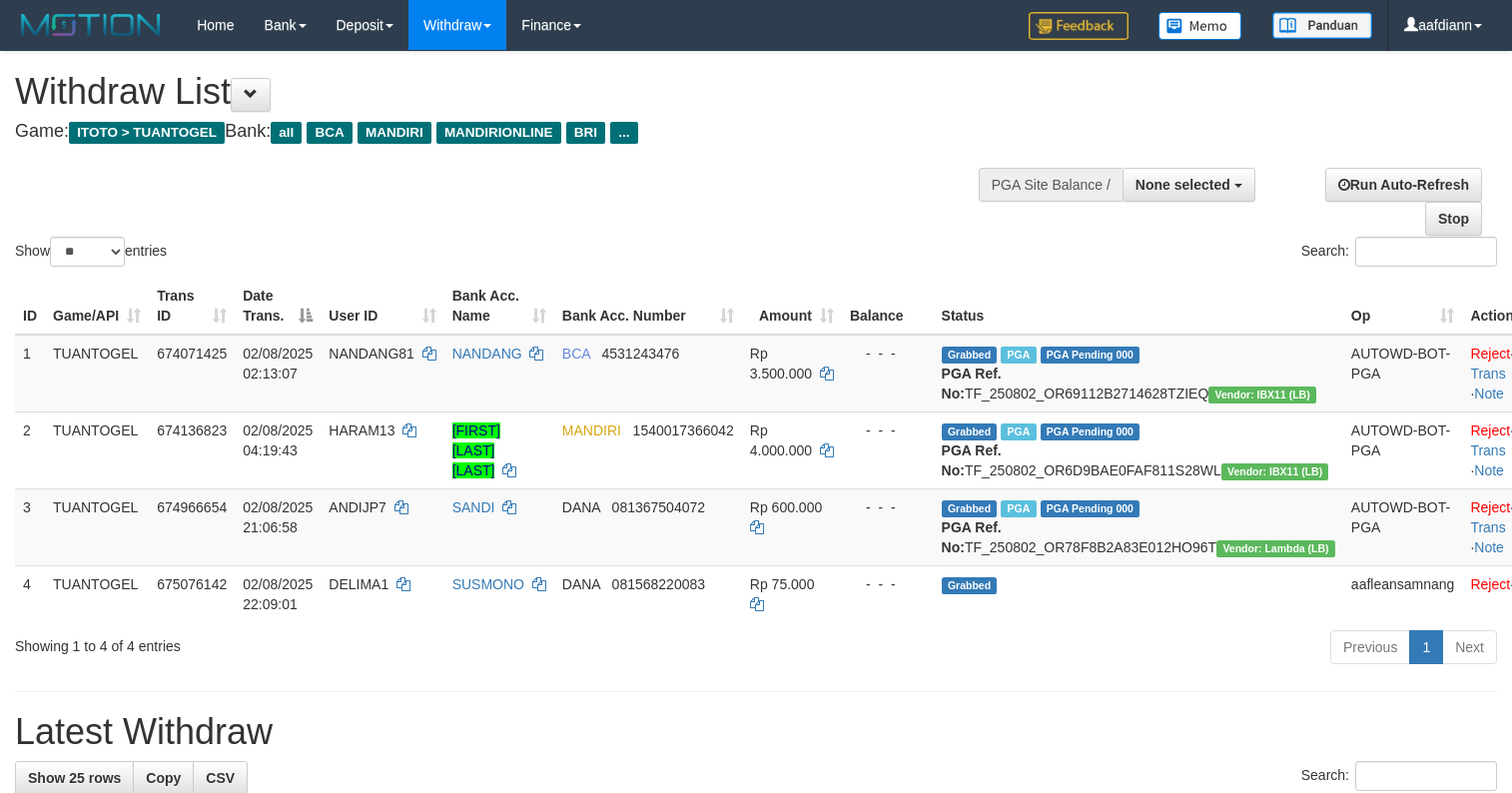 select 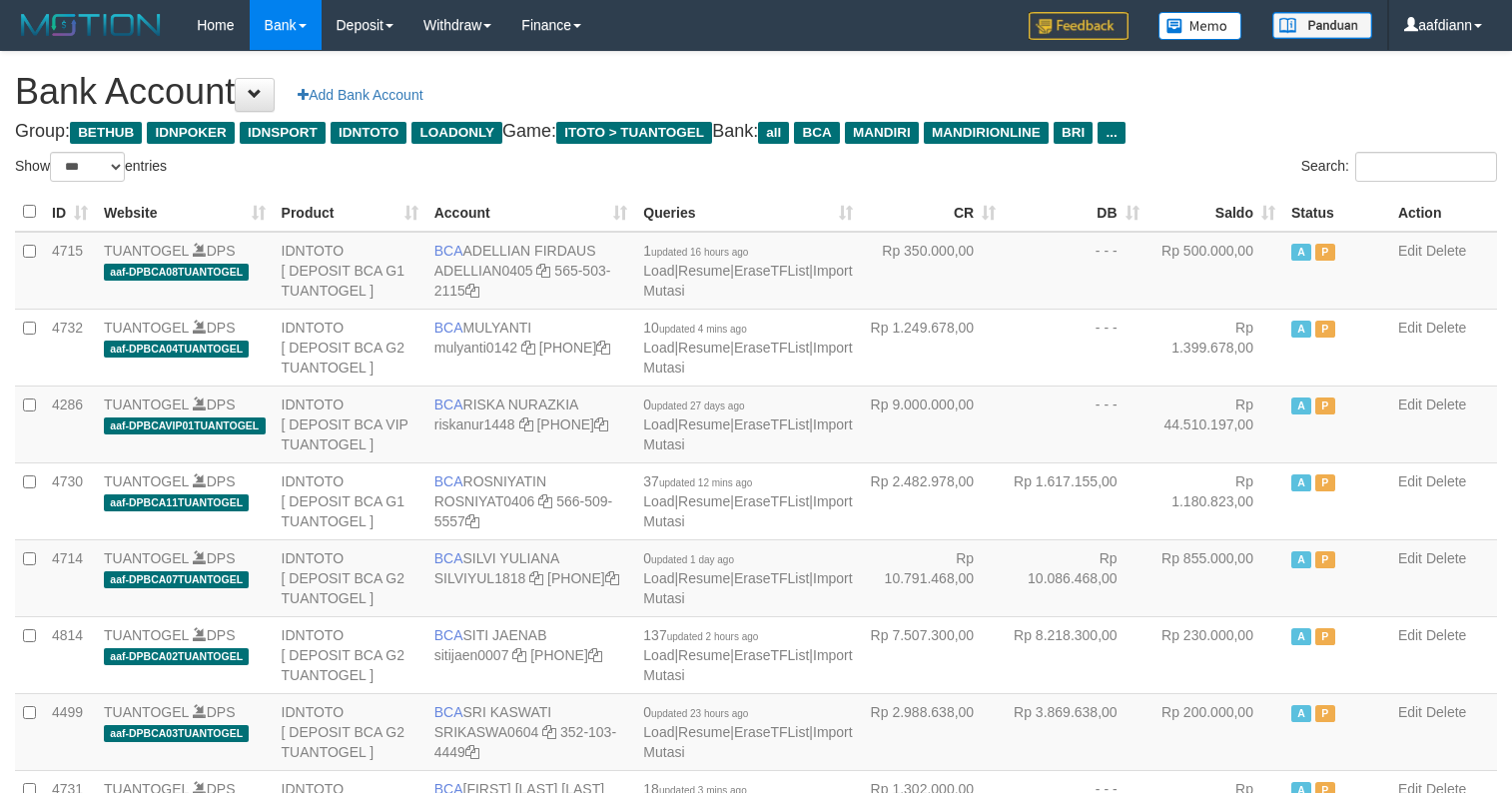 select on "***" 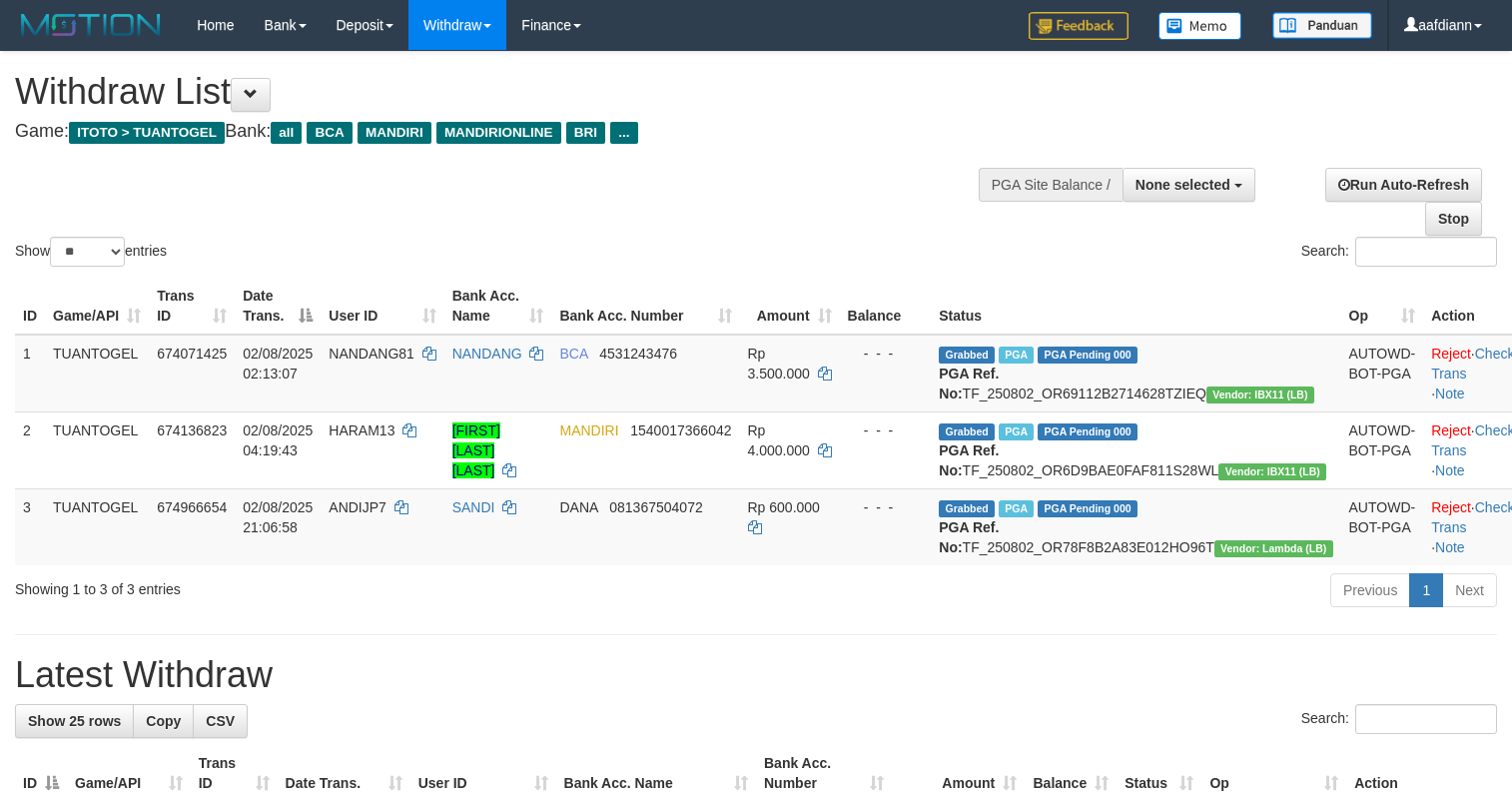 select 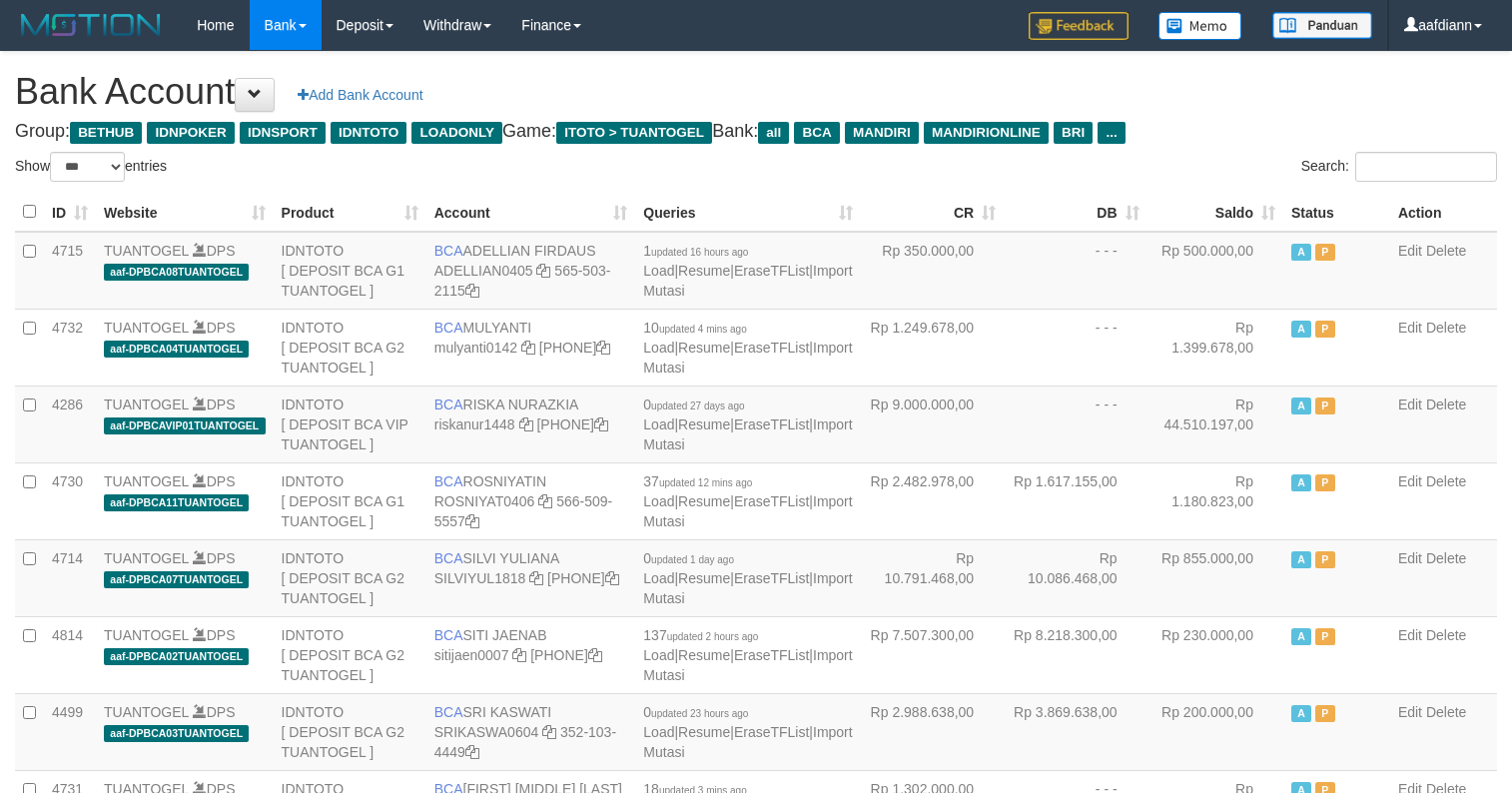 select on "***" 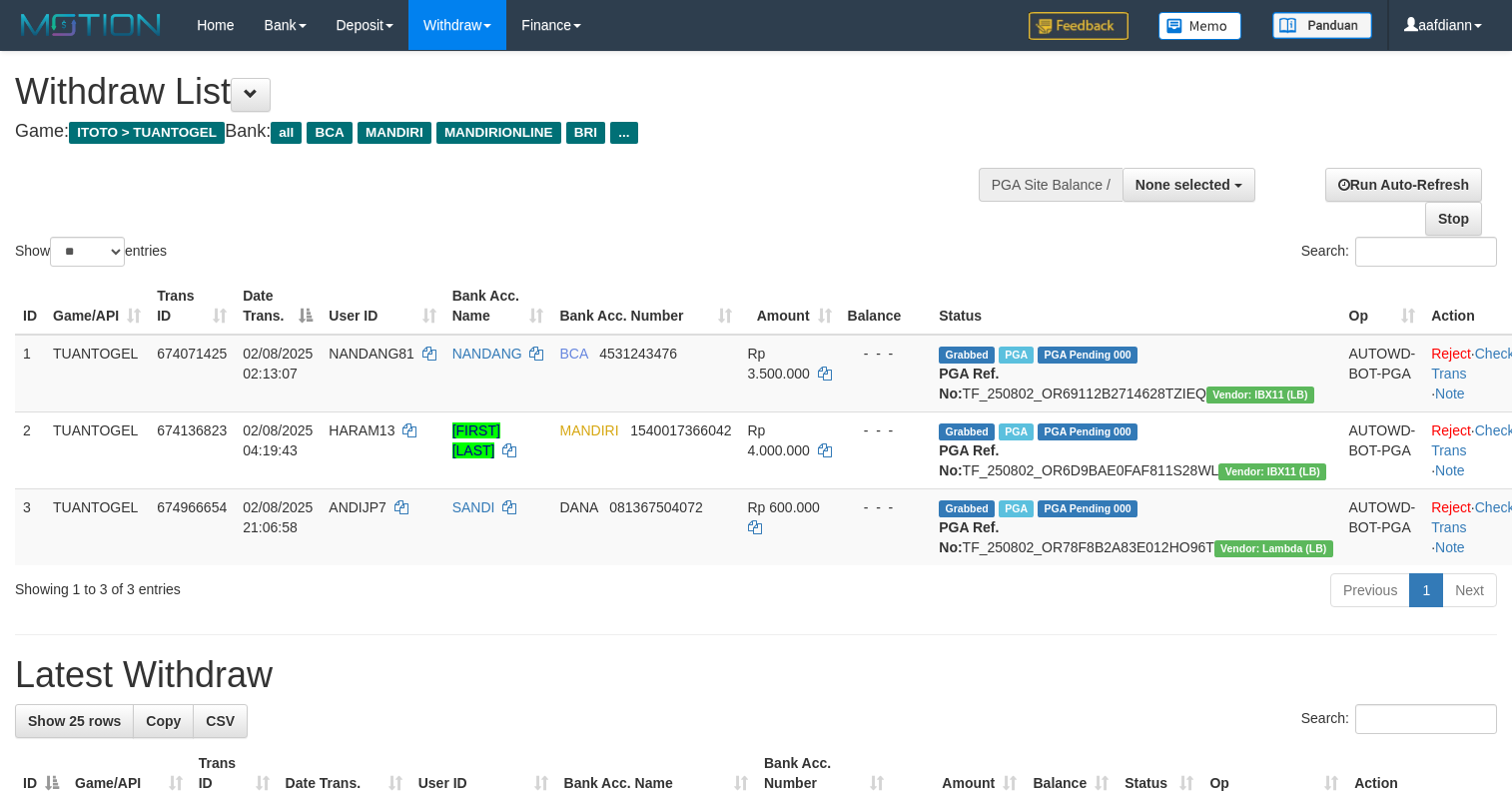select 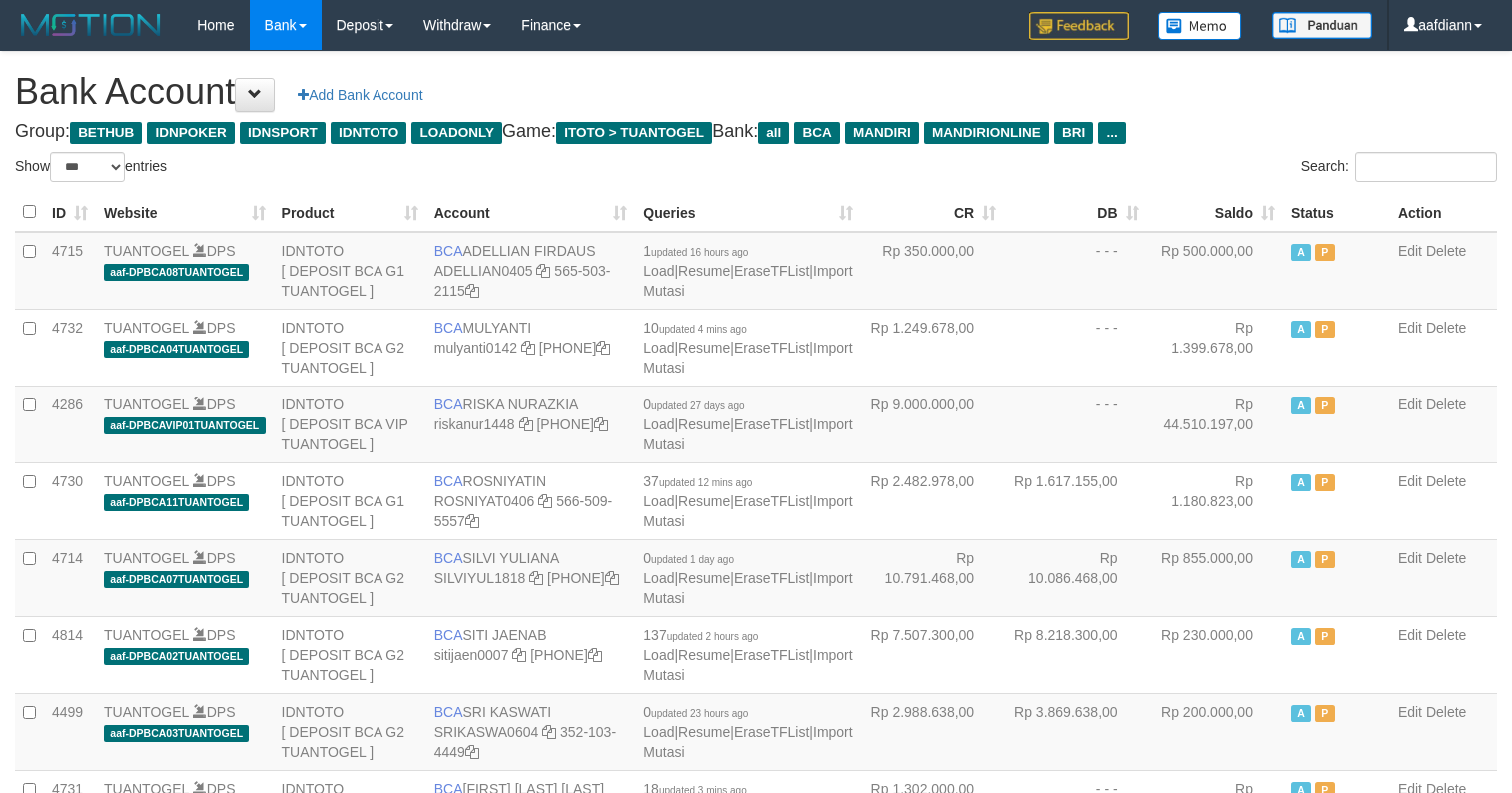 select on "***" 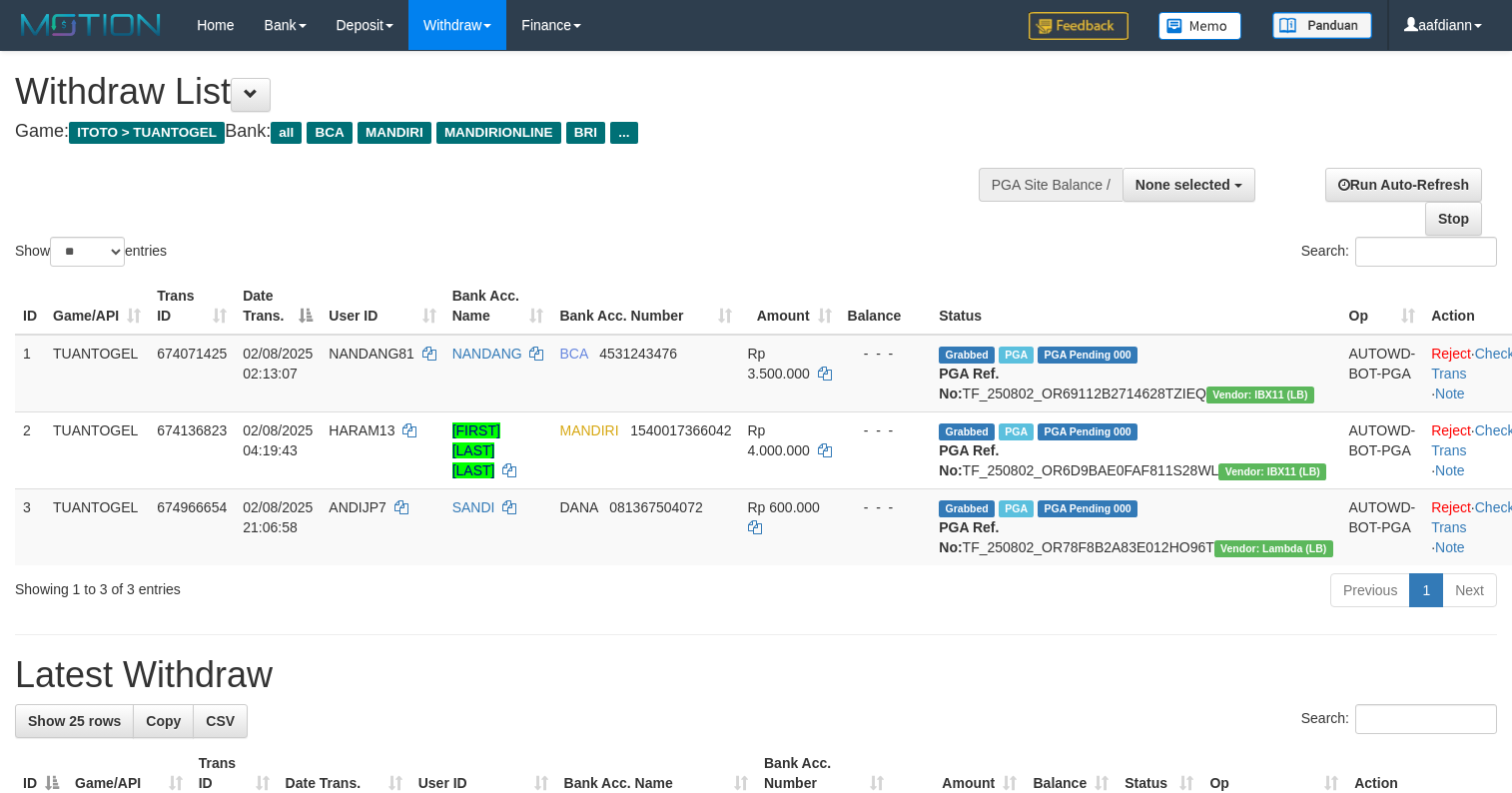 select 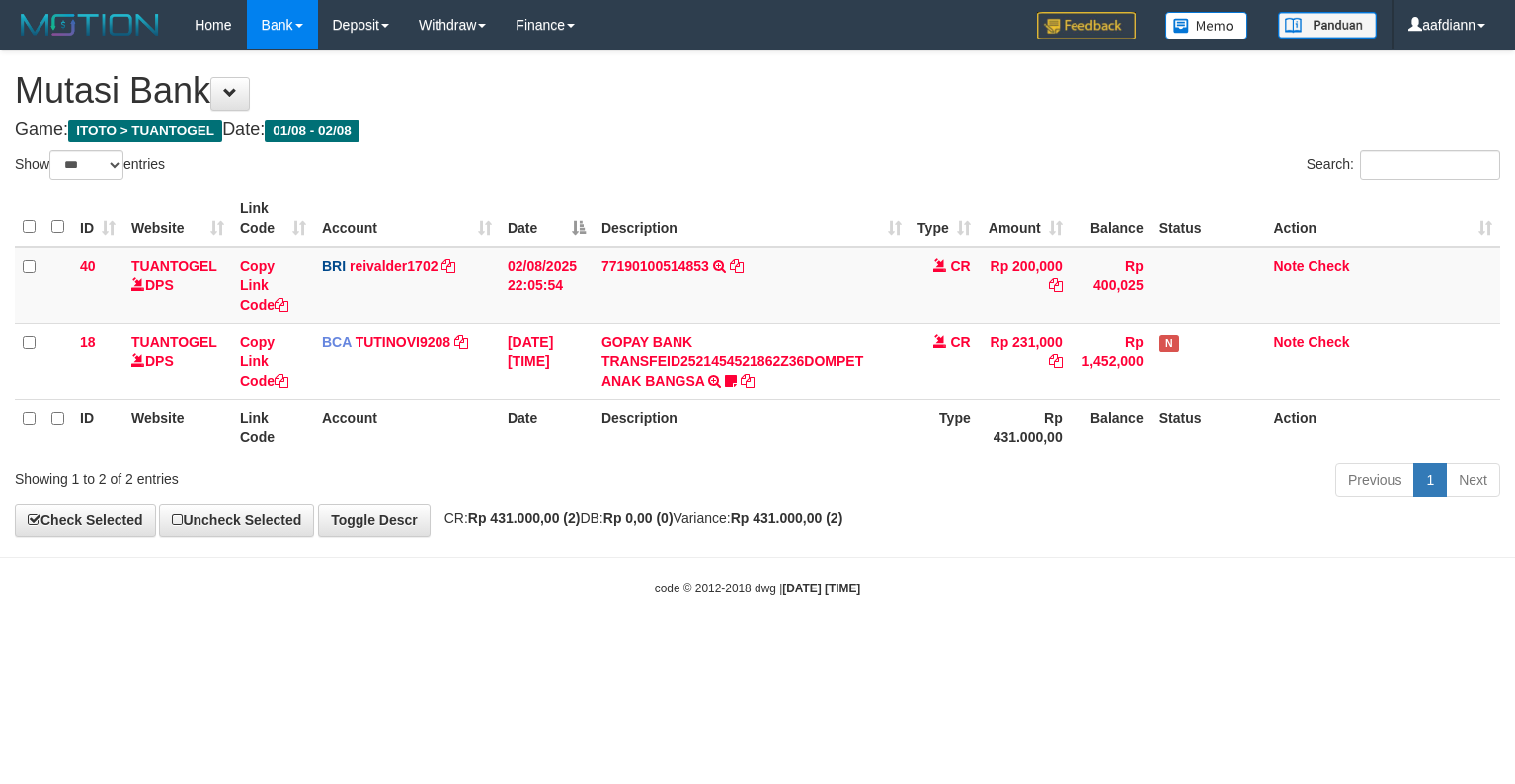 select on "***" 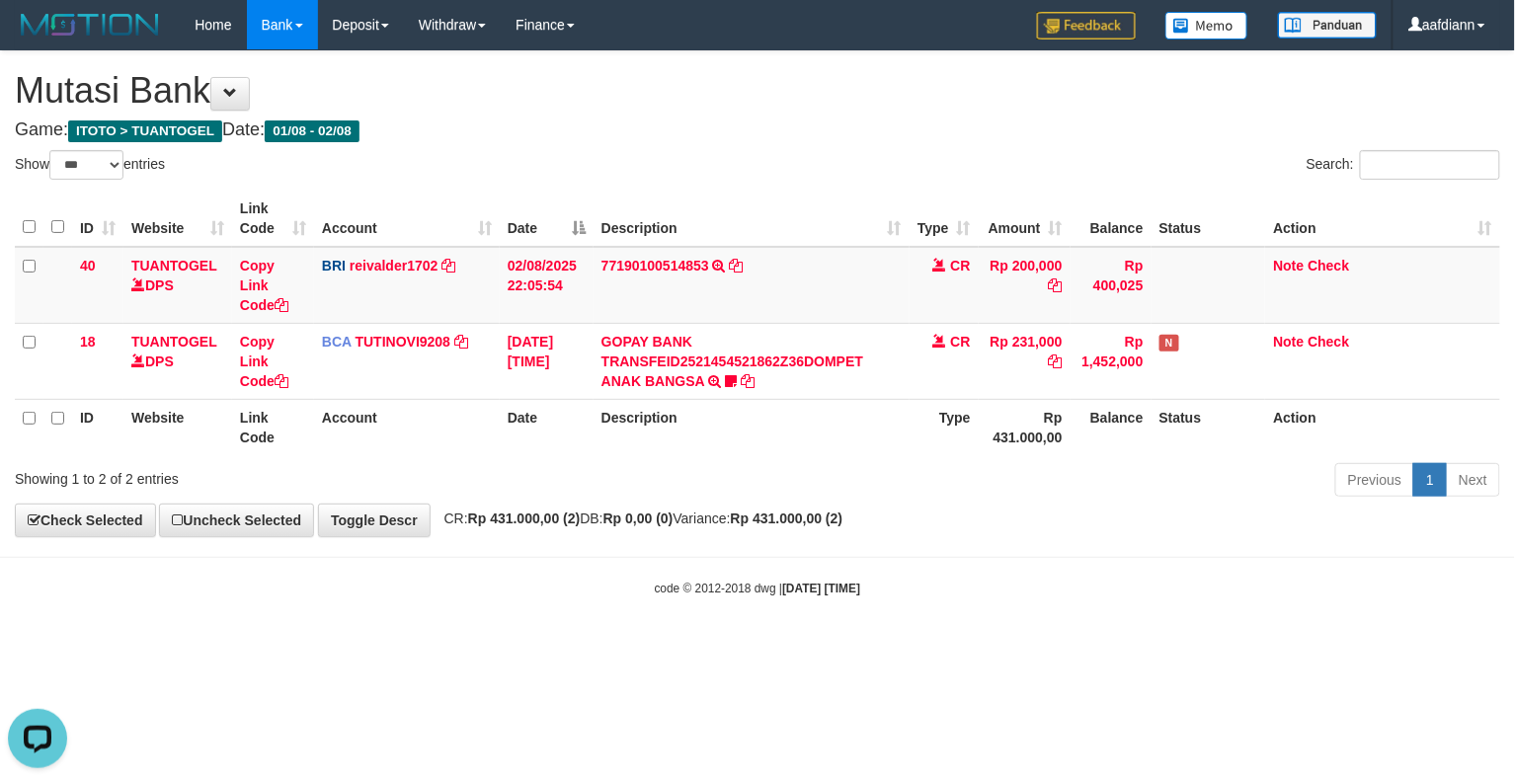 scroll, scrollTop: 0, scrollLeft: 0, axis: both 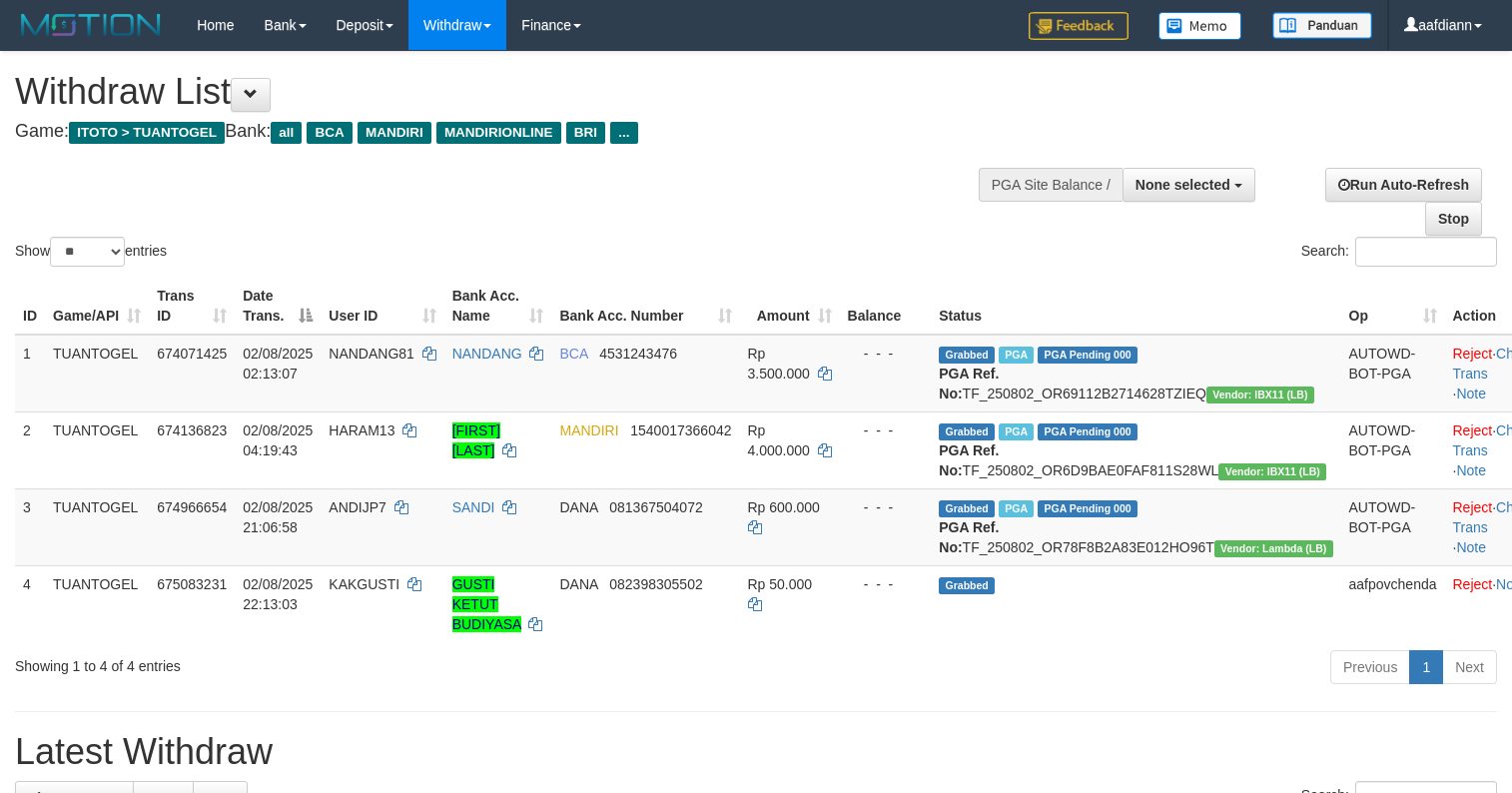 select 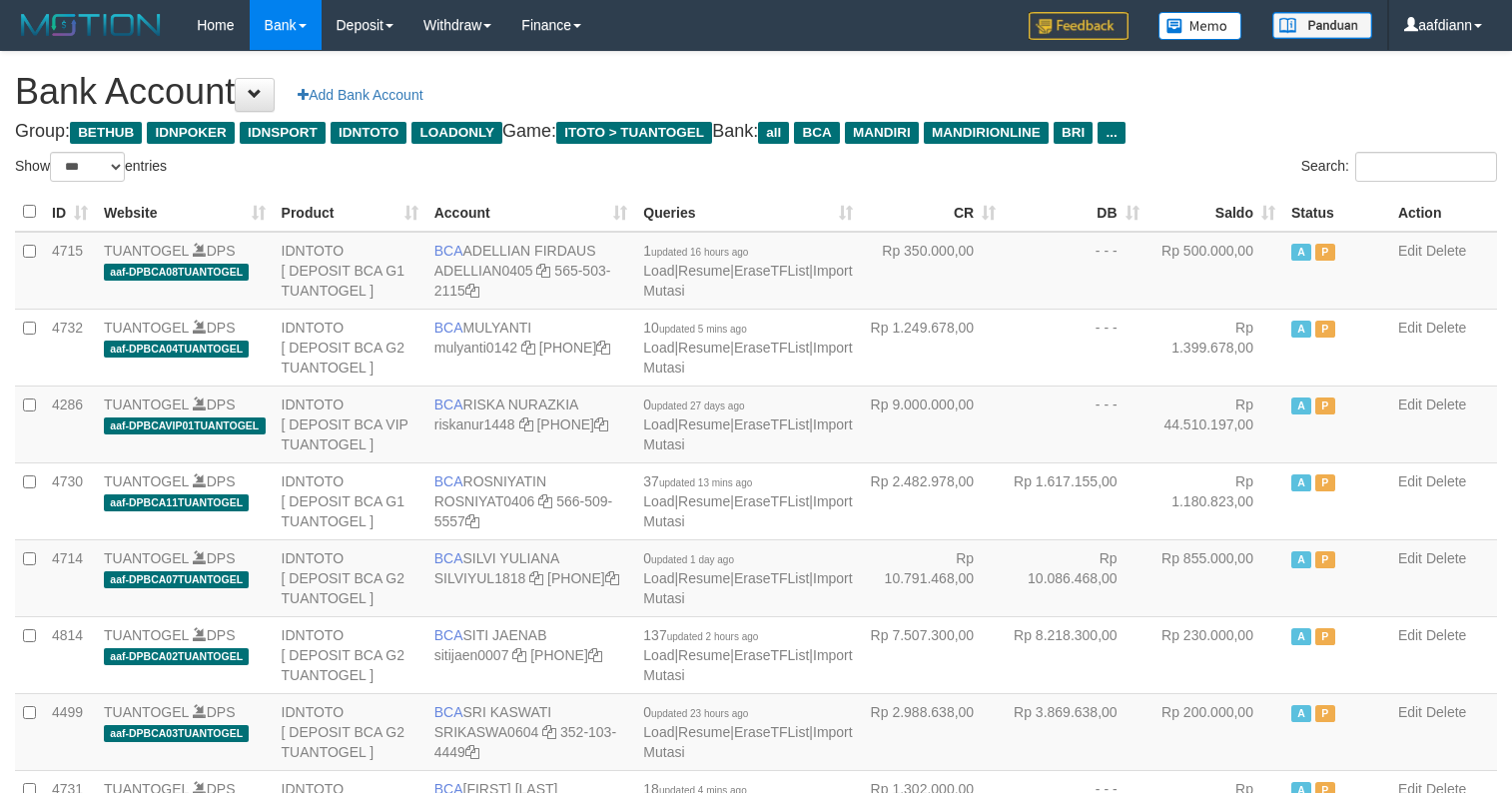 select on "***" 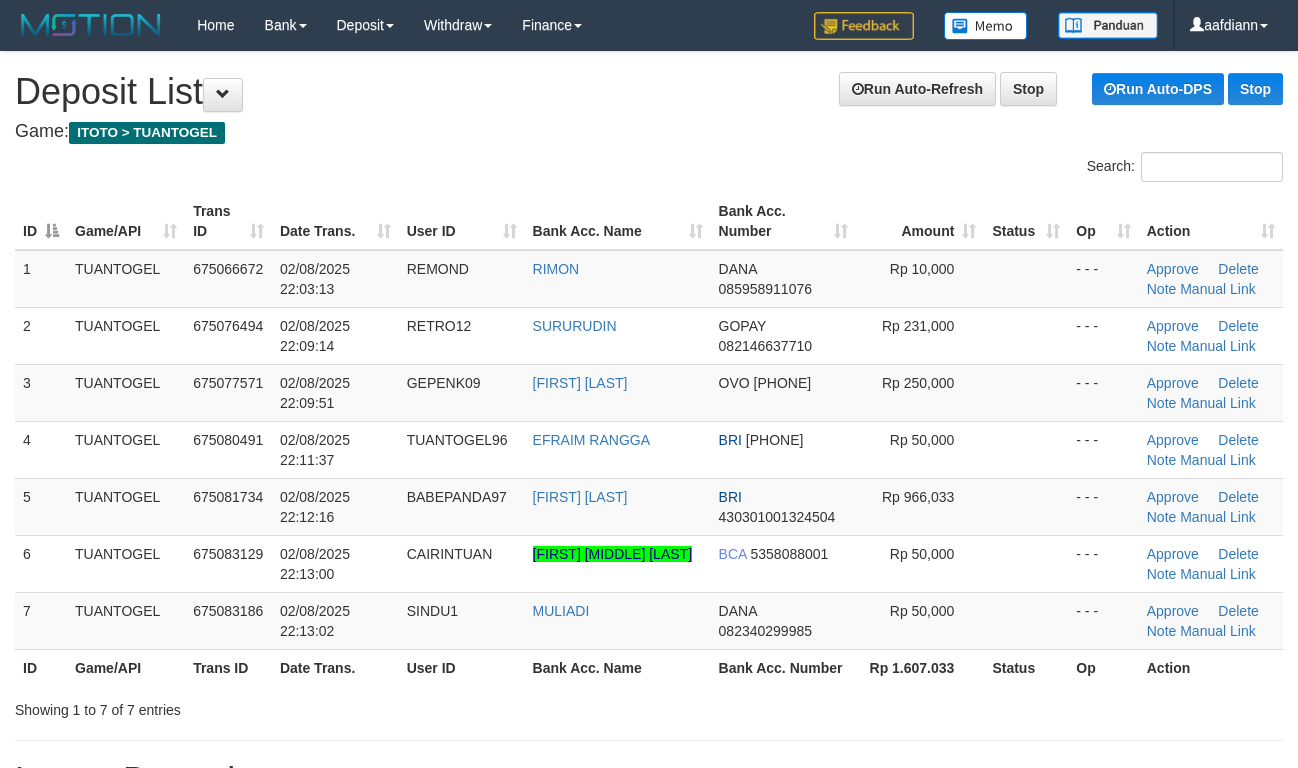 scroll, scrollTop: 72, scrollLeft: 0, axis: vertical 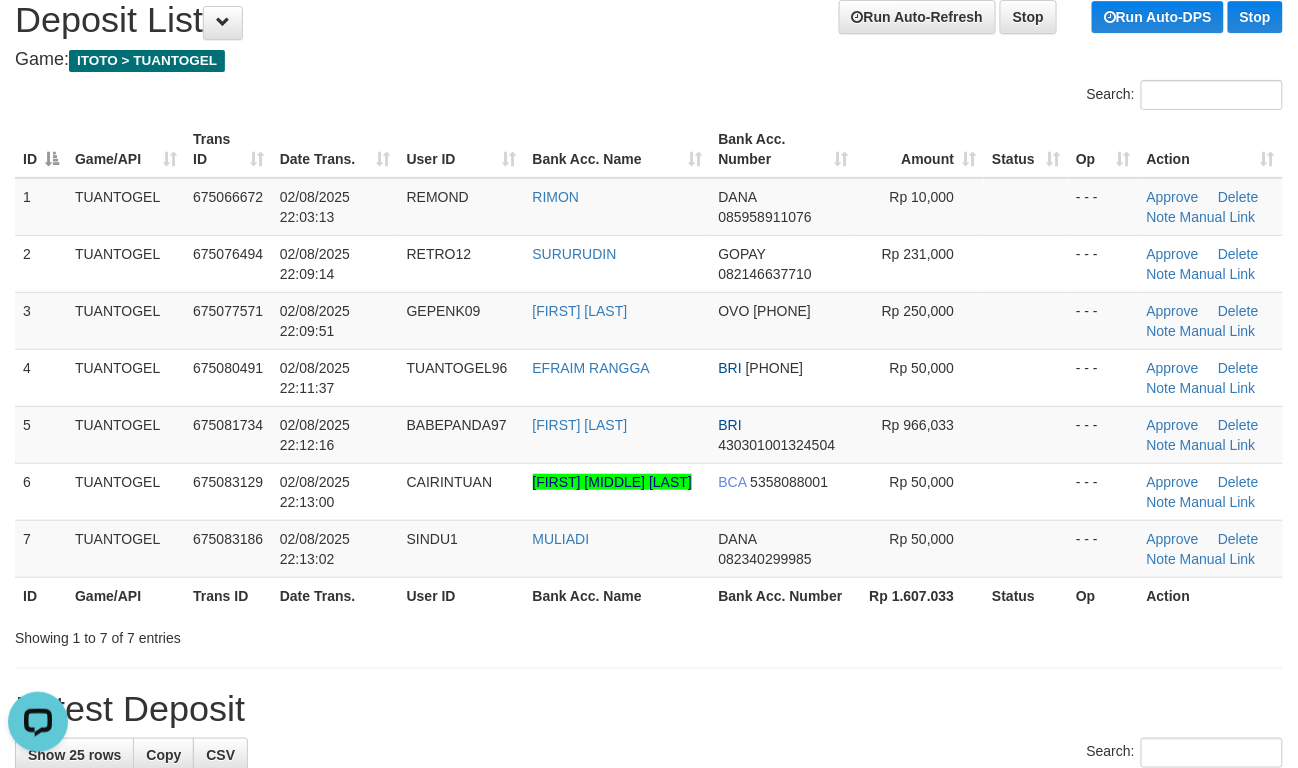 click on "Search:" at bounding box center [649, 97] 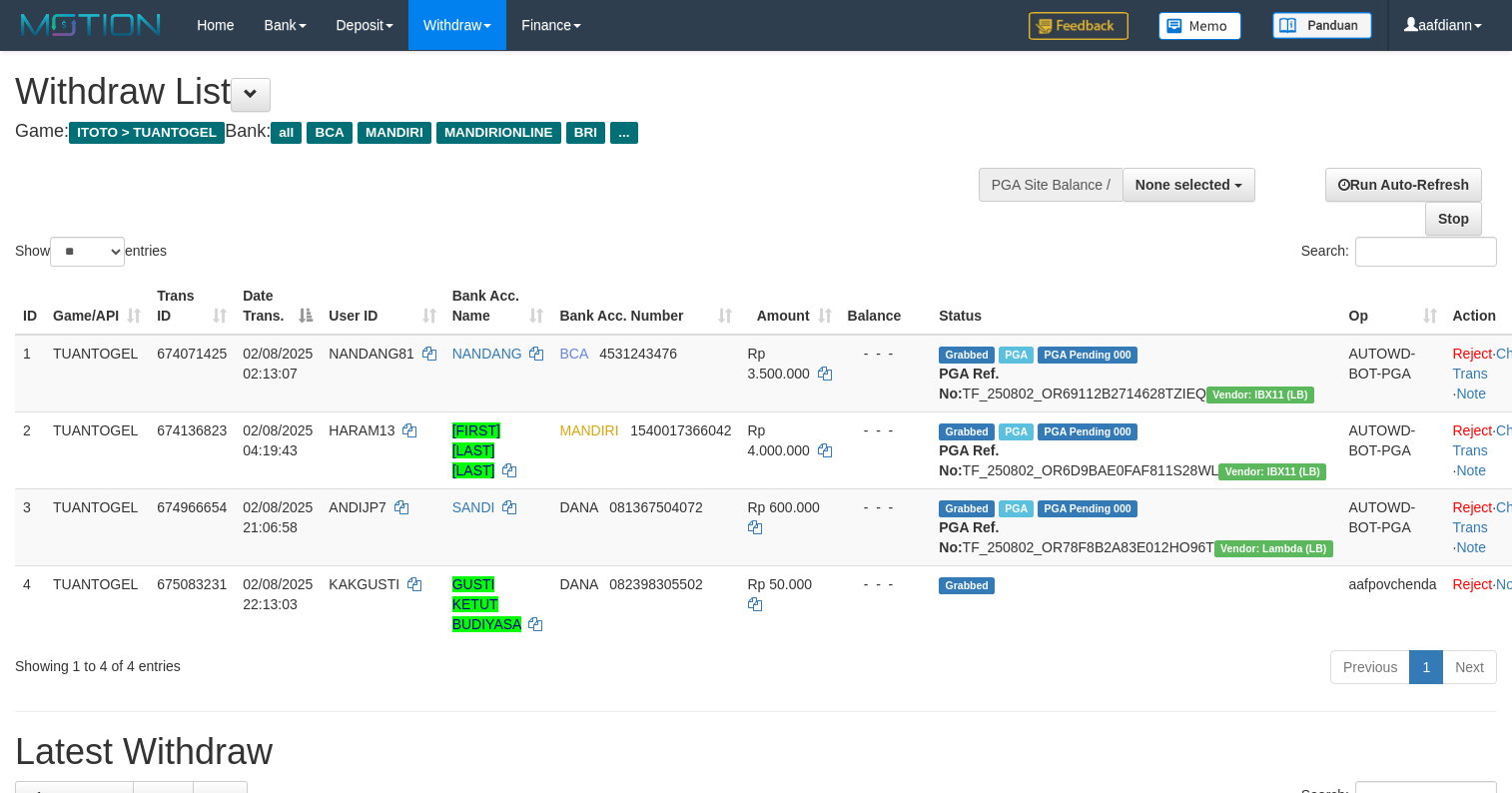 select 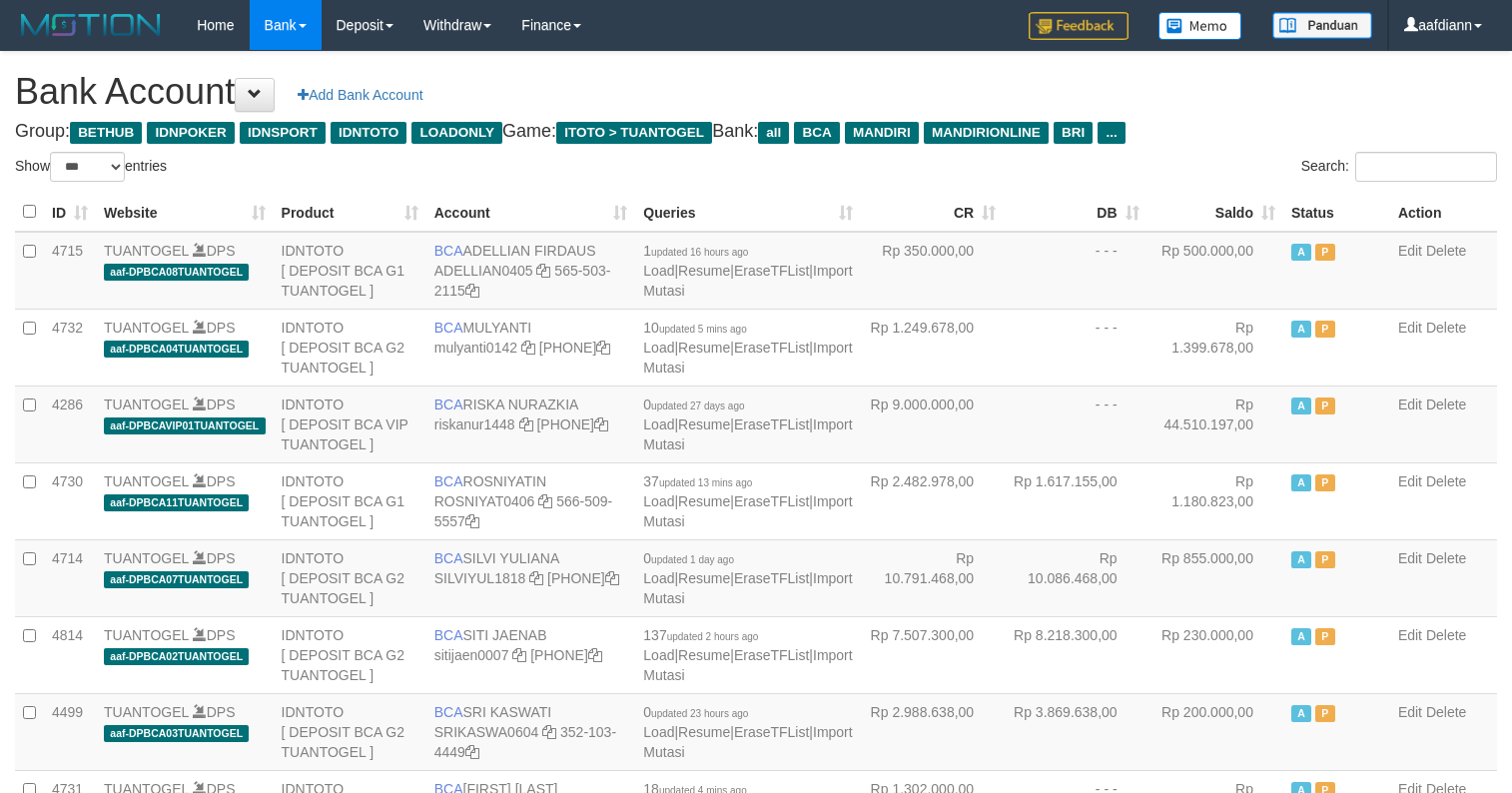 select on "***" 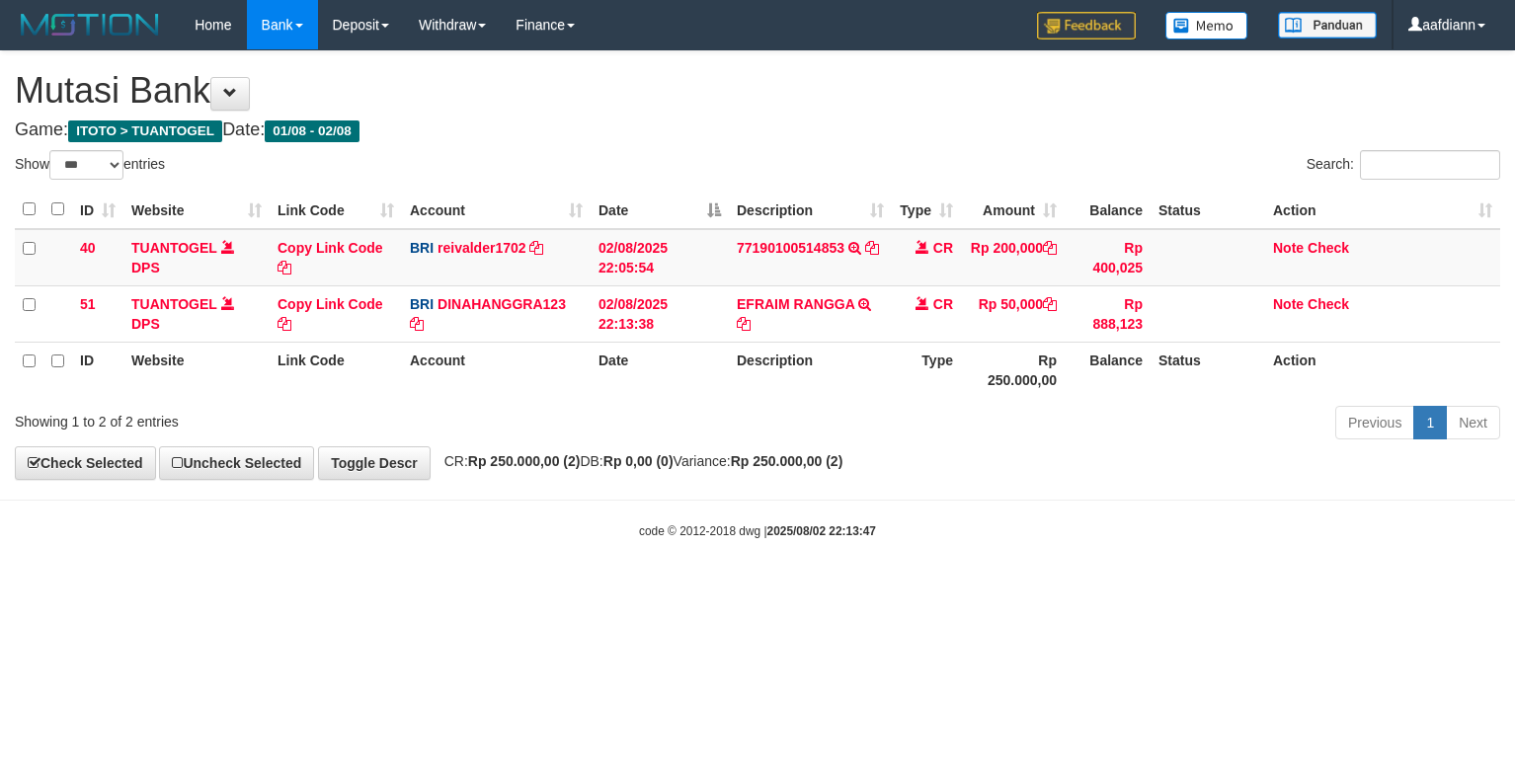 select on "***" 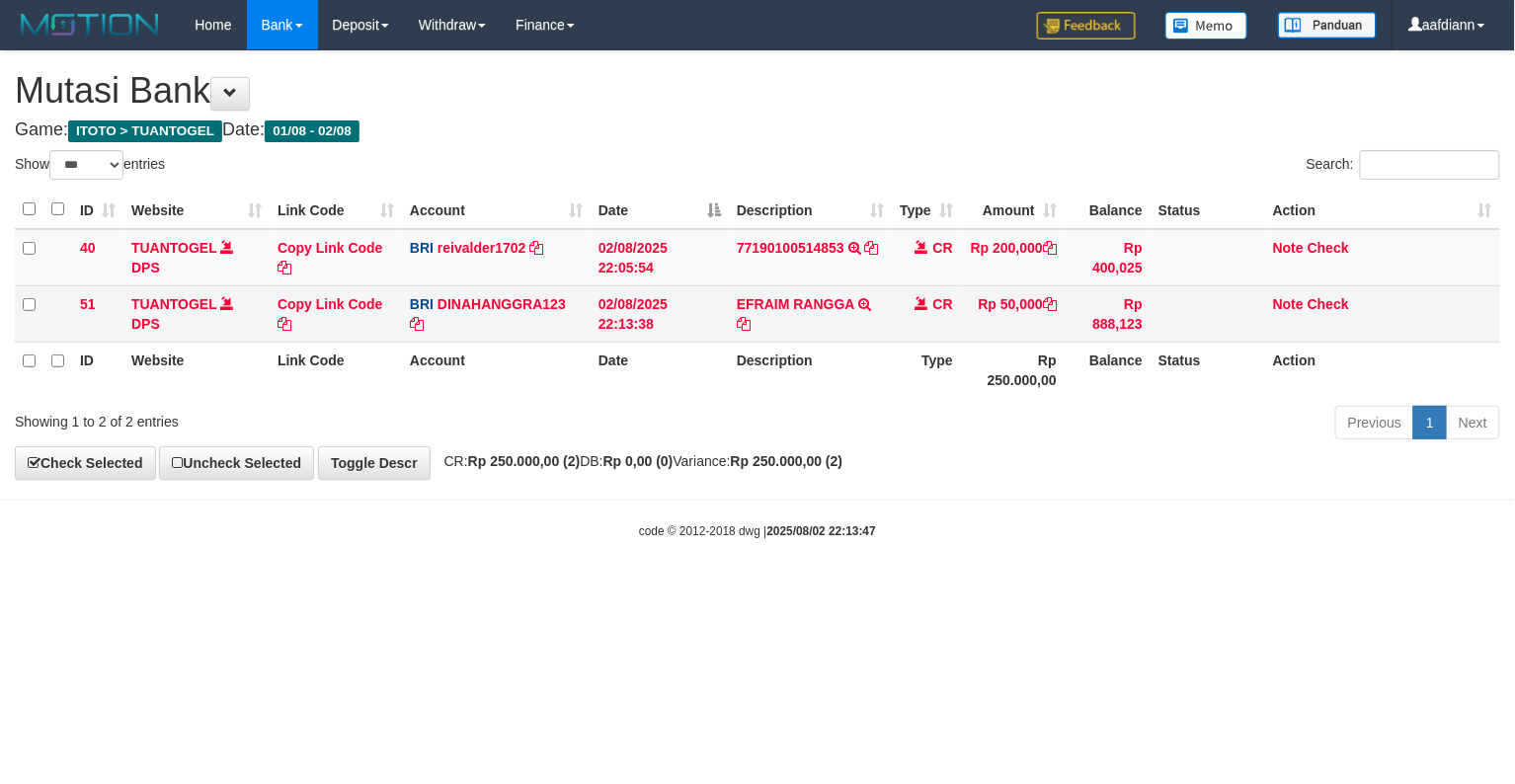 click on "[FIRST] [LAST] TRANSFER NBMB [FIRST] [LAST] TO [FIRST] [LAST]" at bounding box center (810, 313) 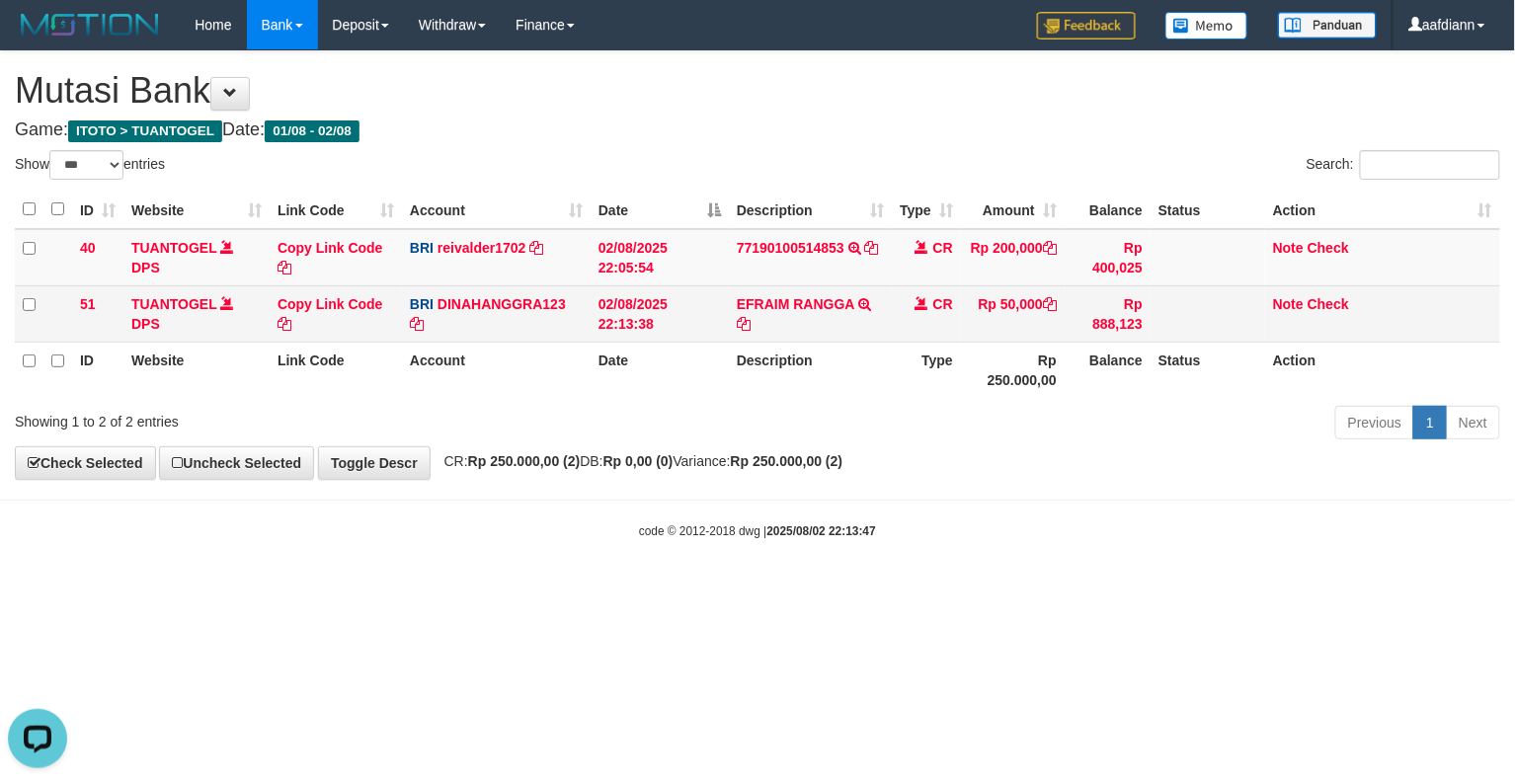 scroll, scrollTop: 0, scrollLeft: 0, axis: both 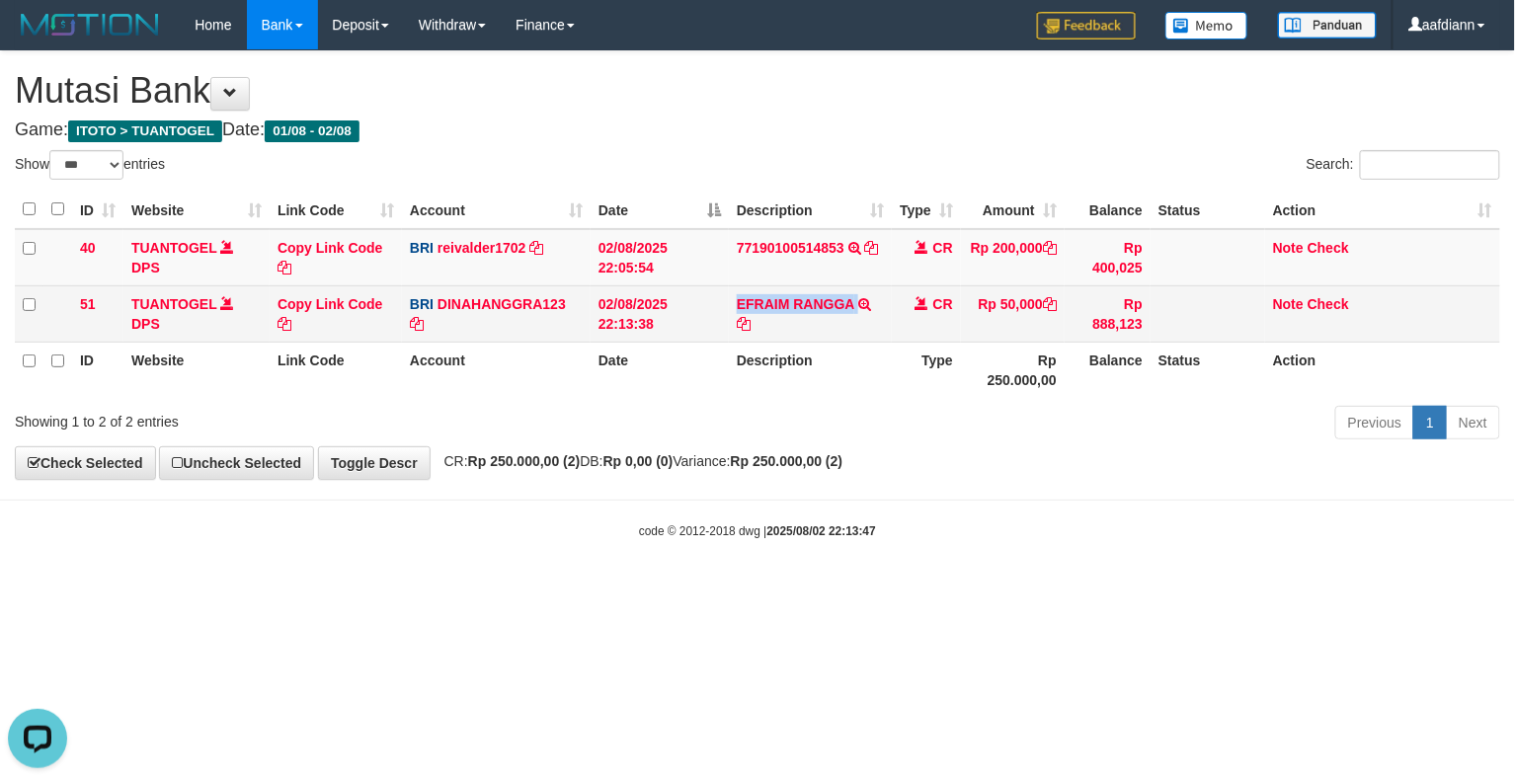 click on "EFRAIM RANGGA         TRANSFER NBMB EFRAIM RANGGA TO DINAH ANGGRAENI" at bounding box center (810, 313) 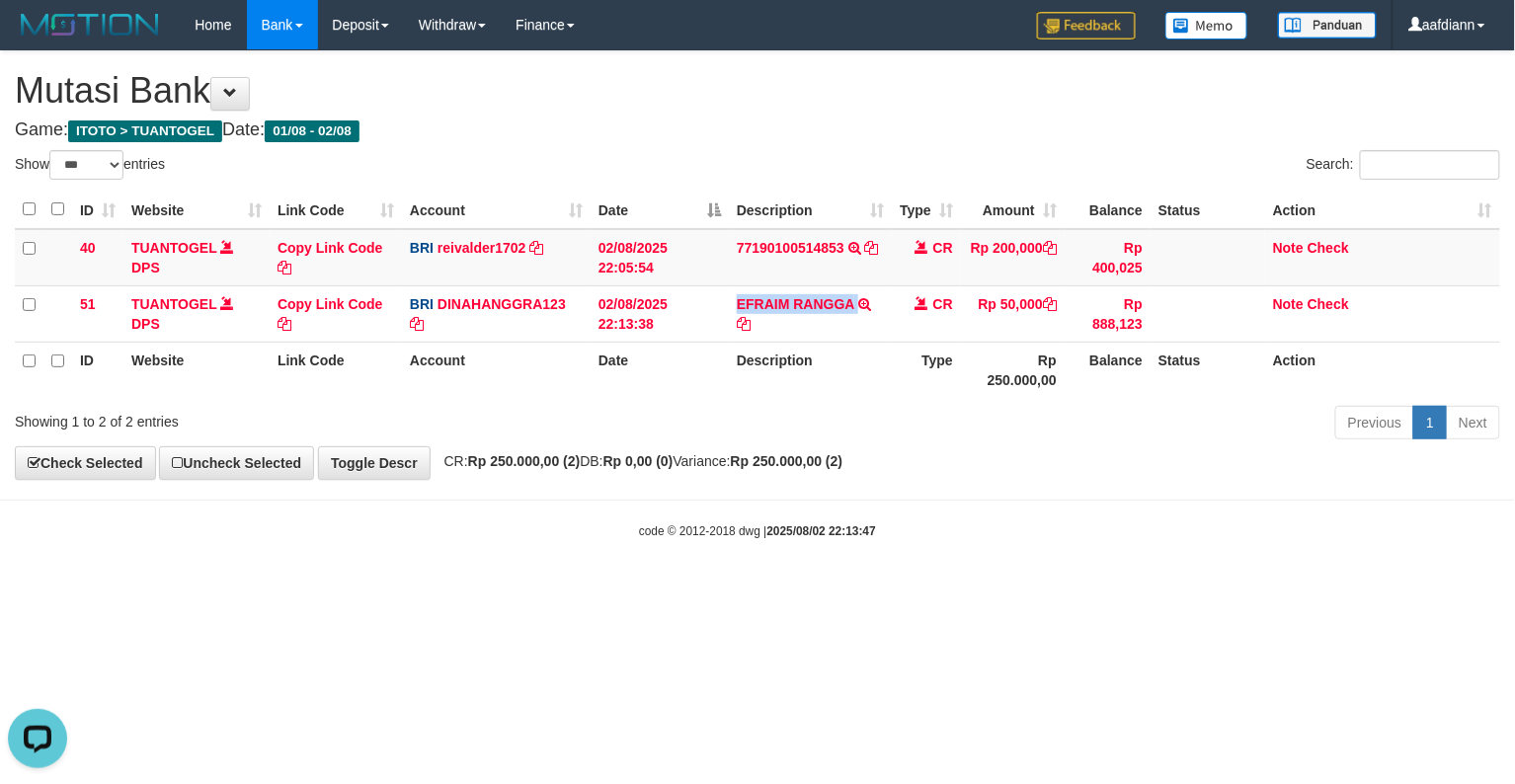 copy on "EFRAIM RANGGA         TRANSFER NBMB EFRAIM RANGGA TO DINAH ANGGRAENI" 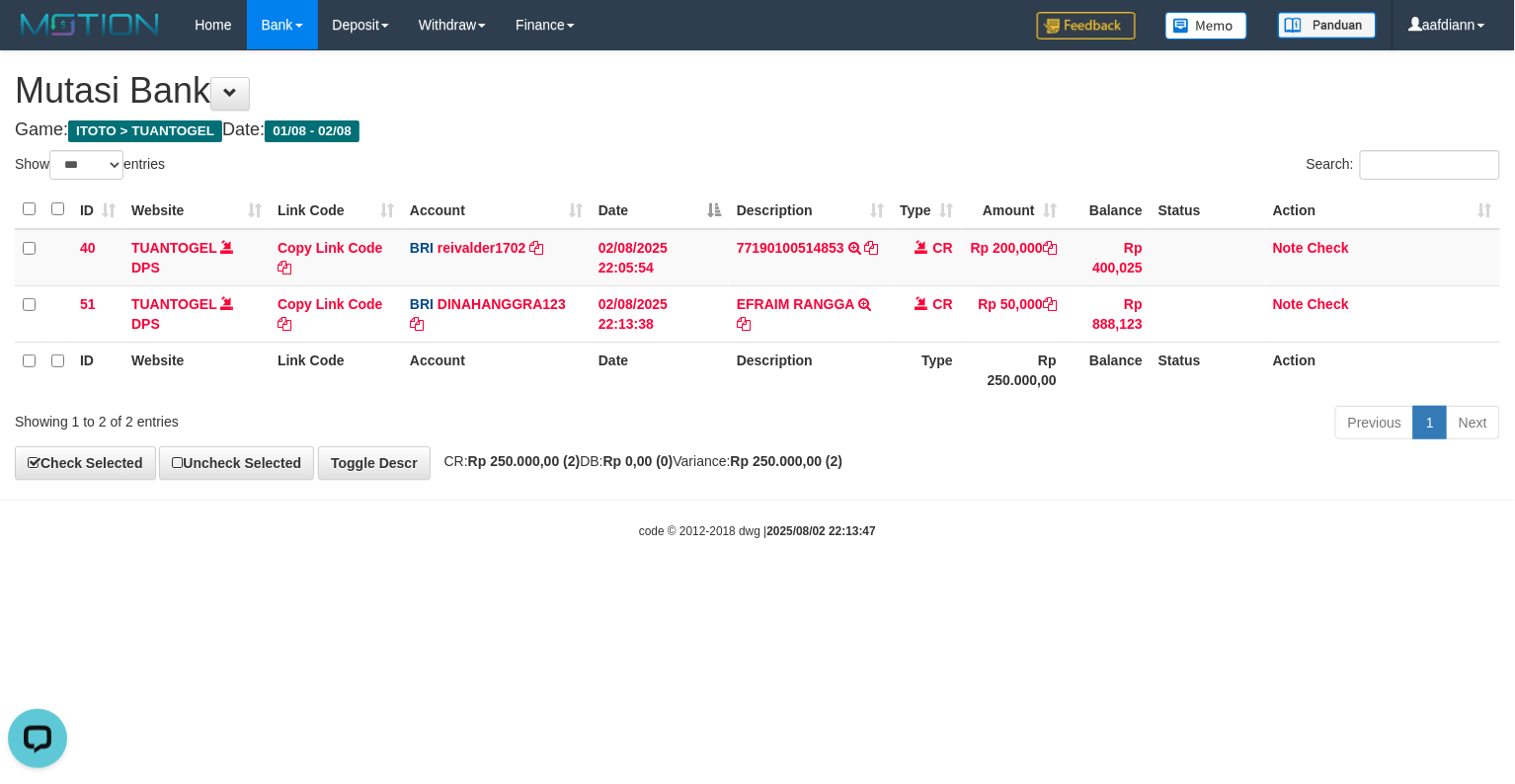 drag, startPoint x: 1252, startPoint y: 740, endPoint x: 1203, endPoint y: 701, distance: 62.625873 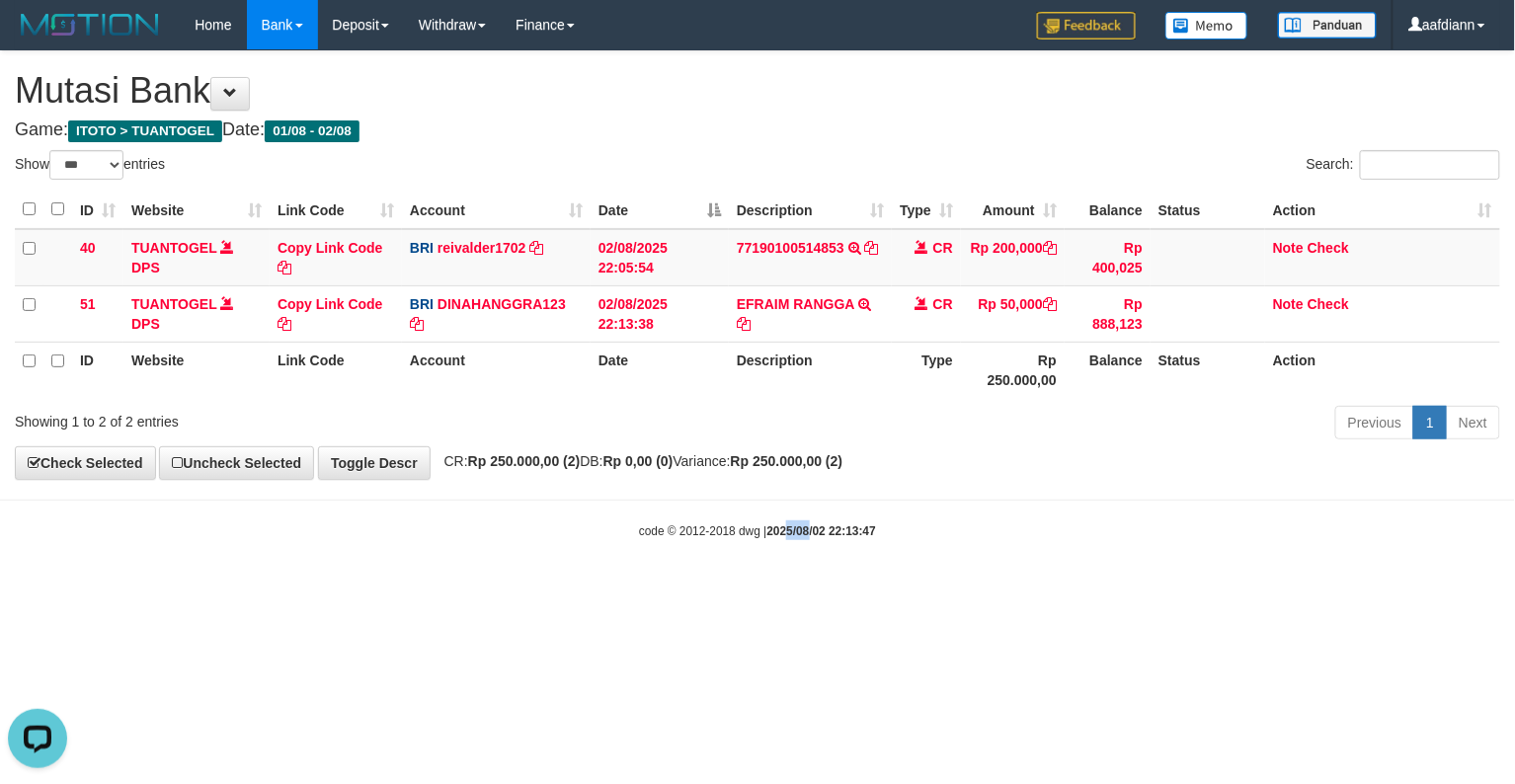 click on "Toggle navigation
Home
Bank
Account List
Load
By Website
Group
[ITOTO]													TUANTOGEL
By Load Group (DPS)
Group aaf-DPBCA02TUANTOGEL" at bounding box center (758, 294) 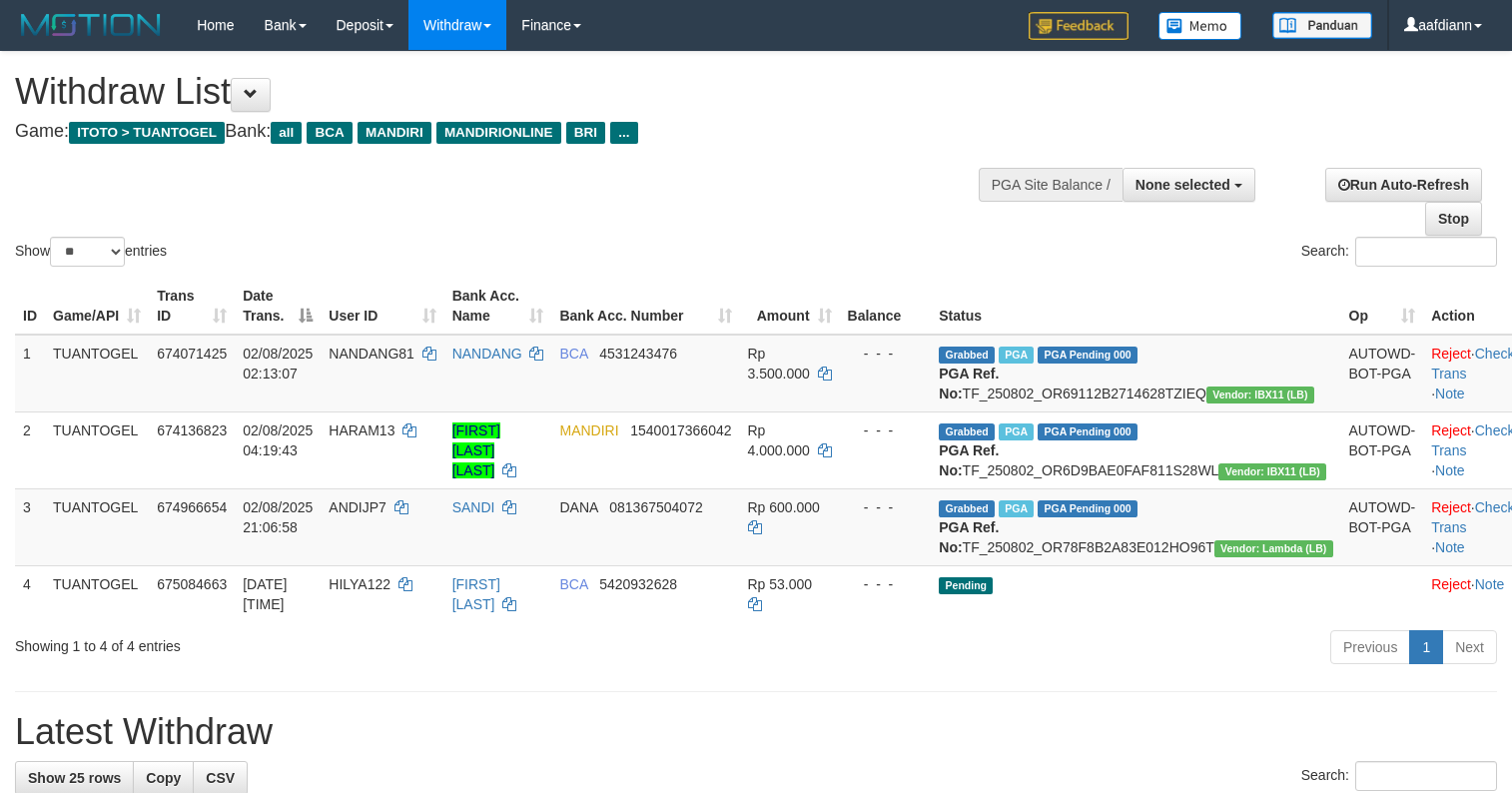 select 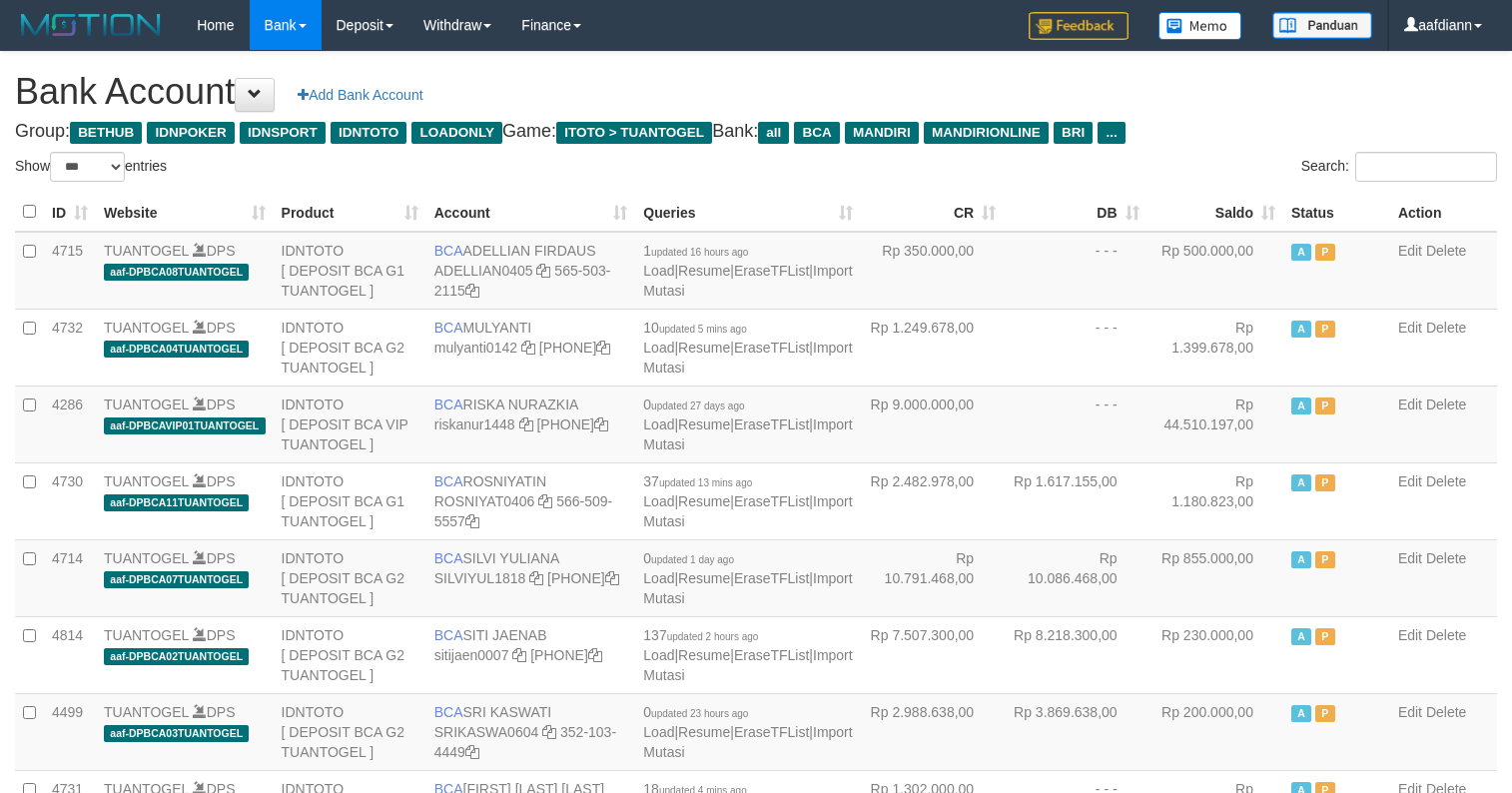 select on "***" 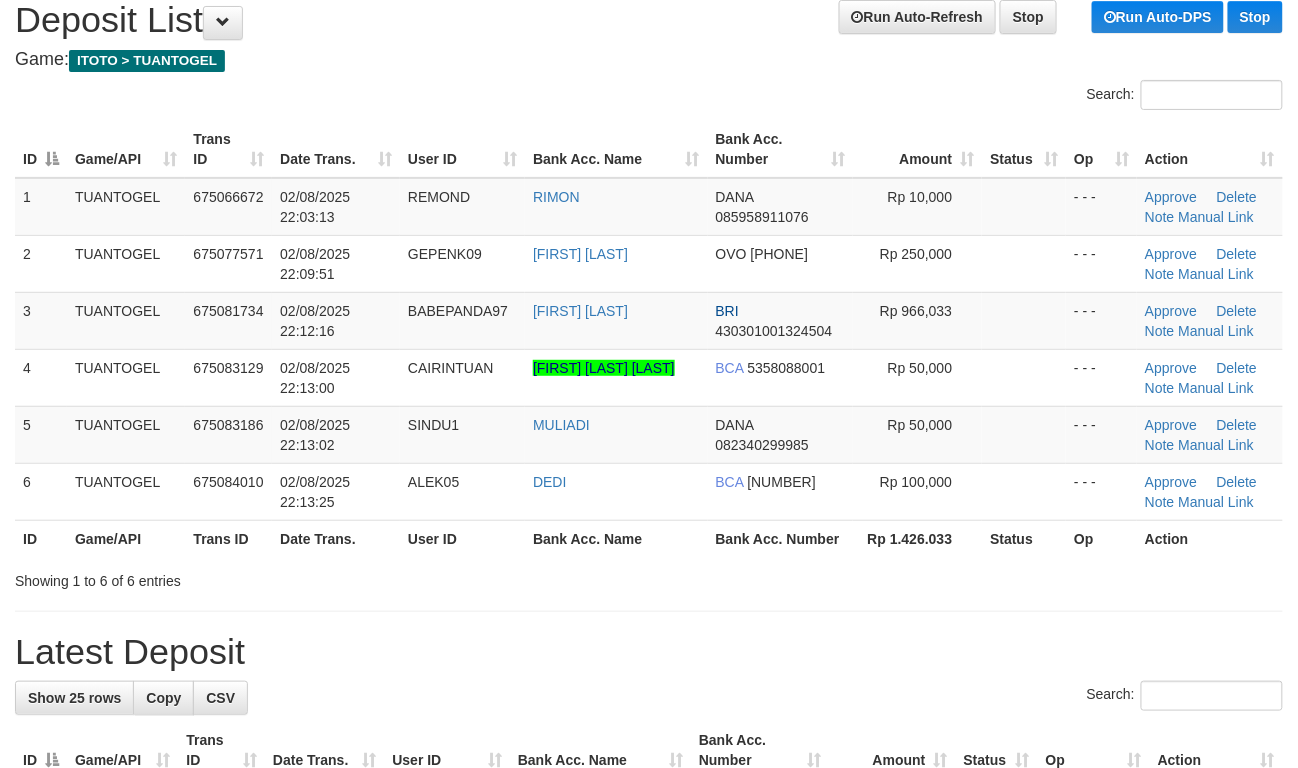 scroll, scrollTop: 488, scrollLeft: 0, axis: vertical 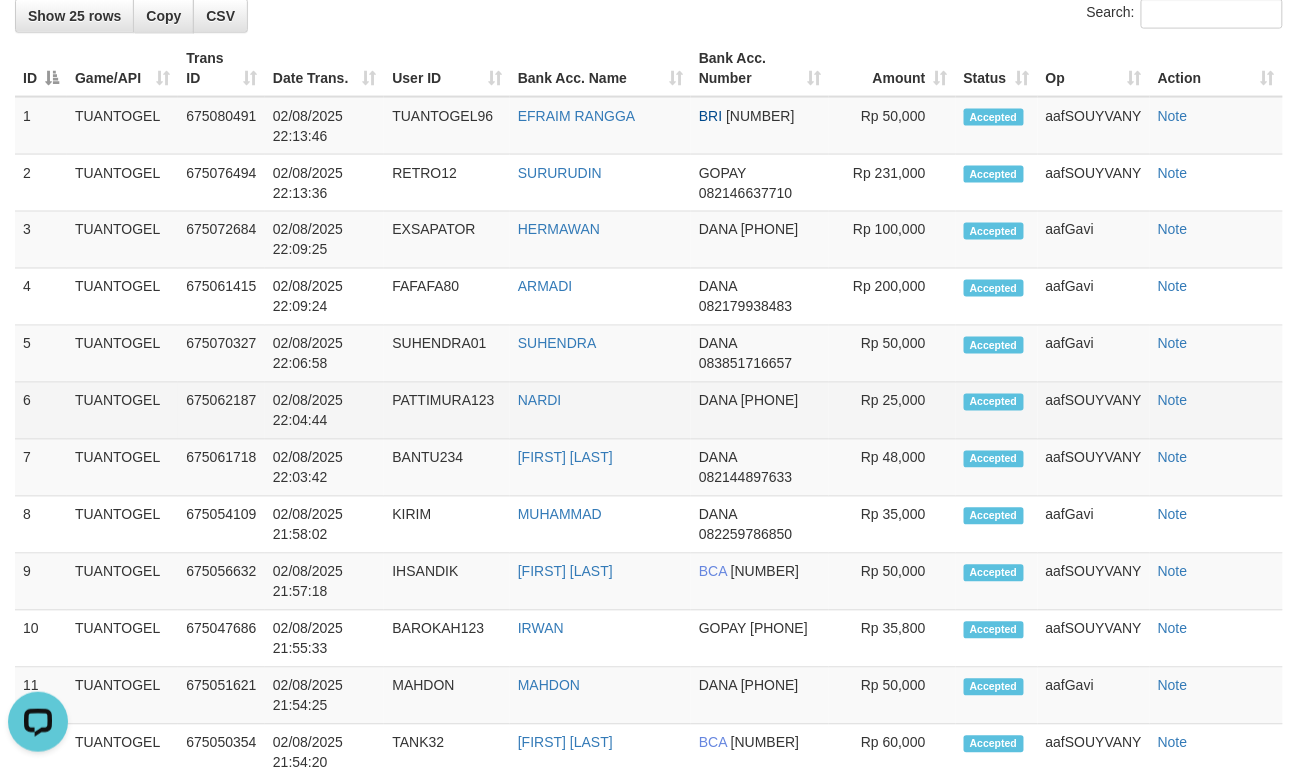 click on "NARDI" at bounding box center (600, 411) 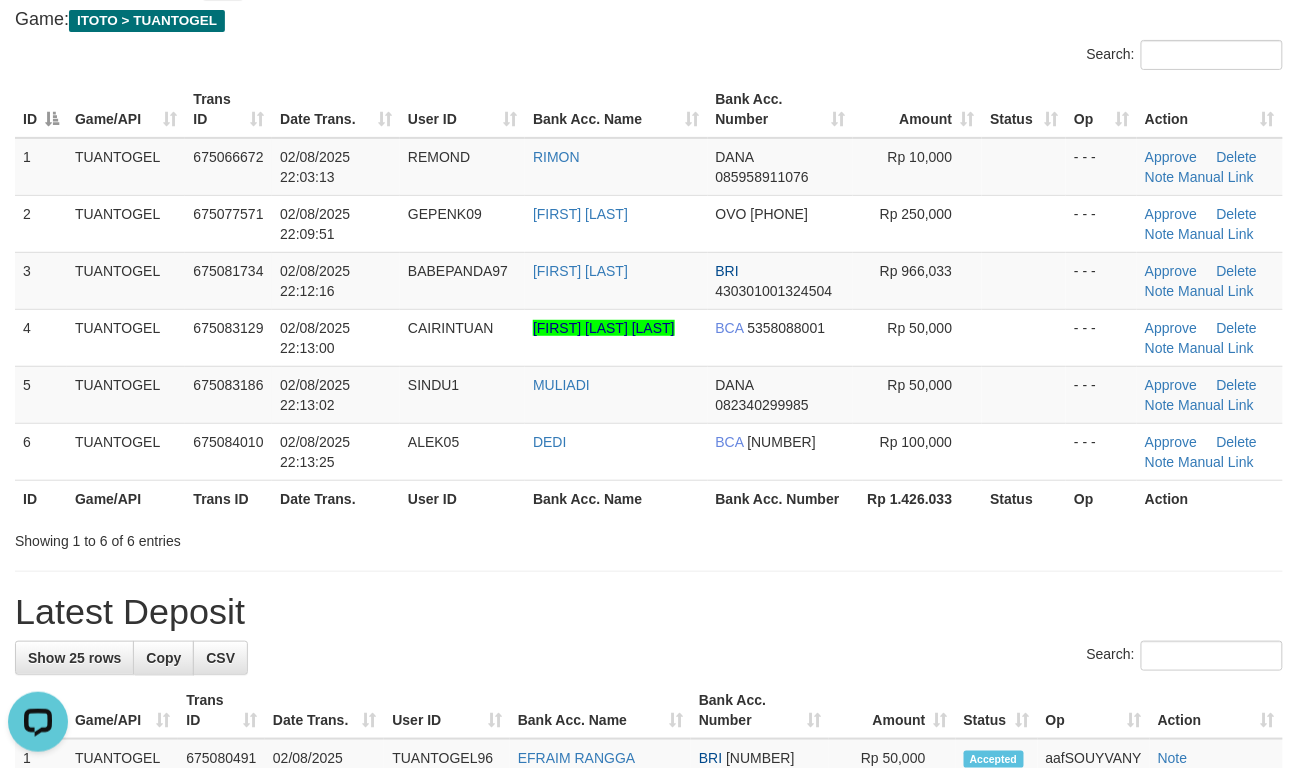scroll, scrollTop: 0, scrollLeft: 0, axis: both 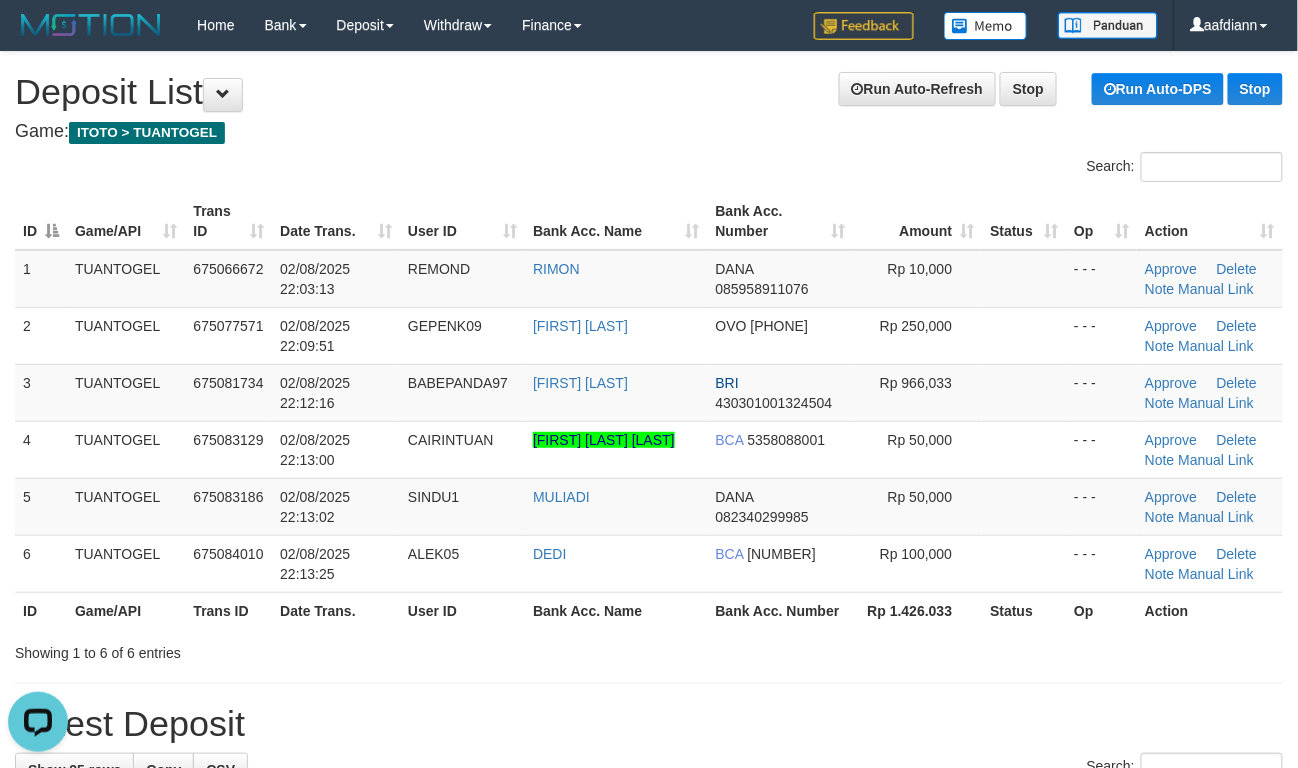 drag, startPoint x: 392, startPoint y: 128, endPoint x: 381, endPoint y: 128, distance: 11 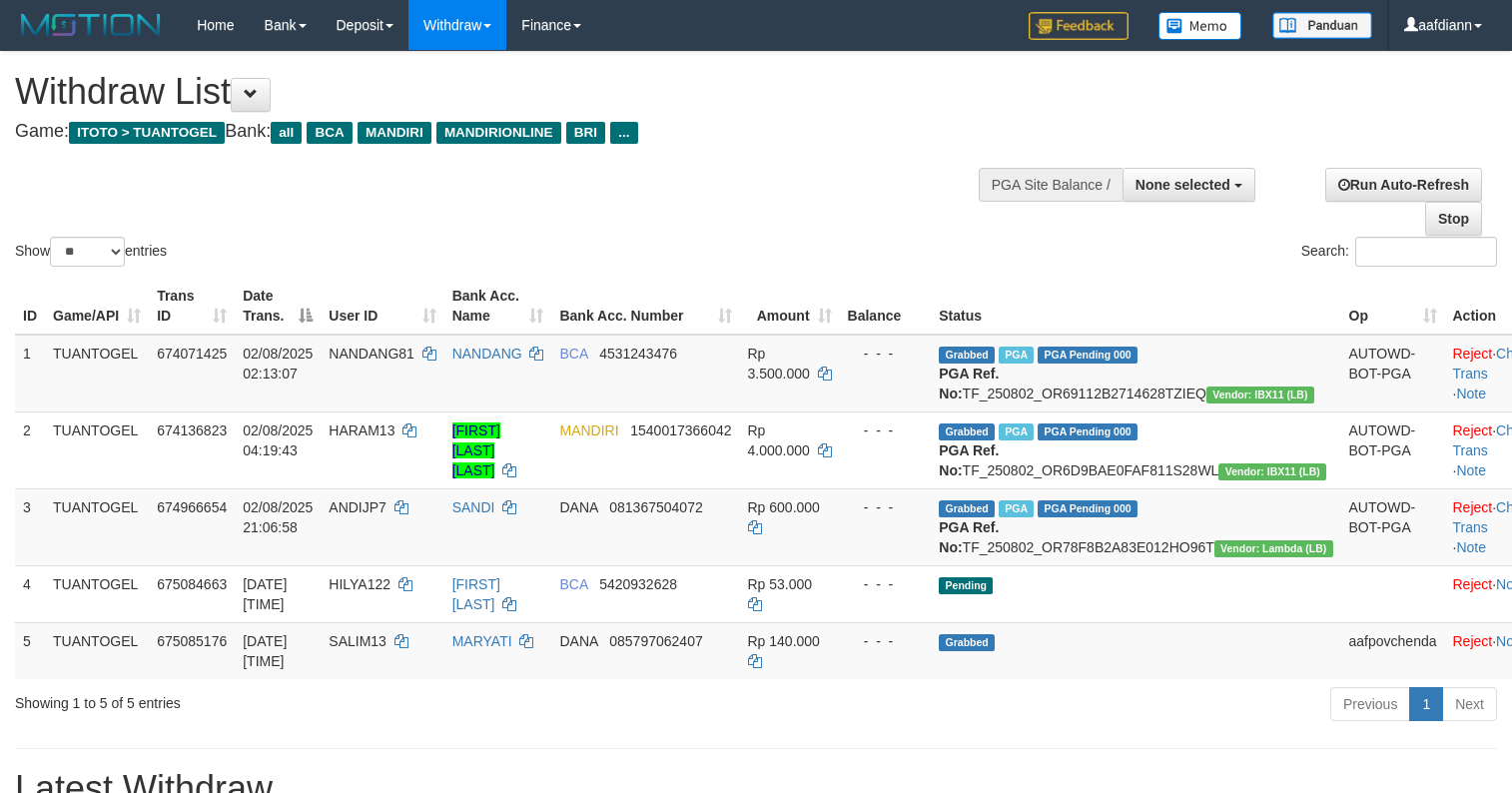 select 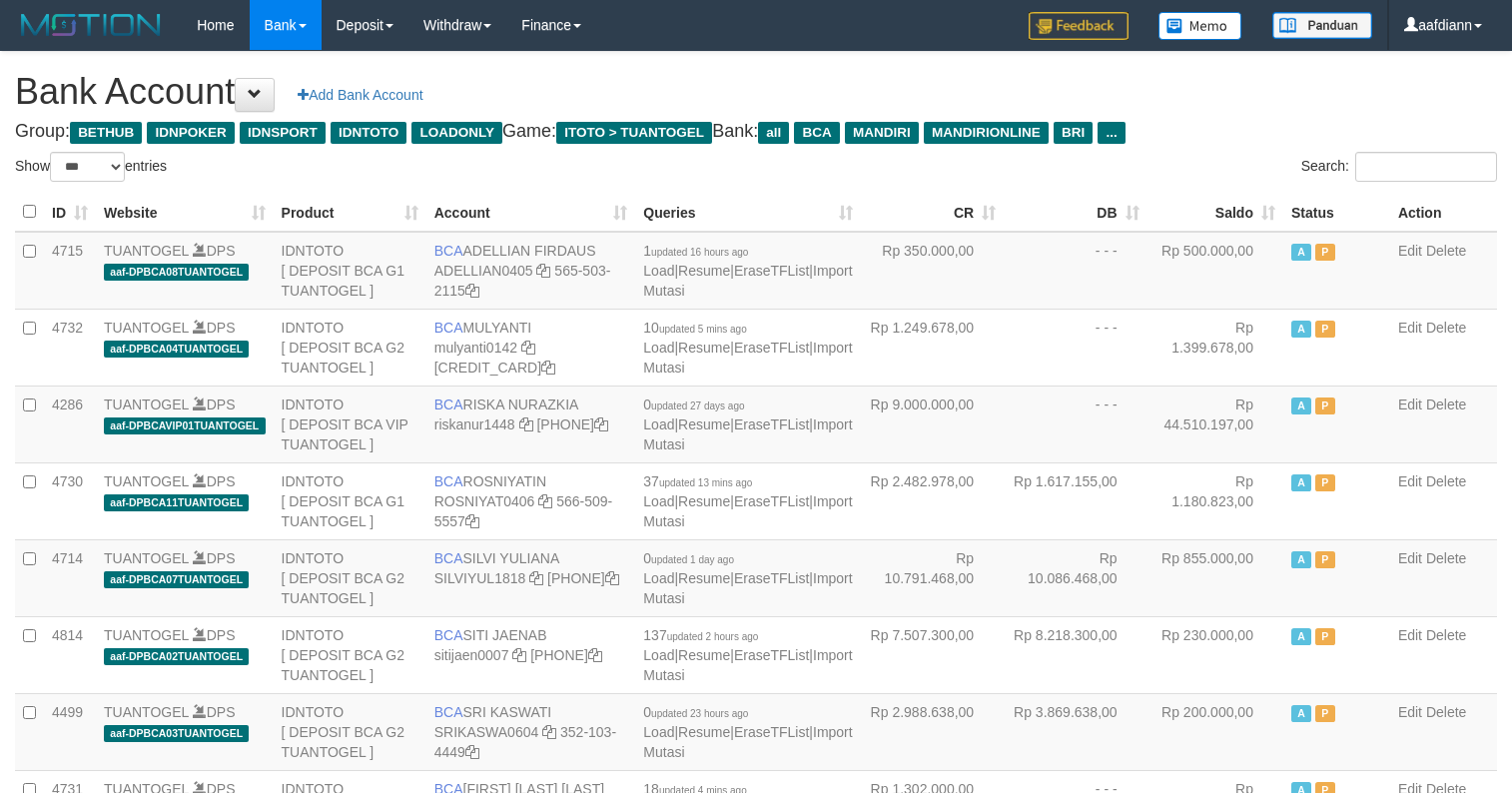 select on "***" 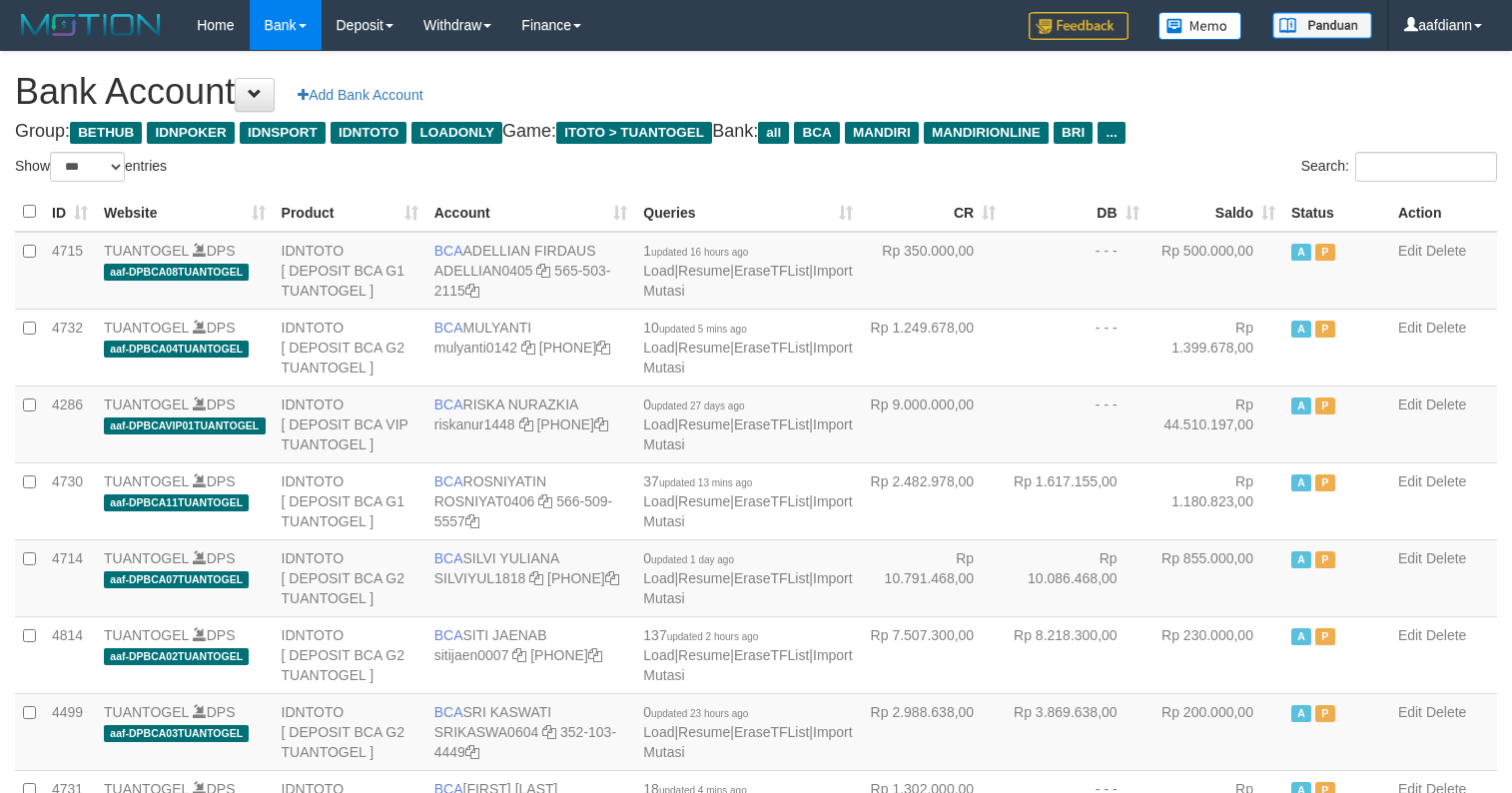 select on "***" 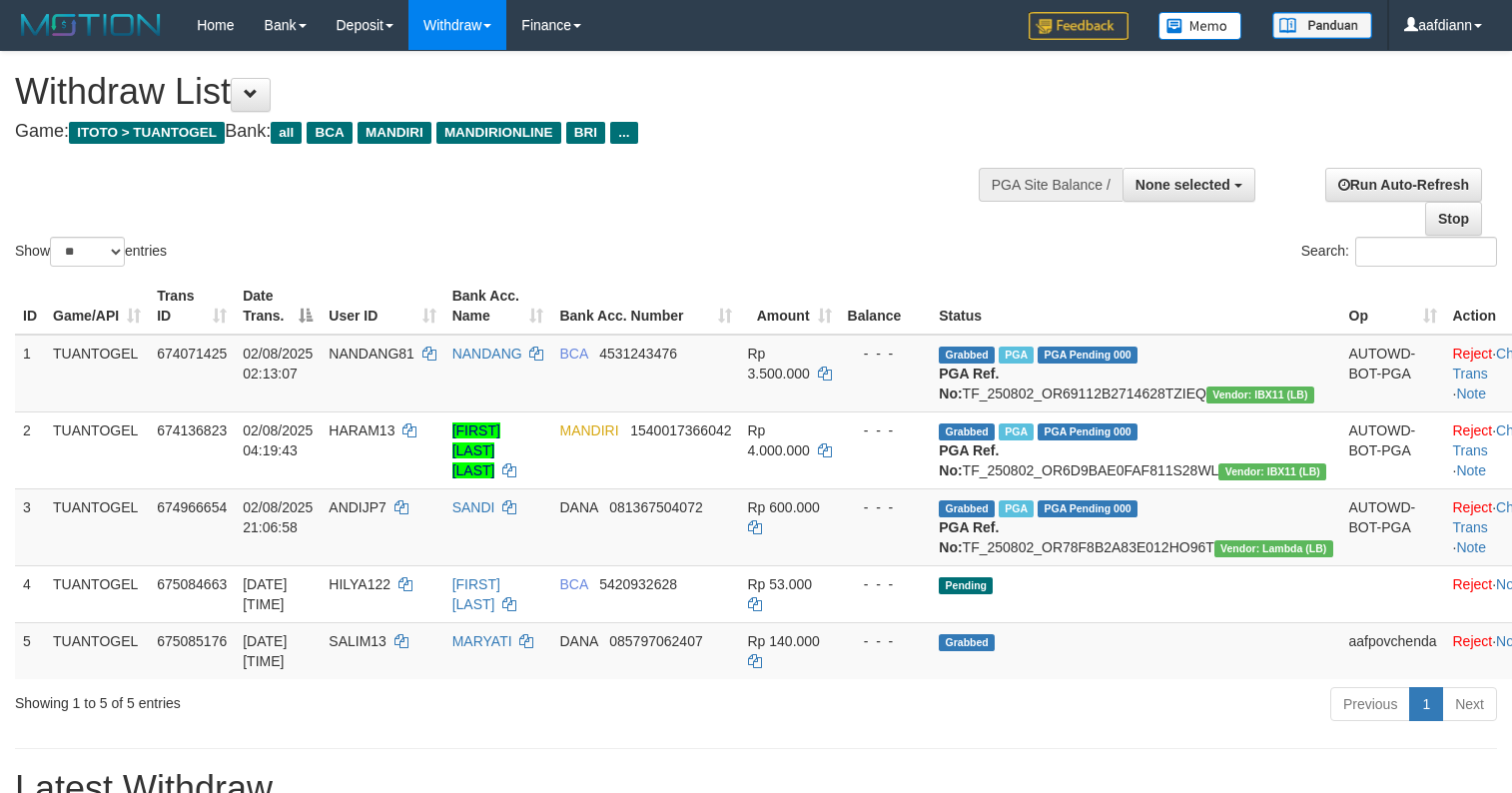 select 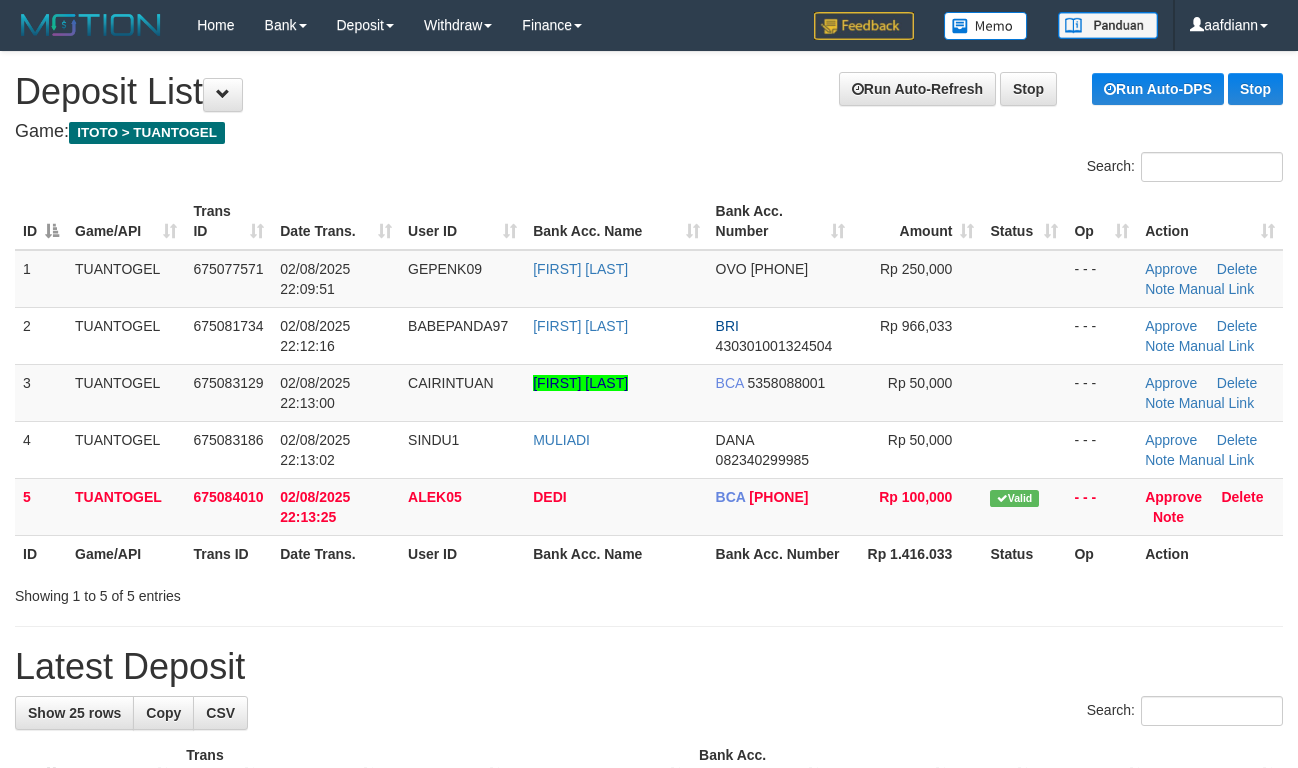 scroll, scrollTop: 0, scrollLeft: 0, axis: both 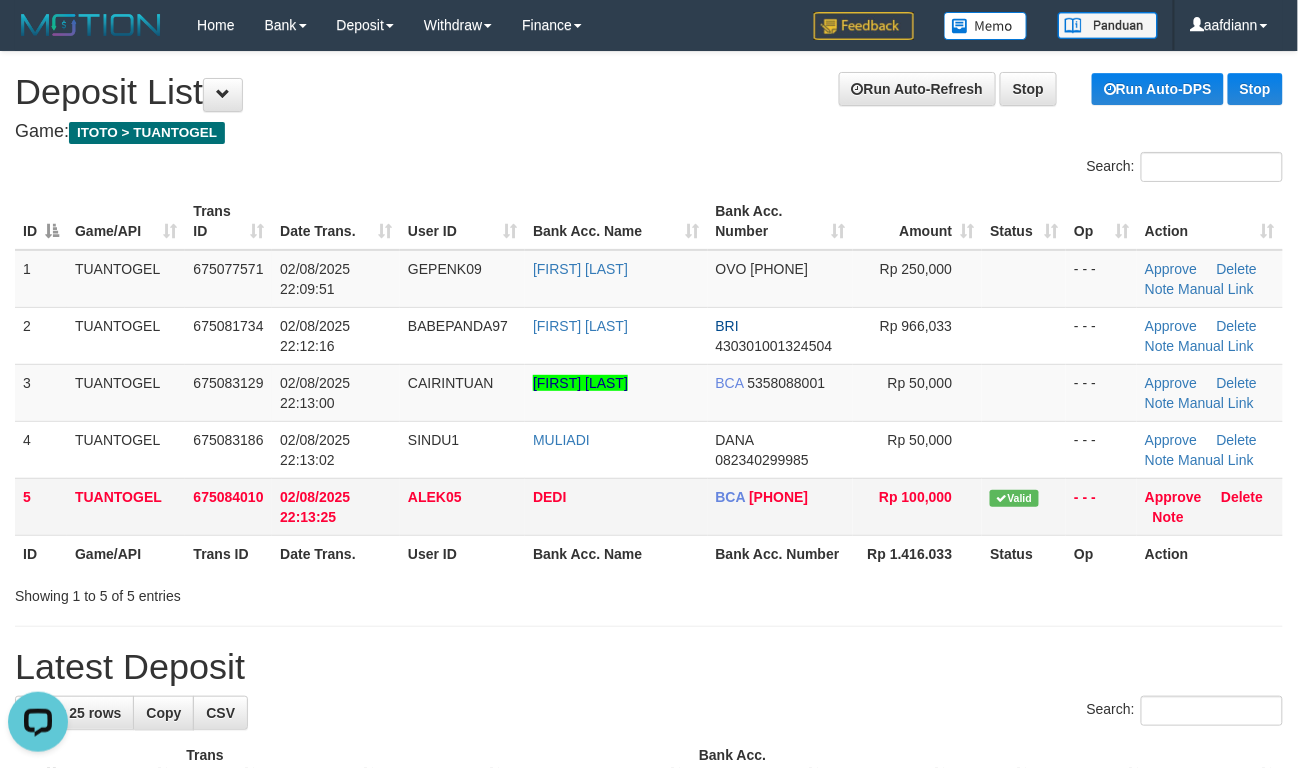 drag, startPoint x: 296, startPoint y: 538, endPoint x: 282, endPoint y: 521, distance: 22.022715 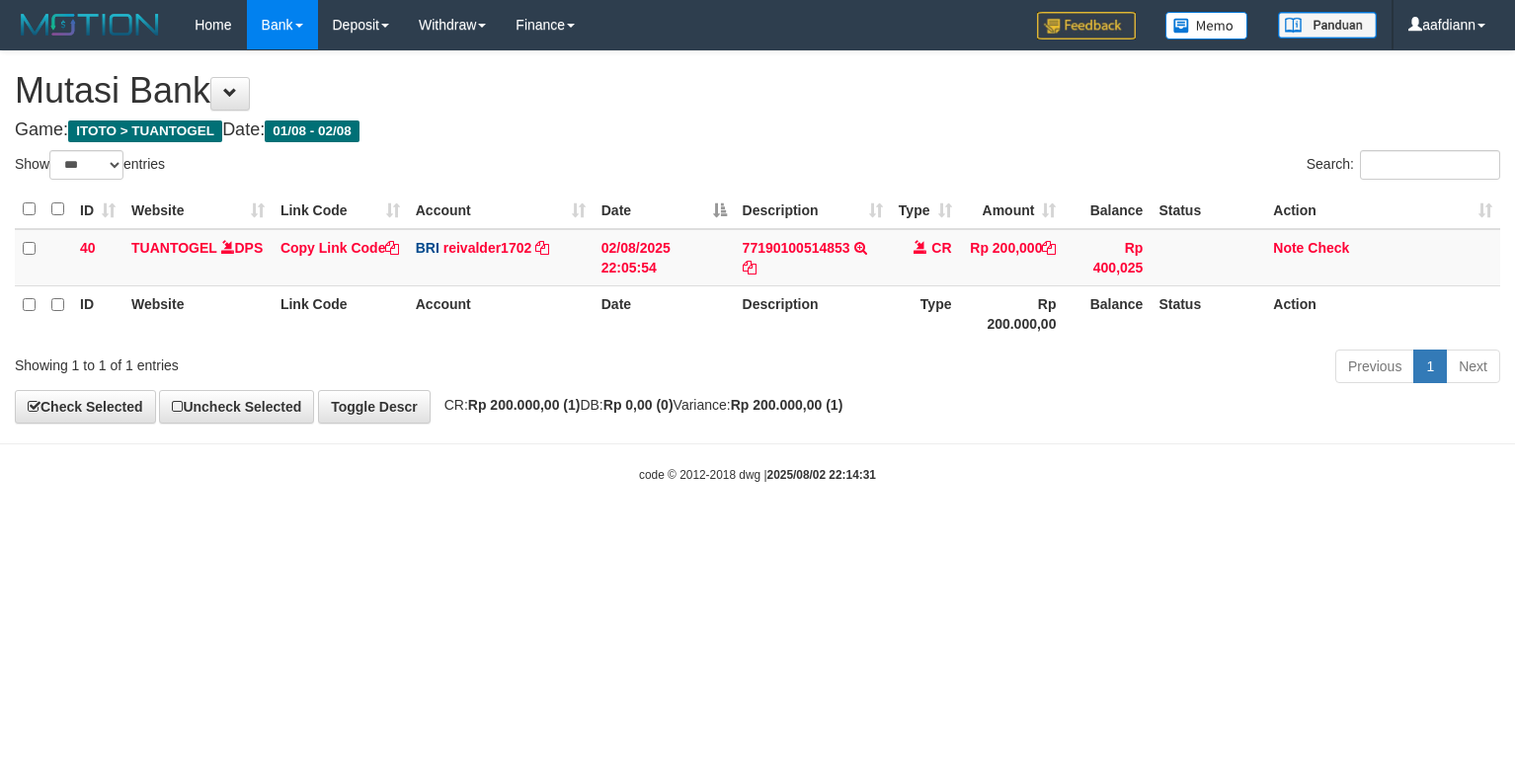 select on "***" 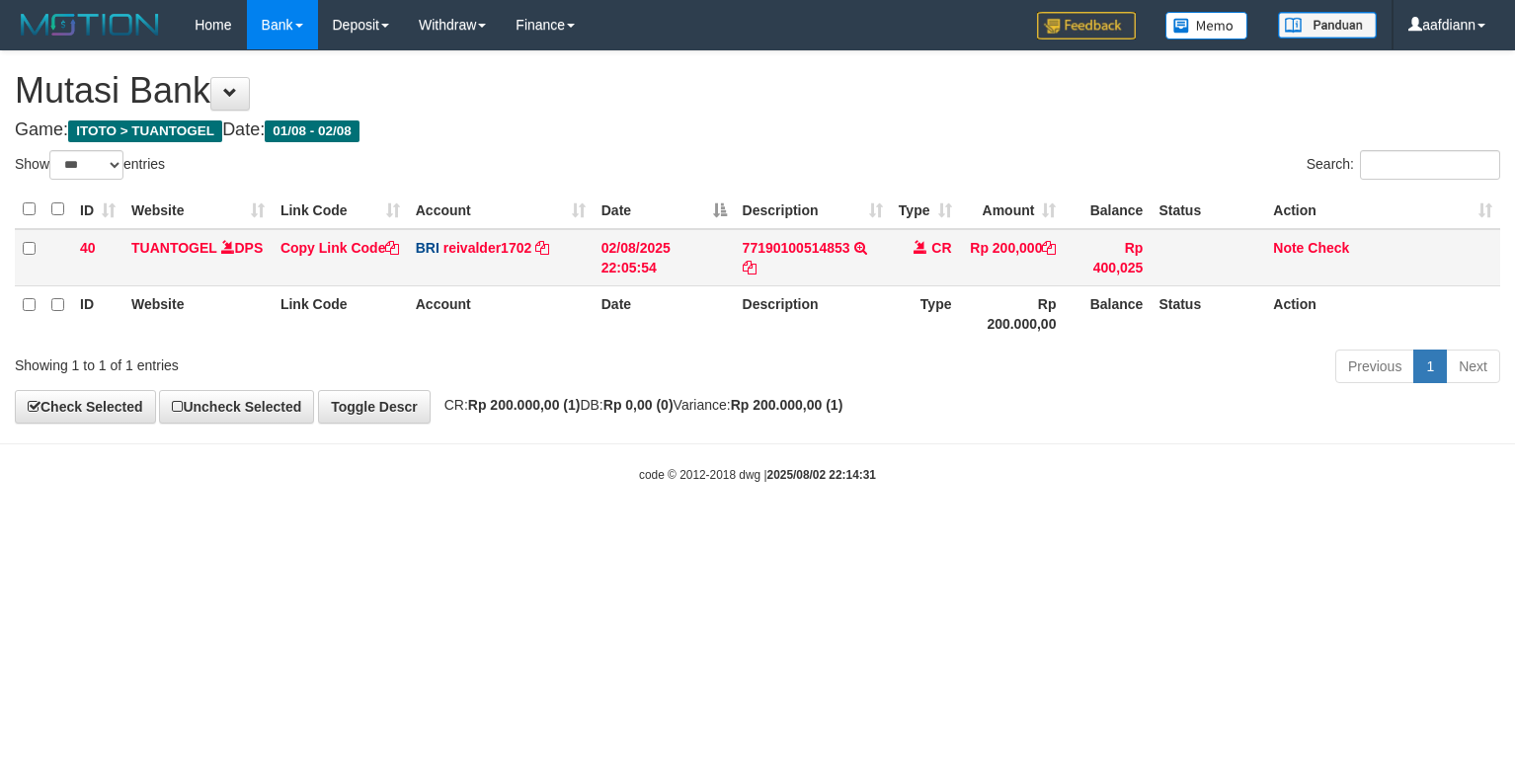 scroll, scrollTop: 0, scrollLeft: 0, axis: both 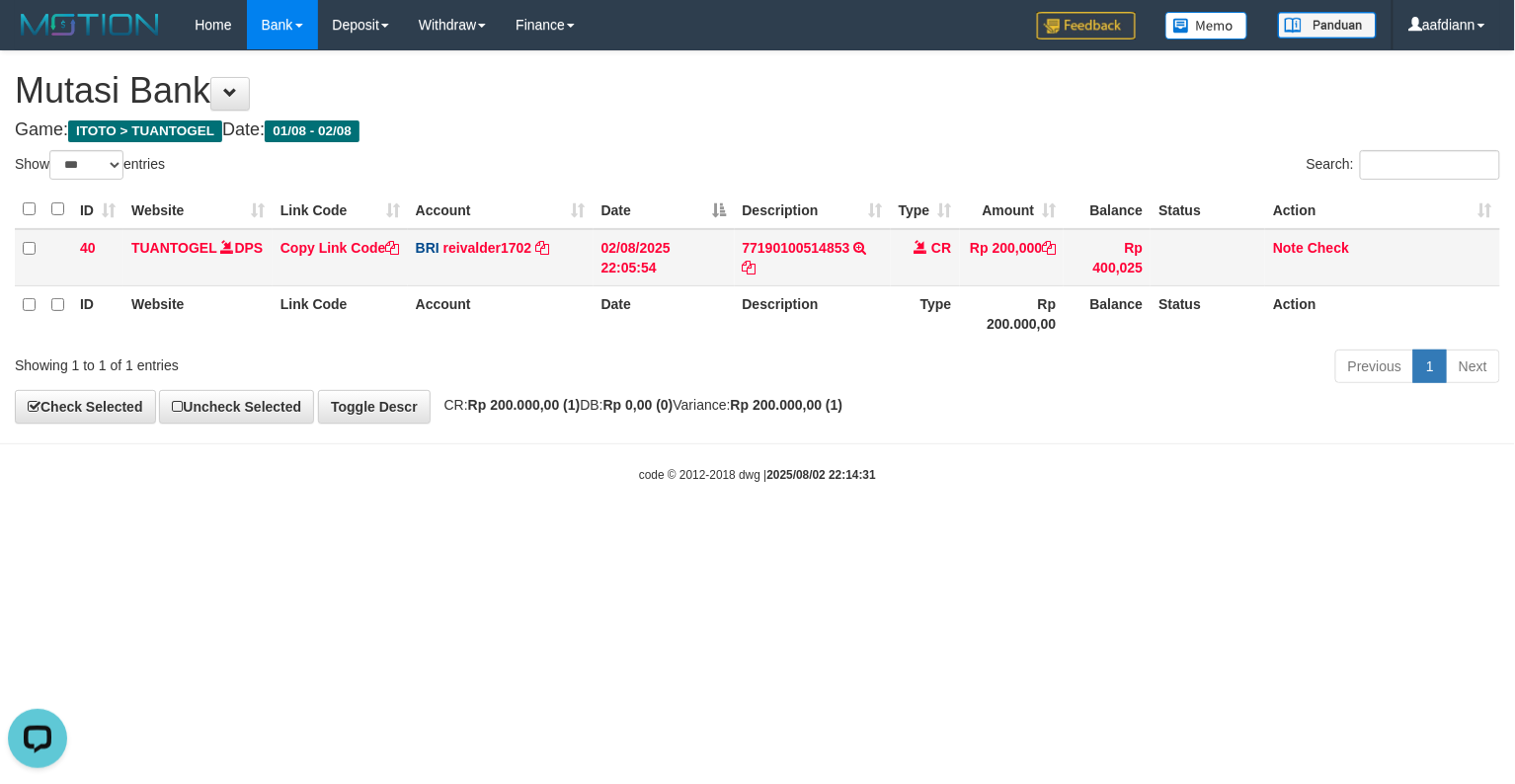 drag, startPoint x: 836, startPoint y: 434, endPoint x: 423, endPoint y: 241, distance: 455.8706 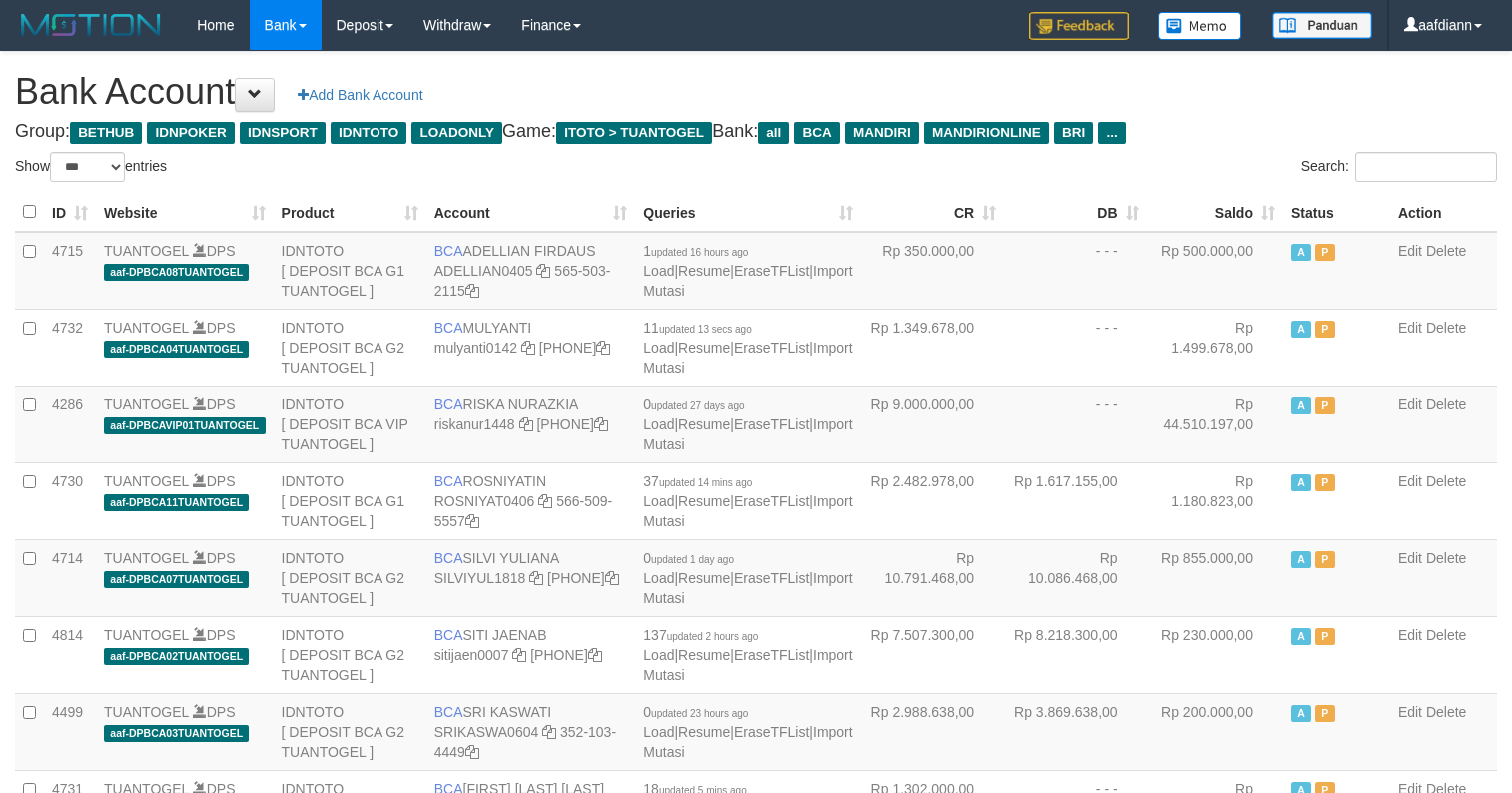 select on "***" 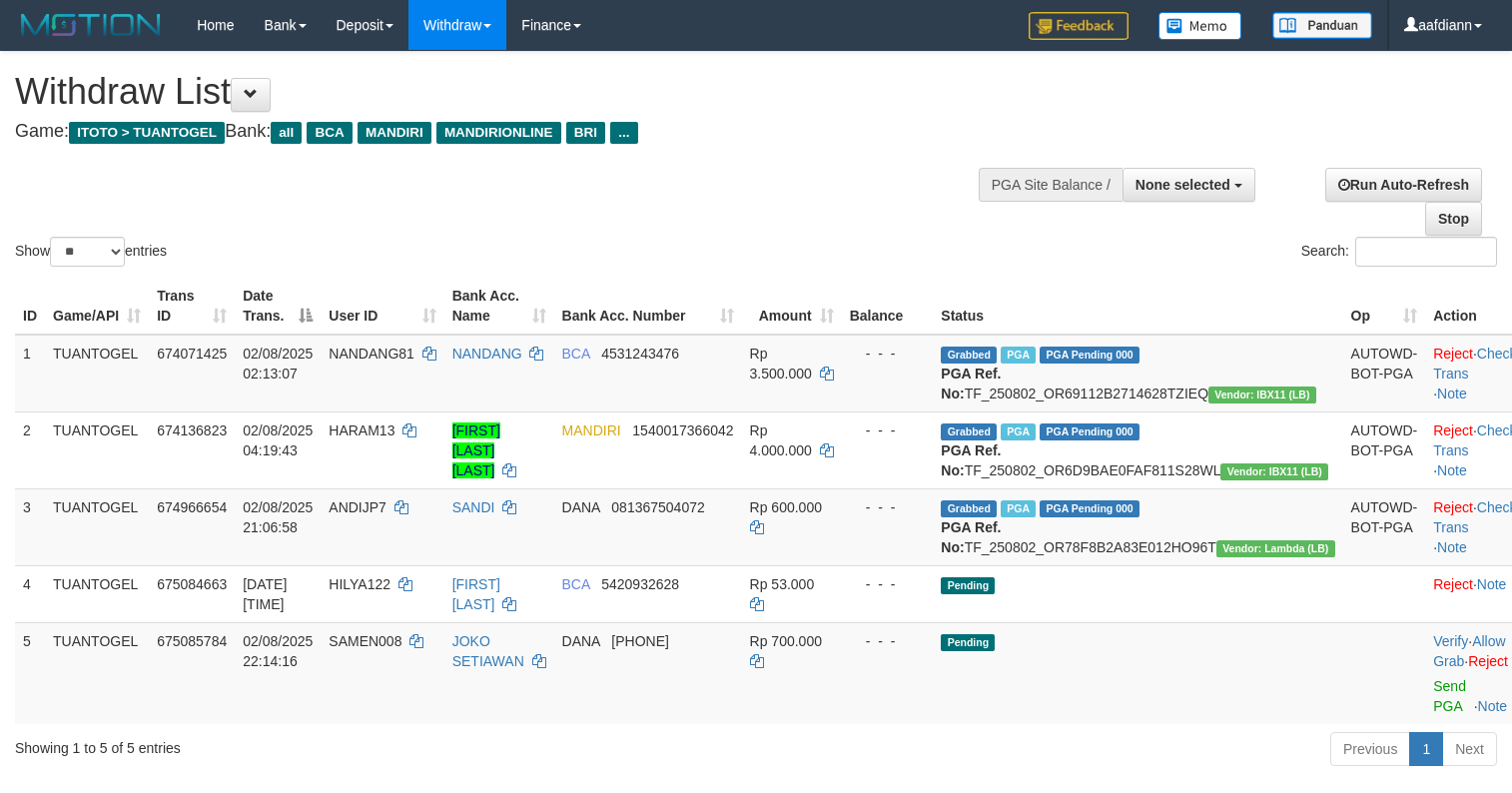 select 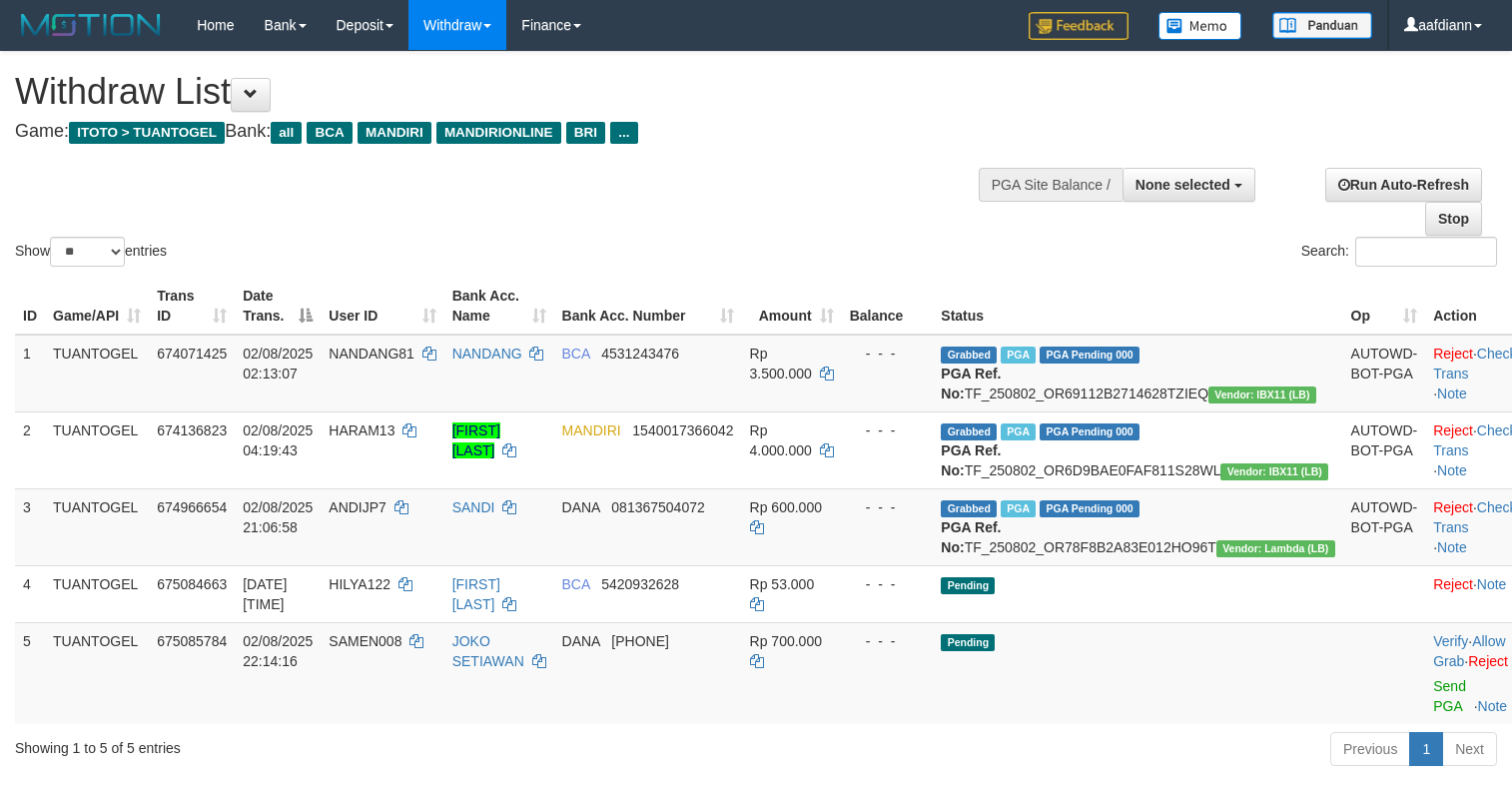 select 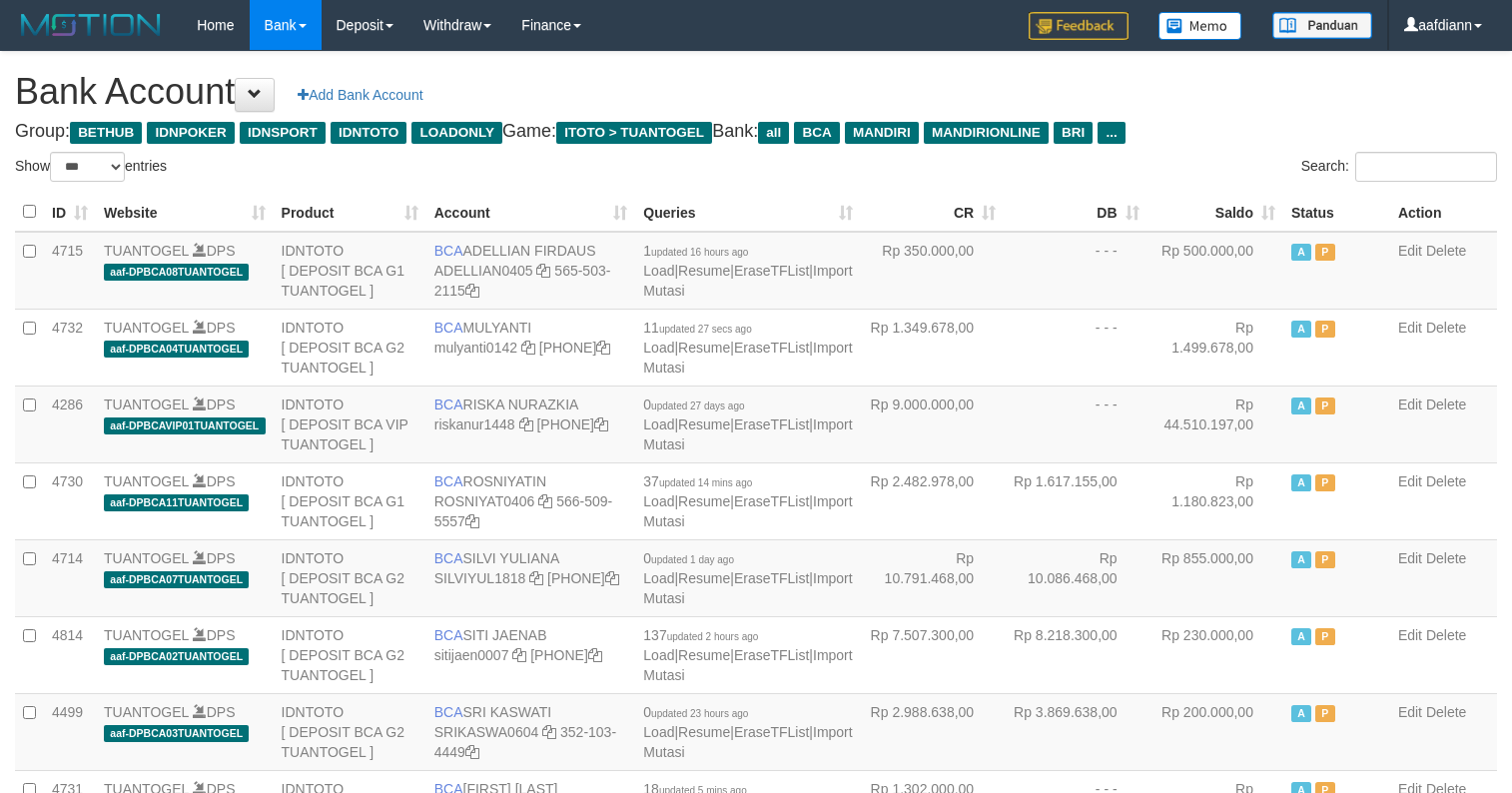 select on "***" 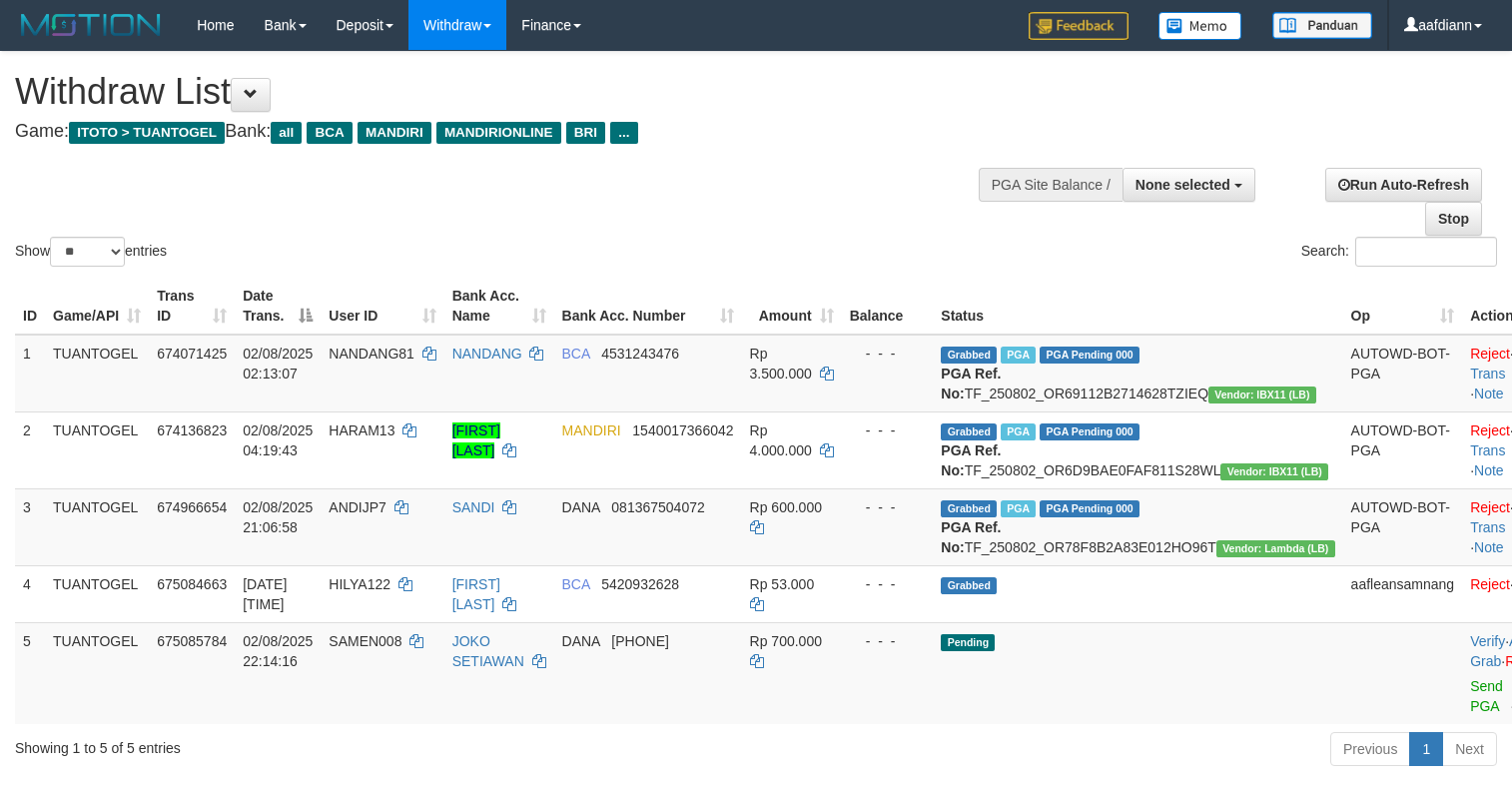 select 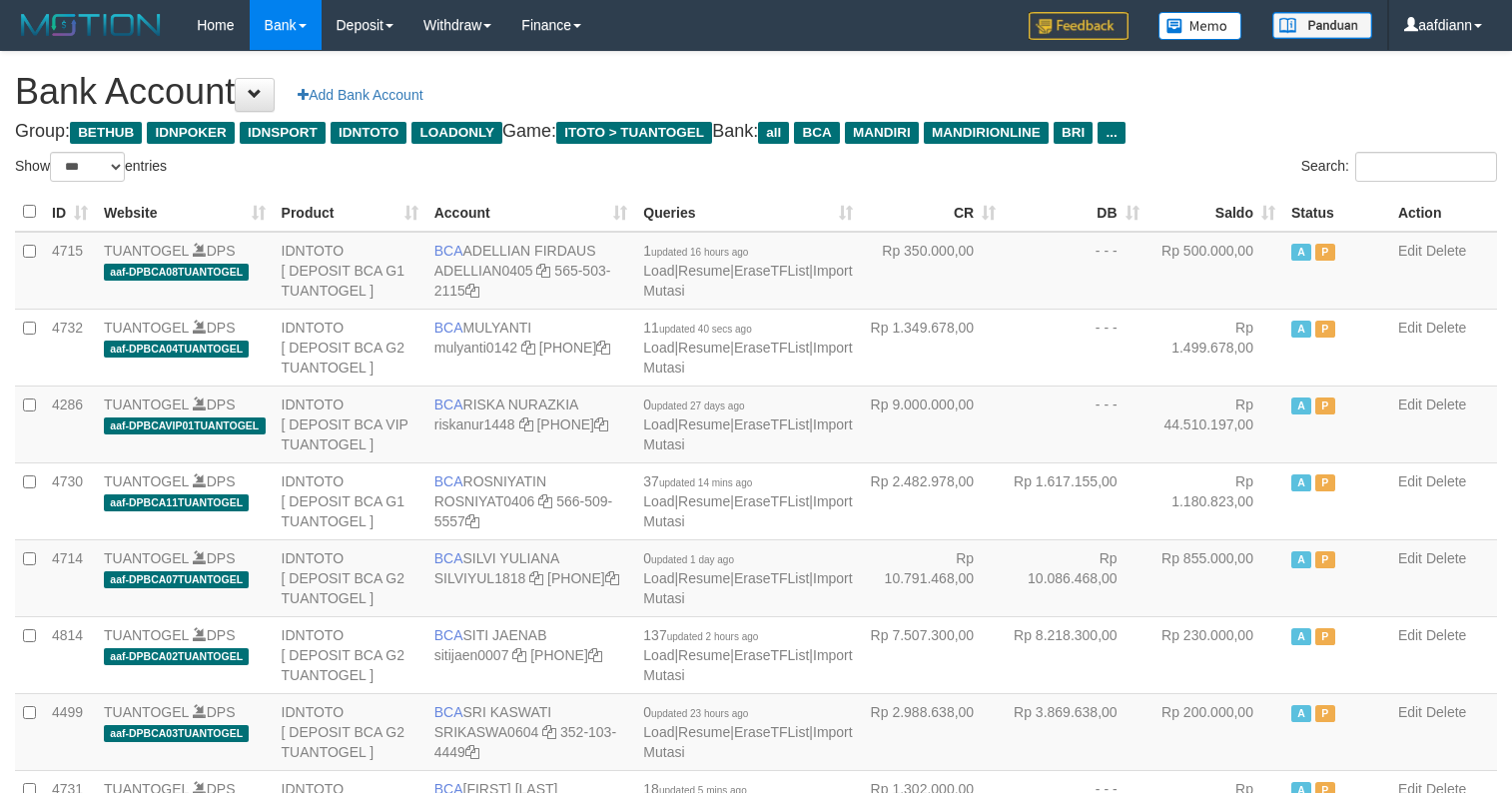 select on "***" 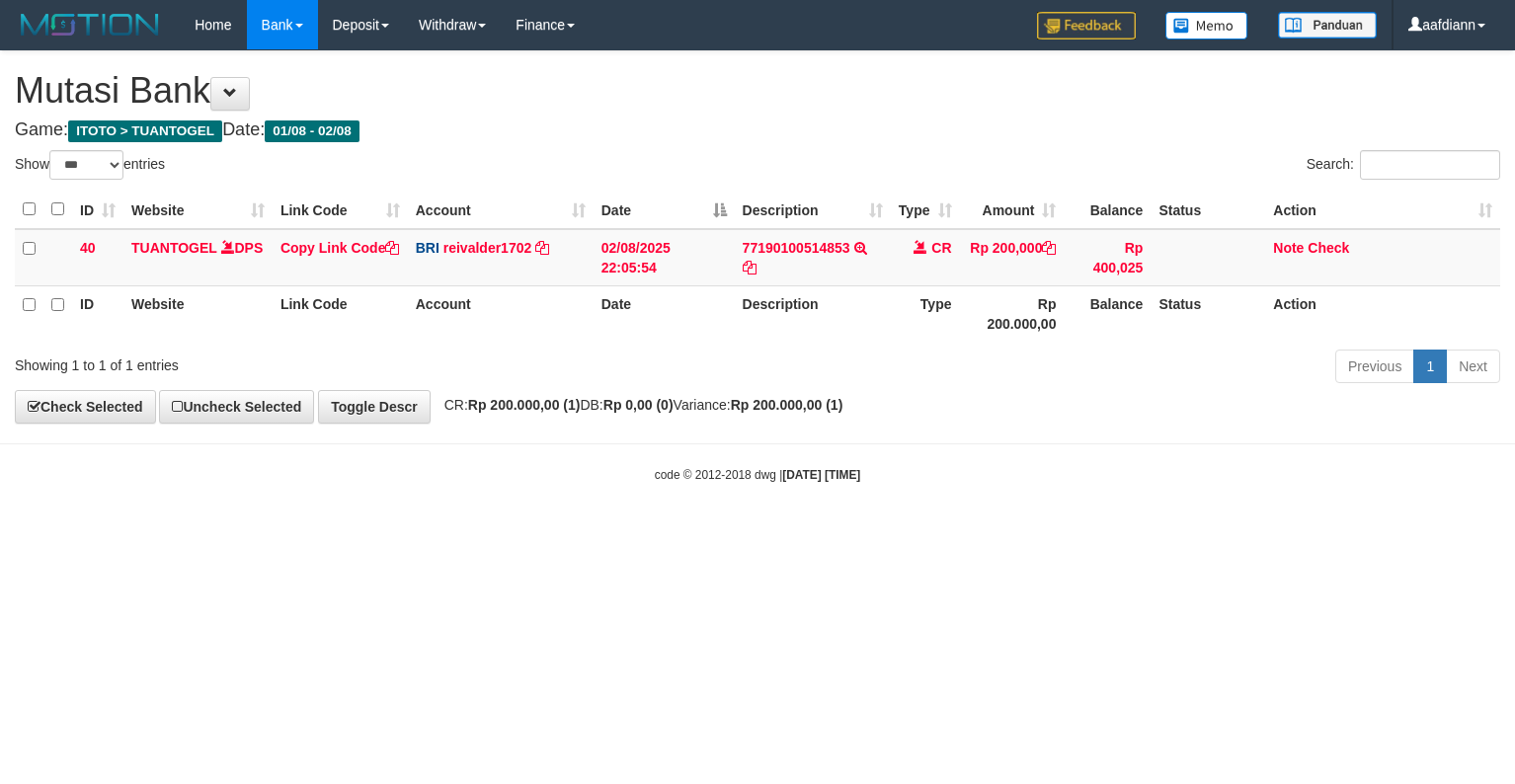 select on "***" 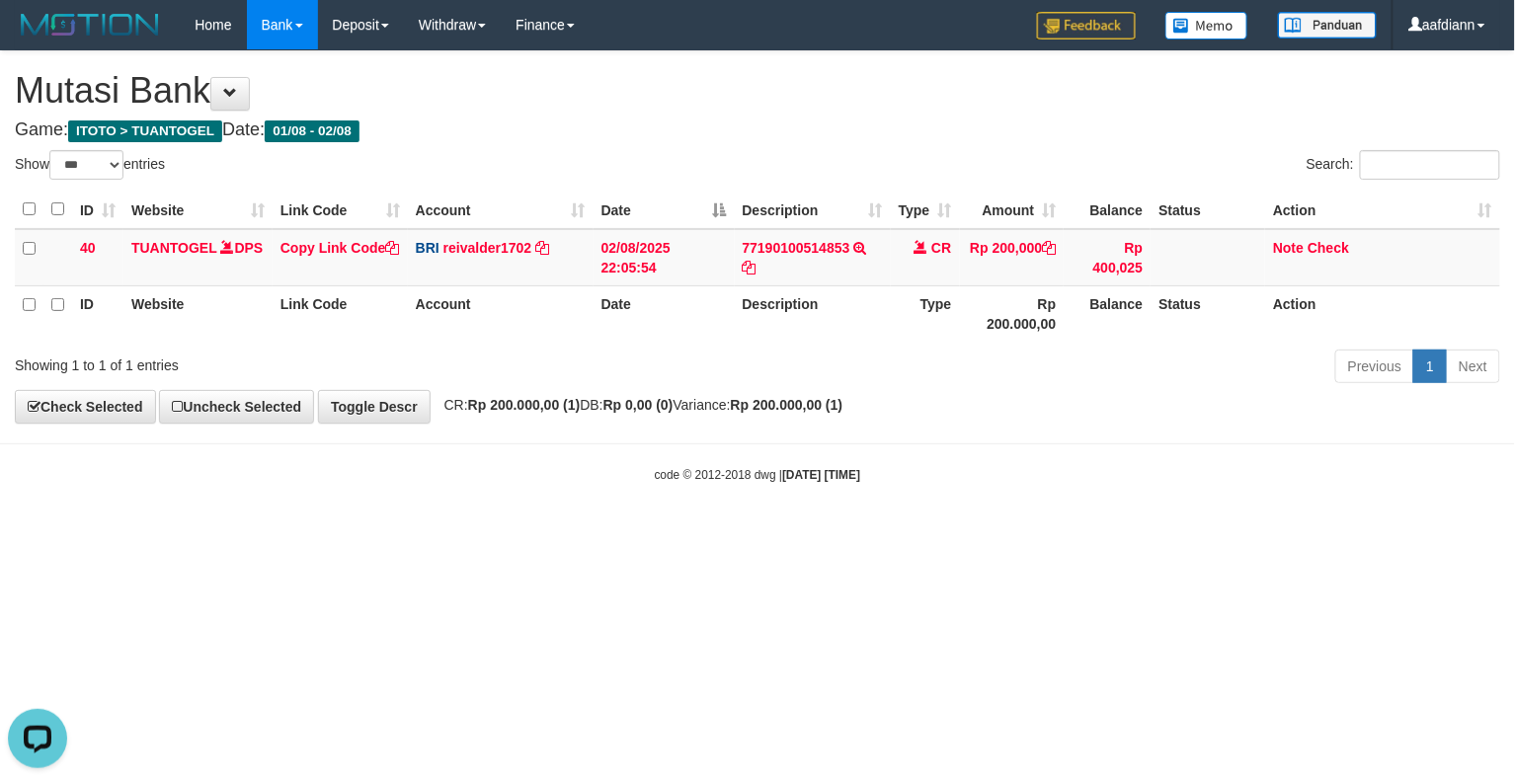 scroll, scrollTop: 0, scrollLeft: 0, axis: both 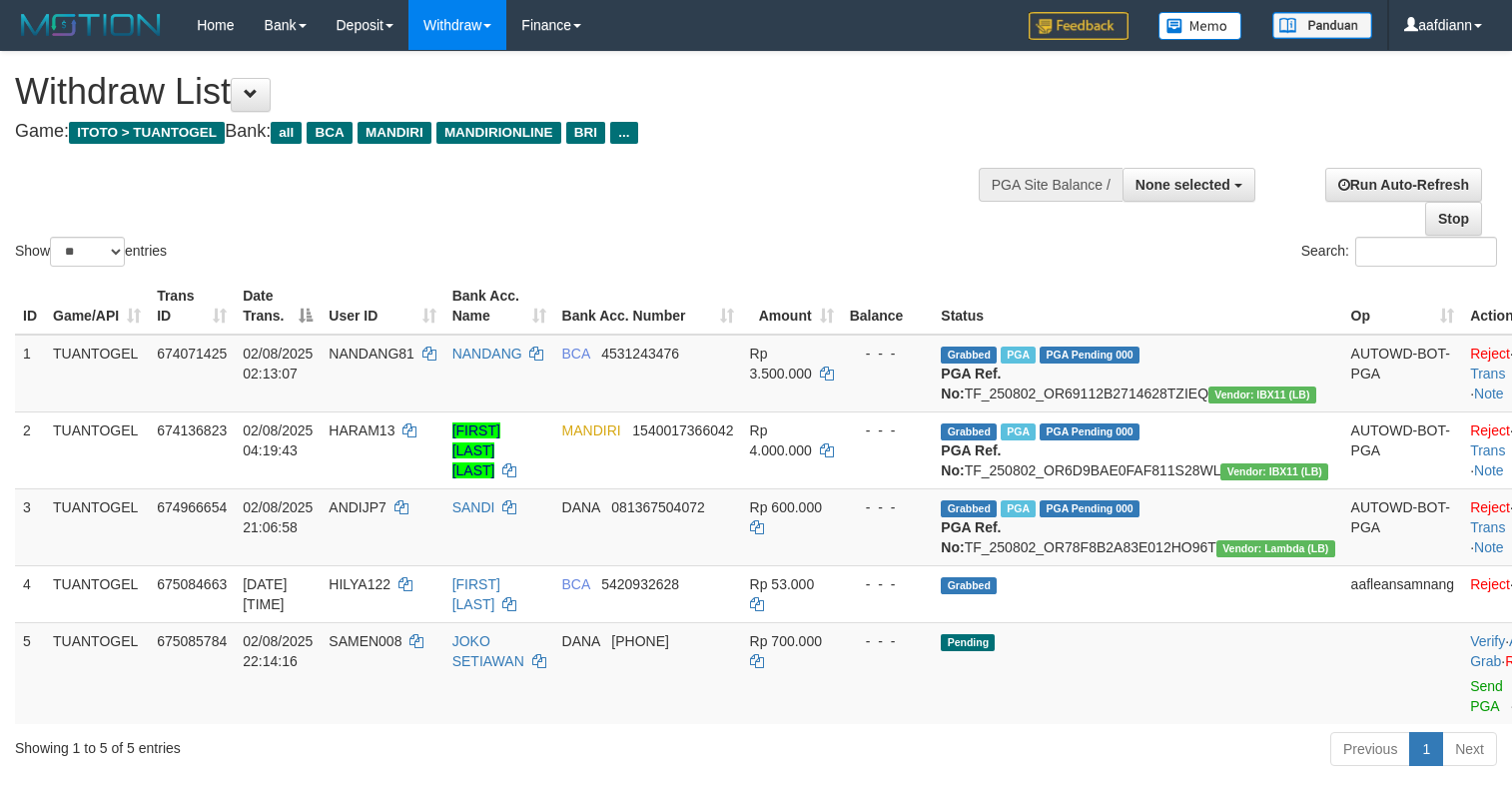 select 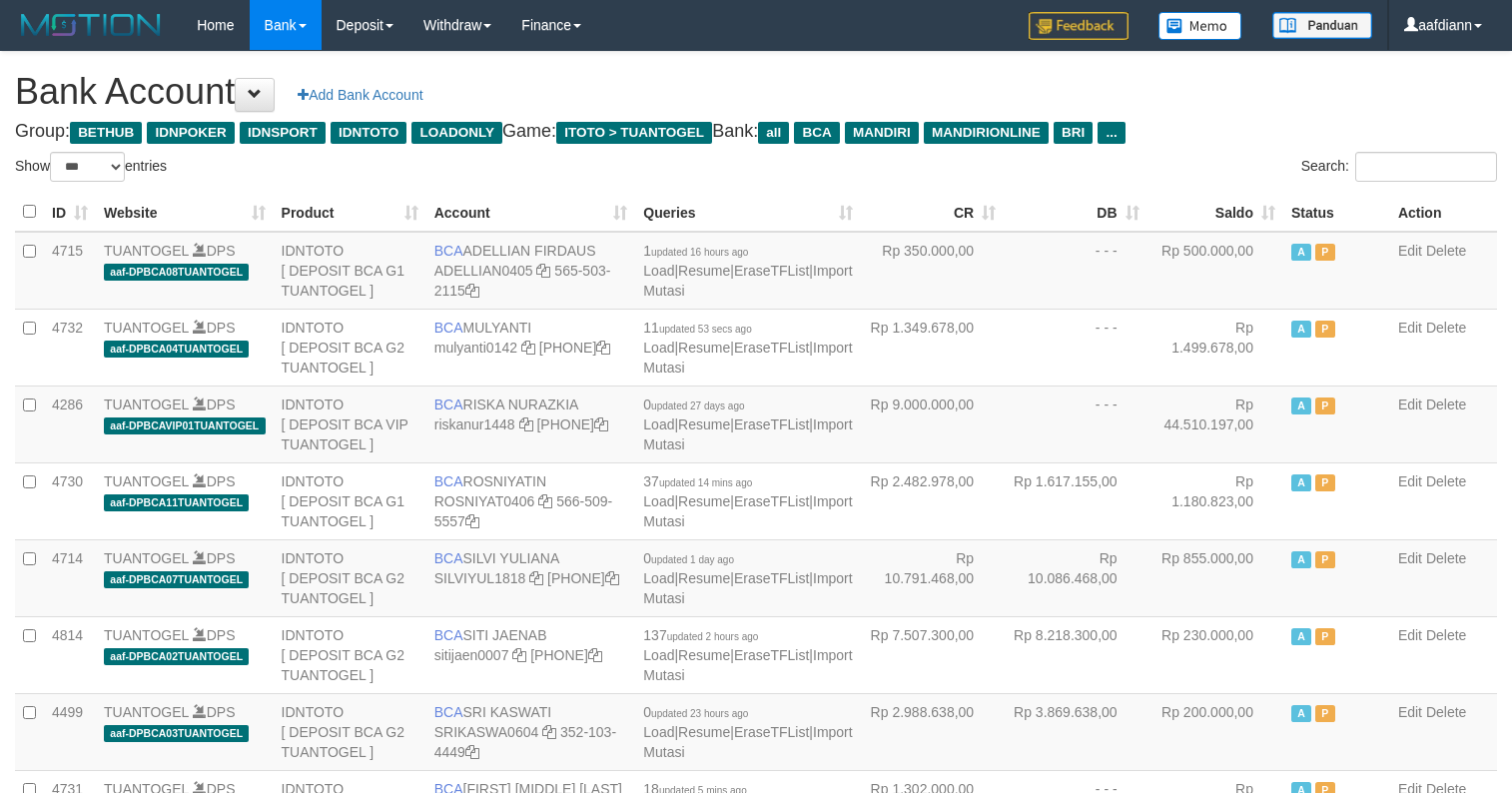 select on "***" 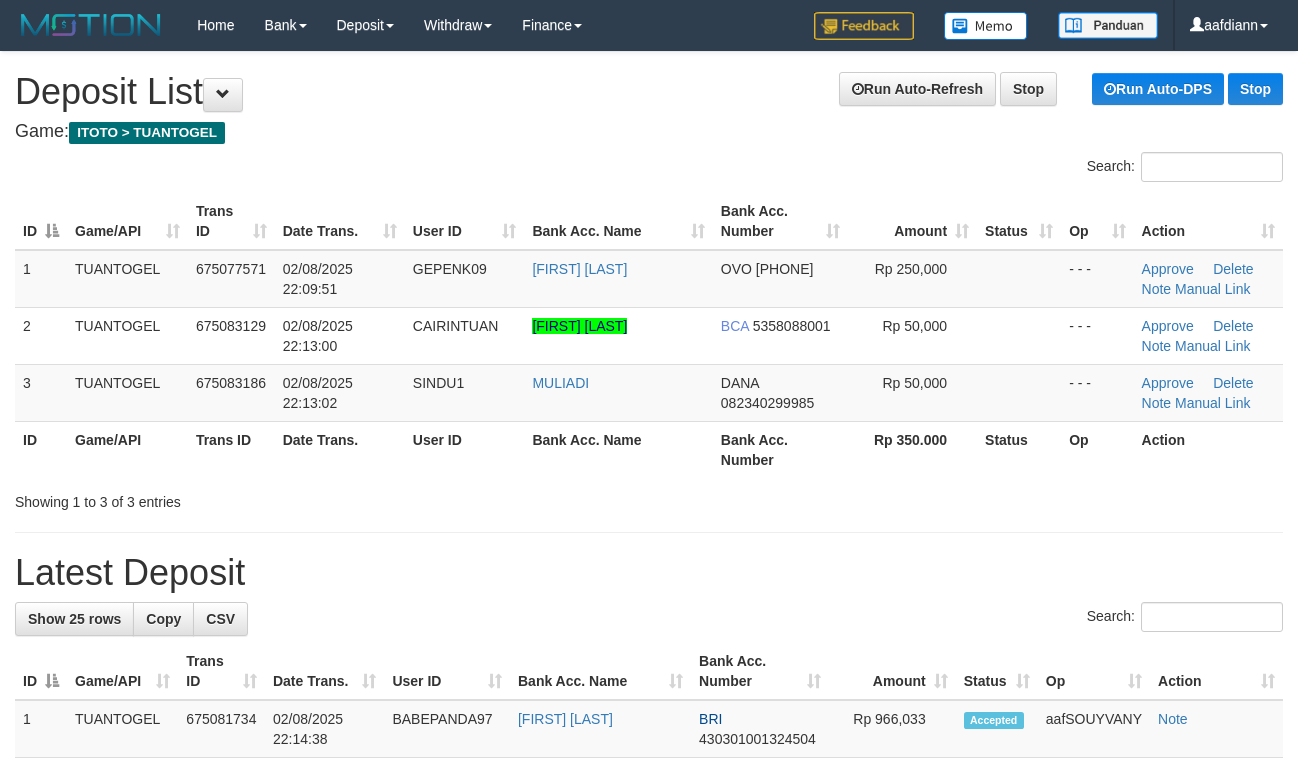 scroll, scrollTop: 0, scrollLeft: 0, axis: both 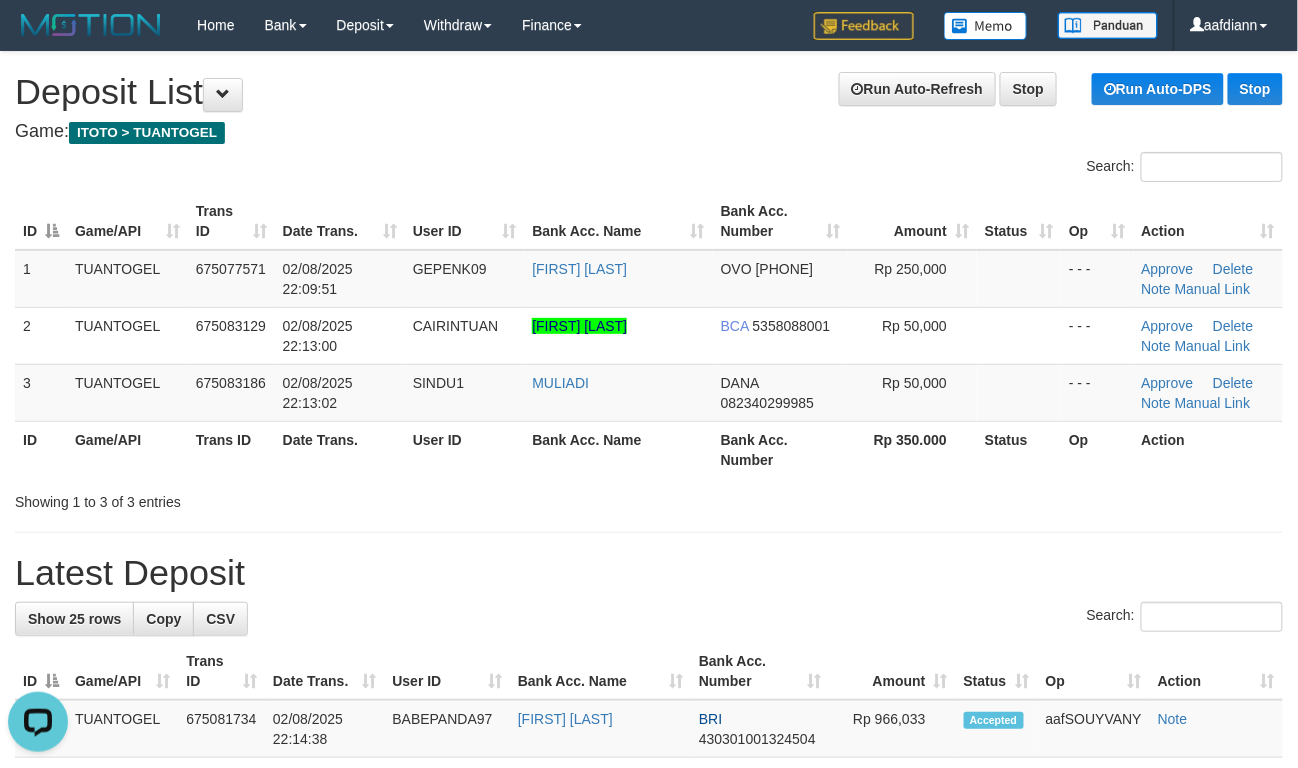 click on "Search:" at bounding box center (649, 619) 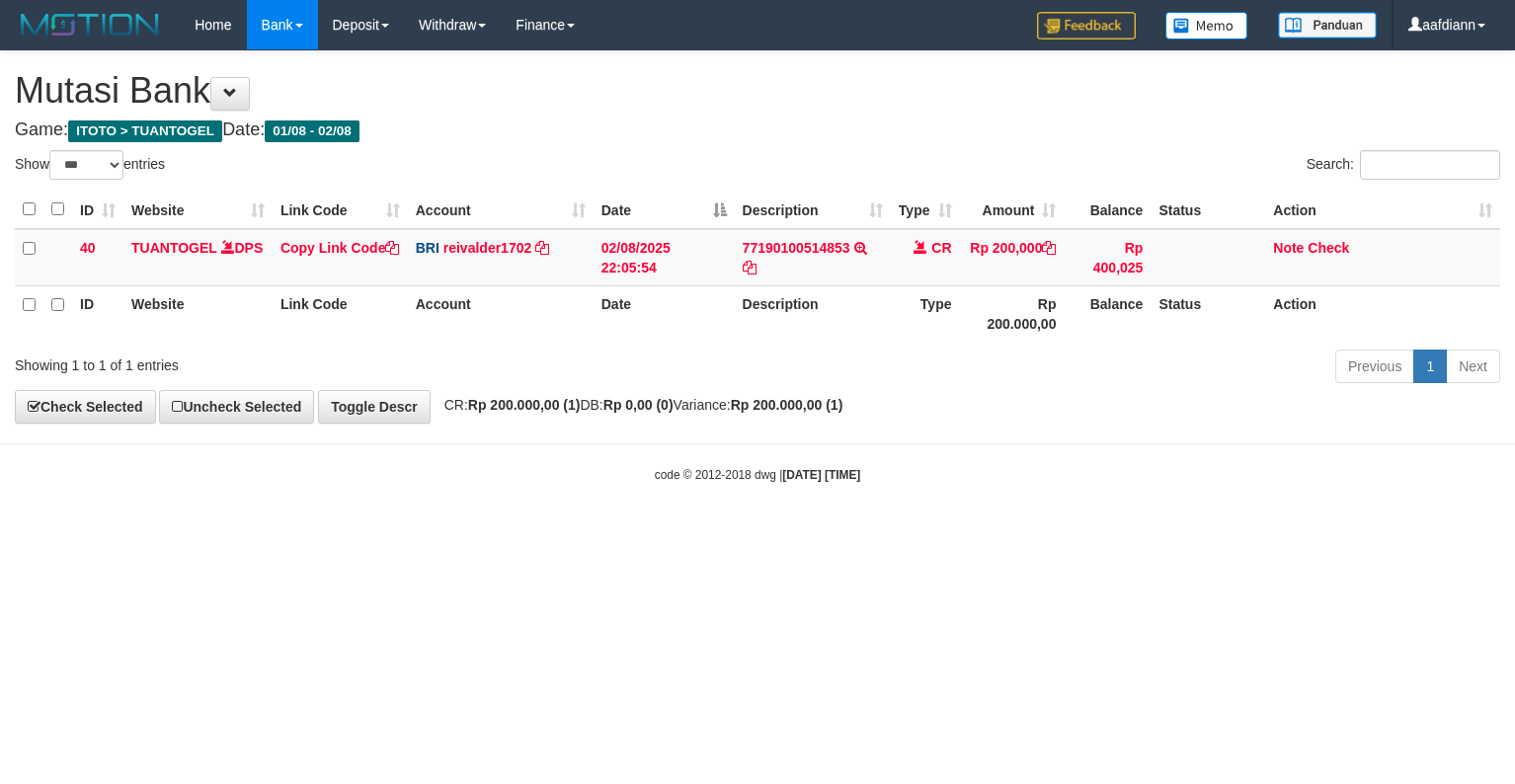 select on "***" 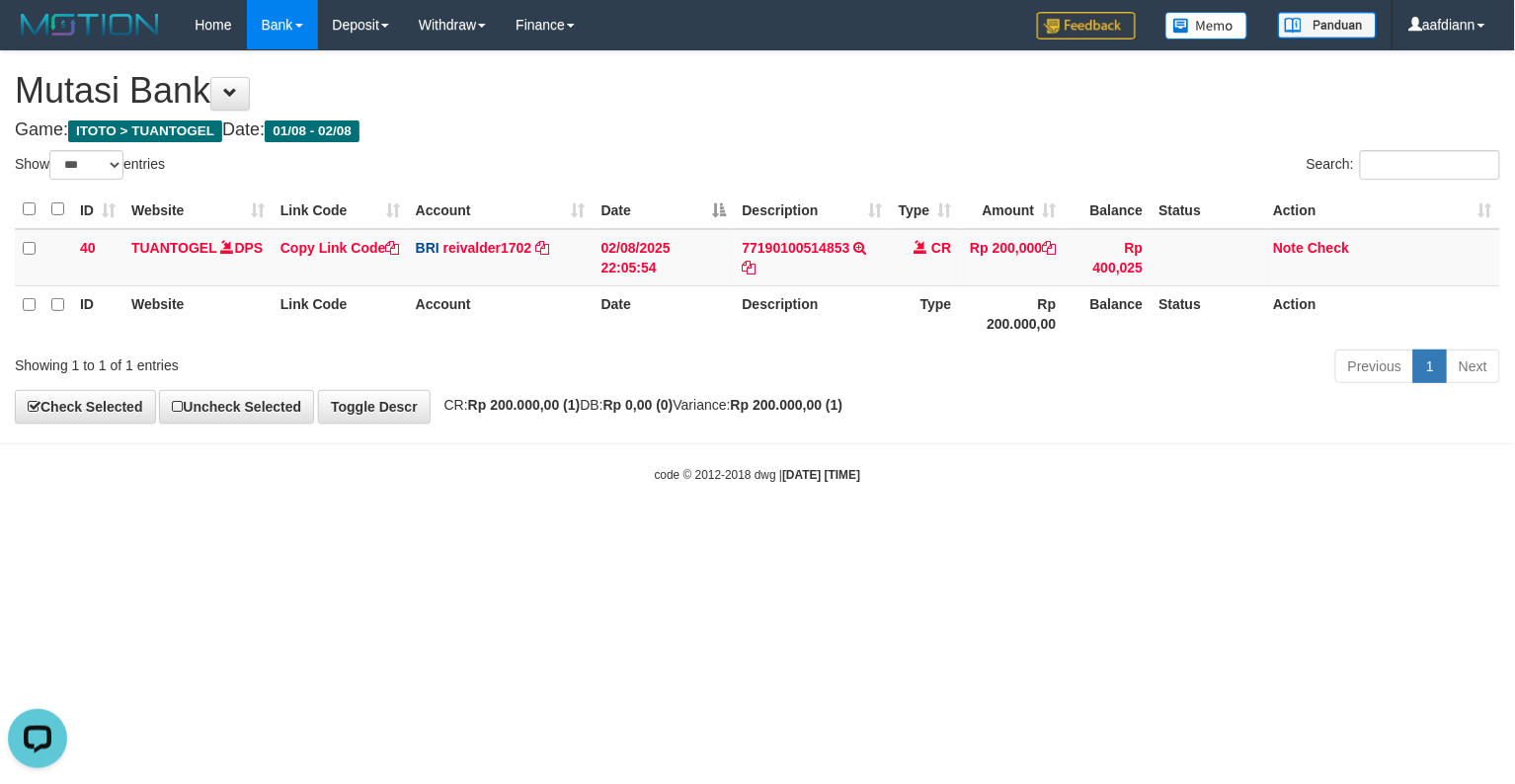 scroll, scrollTop: 0, scrollLeft: 0, axis: both 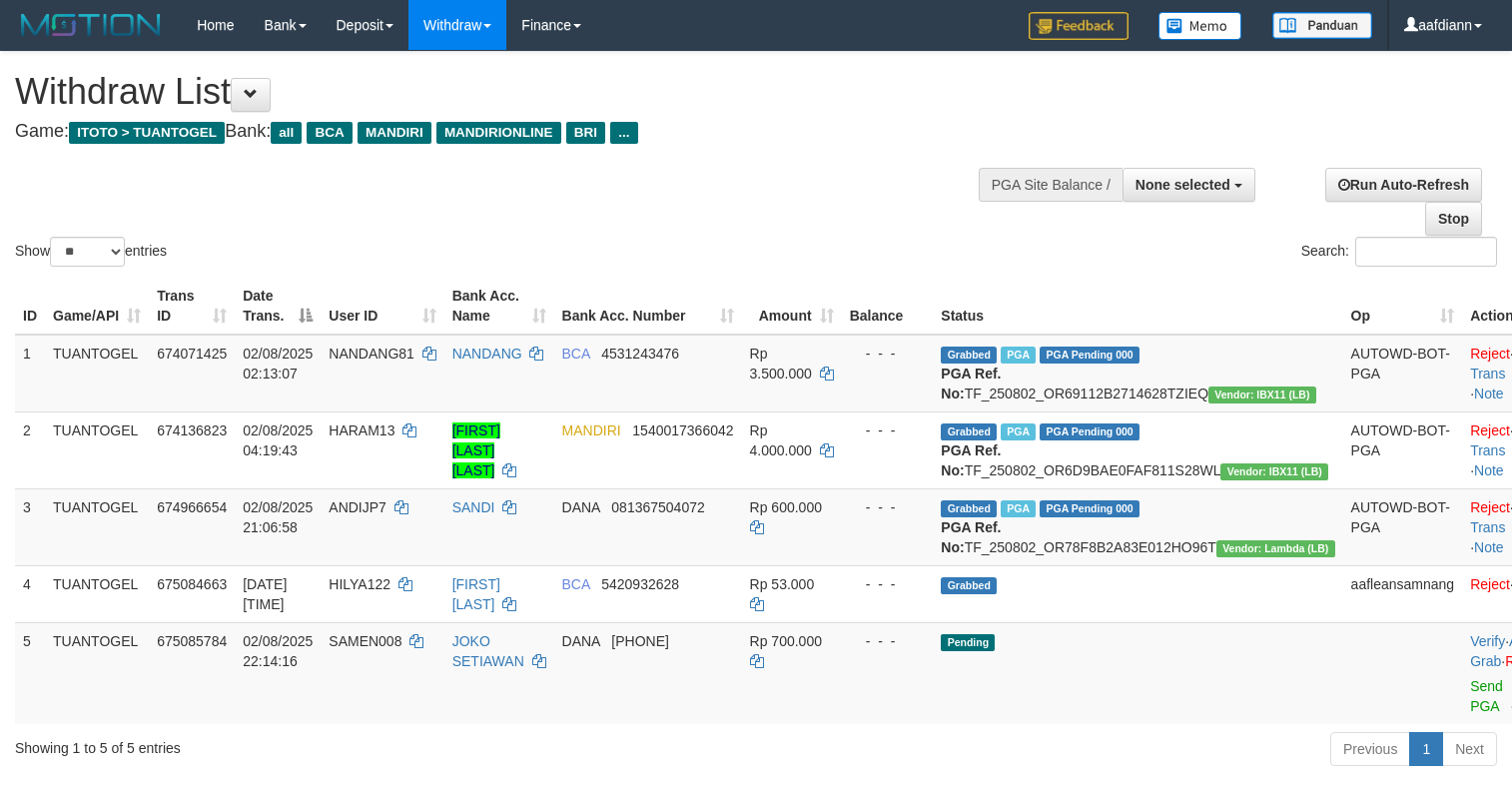 select 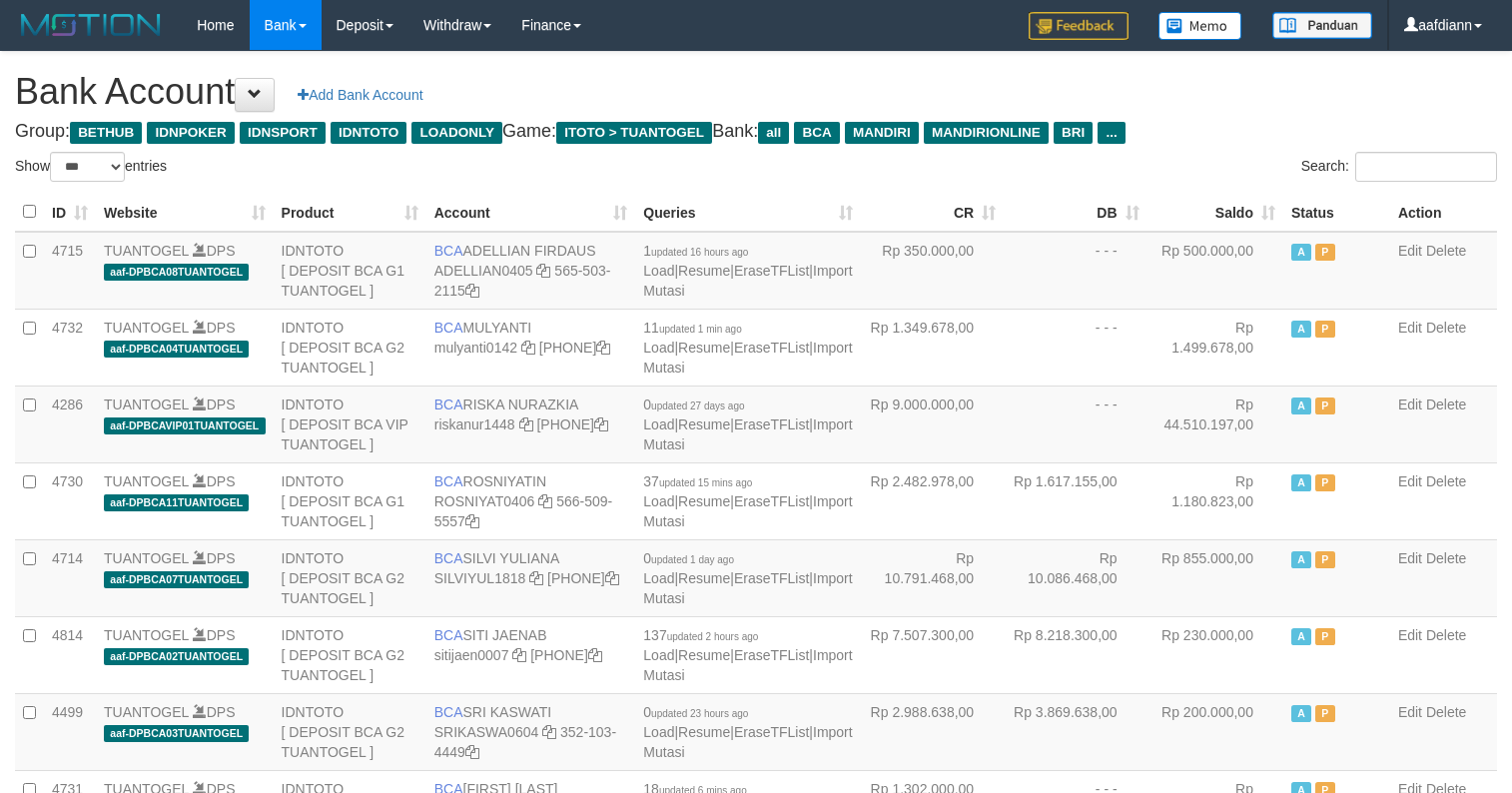 select on "***" 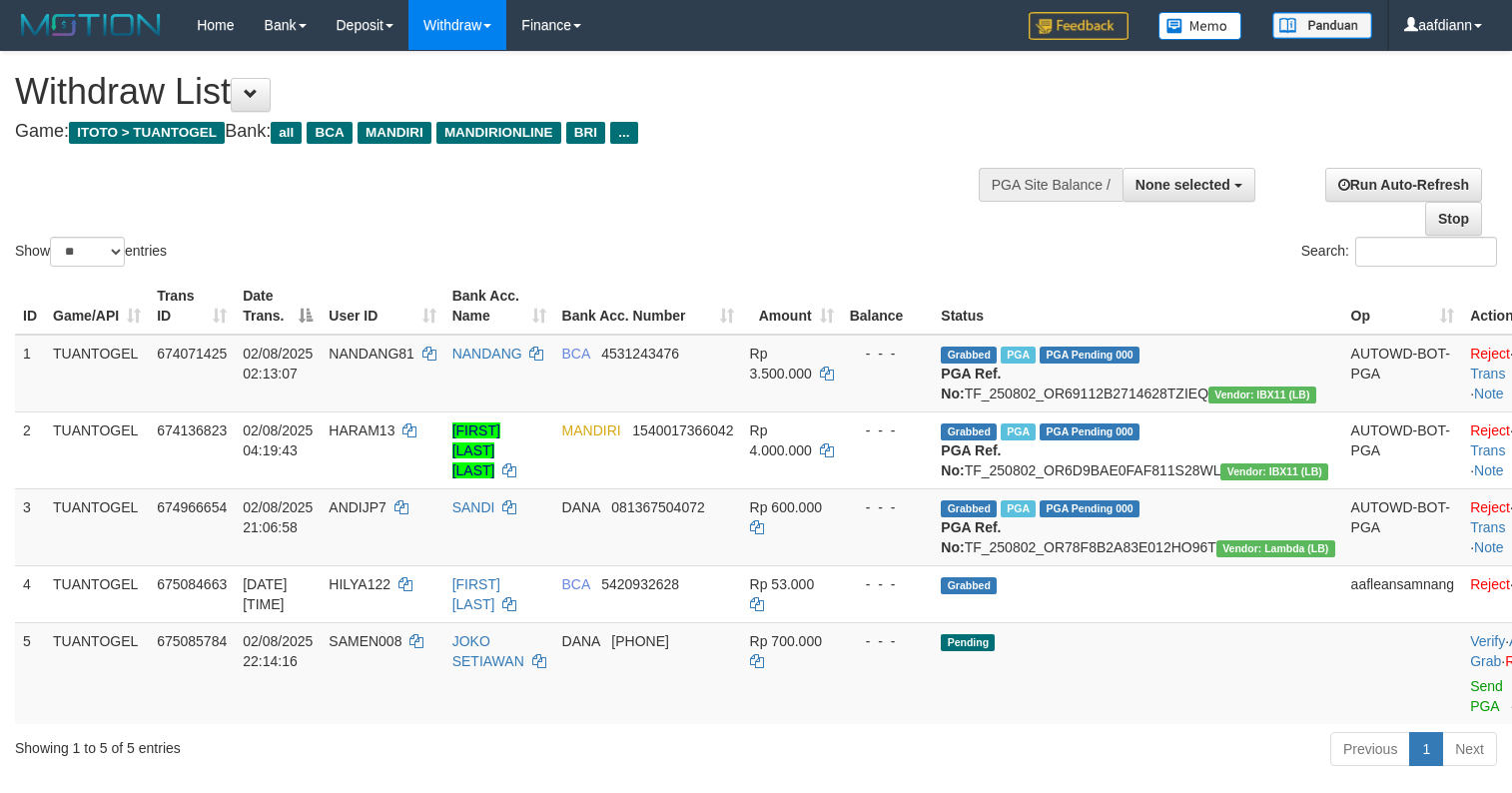 select 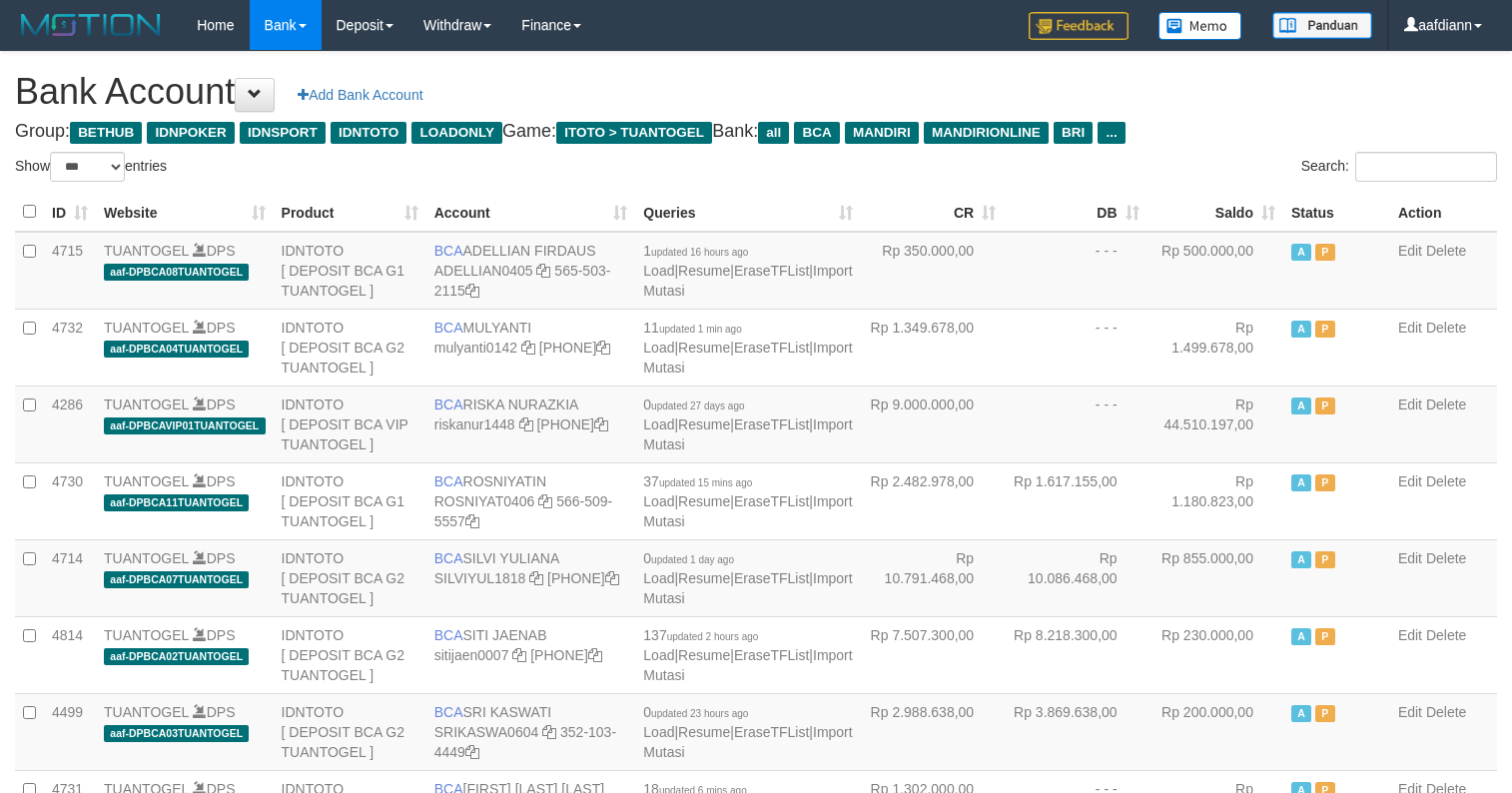 select on "***" 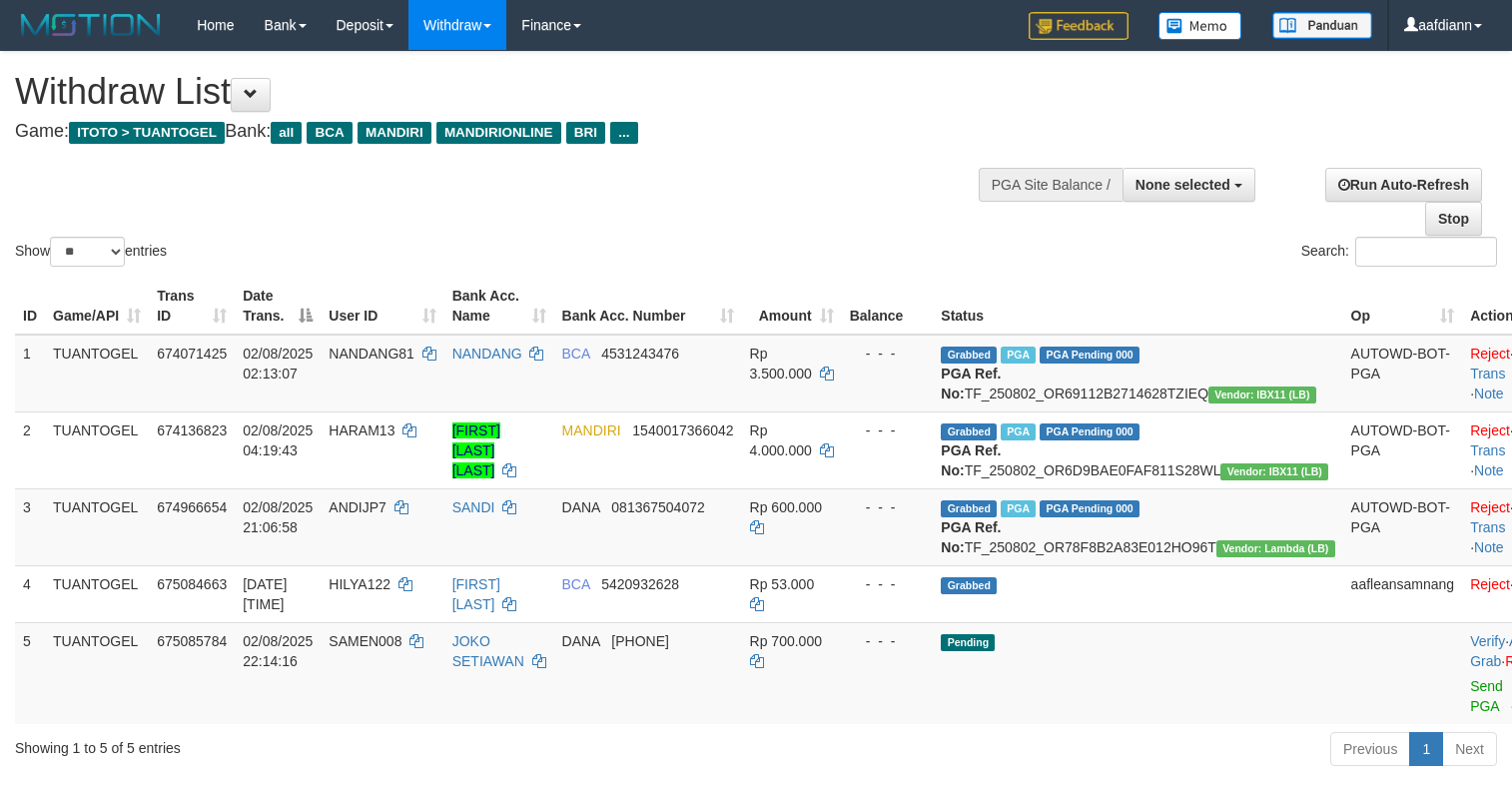 select 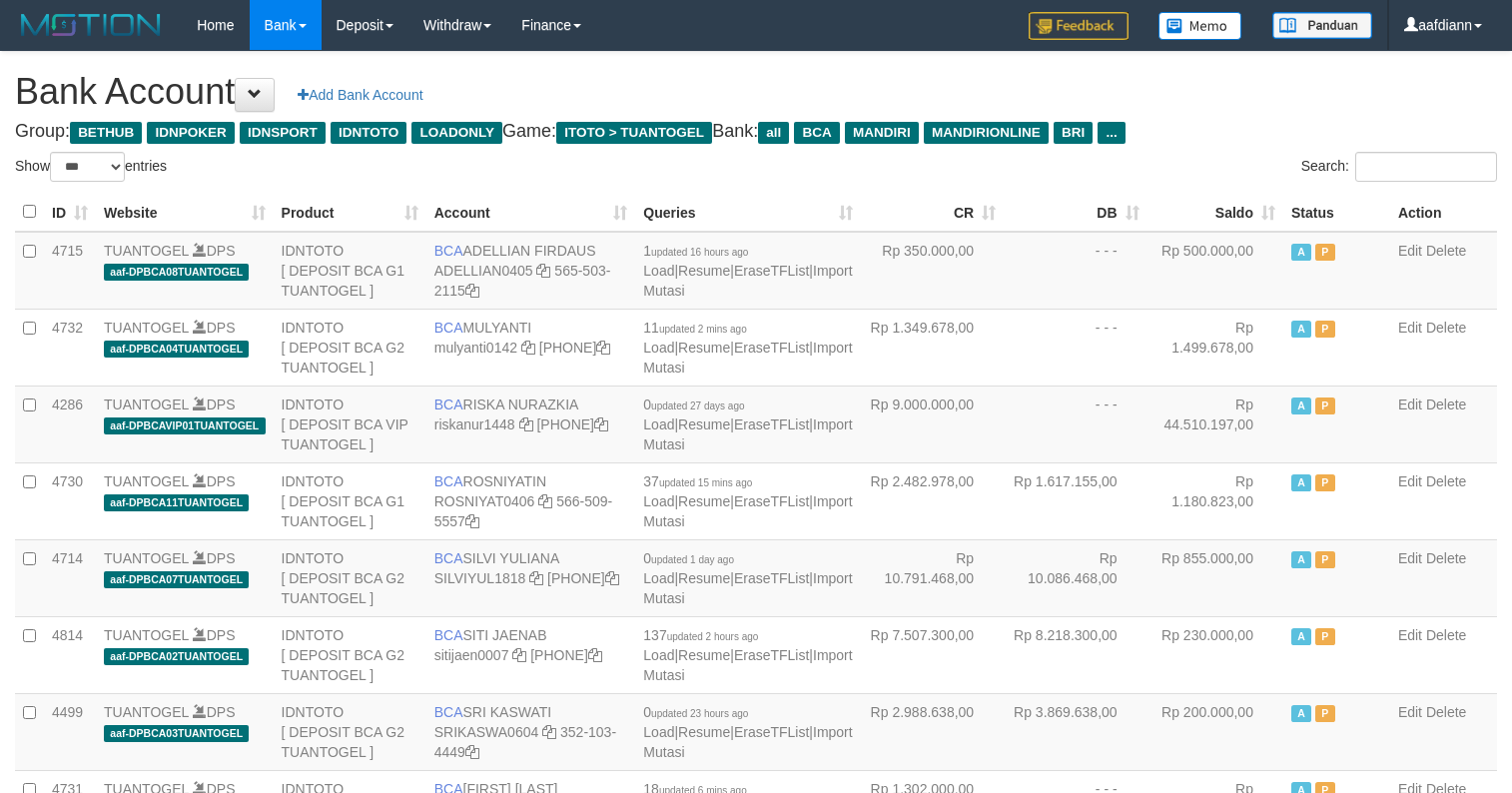 select on "***" 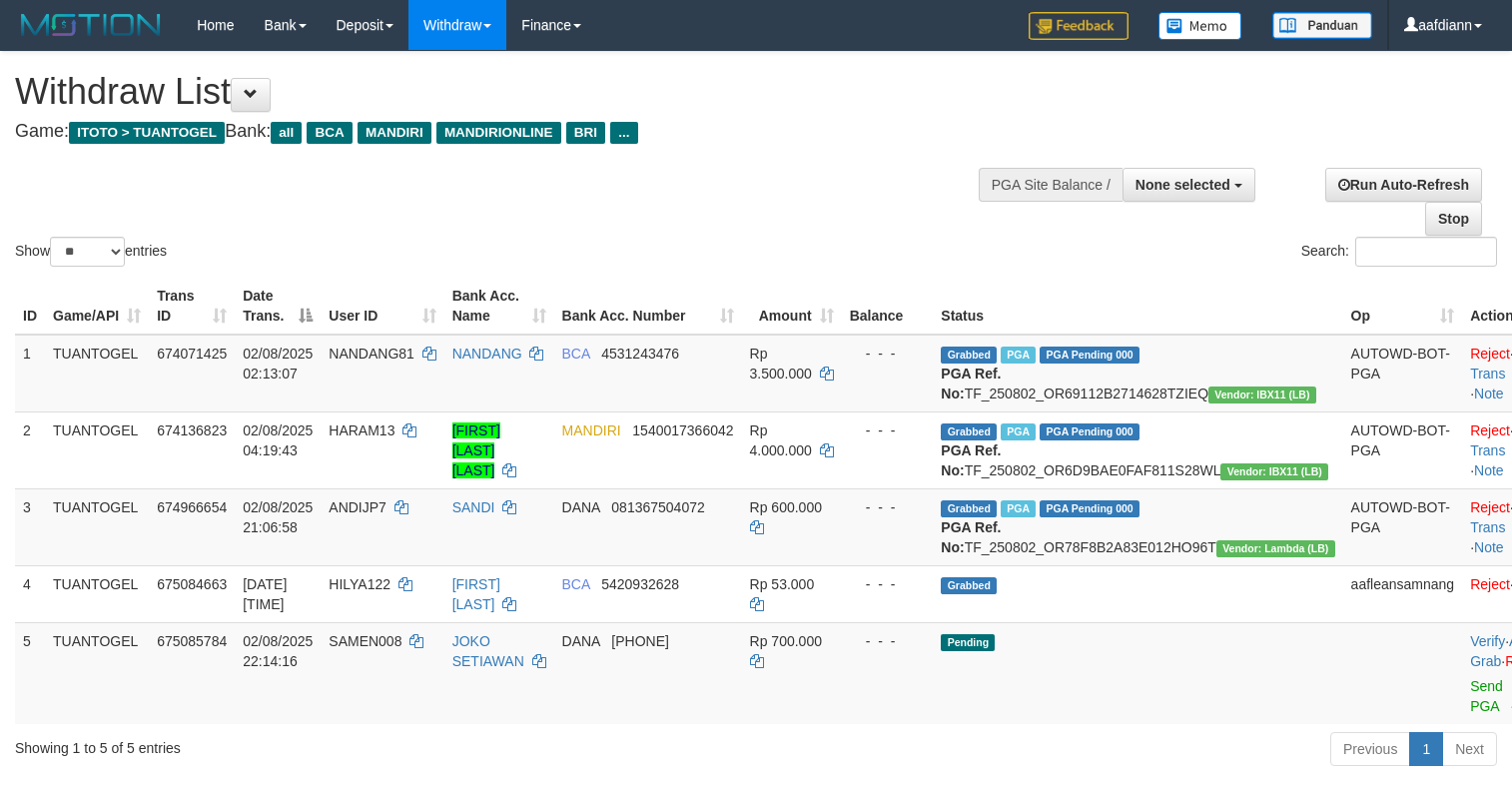 select 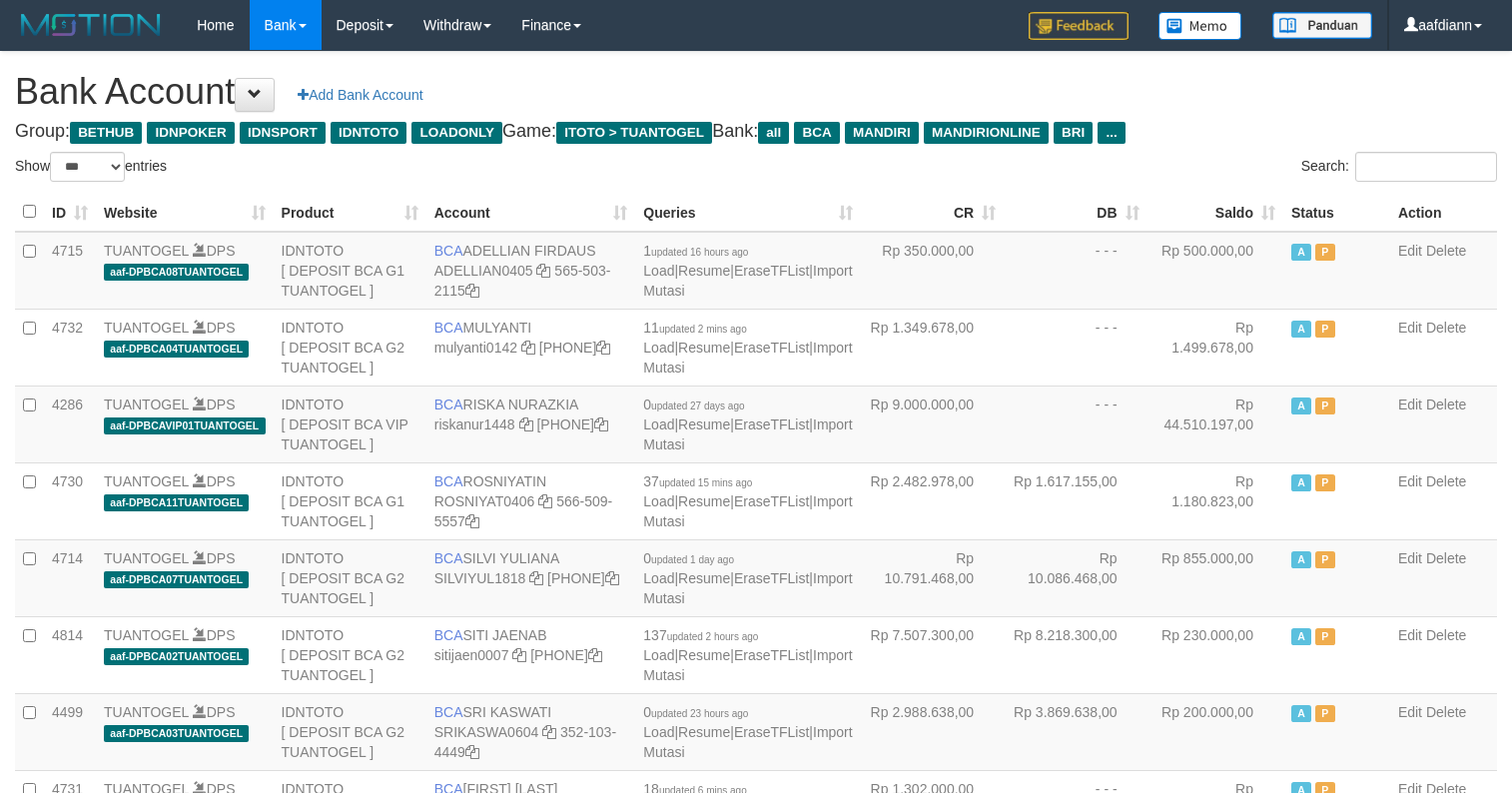 select on "***" 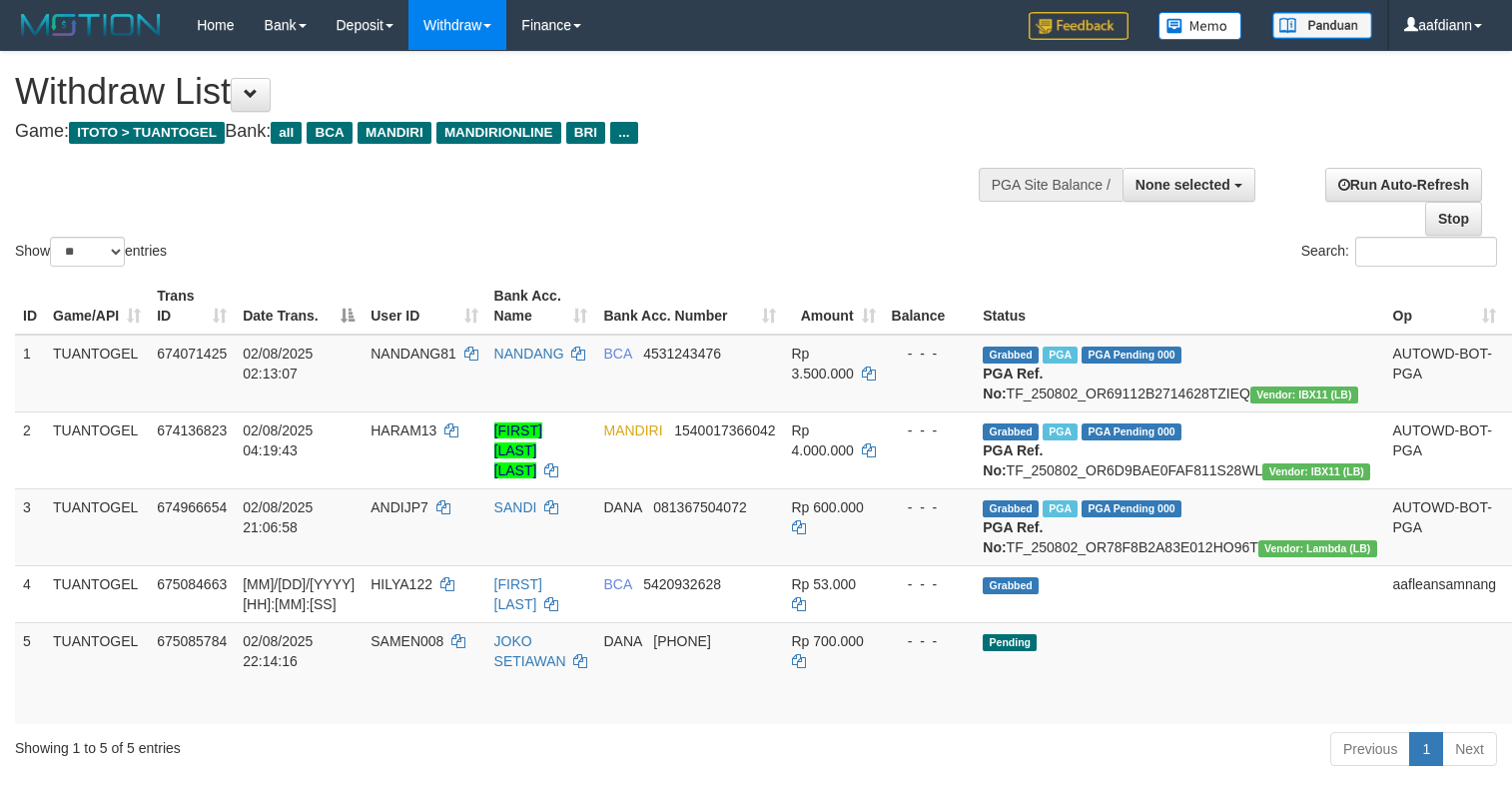 select 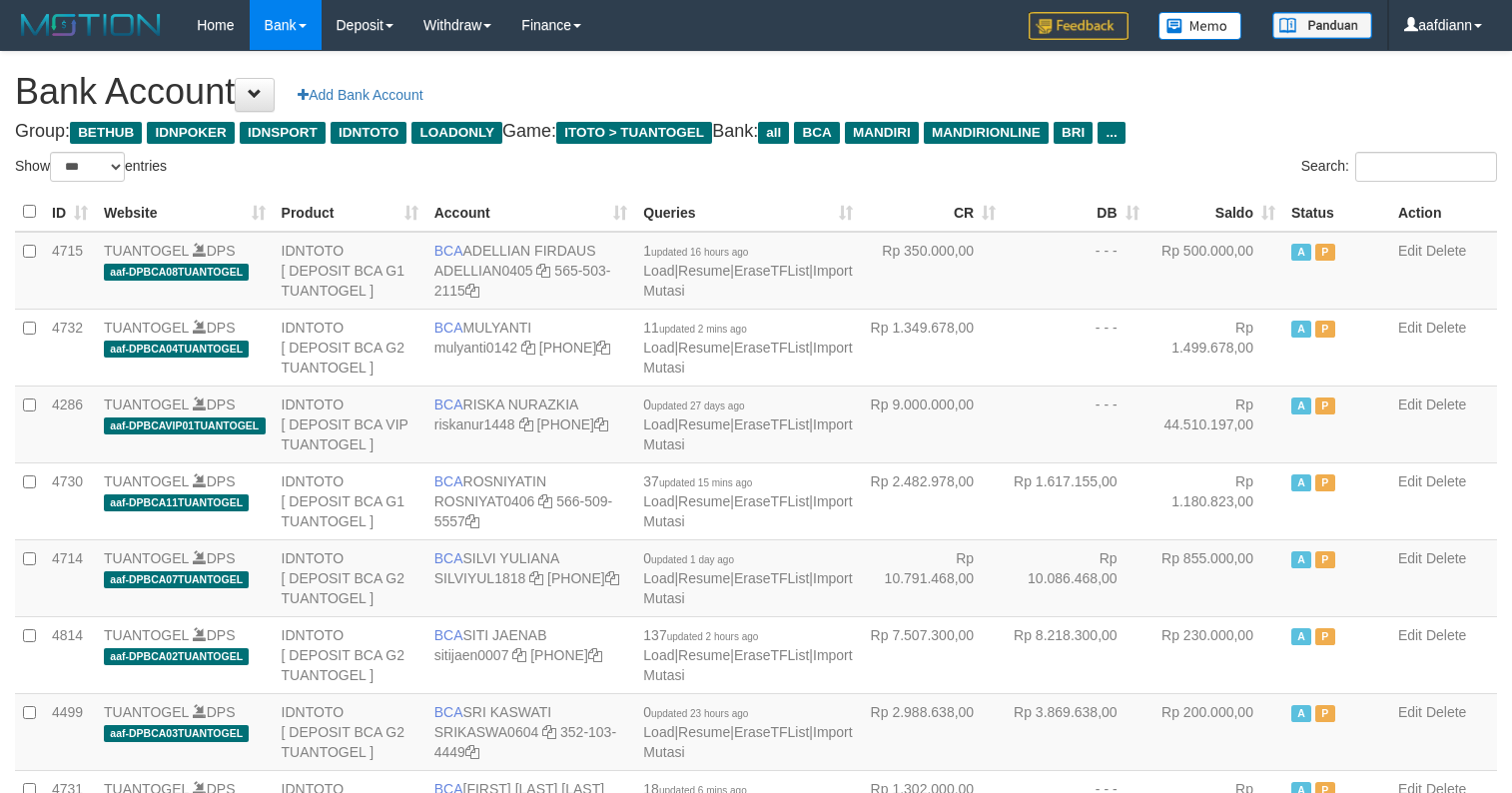 select on "***" 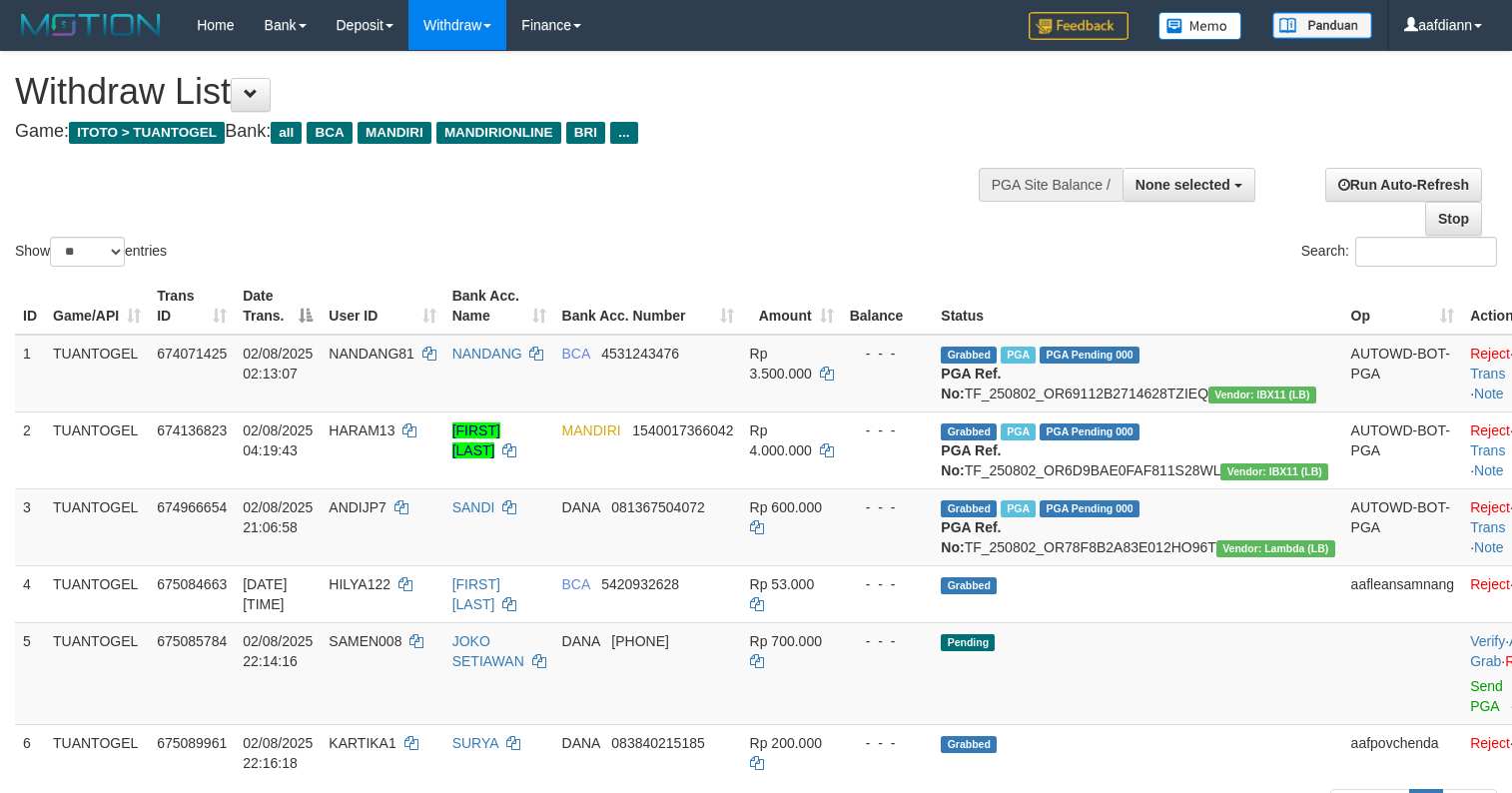 select 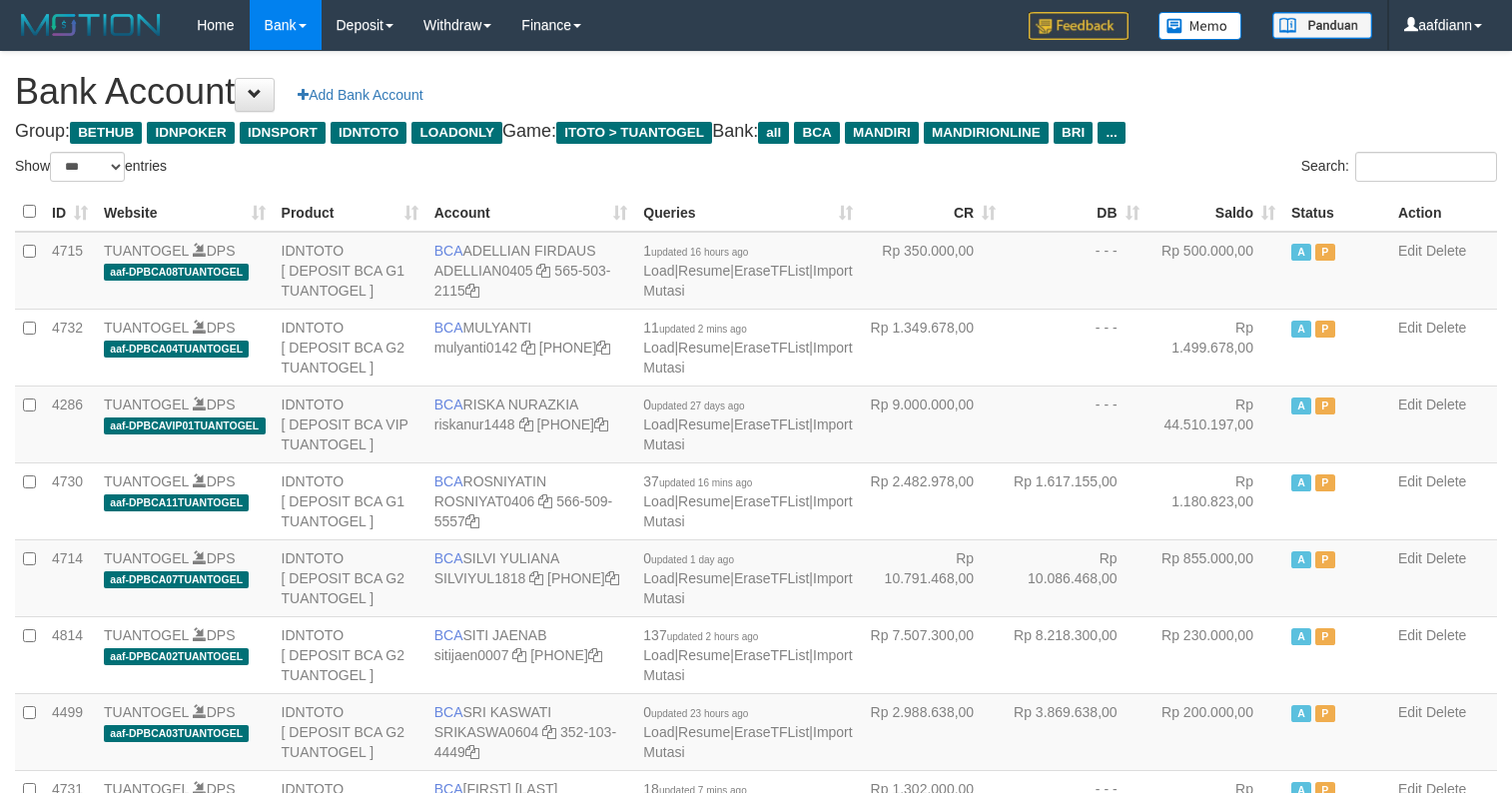 select on "***" 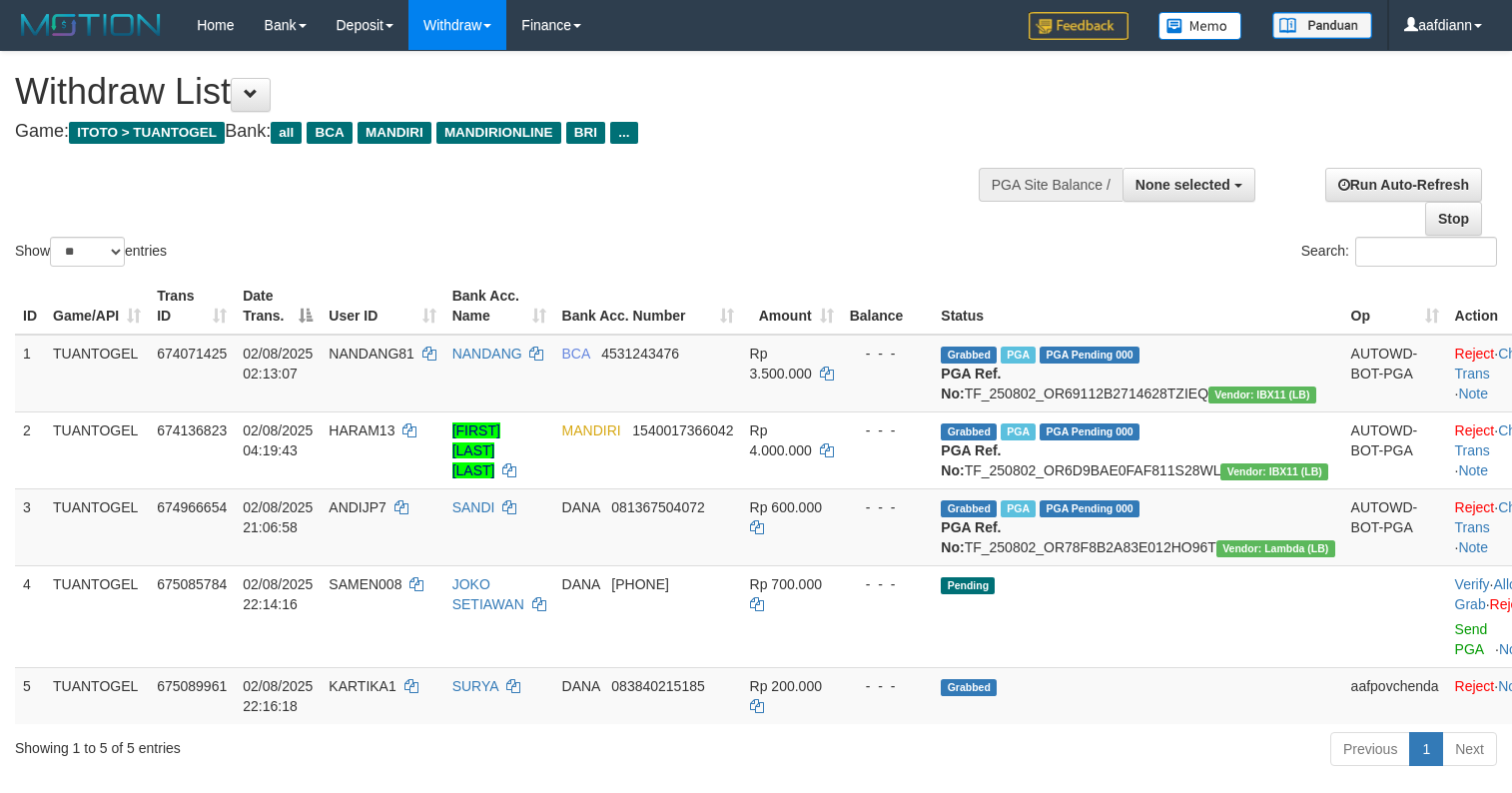 select 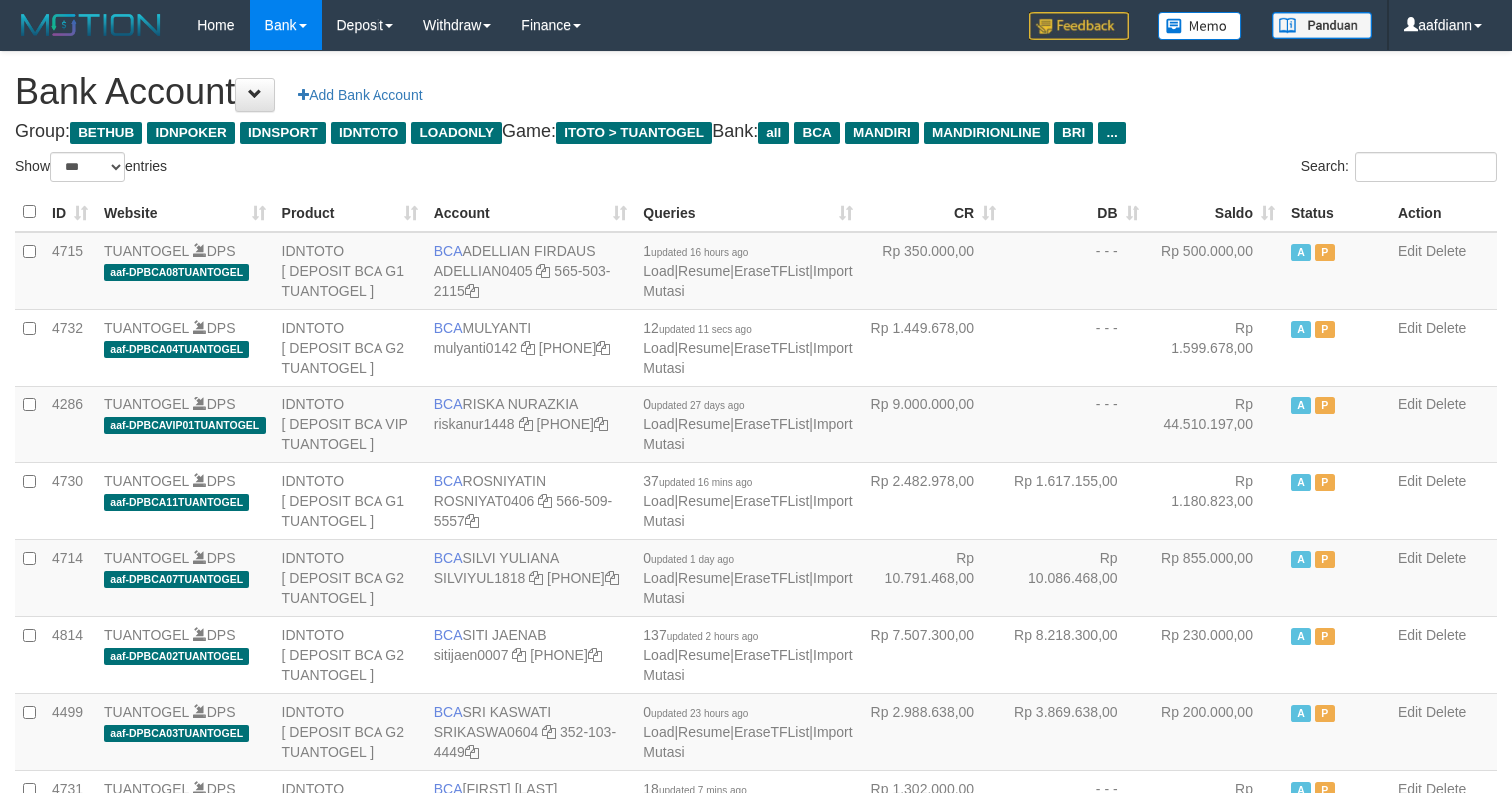 select on "***" 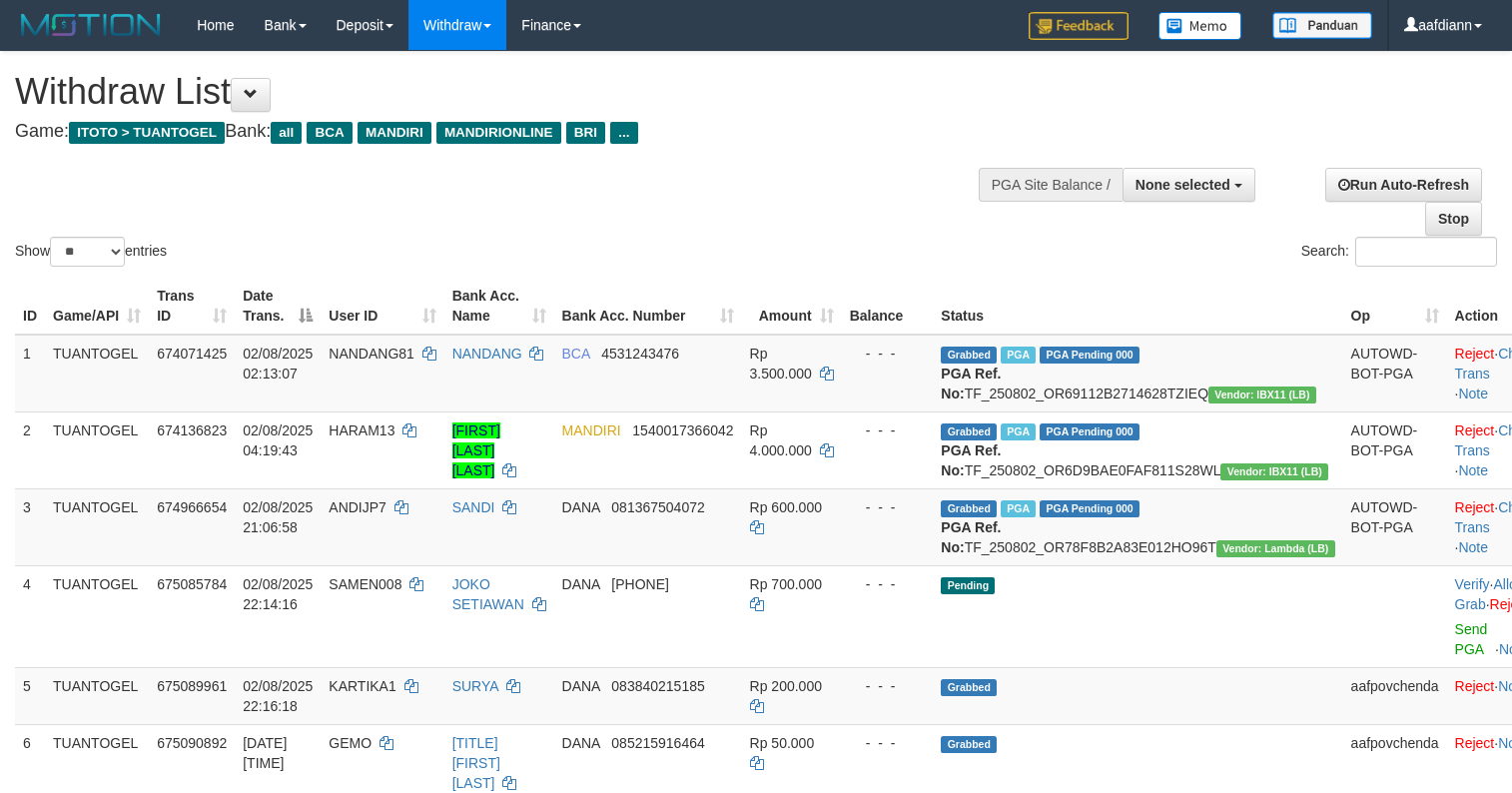 select 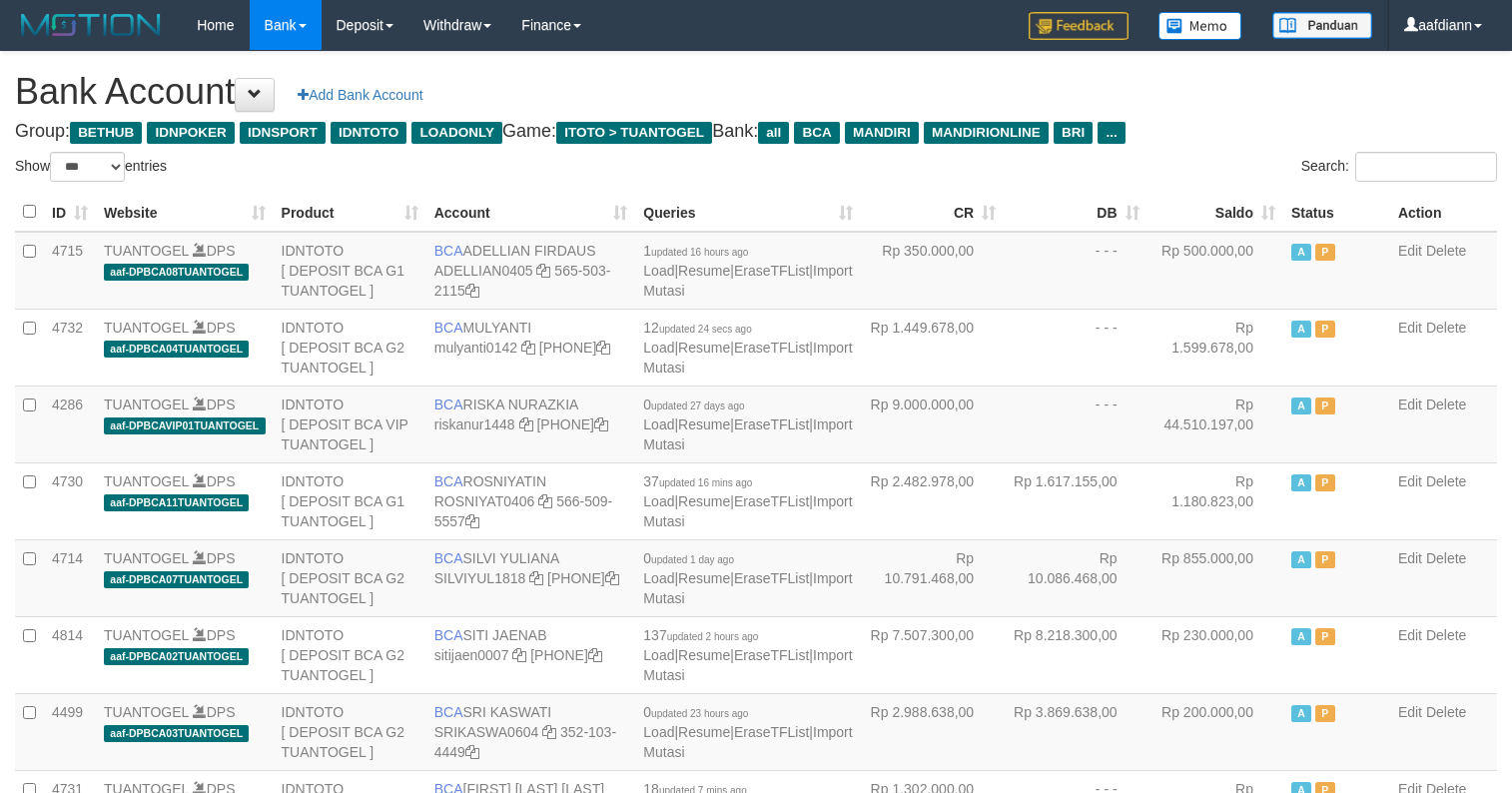 select on "***" 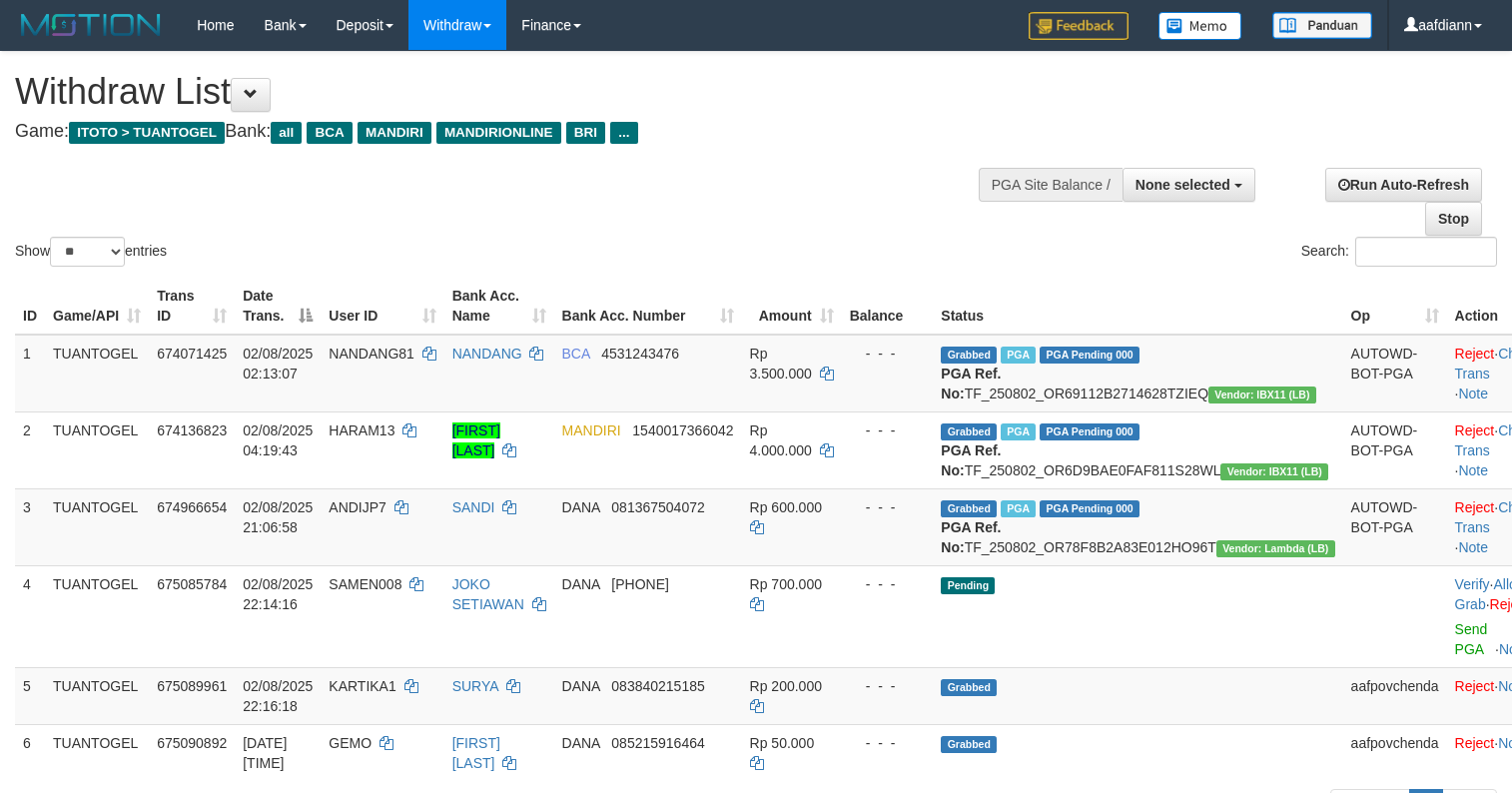 select 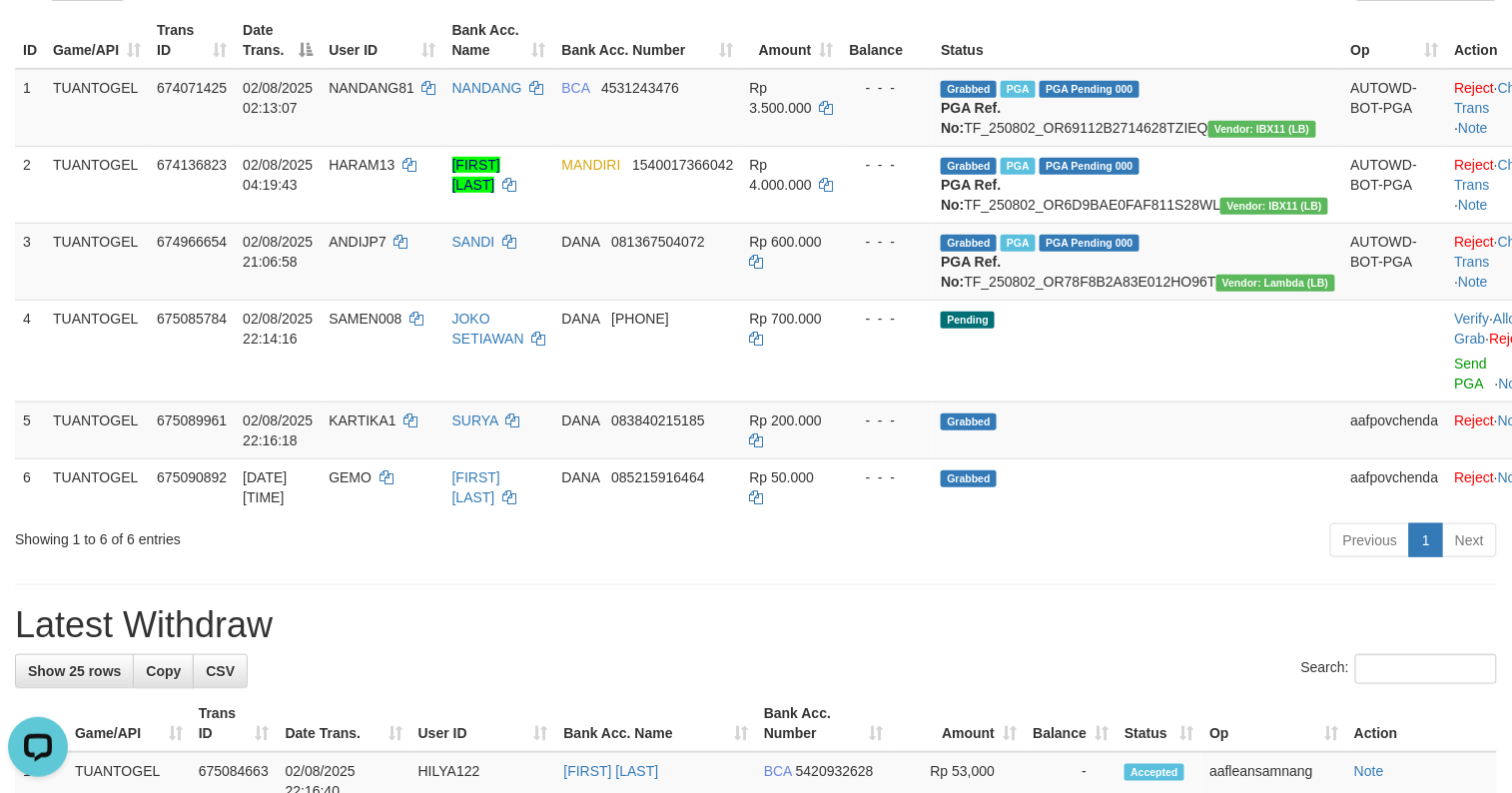 scroll, scrollTop: 266, scrollLeft: 0, axis: vertical 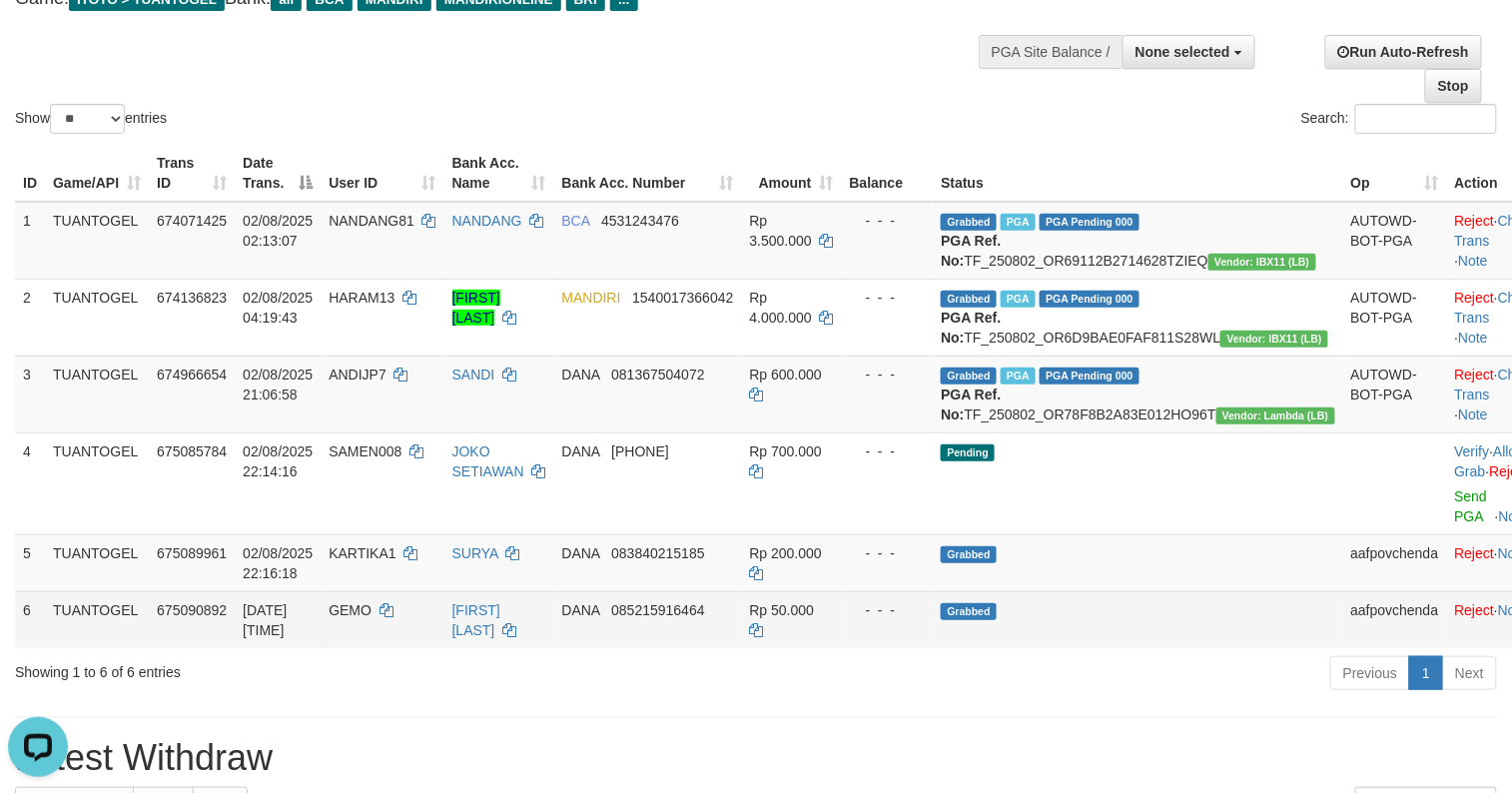 click on "DANA     085215916464" at bounding box center (648, 619) 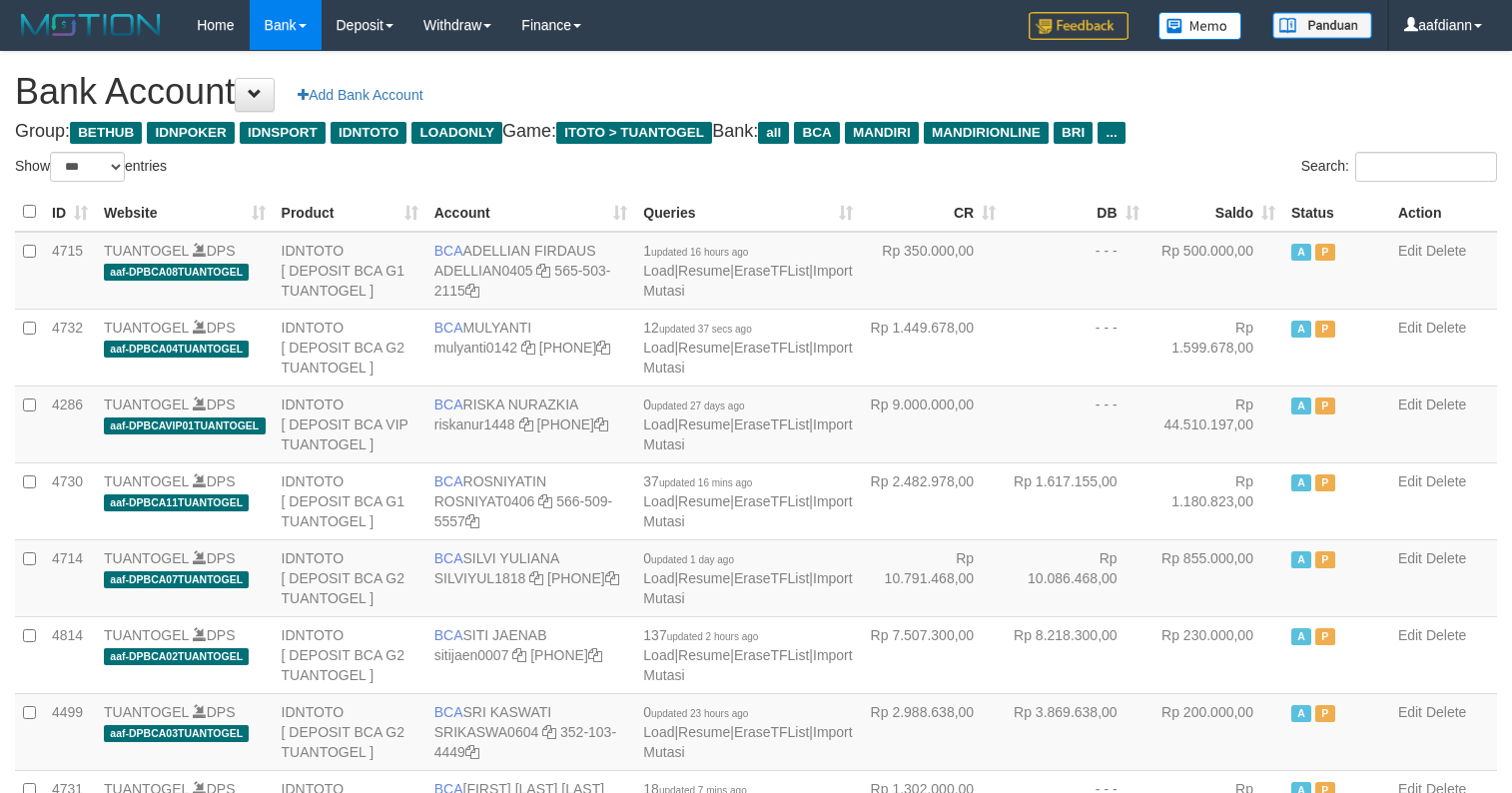 select on "***" 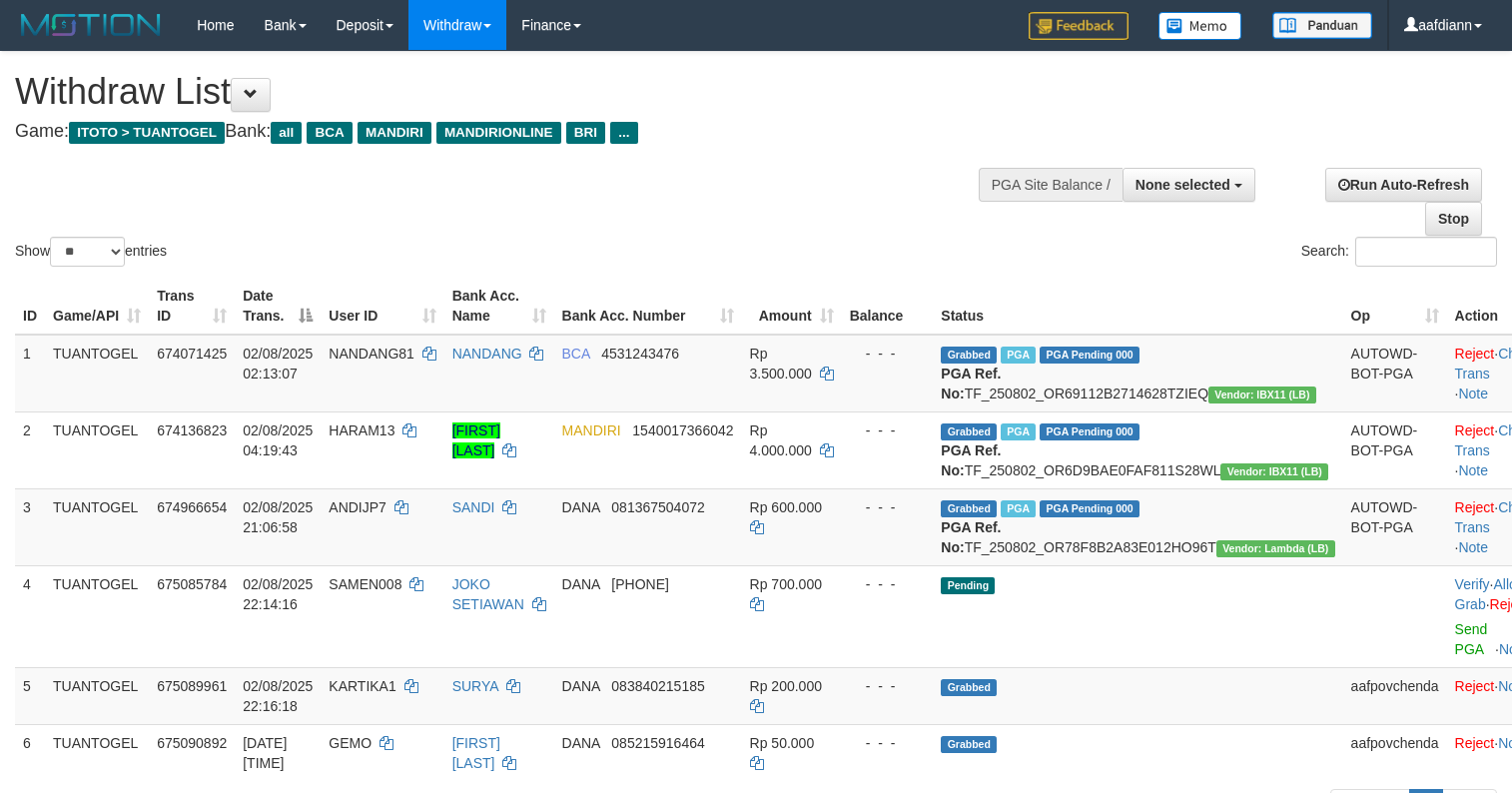 select 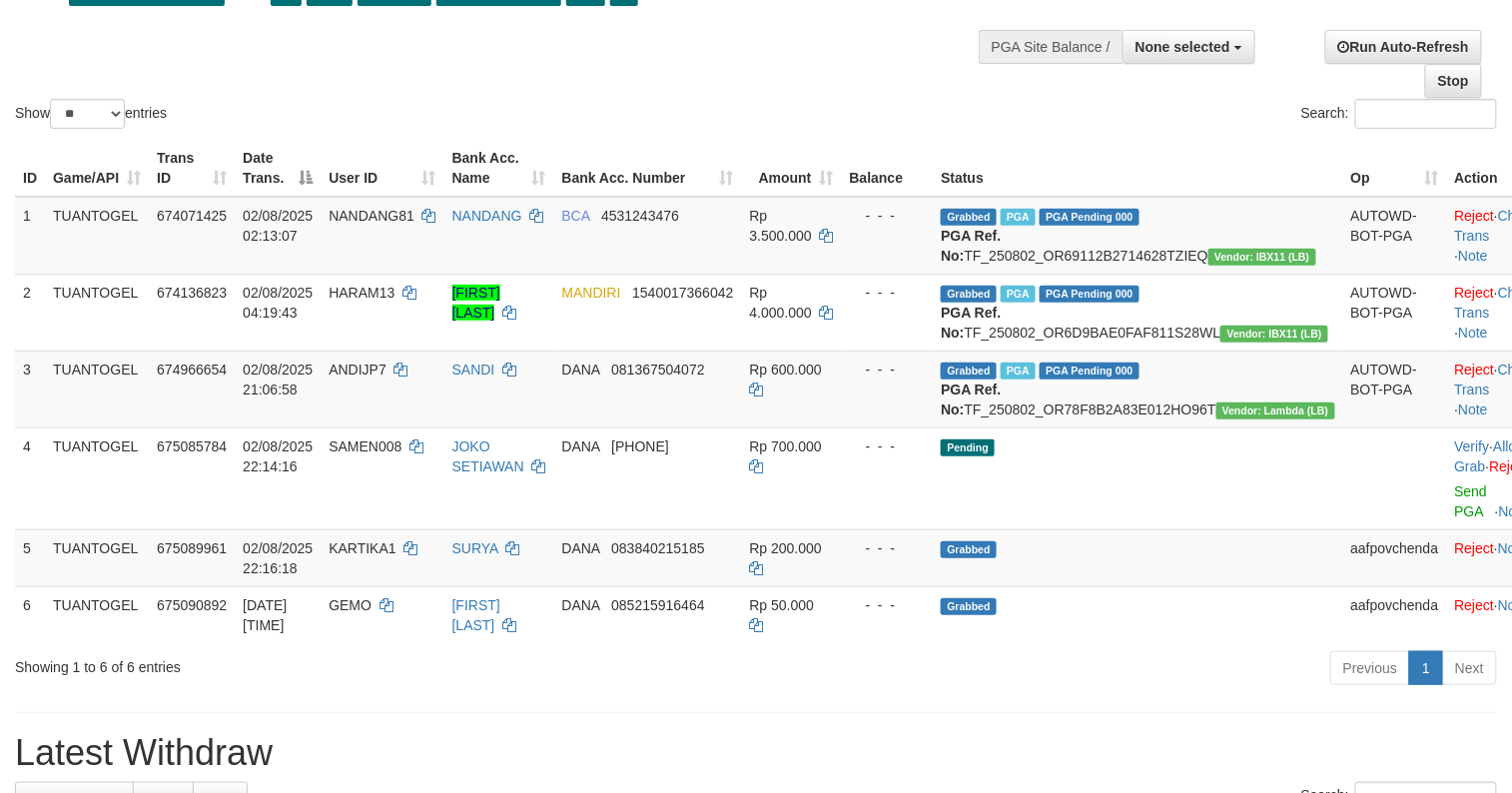 scroll, scrollTop: 133, scrollLeft: 0, axis: vertical 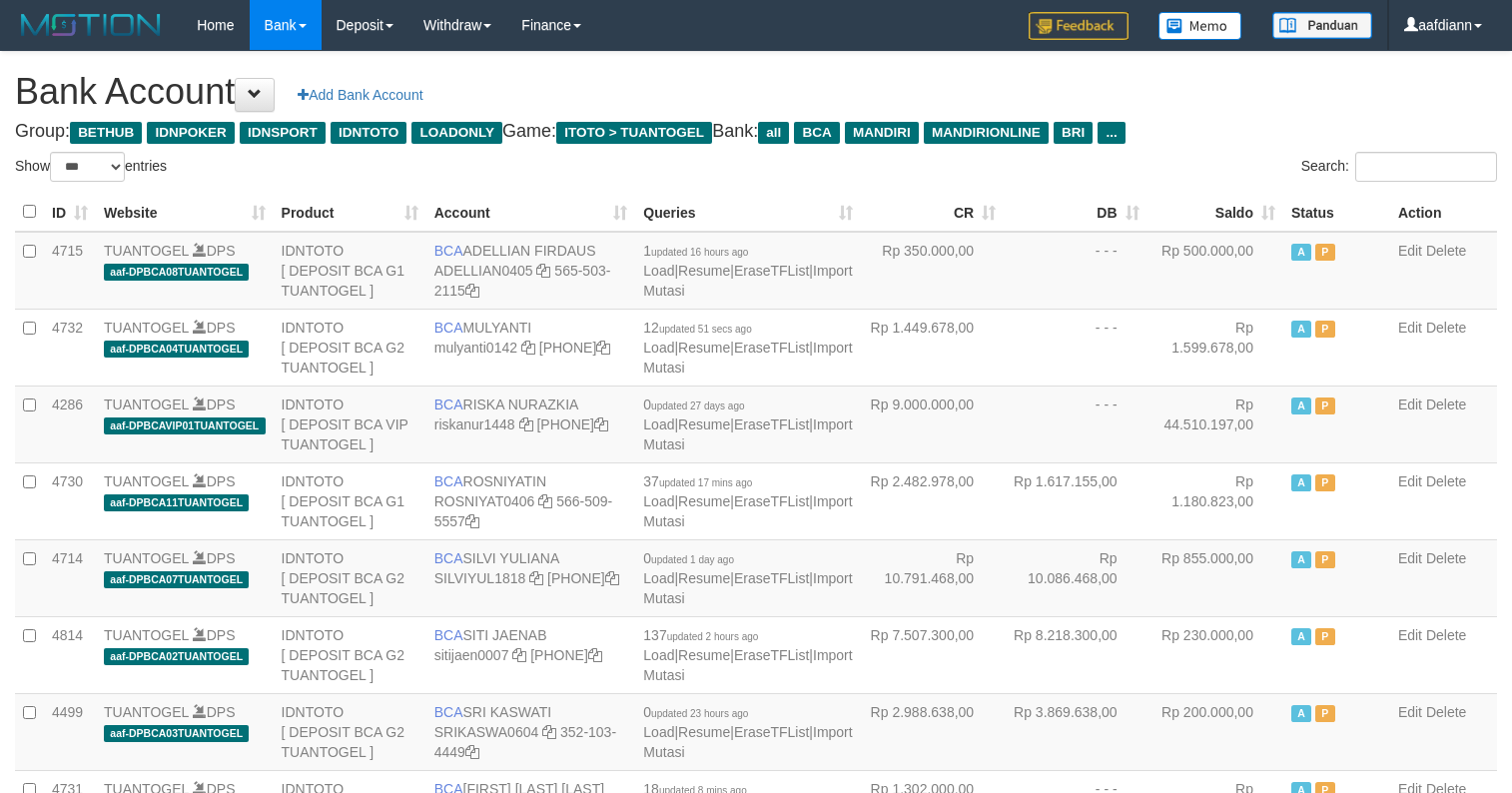select on "***" 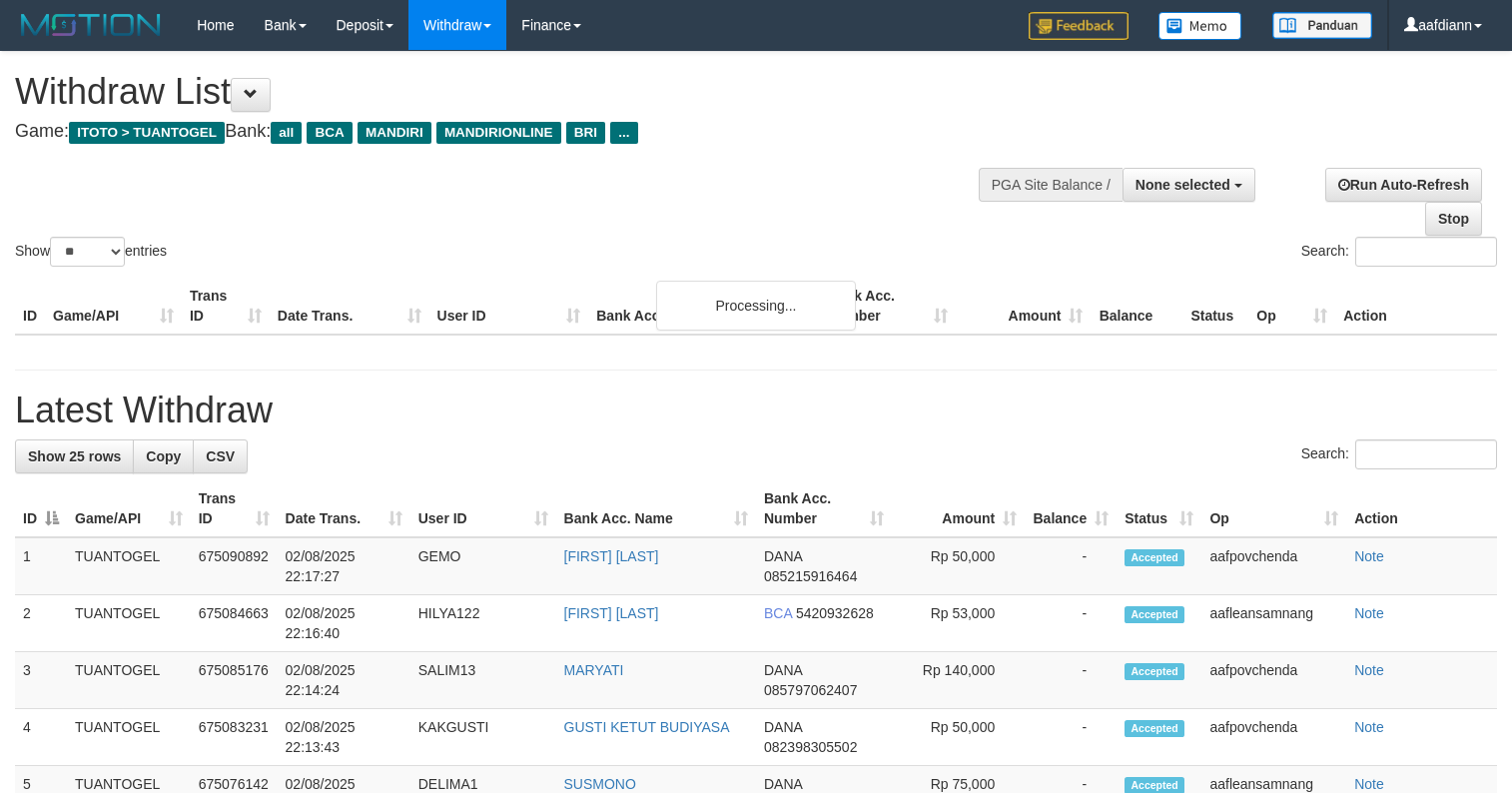 select 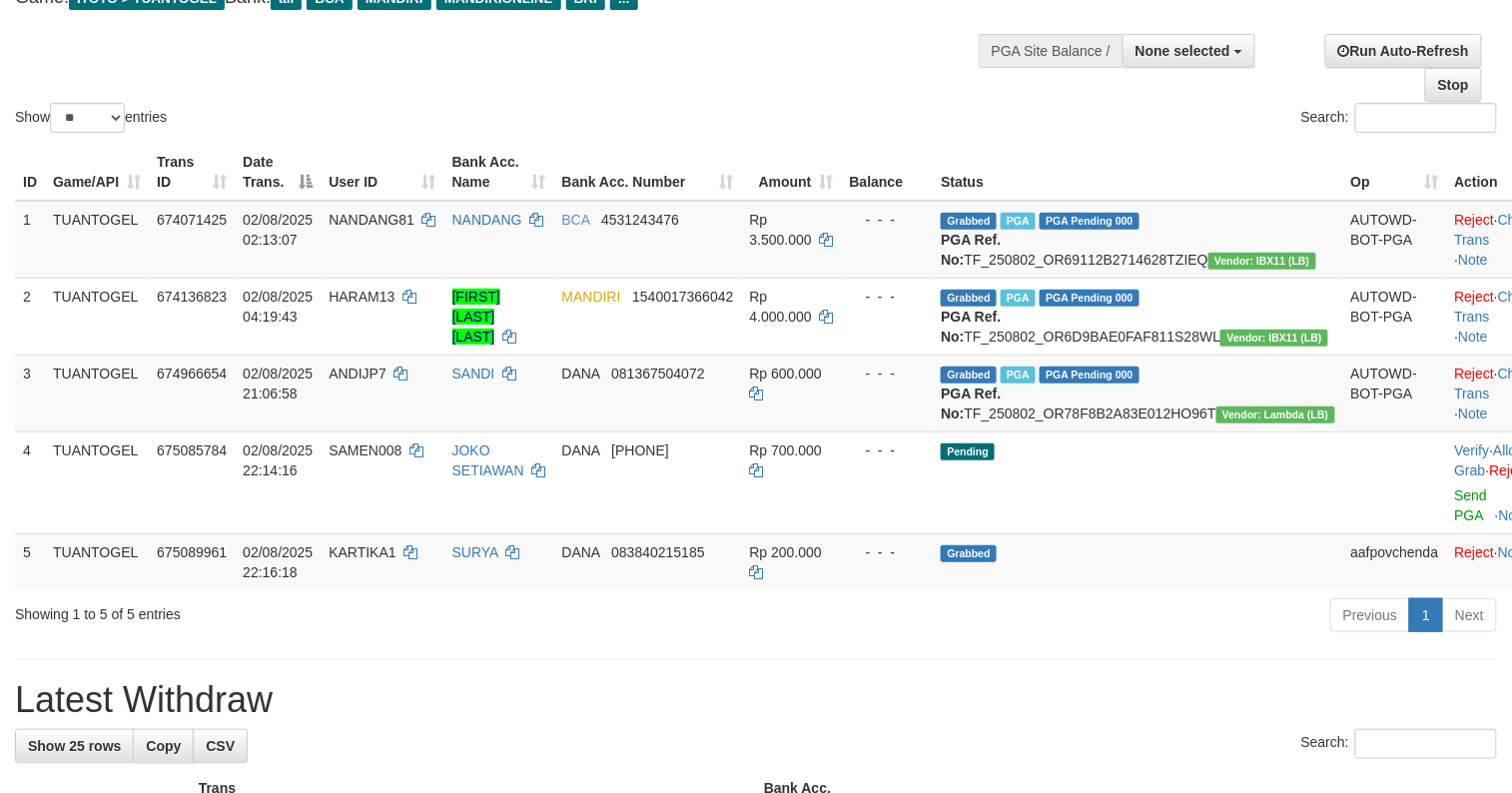 scroll, scrollTop: 133, scrollLeft: 0, axis: vertical 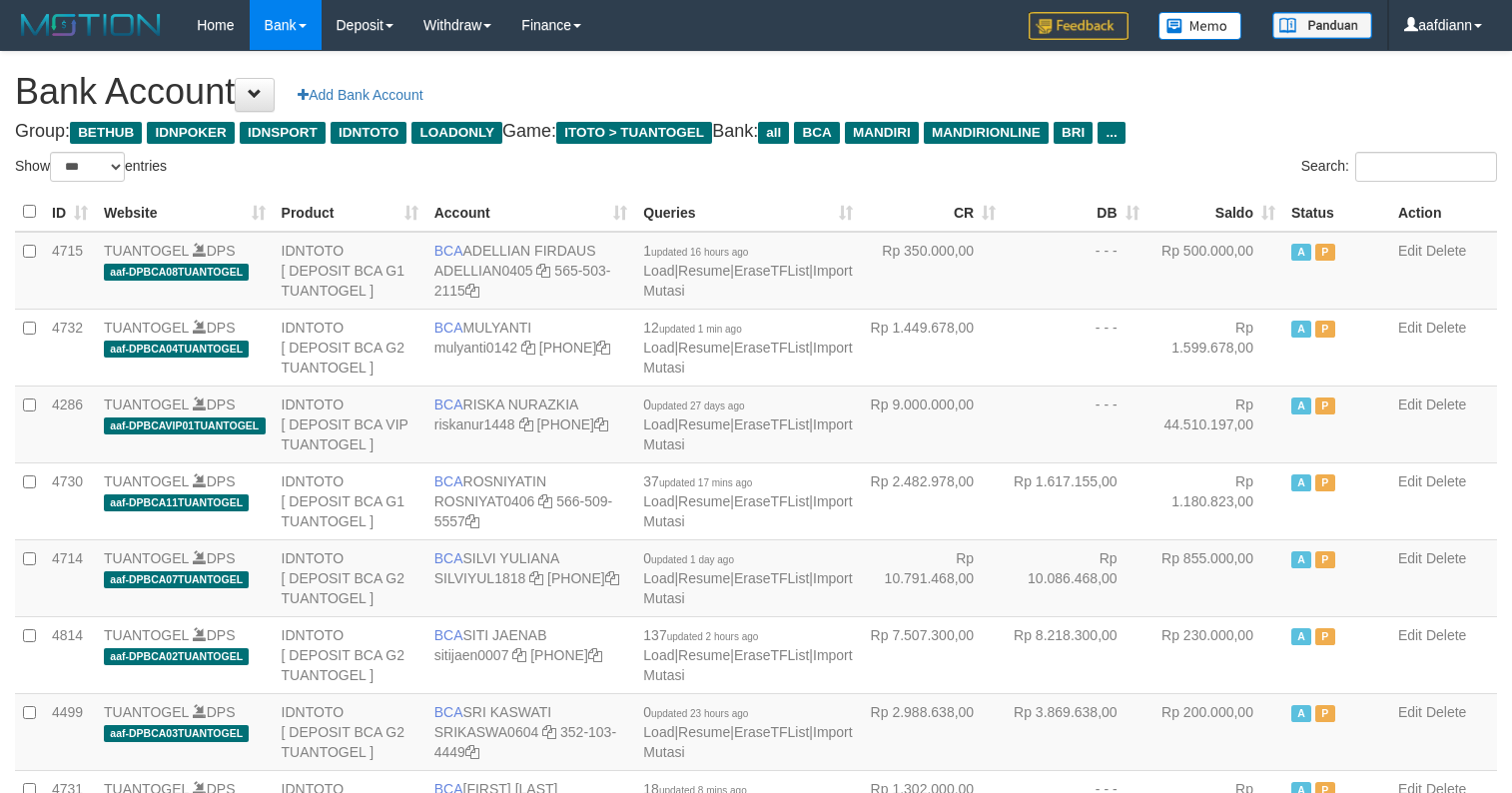 select on "***" 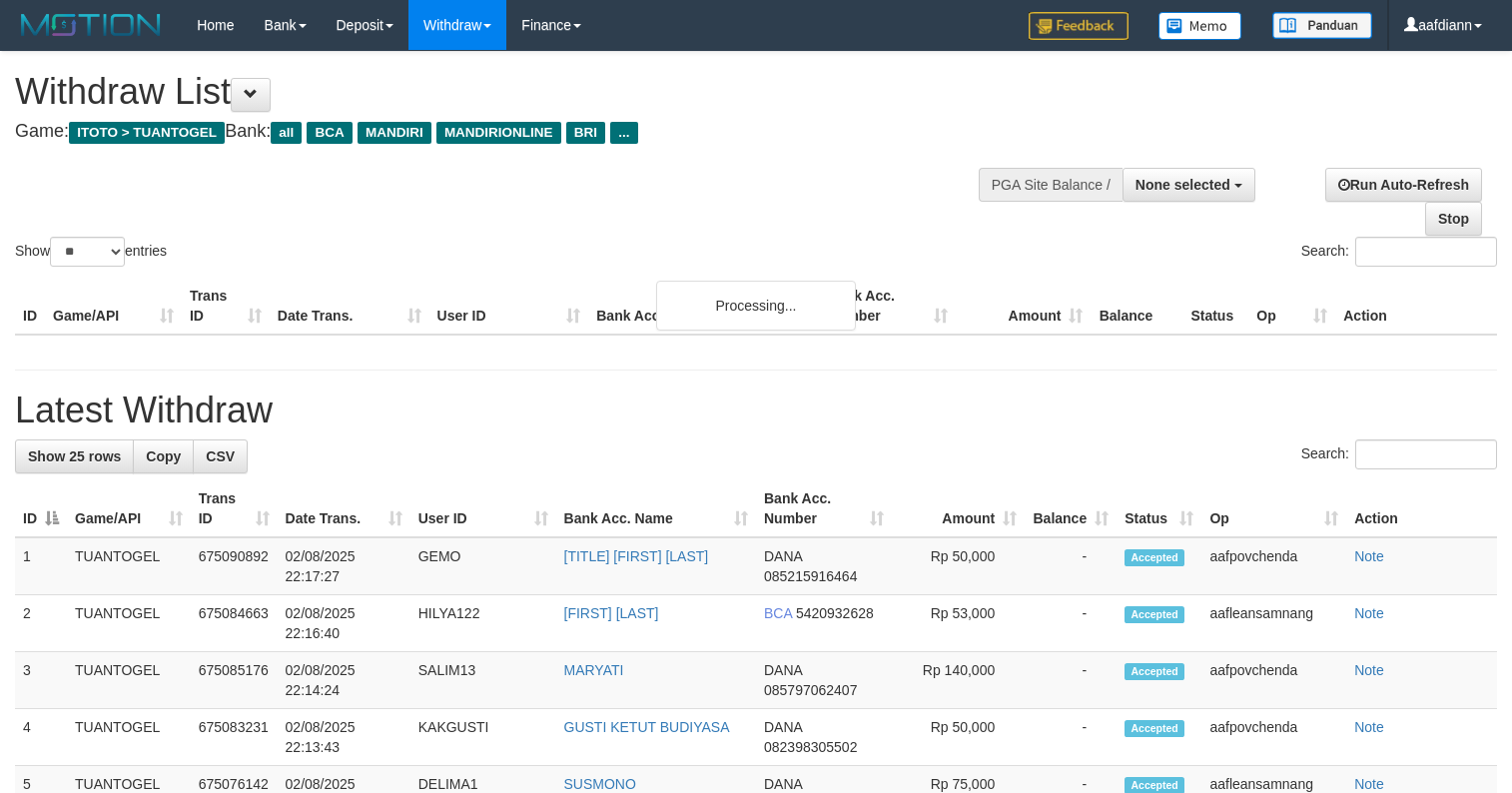 select 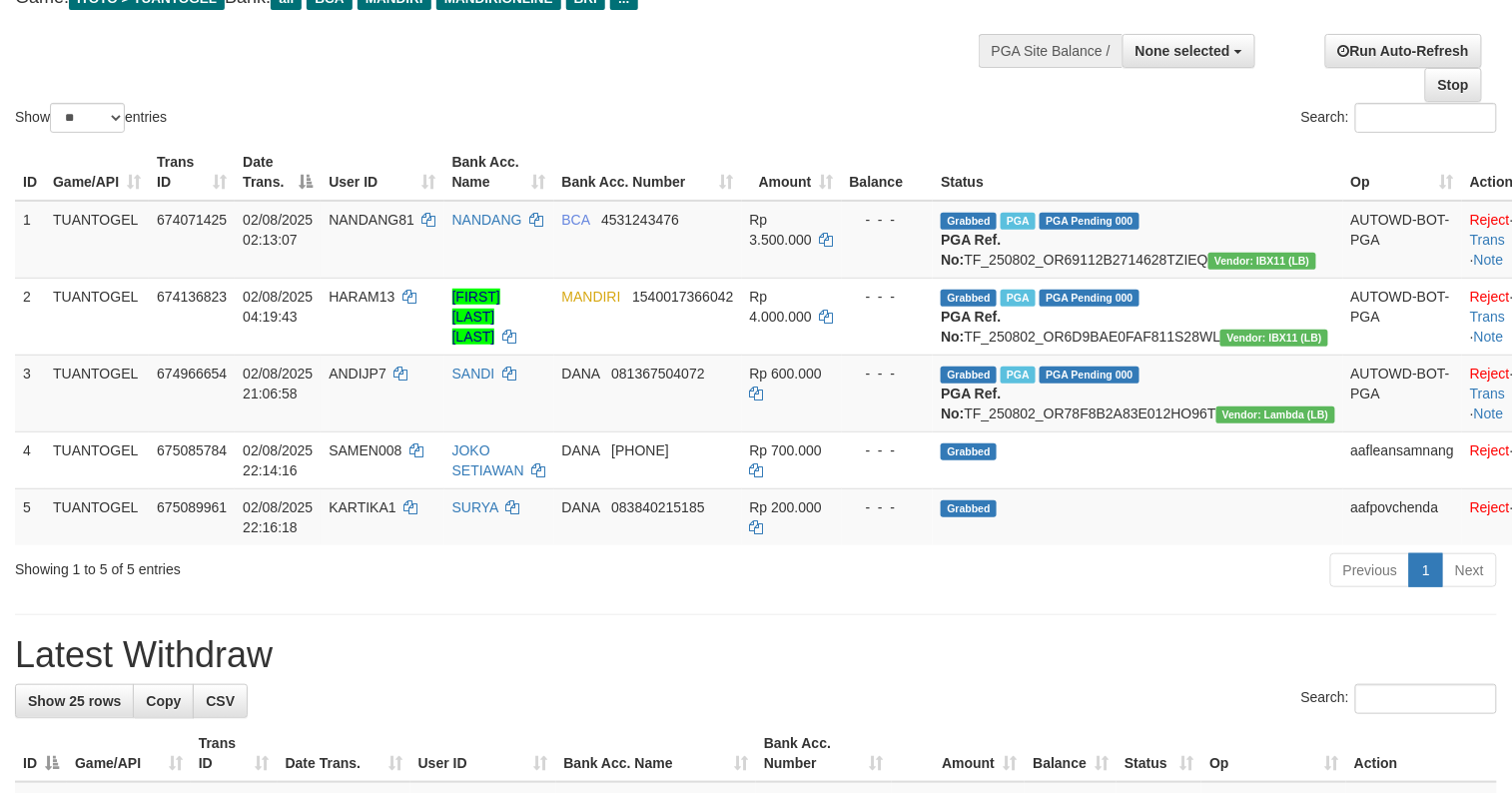 scroll, scrollTop: 133, scrollLeft: 0, axis: vertical 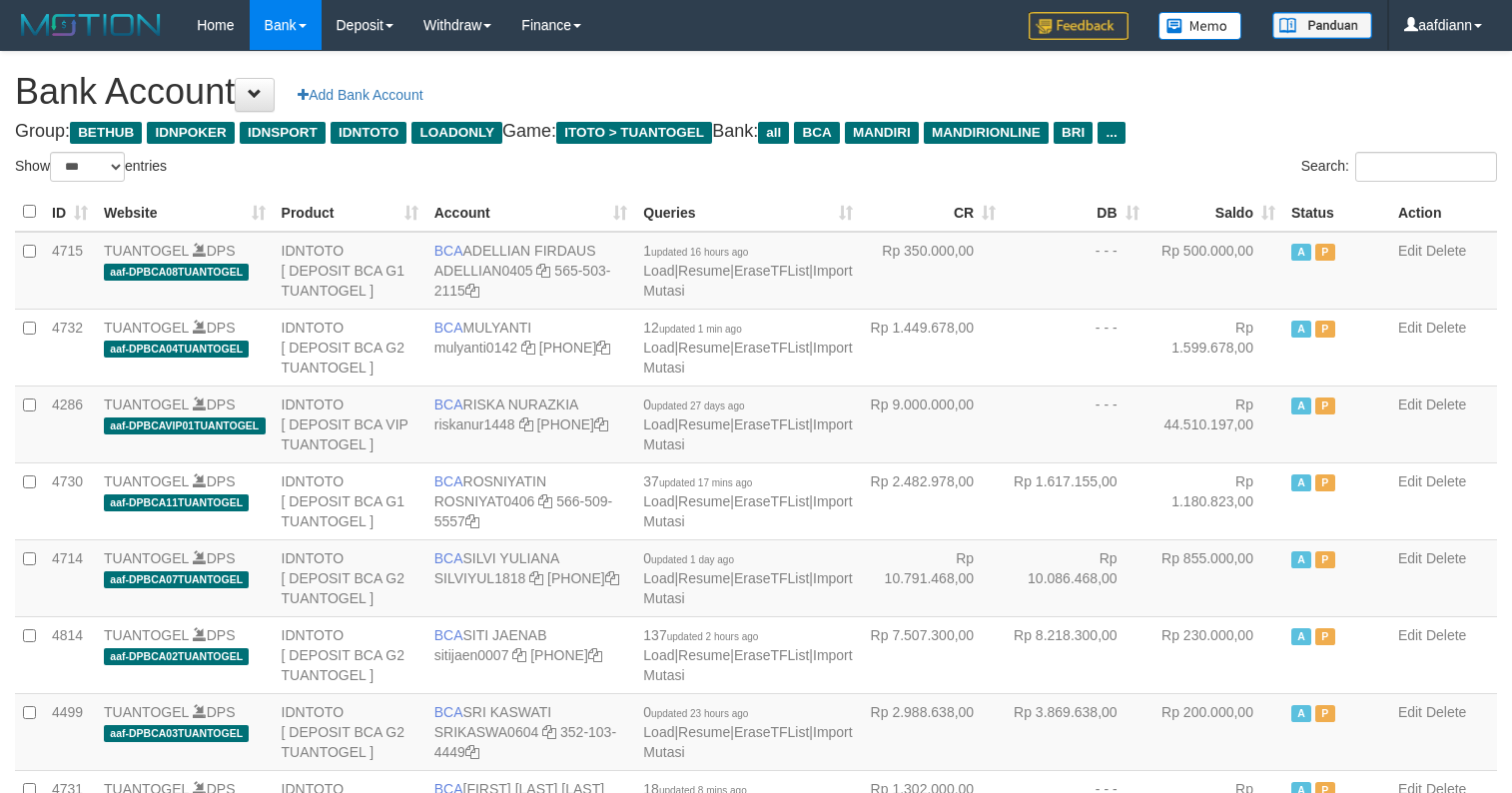 select on "***" 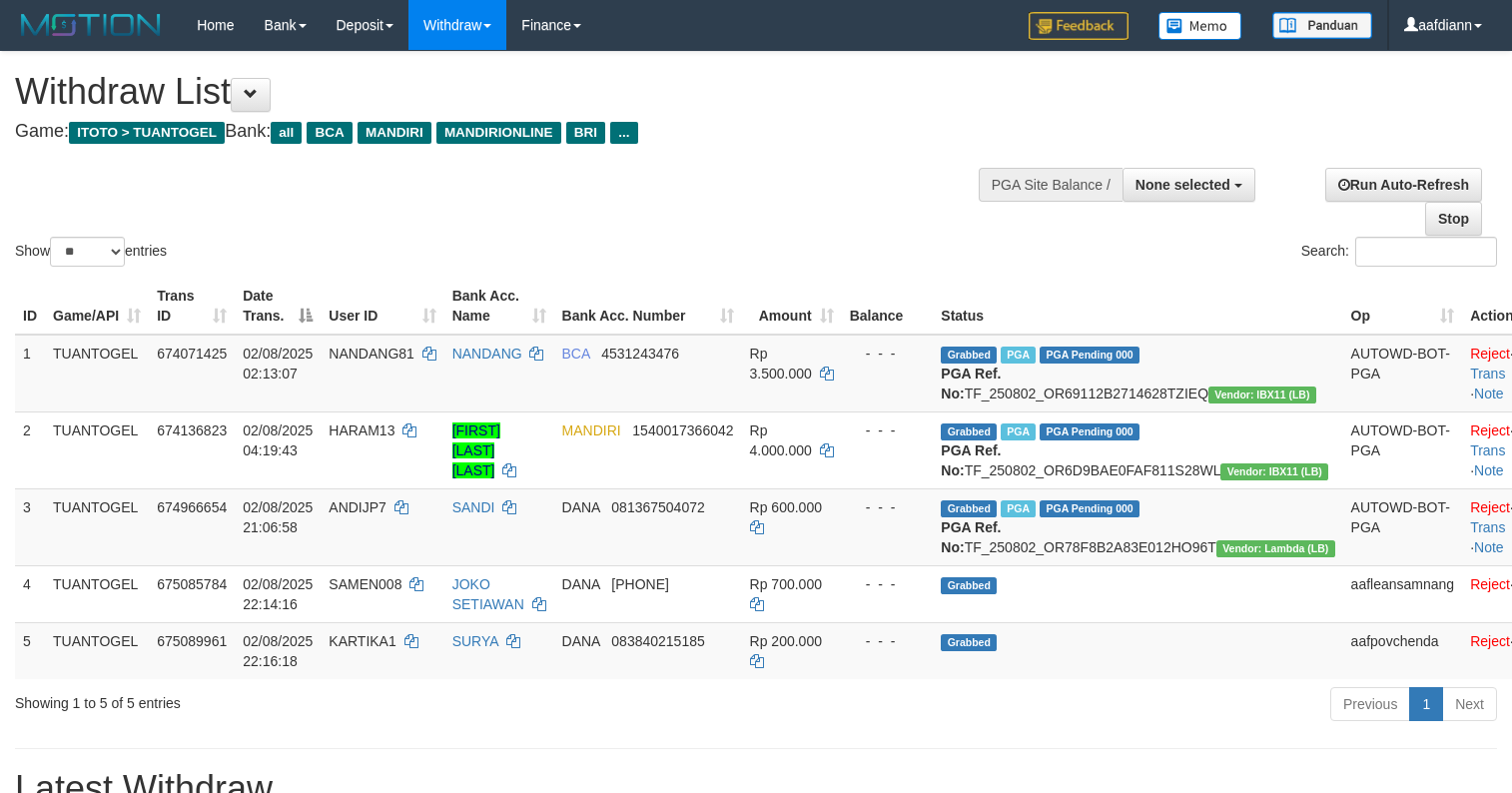 select 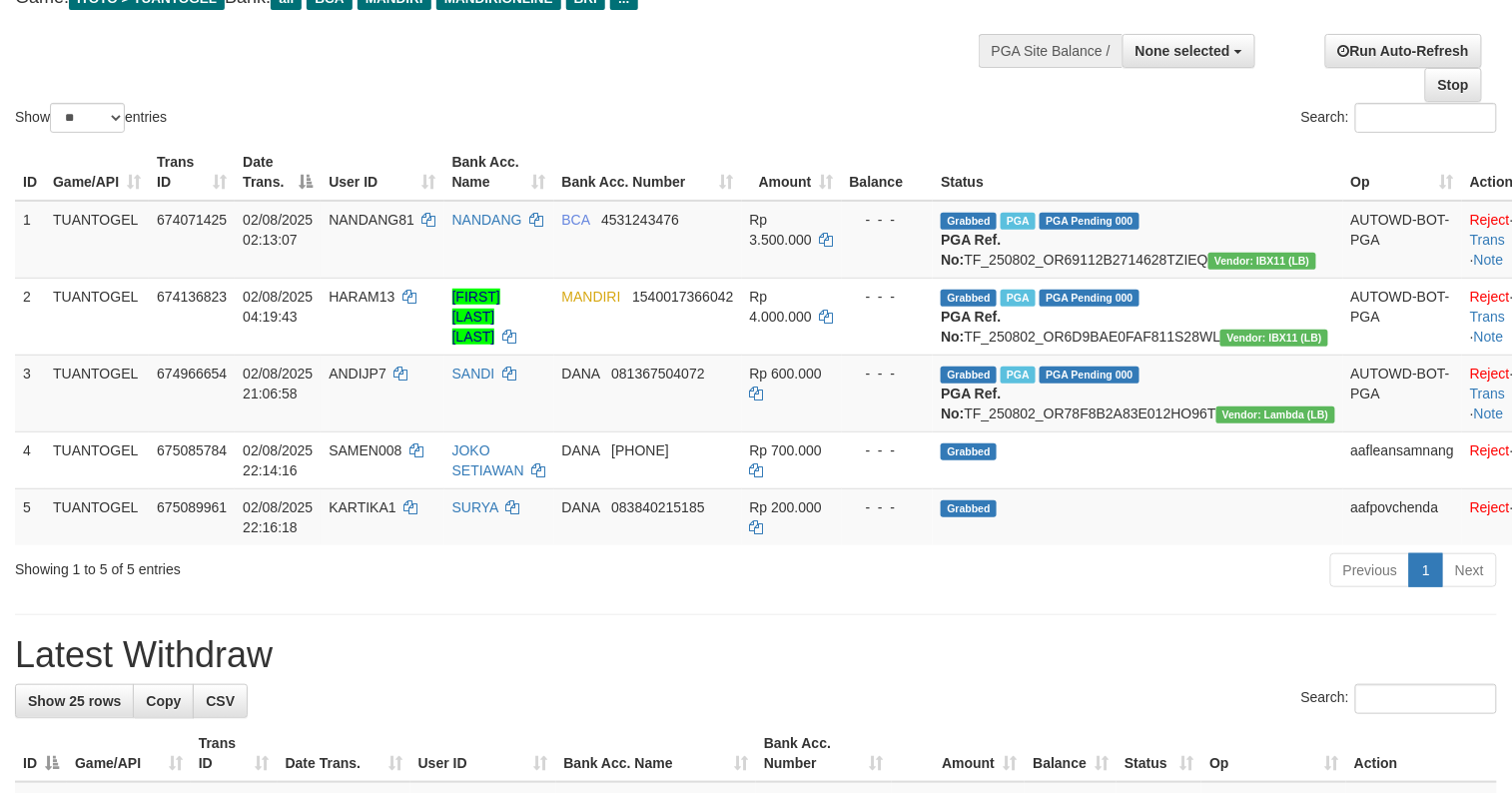 scroll, scrollTop: 133, scrollLeft: 0, axis: vertical 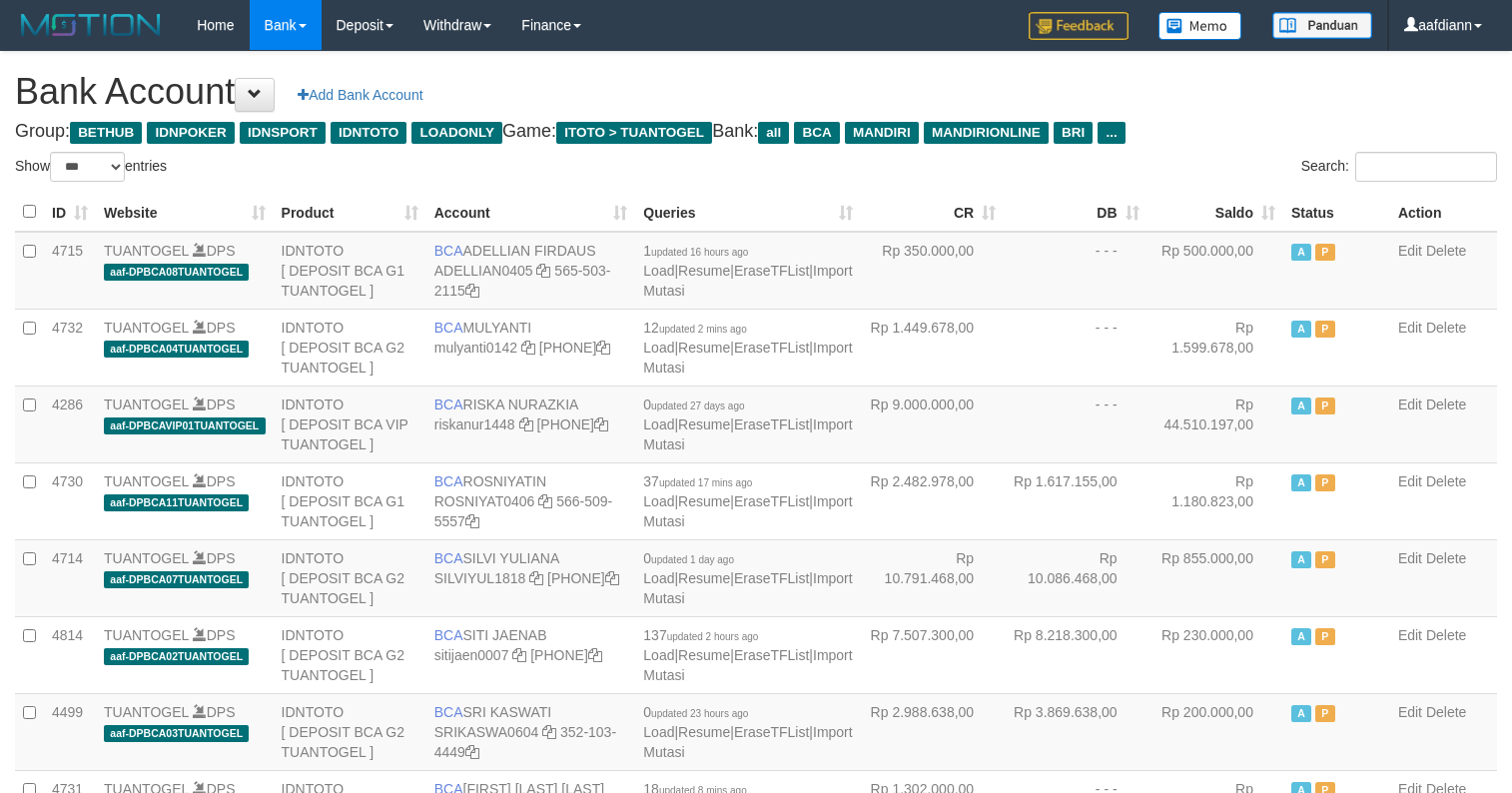 select on "***" 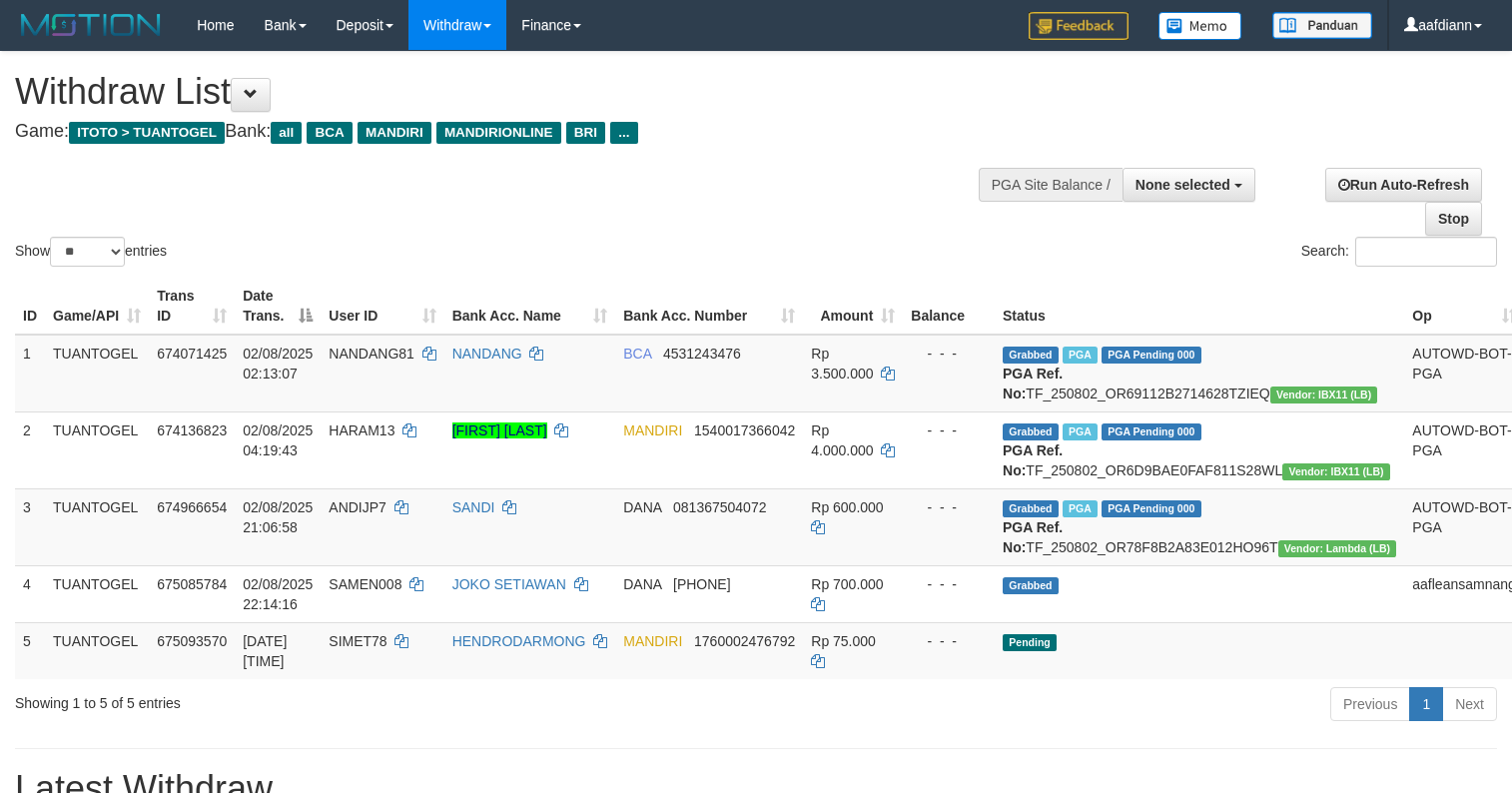 select 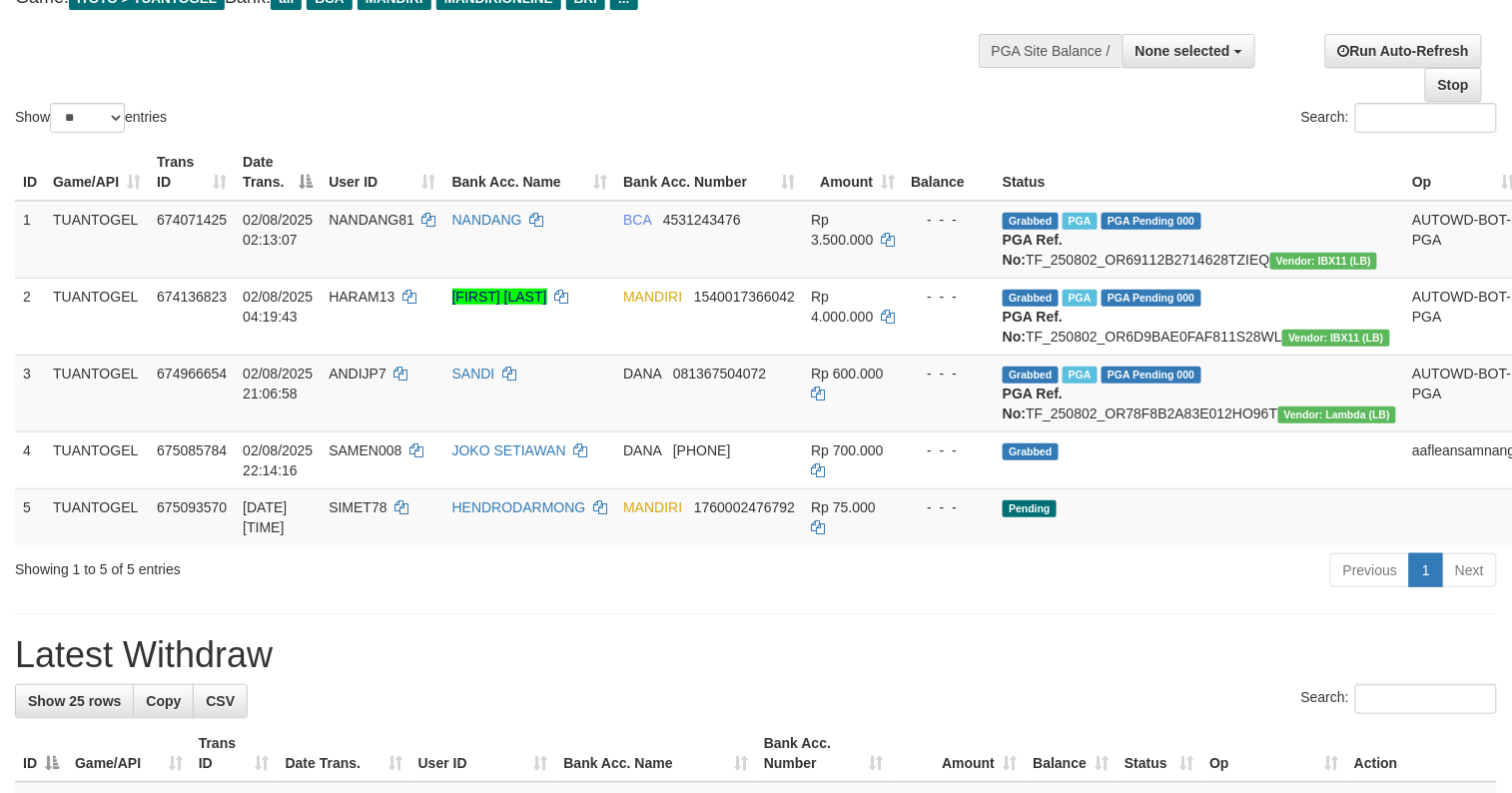 scroll, scrollTop: 133, scrollLeft: 0, axis: vertical 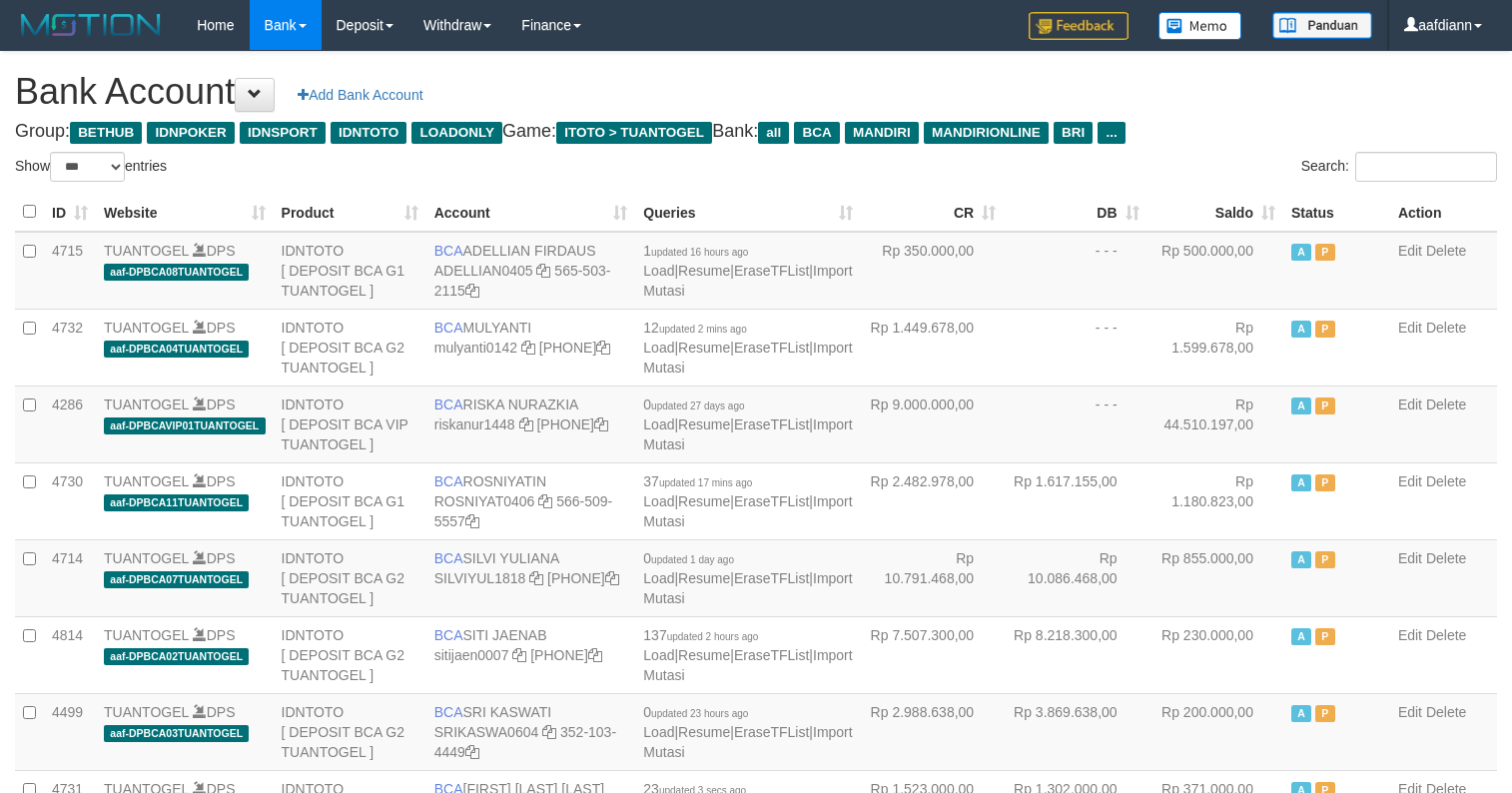 select on "***" 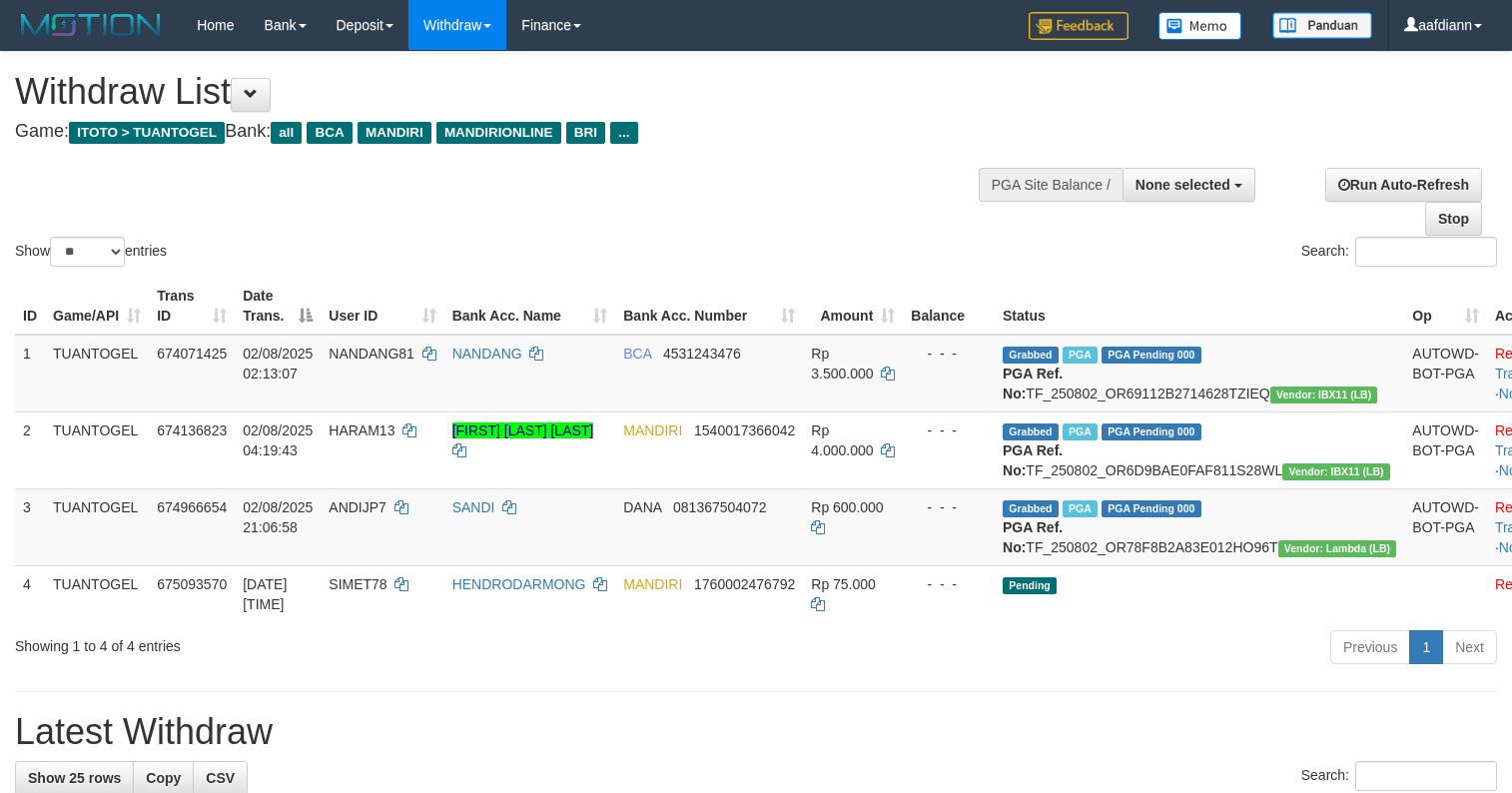 select 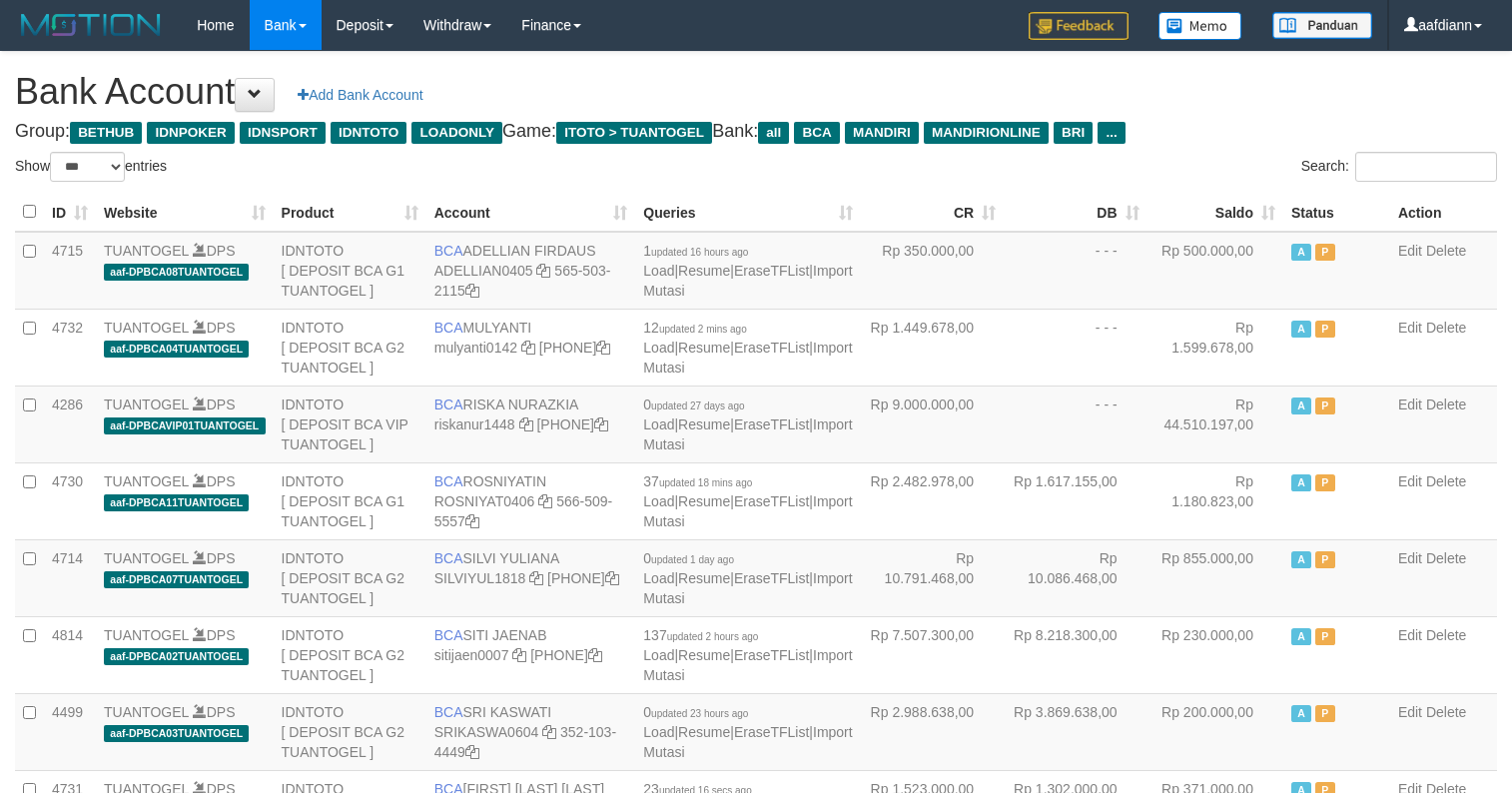 select on "***" 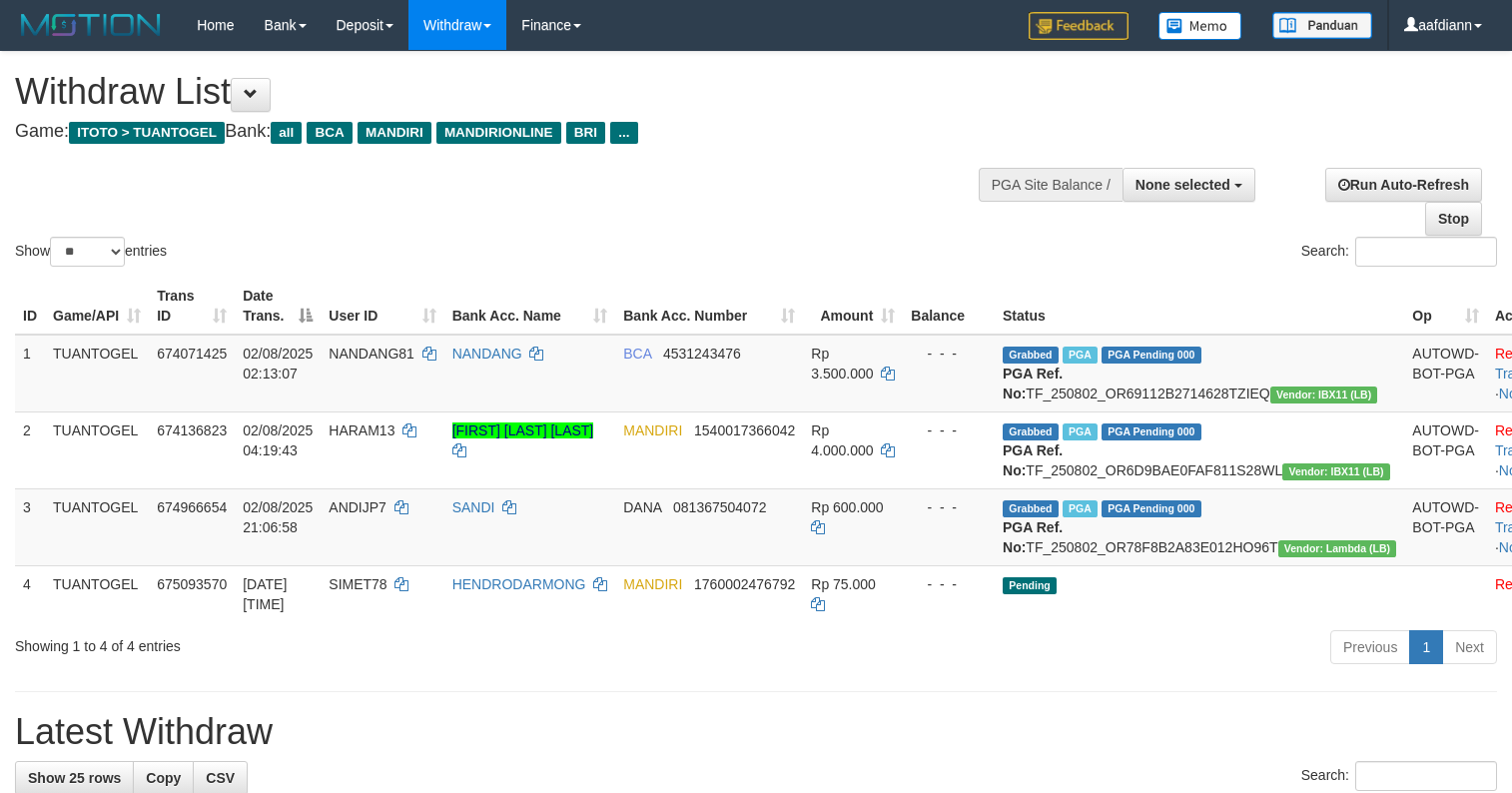 select 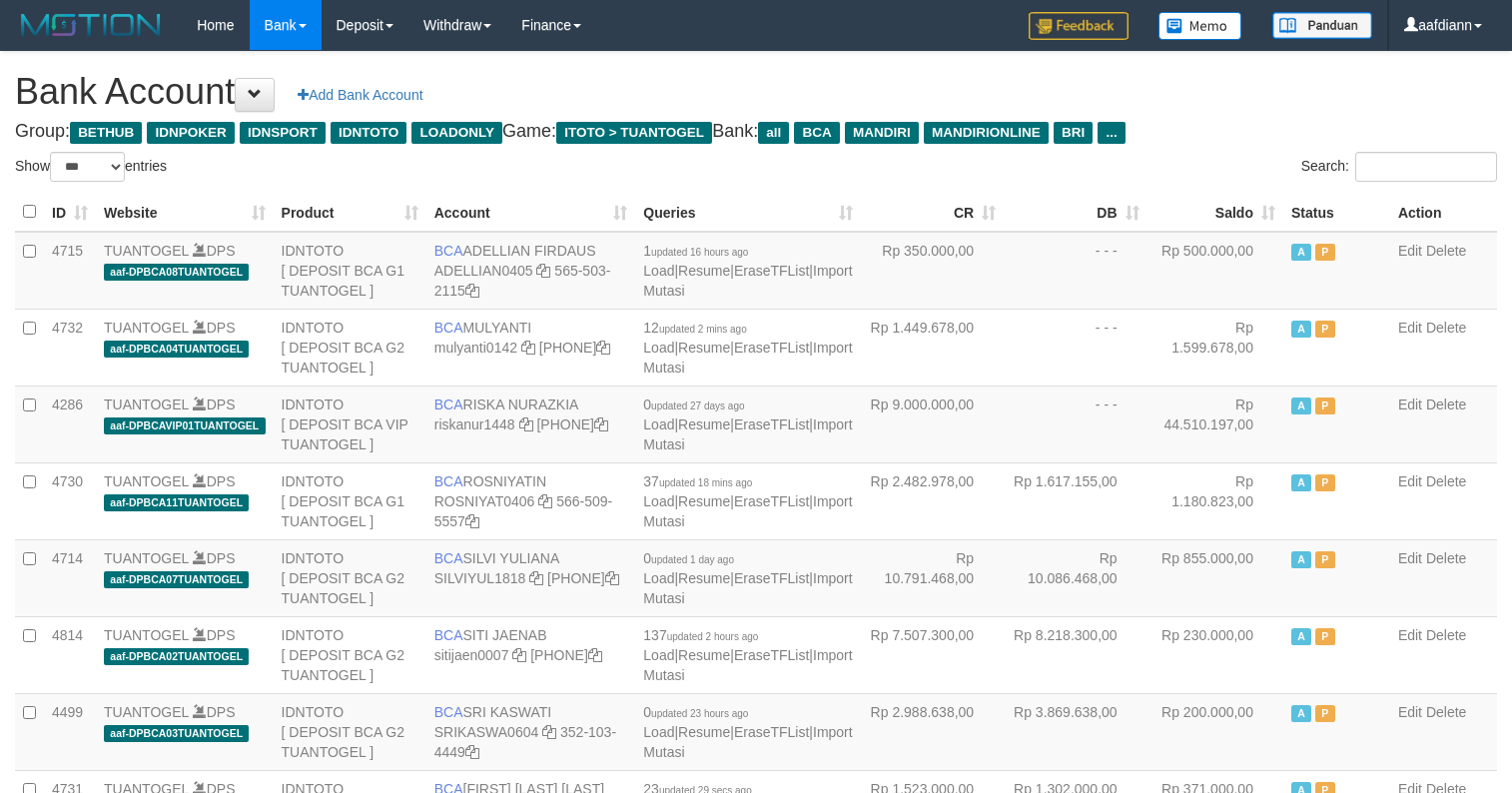 select on "***" 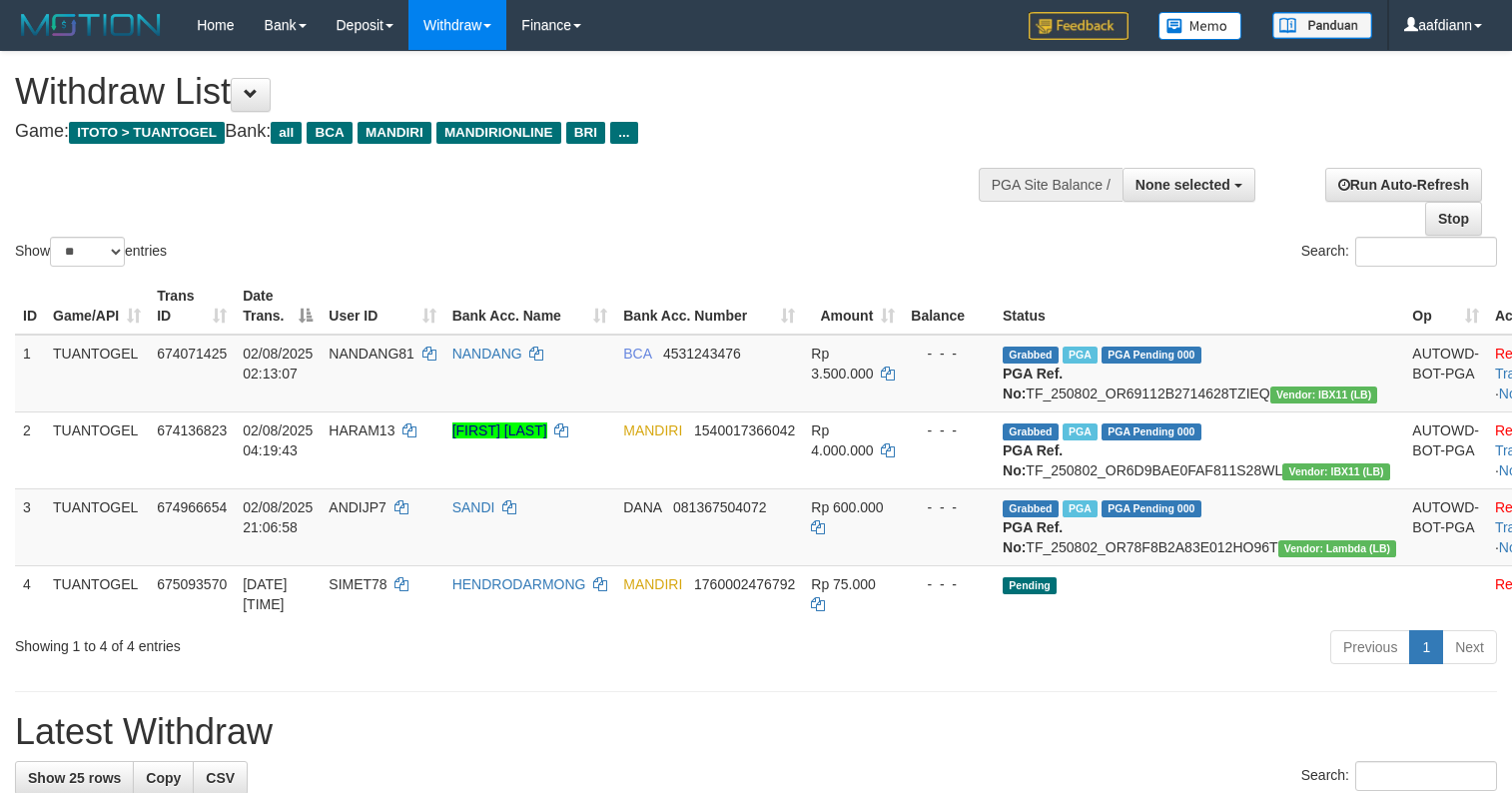 select 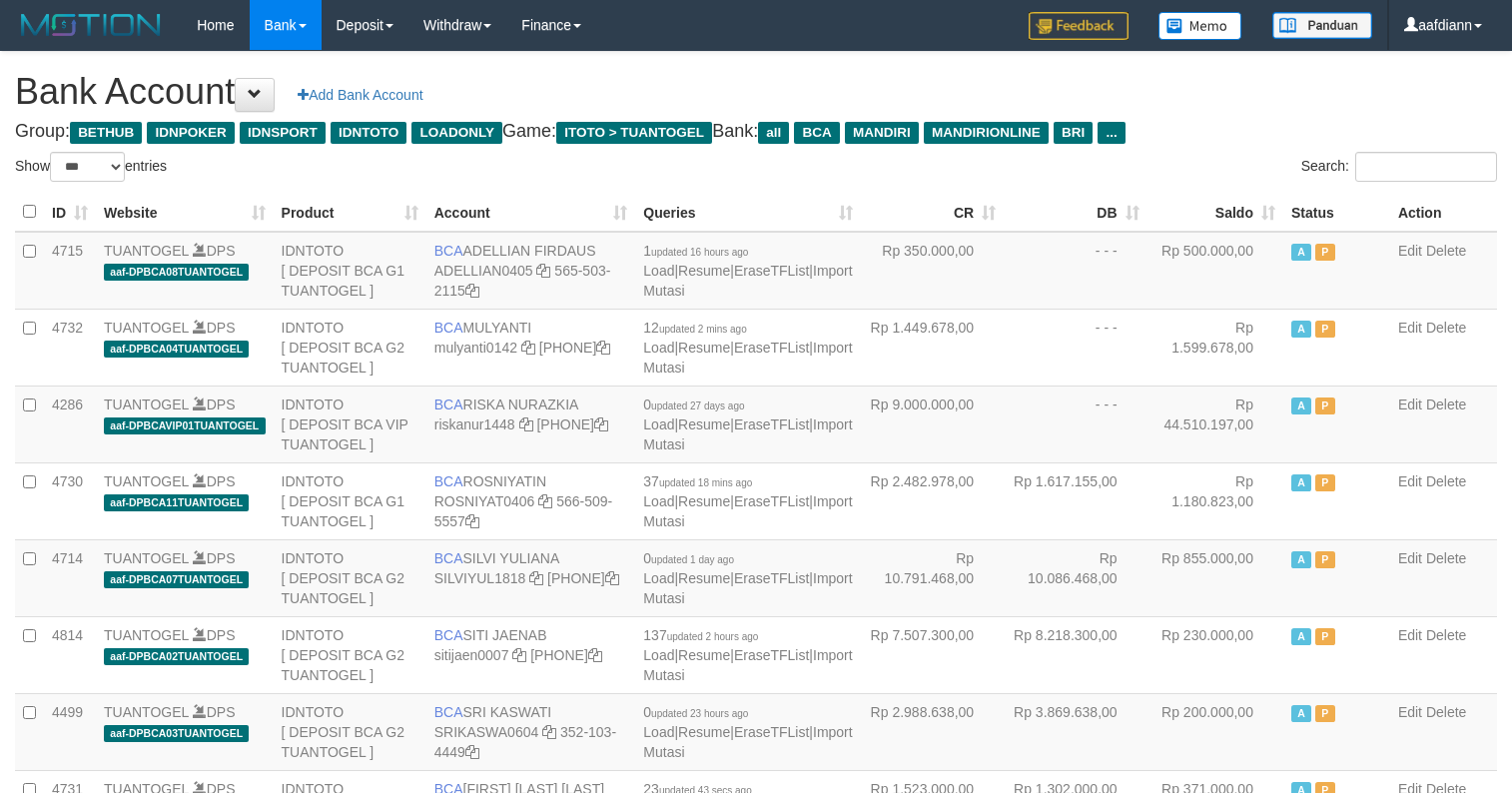 select on "***" 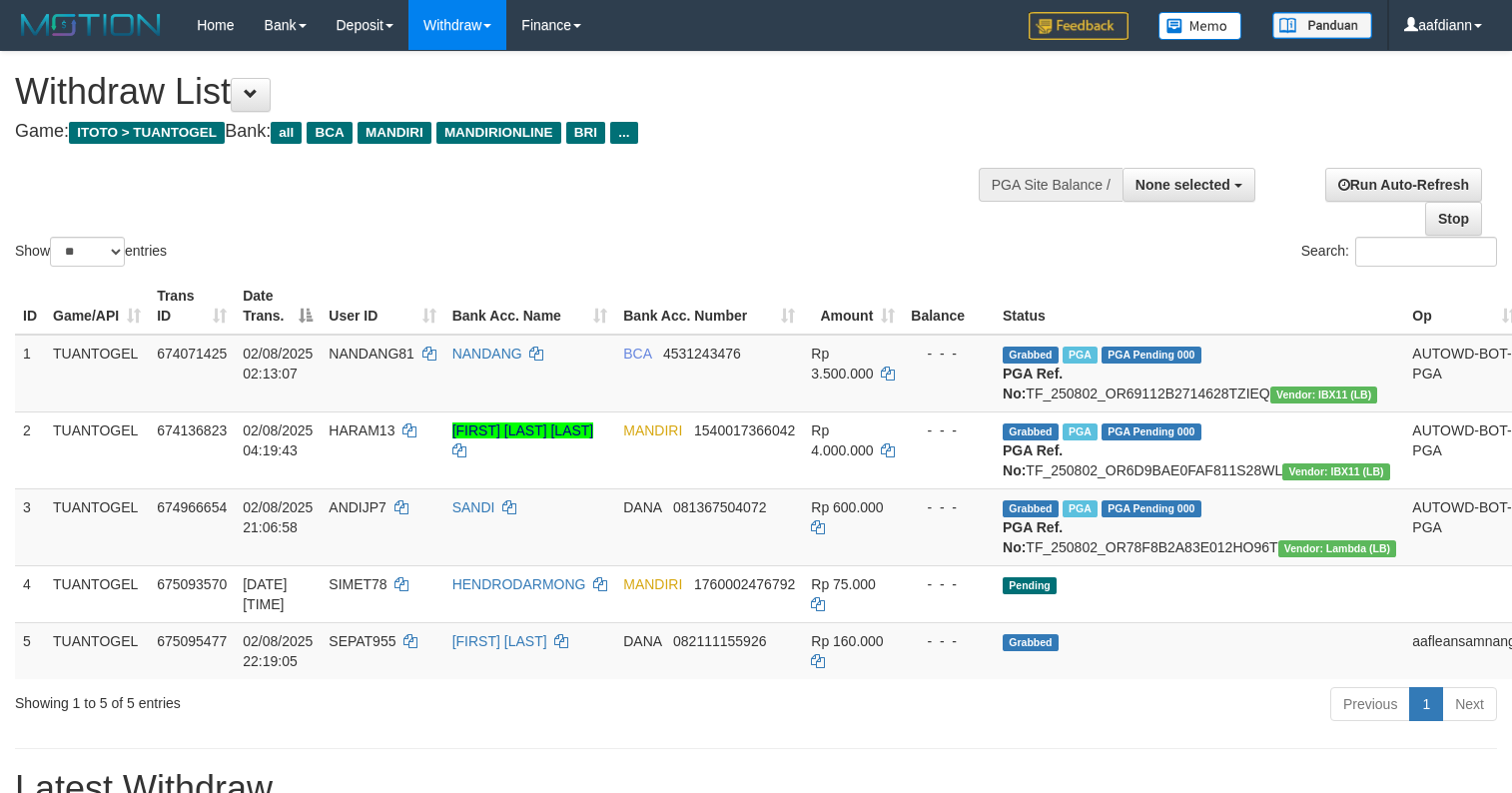 select 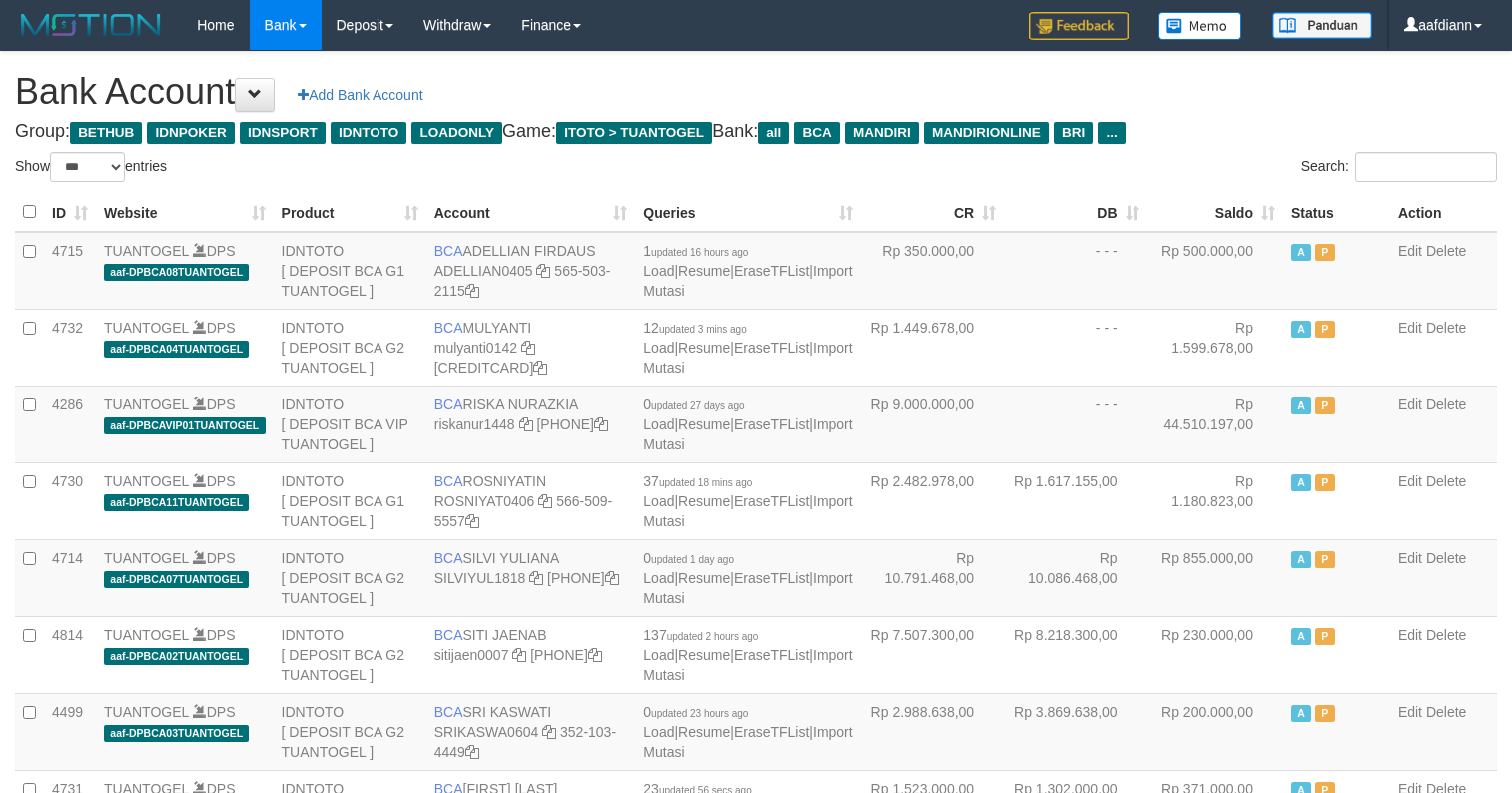 select on "***" 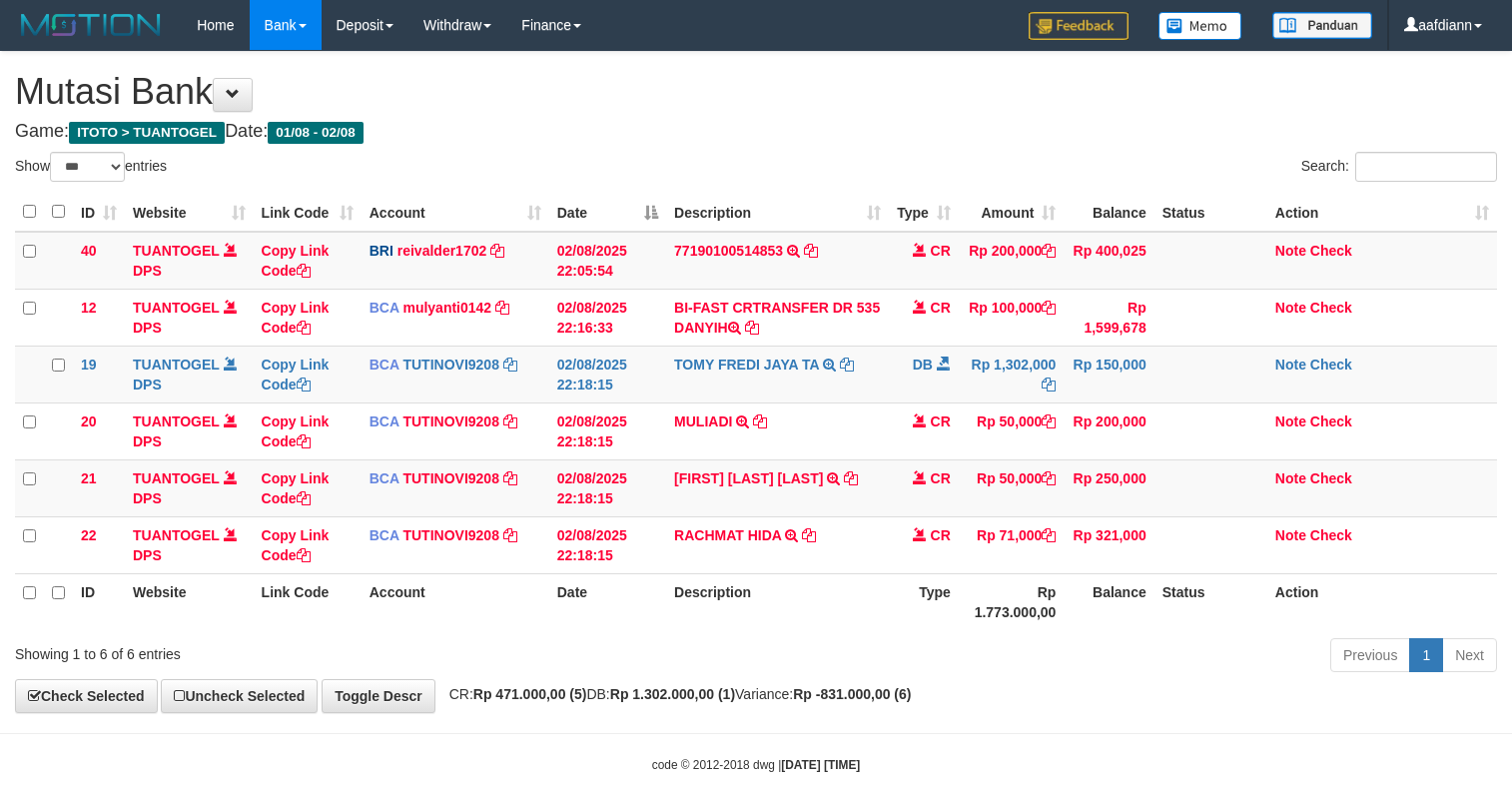 select on "***" 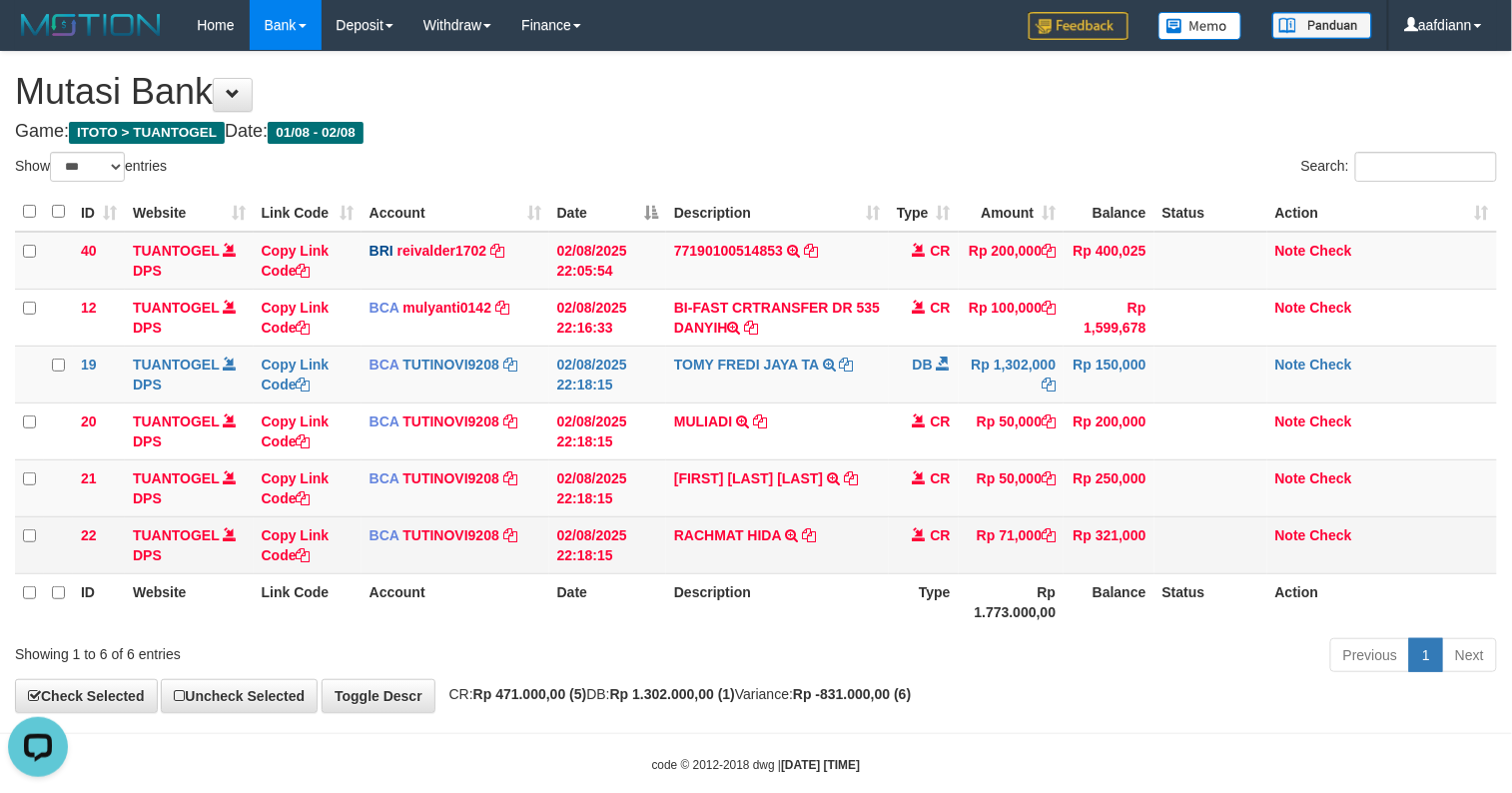 scroll, scrollTop: 0, scrollLeft: 0, axis: both 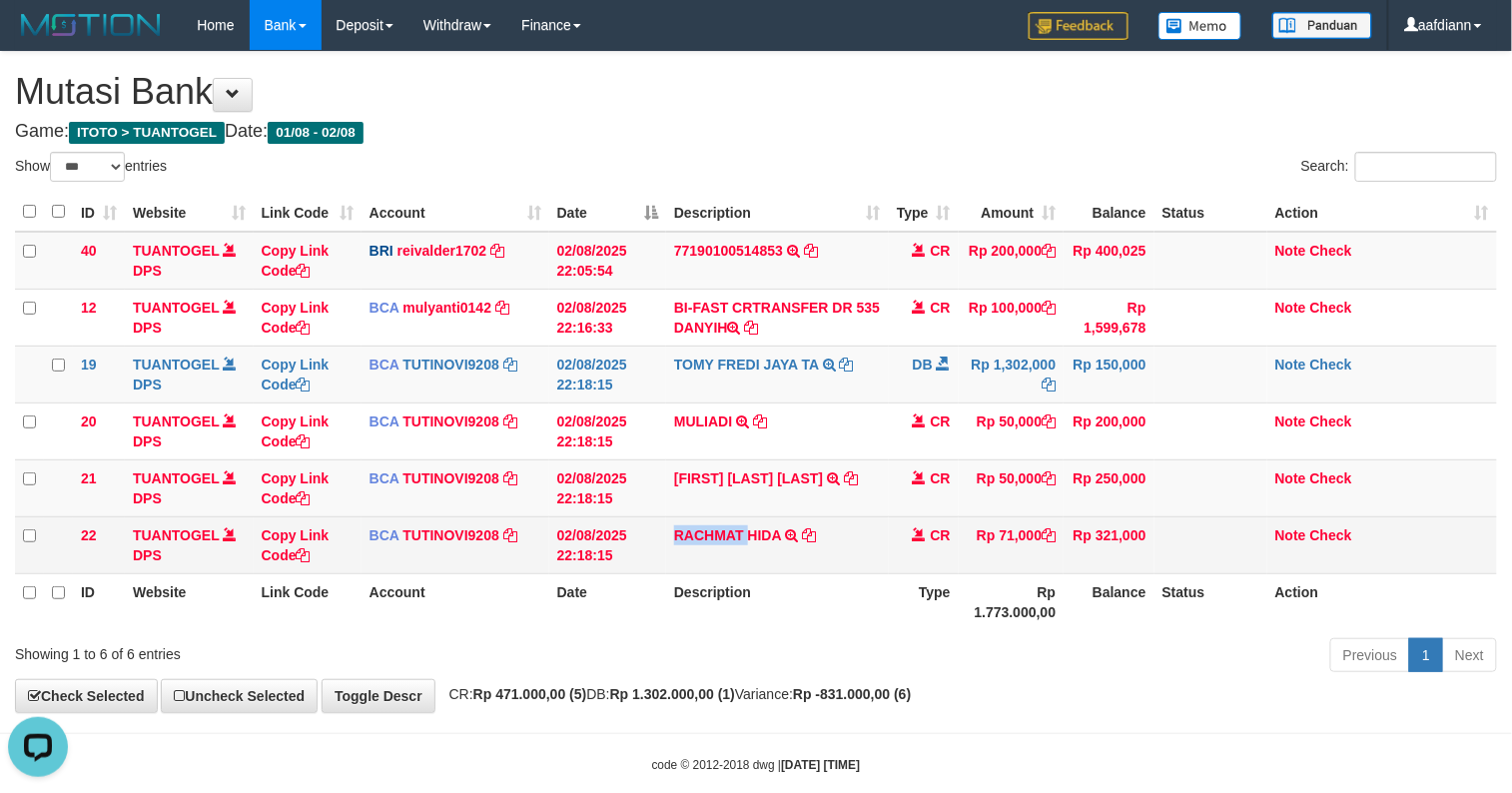 click on "[NAME] [NAME]         TRSF E-BANKING CR 0208/FTSCY/WS95051
71000.00[DATE][TIME] TRFDN-[NAME]ESPAY DEBIT INDONE" at bounding box center (777, 544) 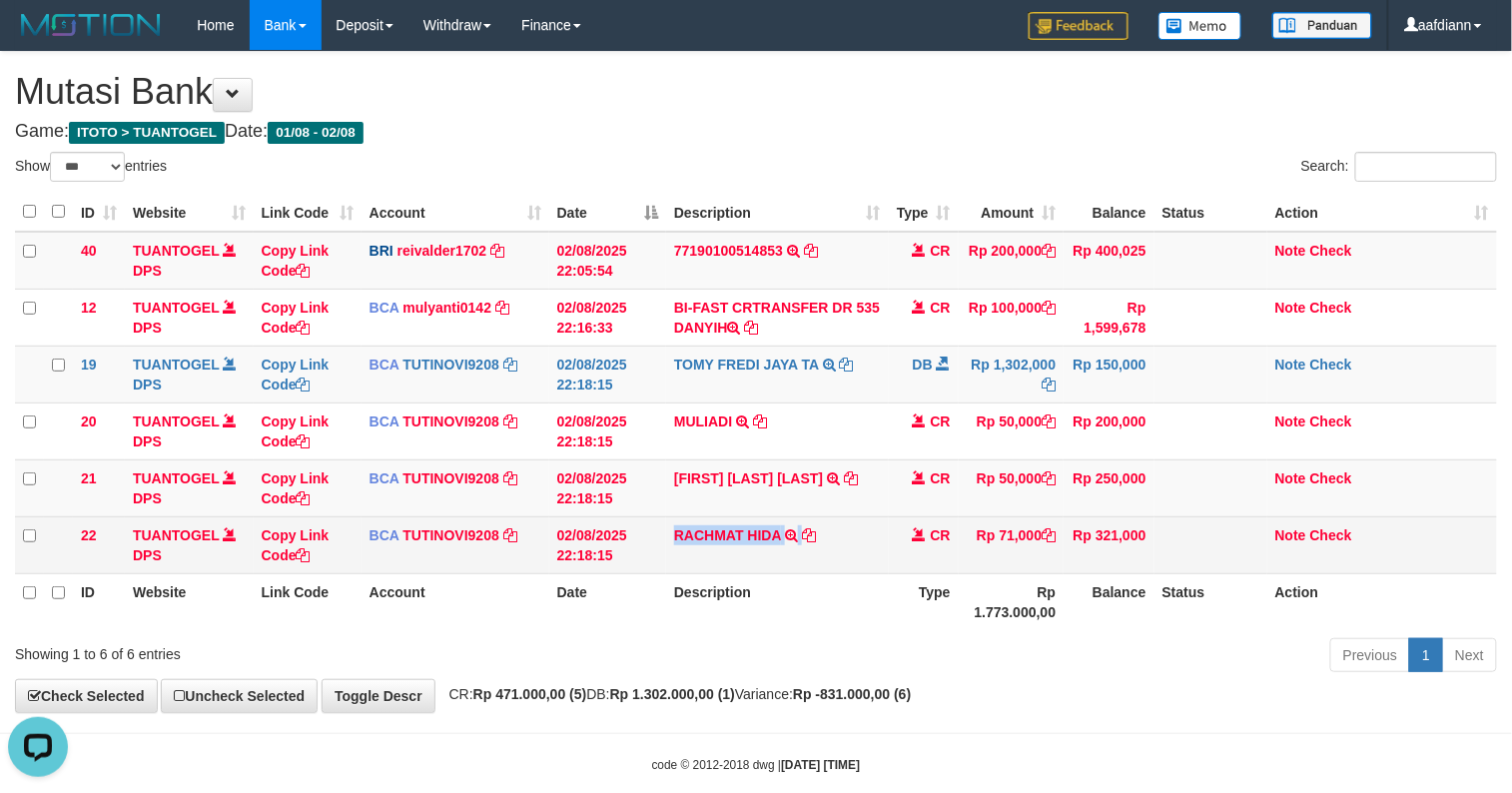 click on "[NAME] [NAME]         TRSF E-BANKING CR 0208/FTSCY/WS95051
71000.00[DATE][TIME] TRFDN-[NAME]ESPAY DEBIT INDONE" at bounding box center (777, 544) 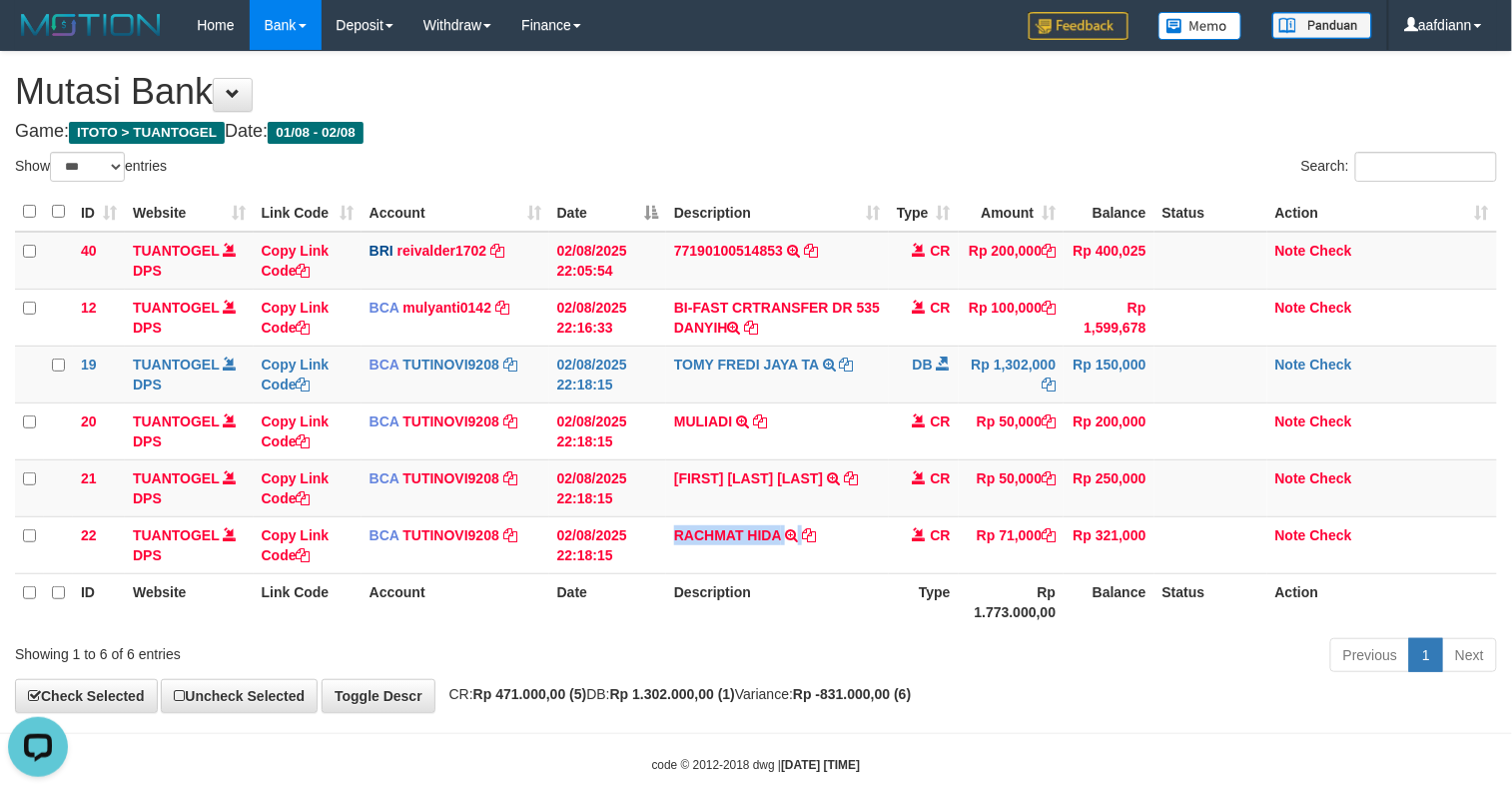 copy on "RACHMAT HIDA" 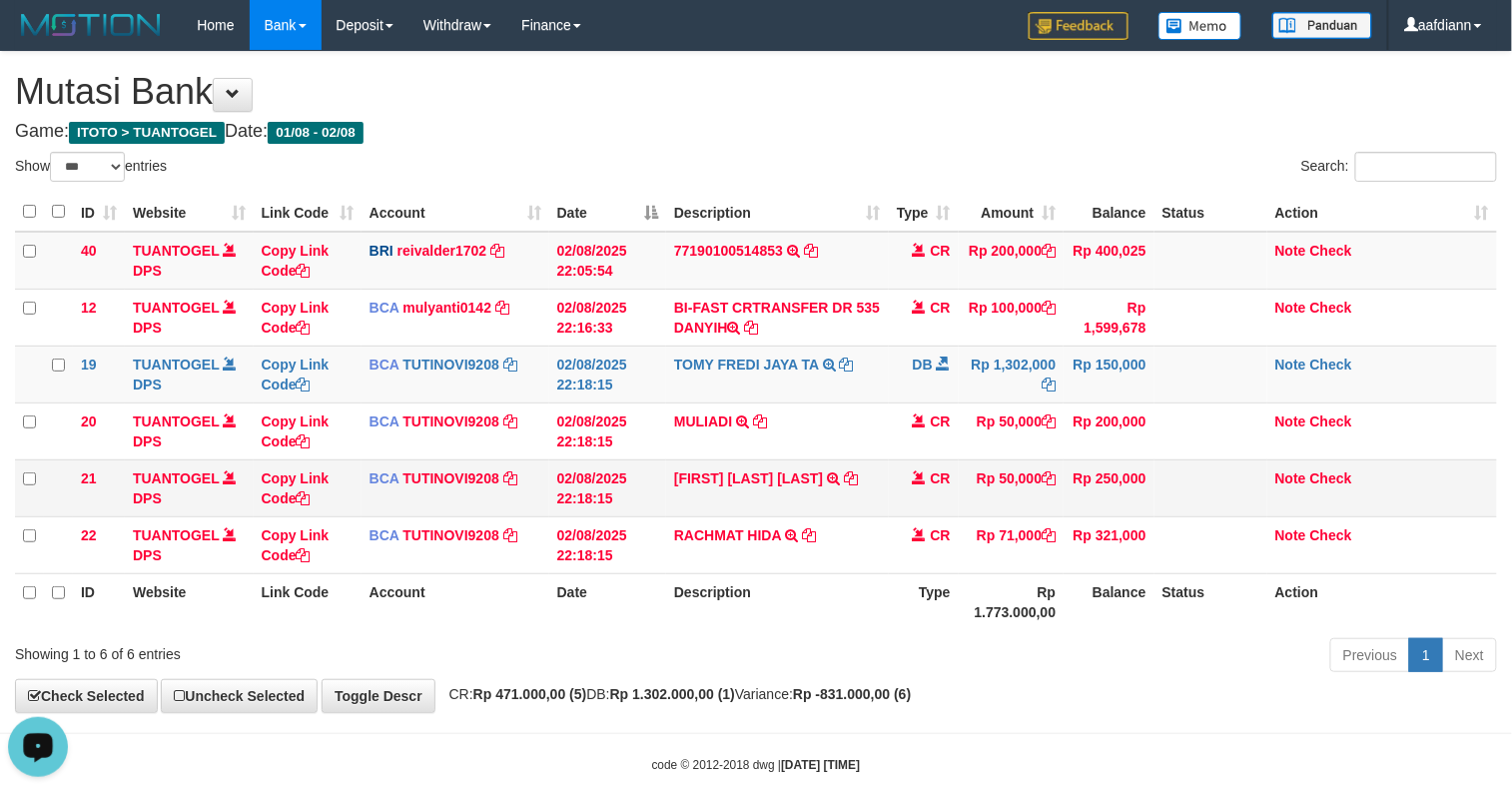 click on "TRSF E-BANKING CR 0208/FTSCY/WS95031
50000.00[NAME]" at bounding box center [777, 487] 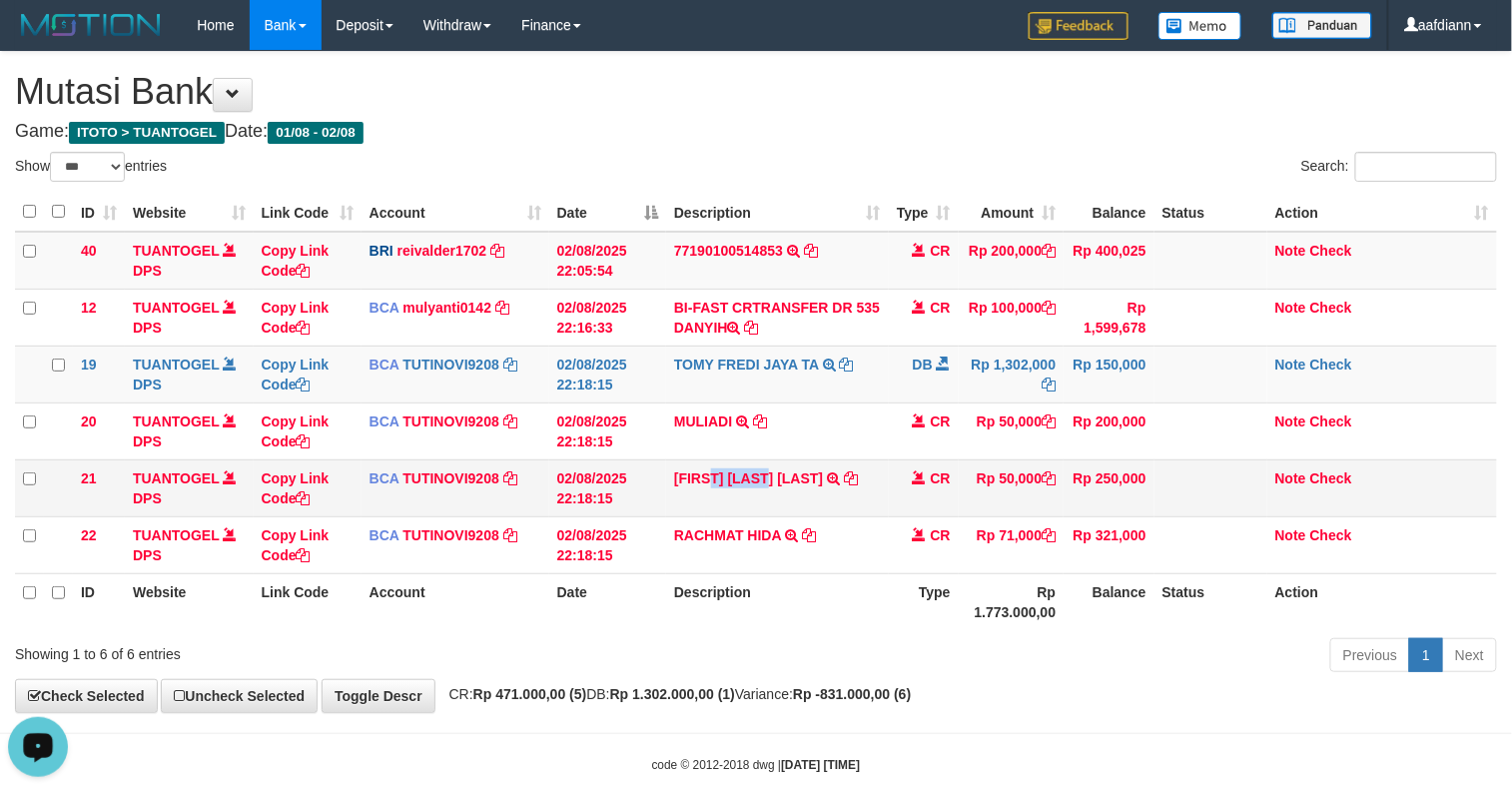 click on "TRSF E-BANKING CR 0208/FTSCY/WS95031
50000.00[NAME]" at bounding box center (777, 487) 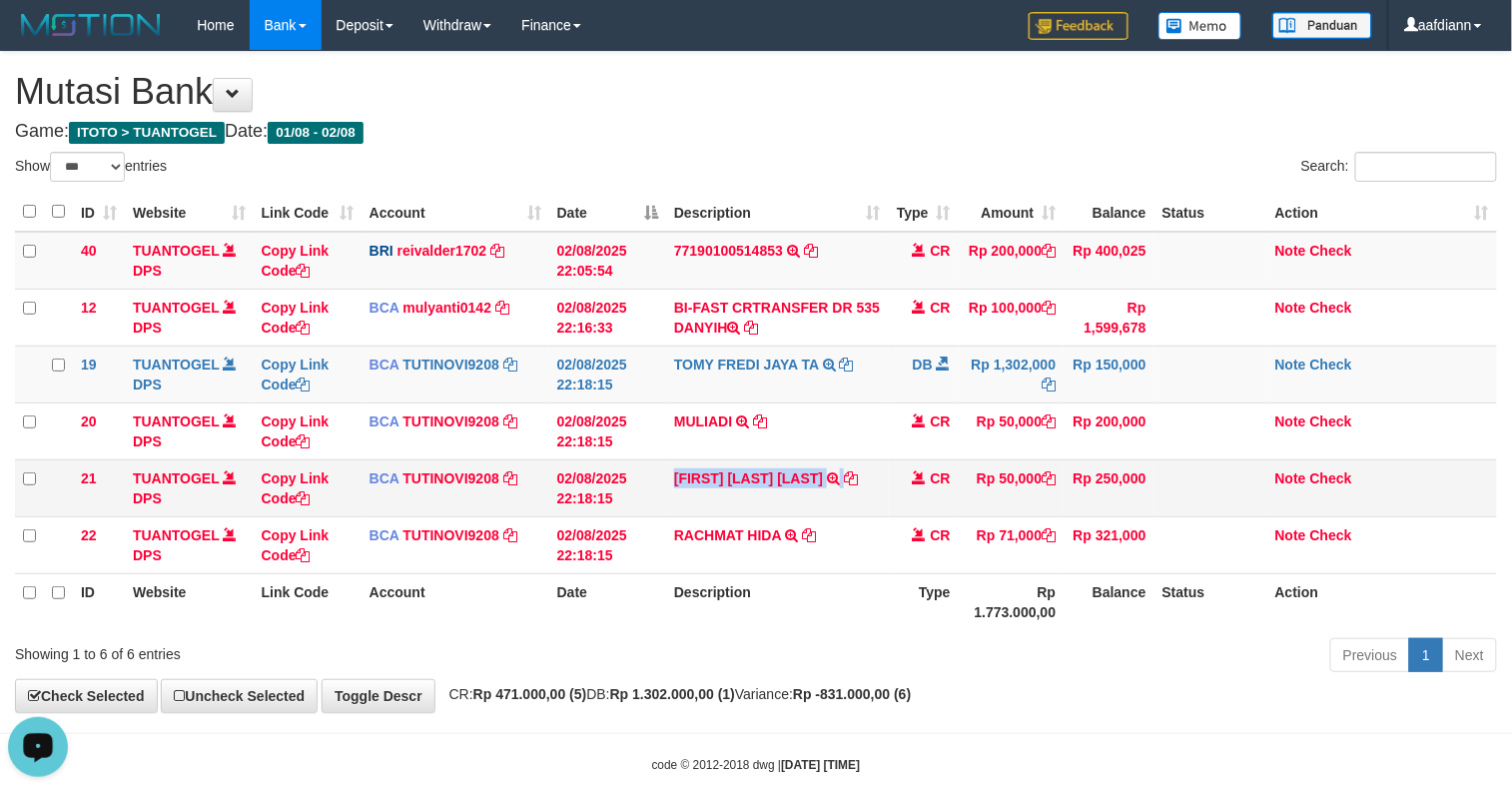 click on "TRSF E-BANKING CR 0208/FTSCY/WS95031
50000.00[NAME]" at bounding box center (777, 487) 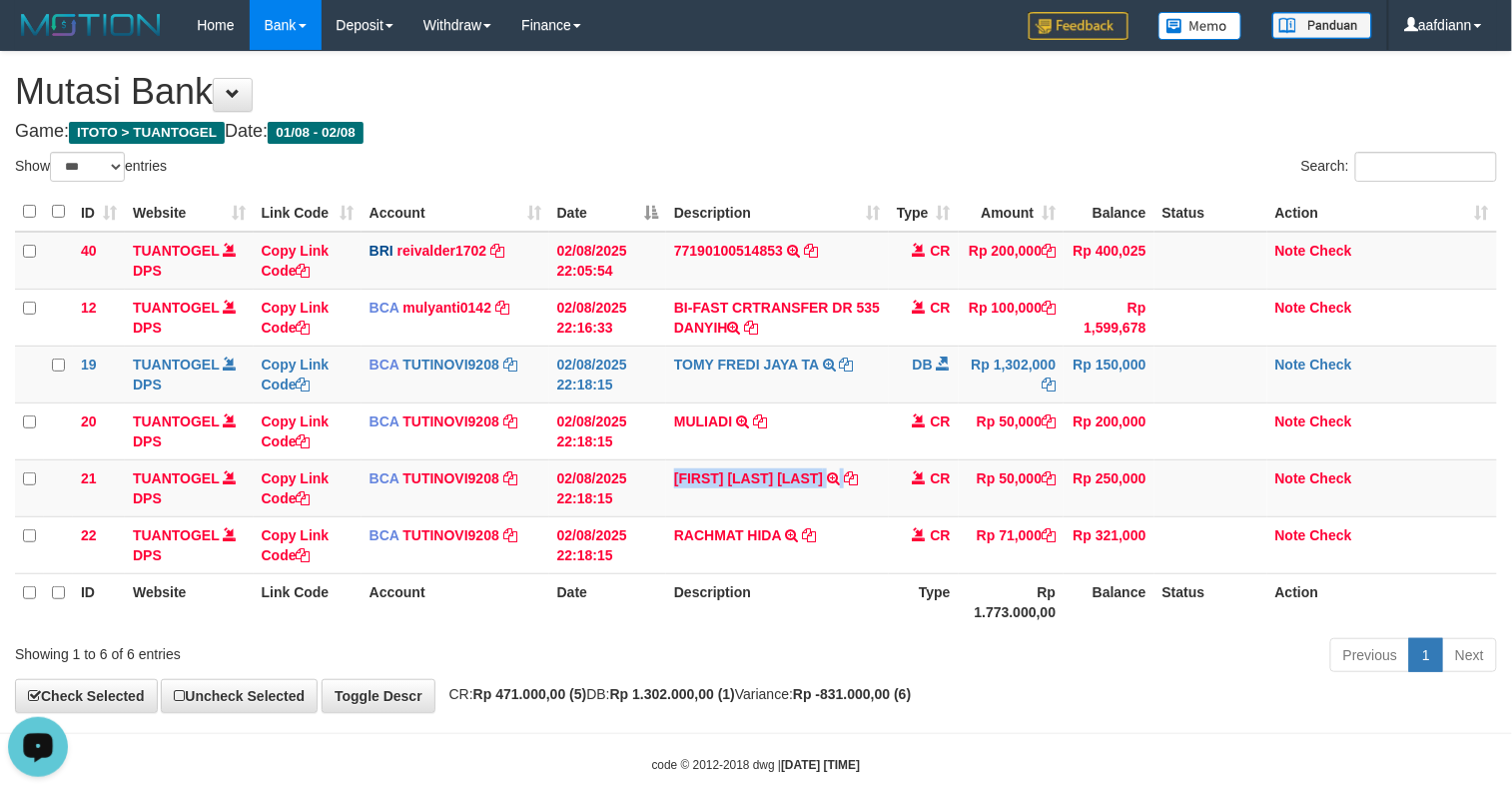copy on "[FIRST] [LAST] [LAST]" 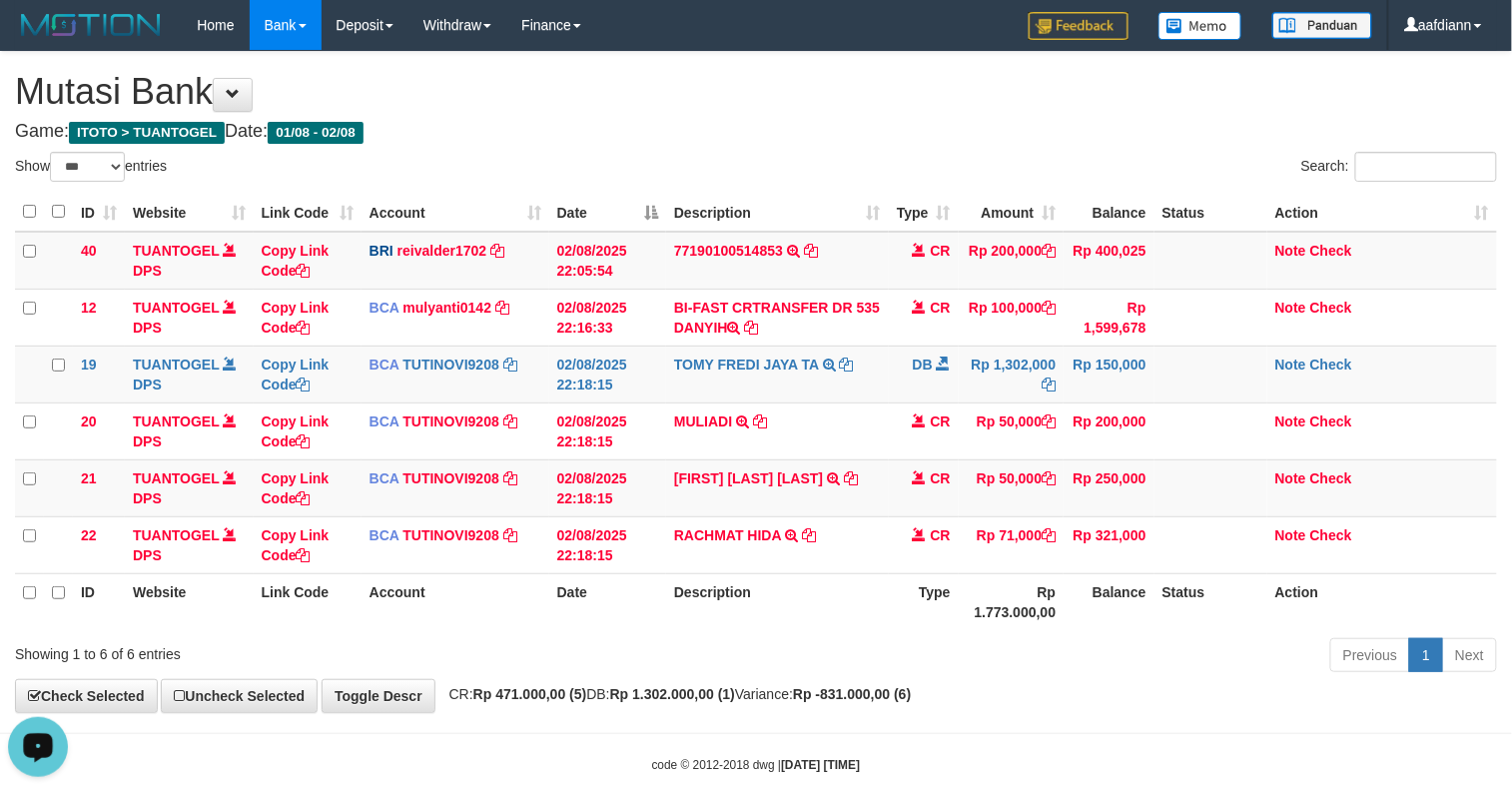 drag, startPoint x: 739, startPoint y: 743, endPoint x: 556, endPoint y: 652, distance: 204.3771 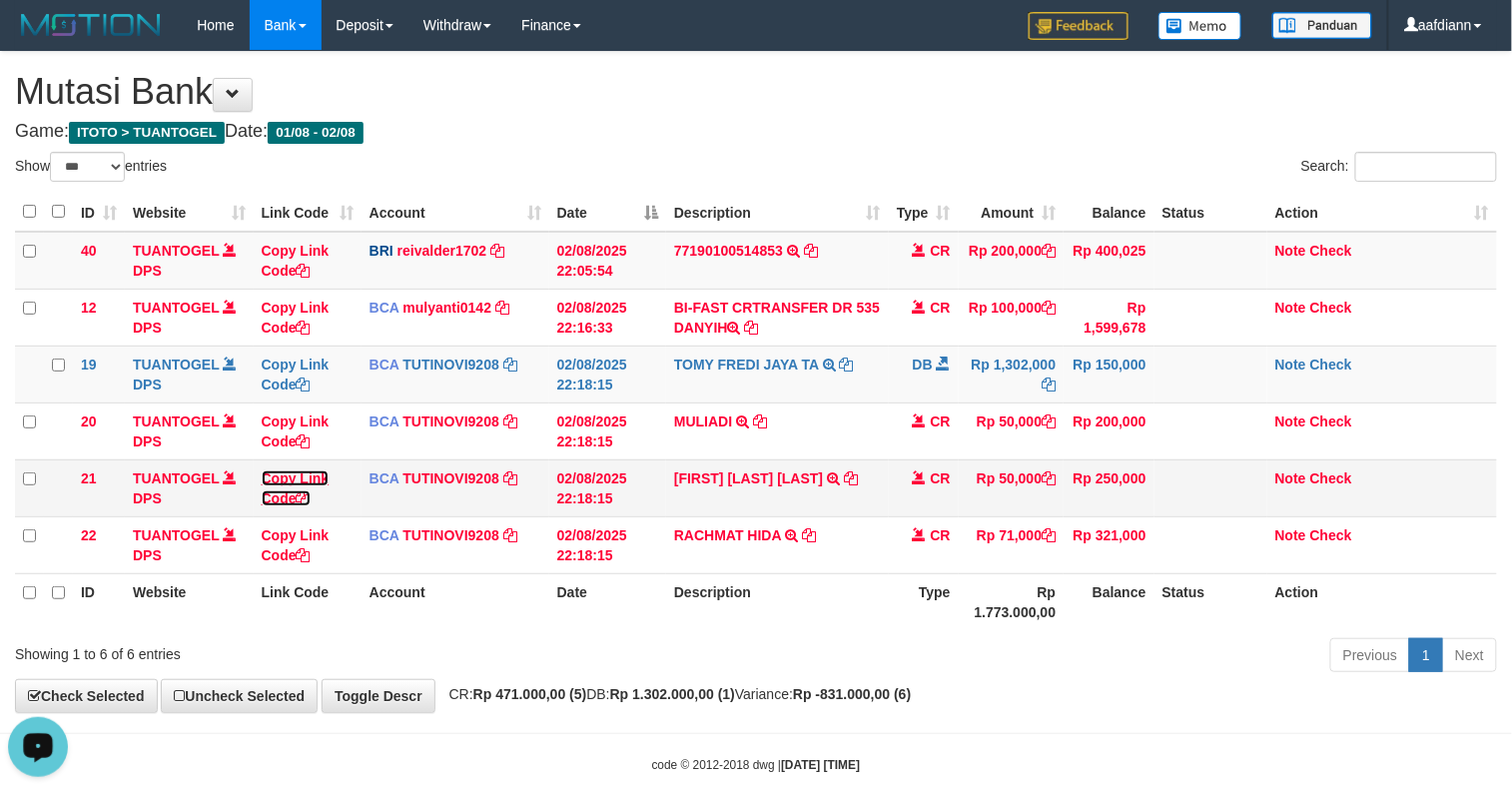 click on "Copy Link Code" at bounding box center [296, 488] 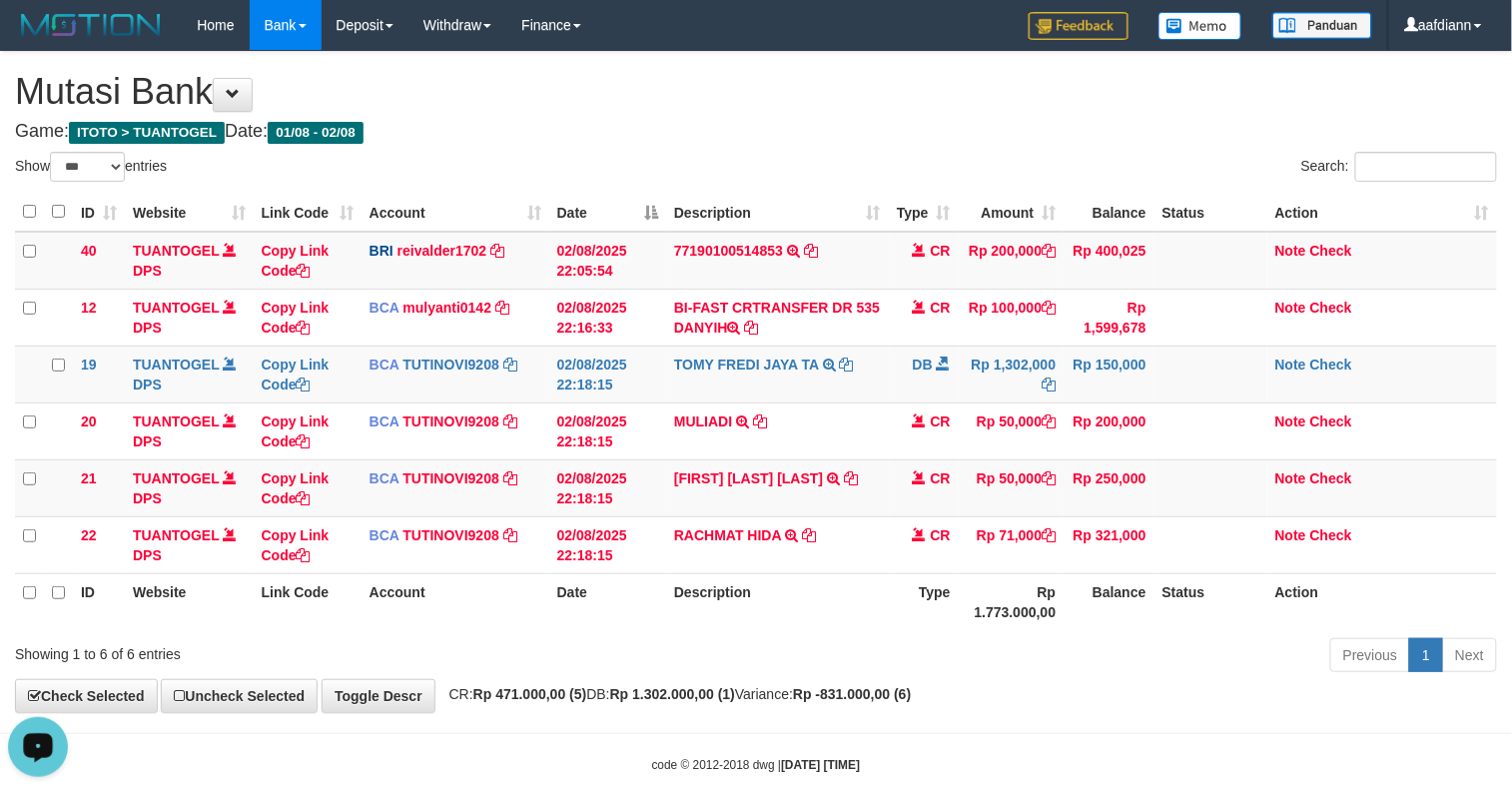 scroll, scrollTop: 252, scrollLeft: 0, axis: vertical 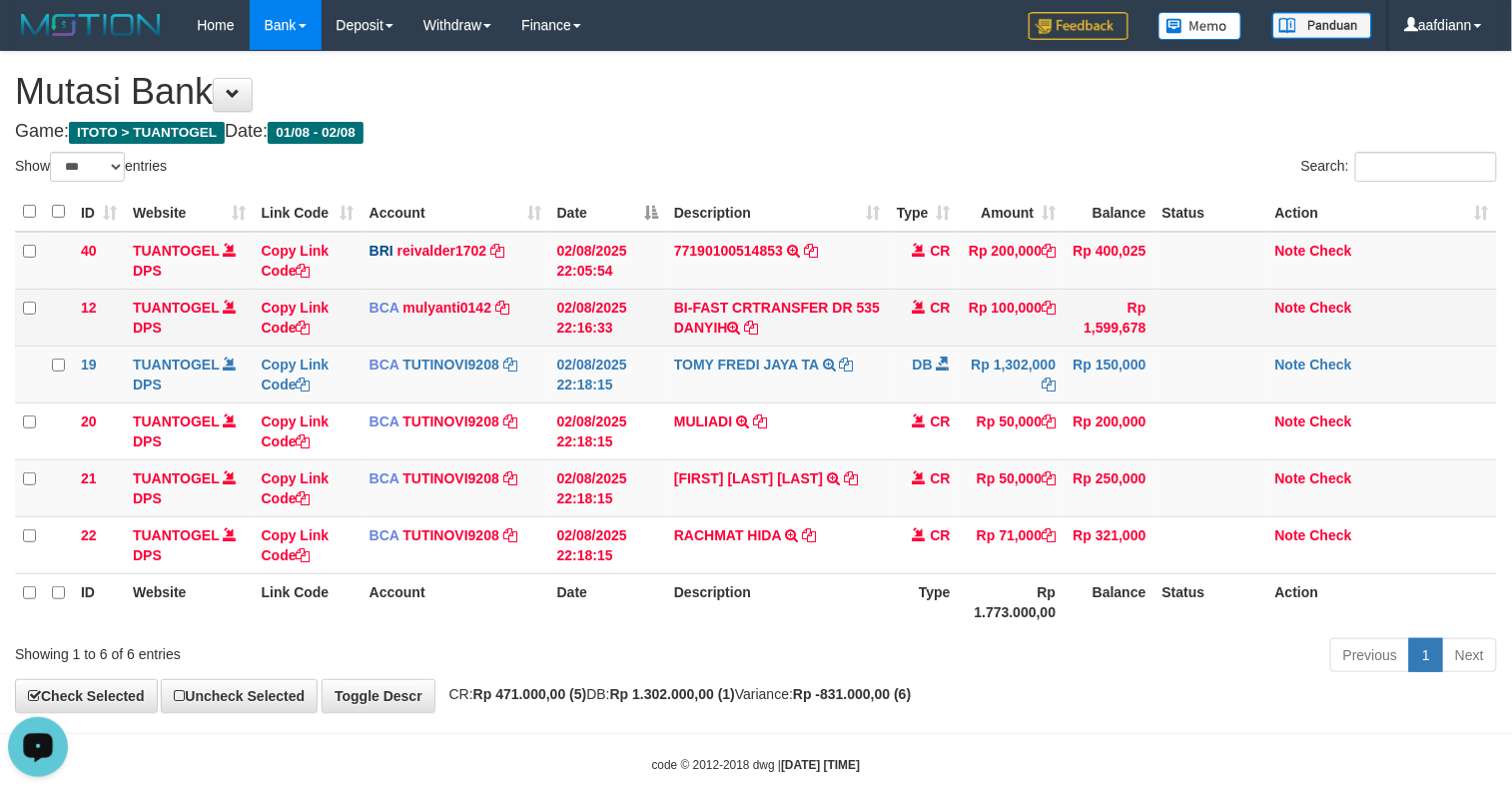 click on "BI-FAST CRTRANSFER DR 535 DANYIH" at bounding box center [777, 317] 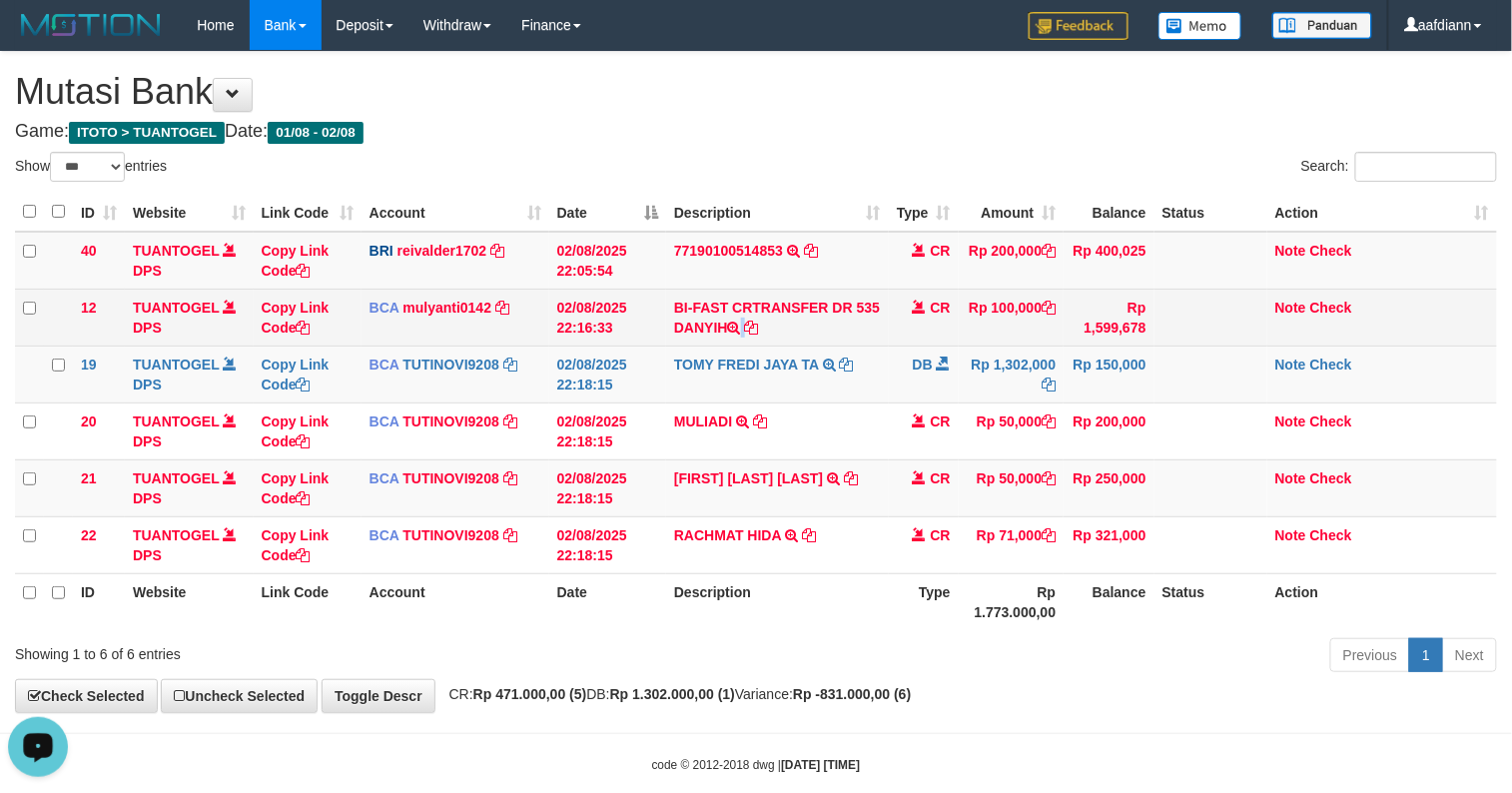 click on "BI-FAST CRTRANSFER DR 535 DANYIH" at bounding box center [777, 317] 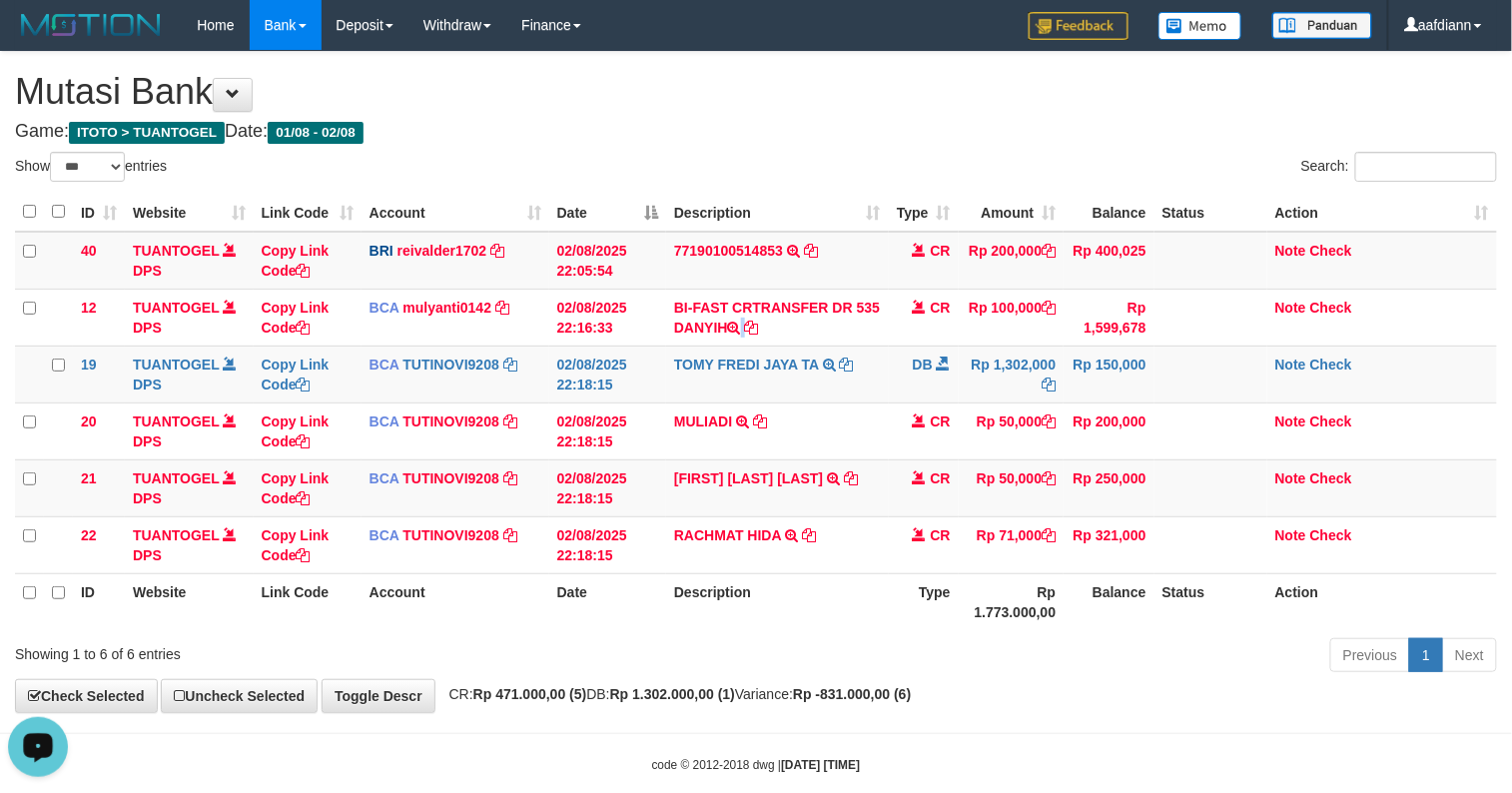 copy on "DANYIH" 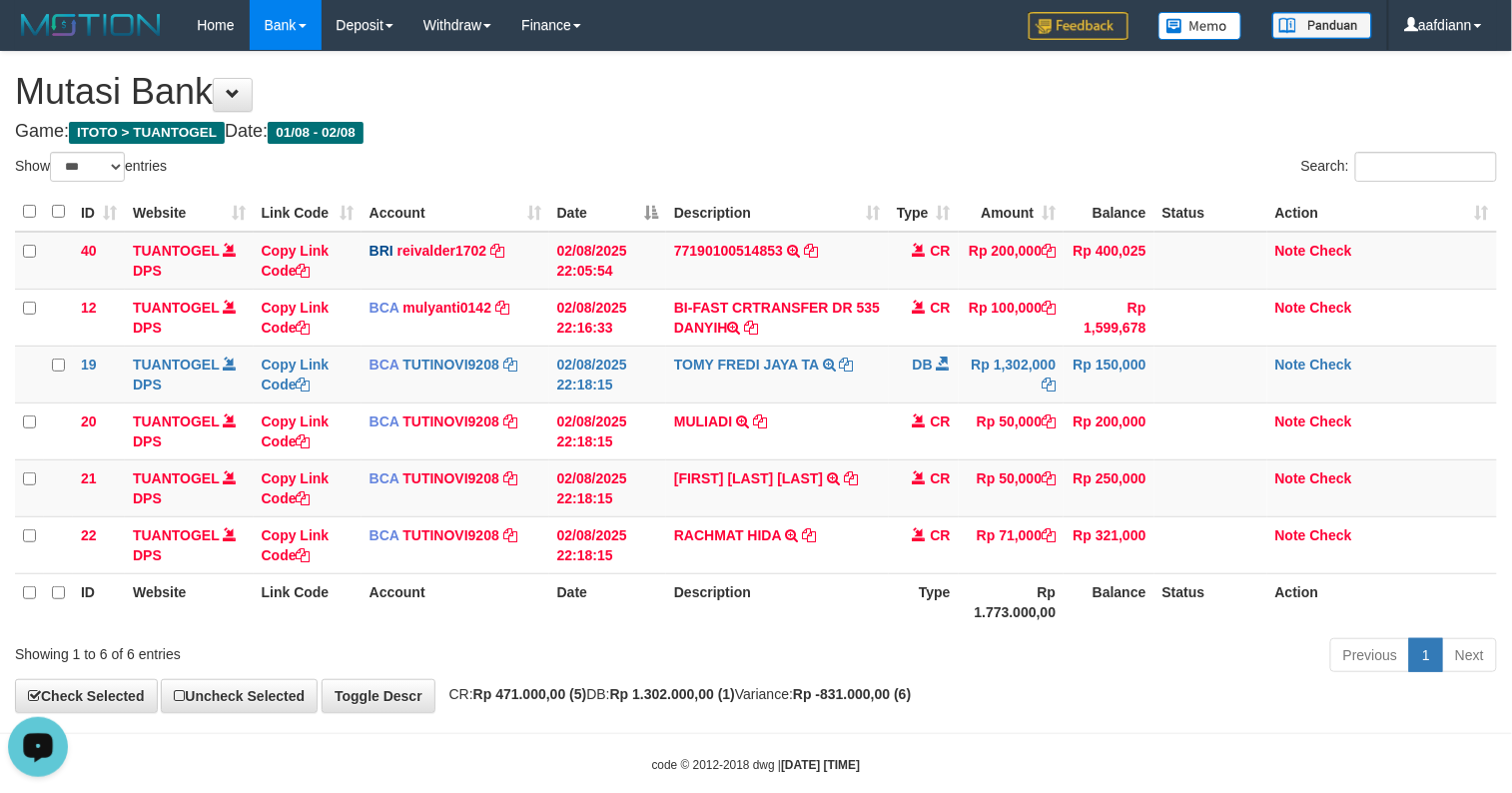 drag, startPoint x: 909, startPoint y: 724, endPoint x: 852, endPoint y: 685, distance: 69.065187 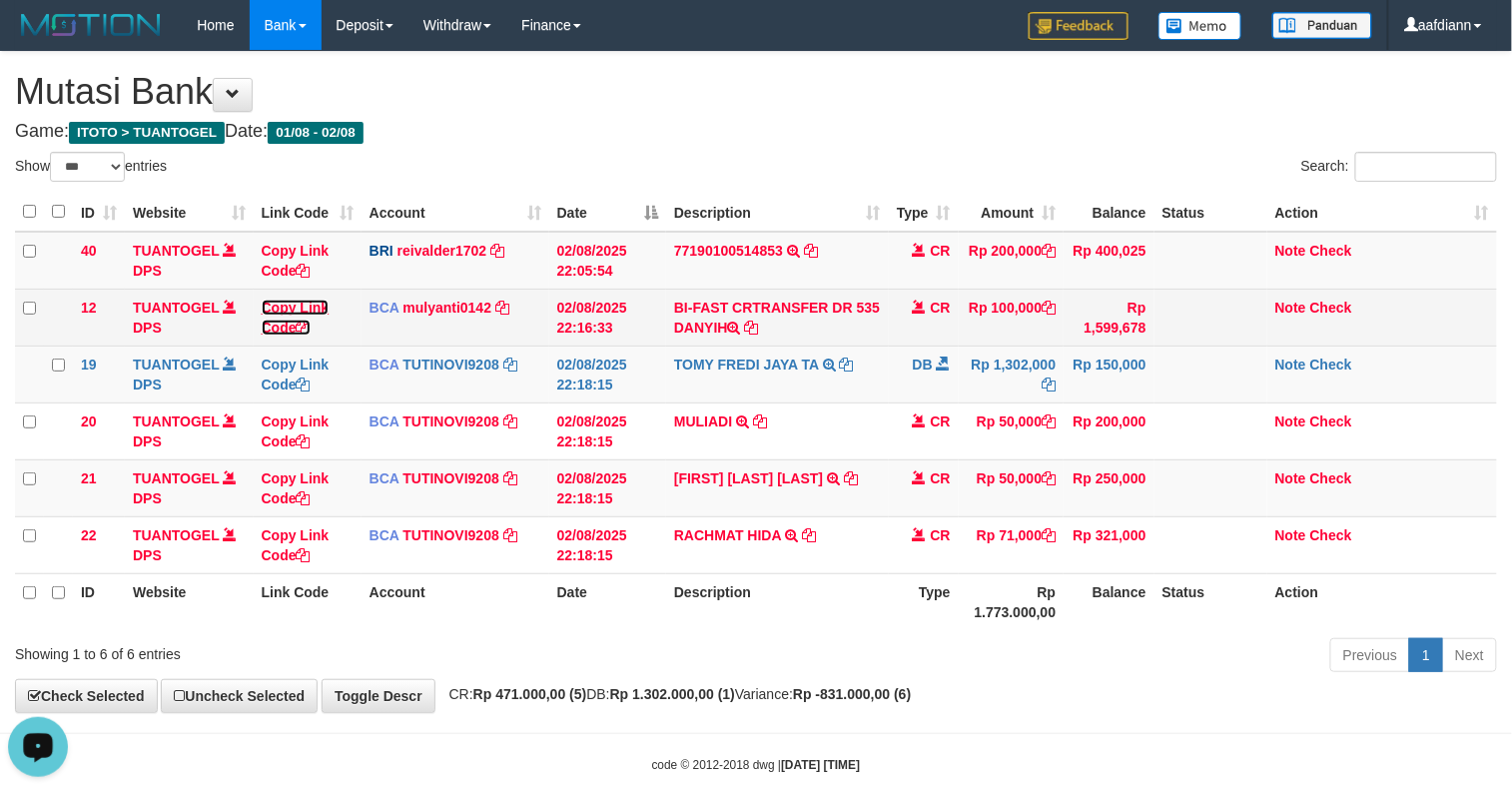 click on "Copy Link Code" at bounding box center [296, 318] 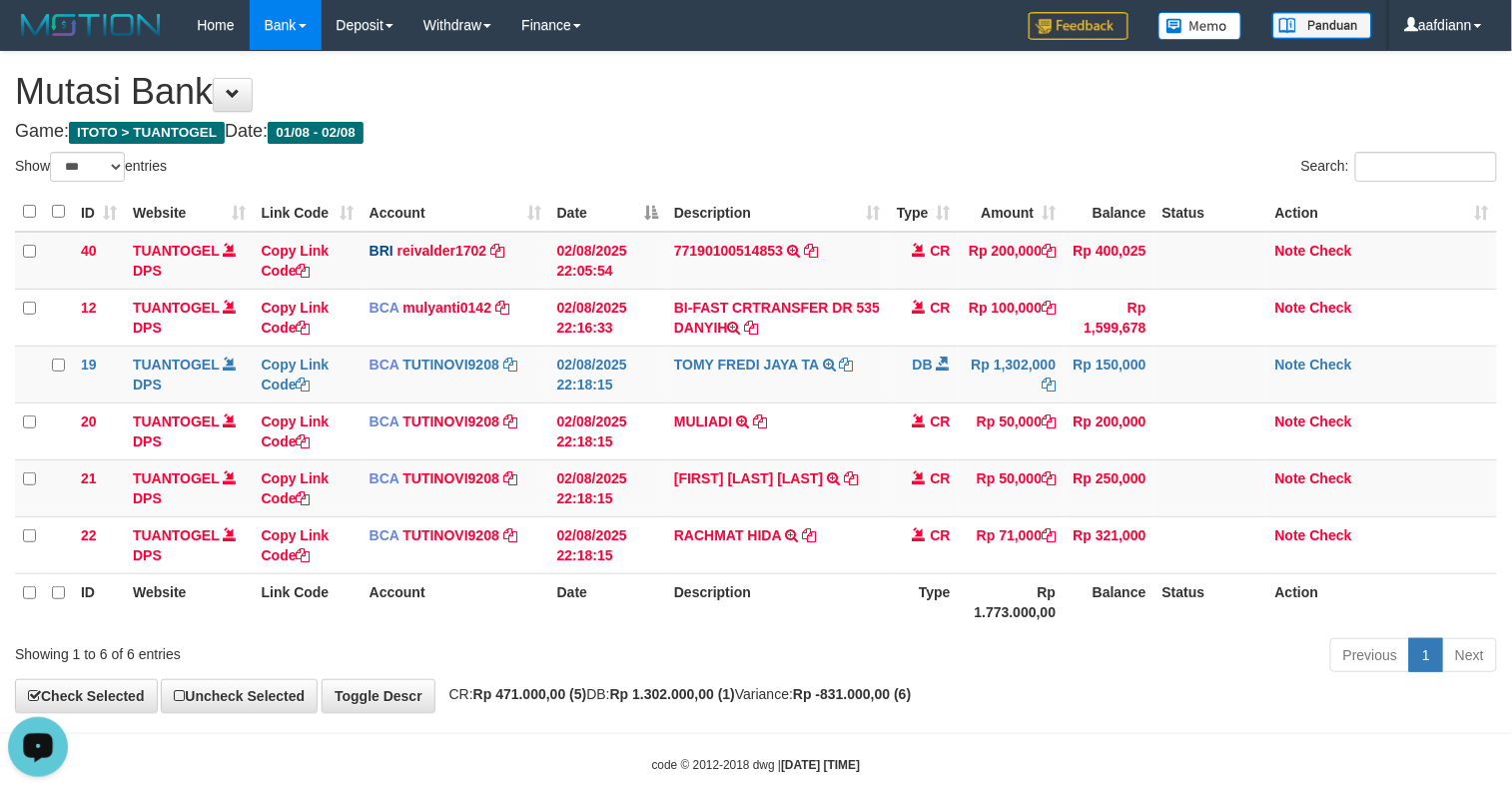 scroll, scrollTop: 274, scrollLeft: 0, axis: vertical 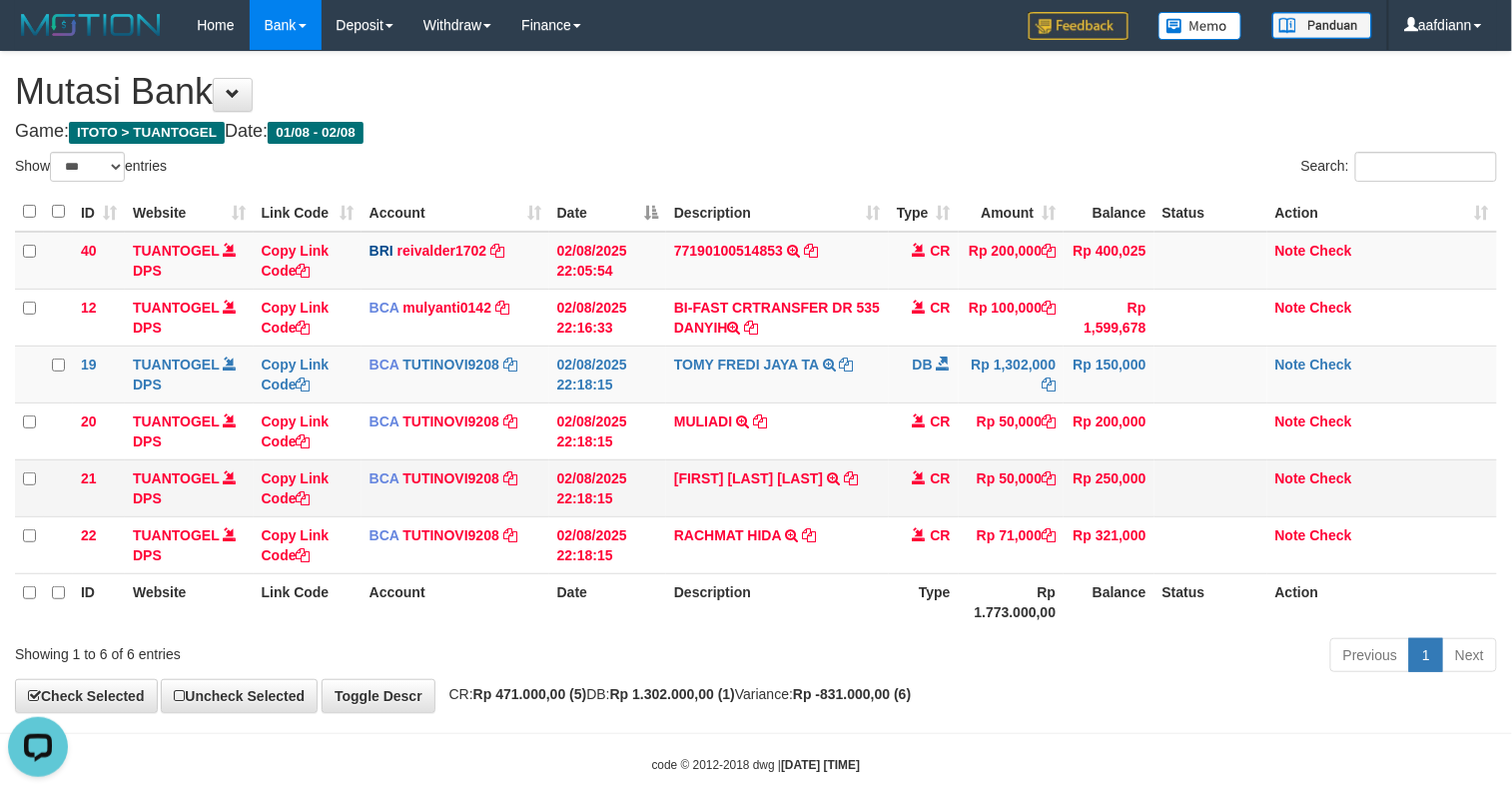 click on "AYIF MAULANA NUGRA         TRSF E-BANKING CR 0208/FTSCY/WS95031
50000.00AYIF MAULANA NUGRA" at bounding box center [777, 487] 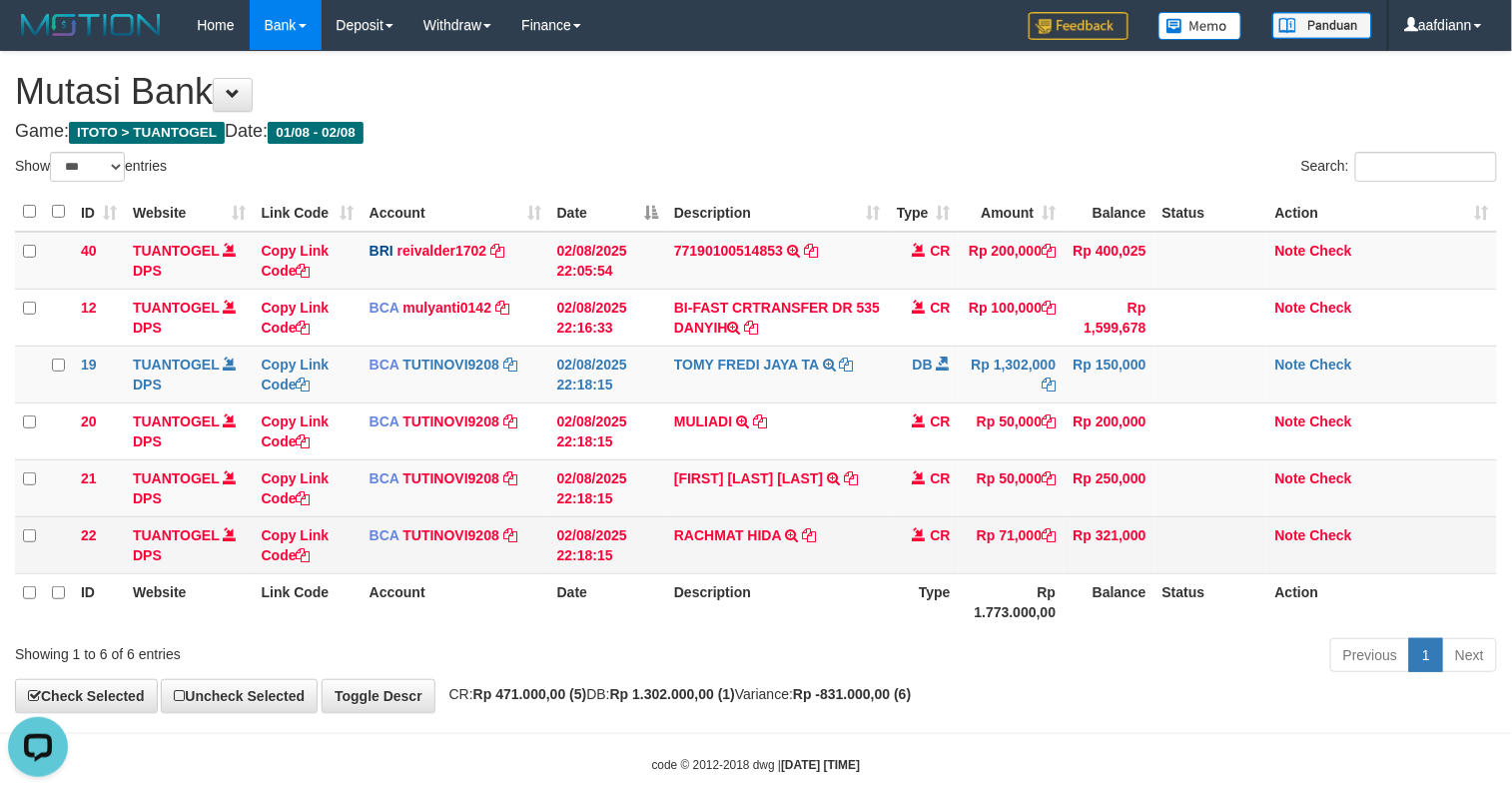 click on "RACHMAT HIDA         TRSF E-BANKING CR 0208/FTSCY/WS95051
71000.002025080218641184 TRFDN-RACHMAT HIDAESPAY DEBIT INDONE" at bounding box center [777, 544] 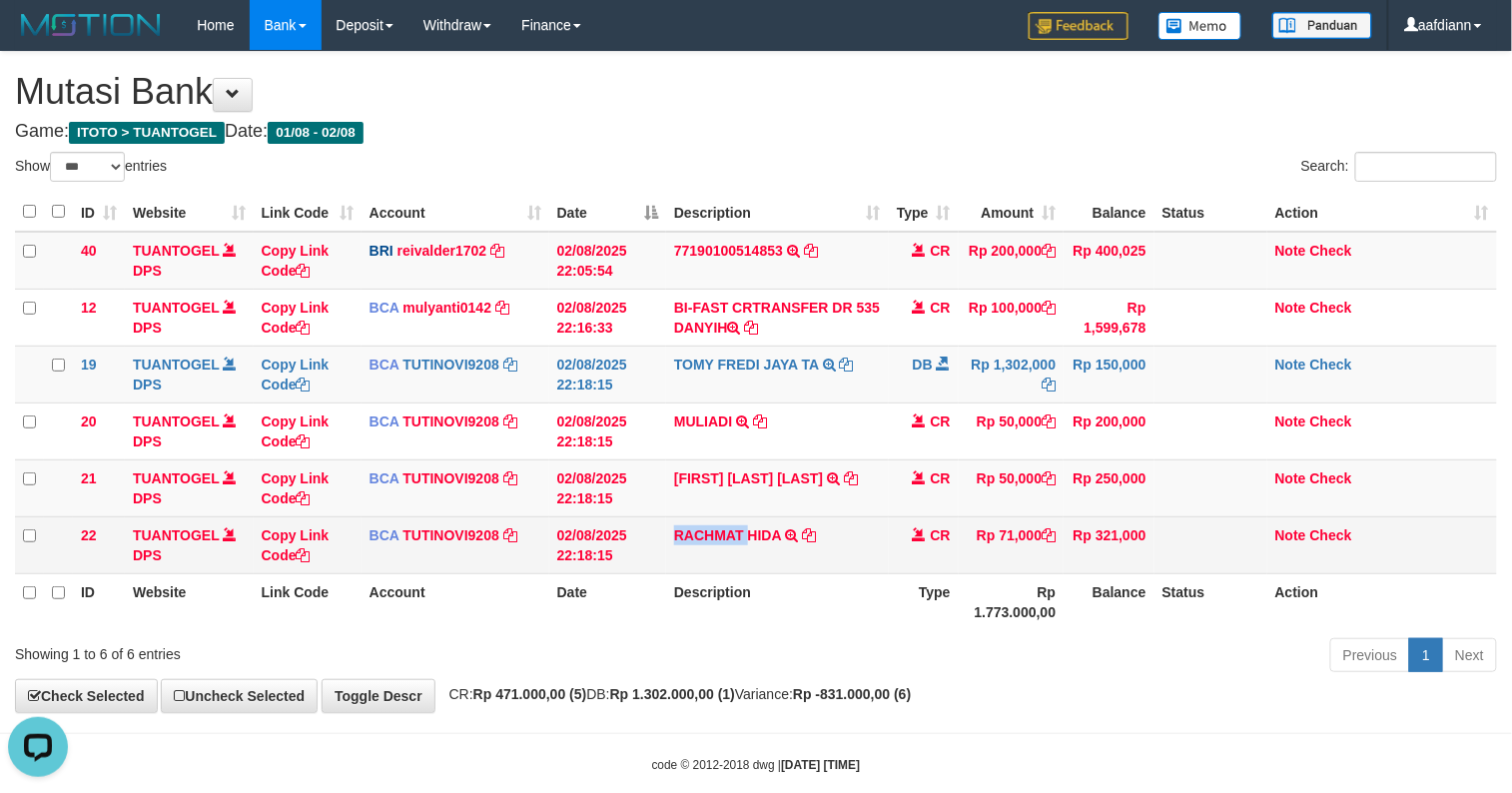 click on "RACHMAT HIDA         TRSF E-BANKING CR 0208/FTSCY/WS95051
71000.002025080218641184 TRFDN-RACHMAT HIDAESPAY DEBIT INDONE" at bounding box center (777, 544) 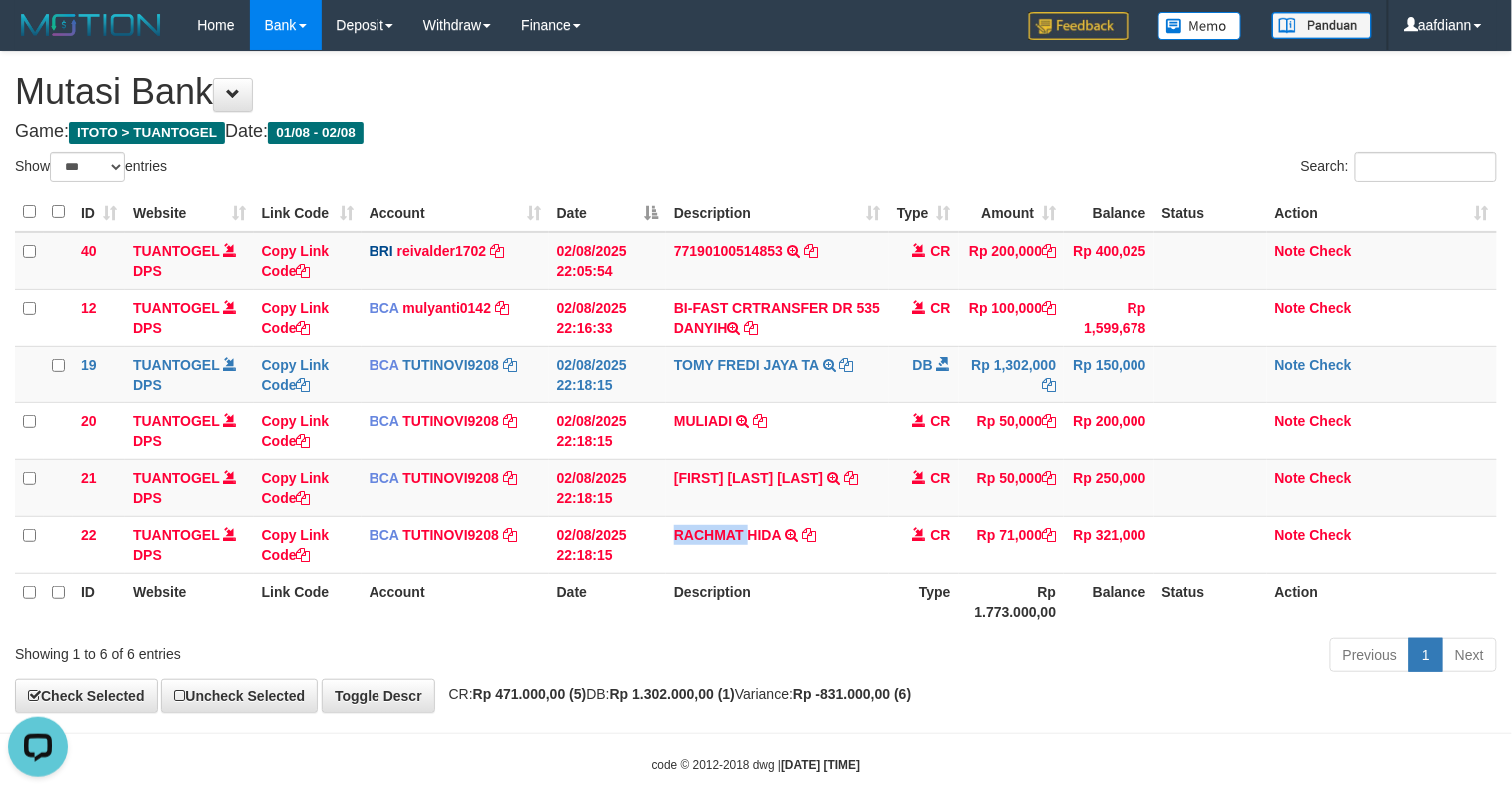 copy on "RACHMAT" 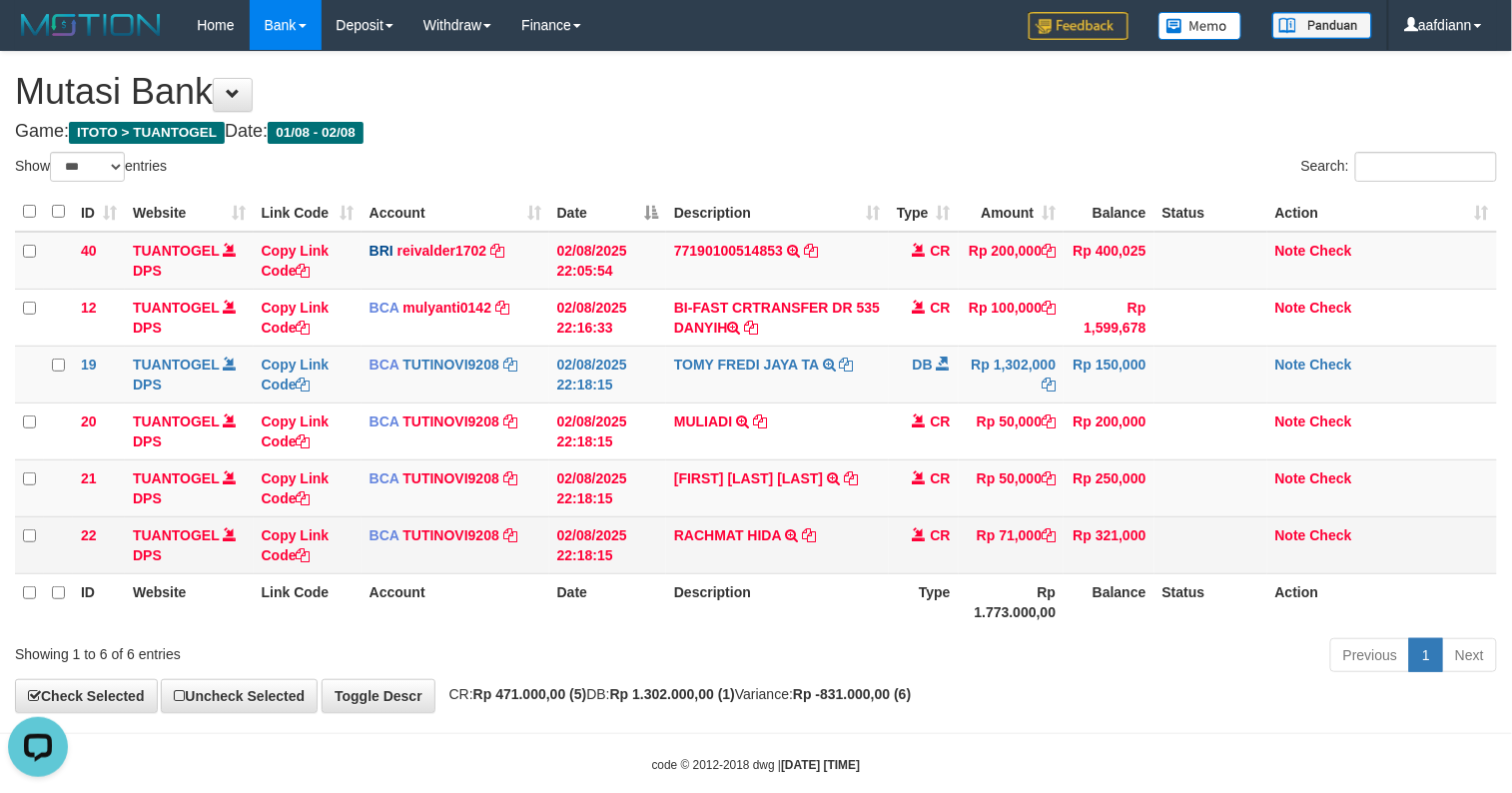 click on "RACHMAT HIDA         TRSF E-BANKING CR 0208/FTSCY/WS95051
71000.002025080218641184 TRFDN-RACHMAT HIDAESPAY DEBIT INDONE" at bounding box center [777, 544] 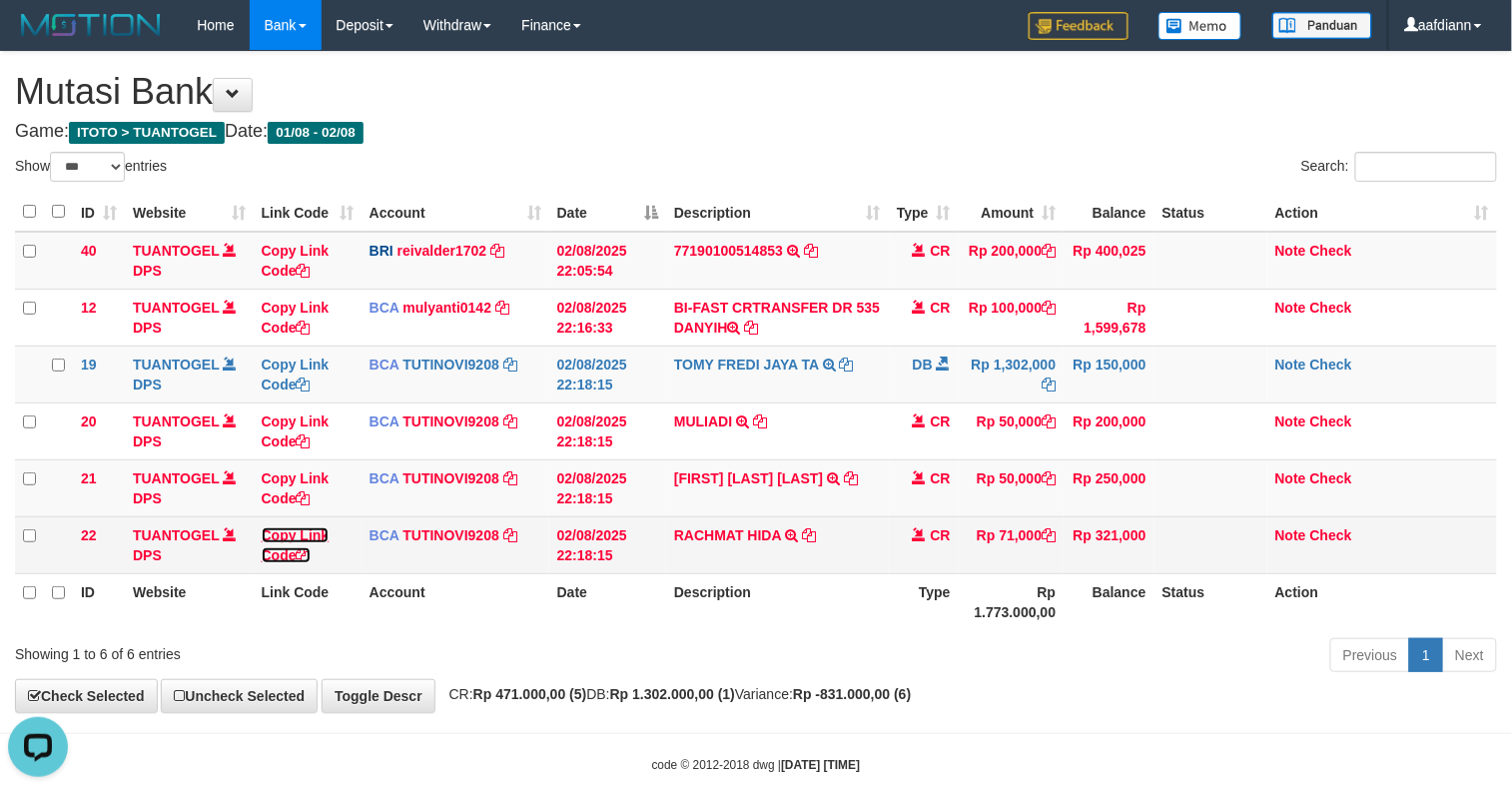 click on "Copy Link Code" at bounding box center [296, 545] 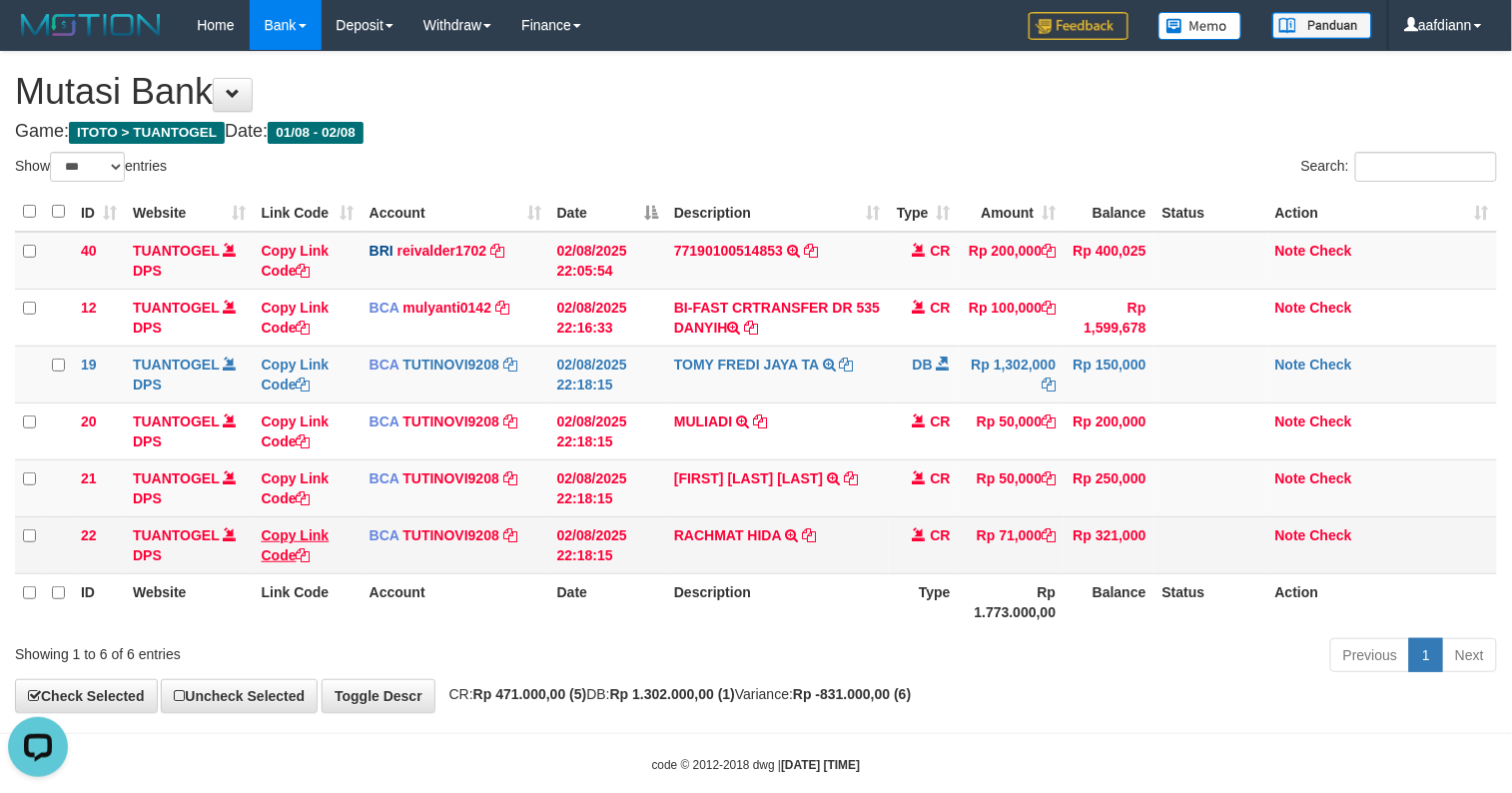scroll, scrollTop: 0, scrollLeft: 0, axis: both 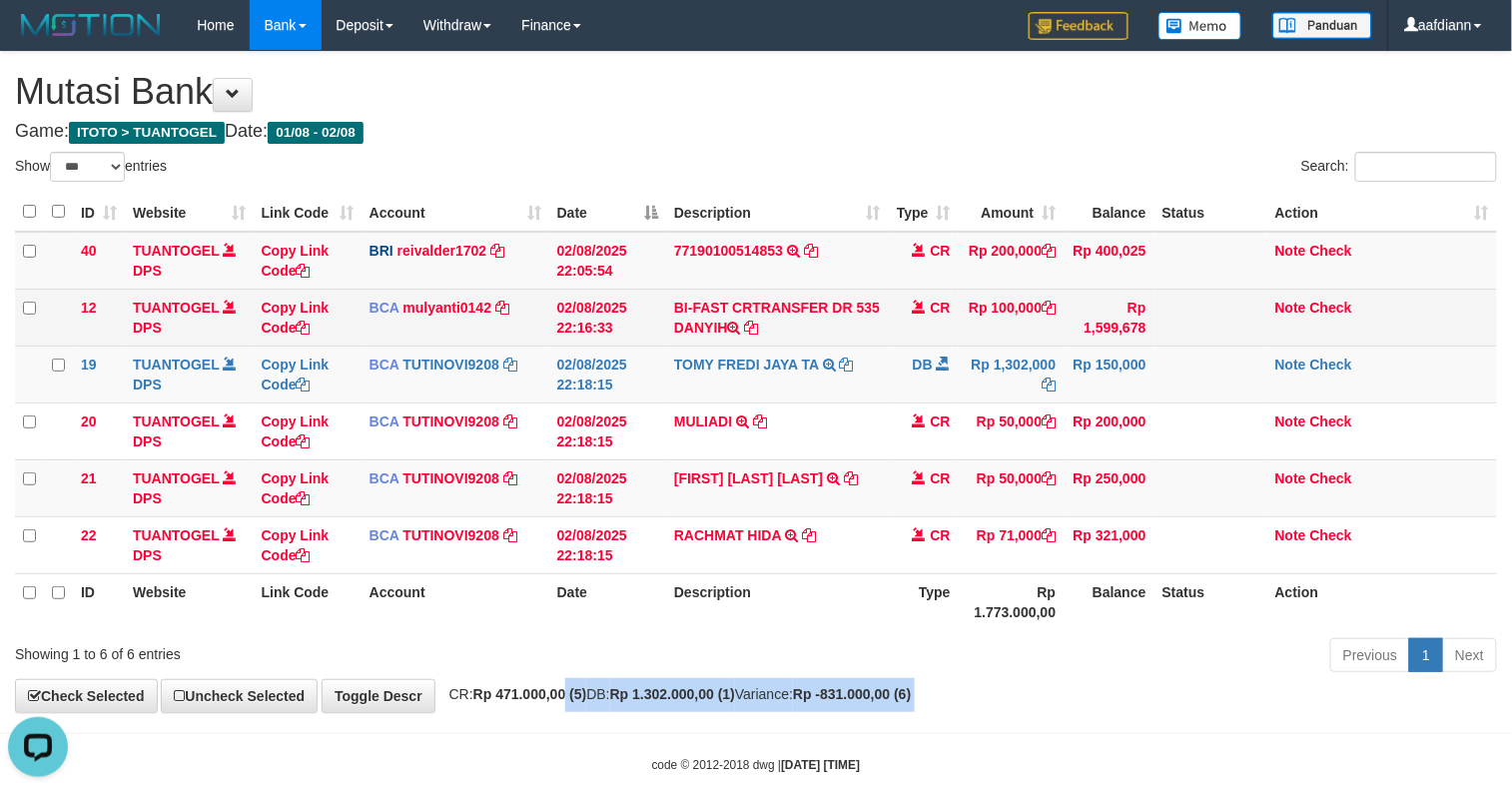 drag, startPoint x: 595, startPoint y: 720, endPoint x: 324, endPoint y: 325, distance: 479.0261 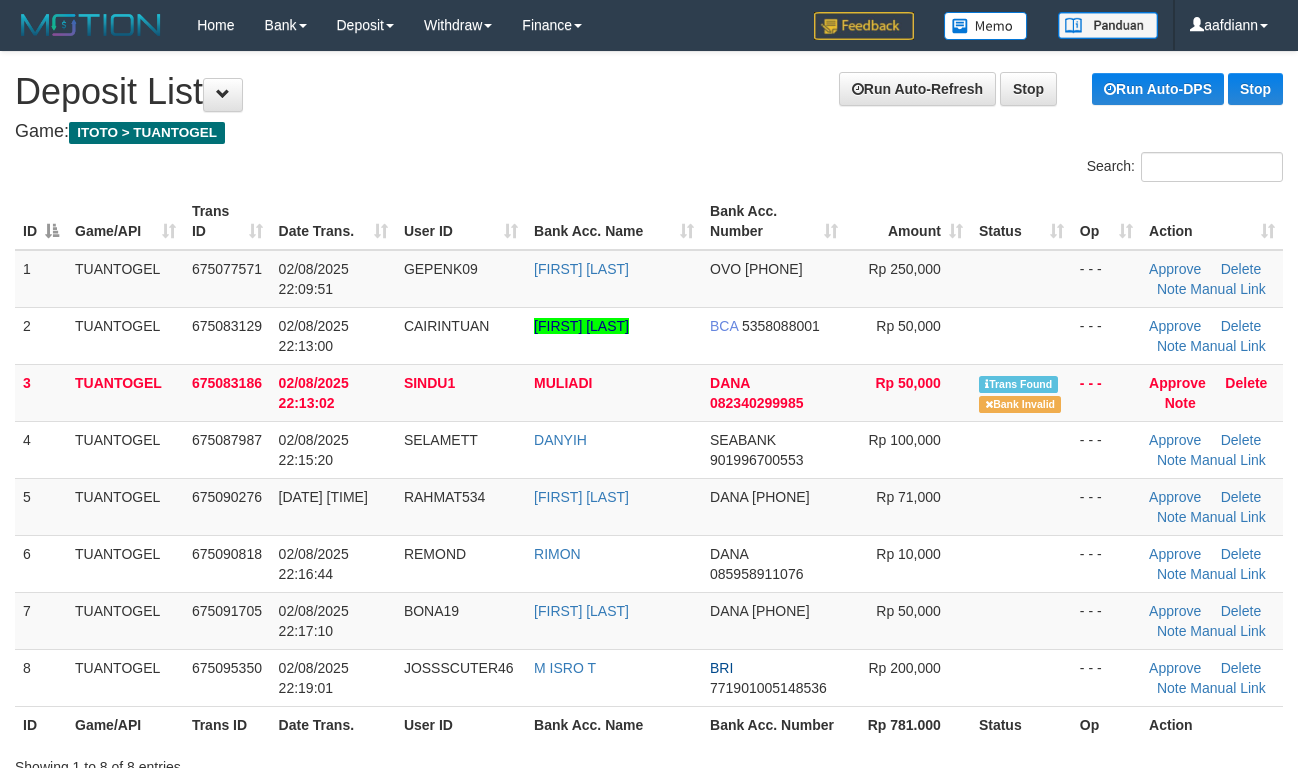 scroll, scrollTop: 0, scrollLeft: 0, axis: both 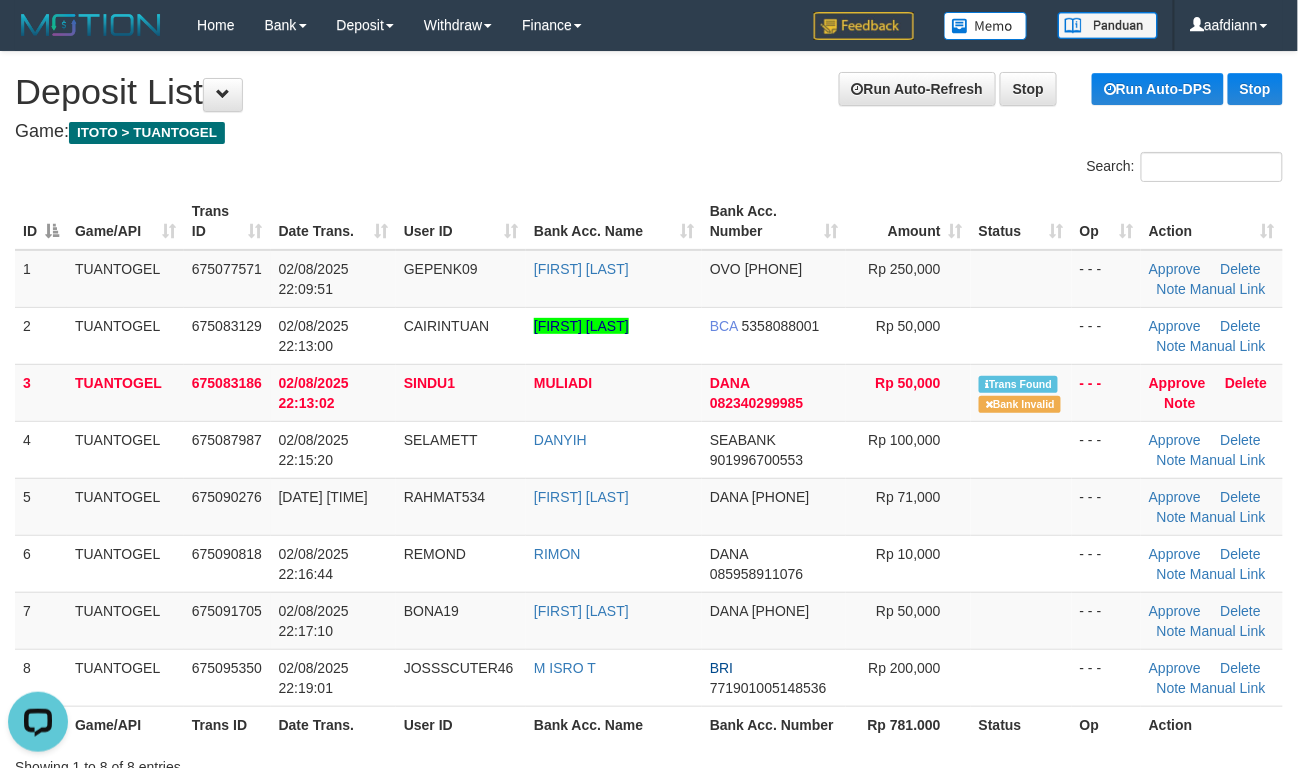 drag, startPoint x: 604, startPoint y: 118, endPoint x: 602, endPoint y: 178, distance: 60.033325 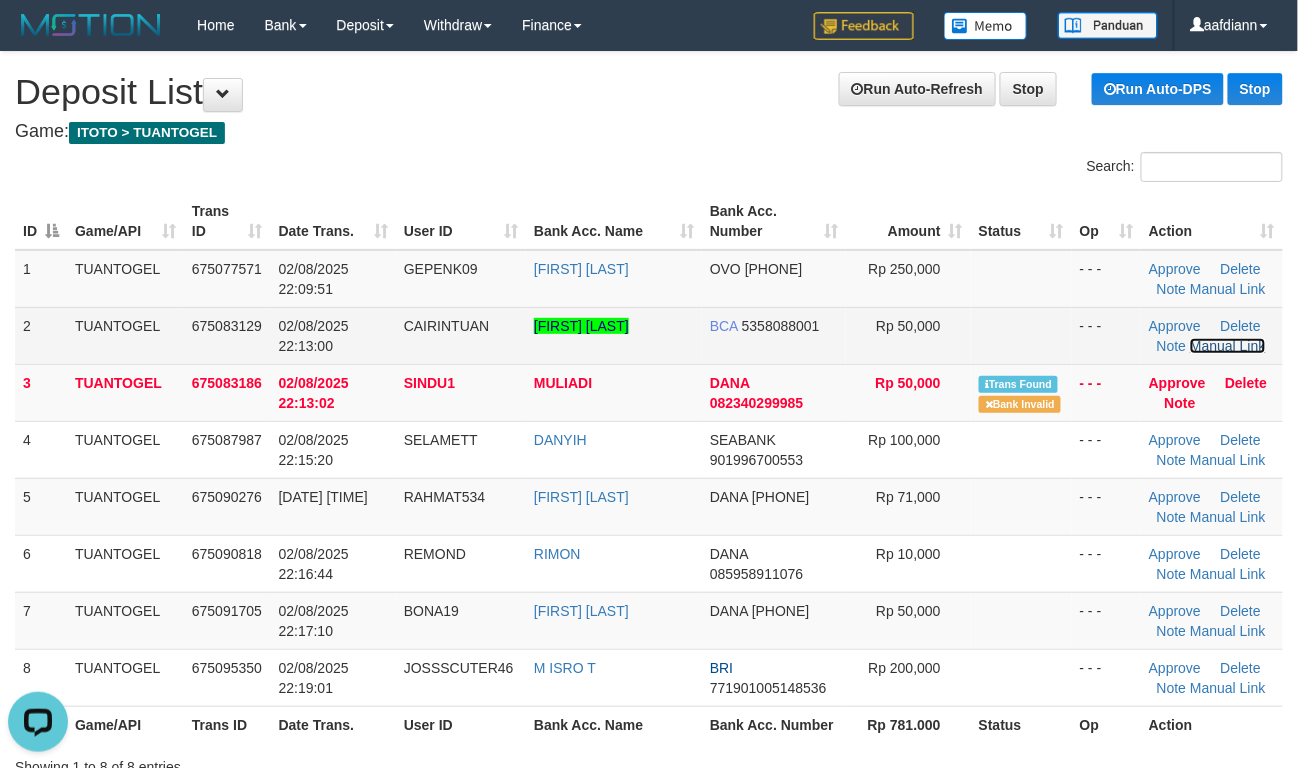 click on "Manual Link" at bounding box center (1228, 346) 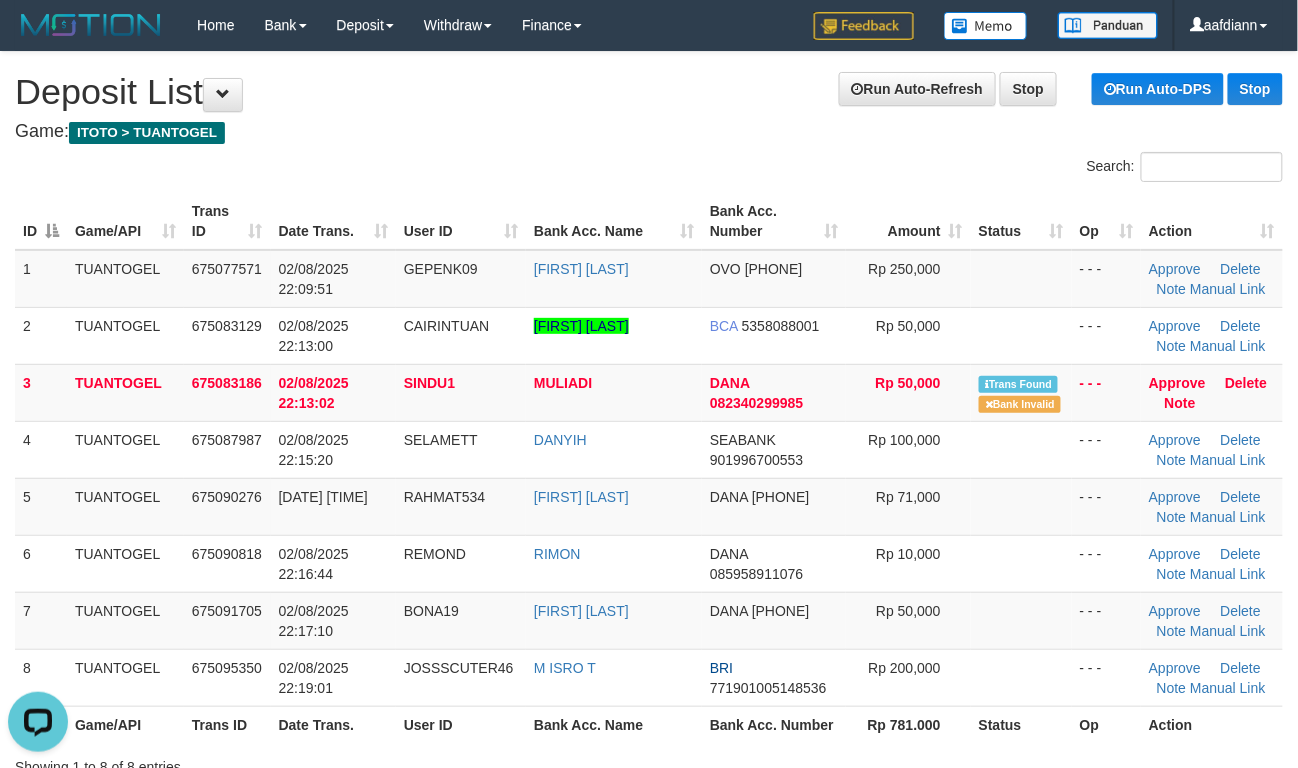 click on "Search:" at bounding box center [649, 169] 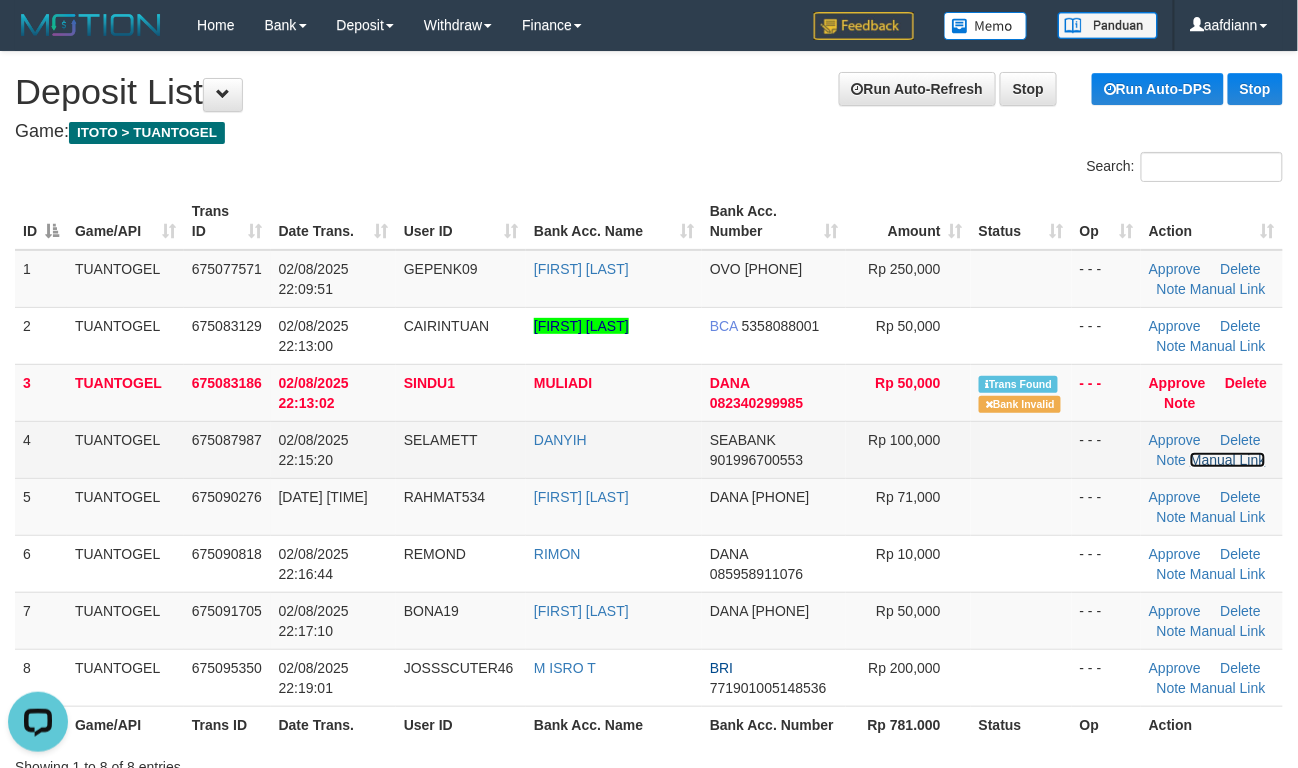 click on "Manual Link" at bounding box center [1228, 460] 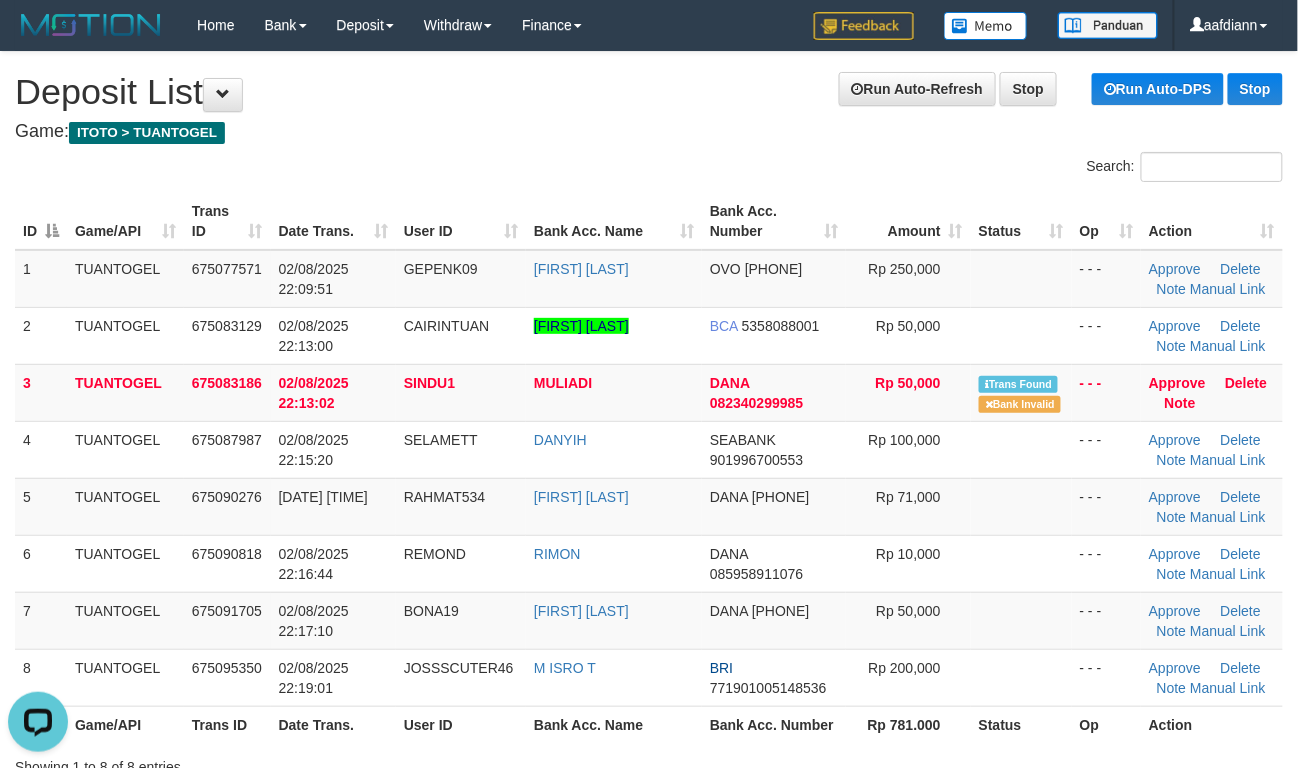 click on "Game:   ITOTO > TUANTOGEL" at bounding box center (649, 132) 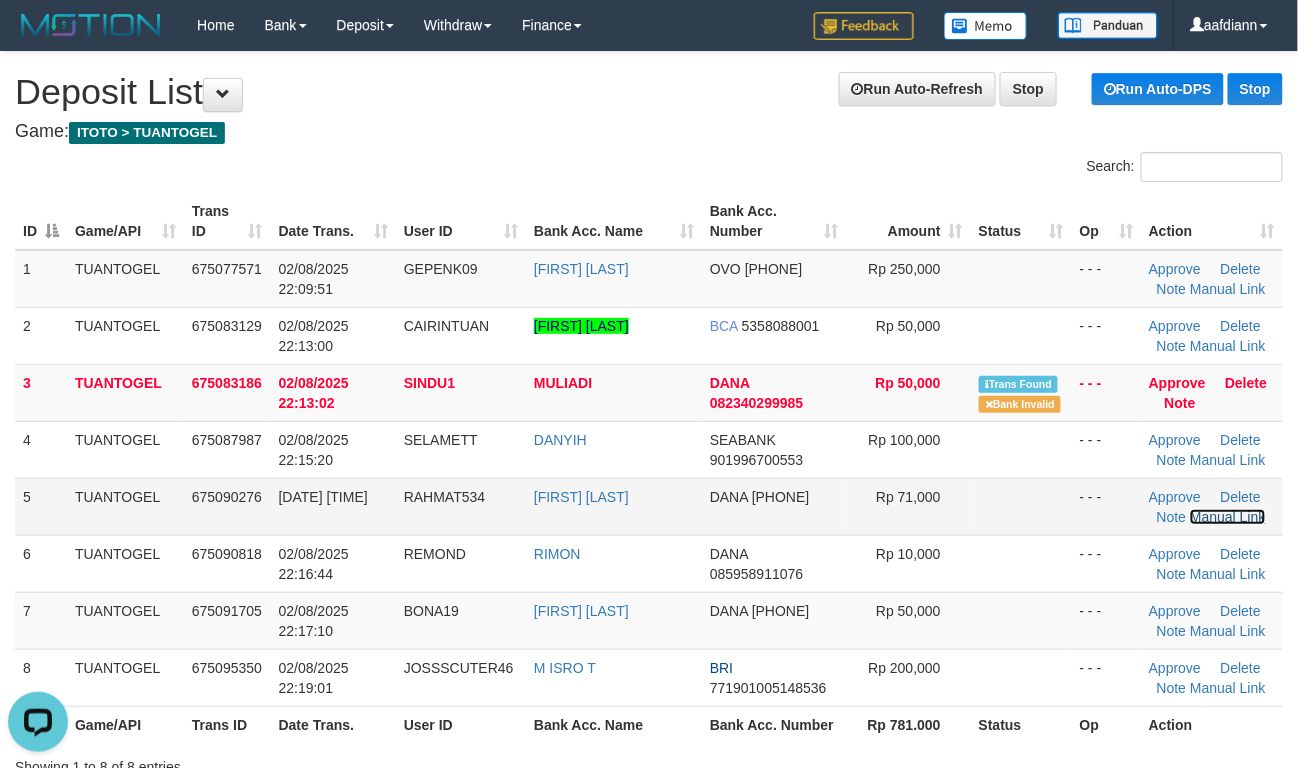 click on "Manual Link" at bounding box center [1228, 517] 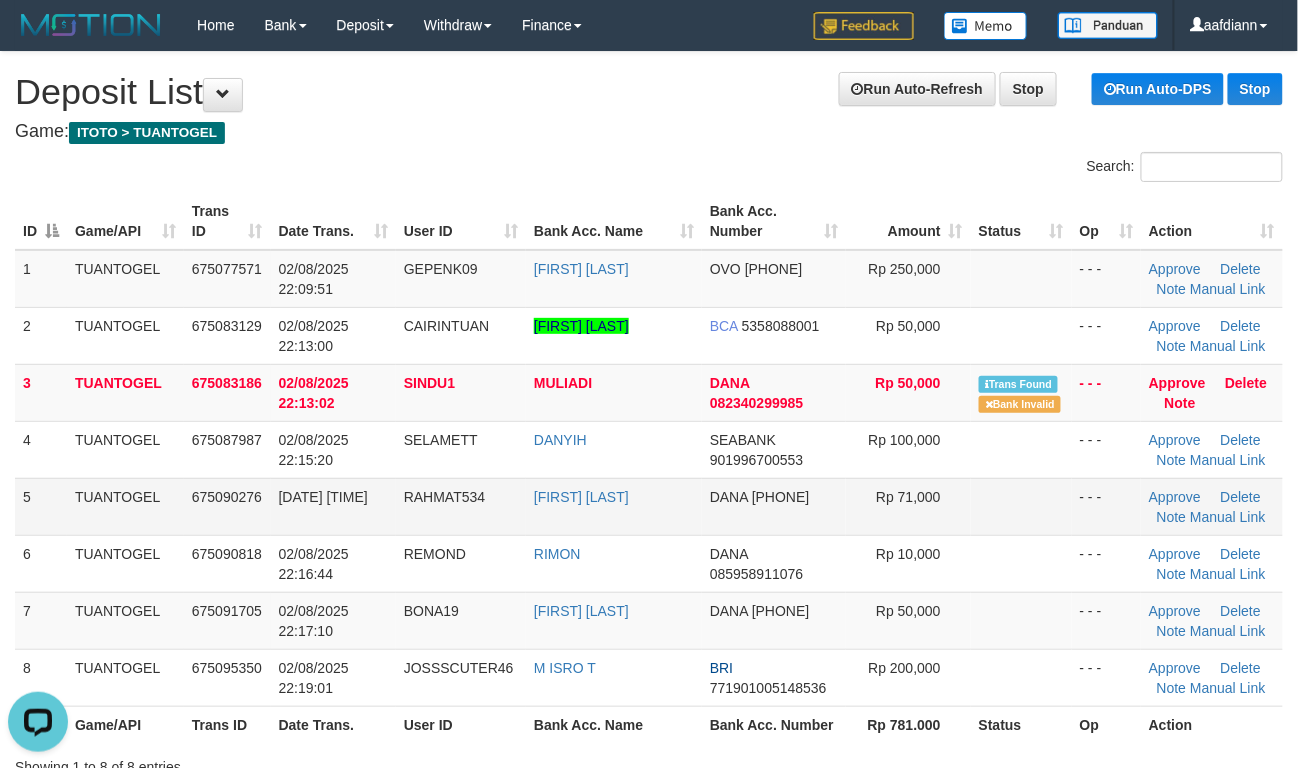 click on "RAHMAT534" at bounding box center (461, 506) 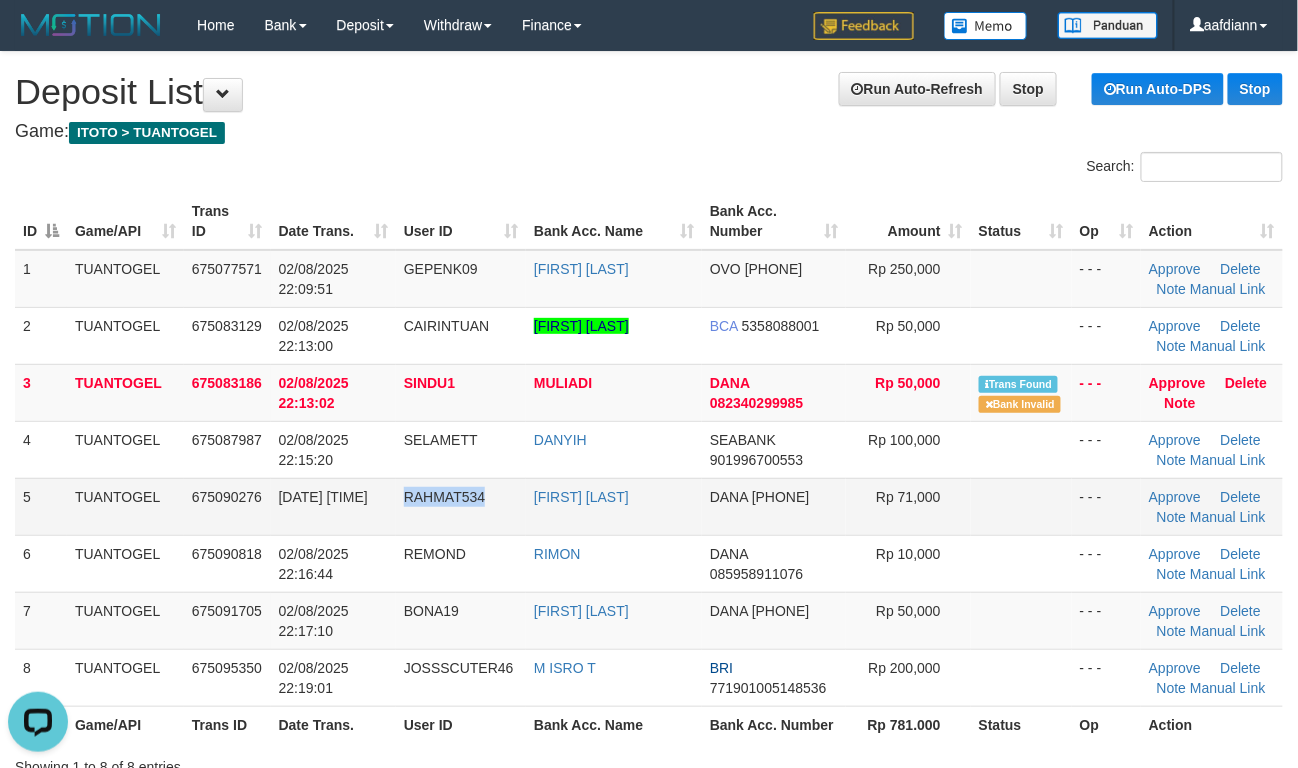 click on "RAHMAT534" at bounding box center [461, 506] 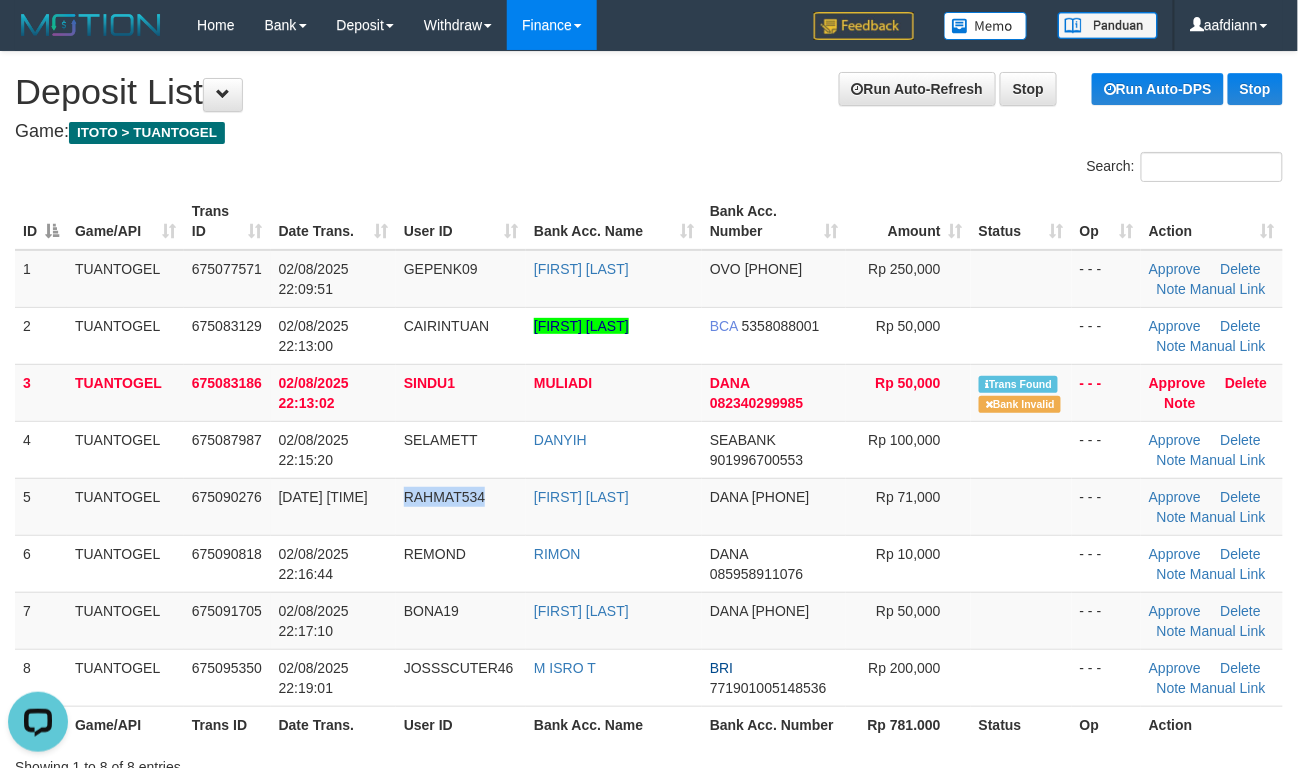 copy on "RAHMAT534" 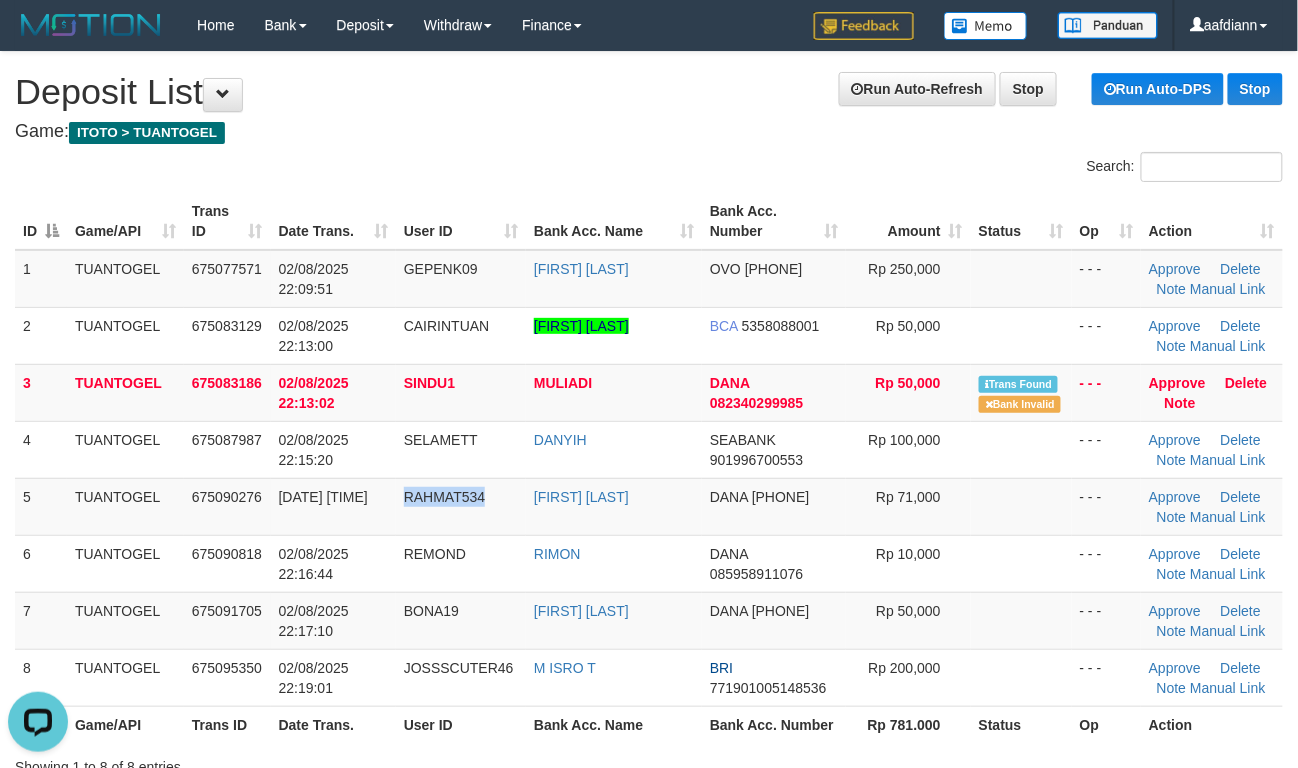 click on "User ID" at bounding box center [461, 221] 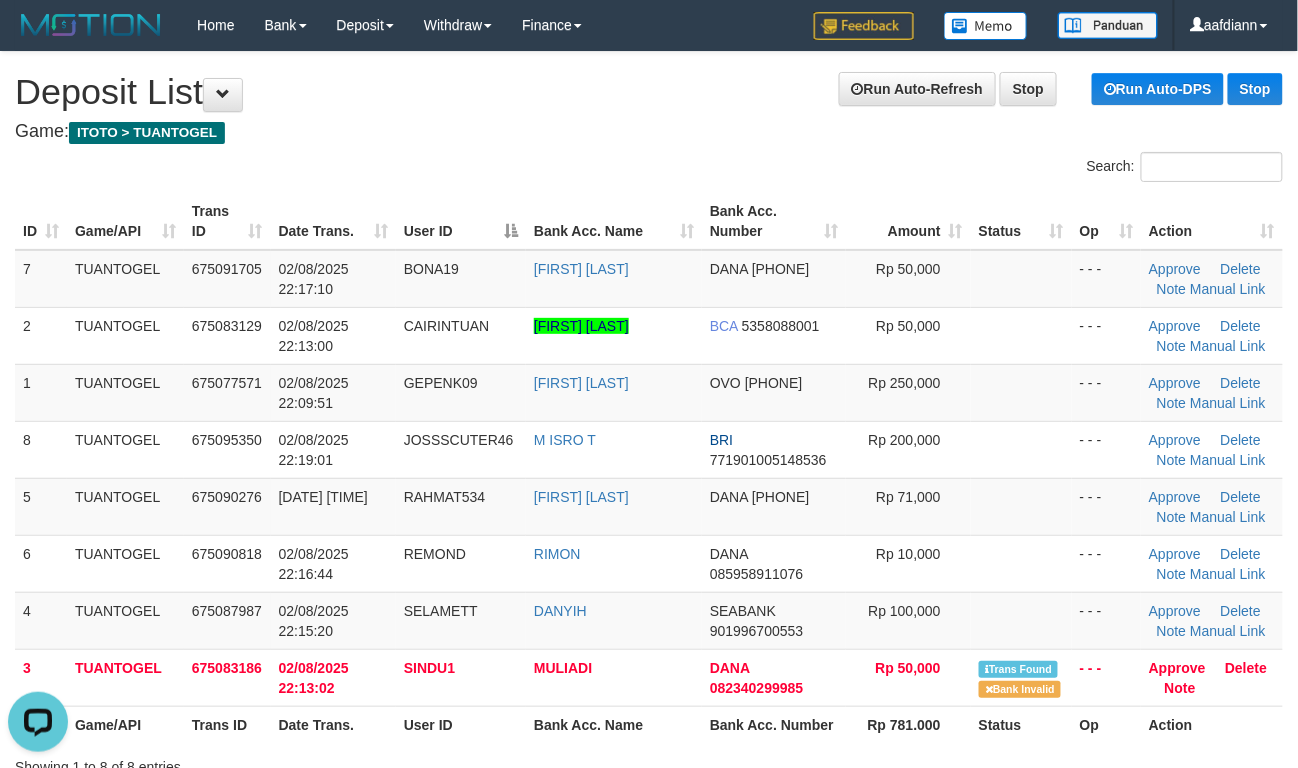 drag, startPoint x: 842, startPoint y: 481, endPoint x: 405, endPoint y: 130, distance: 560.5087 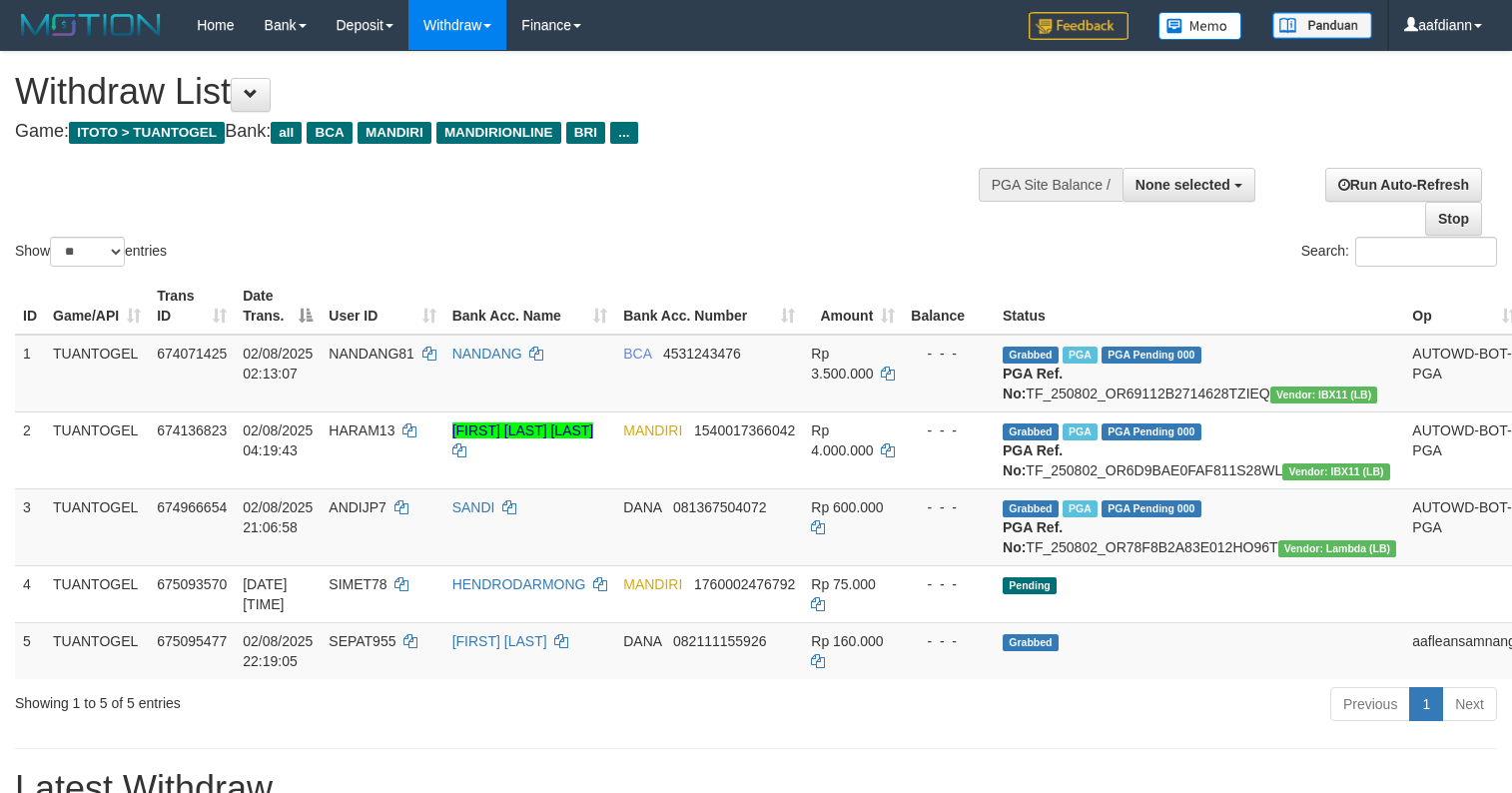 select 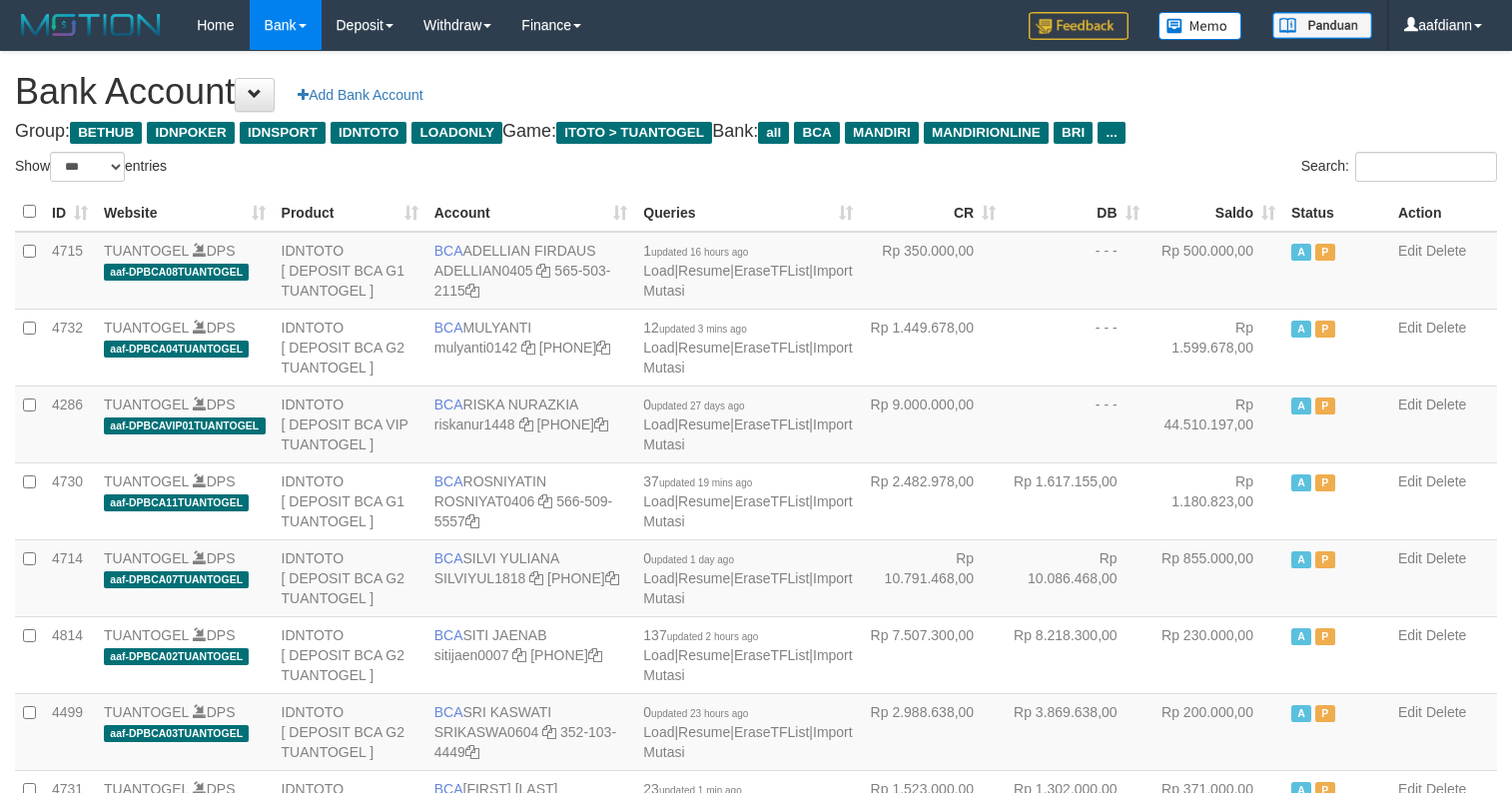 select on "***" 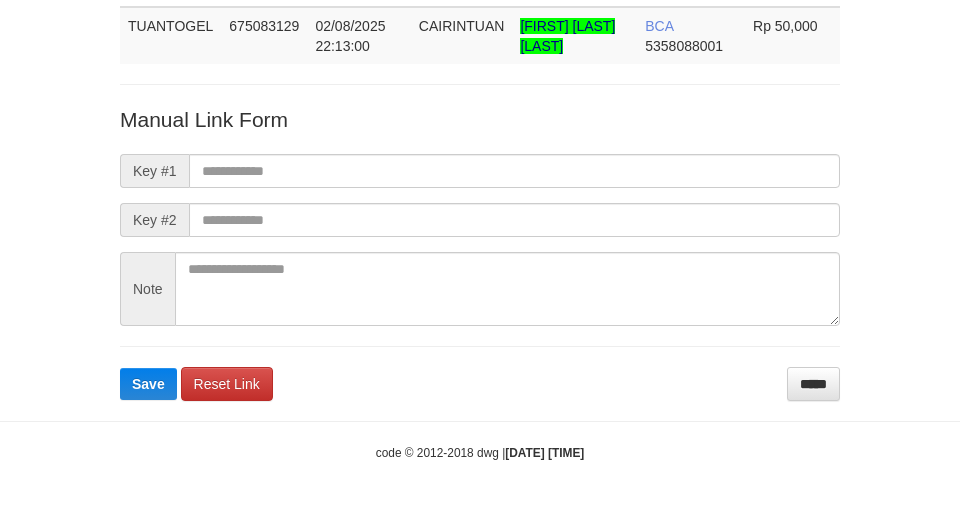 scroll, scrollTop: 146, scrollLeft: 0, axis: vertical 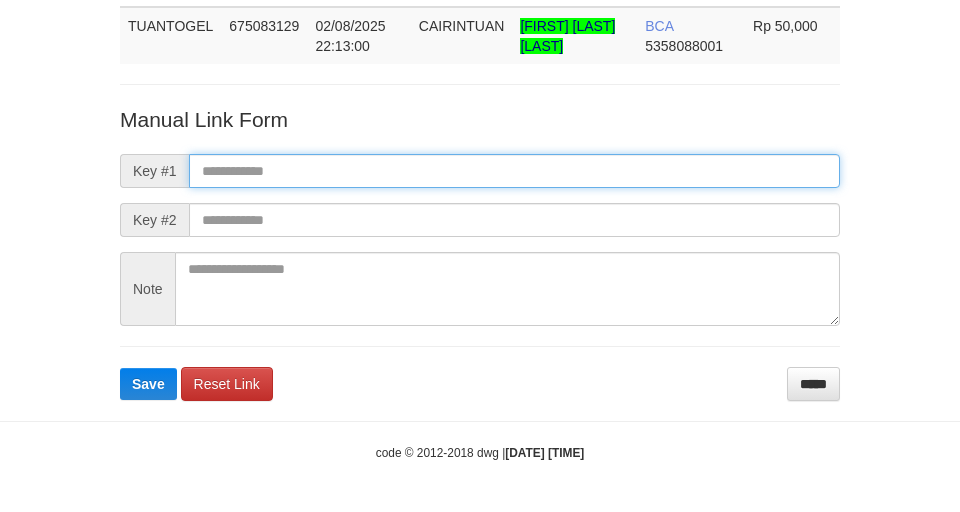 drag, startPoint x: 293, startPoint y: 186, endPoint x: 308, endPoint y: 170, distance: 21.931713 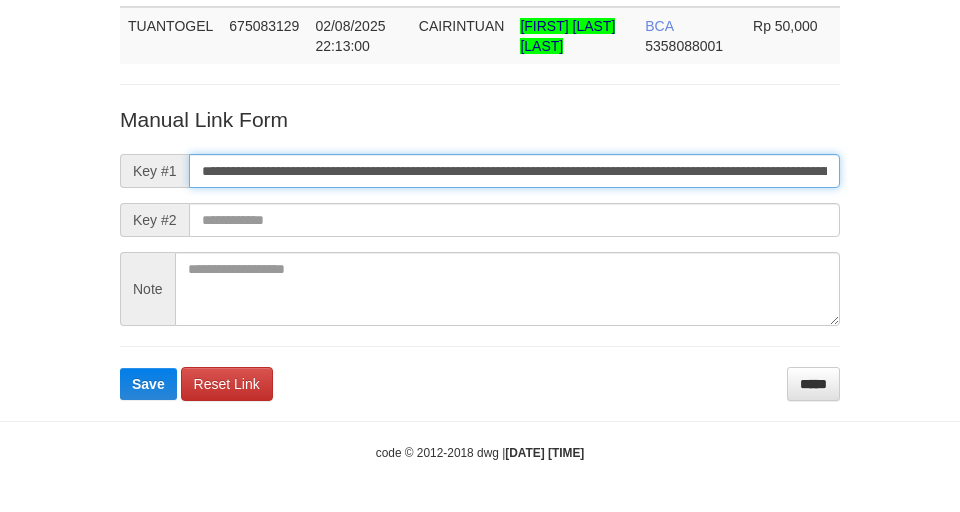 scroll, scrollTop: 0, scrollLeft: 1116, axis: horizontal 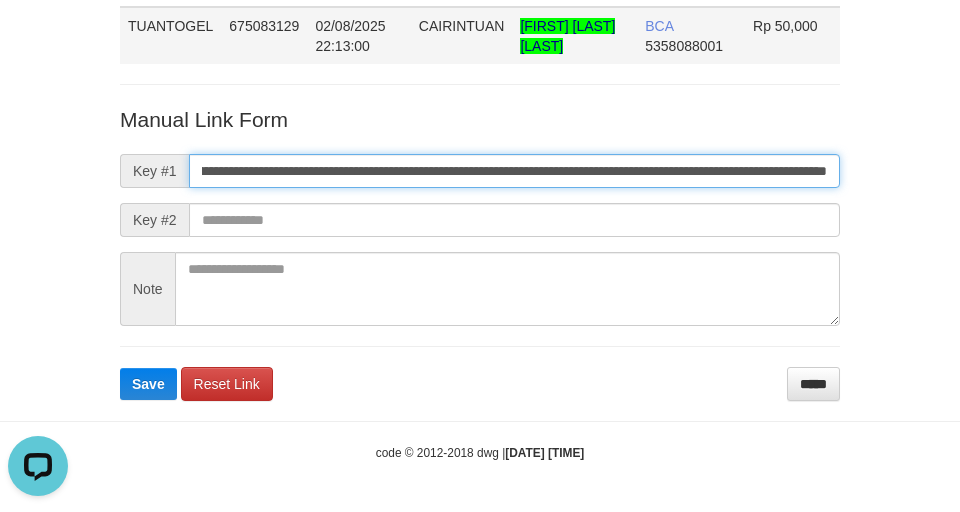 type on "**********" 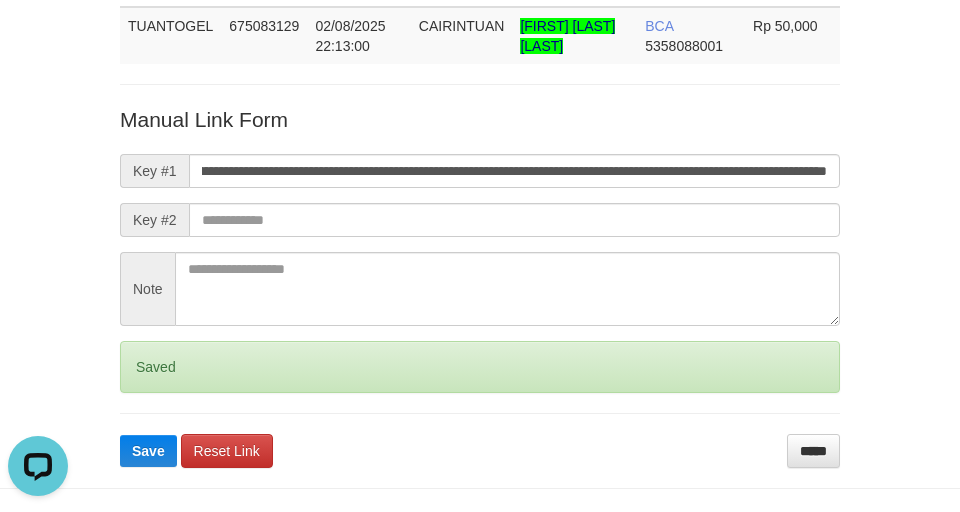 scroll, scrollTop: 0, scrollLeft: 0, axis: both 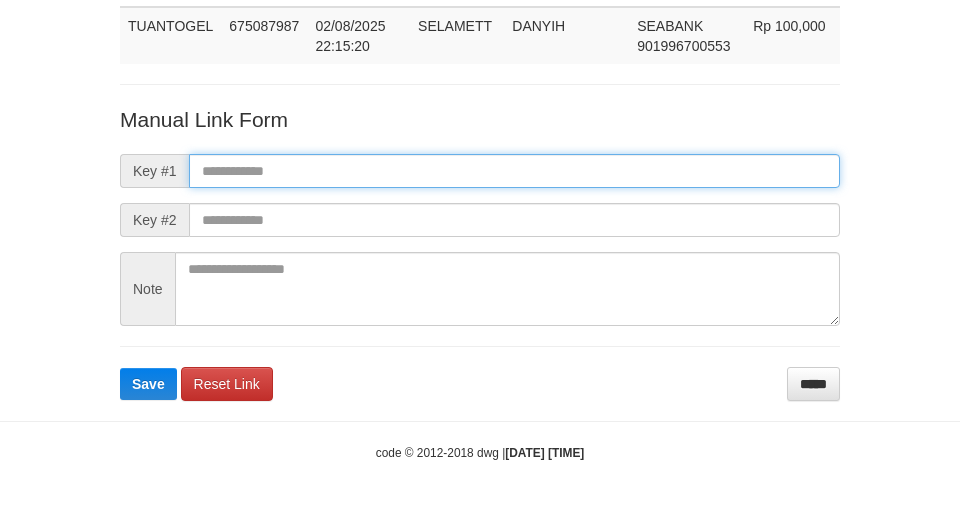 click at bounding box center (514, 171) 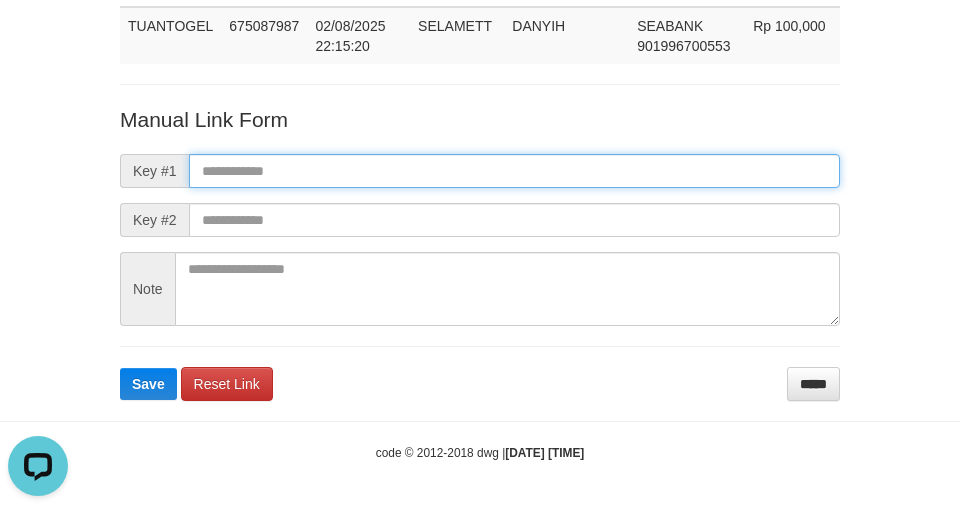 scroll, scrollTop: 0, scrollLeft: 0, axis: both 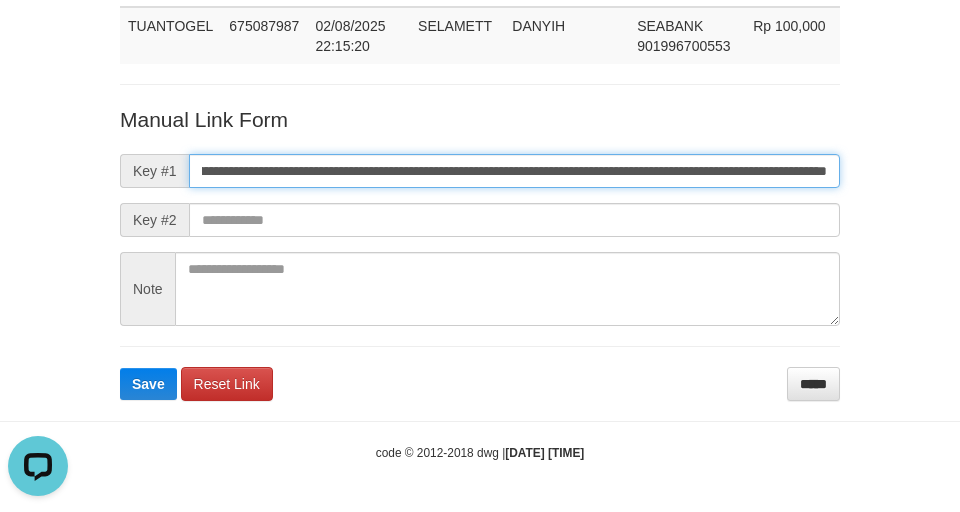 type on "**********" 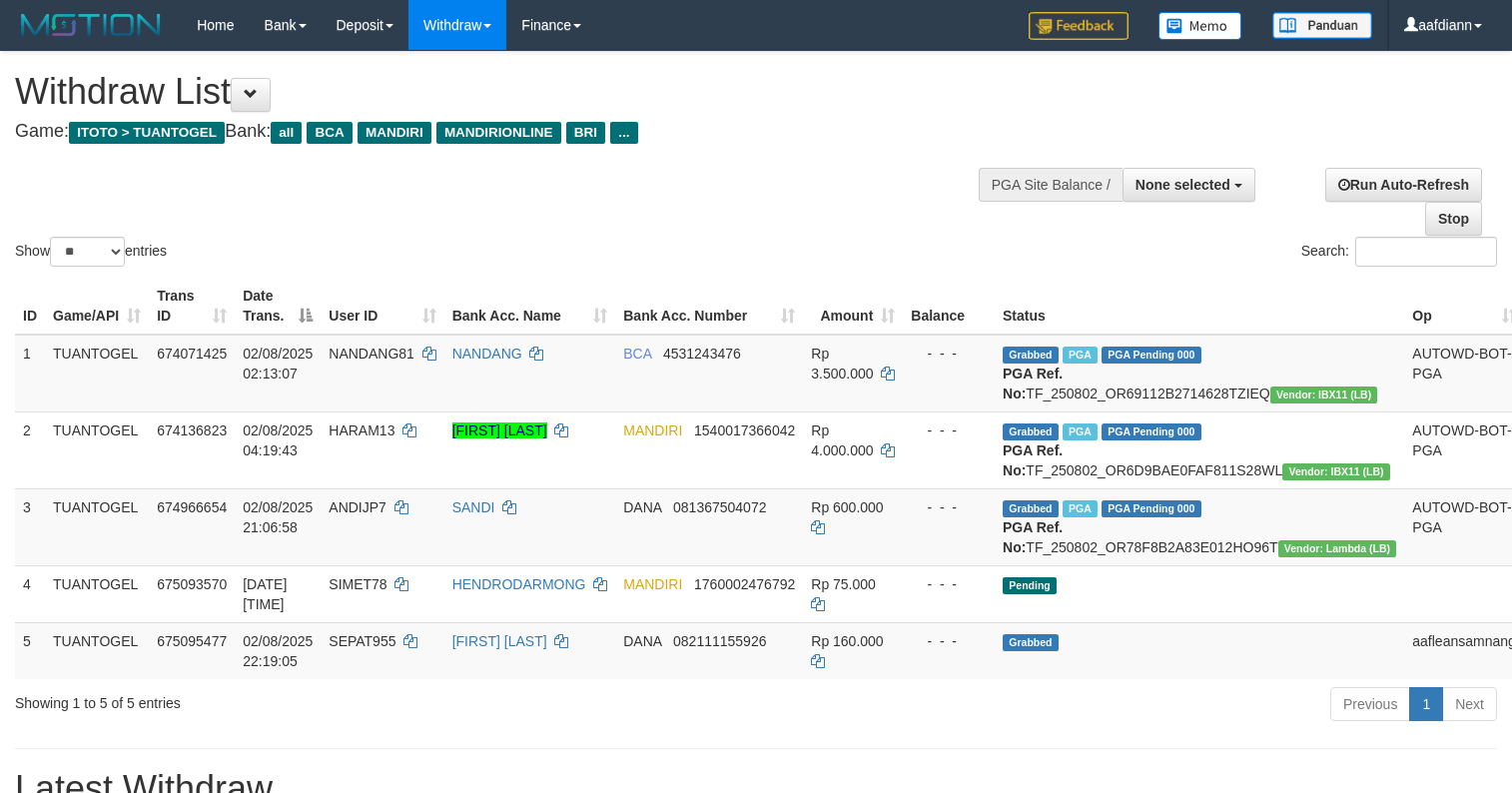 select 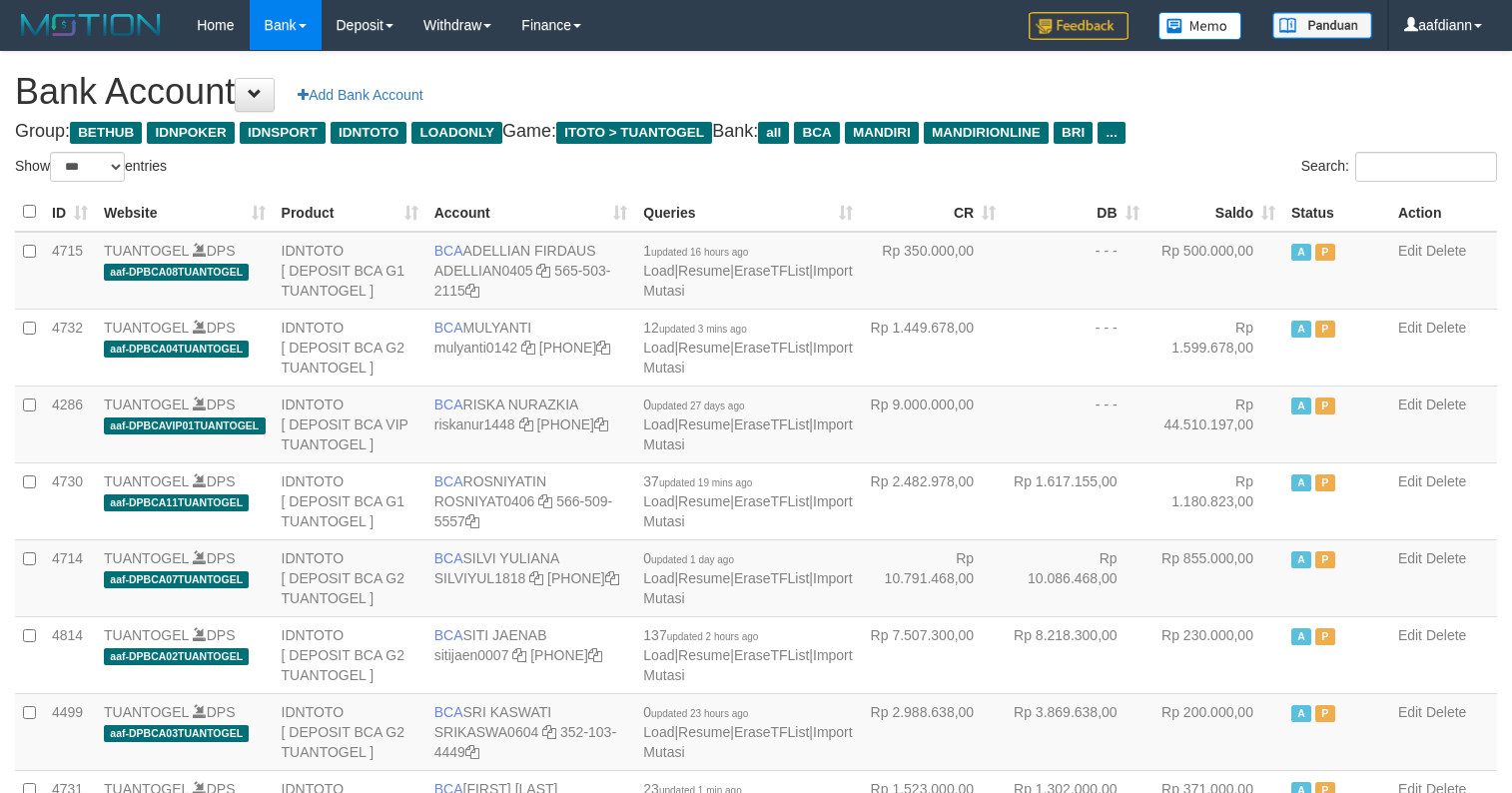 select on "***" 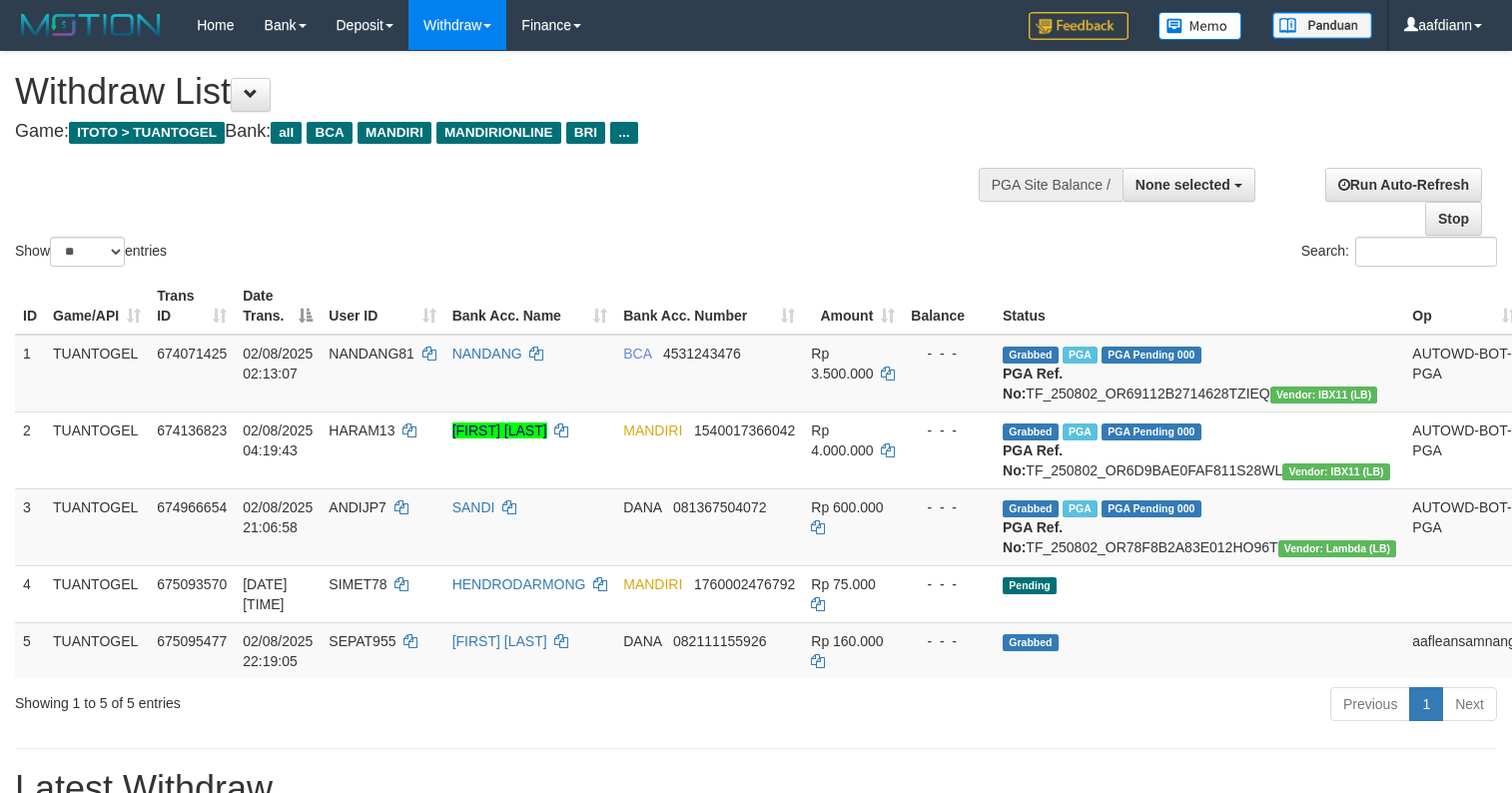 select 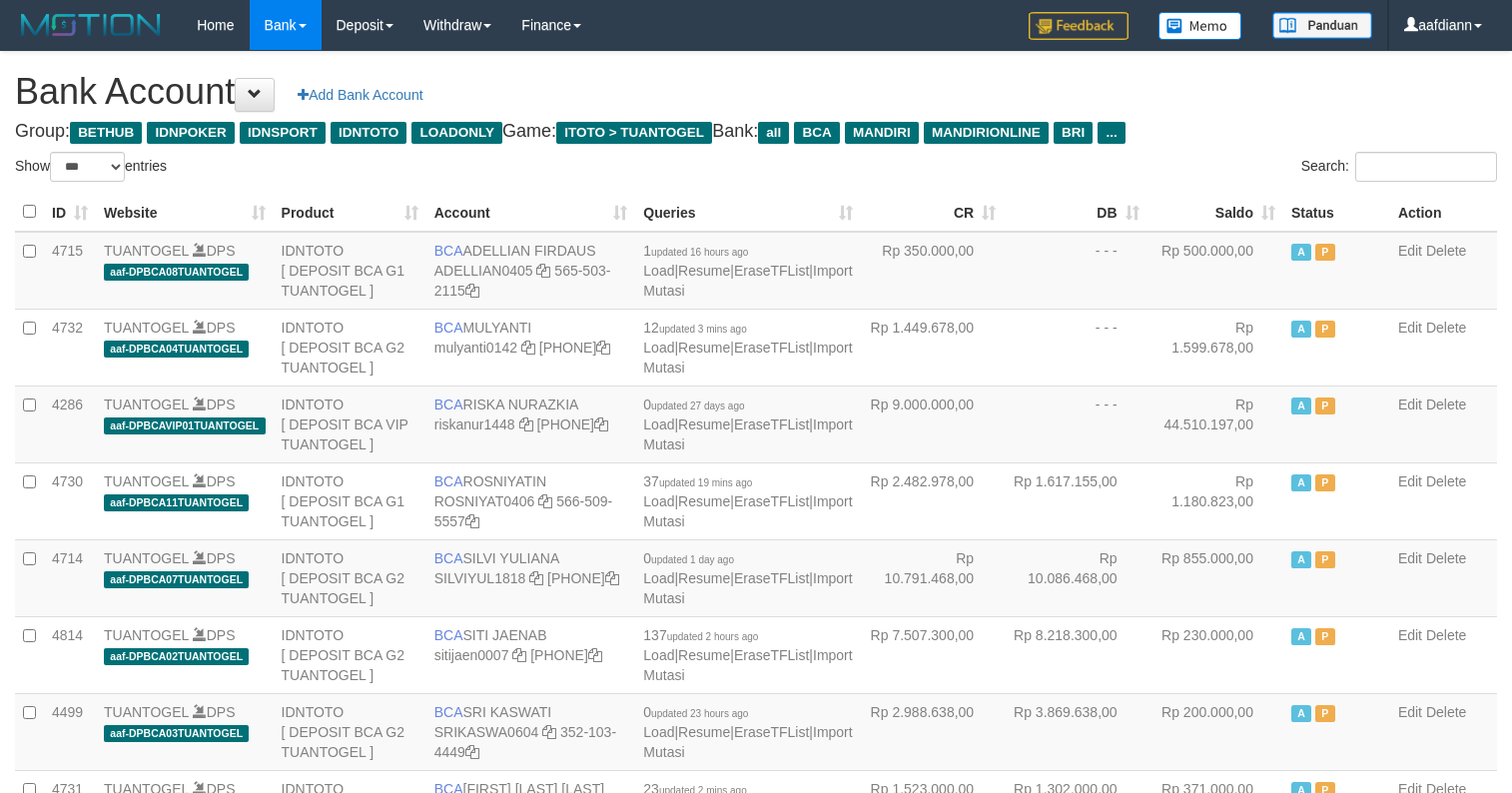select on "***" 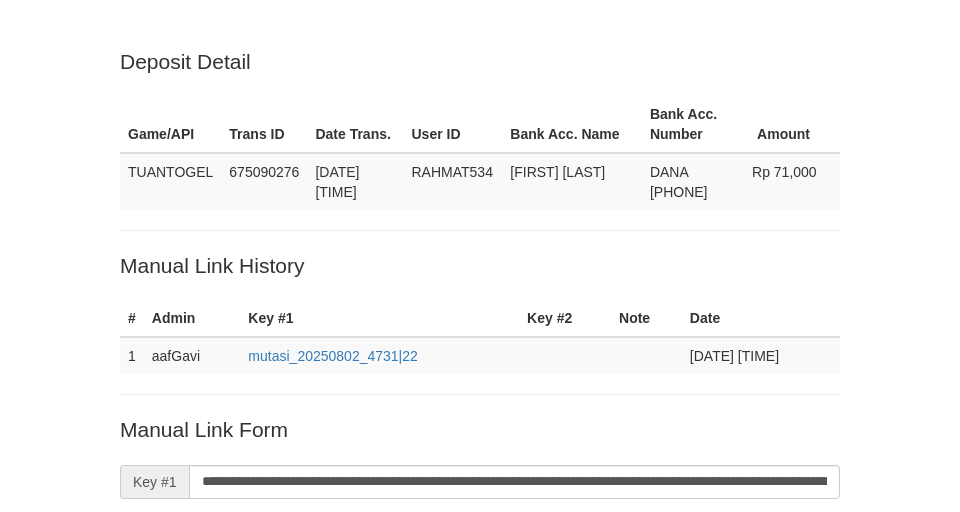 scroll, scrollTop: 405, scrollLeft: 0, axis: vertical 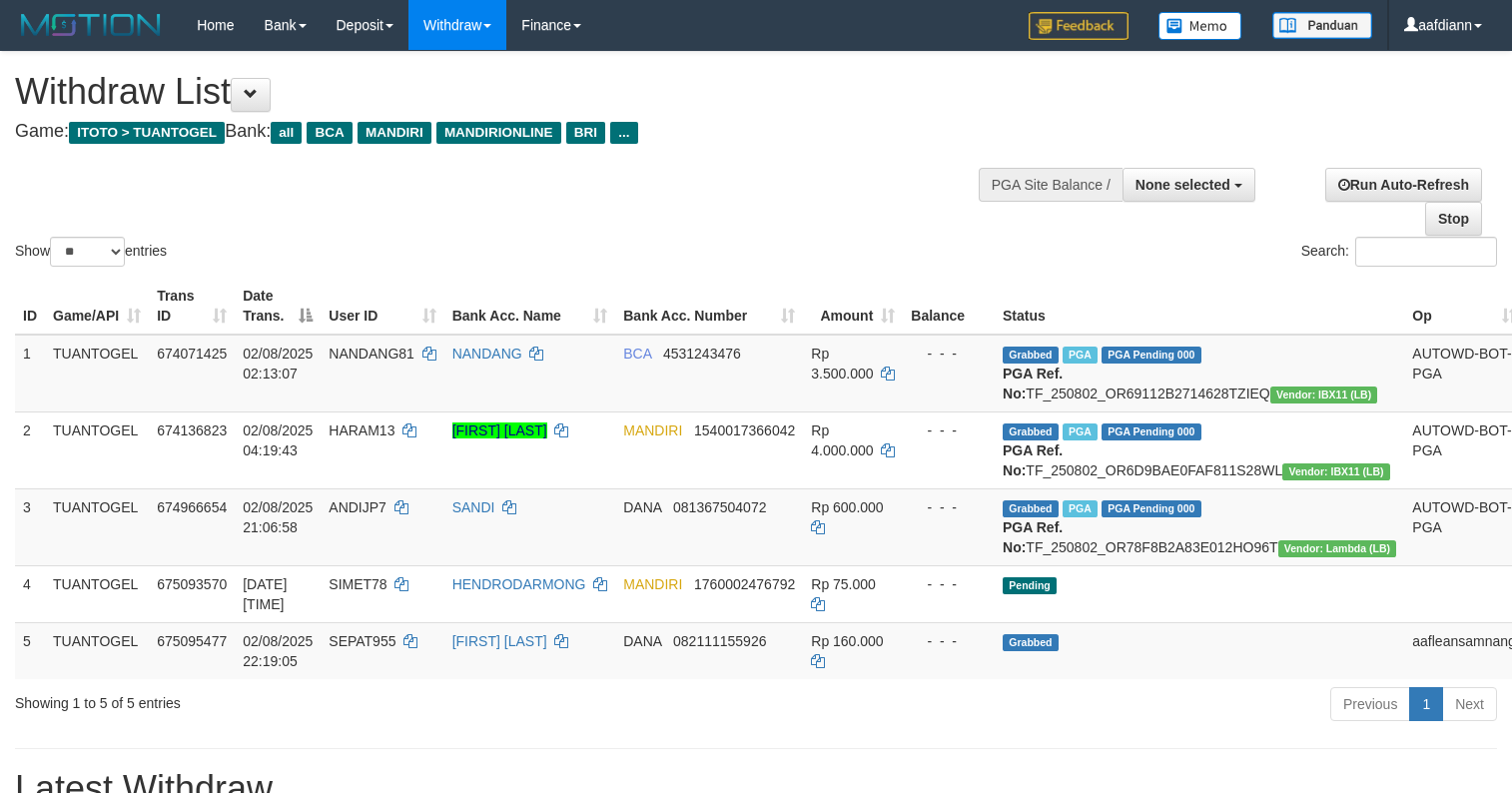 select 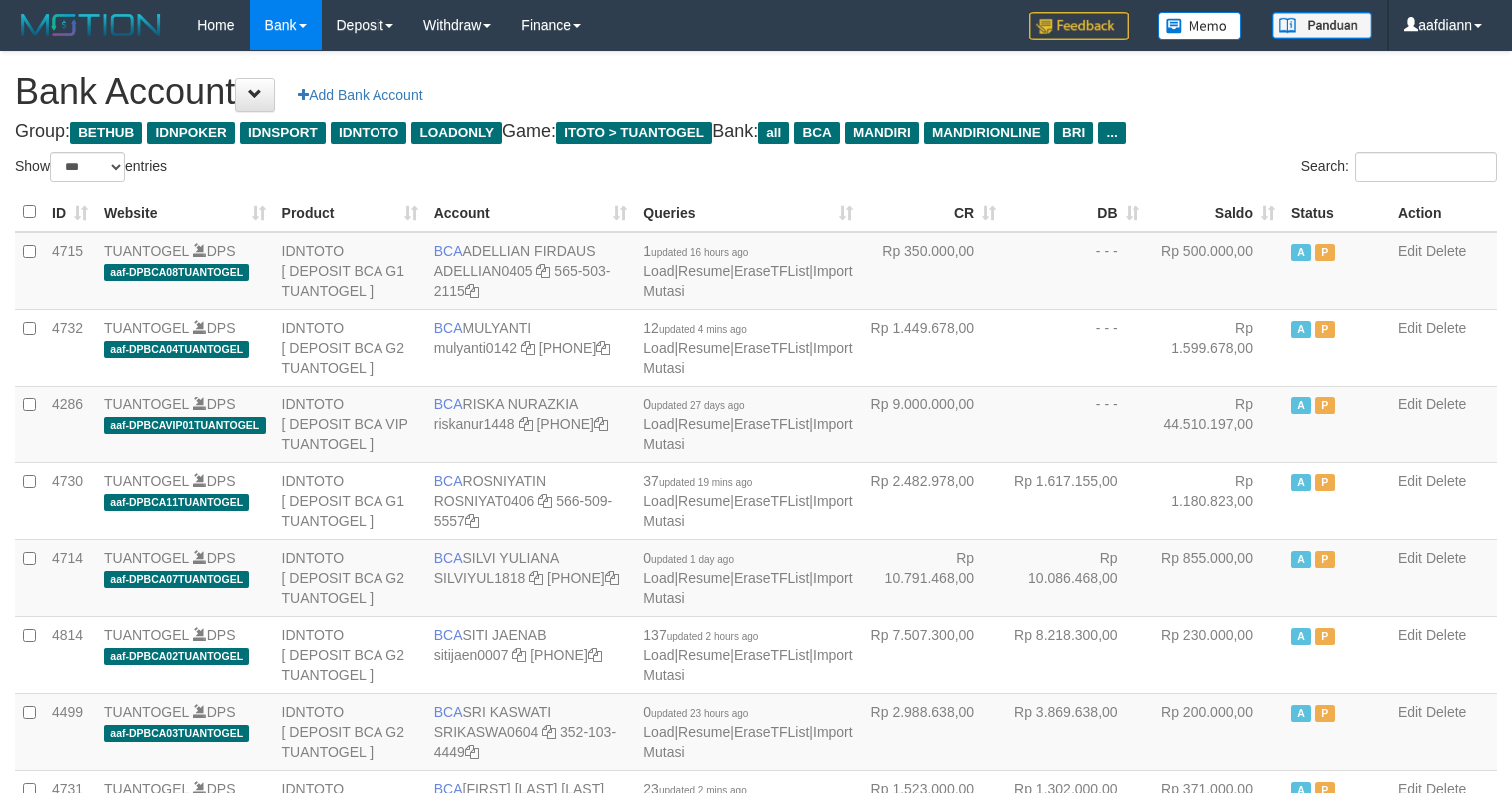 select on "***" 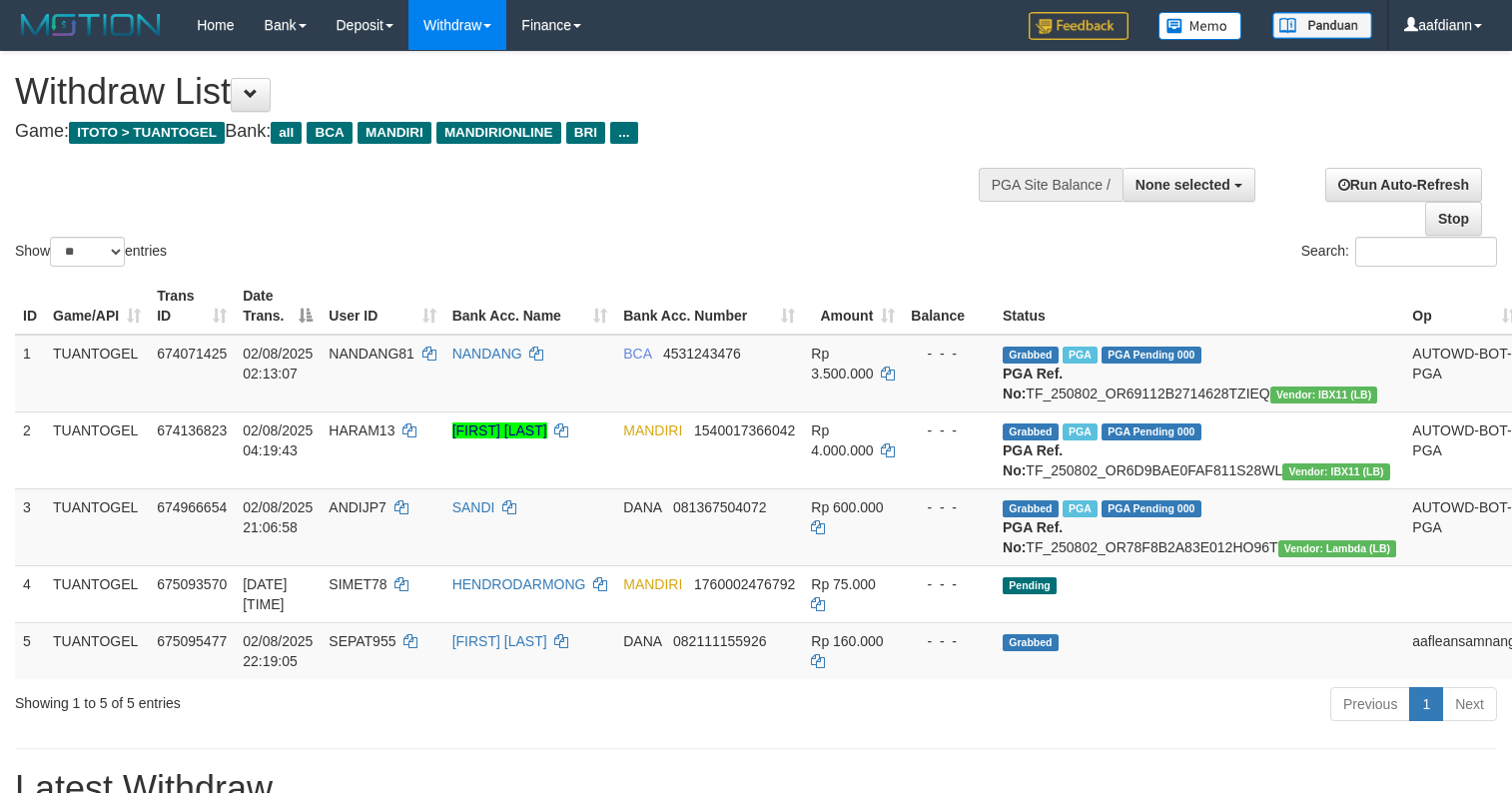 select 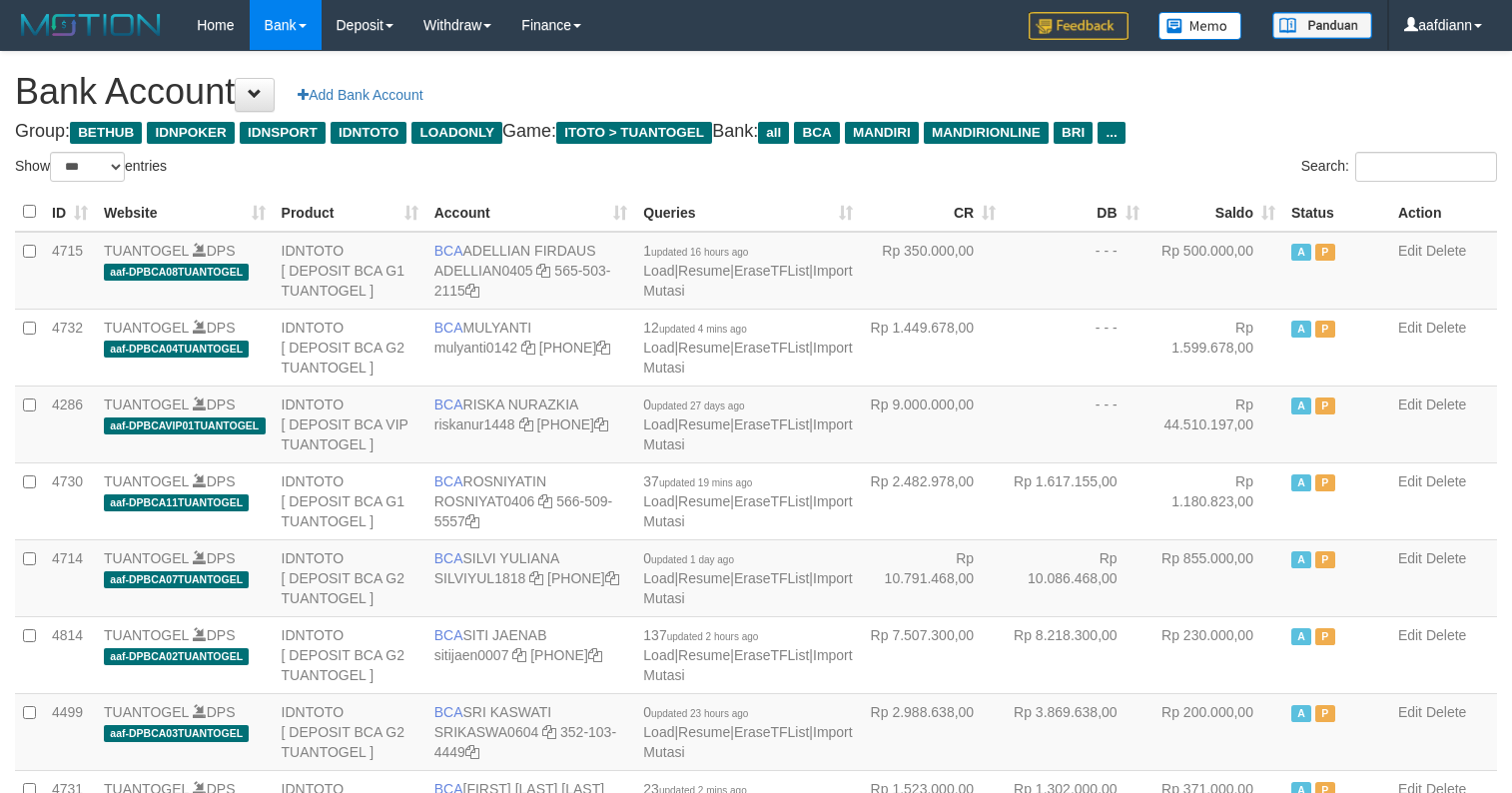 select on "***" 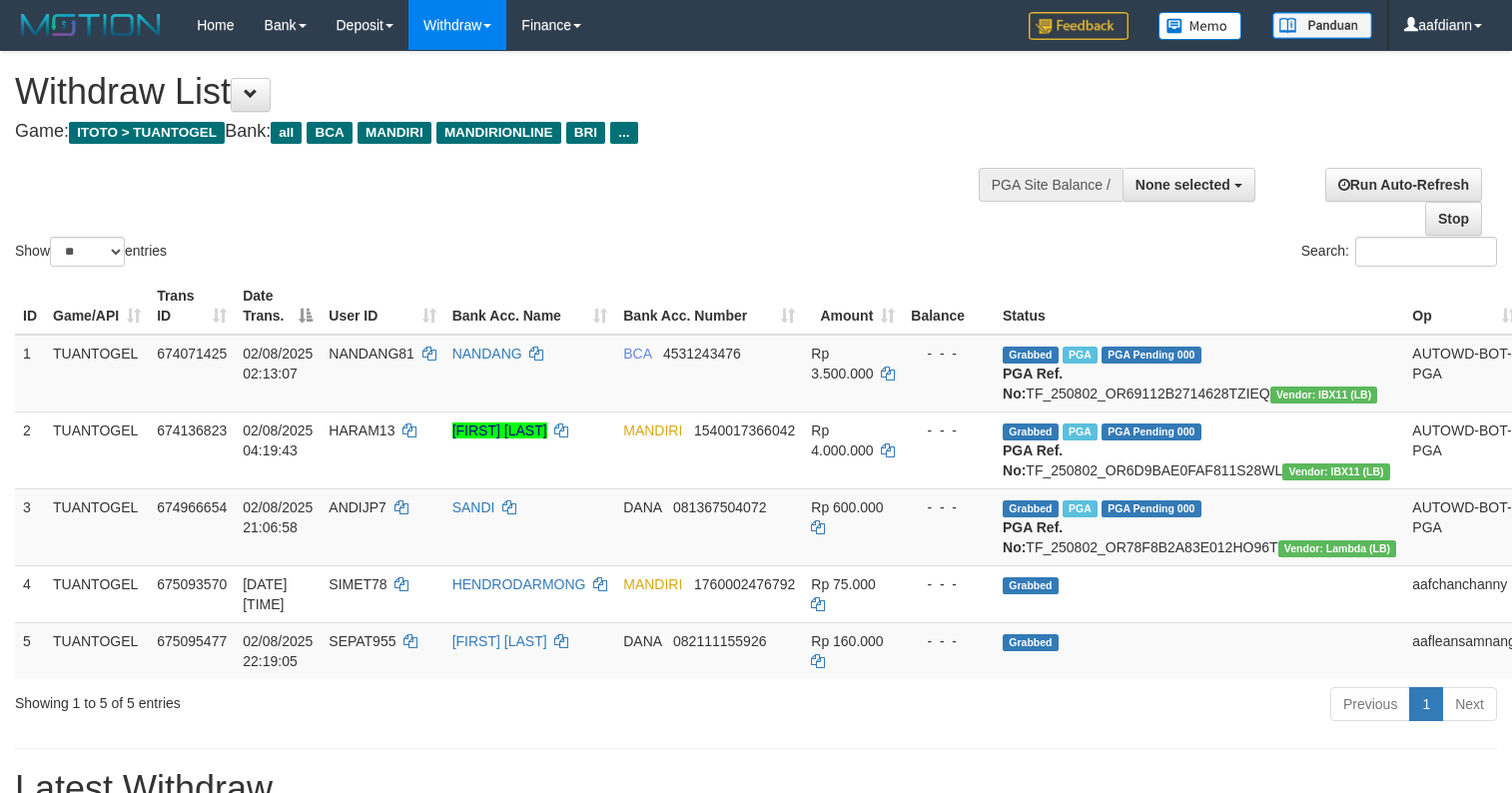 select 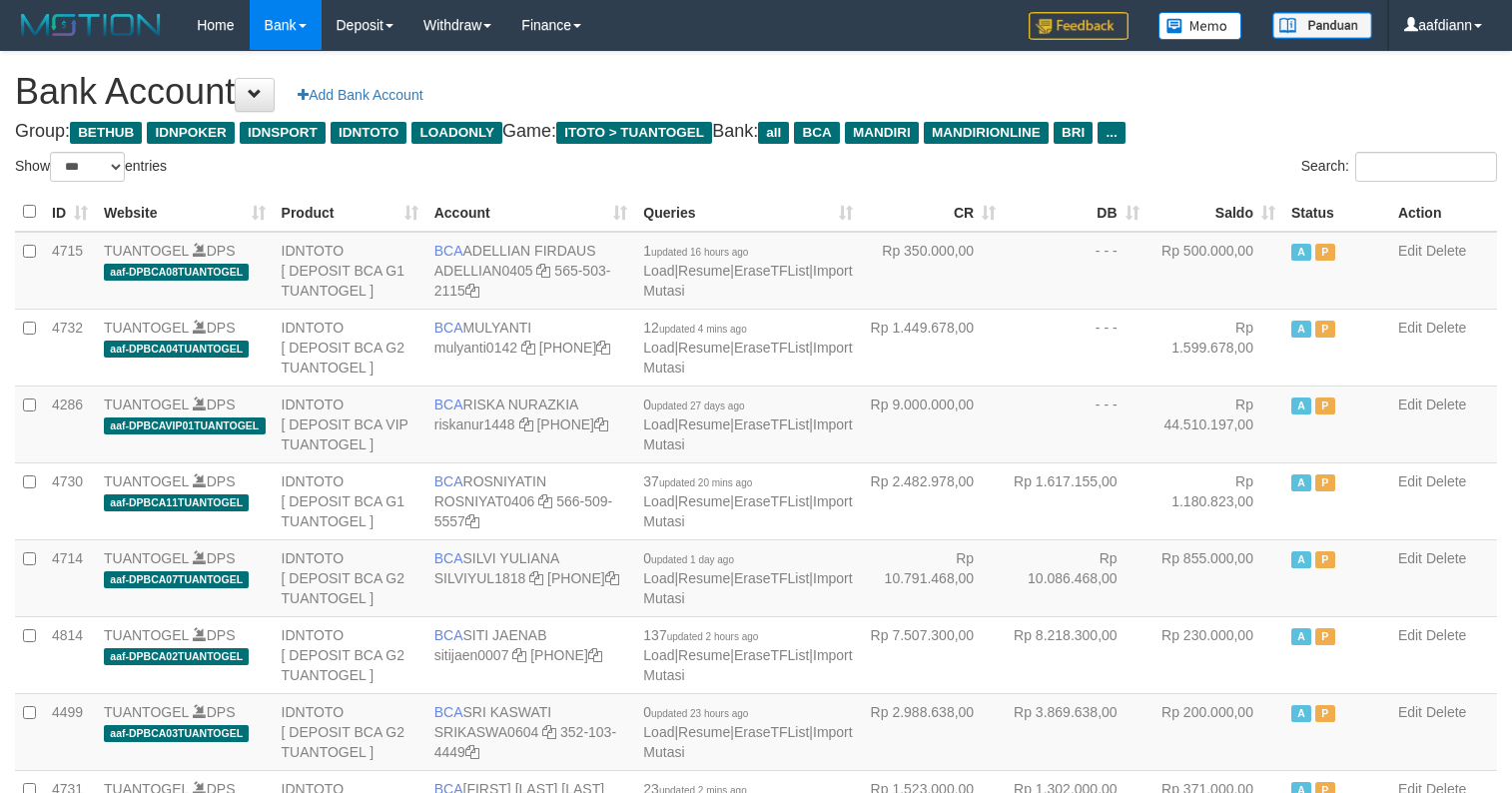 select on "***" 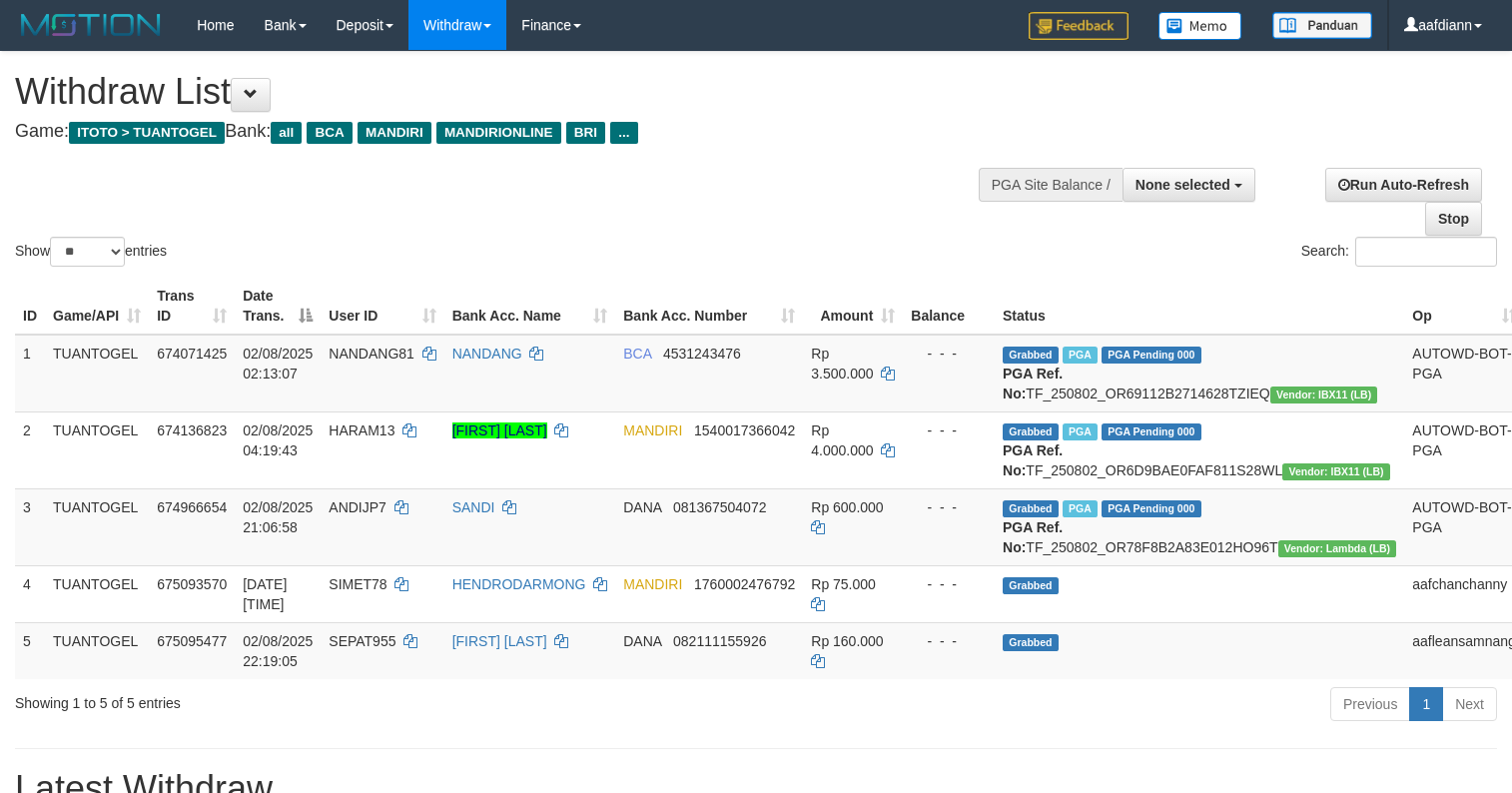 select 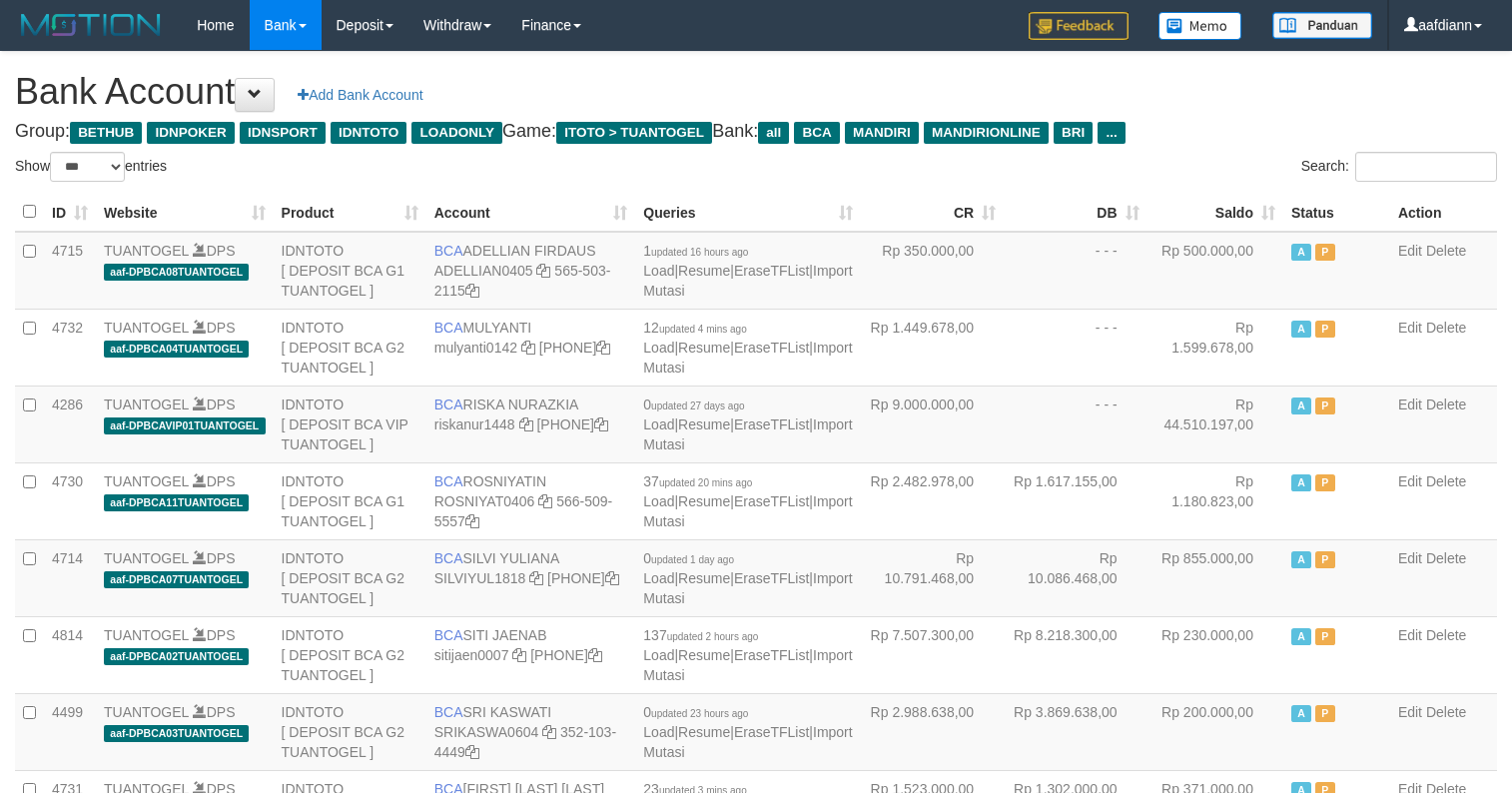 select on "***" 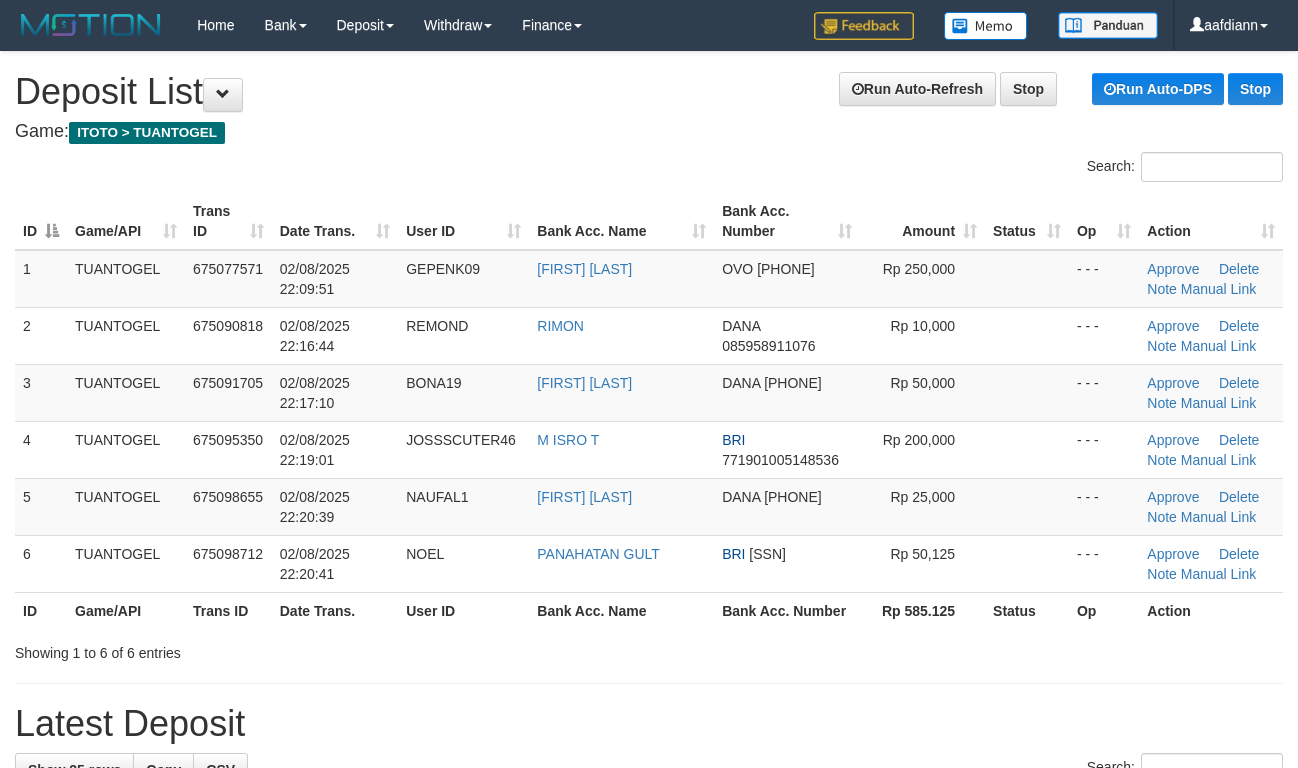 scroll, scrollTop: 0, scrollLeft: 0, axis: both 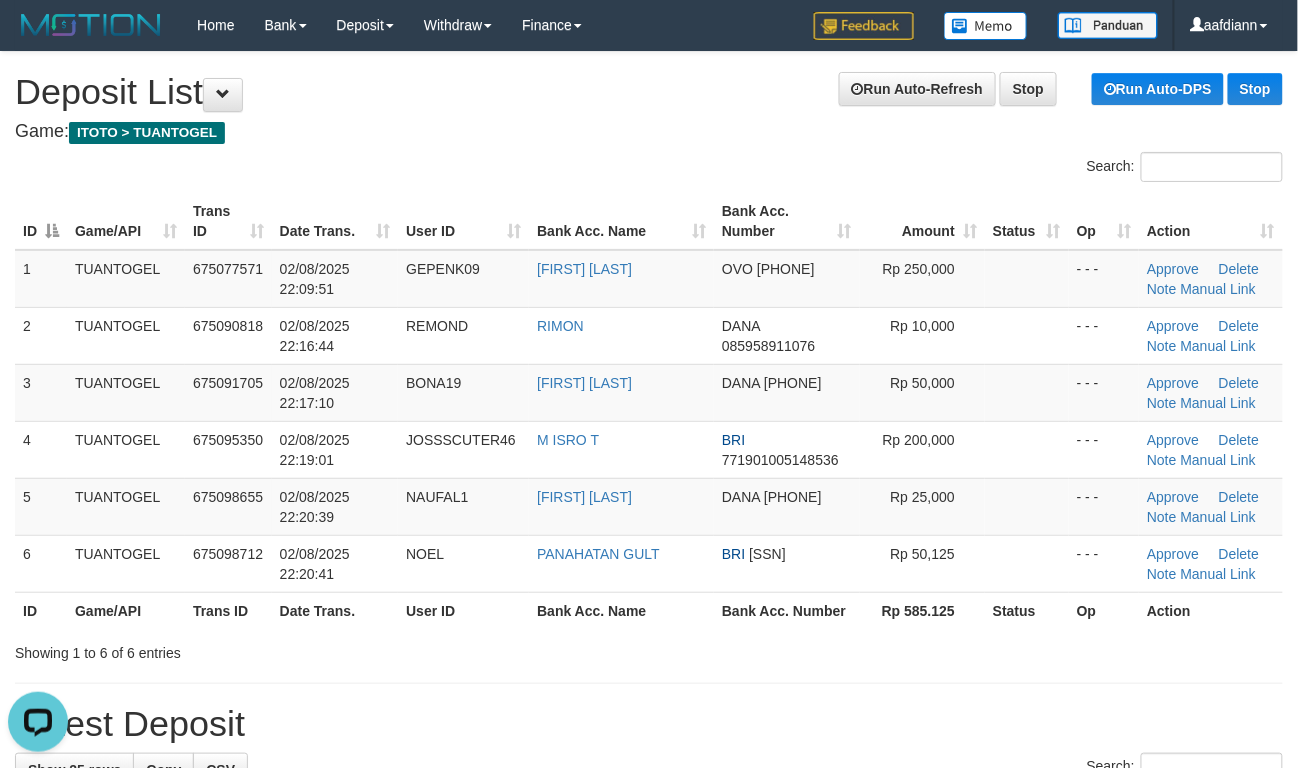drag, startPoint x: 533, startPoint y: 154, endPoint x: 469, endPoint y: 166, distance: 65.11528 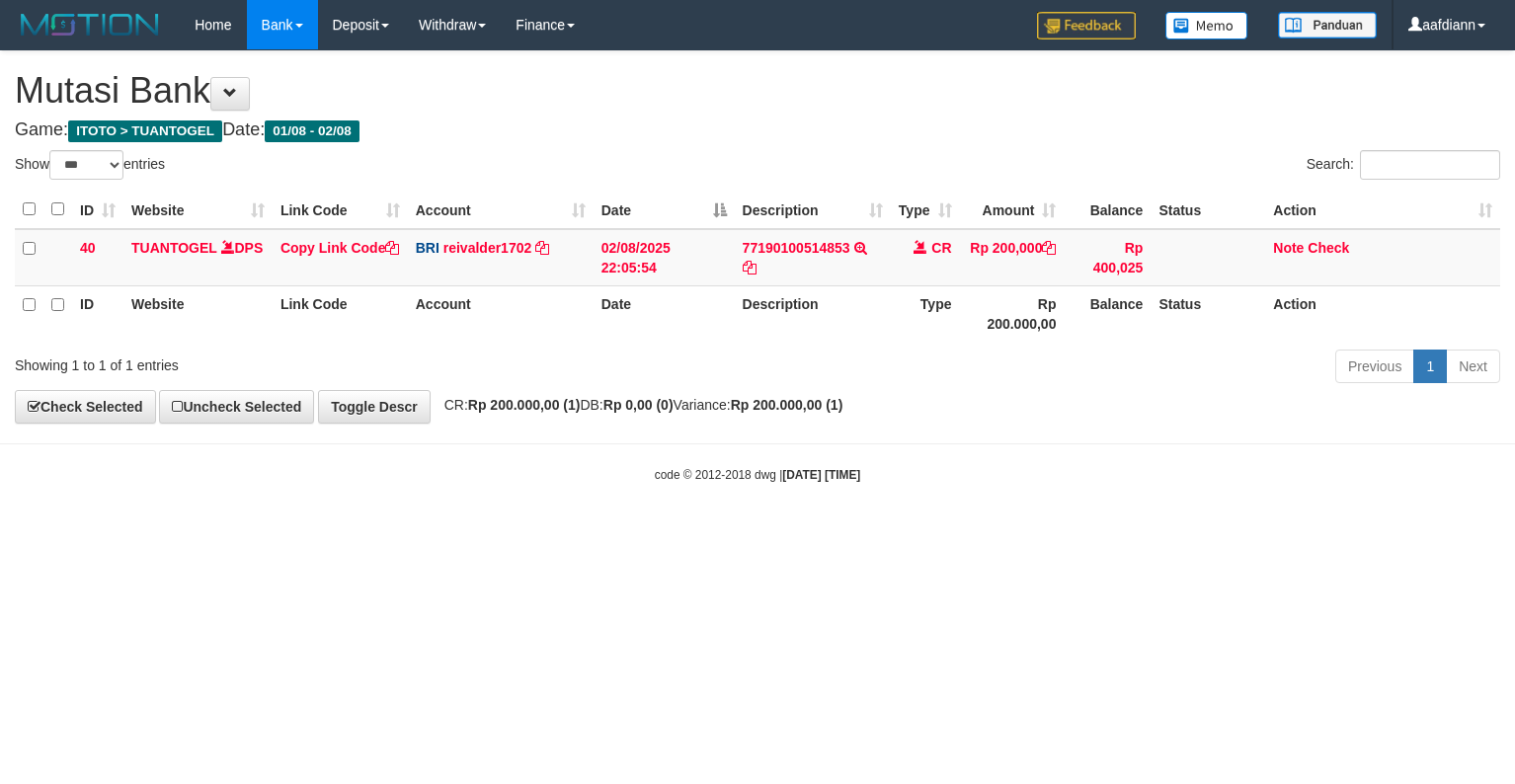 select on "***" 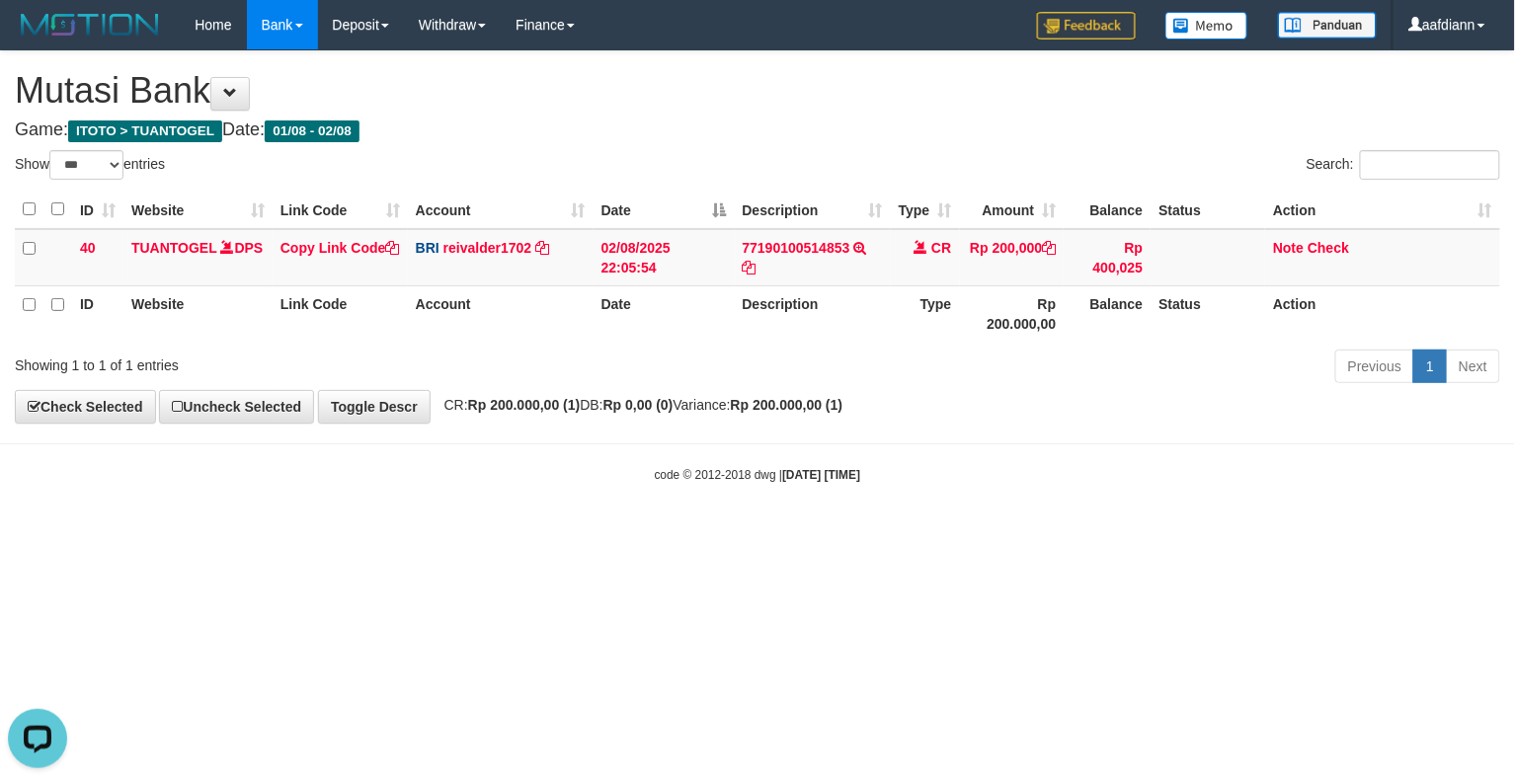 scroll, scrollTop: 0, scrollLeft: 0, axis: both 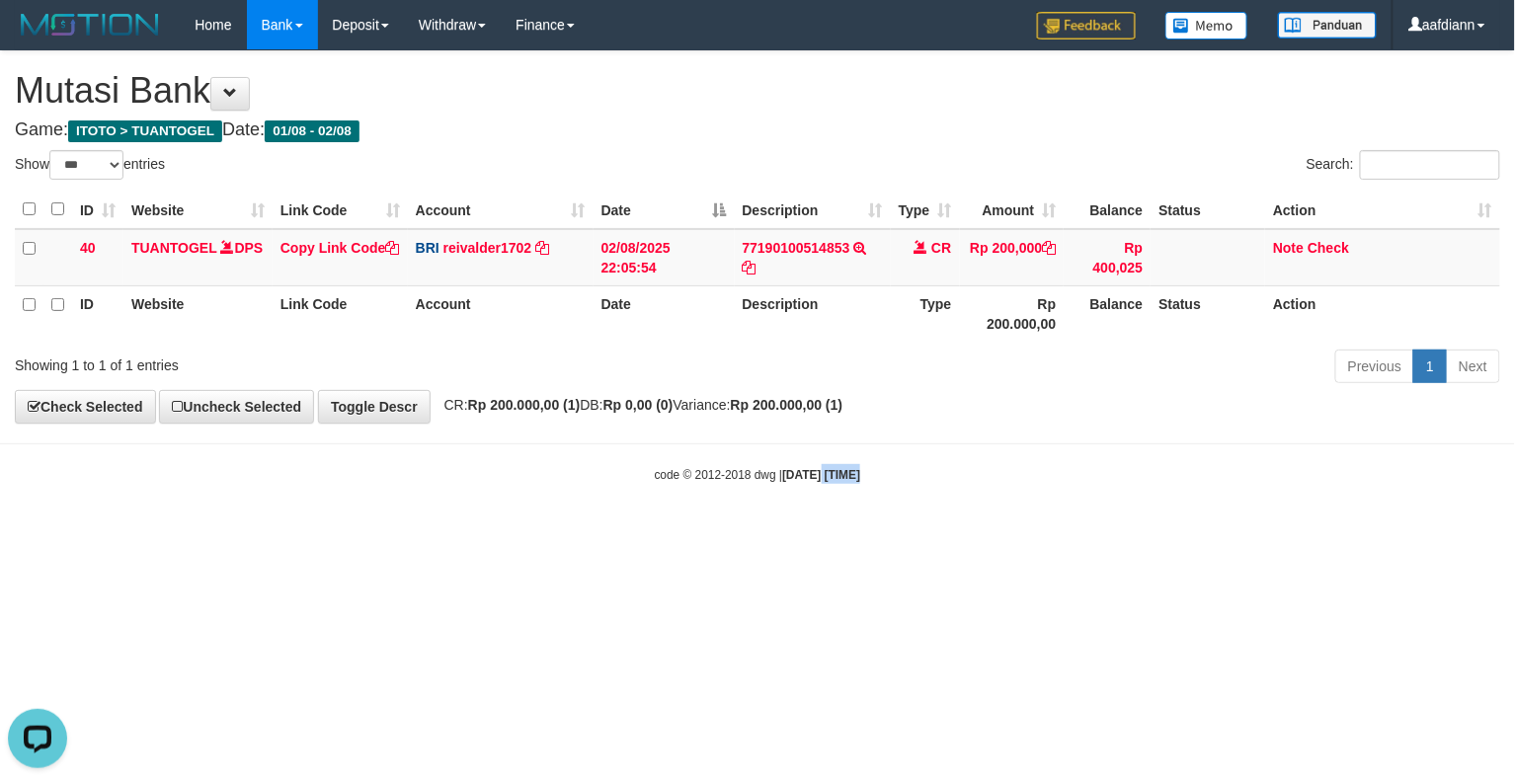 drag, startPoint x: 842, startPoint y: 605, endPoint x: 518, endPoint y: 325, distance: 428.22424 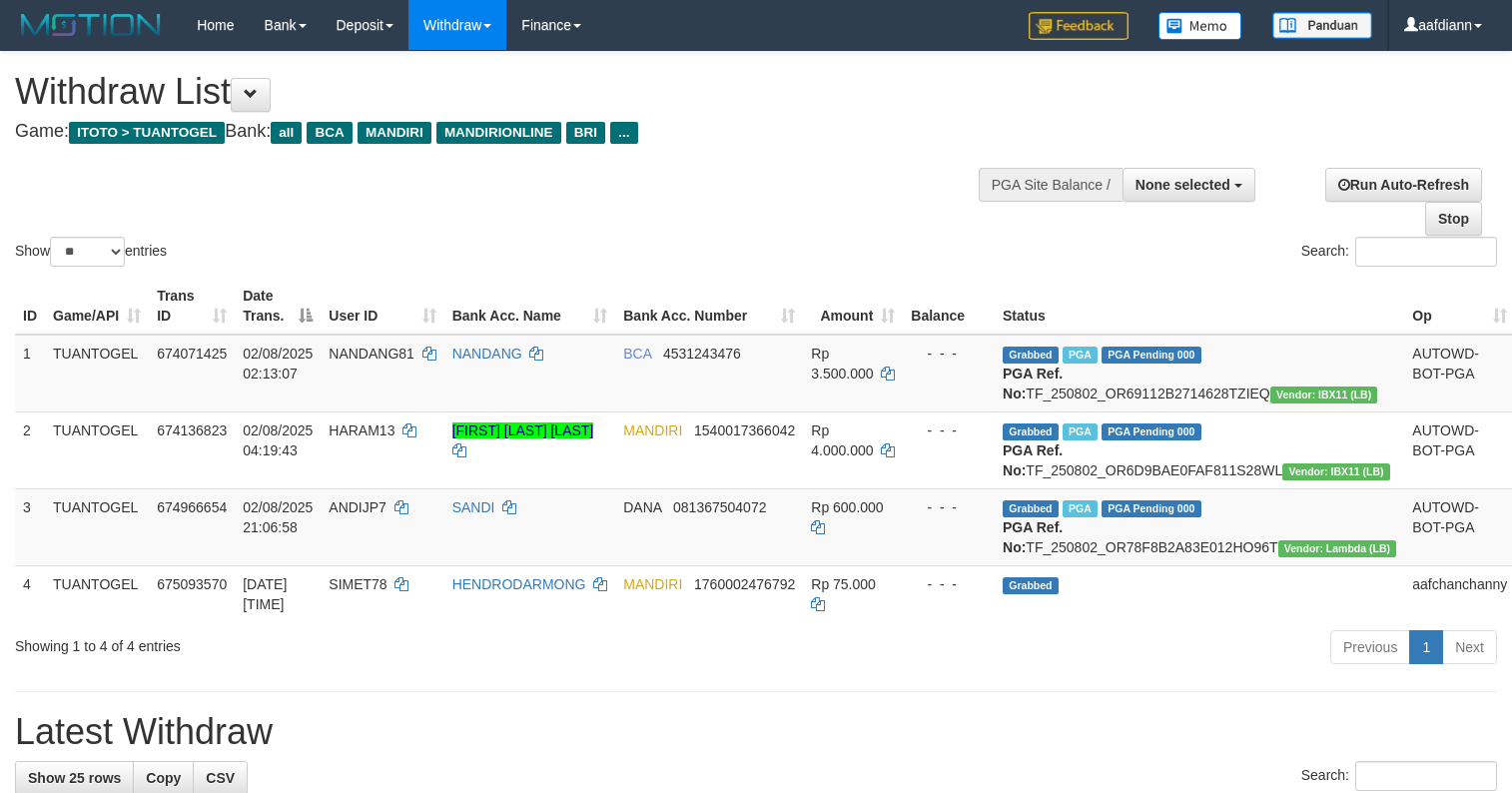 select 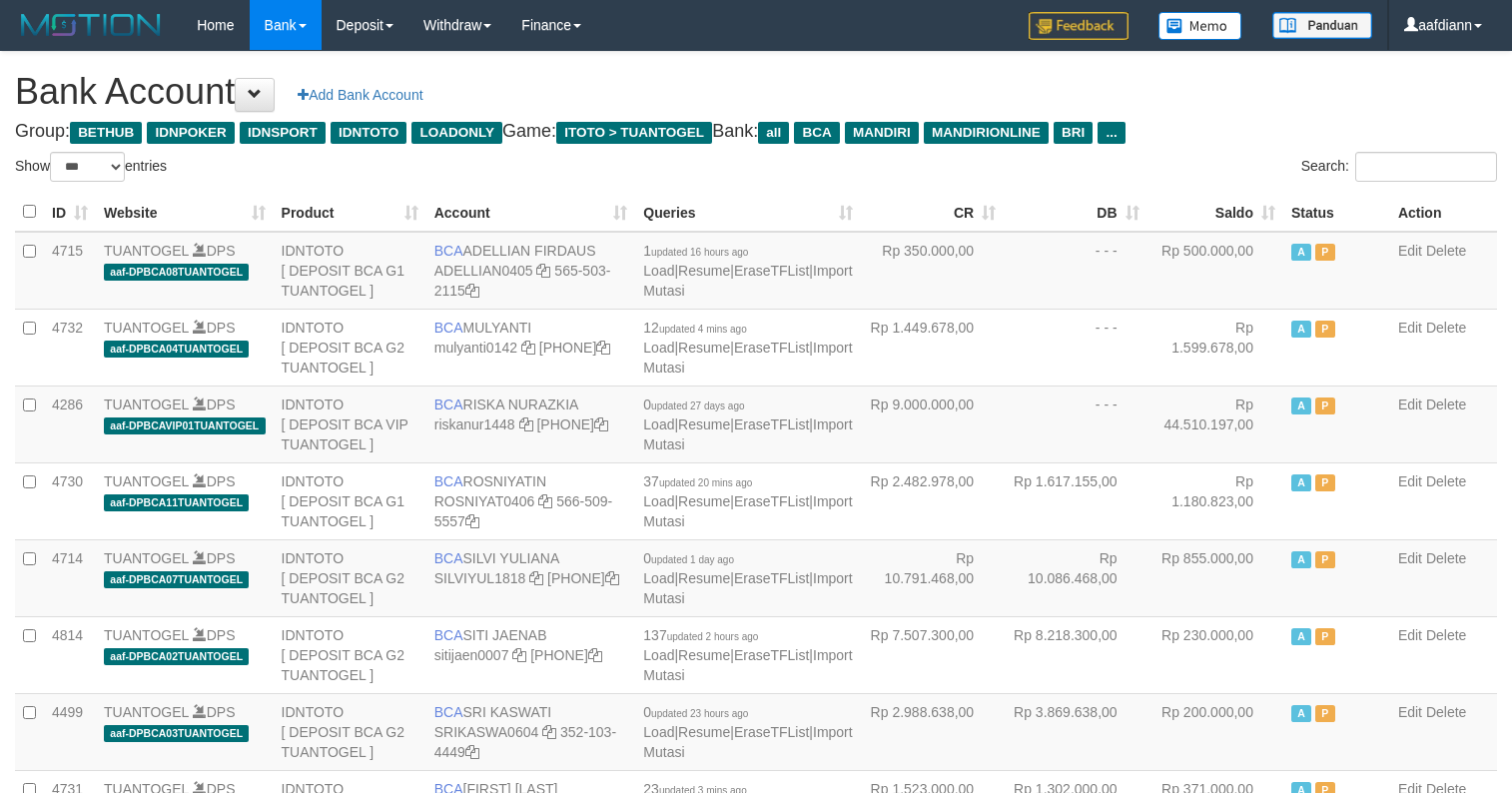 select on "***" 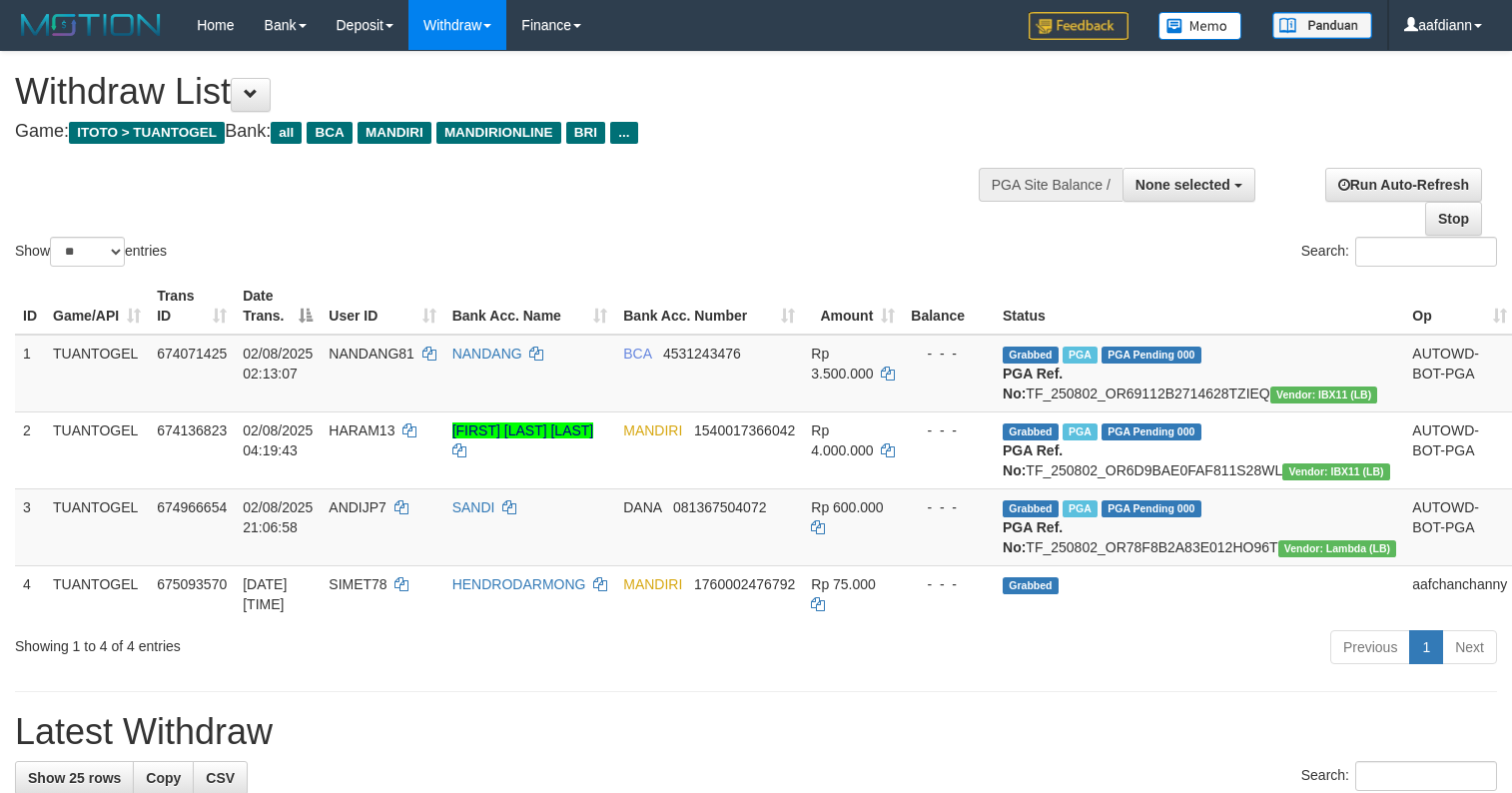 select 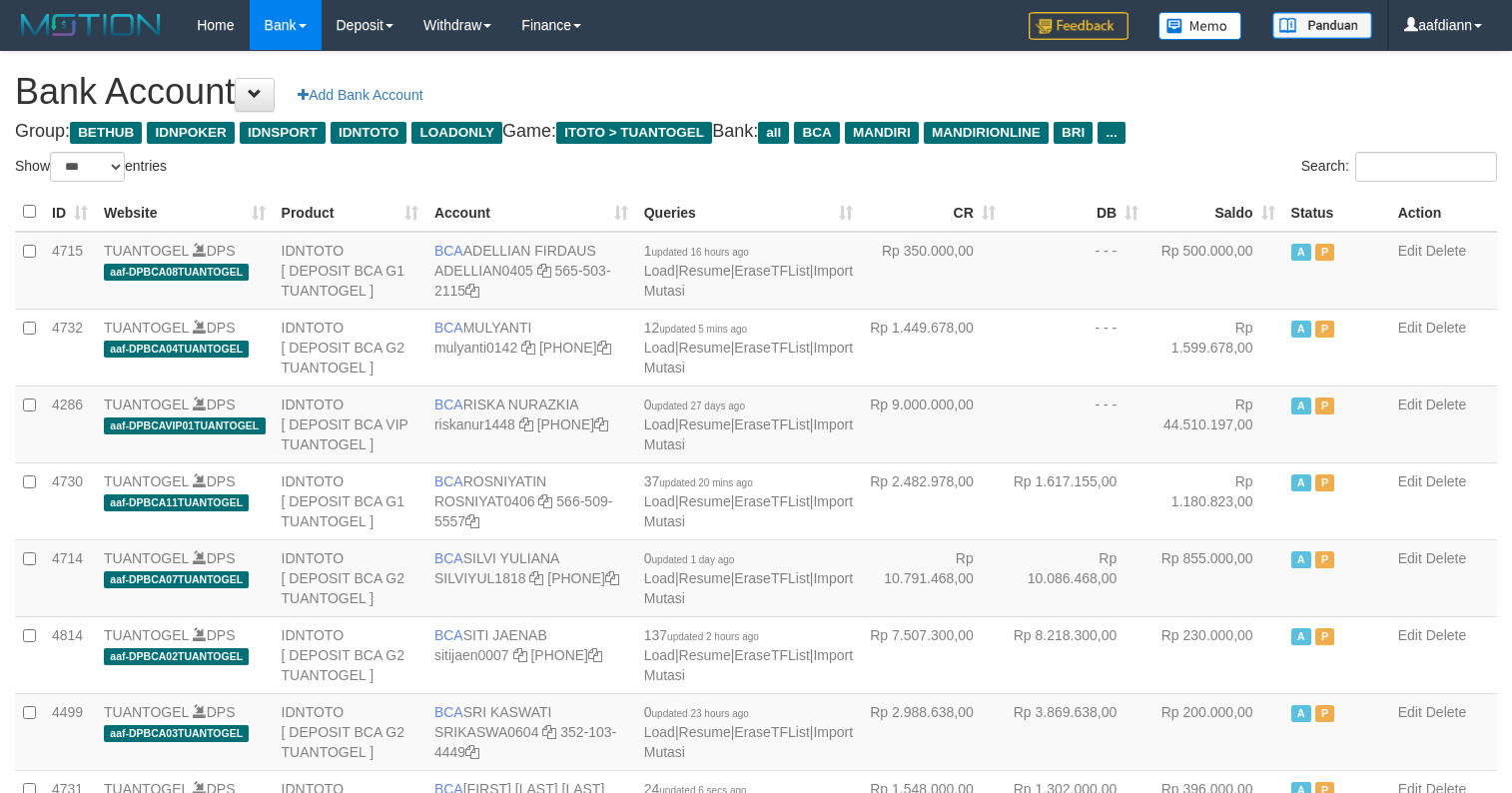 select on "***" 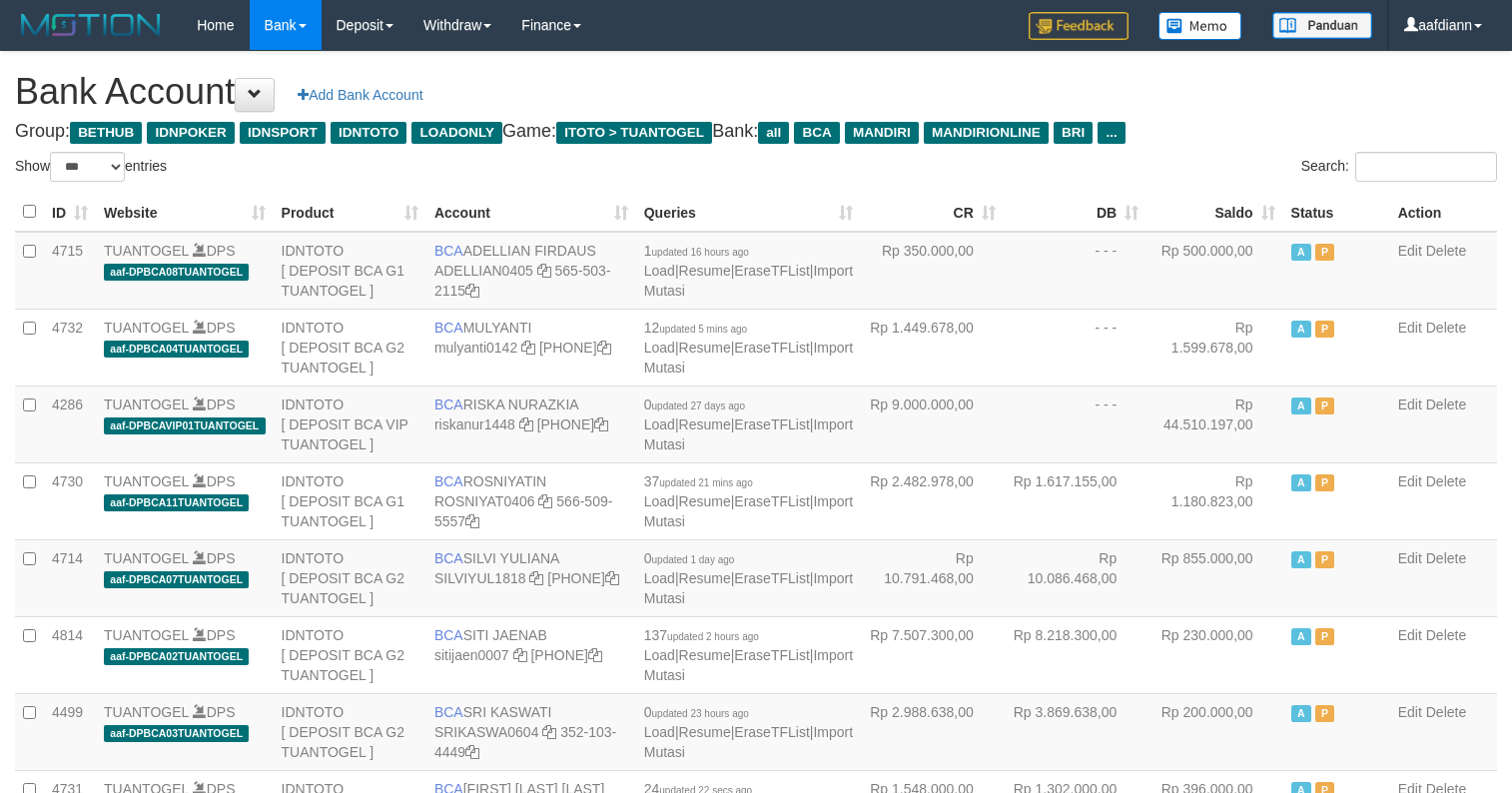 select on "***" 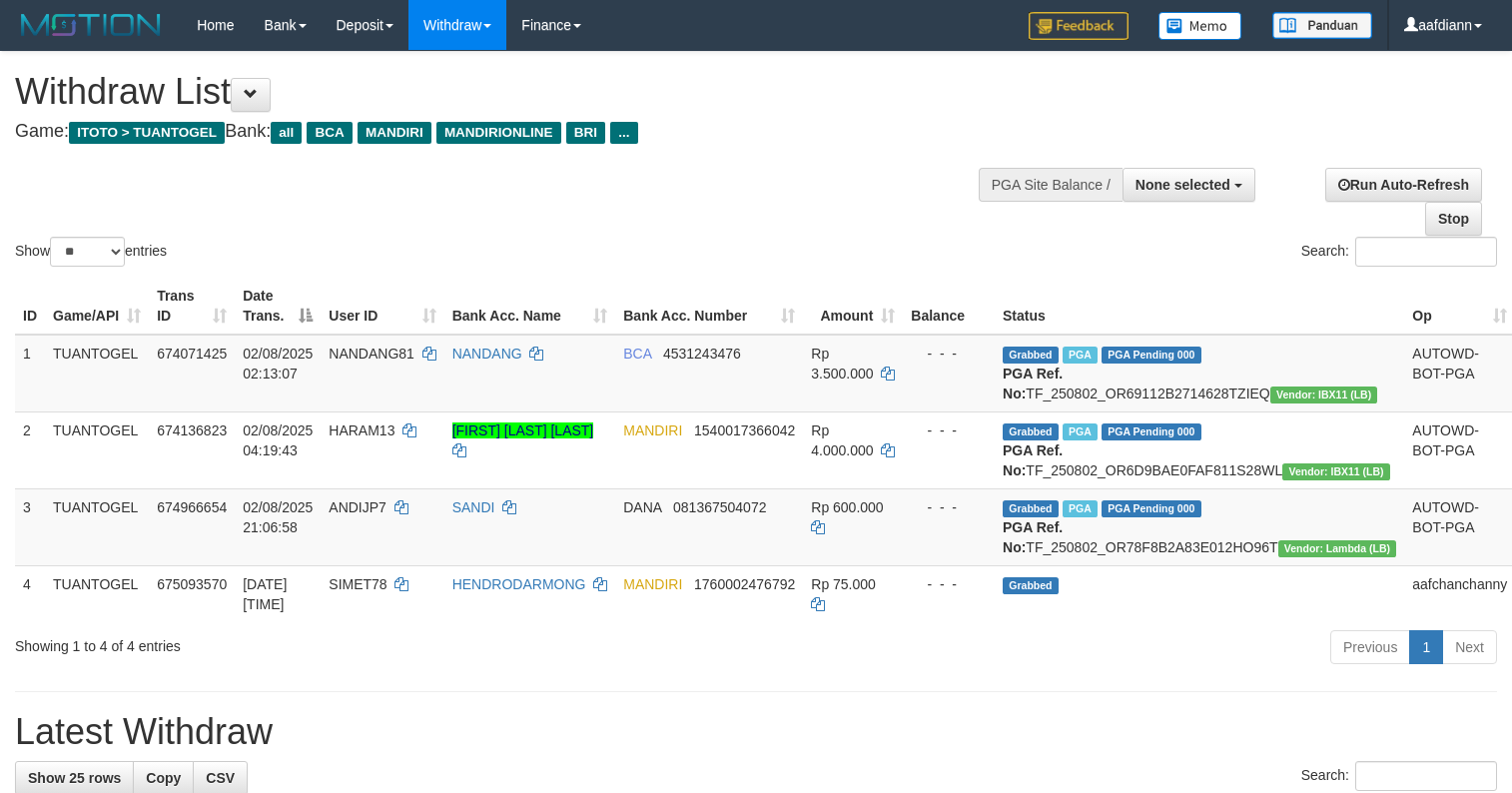 select 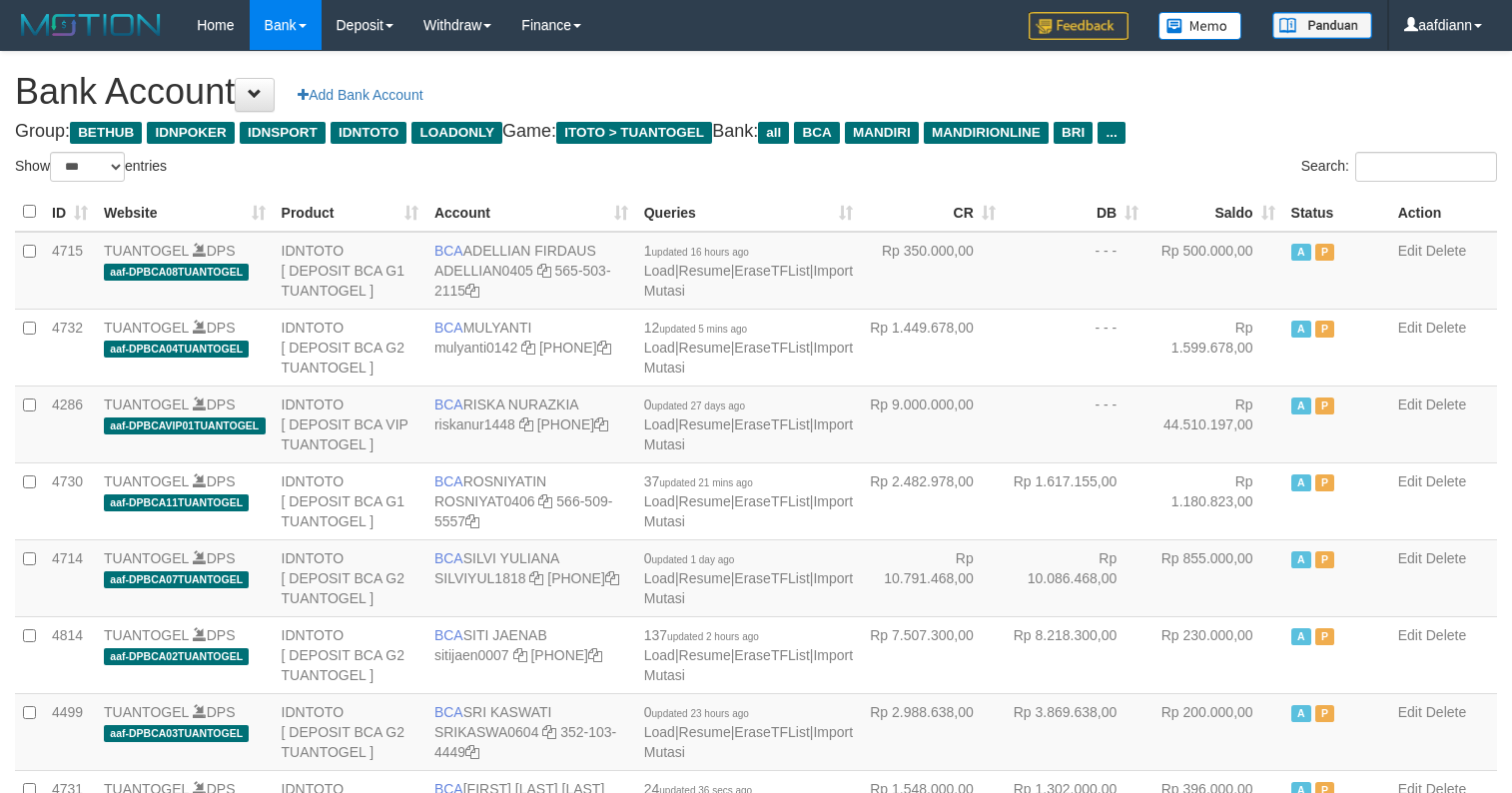 select on "***" 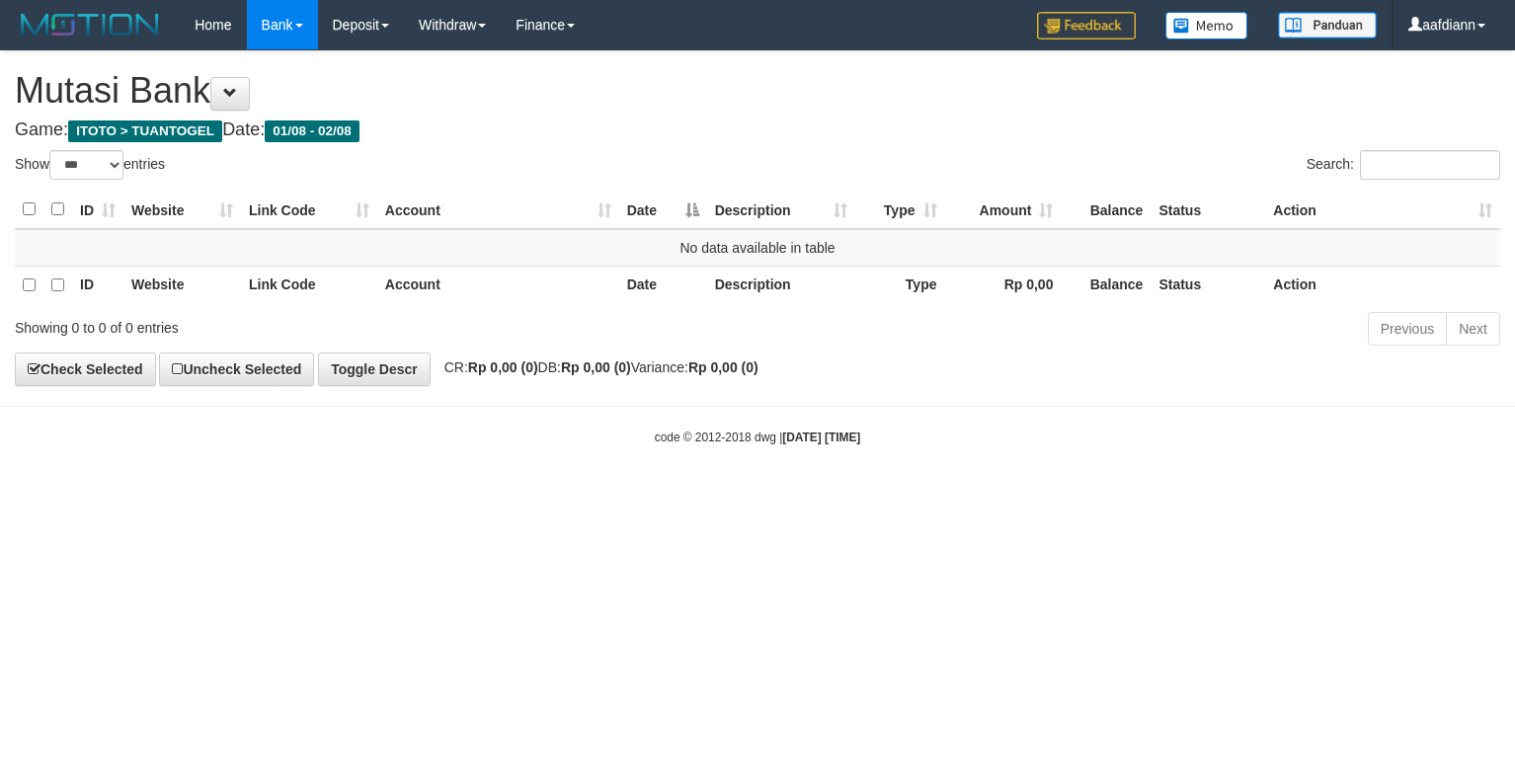 select on "***" 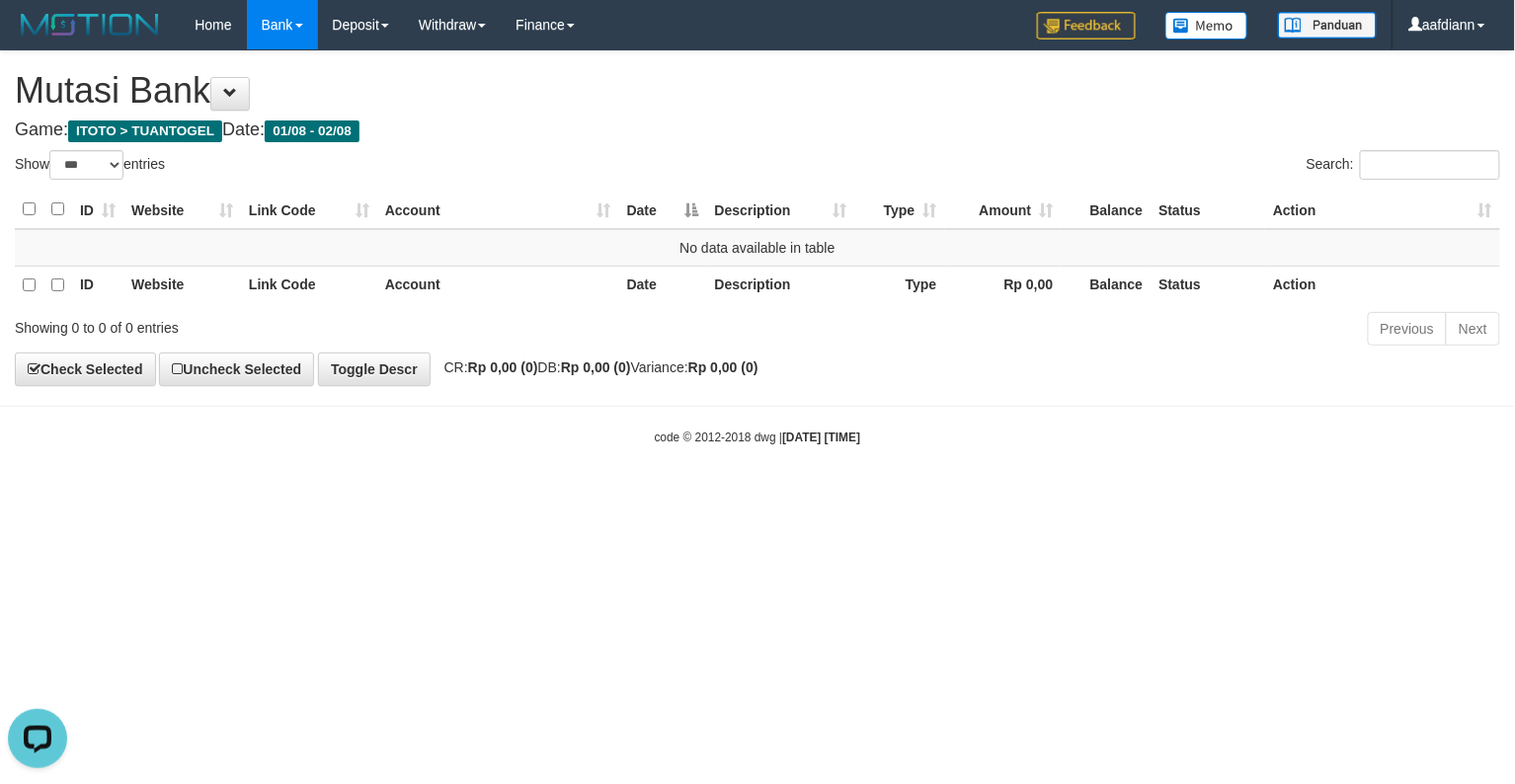 scroll, scrollTop: 0, scrollLeft: 0, axis: both 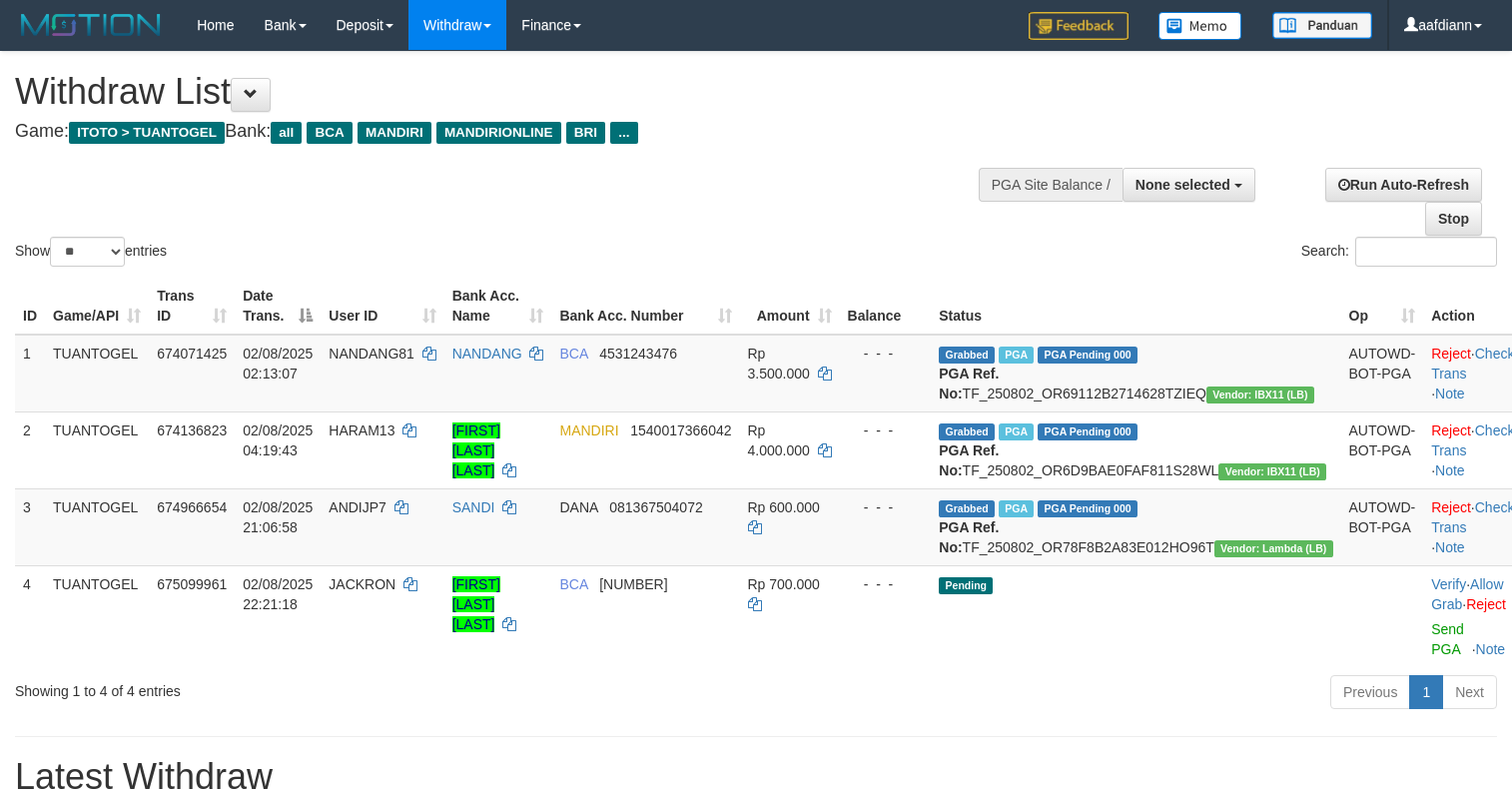 select 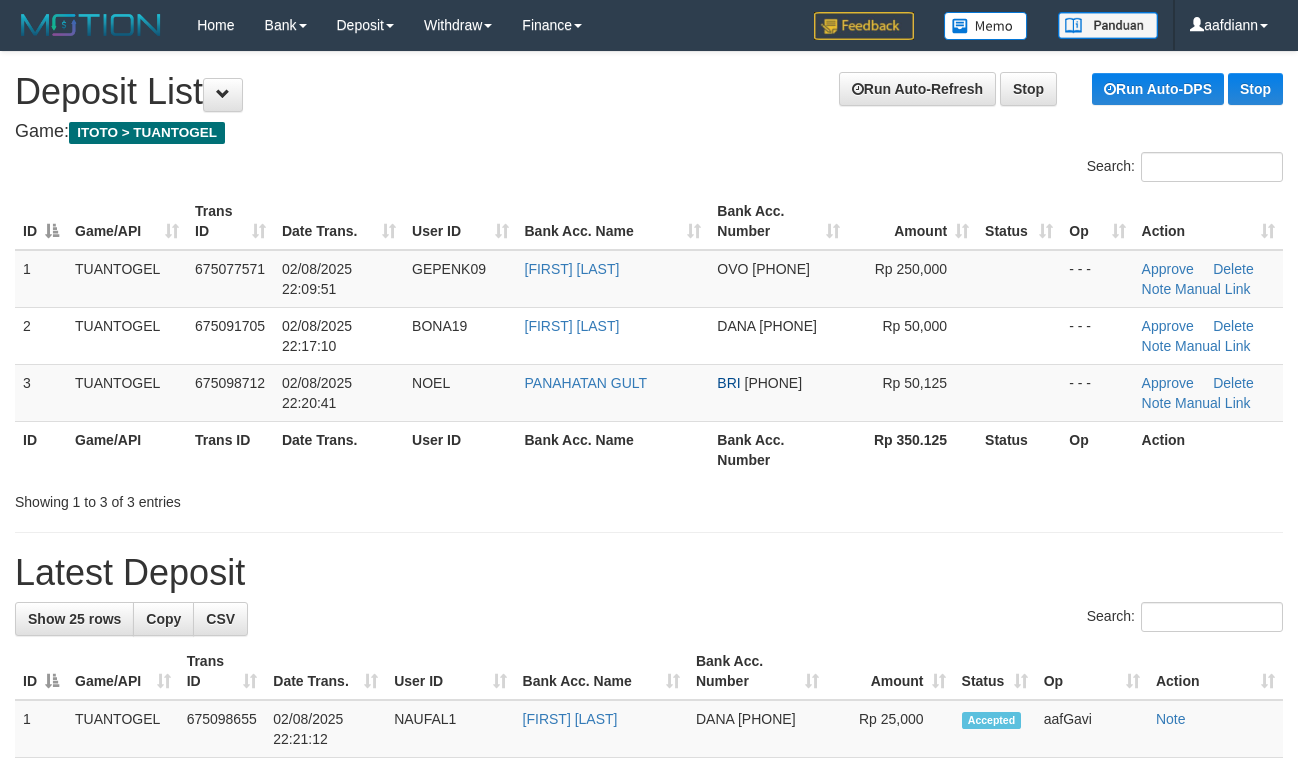scroll, scrollTop: 0, scrollLeft: 0, axis: both 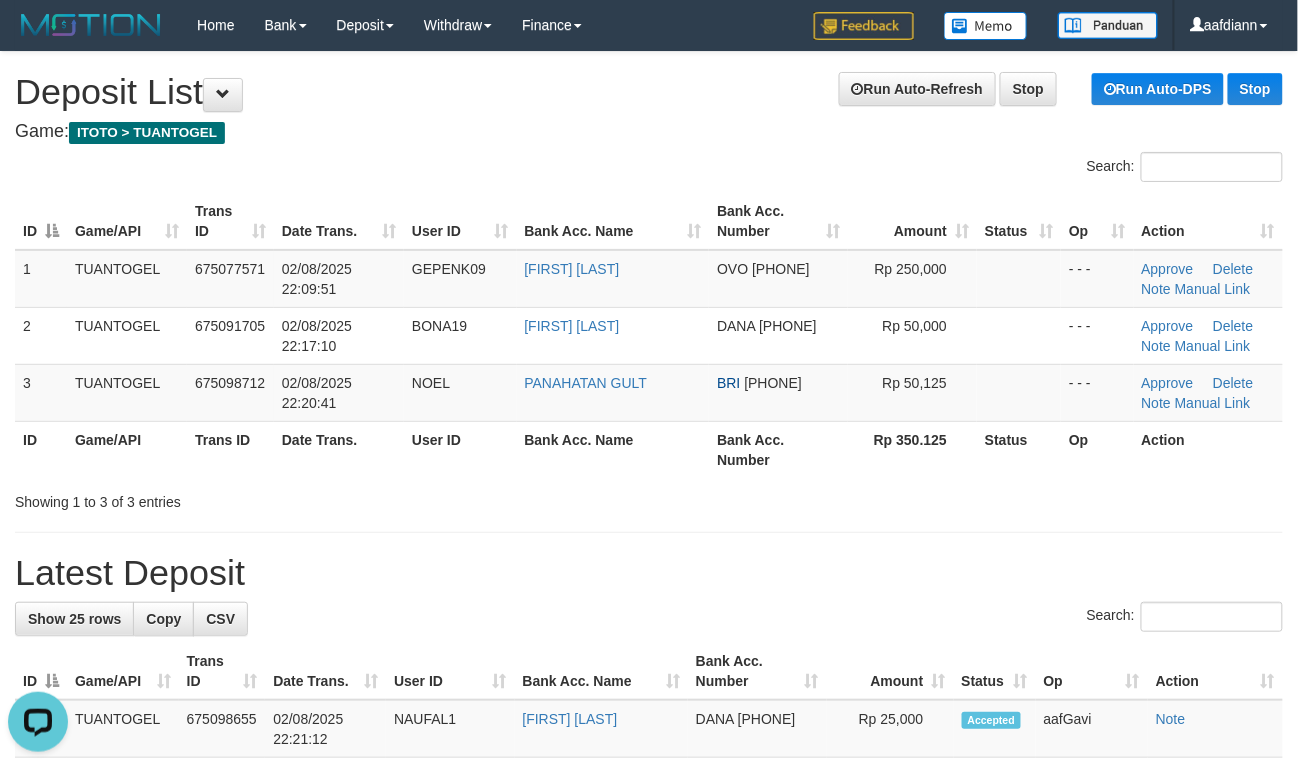 click on "Search:" at bounding box center [649, 619] 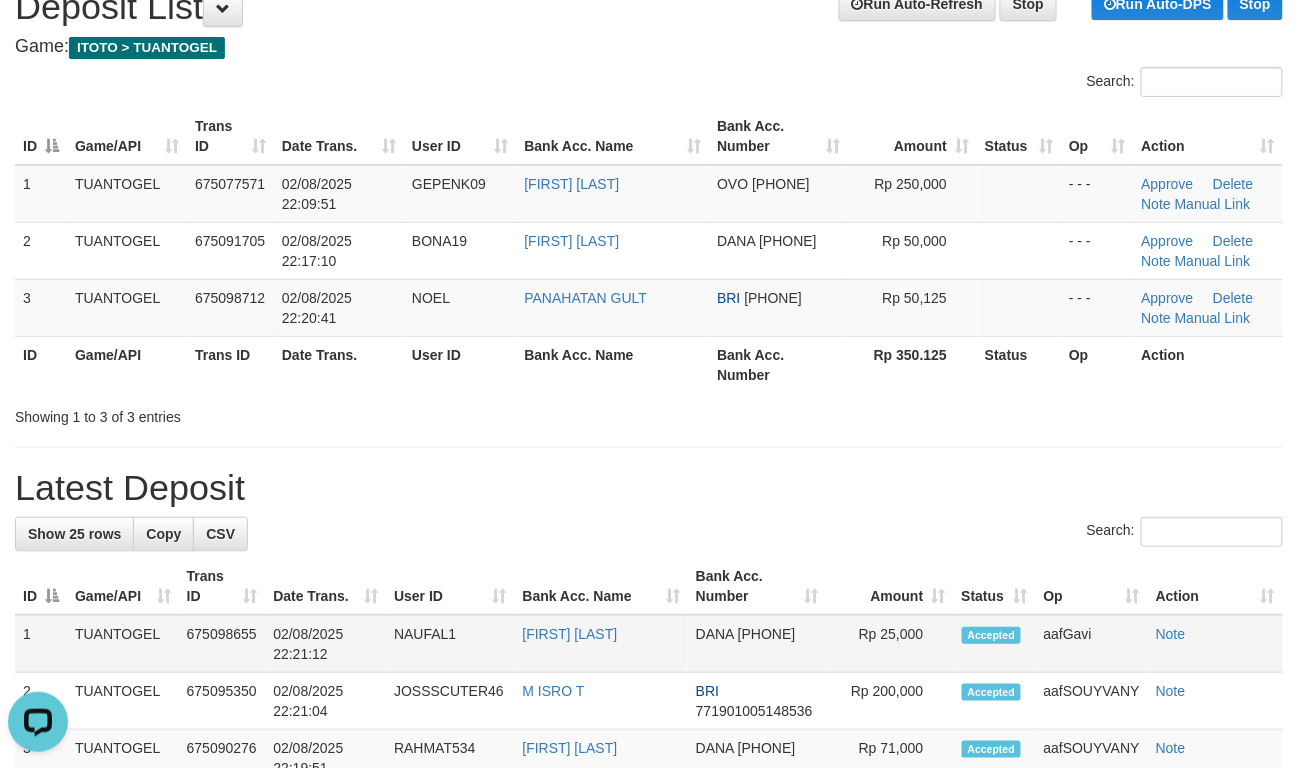scroll, scrollTop: 133, scrollLeft: 0, axis: vertical 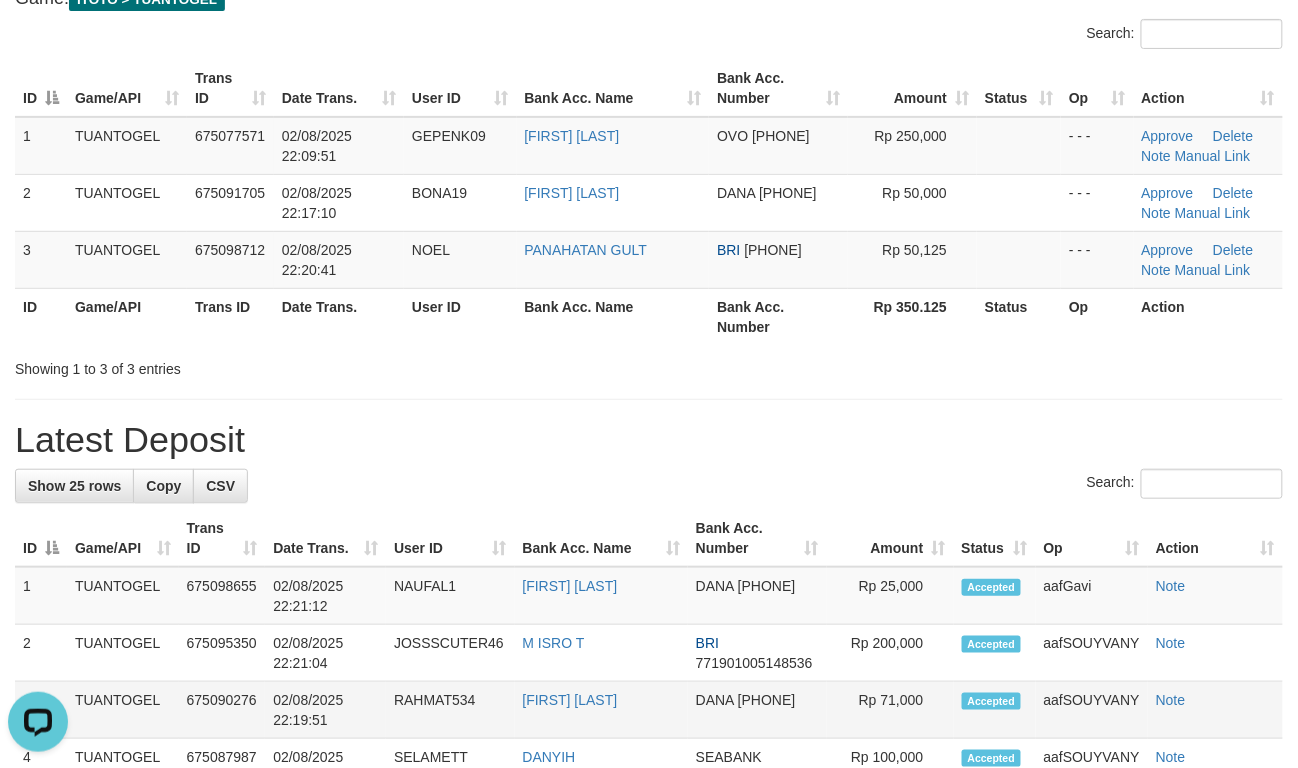 click on "RAHMAT534" at bounding box center [450, 710] 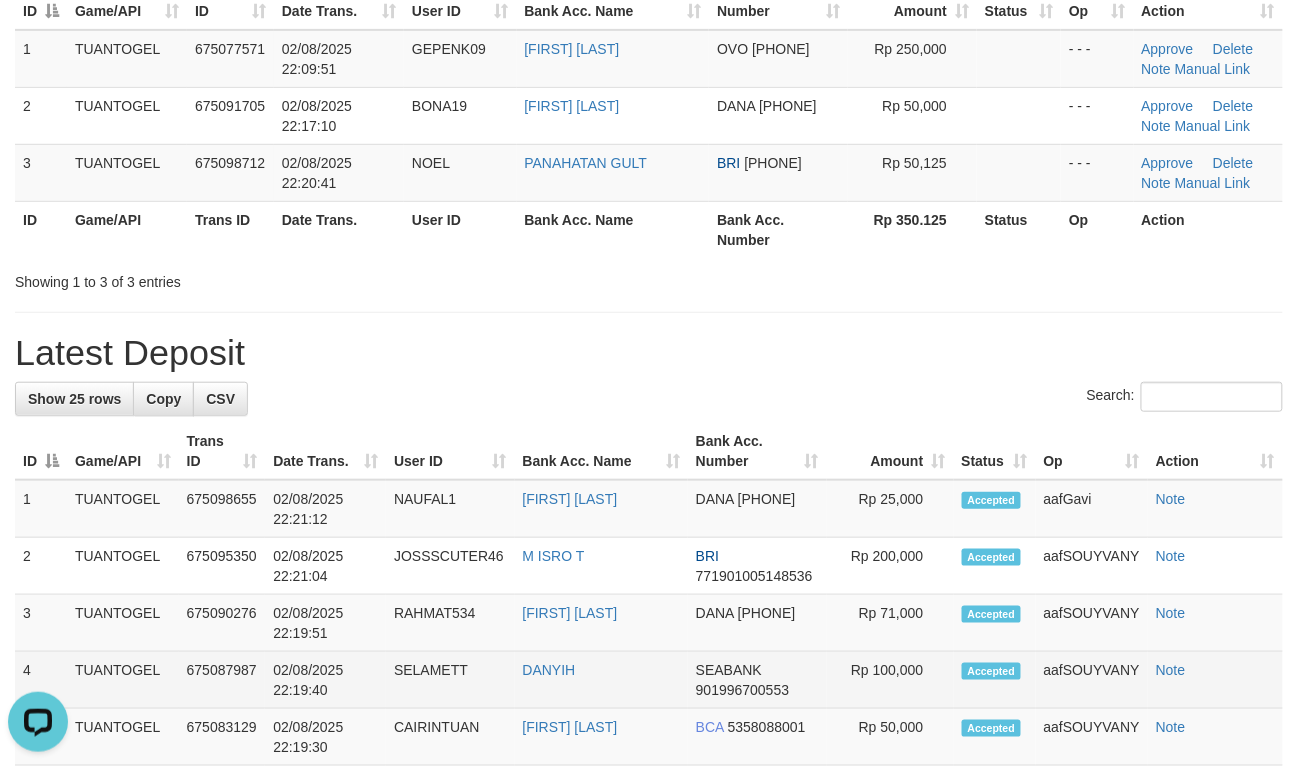 scroll, scrollTop: 266, scrollLeft: 0, axis: vertical 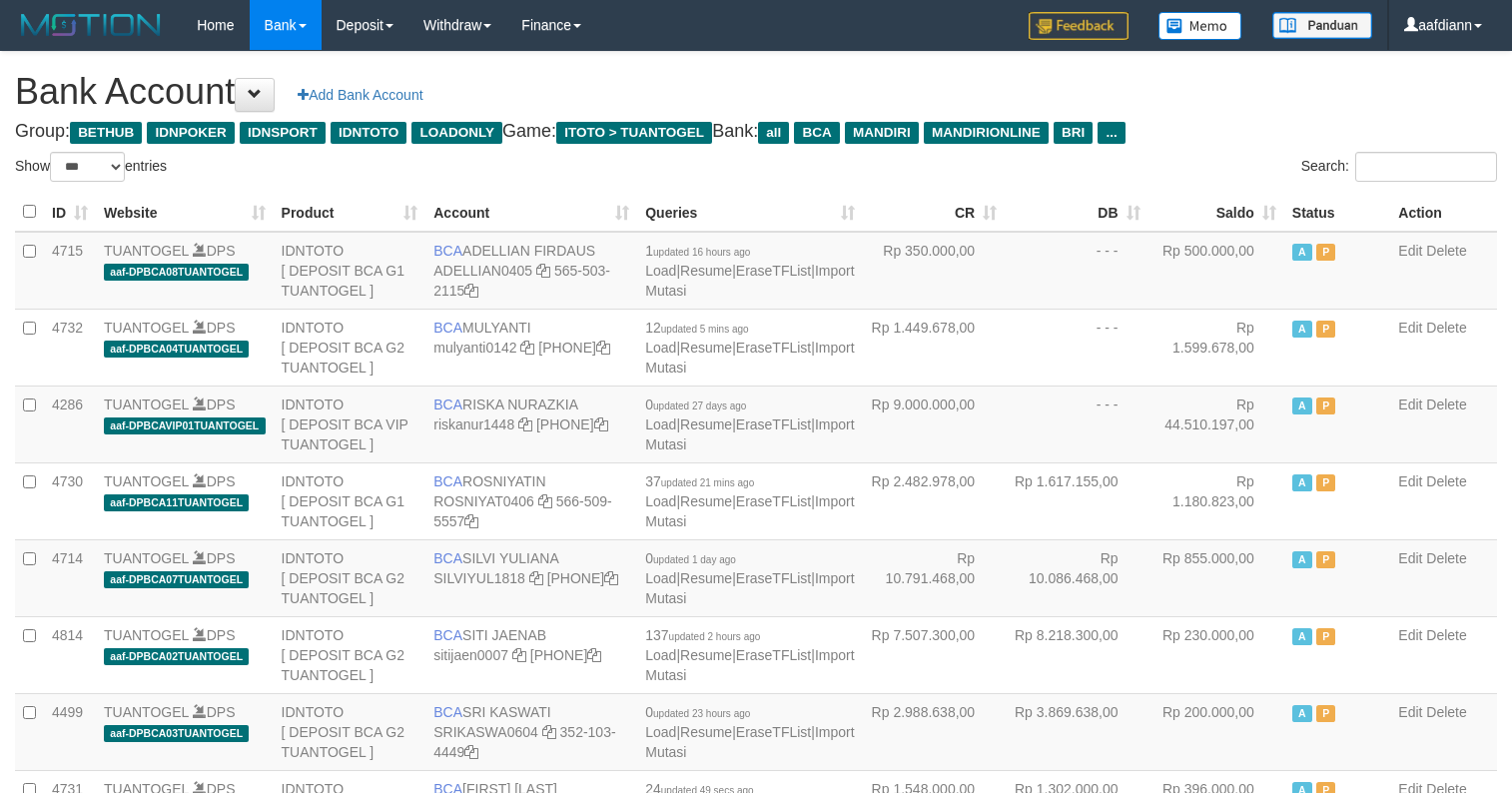 select on "***" 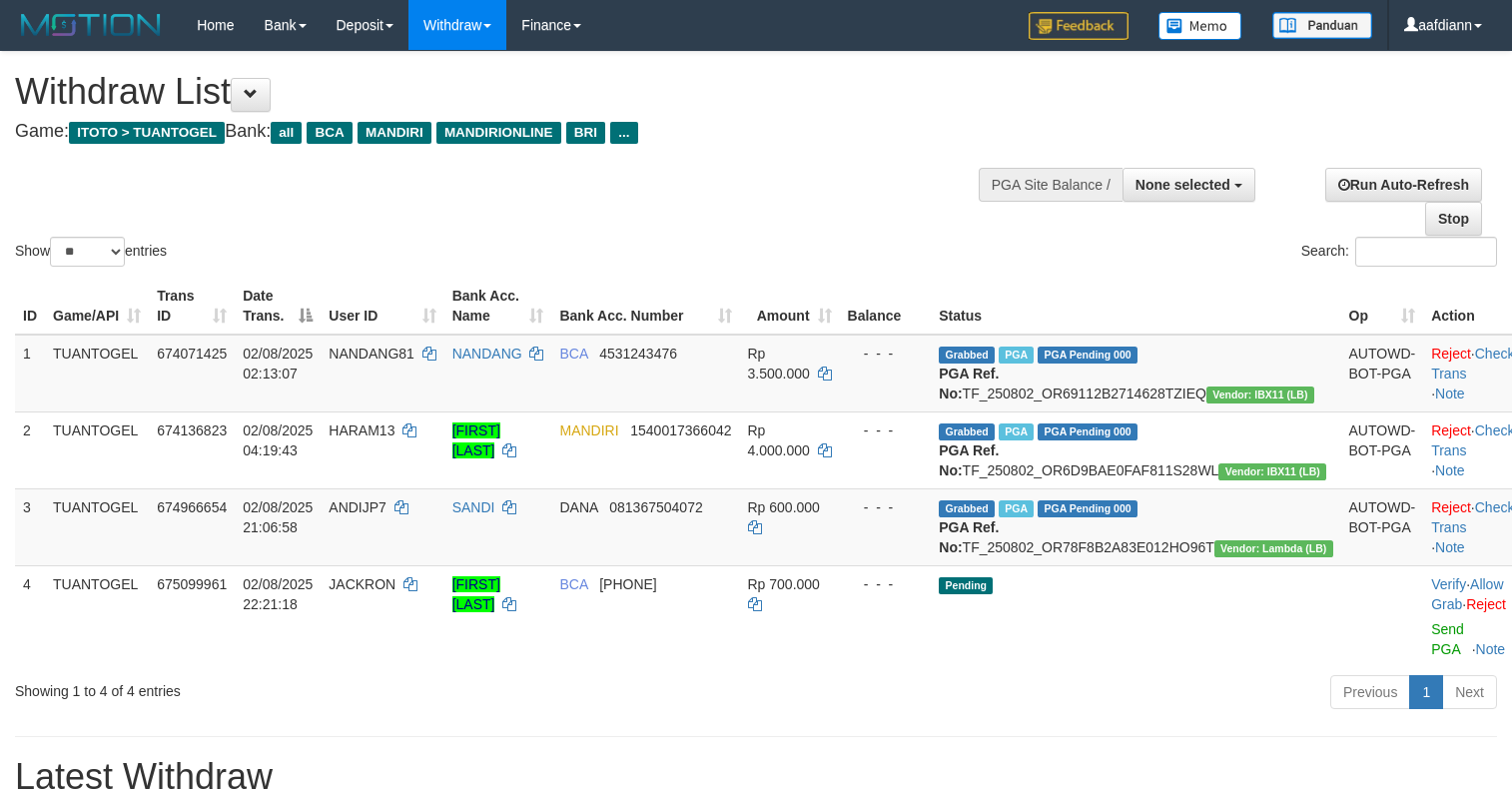 select 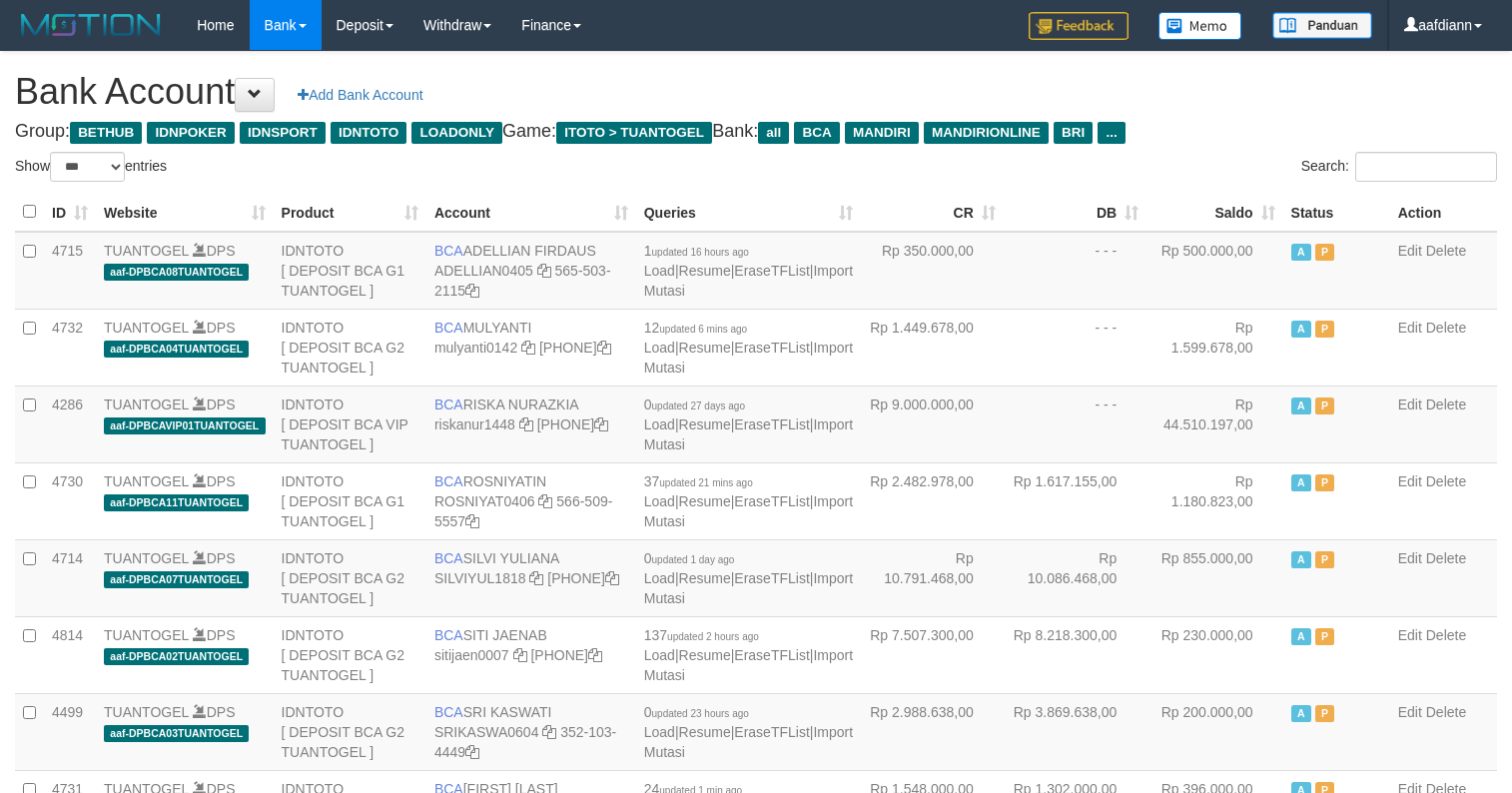 select on "***" 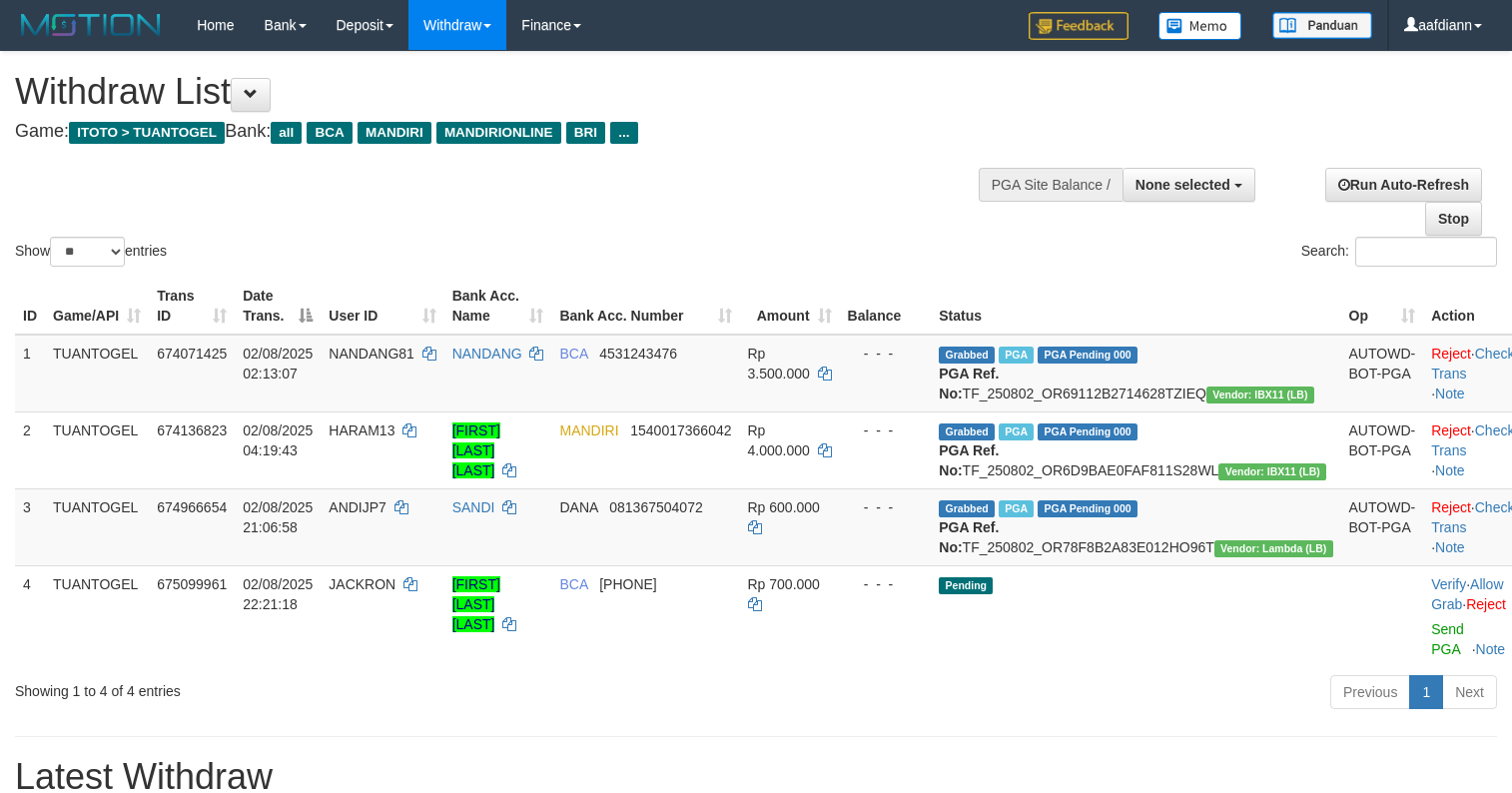 select 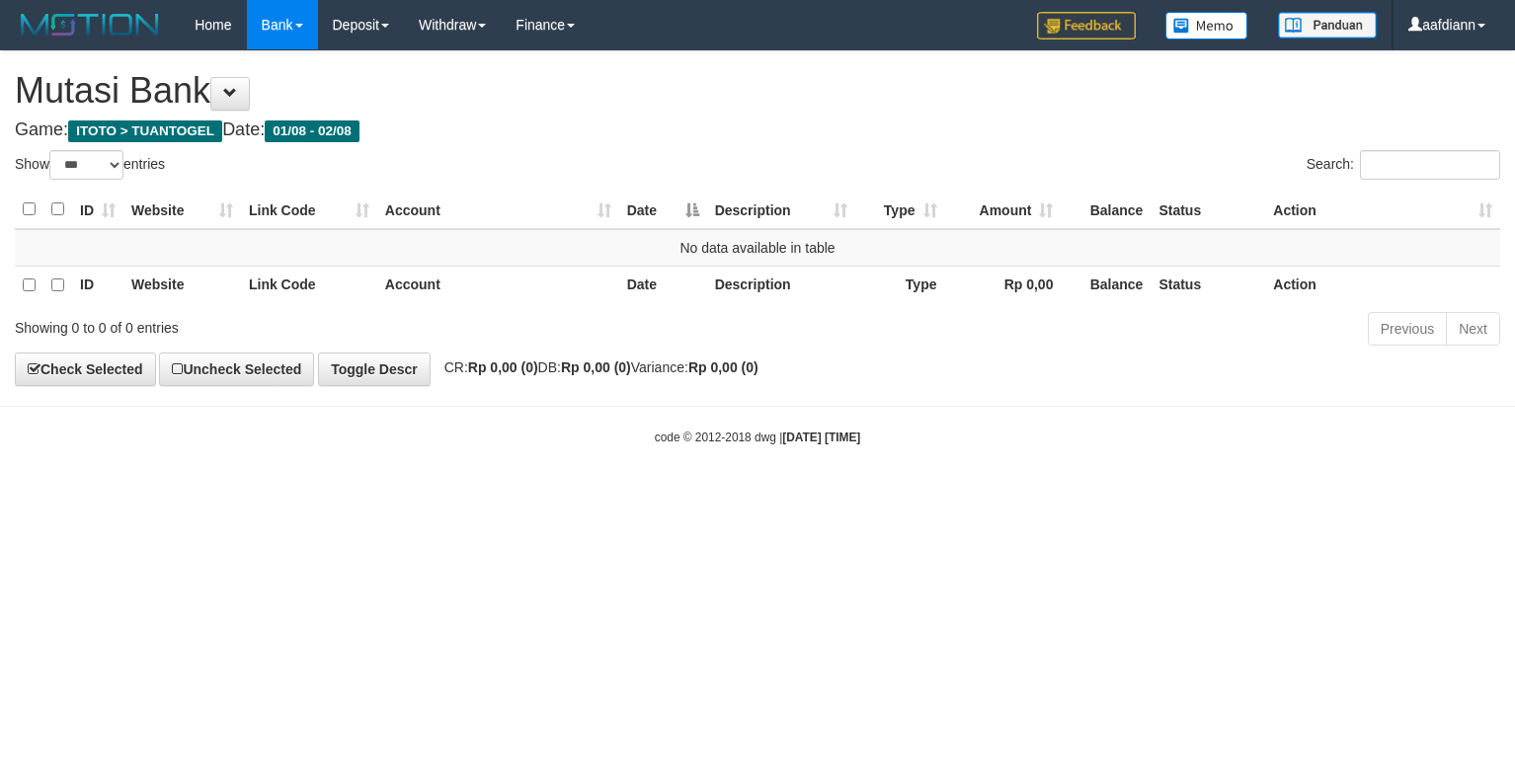 select on "***" 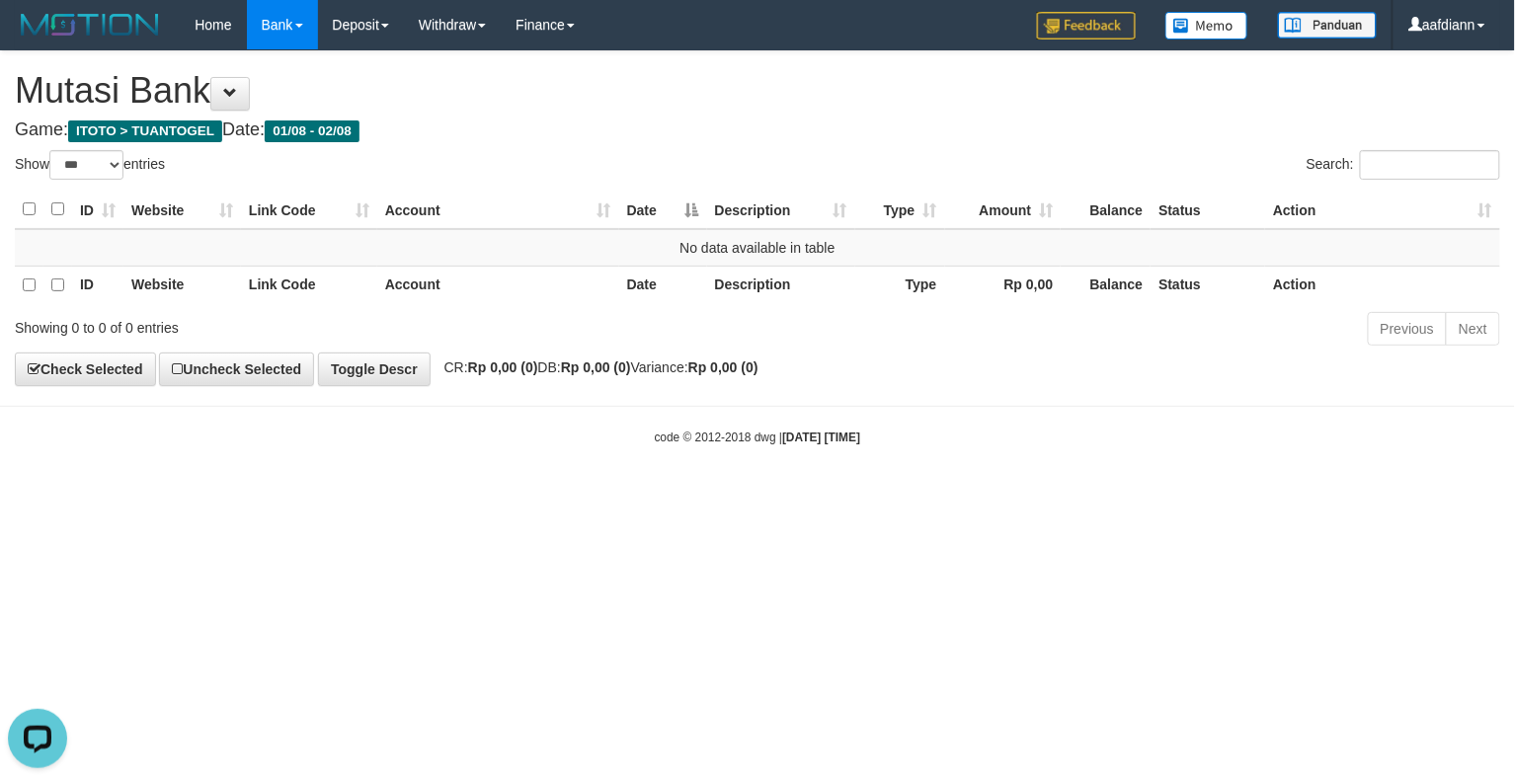 scroll, scrollTop: 0, scrollLeft: 0, axis: both 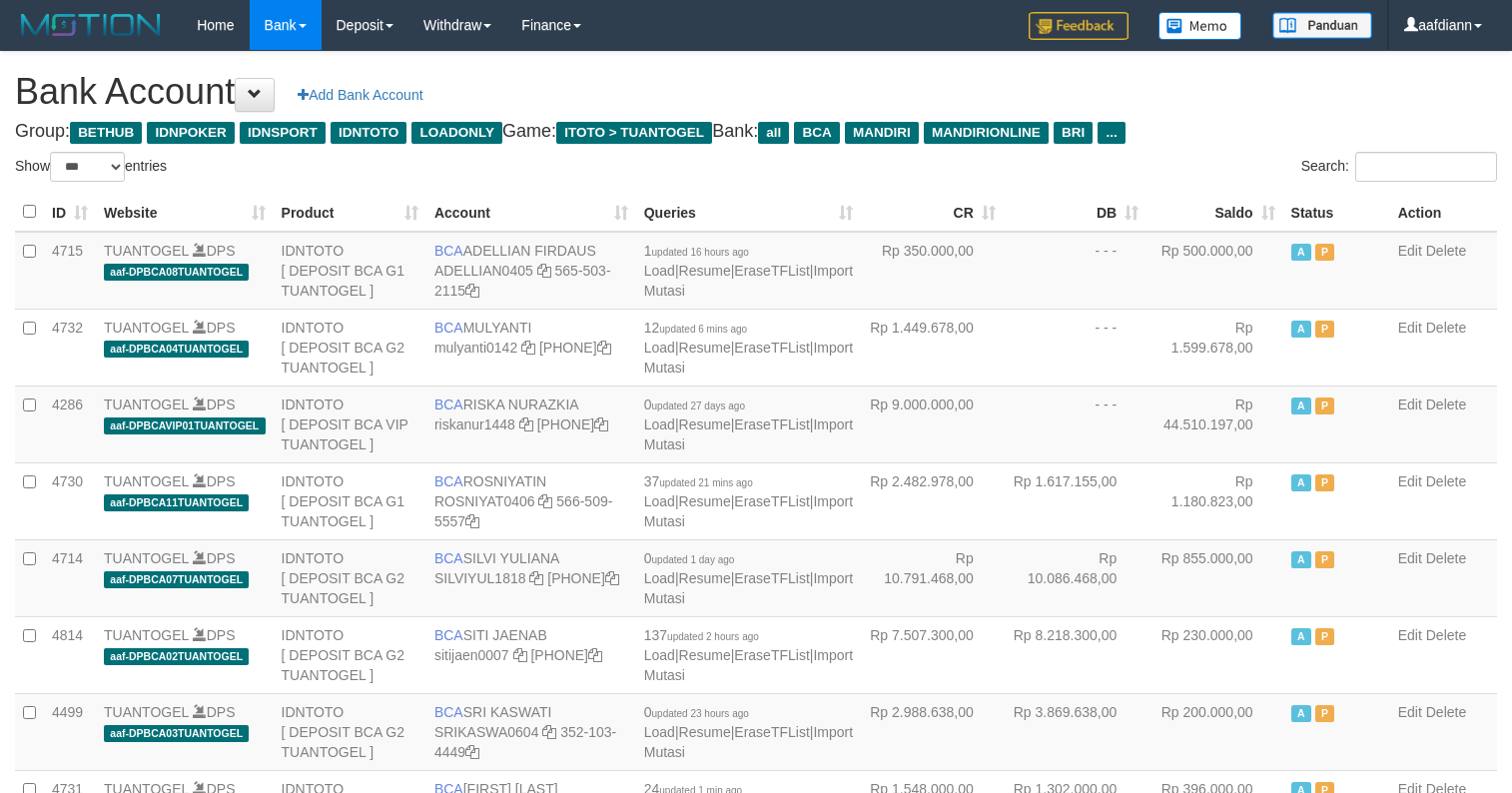 select on "***" 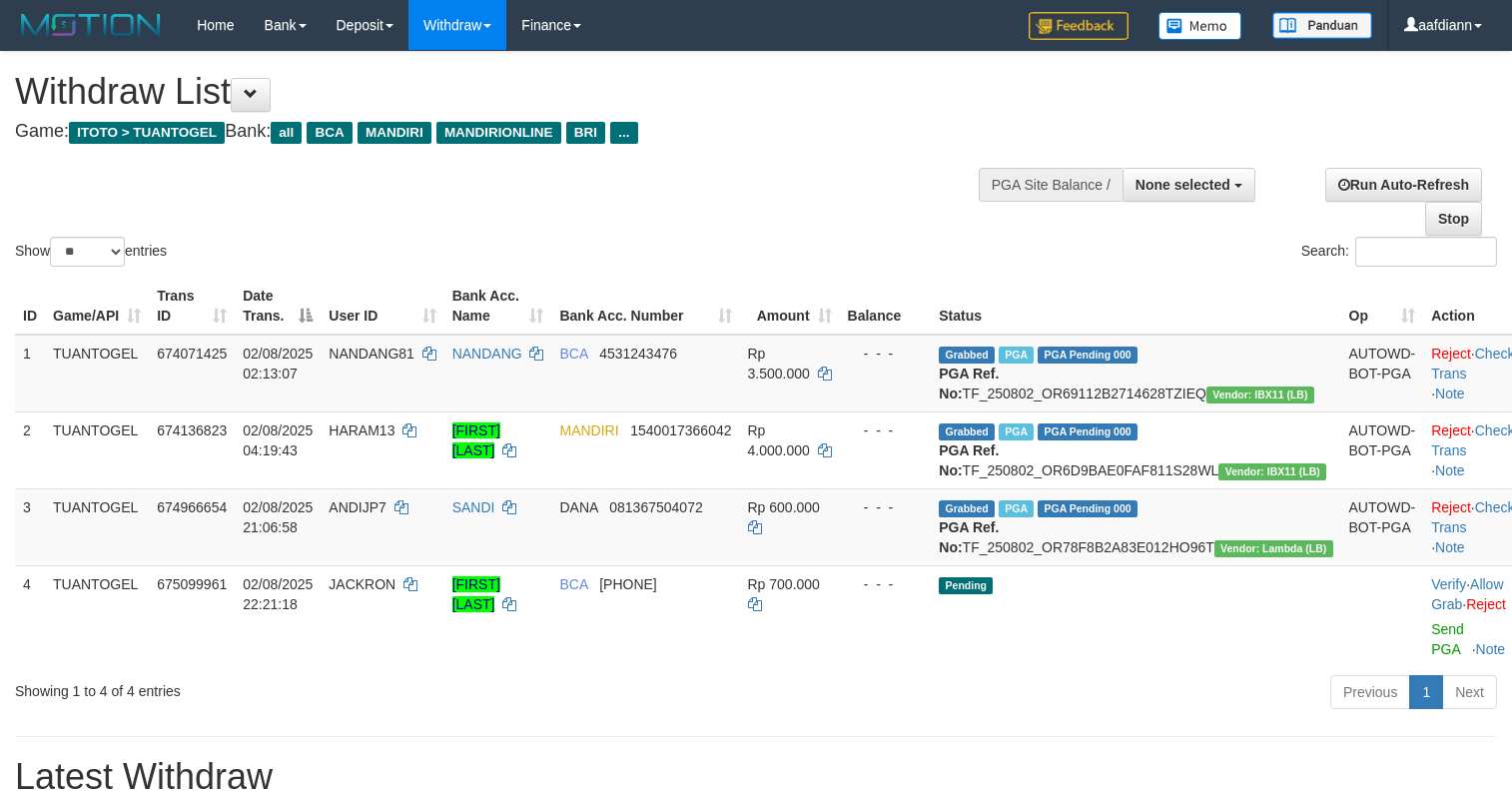 select 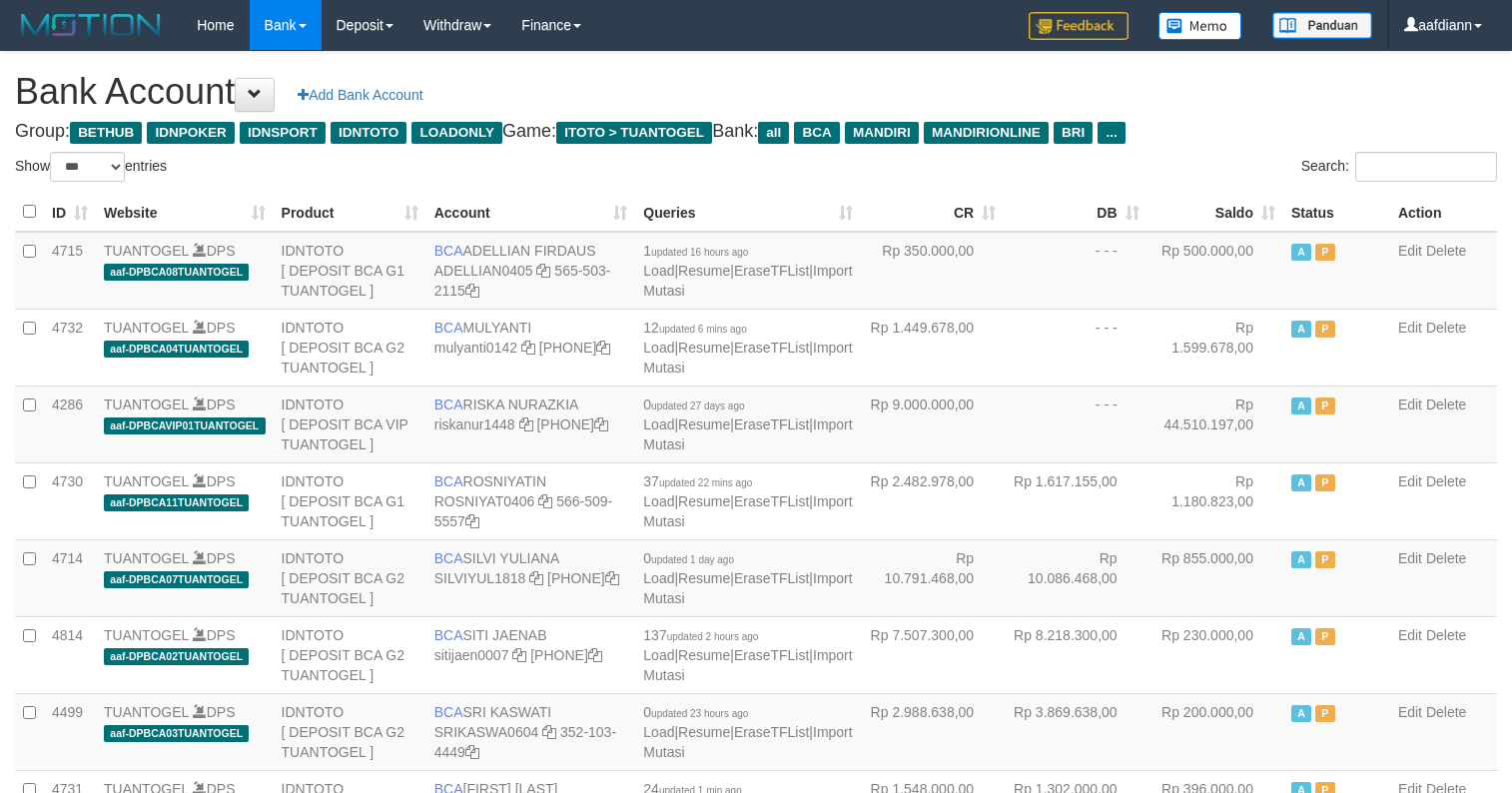 select on "***" 